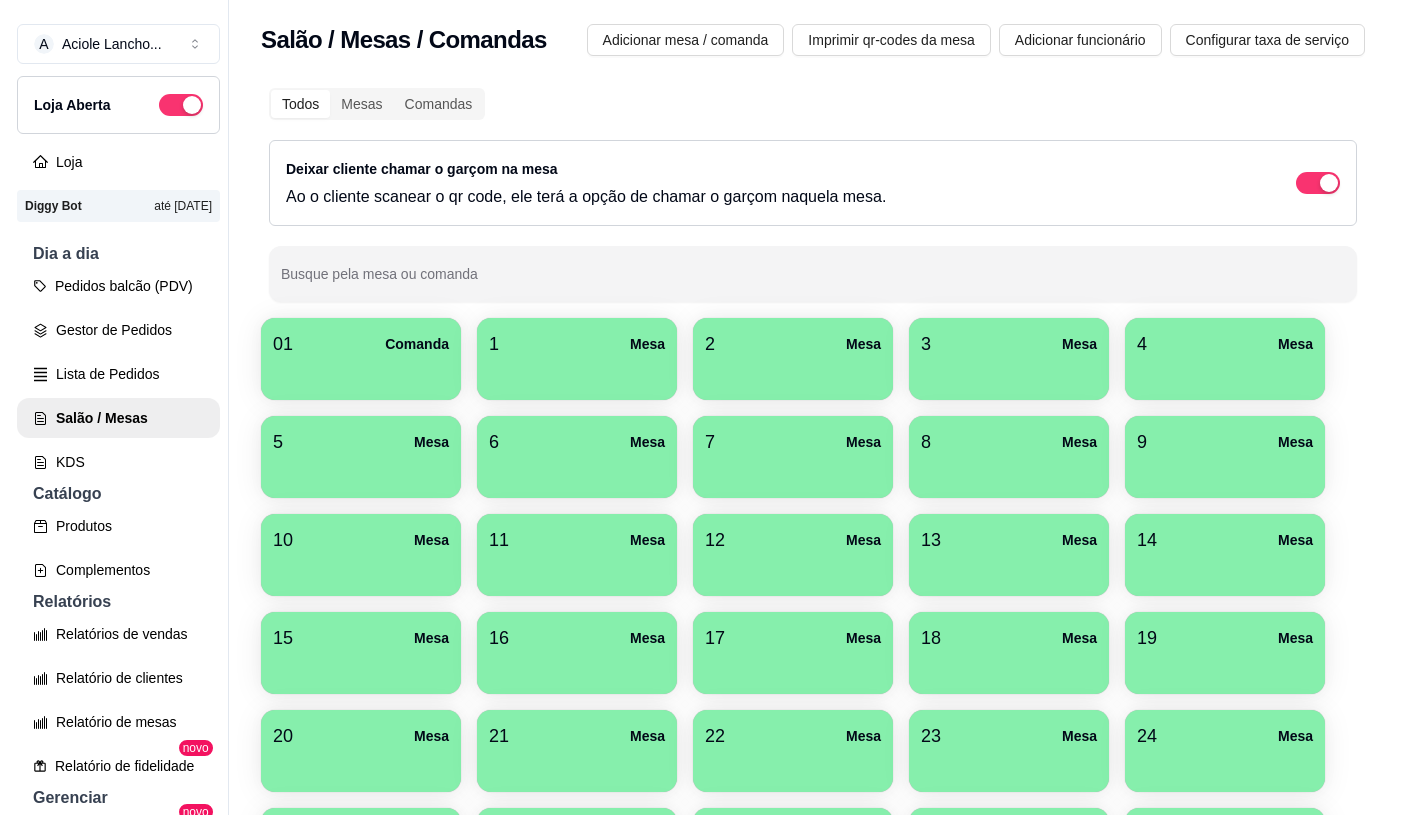 scroll, scrollTop: 0, scrollLeft: 0, axis: both 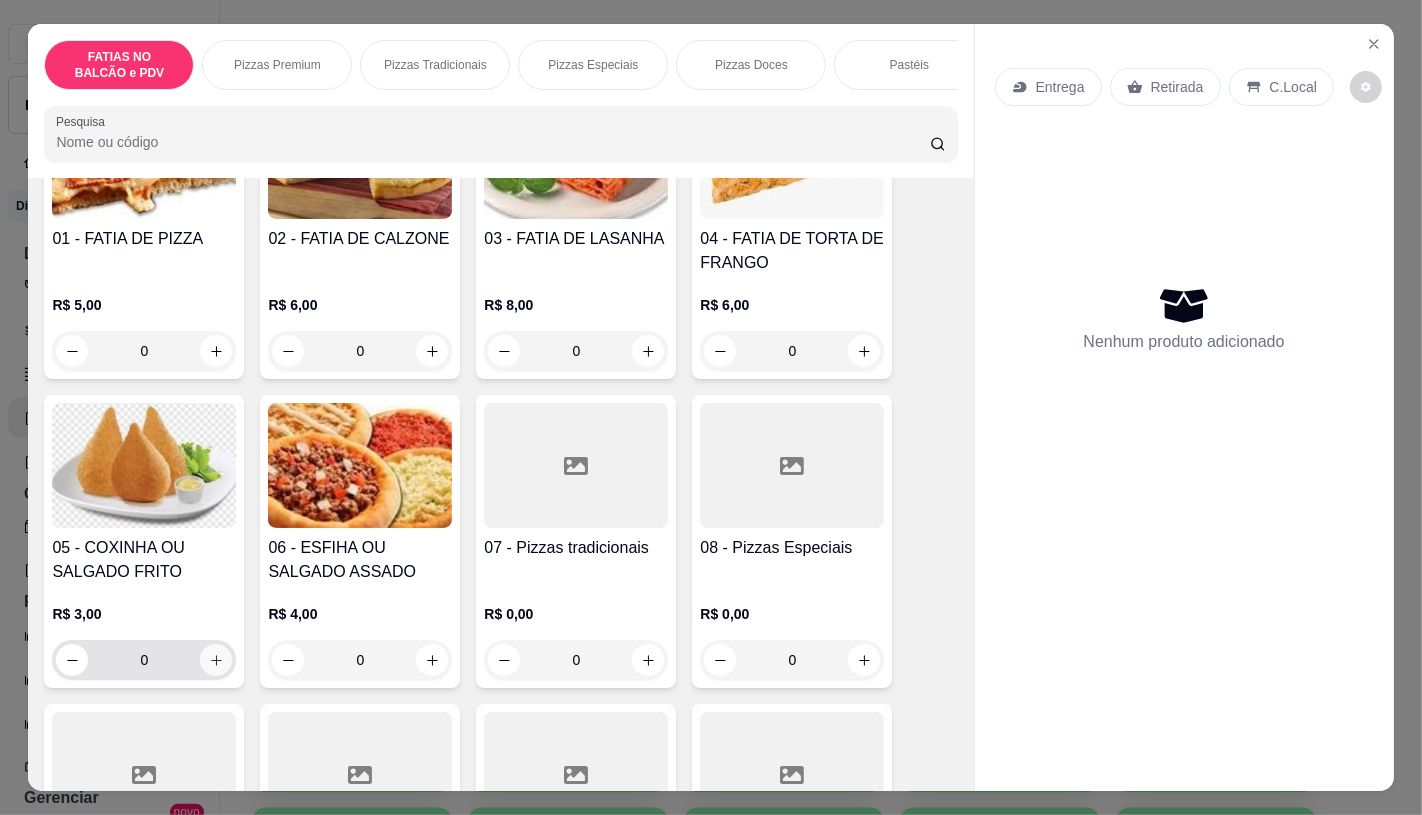 click 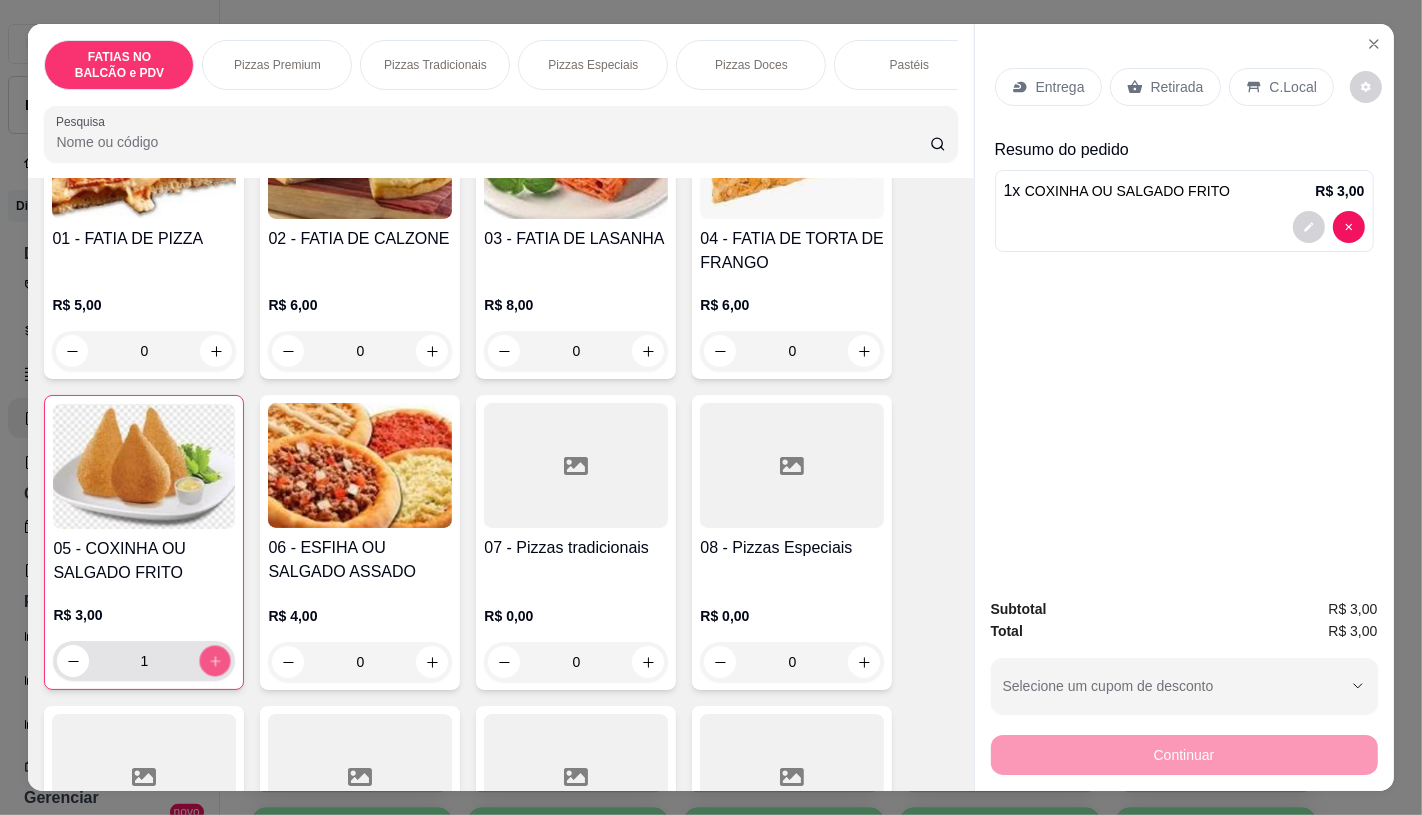 click 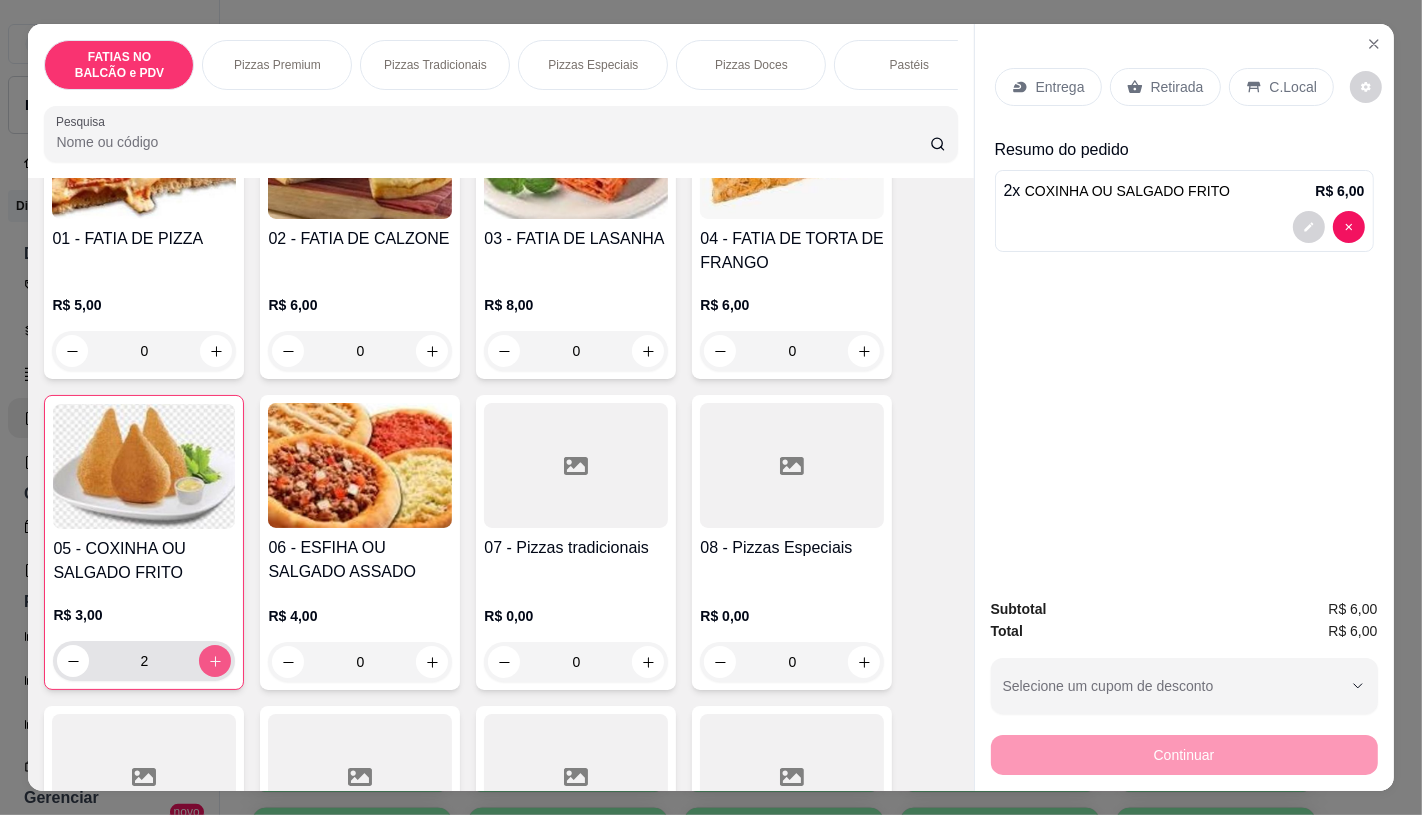 click 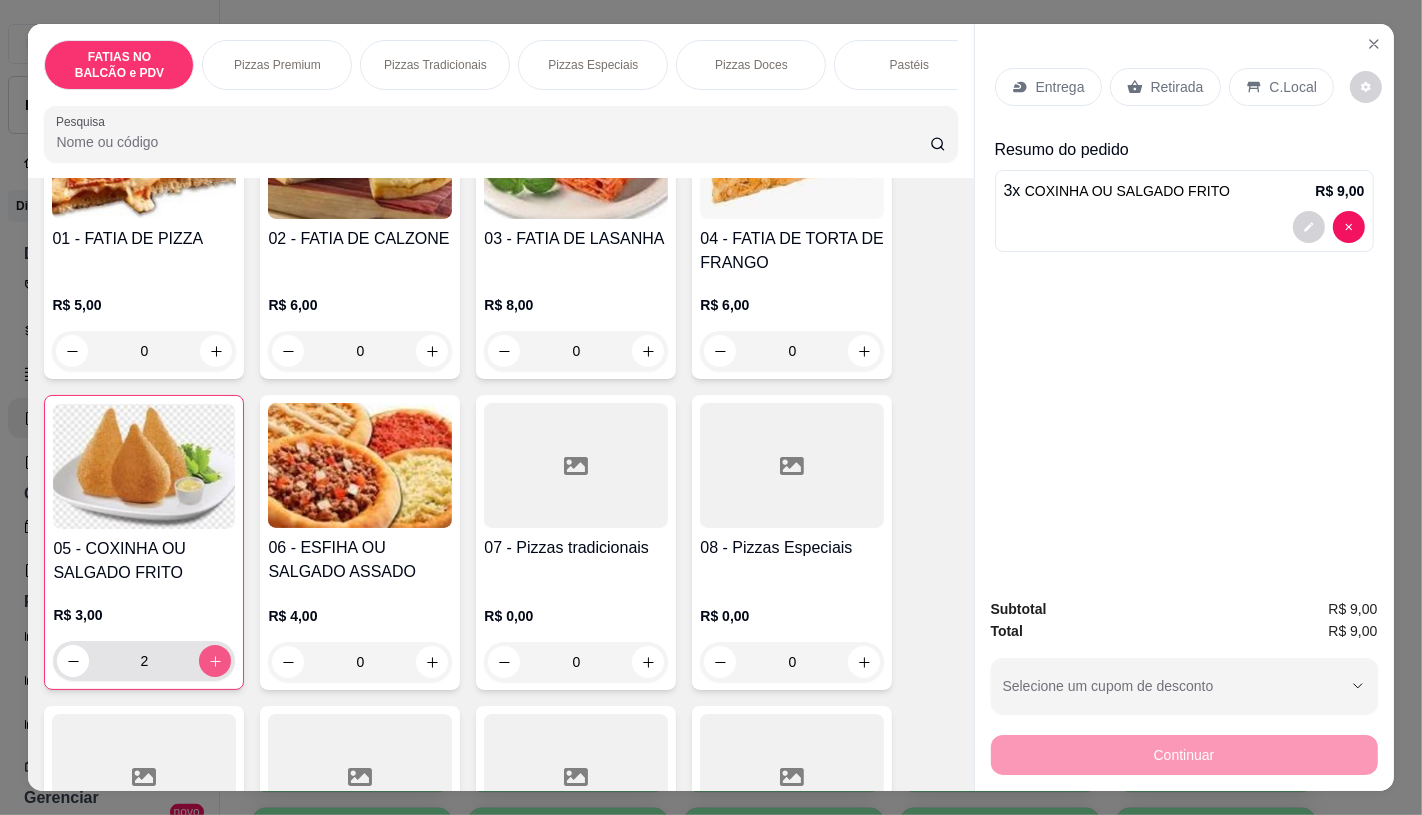 type on "3" 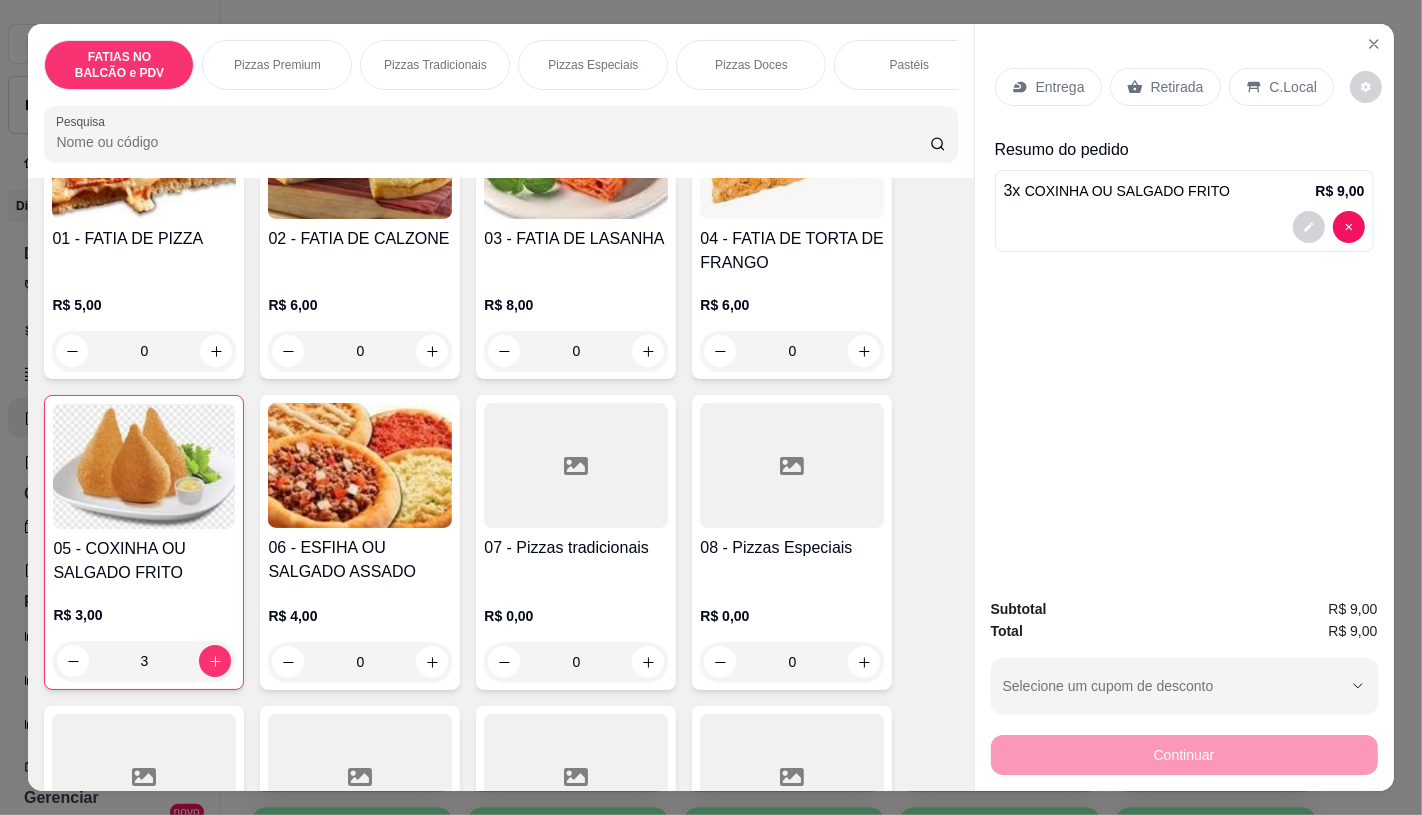 click on "Retirada" at bounding box center [1165, 87] 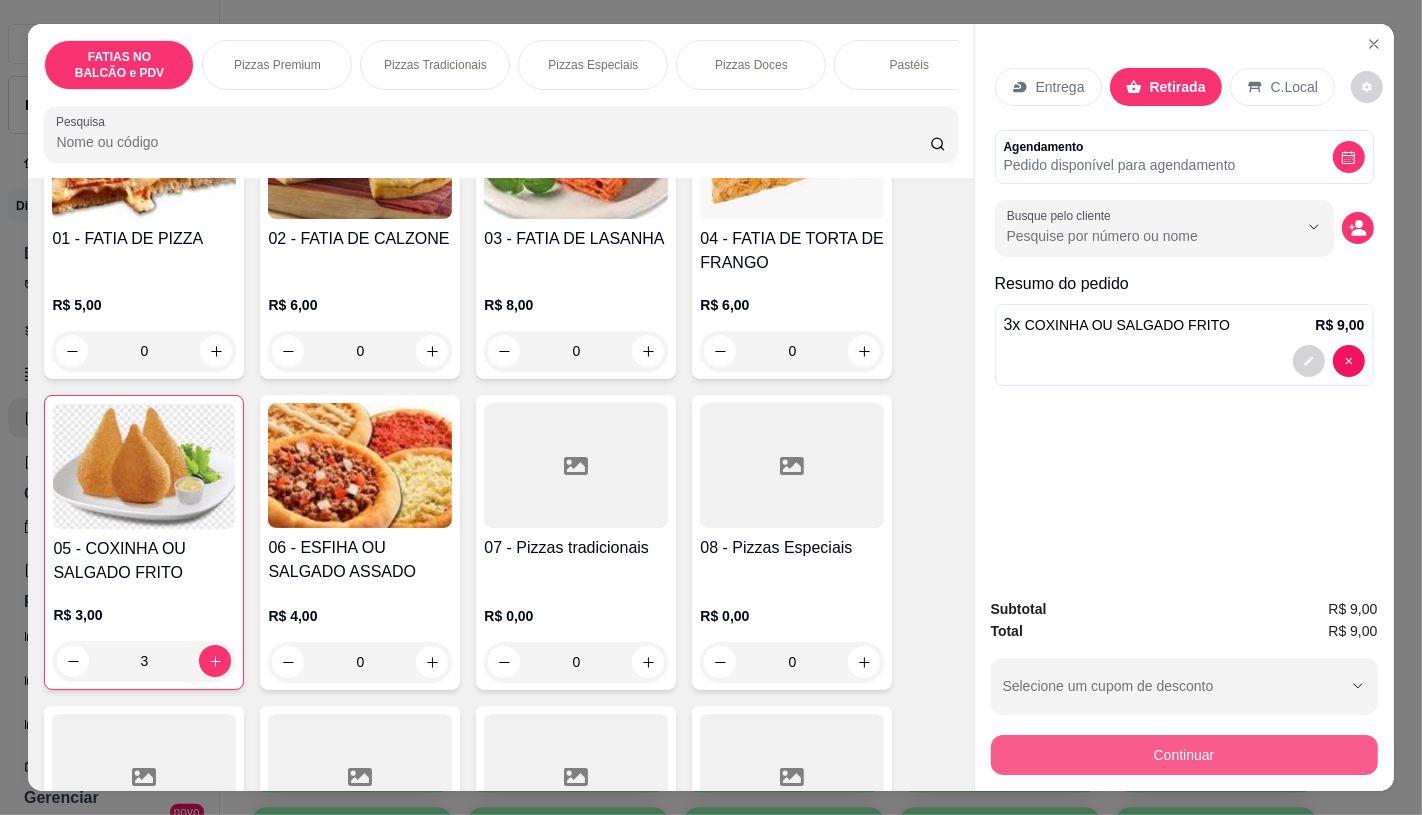 click on "Continuar" at bounding box center [1184, 755] 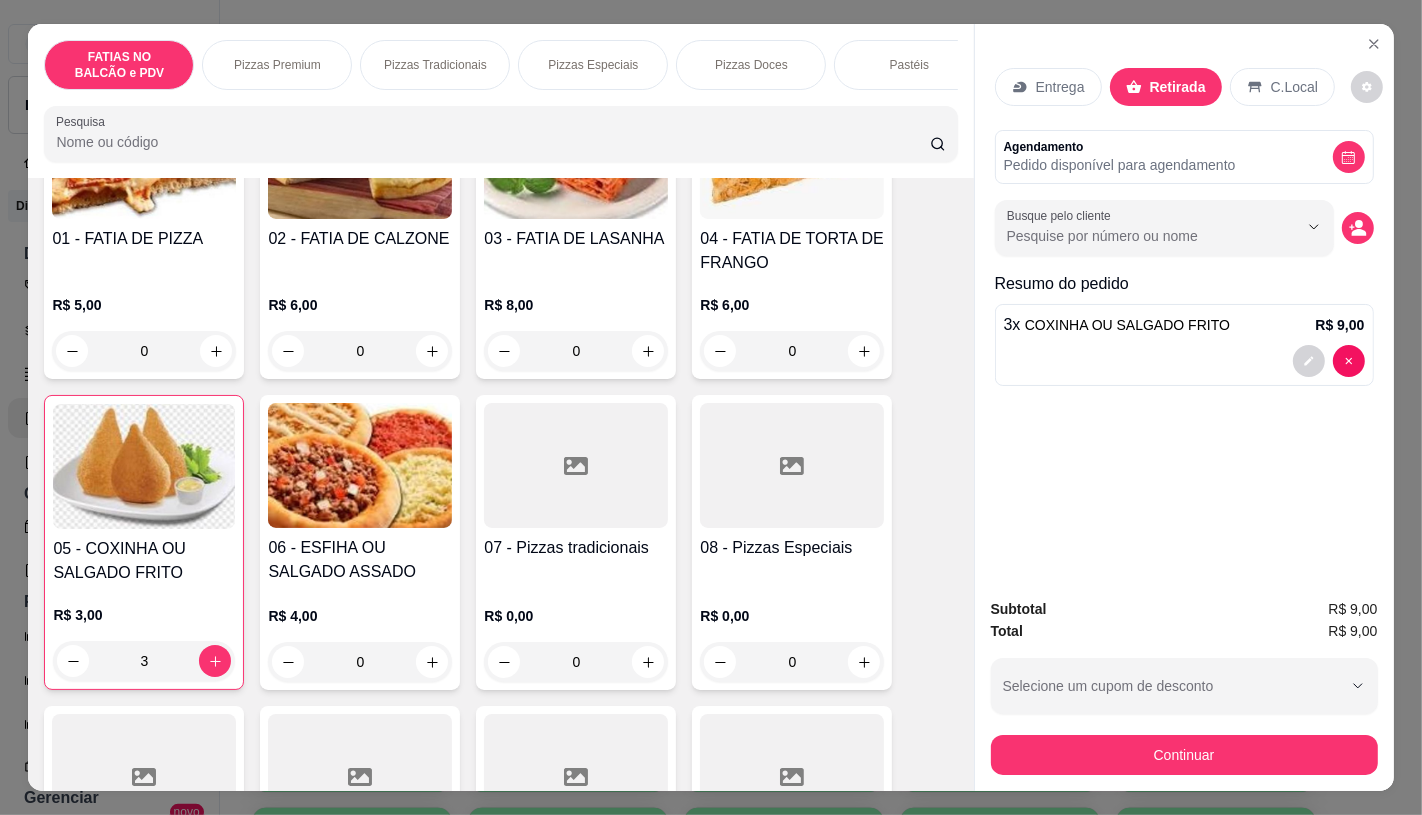 click on "Dinheiro" at bounding box center [575, 311] 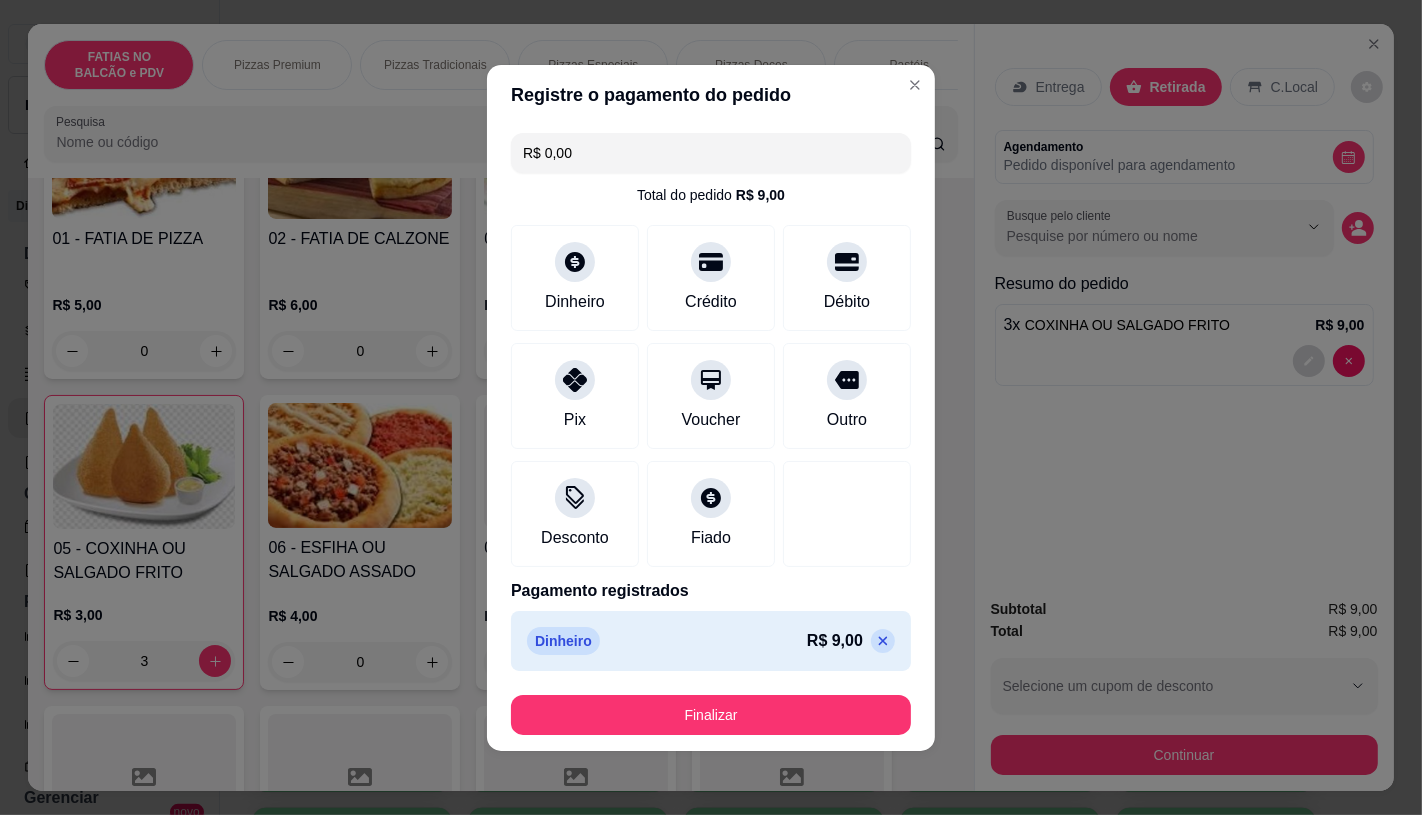type on "R$ 0,00" 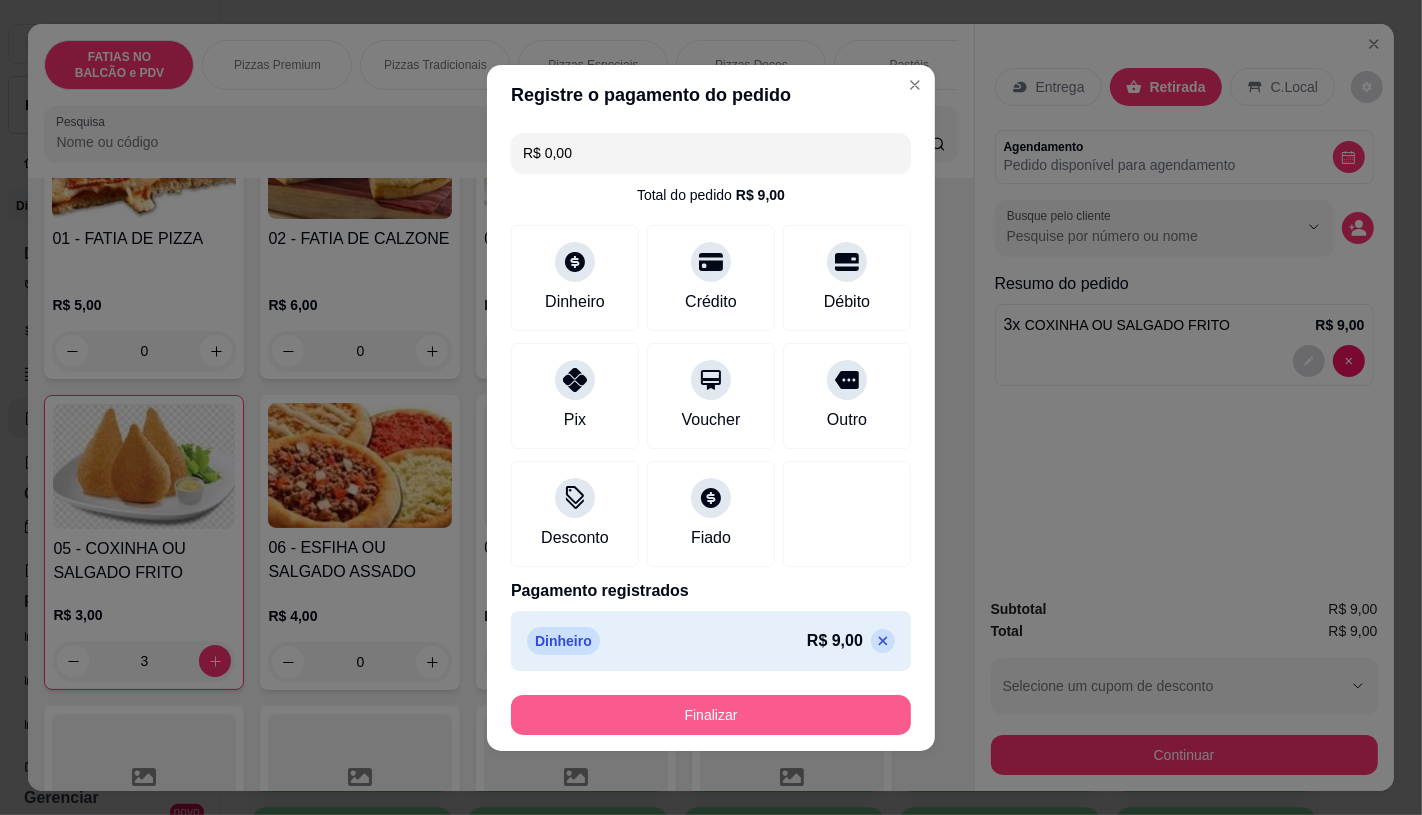 click on "Finalizar" at bounding box center (711, 715) 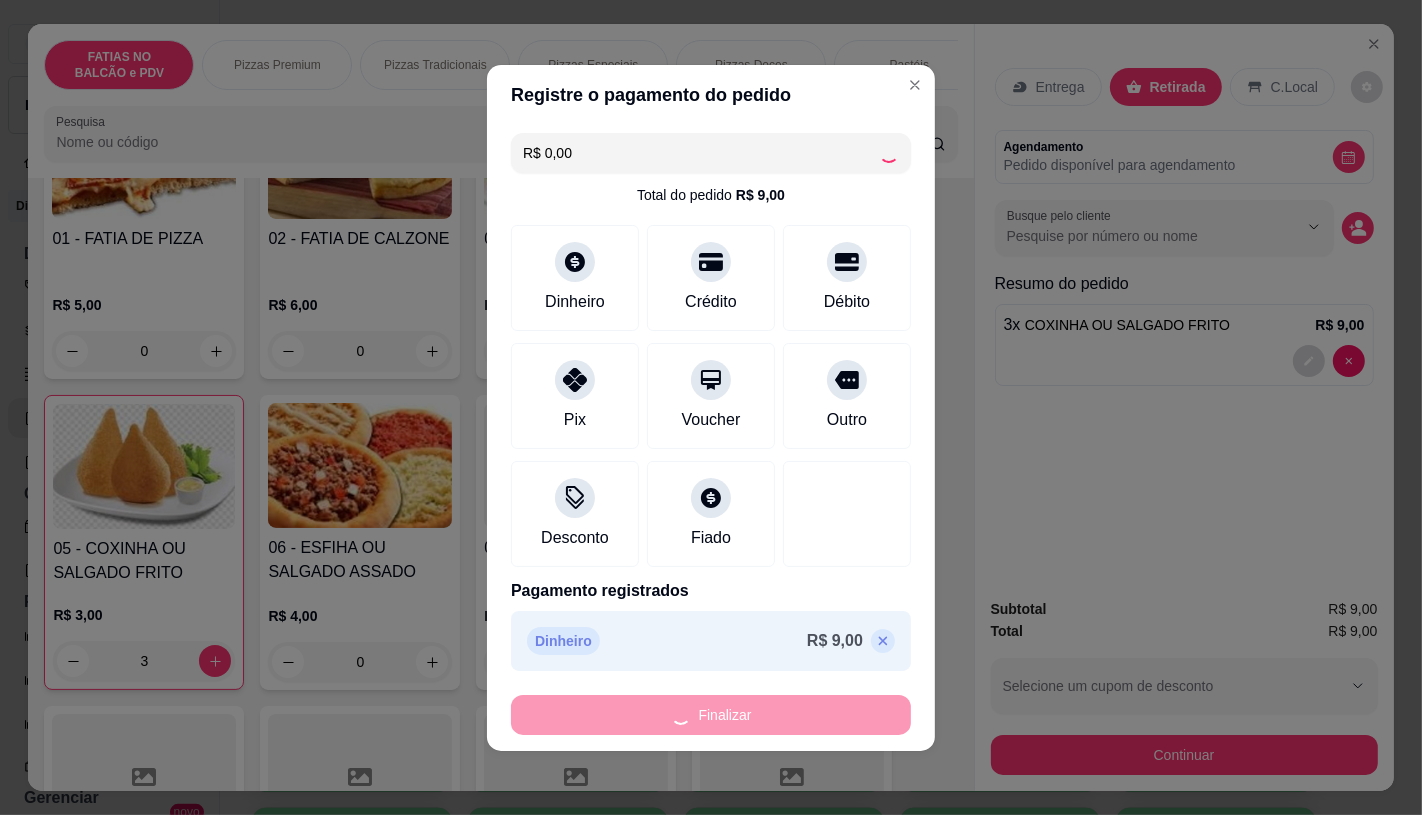 type on "0" 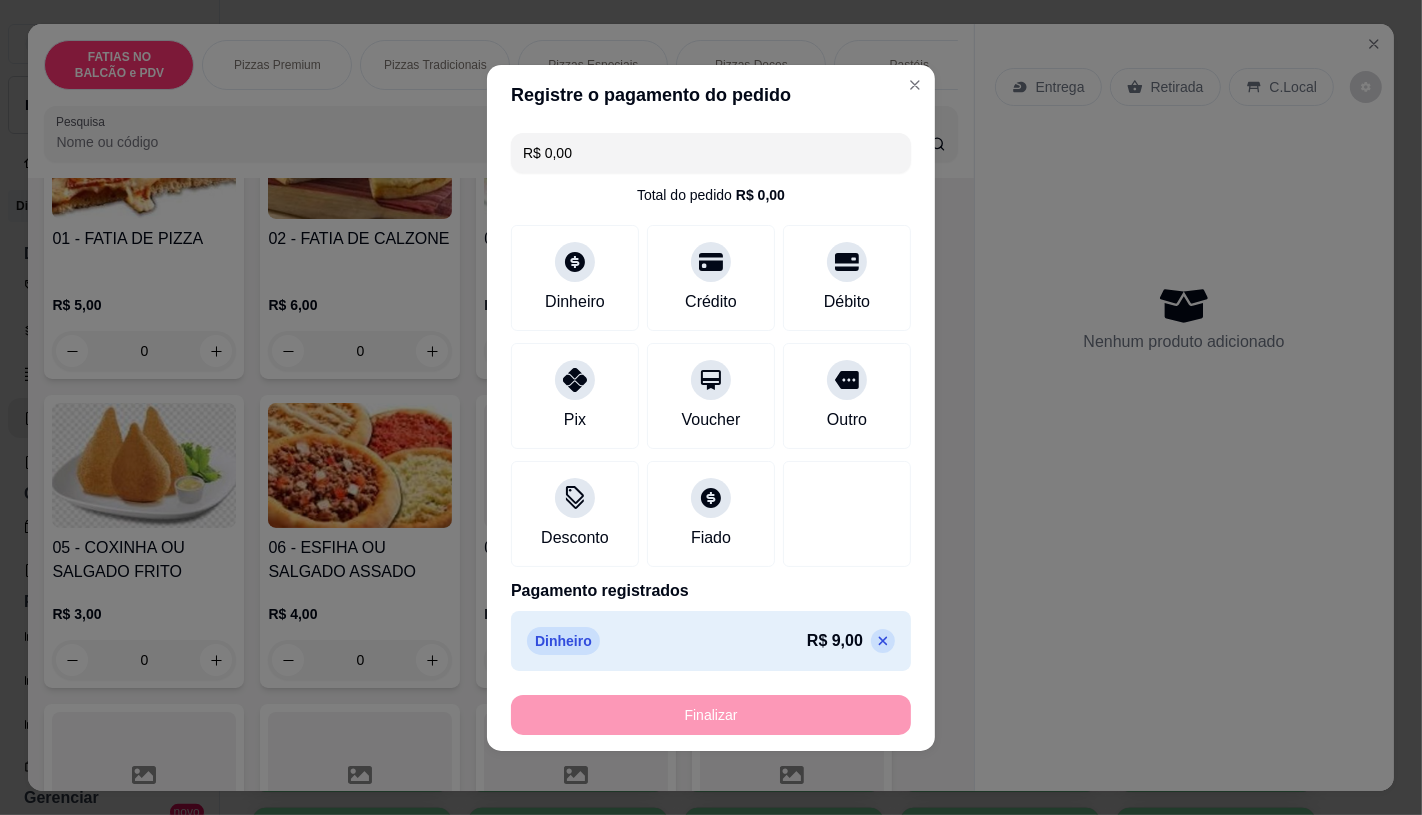 type on "-R$ 9,00" 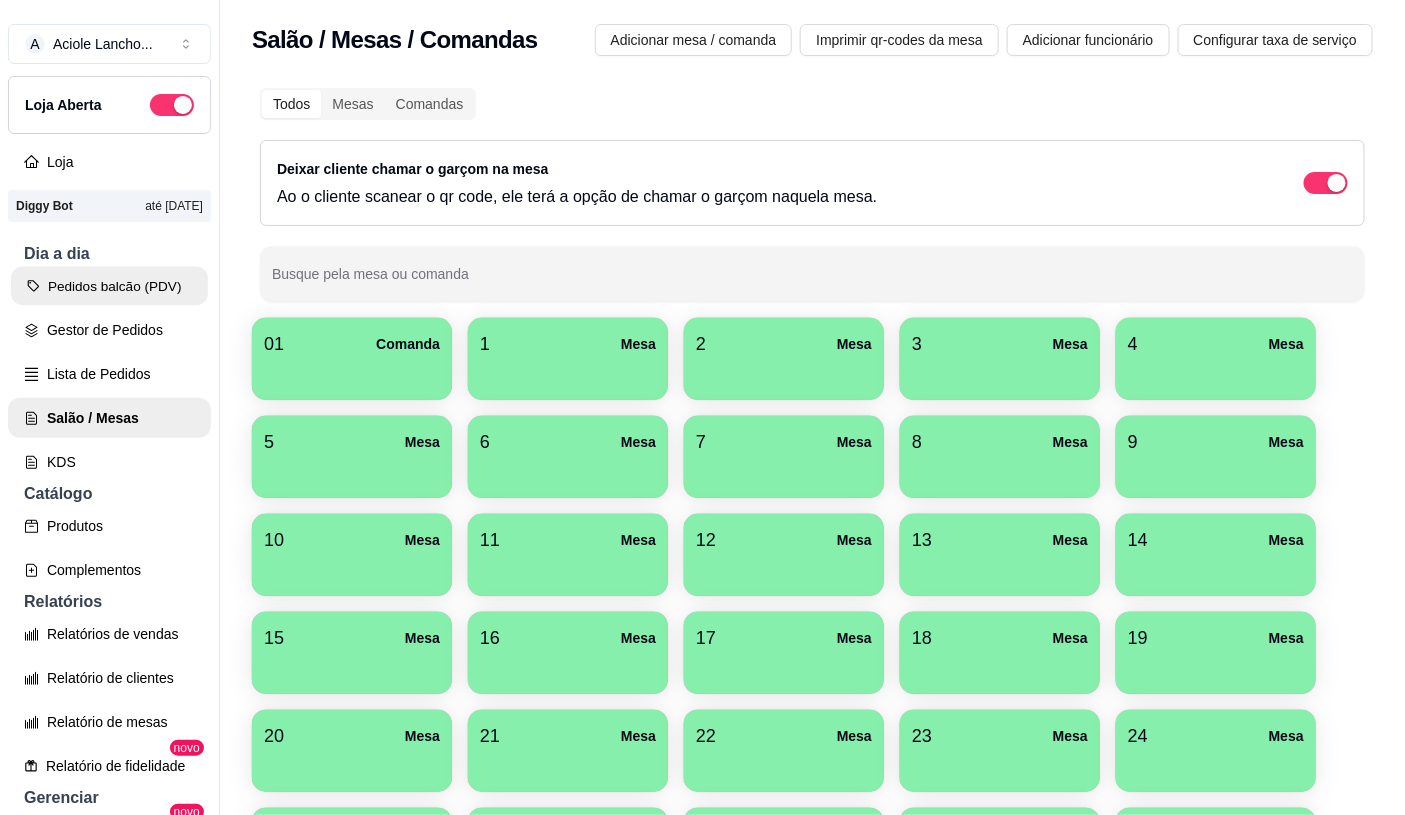 click on "Pedidos balcão (PDV)" at bounding box center [109, 286] 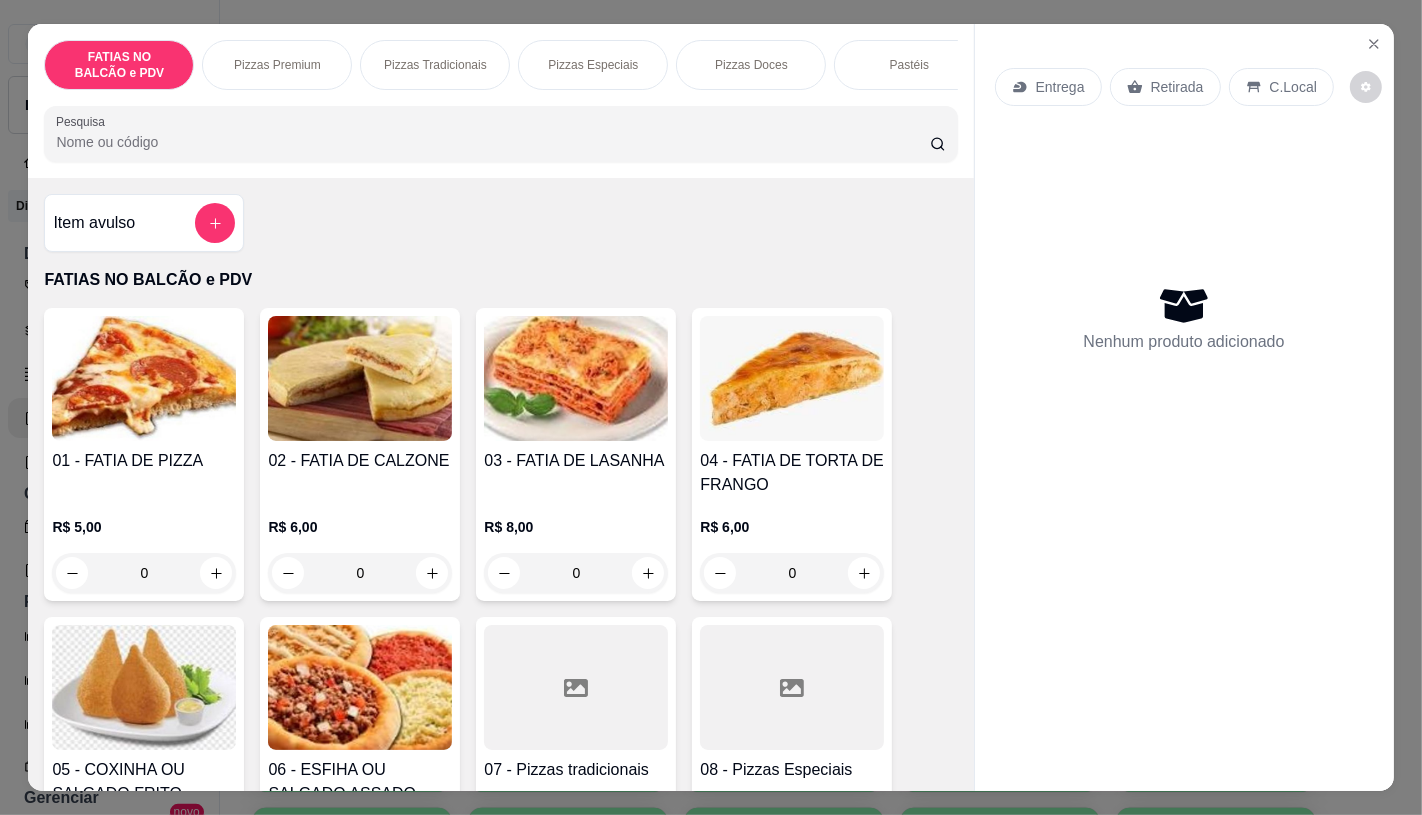 click at bounding box center (792, 687) 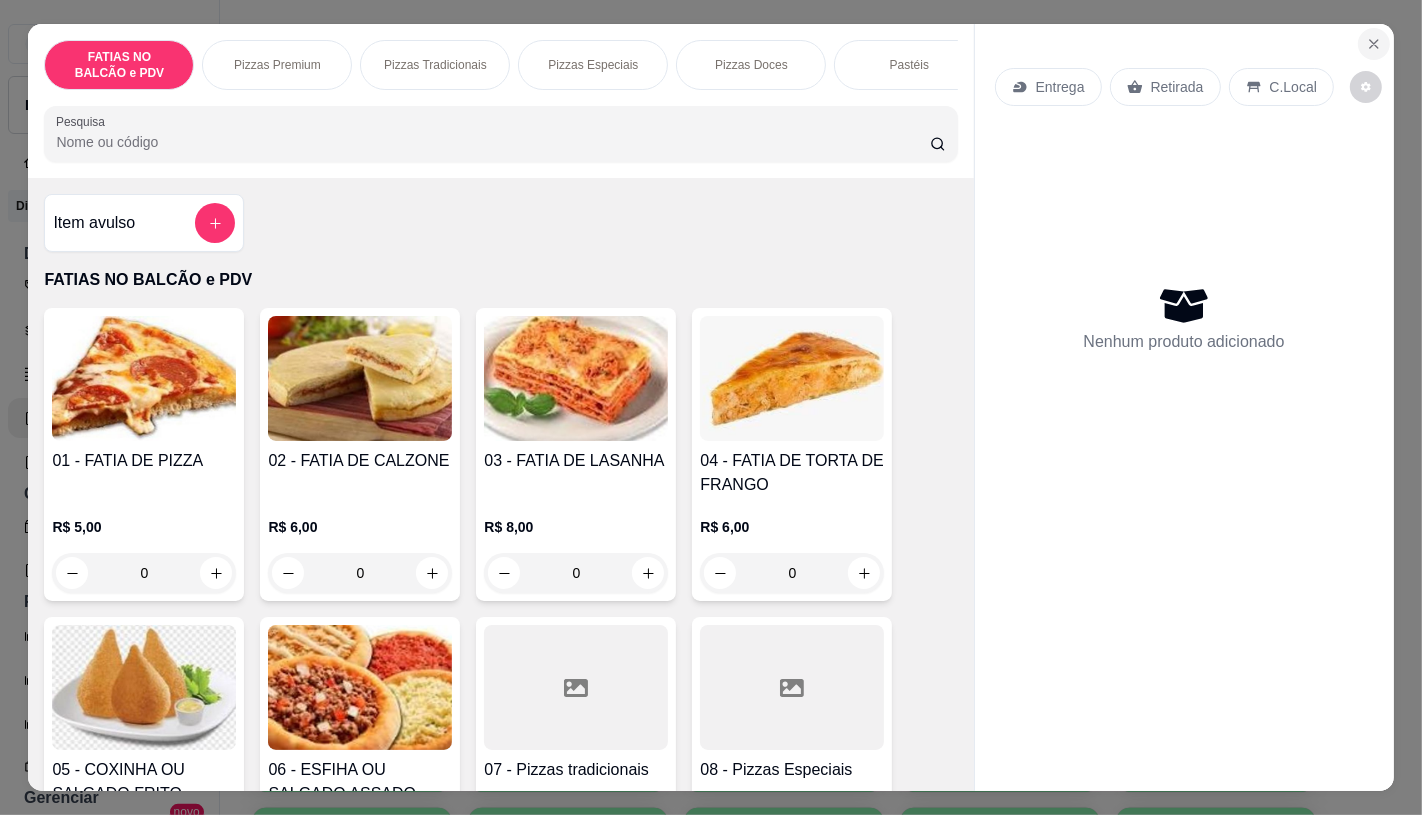 click at bounding box center (1374, 44) 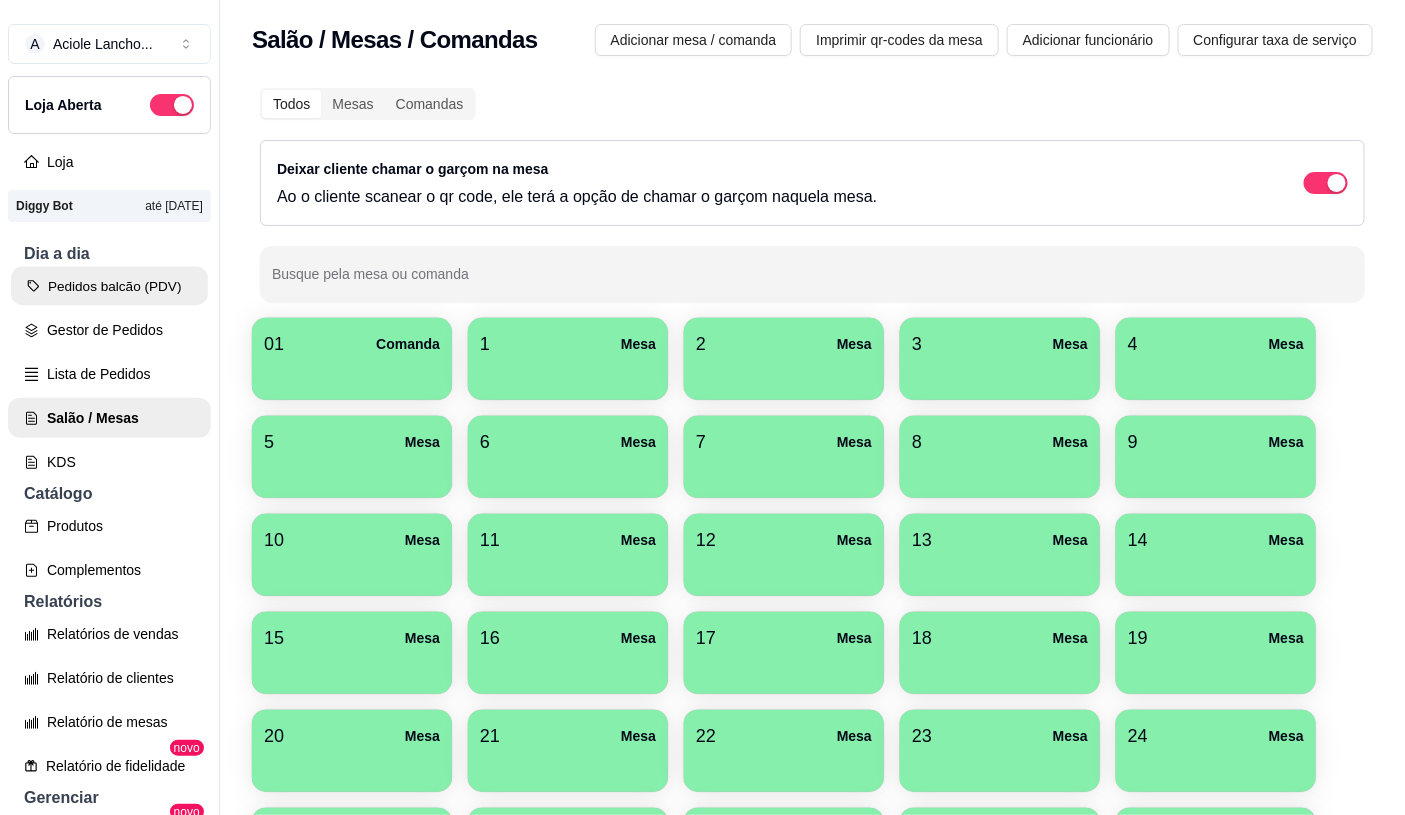 click on "Pedidos balcão (PDV)" at bounding box center [109, 286] 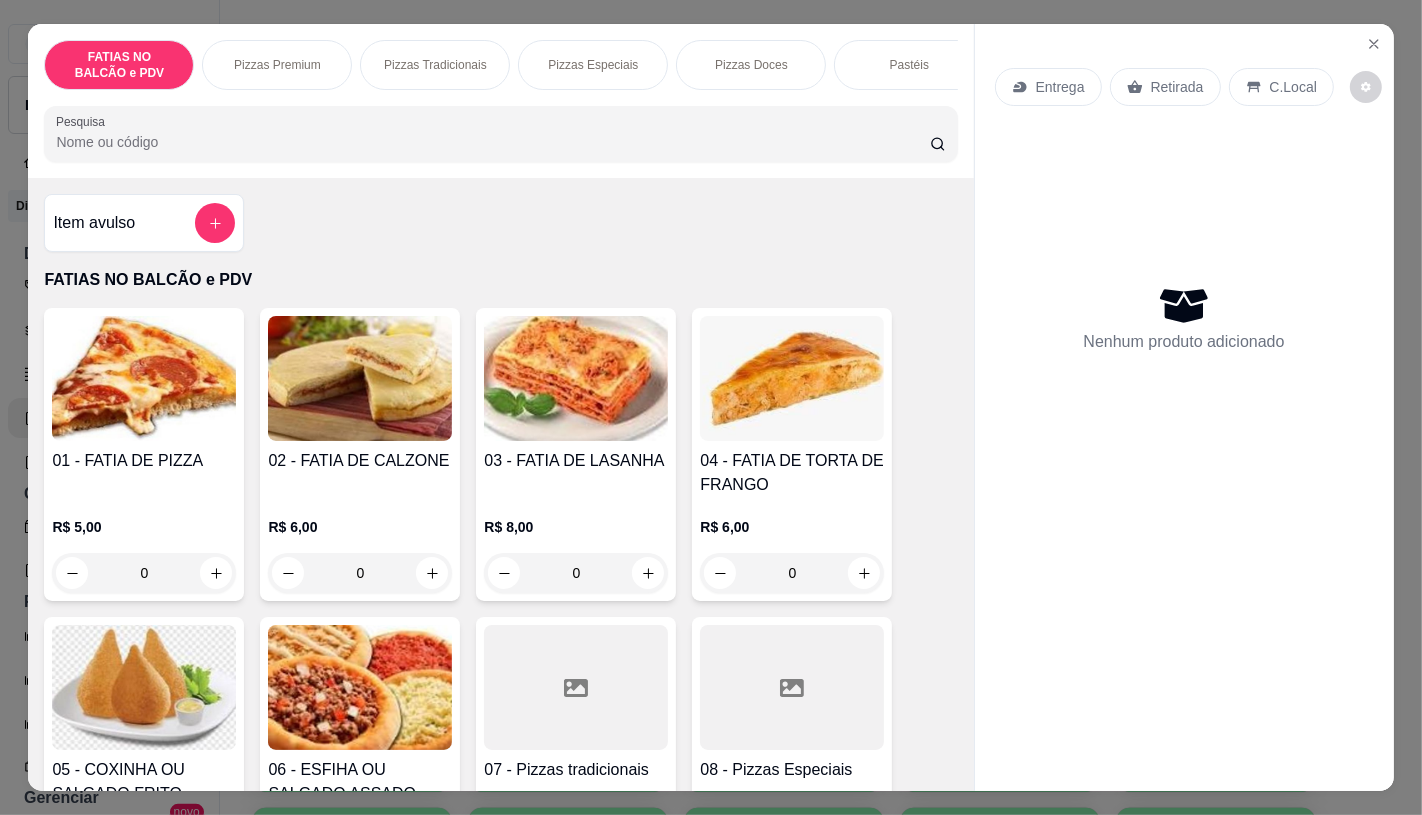 click at bounding box center [576, 687] 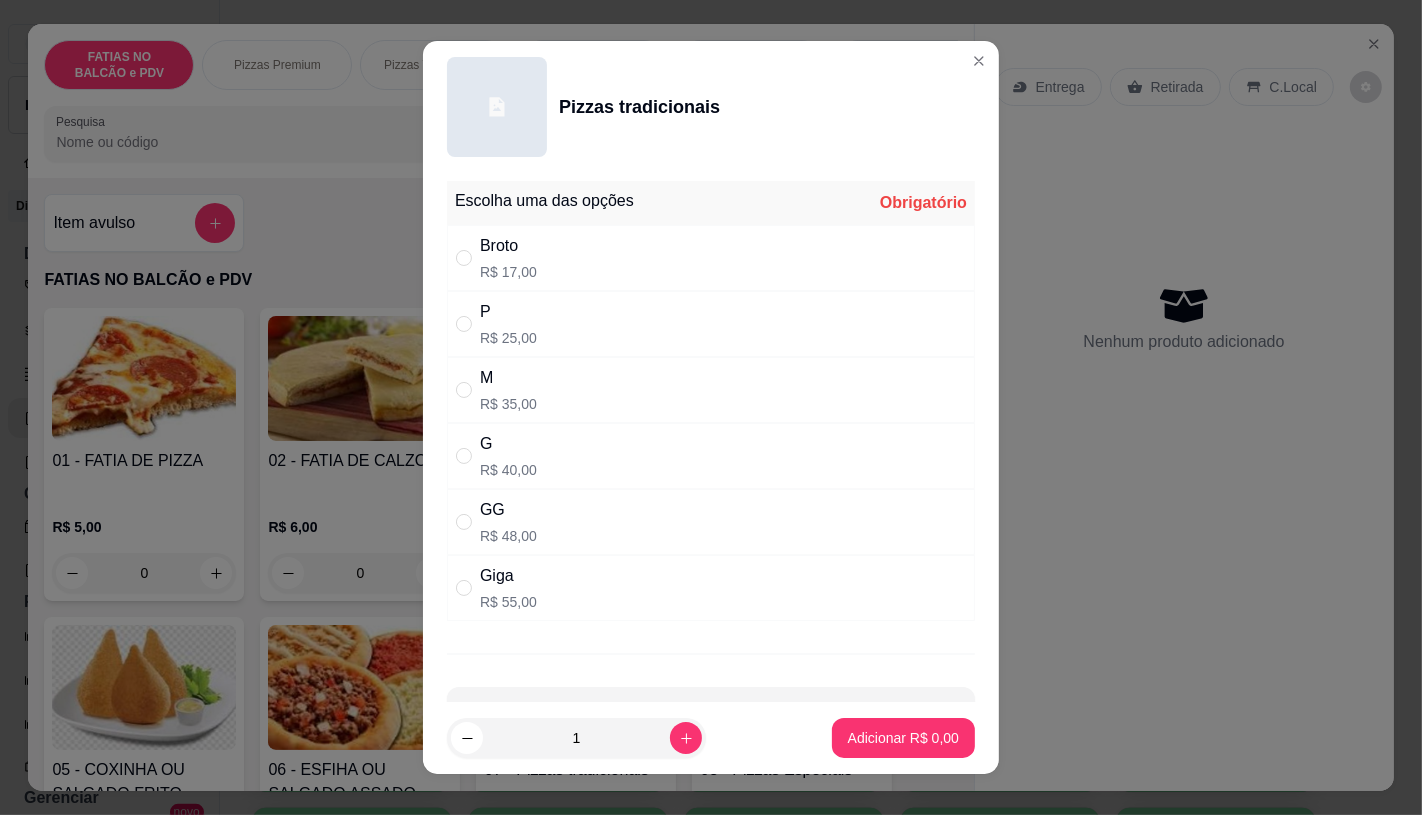 click on "G" at bounding box center (508, 444) 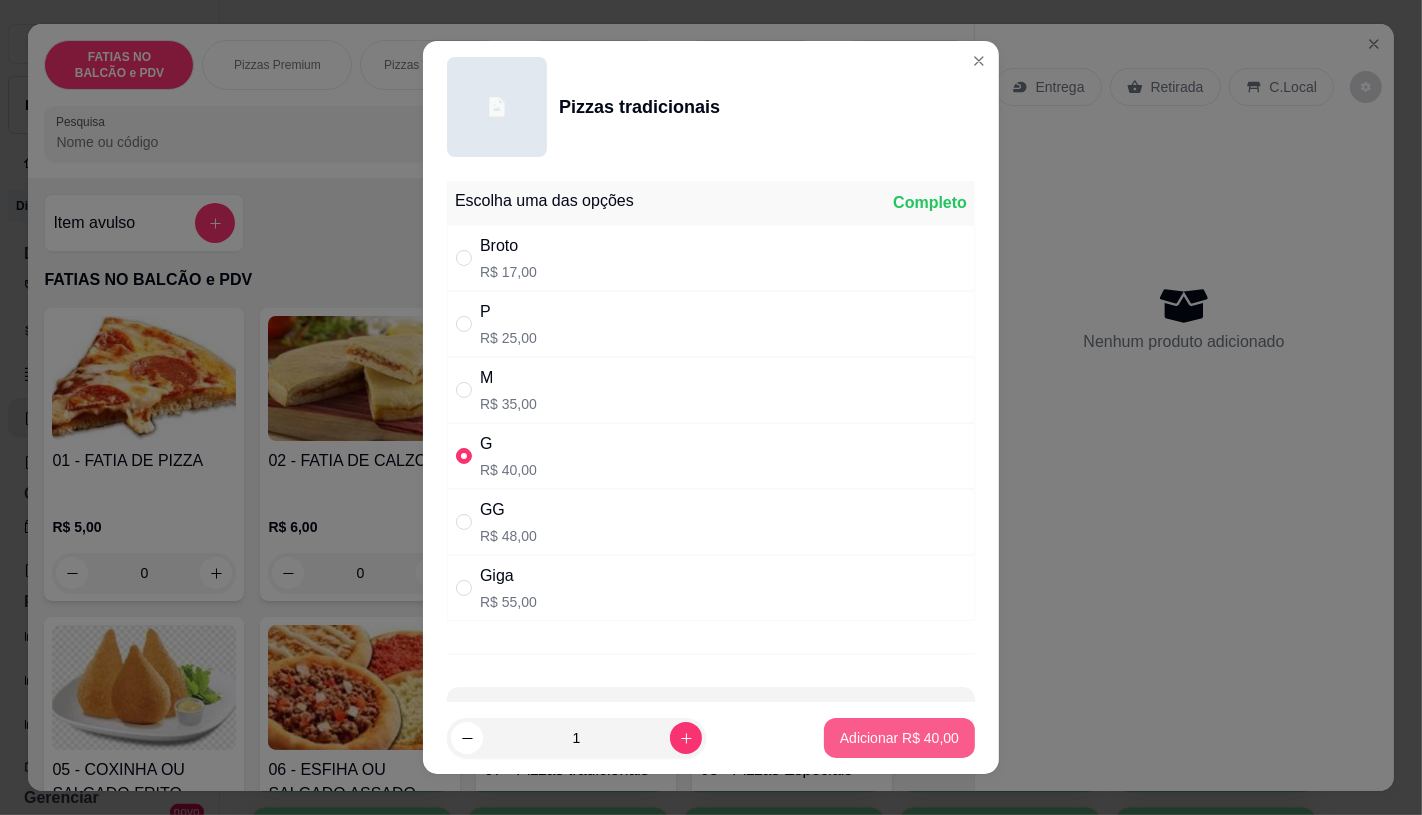 click on "Adicionar   R$ 40,00" at bounding box center [899, 738] 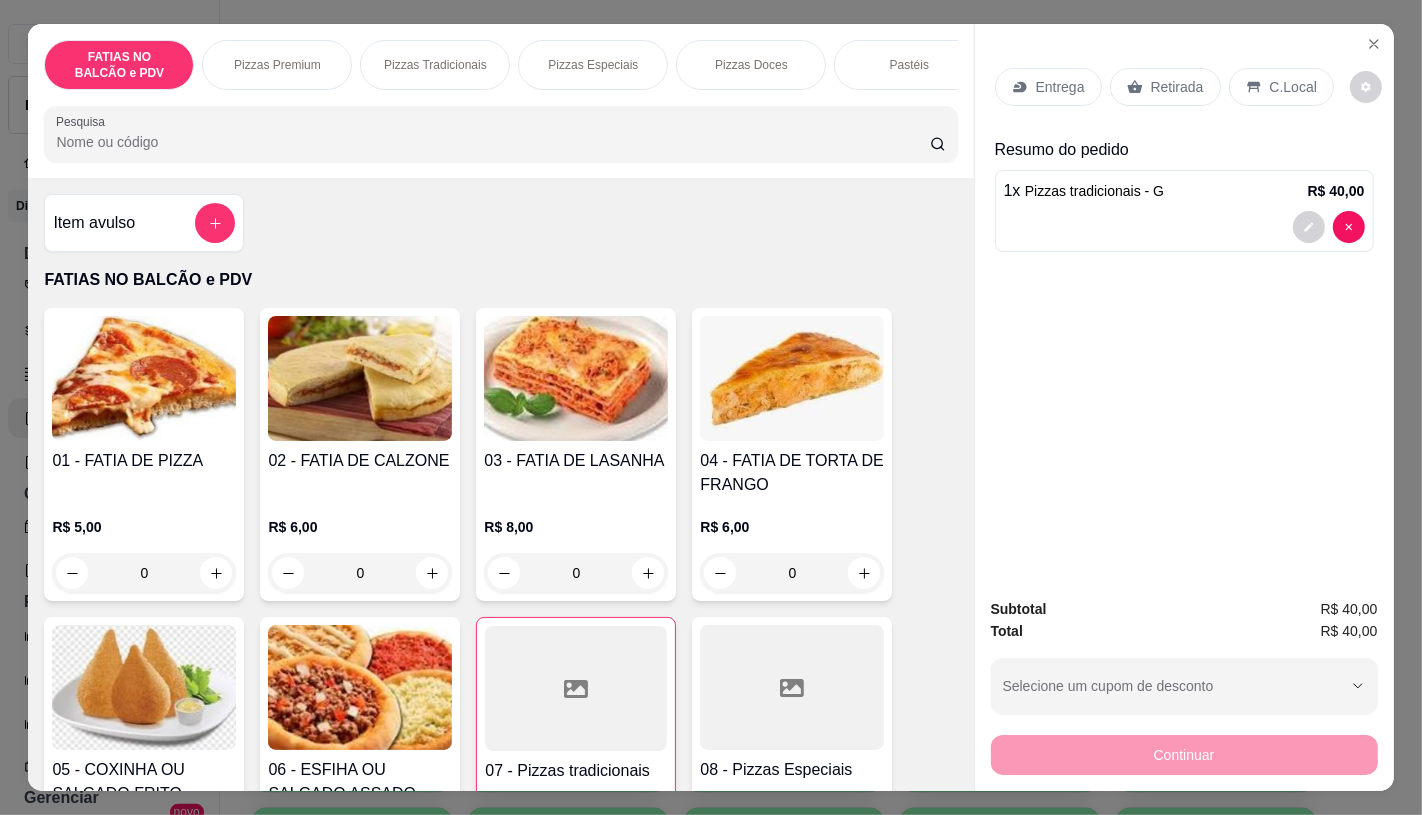 scroll, scrollTop: 0, scrollLeft: 2080, axis: horizontal 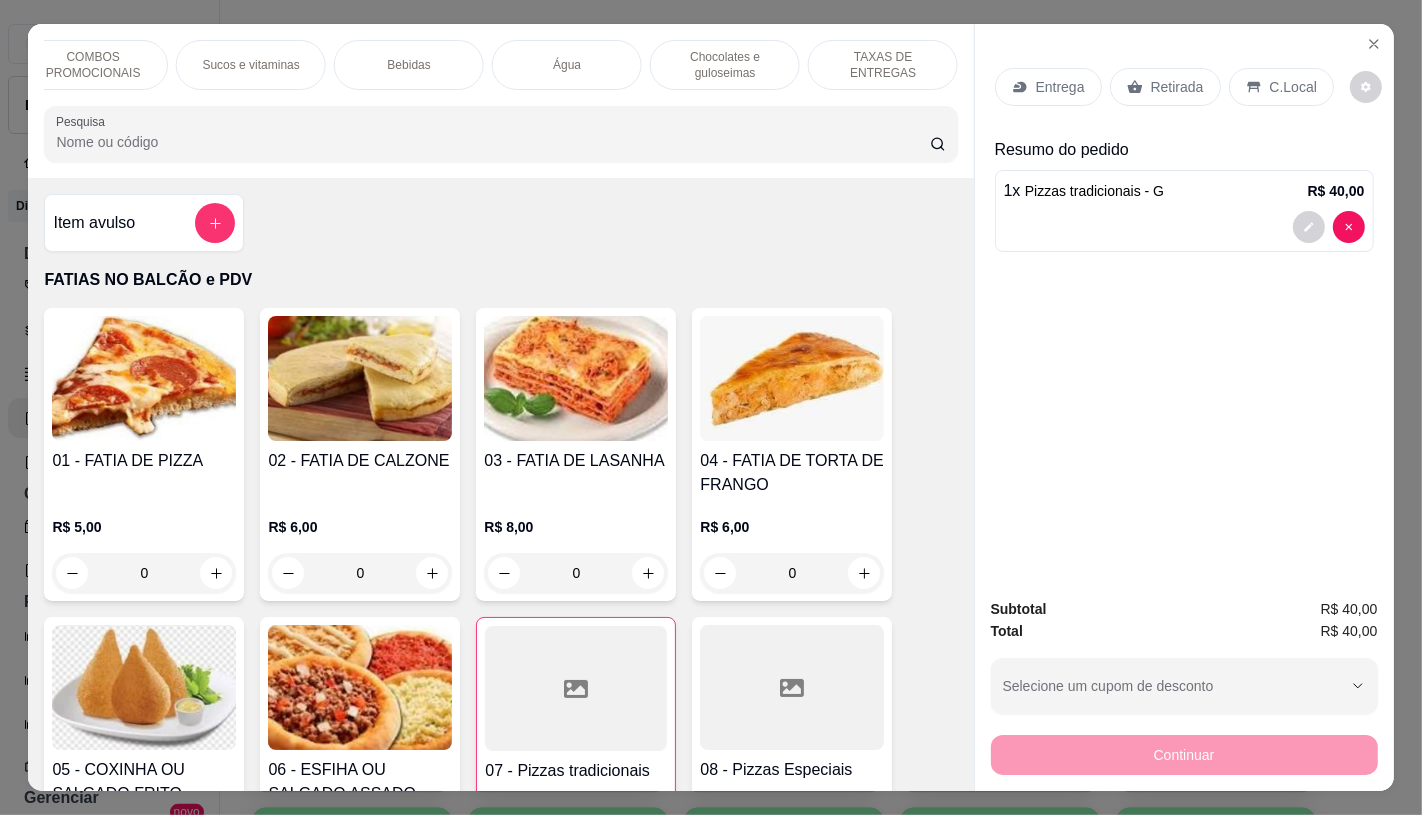 click on "TAXAS DE ENTREGAS" at bounding box center [883, 65] 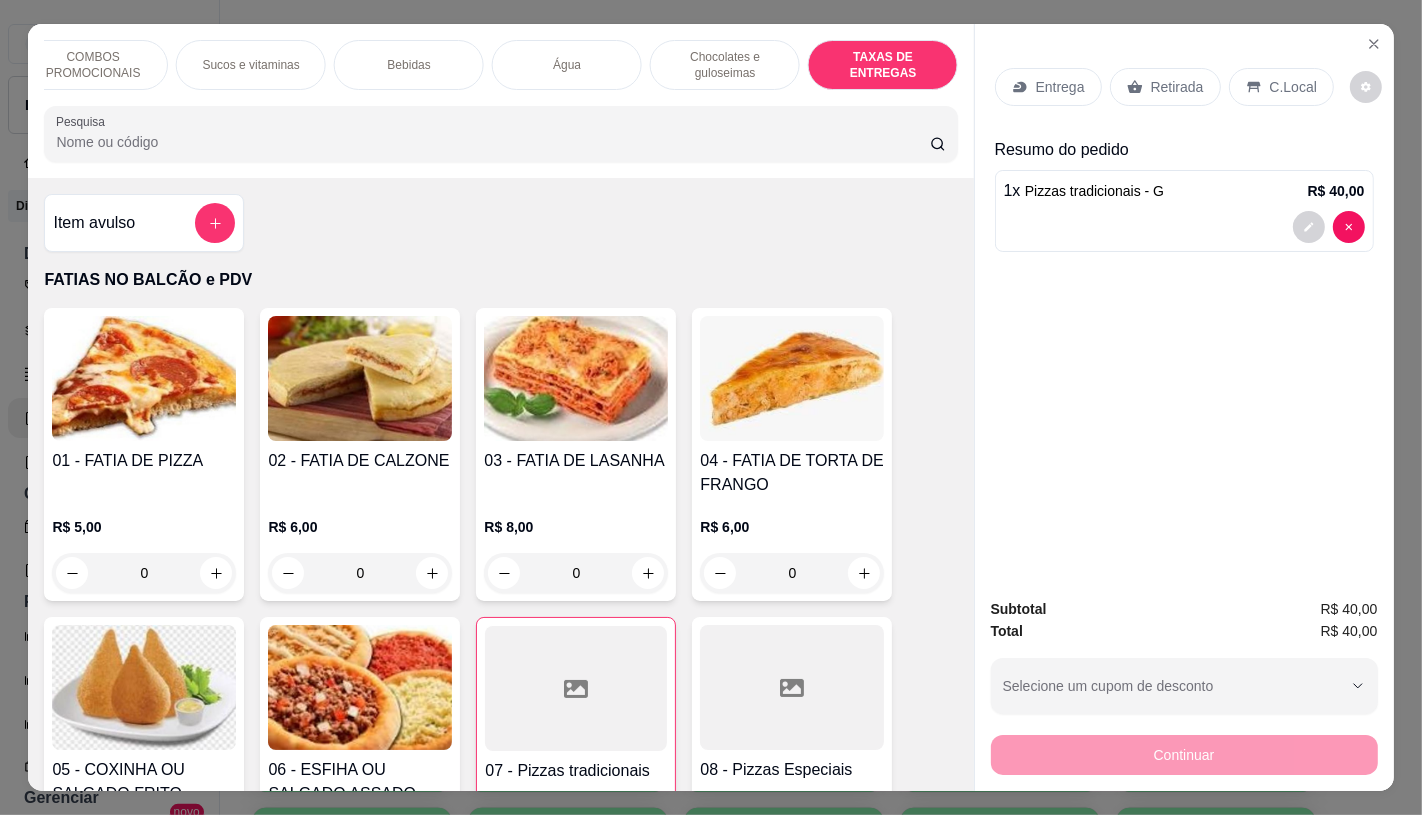 scroll, scrollTop: 13373, scrollLeft: 0, axis: vertical 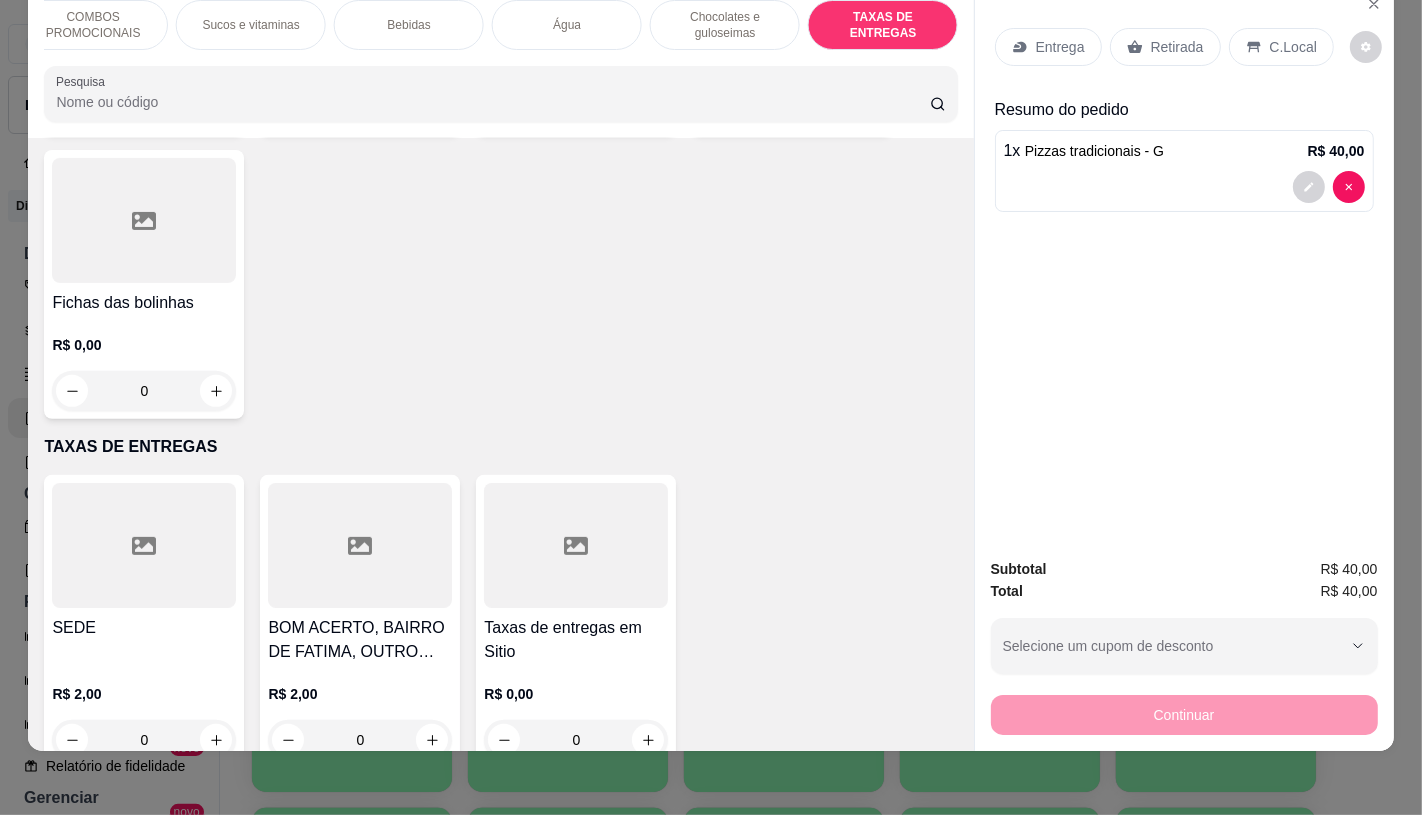 click on "Taxas de entregas em Sitio" at bounding box center [576, 640] 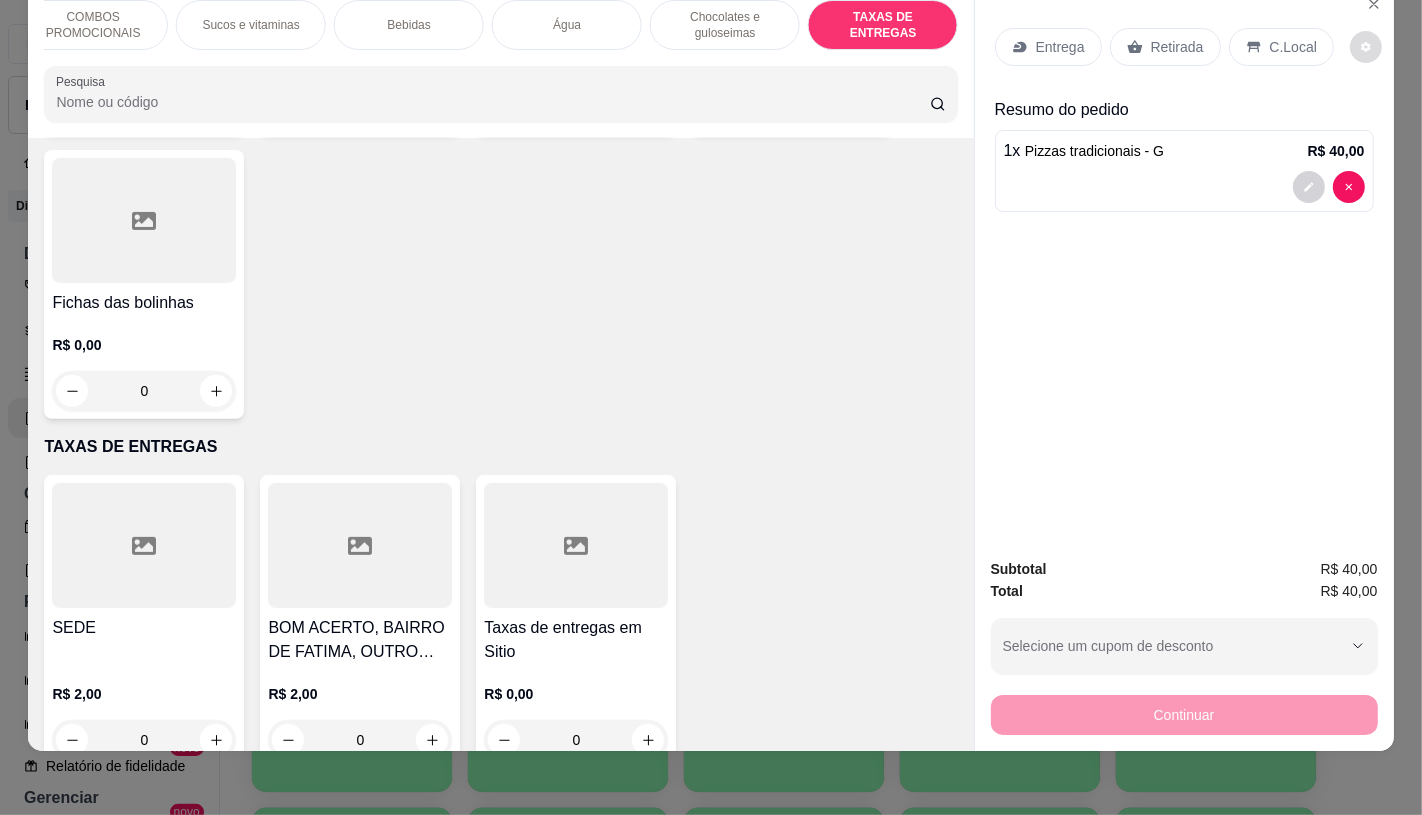 scroll, scrollTop: 0, scrollLeft: 0, axis: both 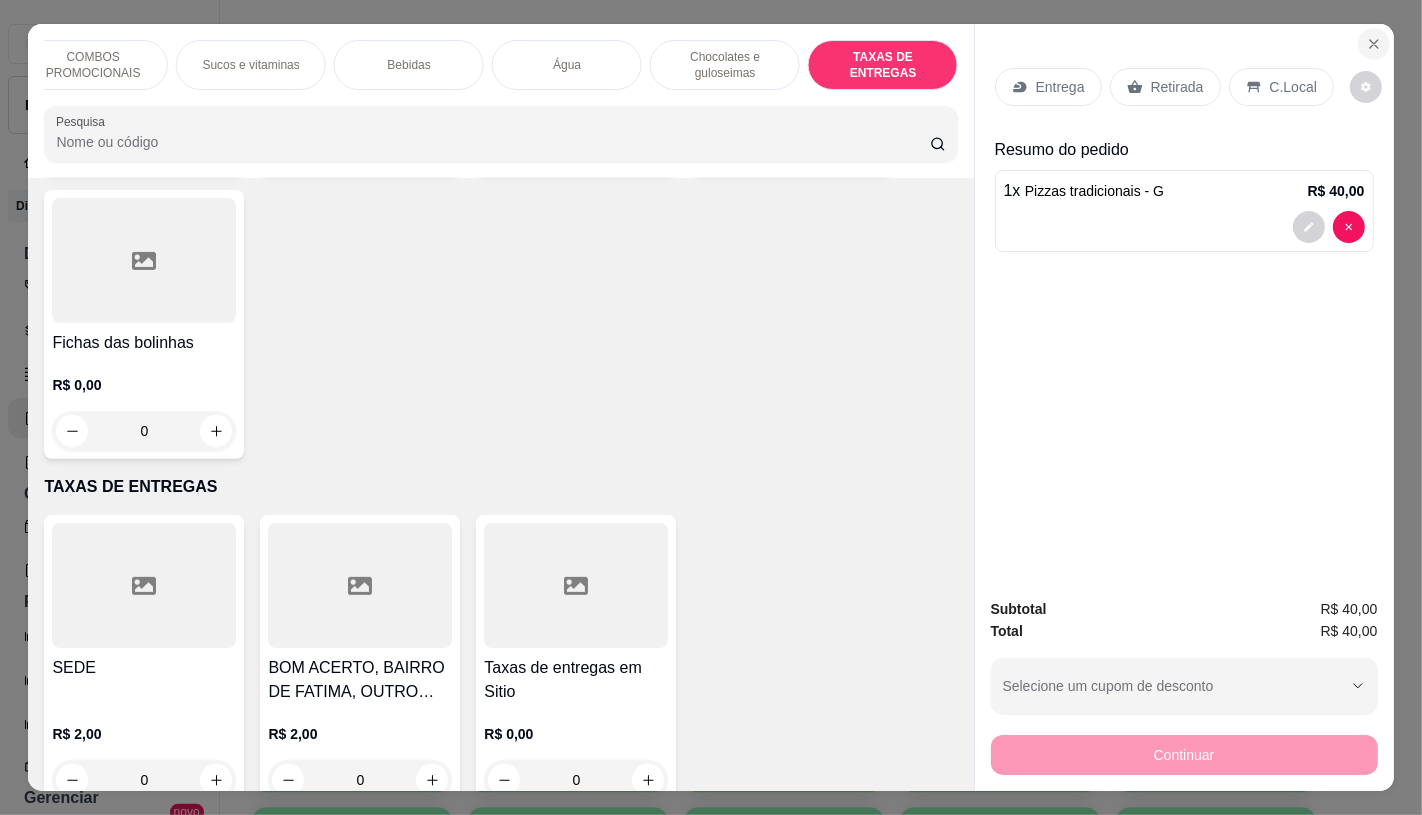 click 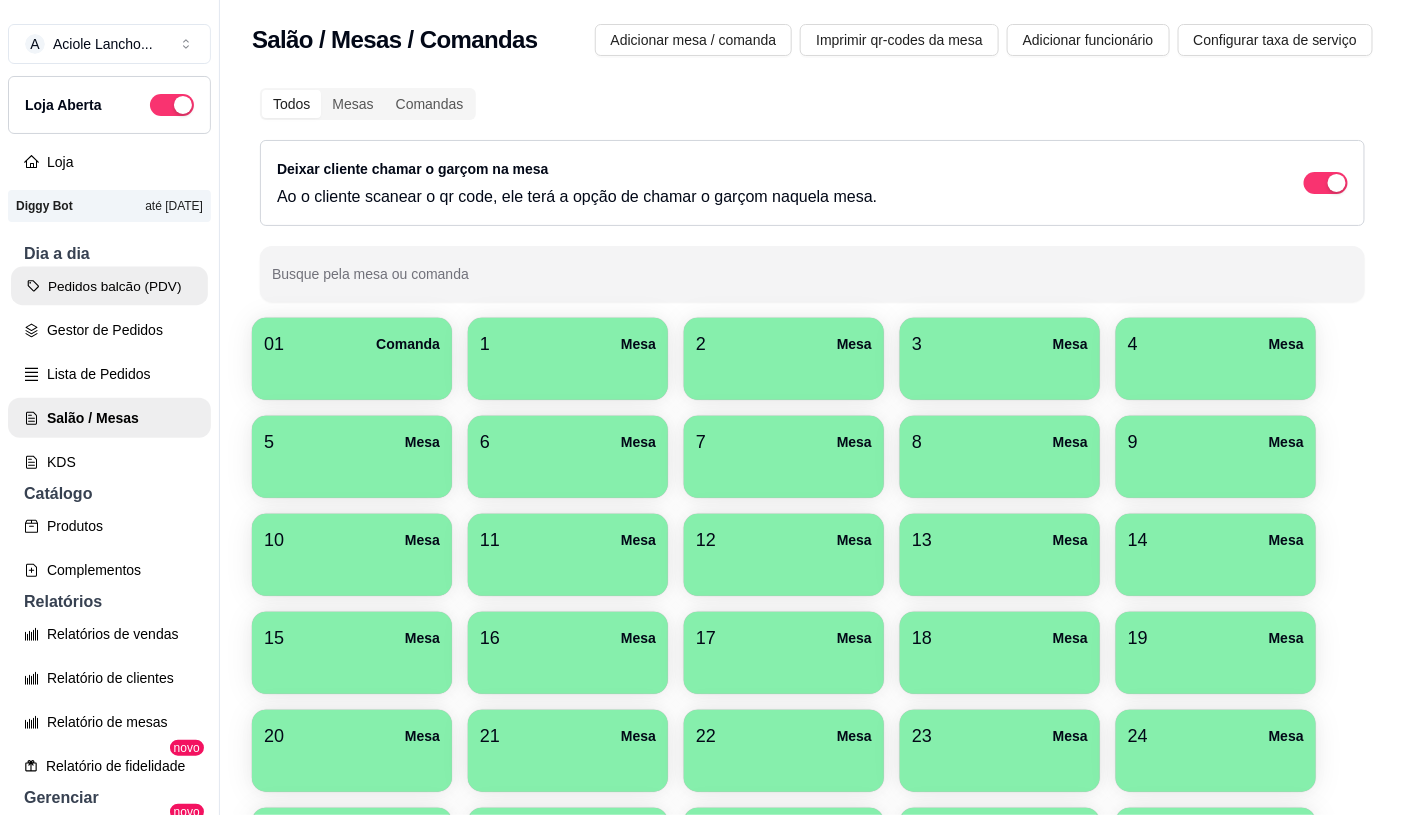 click on "Pedidos balcão (PDV)" at bounding box center [109, 286] 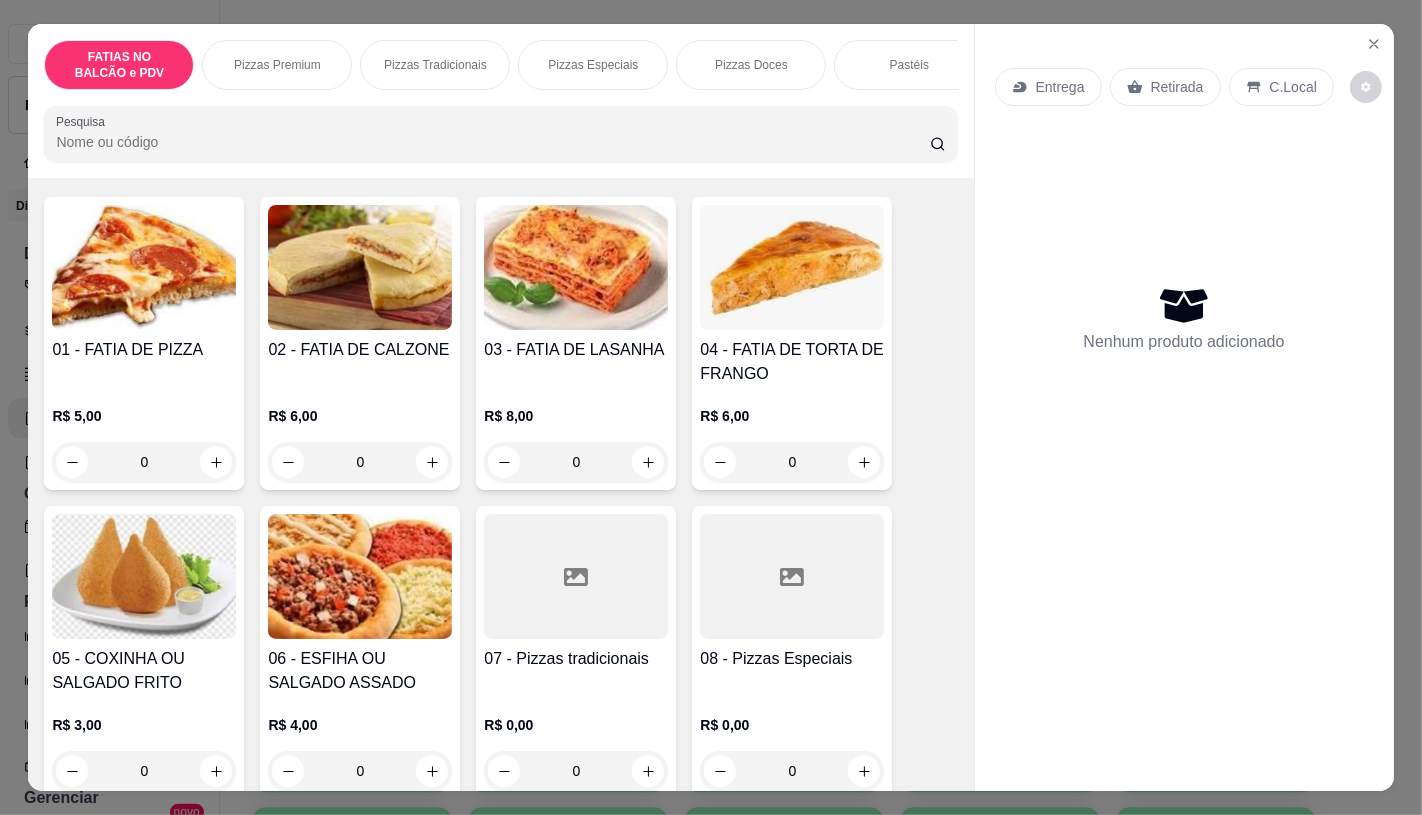 scroll, scrollTop: 222, scrollLeft: 0, axis: vertical 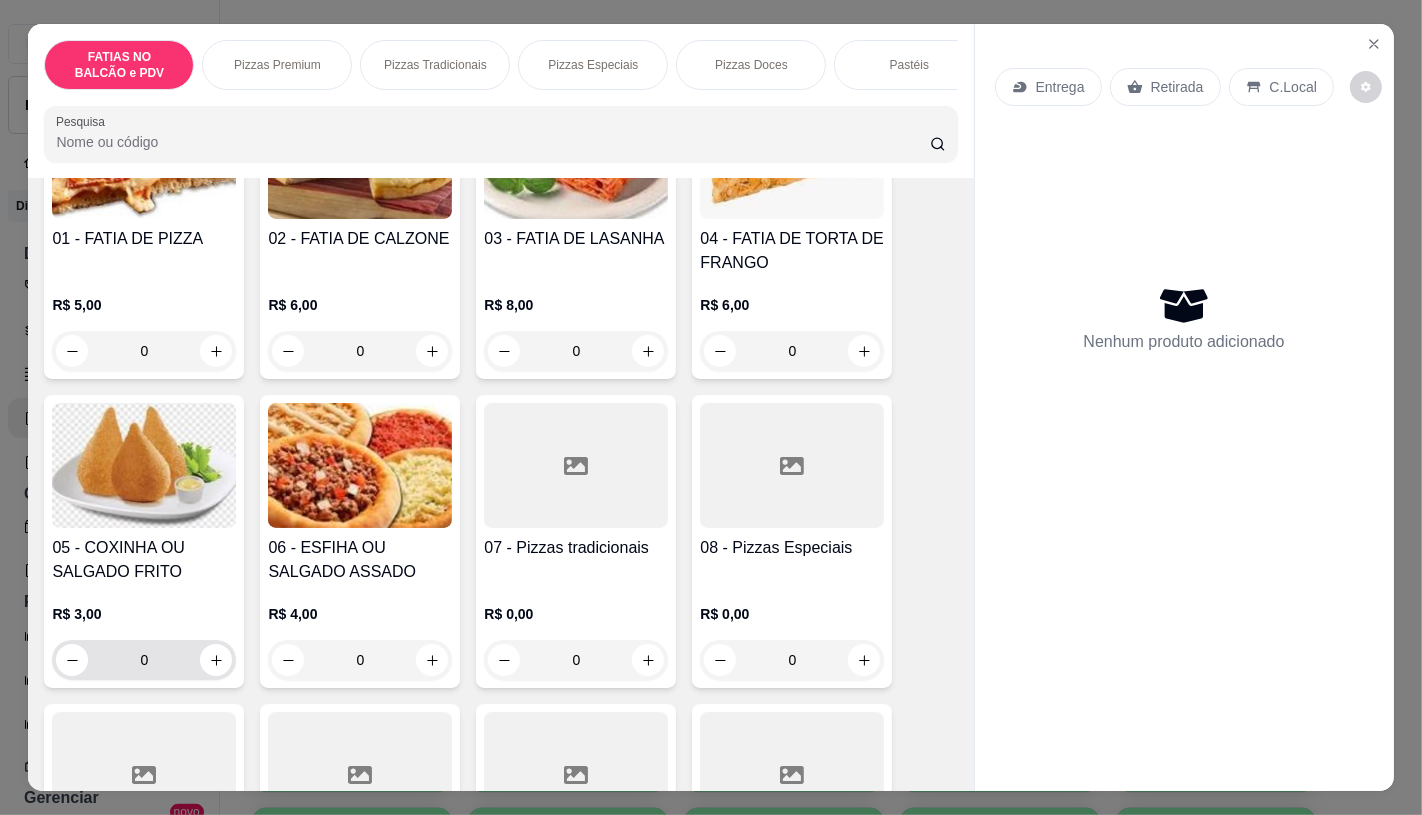 click on "0" at bounding box center (144, 660) 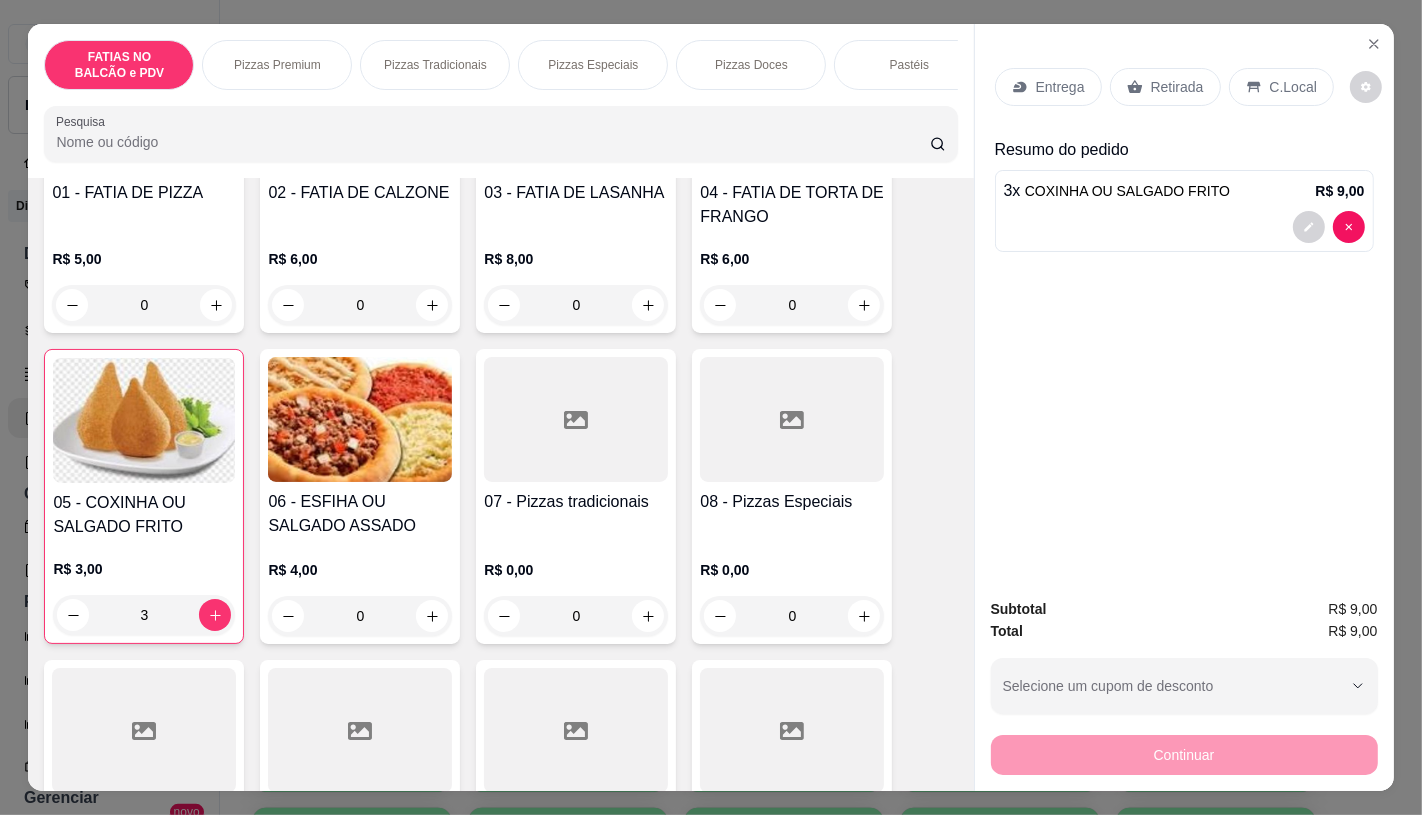 scroll, scrollTop: 444, scrollLeft: 0, axis: vertical 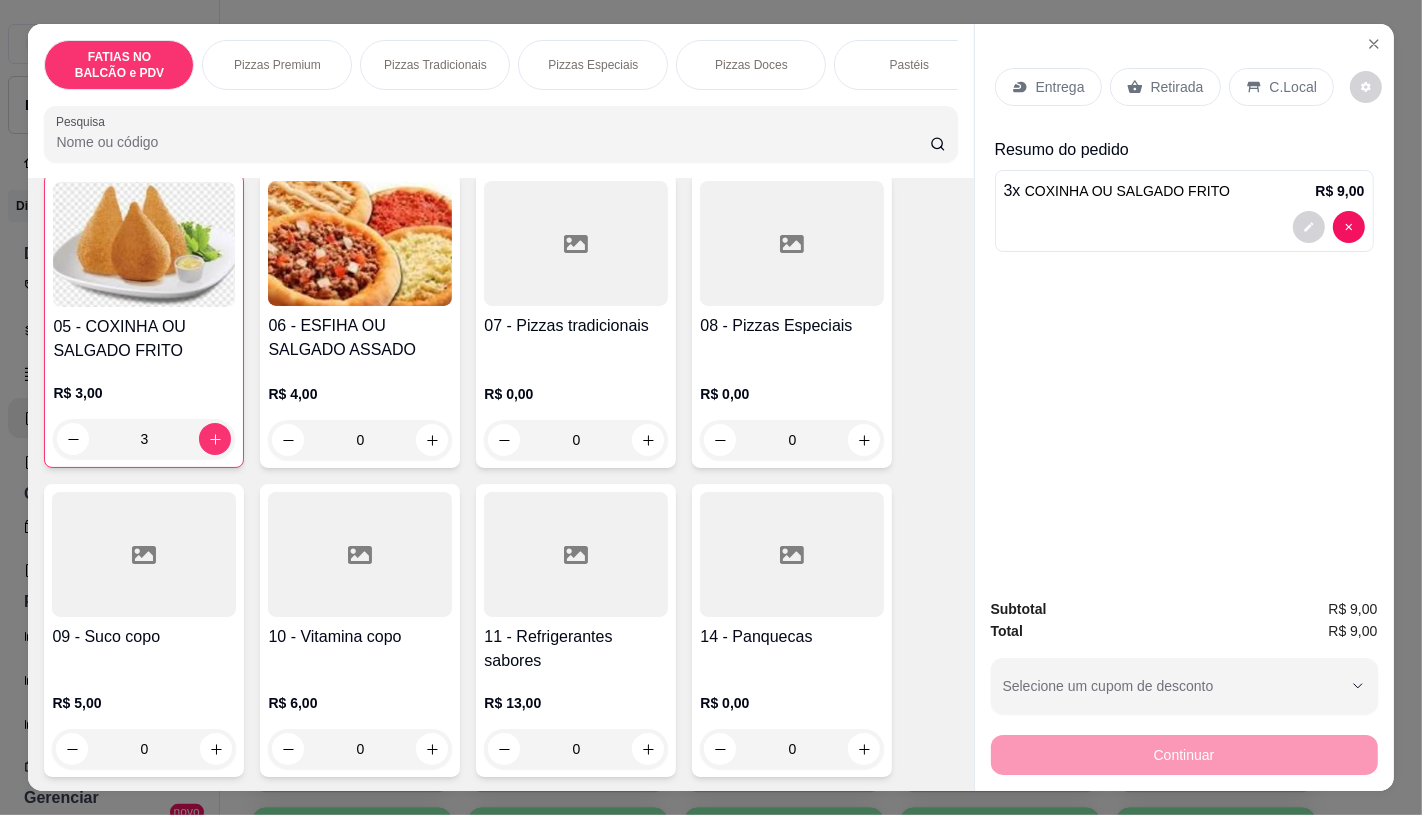 type on "3" 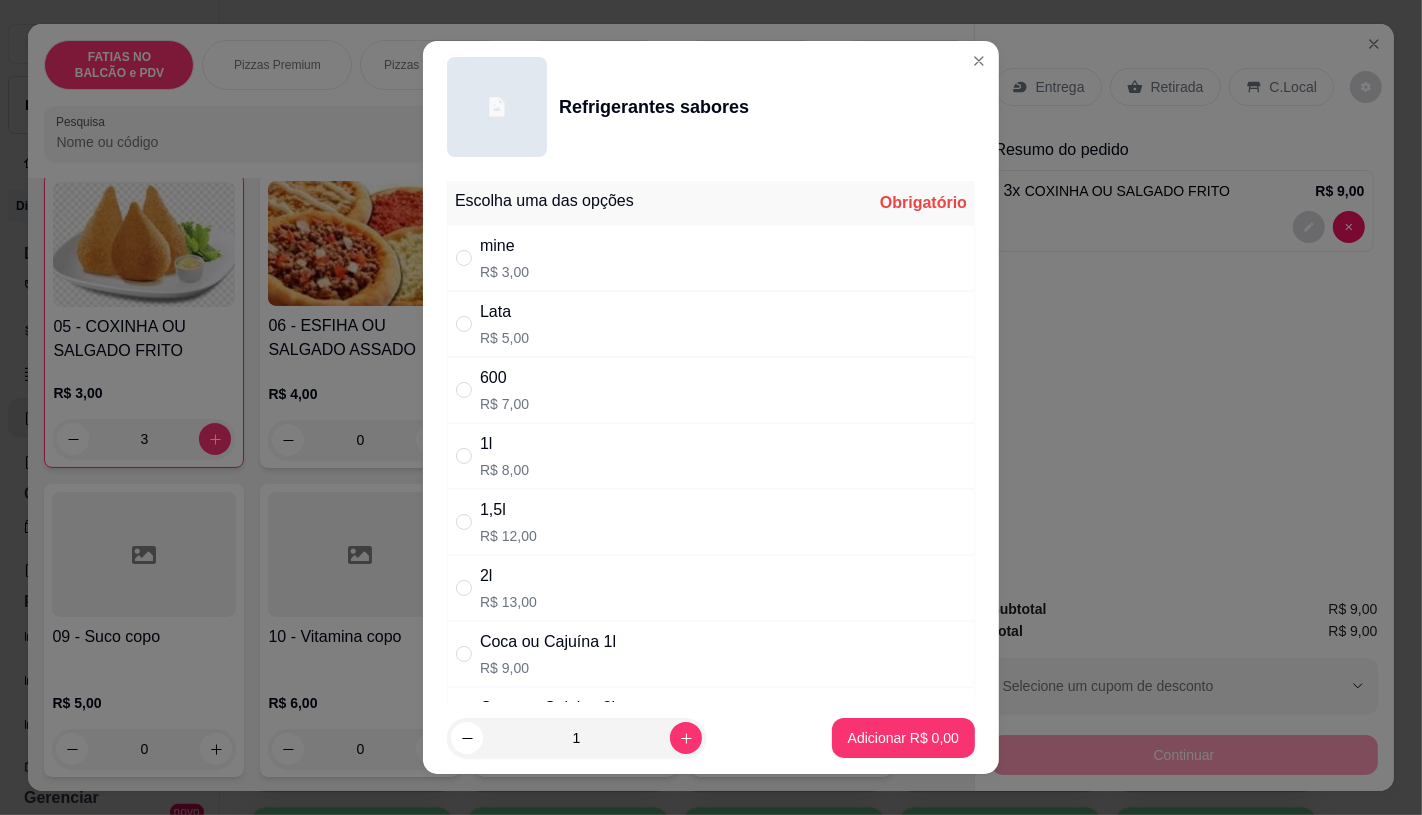 click on "mine R$ 3,00" at bounding box center (711, 258) 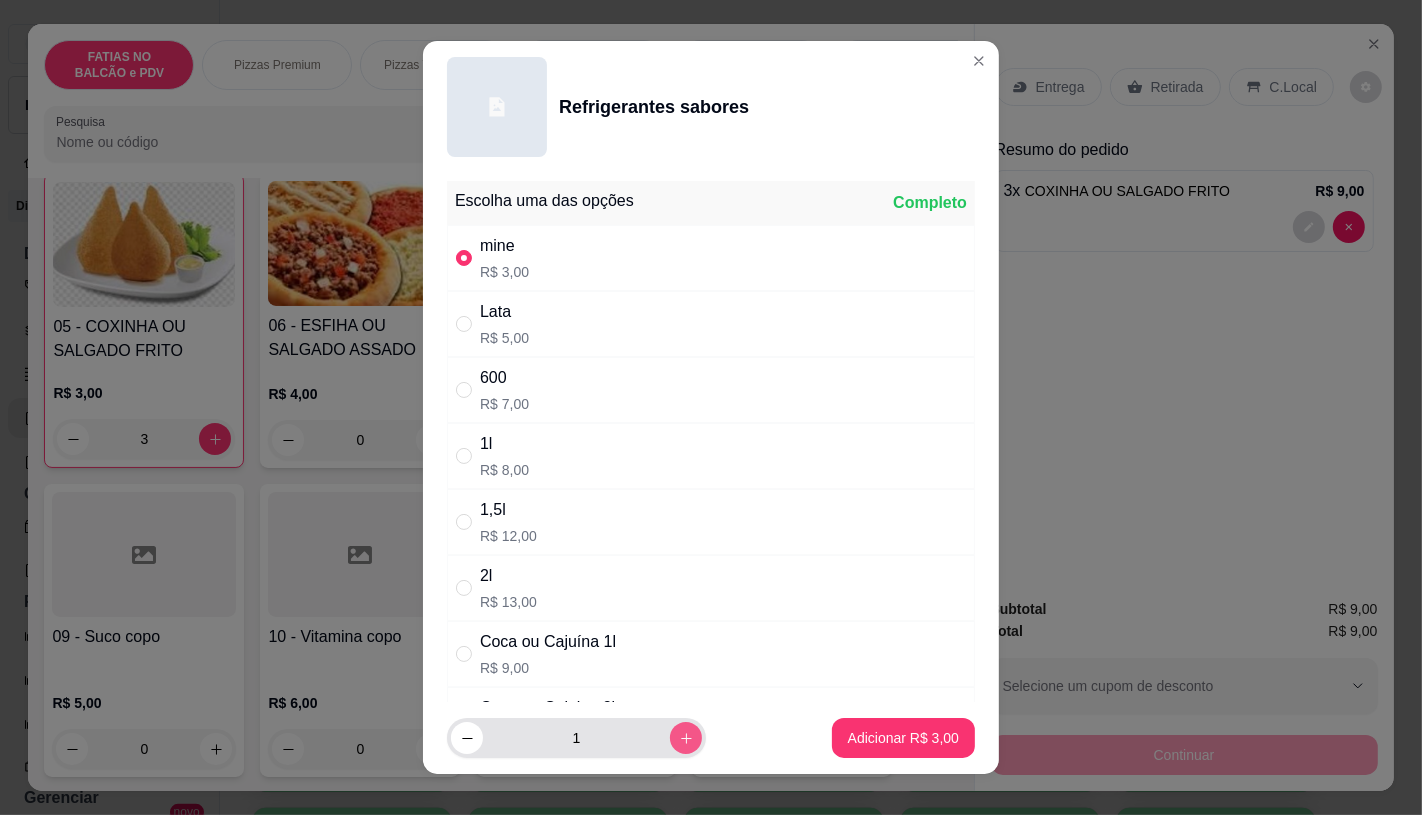 click 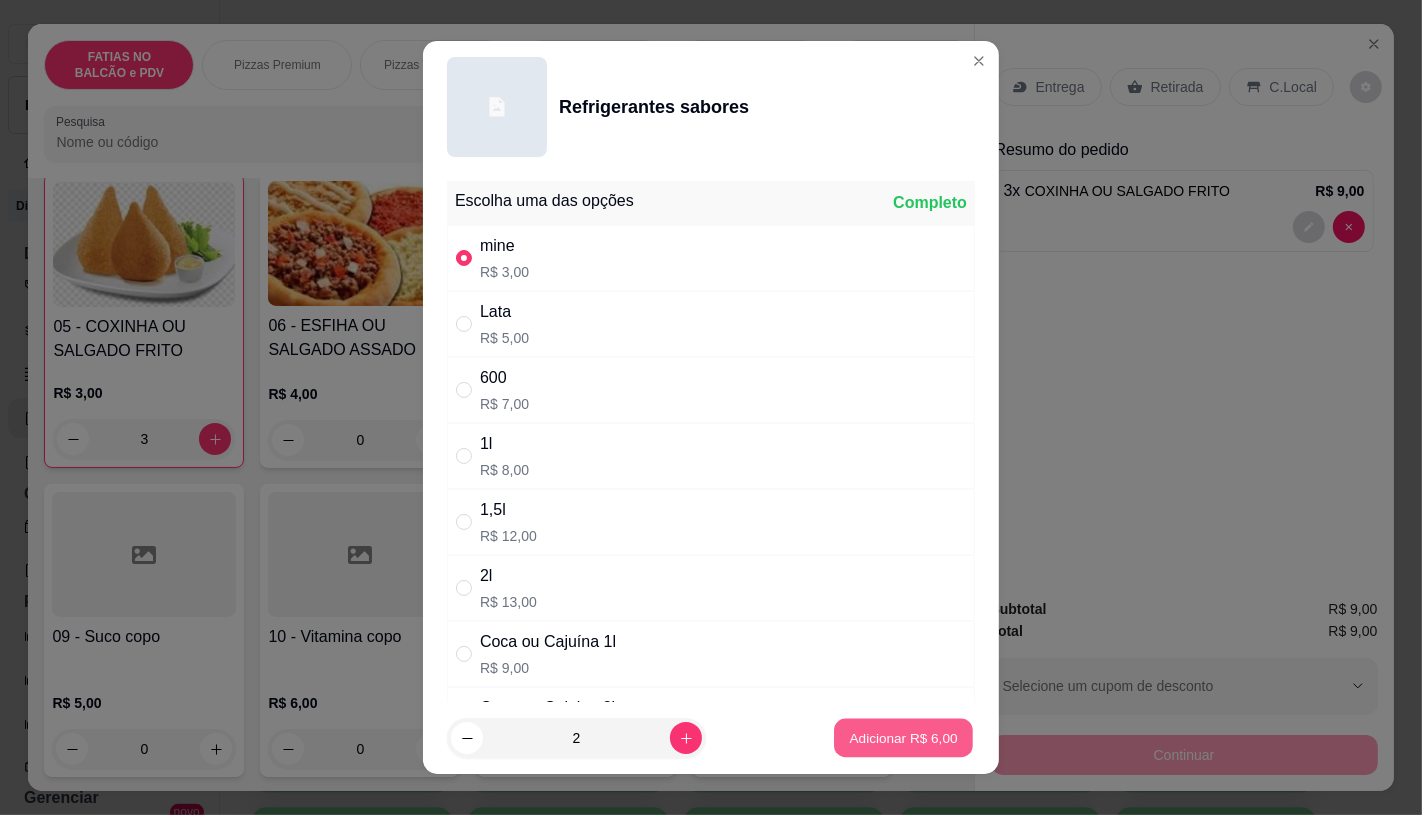 click on "Adicionar   R$ 6,00" at bounding box center (903, 738) 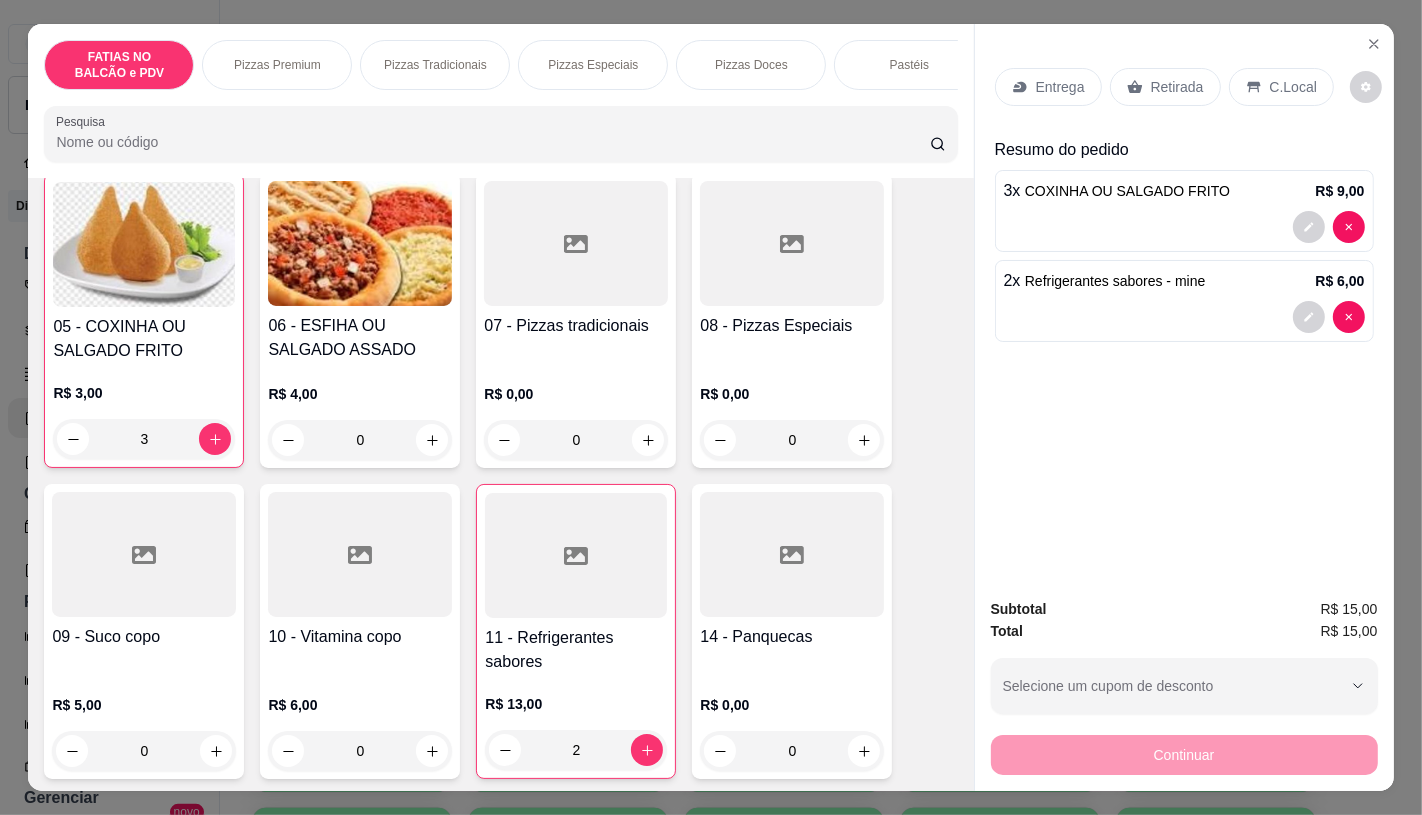 click on "Retirada" at bounding box center (1165, 87) 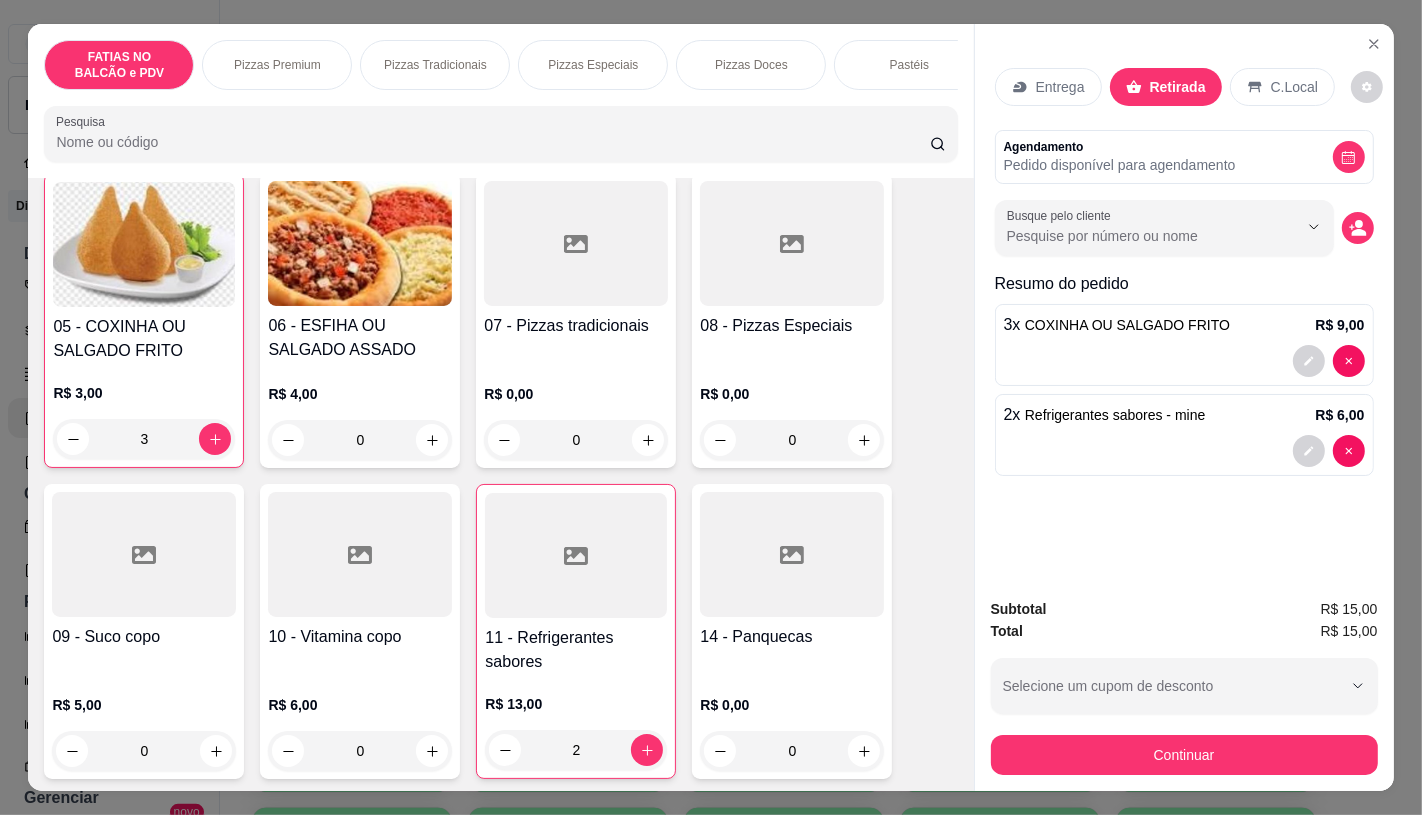 click on "Continuar" at bounding box center [1184, 755] 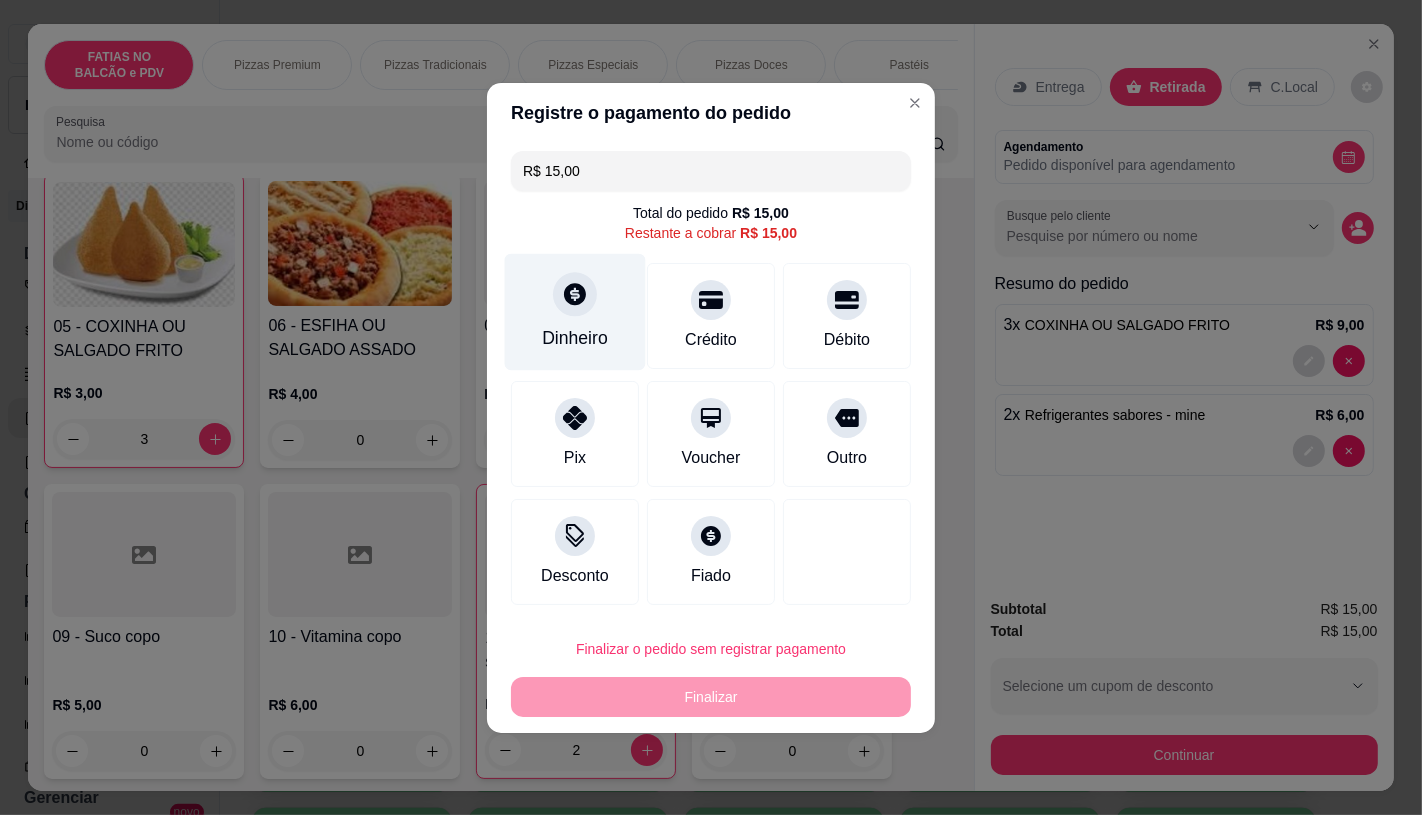 click on "Dinheiro" at bounding box center [575, 311] 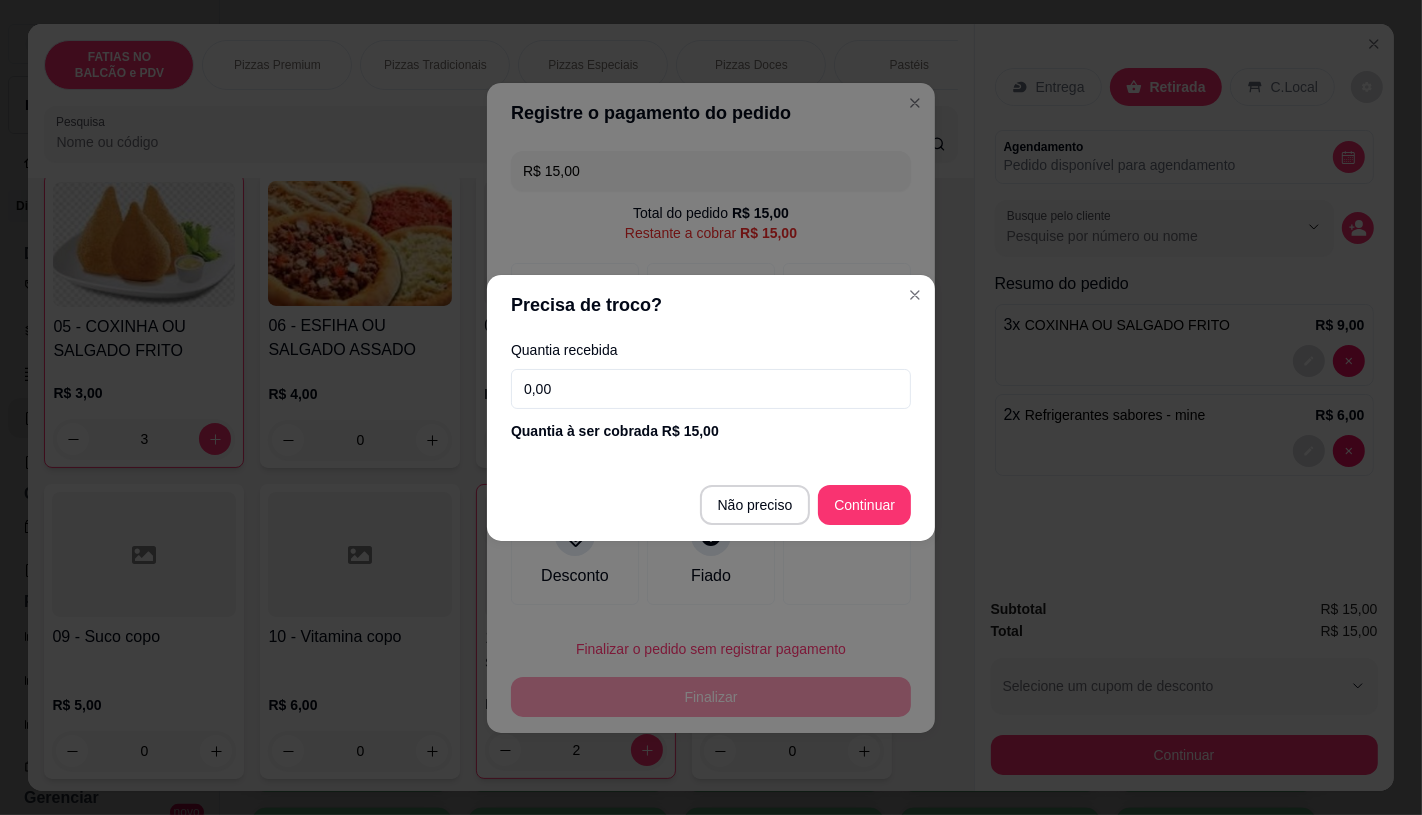 click on "0,00" at bounding box center (711, 389) 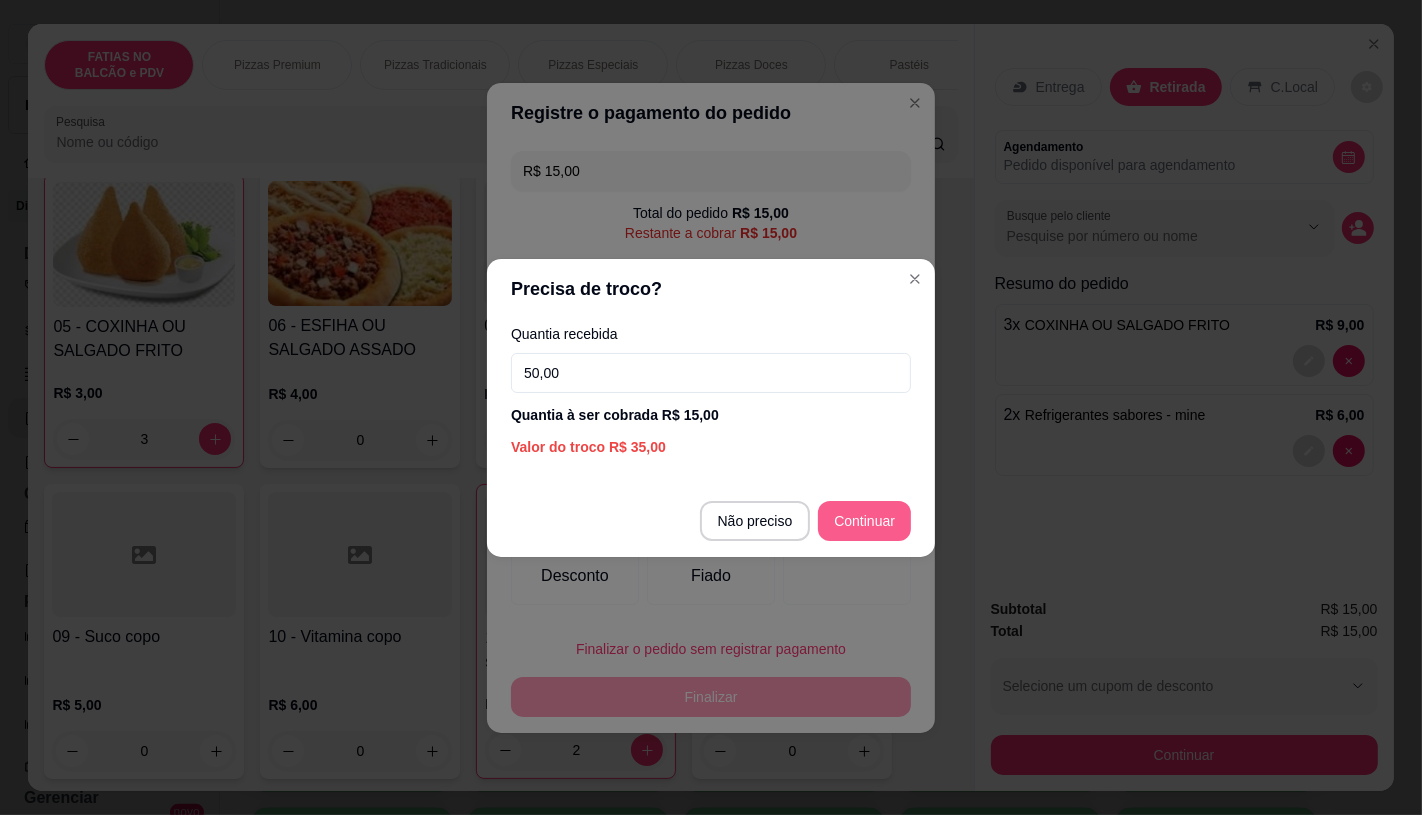 type on "50,00" 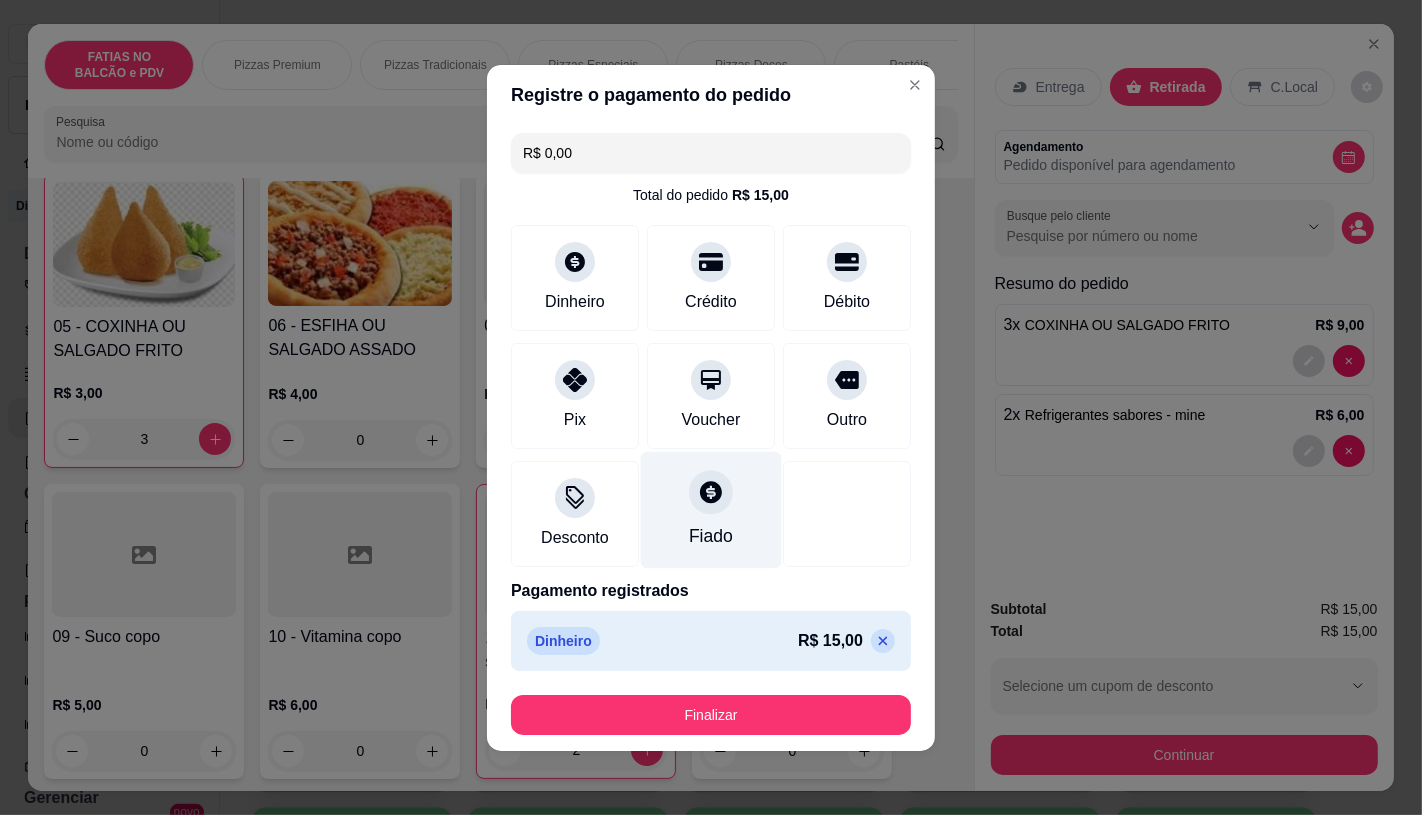 type on "R$ 0,00" 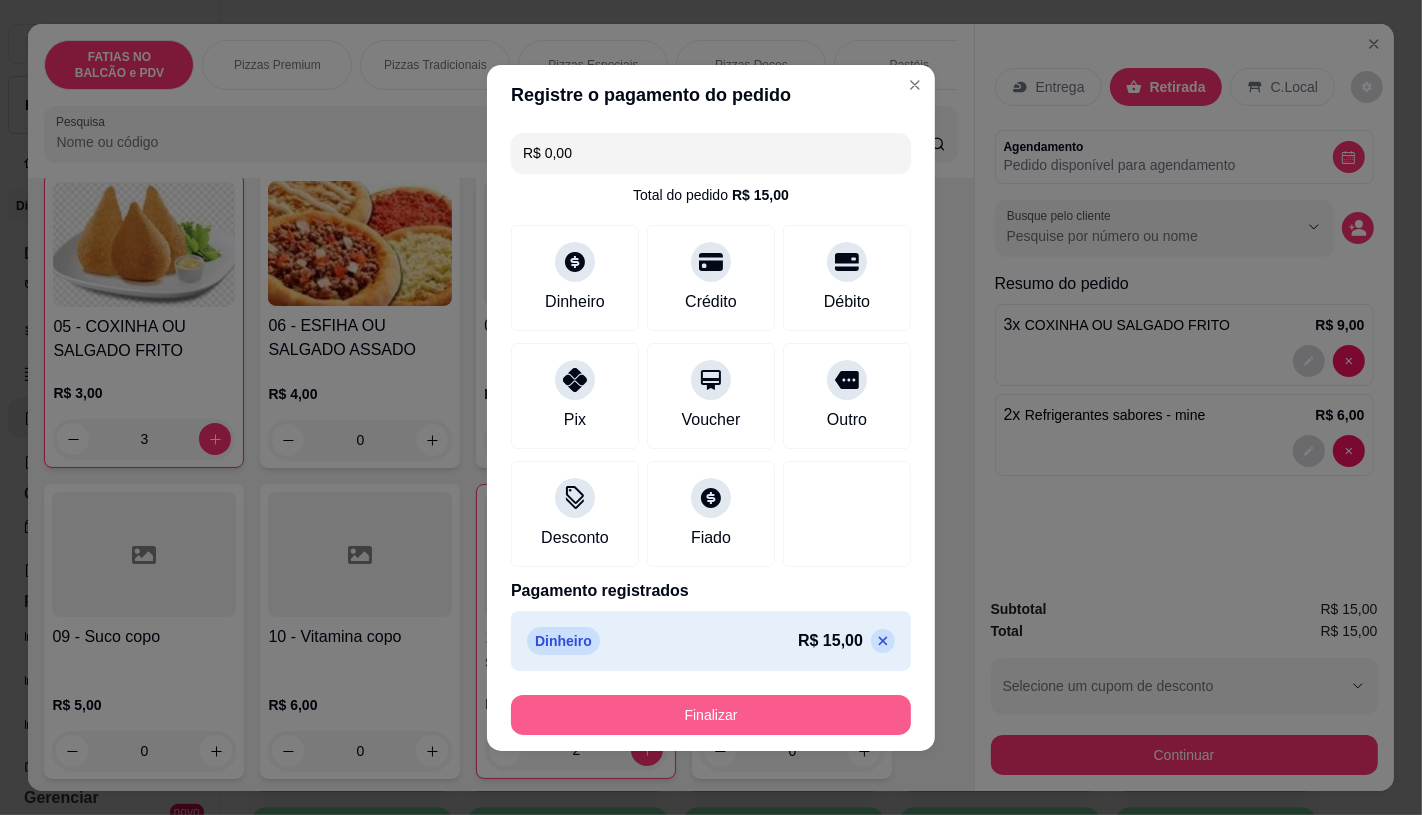 click on "Finalizar" at bounding box center [711, 715] 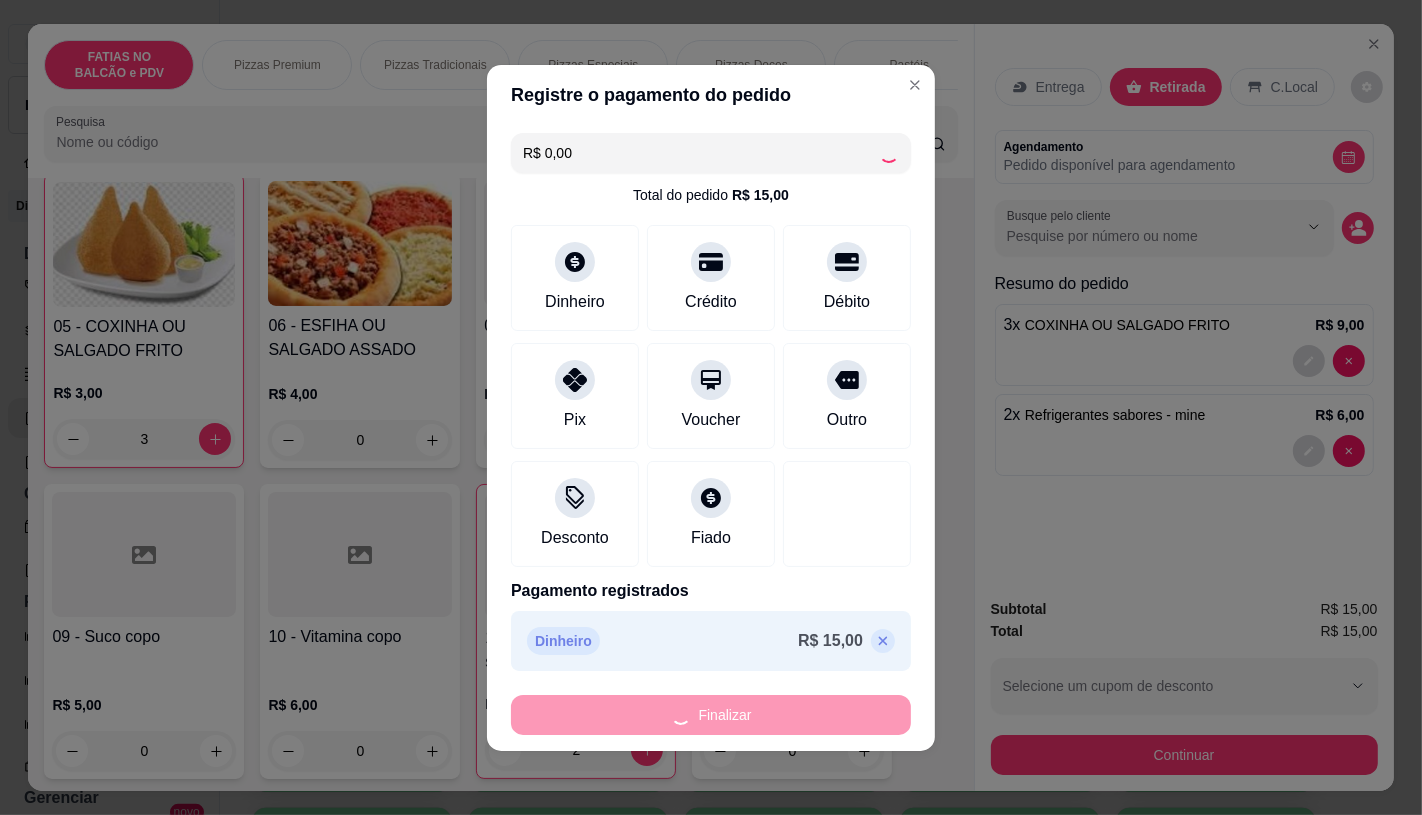 type on "0" 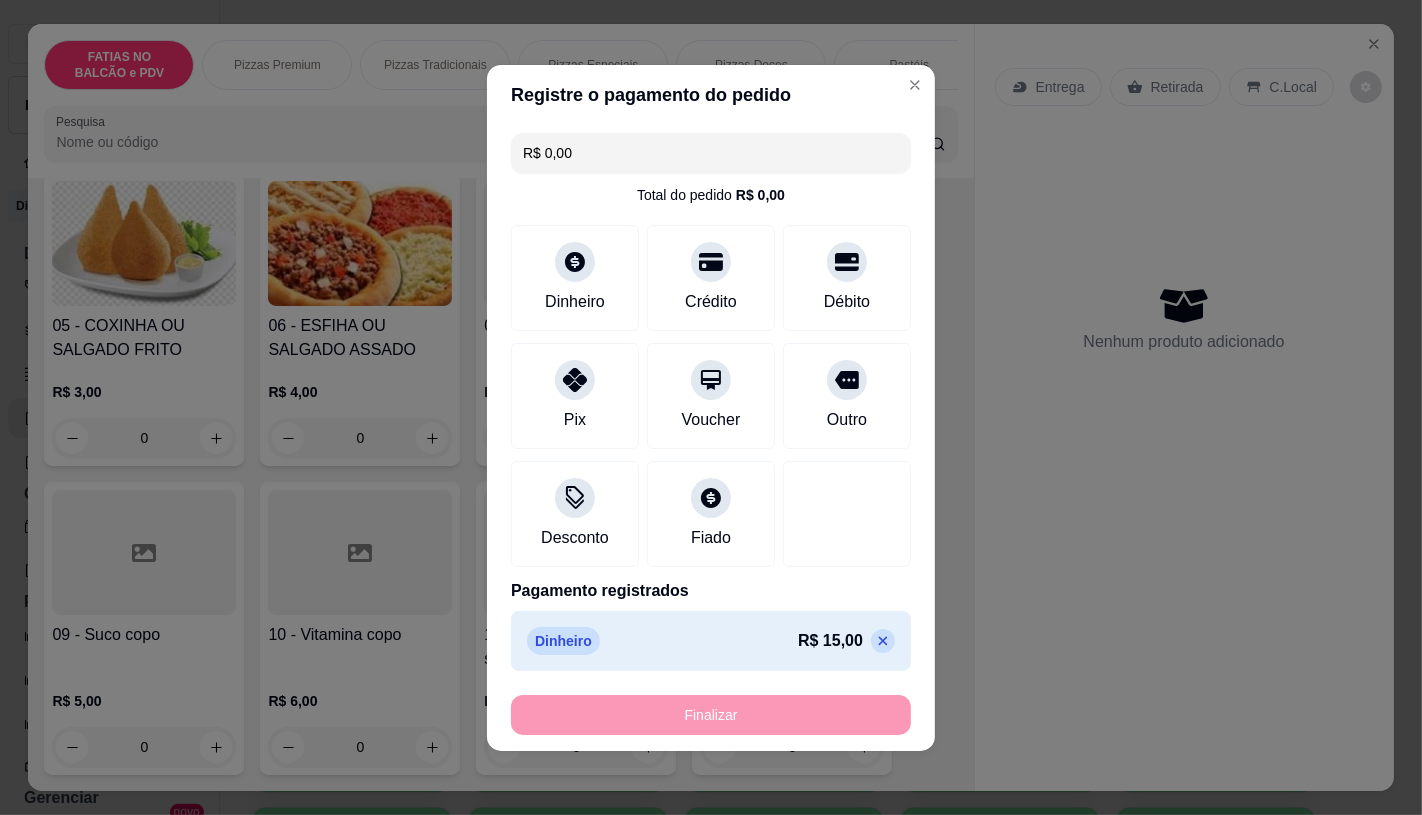 type on "-R$ 15,00" 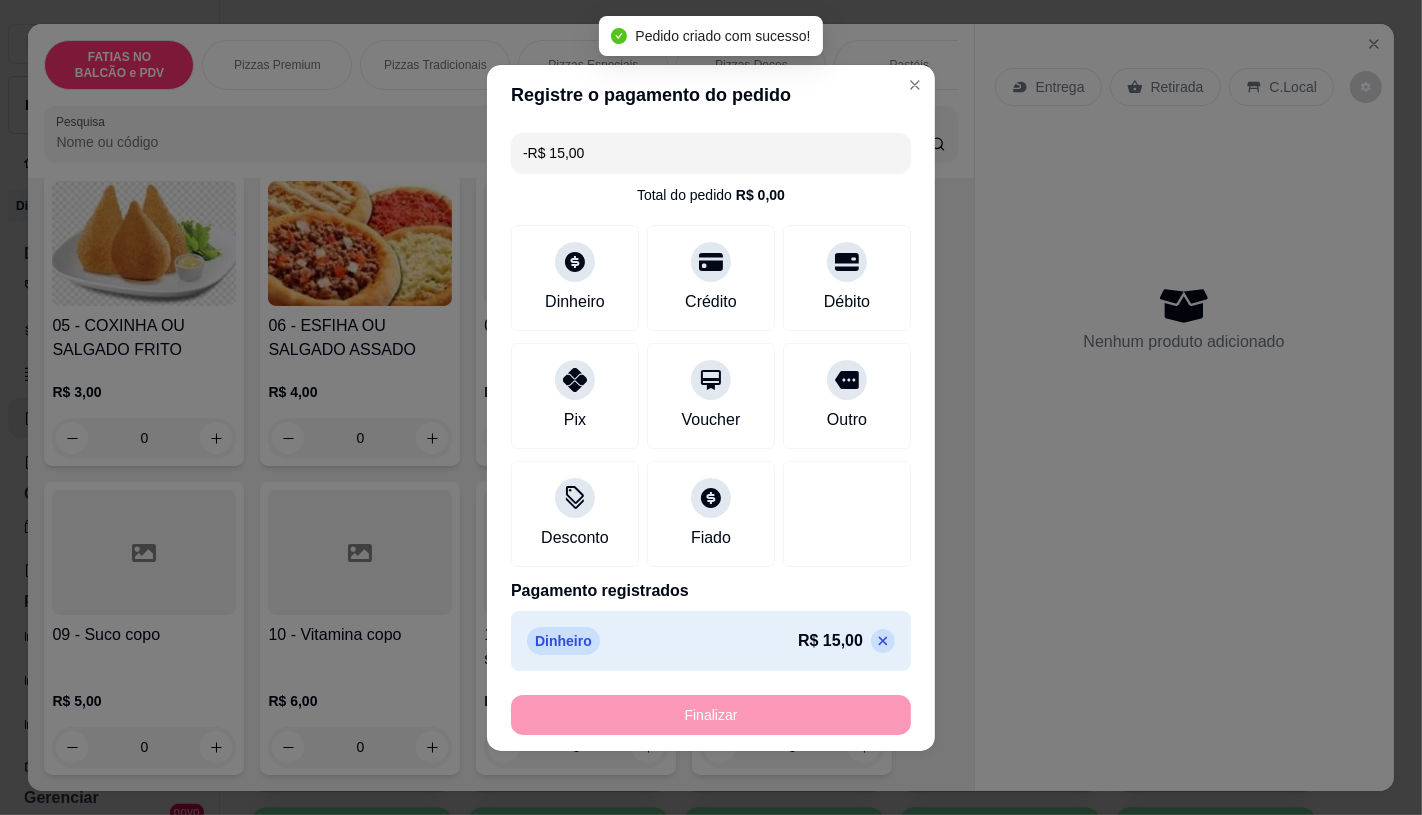 scroll, scrollTop: 443, scrollLeft: 0, axis: vertical 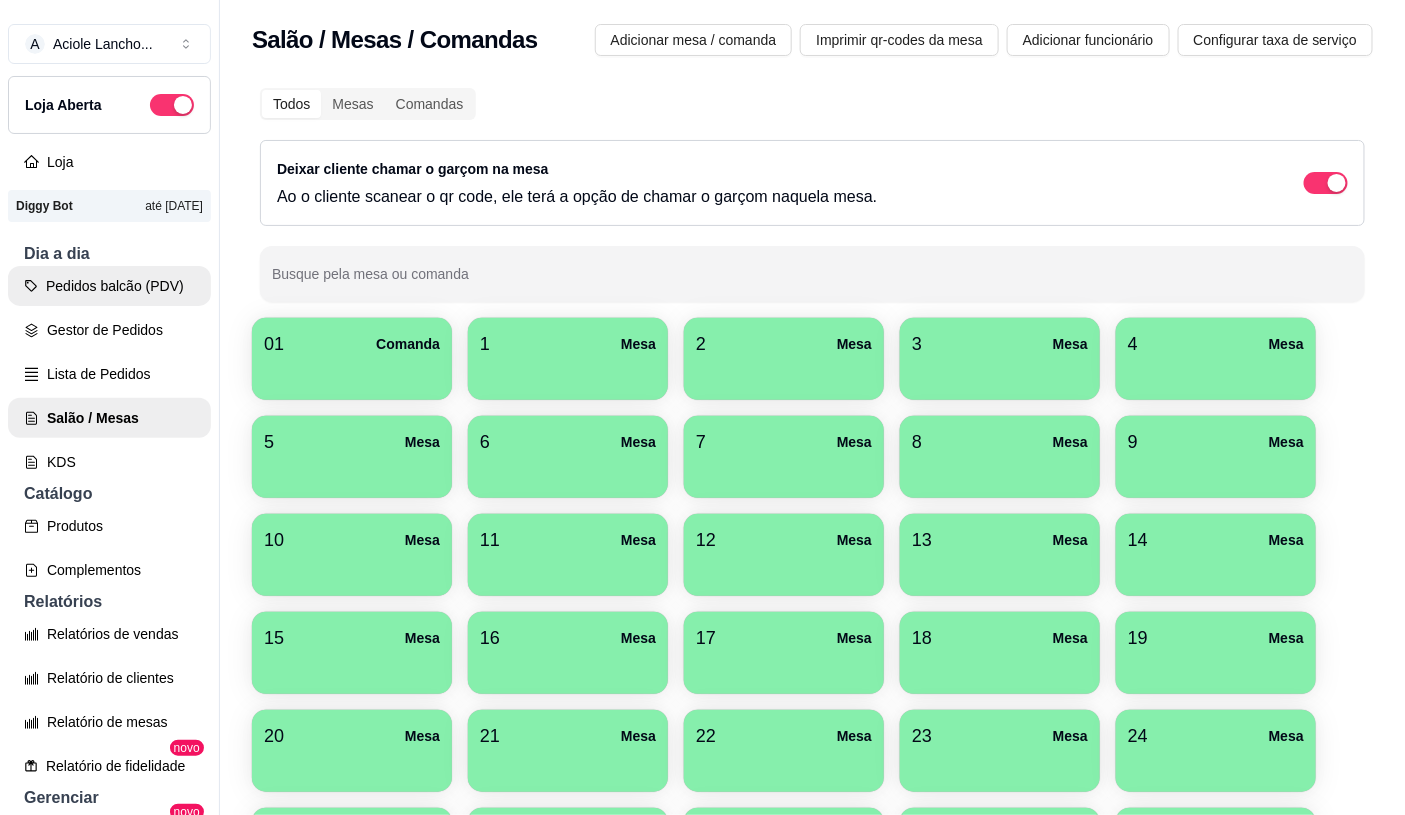 click on "Pedidos balcão (PDV)" at bounding box center [109, 286] 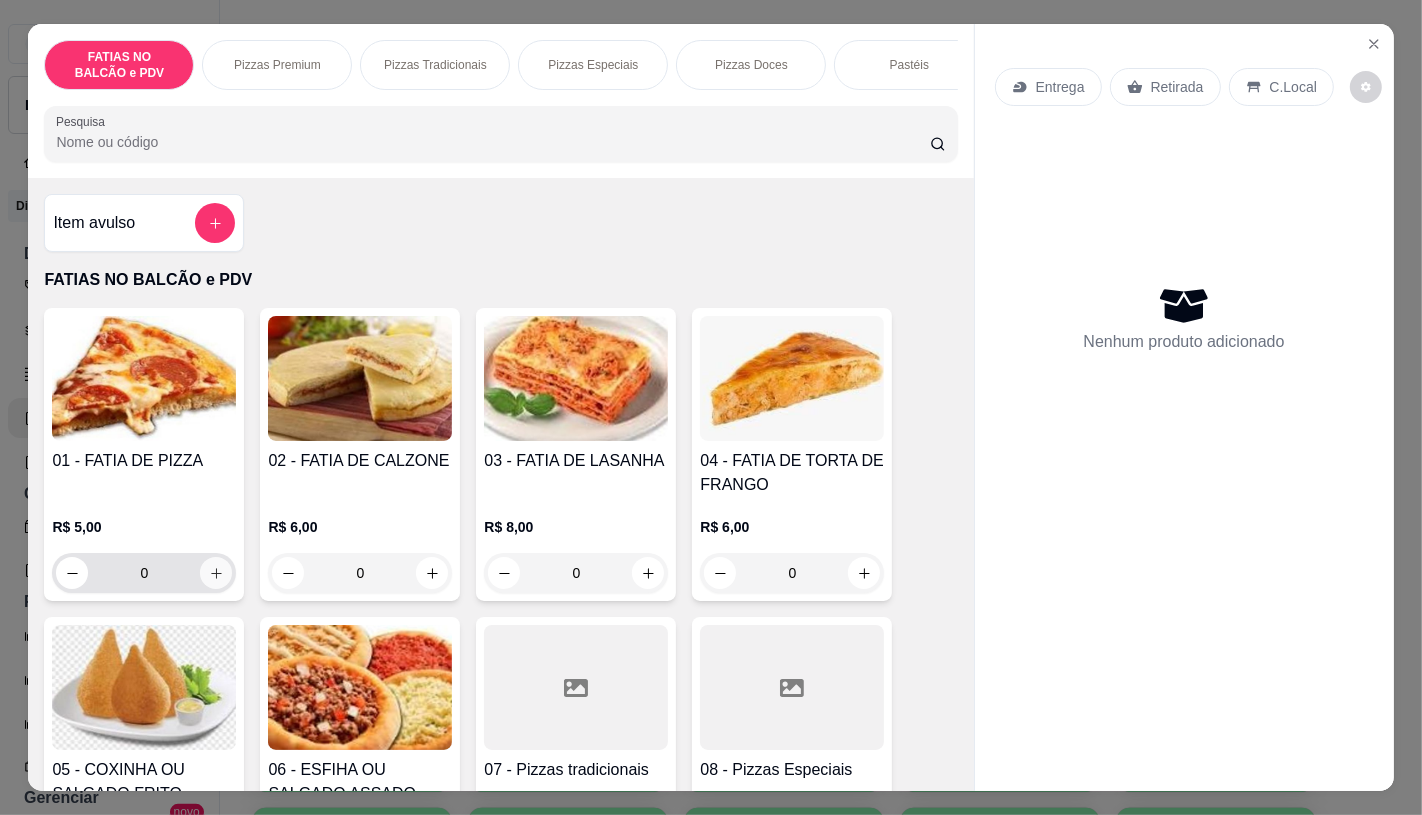 click 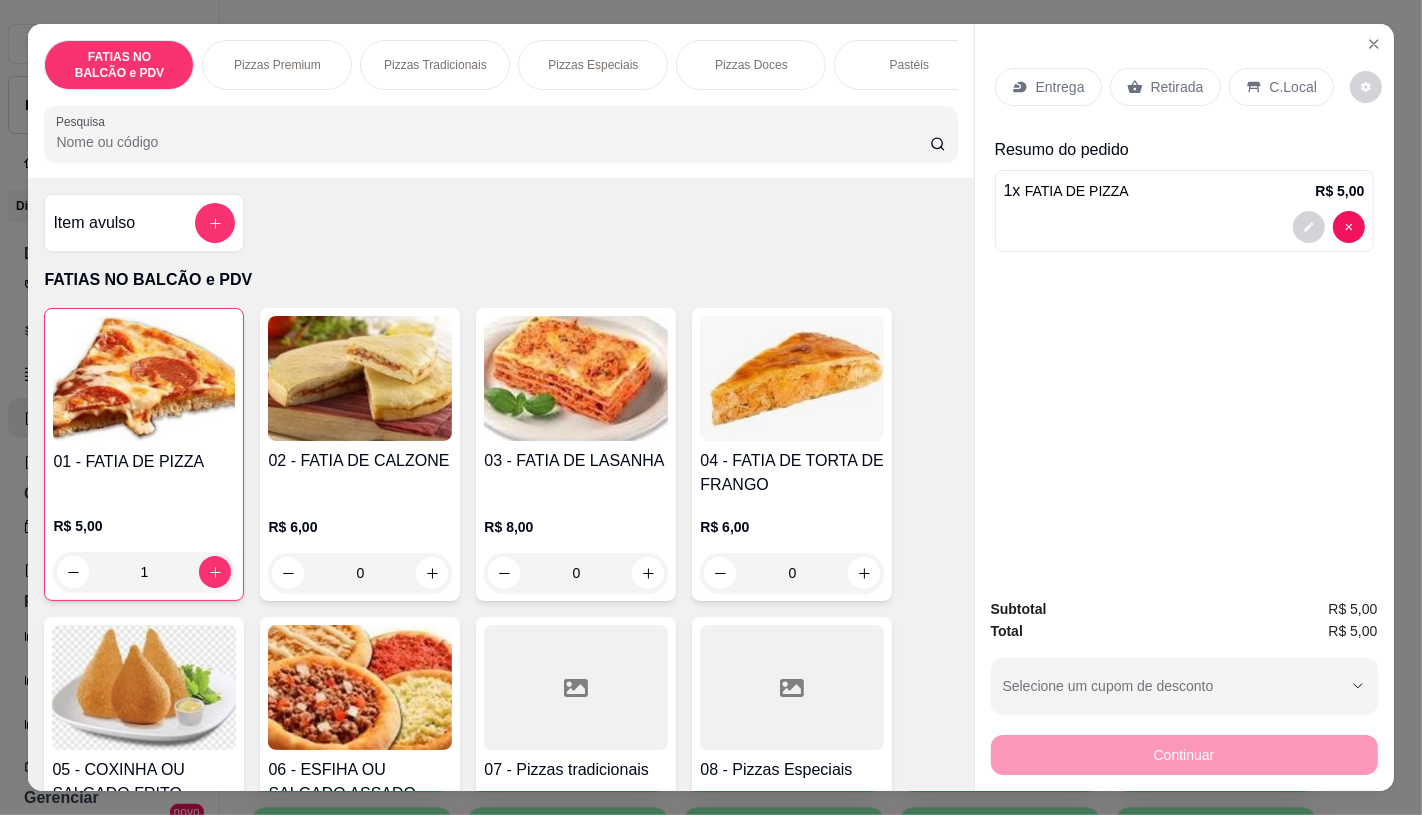 click on "Retirada" at bounding box center (1177, 87) 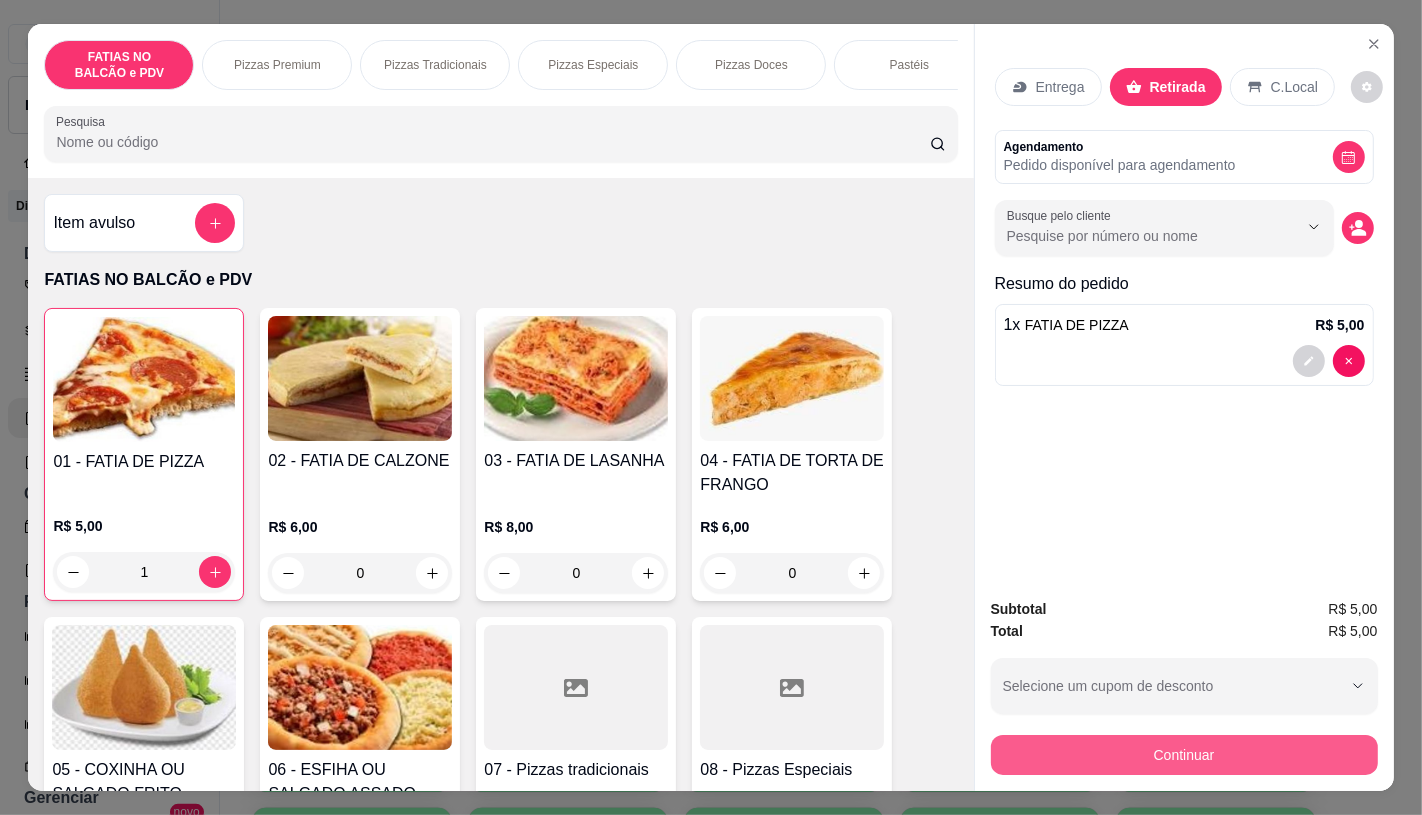 click on "Continuar" at bounding box center [1184, 755] 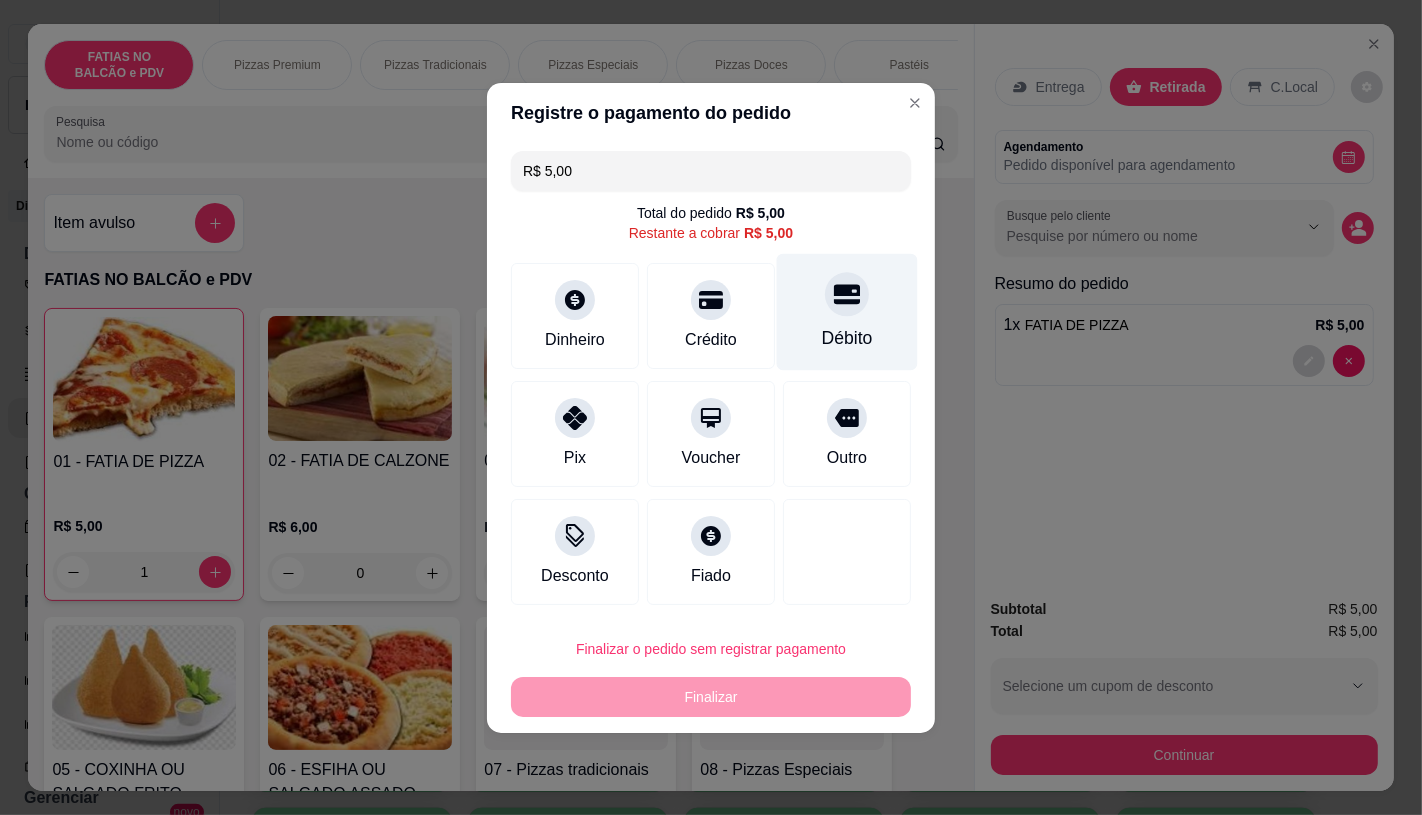 click on "Débito" at bounding box center [847, 311] 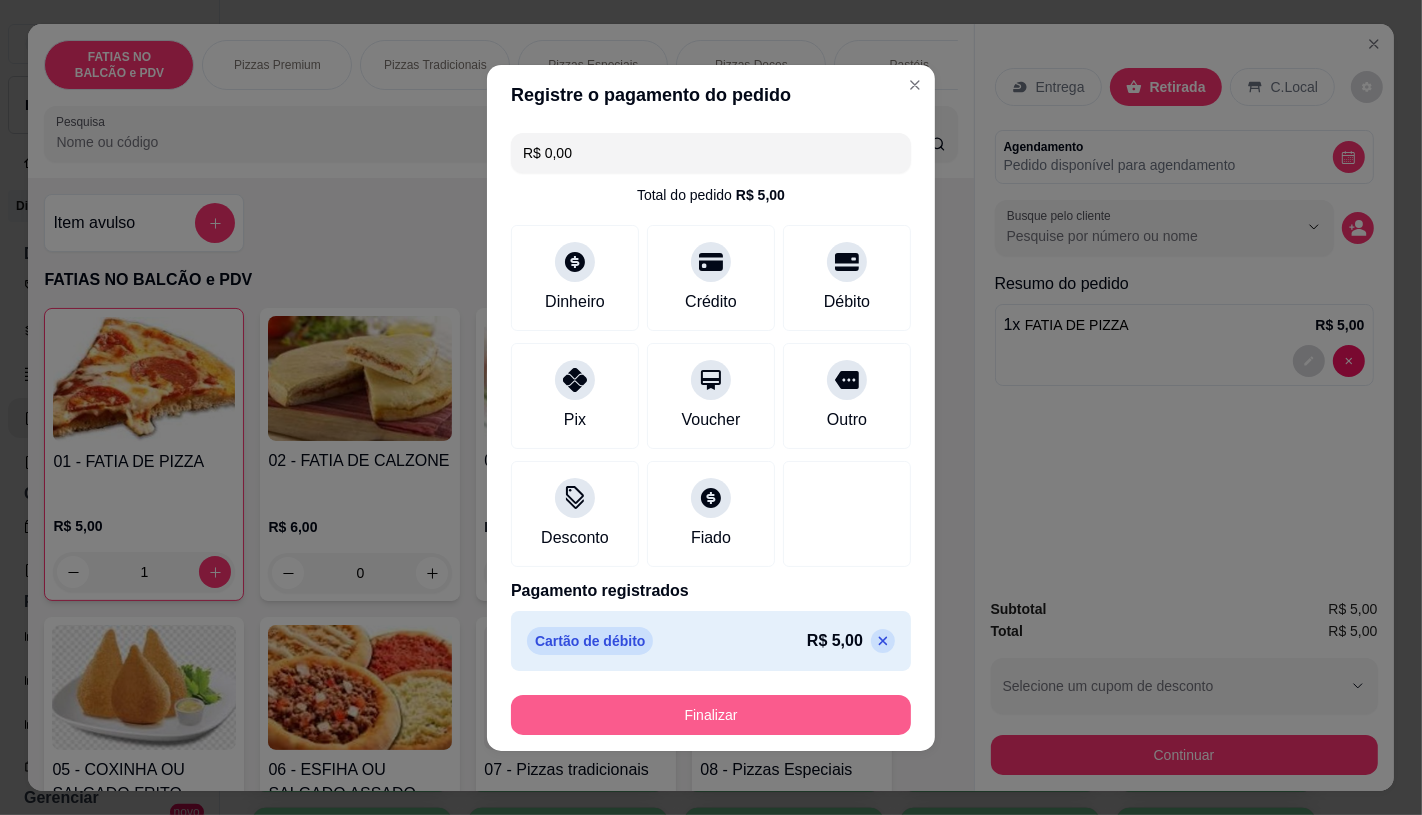 click on "Finalizar" at bounding box center [711, 715] 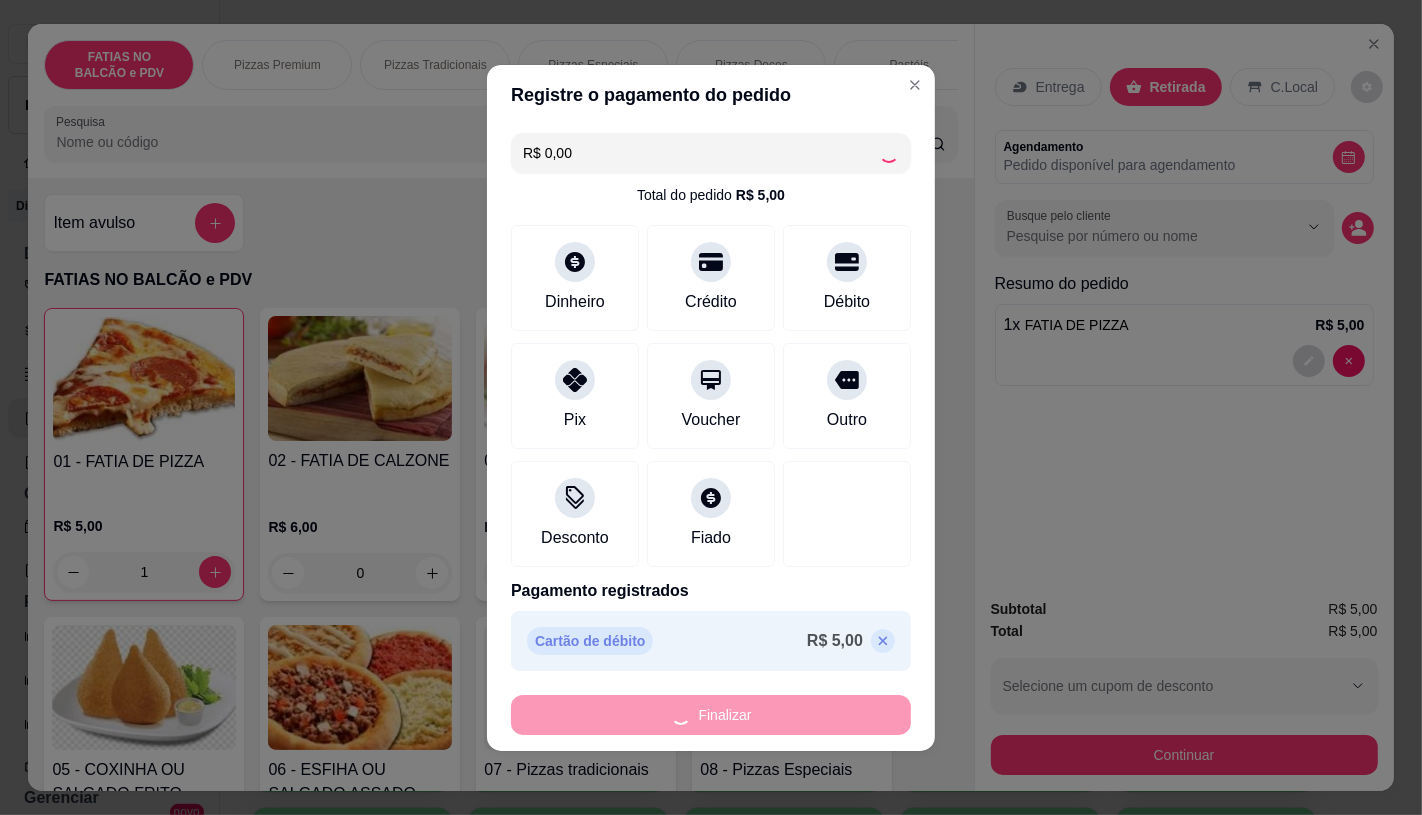 type on "0" 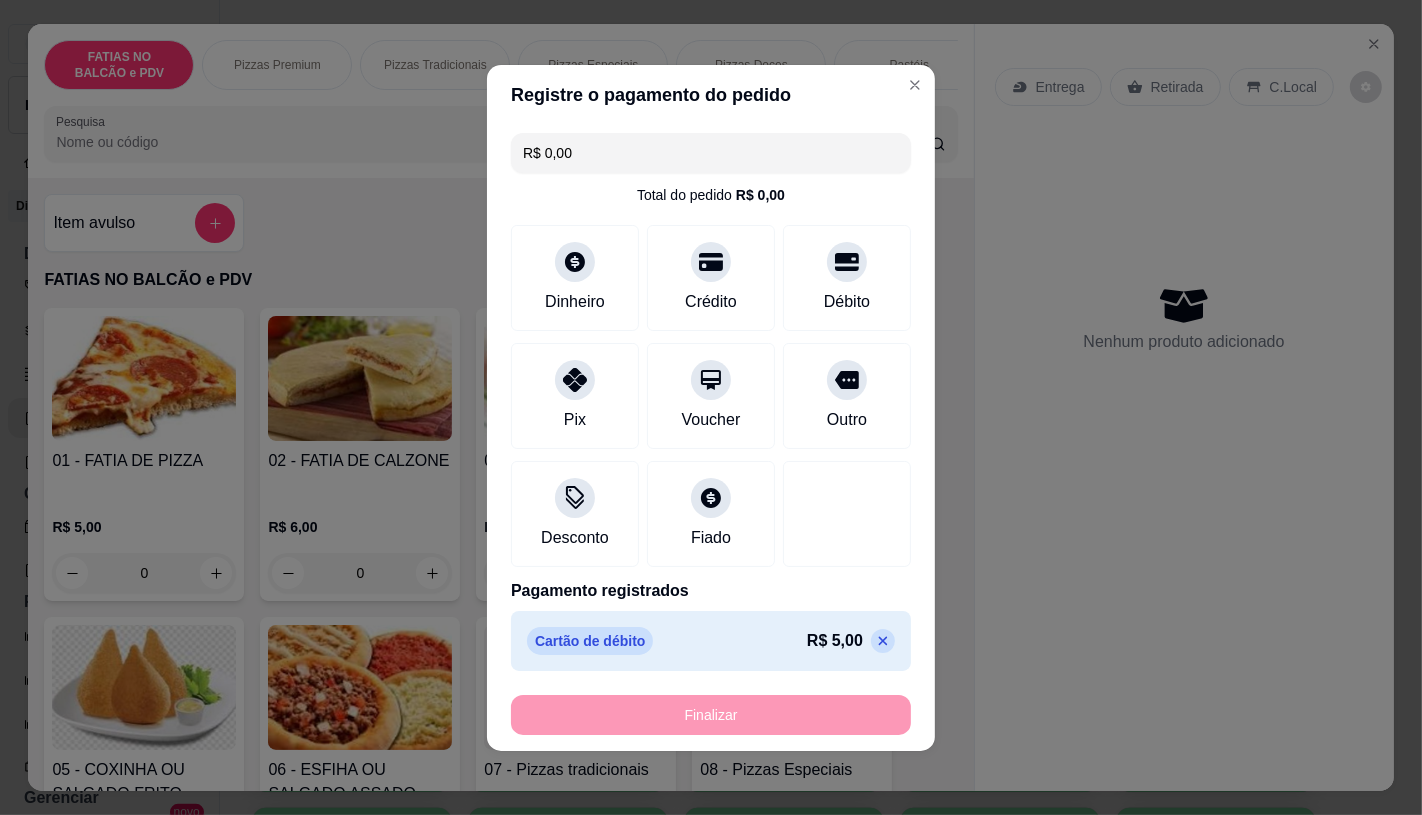 type on "-R$ 5,00" 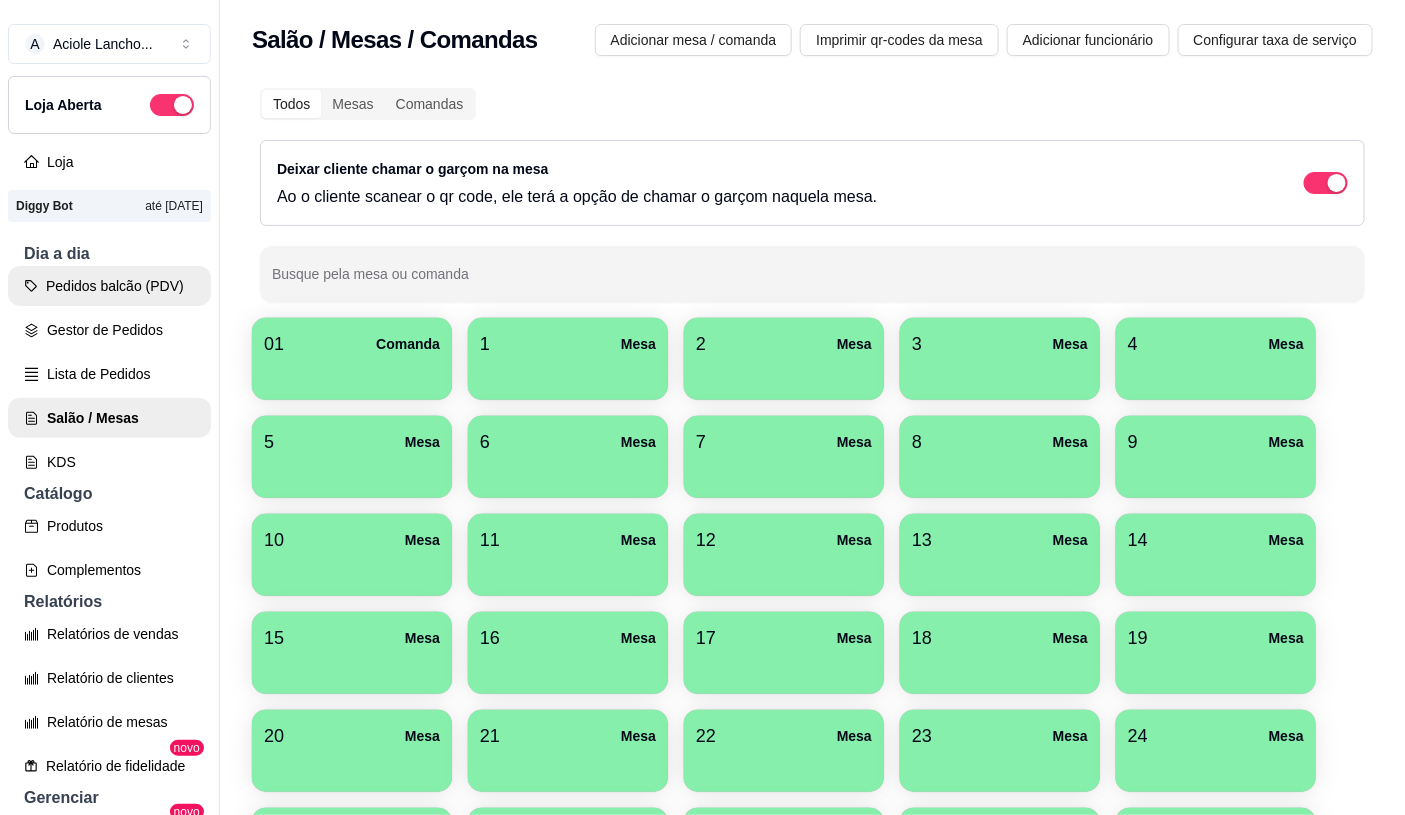 click on "Pedidos balcão (PDV)" at bounding box center [109, 286] 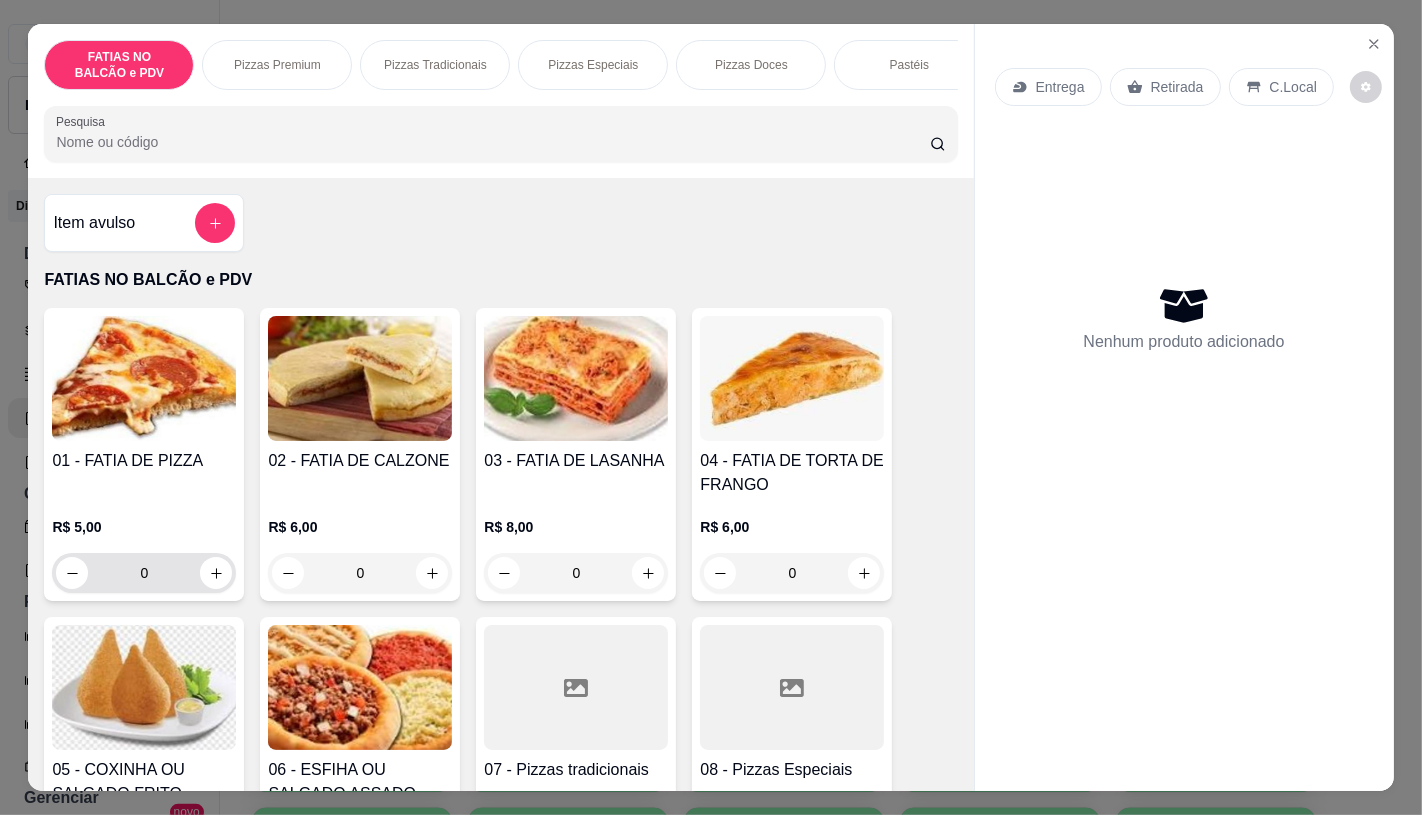 click on "0" at bounding box center [144, 573] 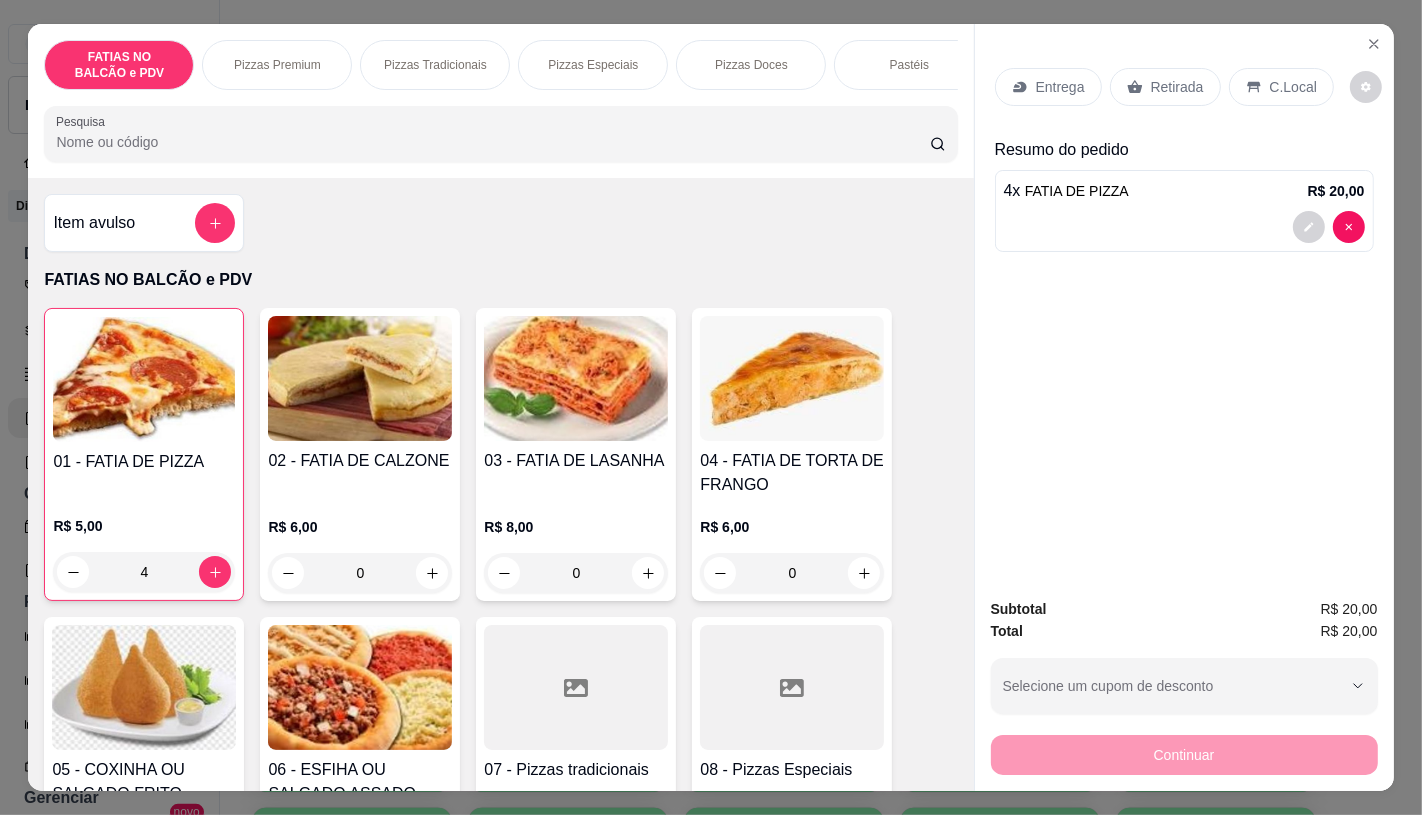 type on "4" 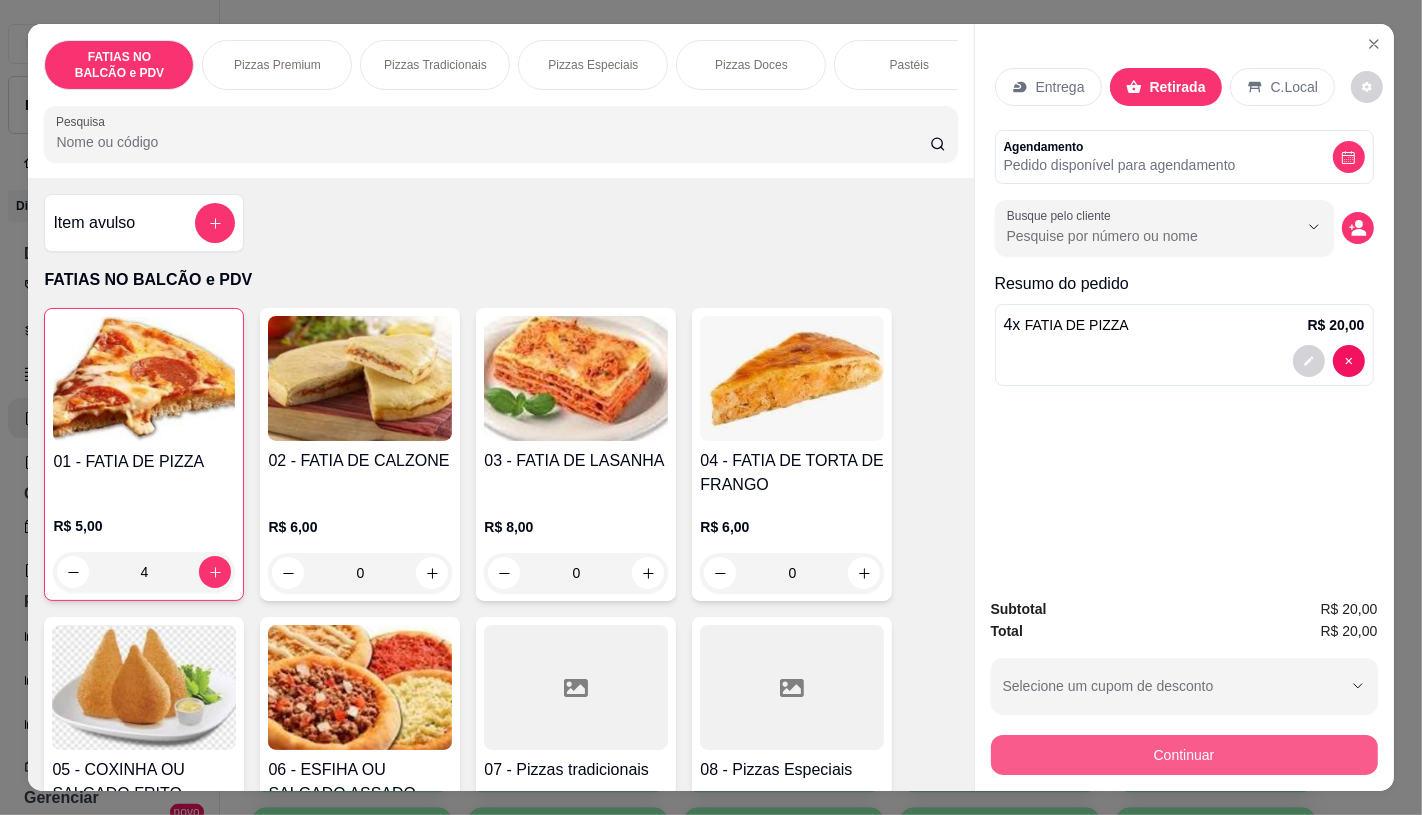 click on "Continuar" at bounding box center [1184, 755] 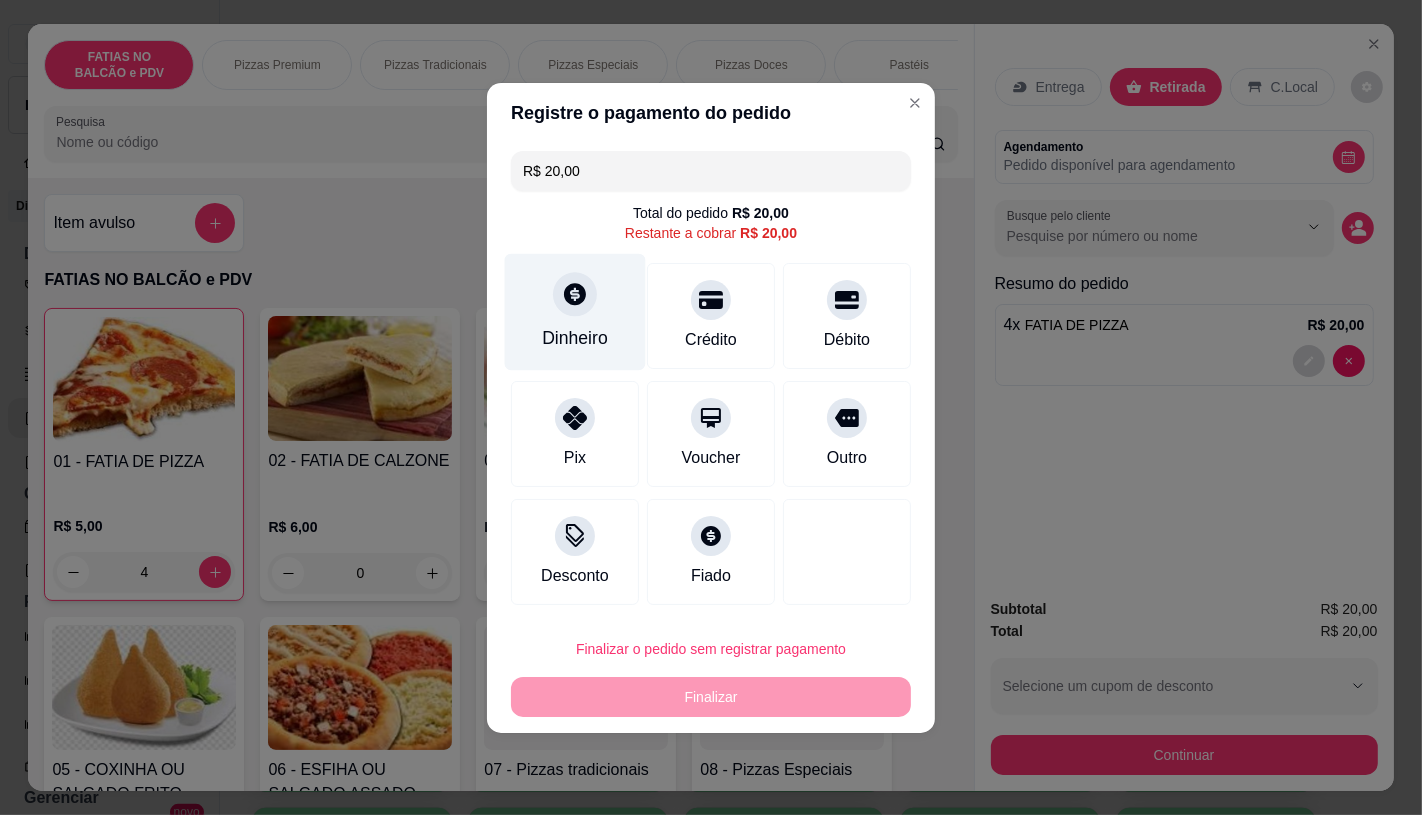 click 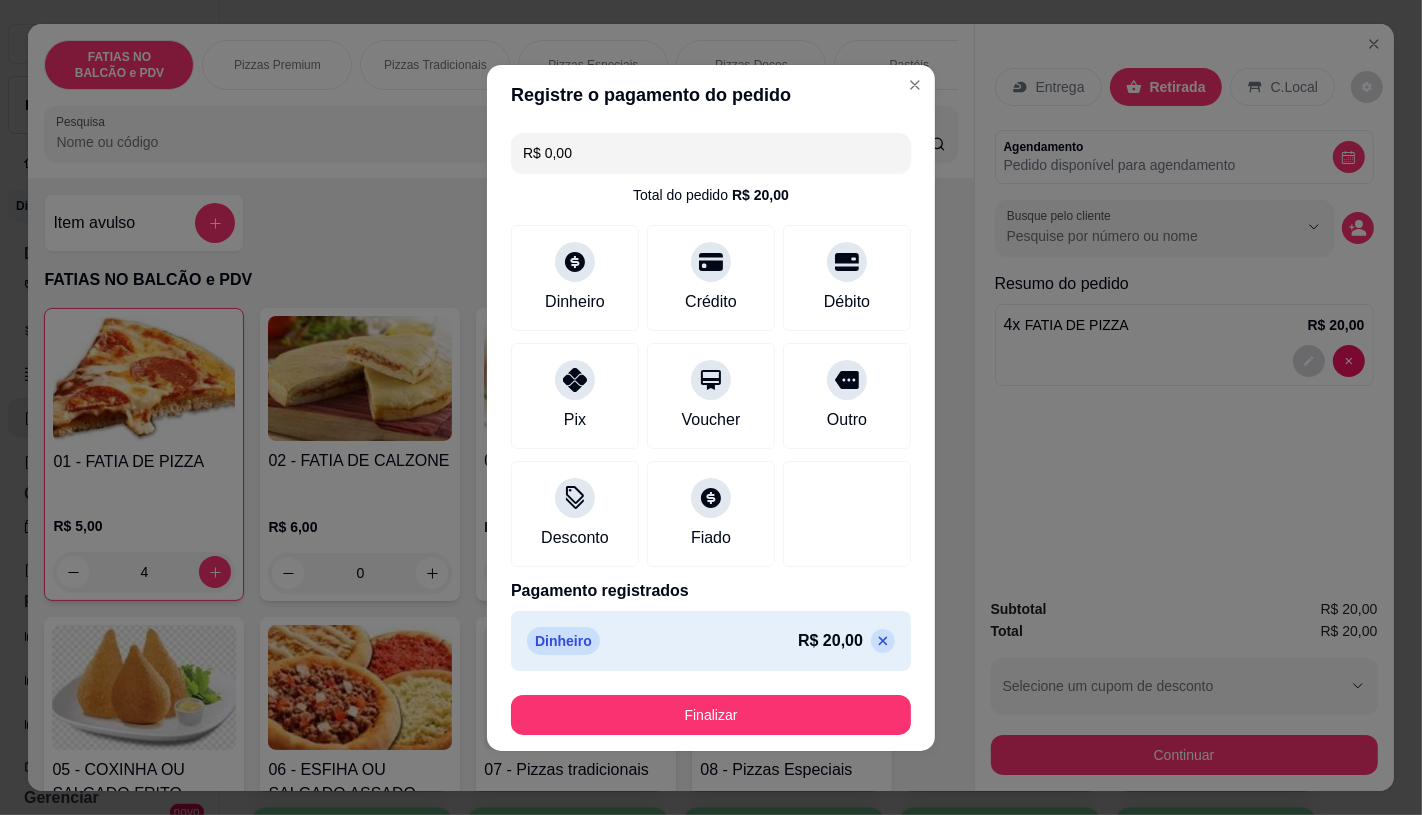 type on "R$ 0,00" 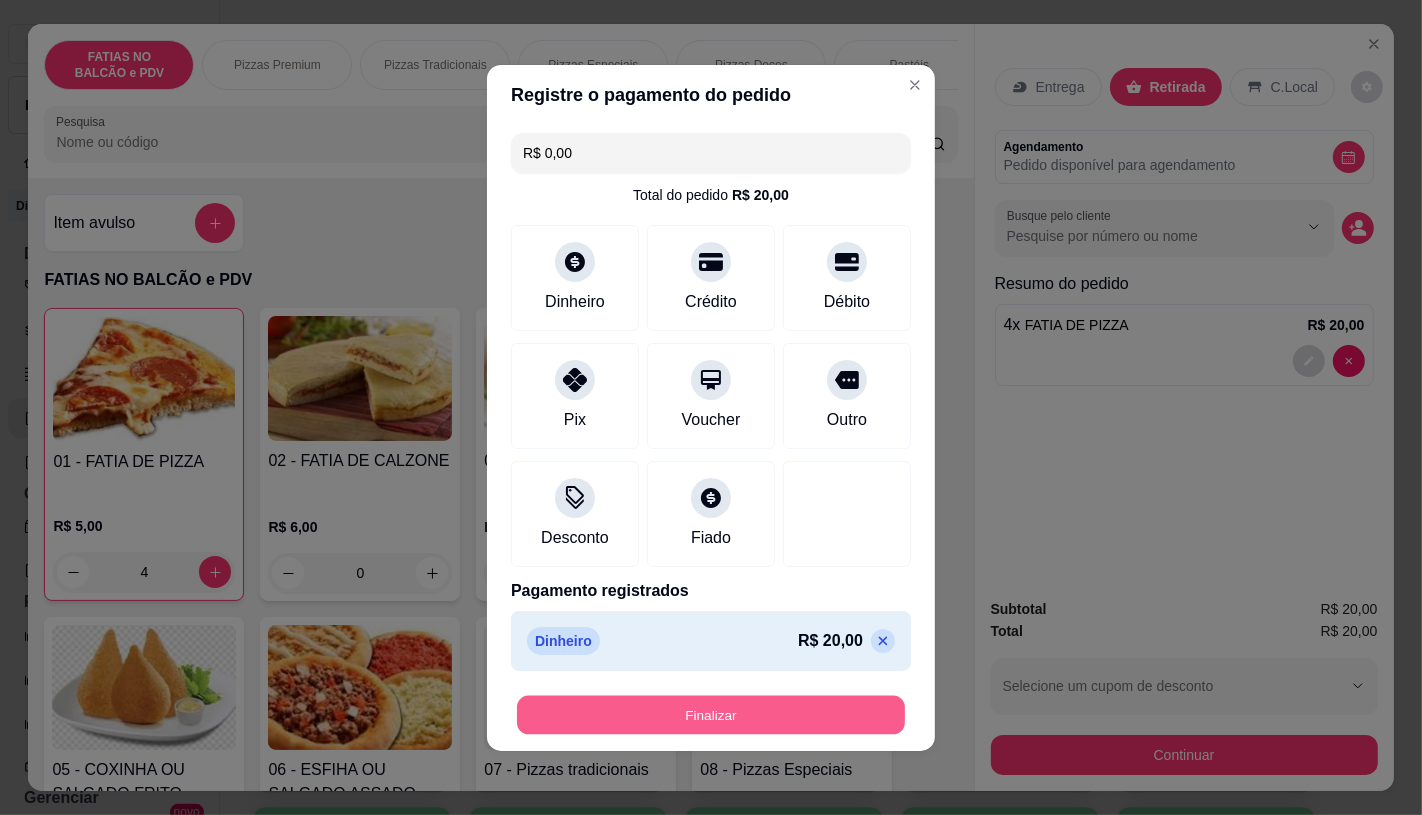 click on "Finalizar" at bounding box center (711, 714) 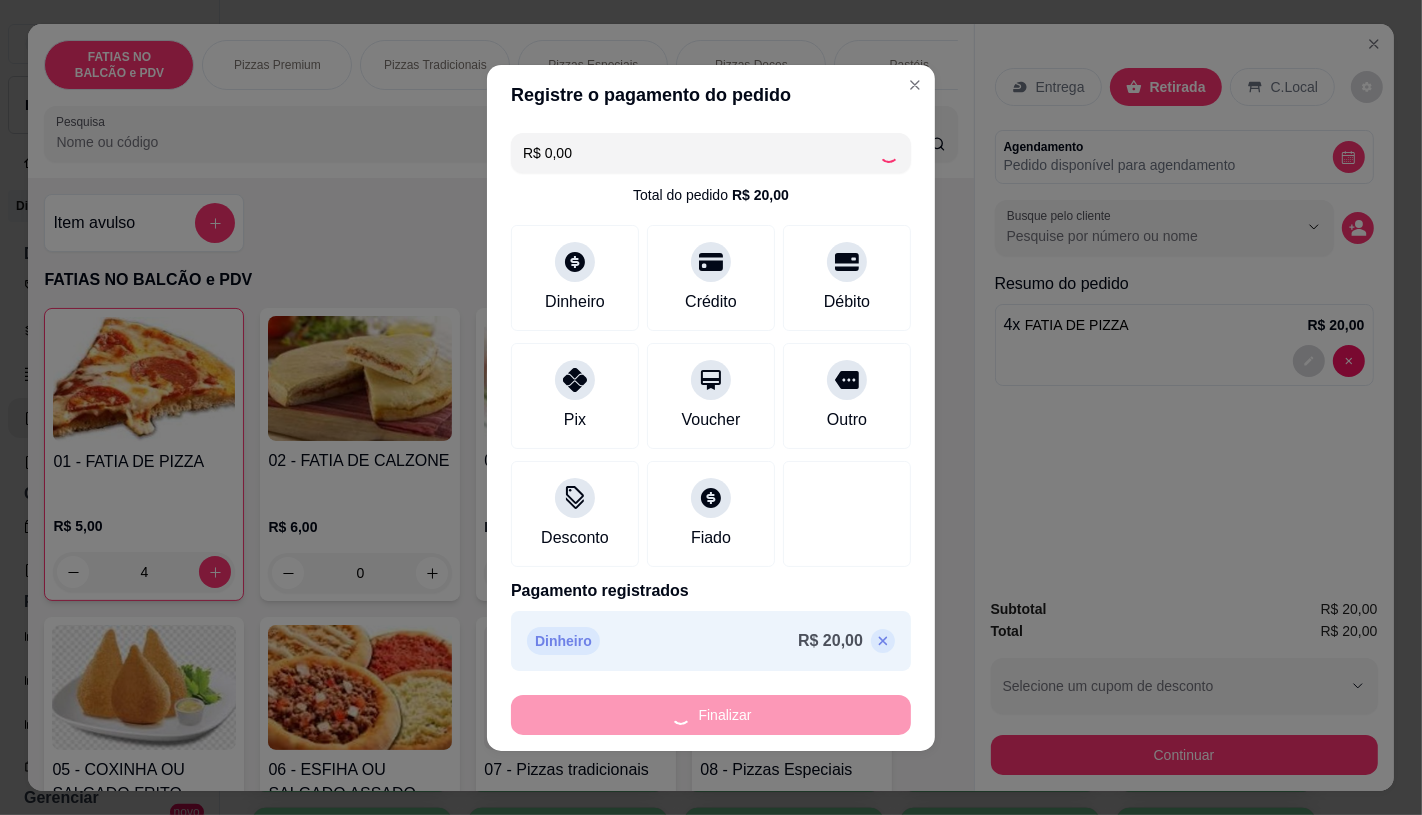 type on "0" 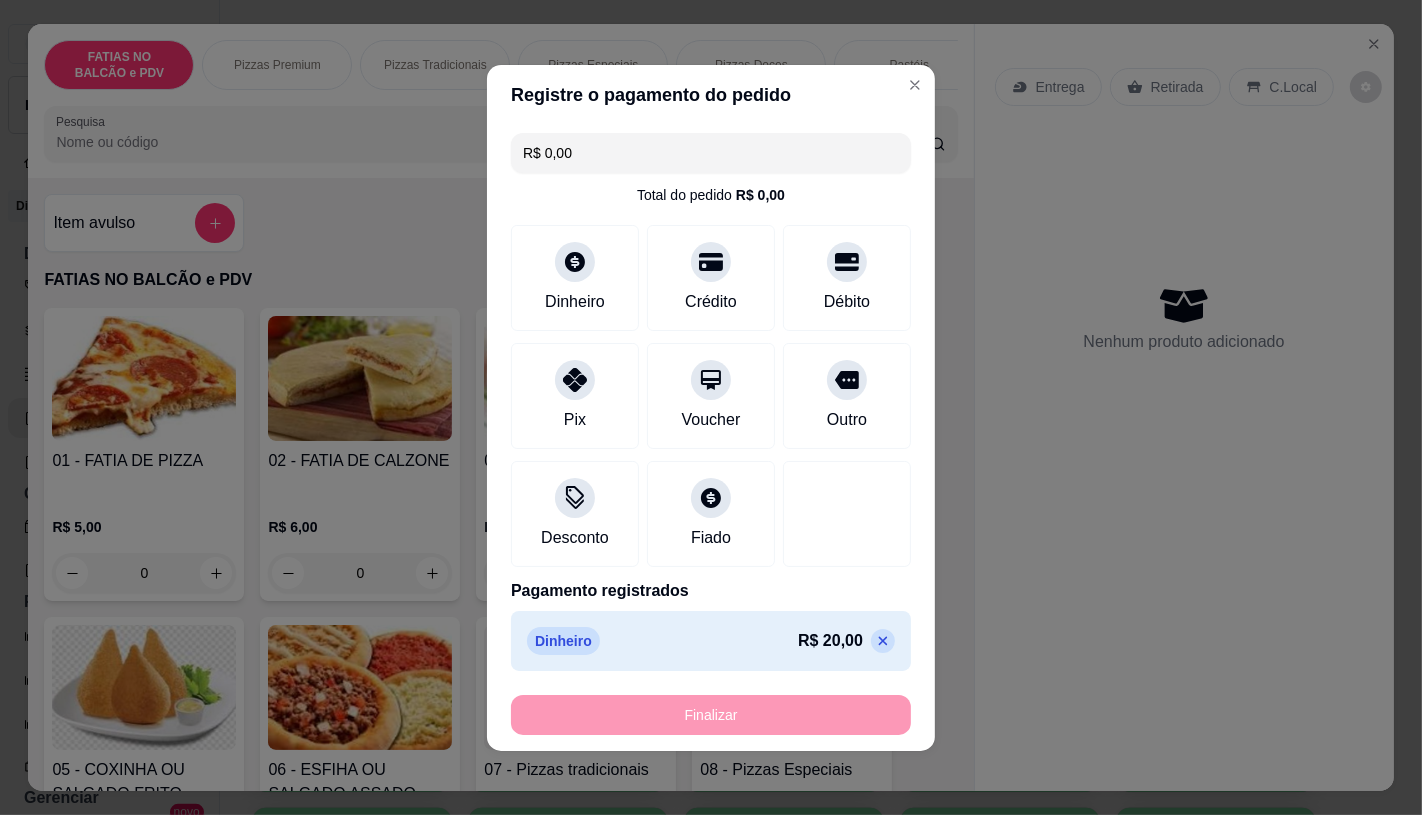 type on "-R$ 20,00" 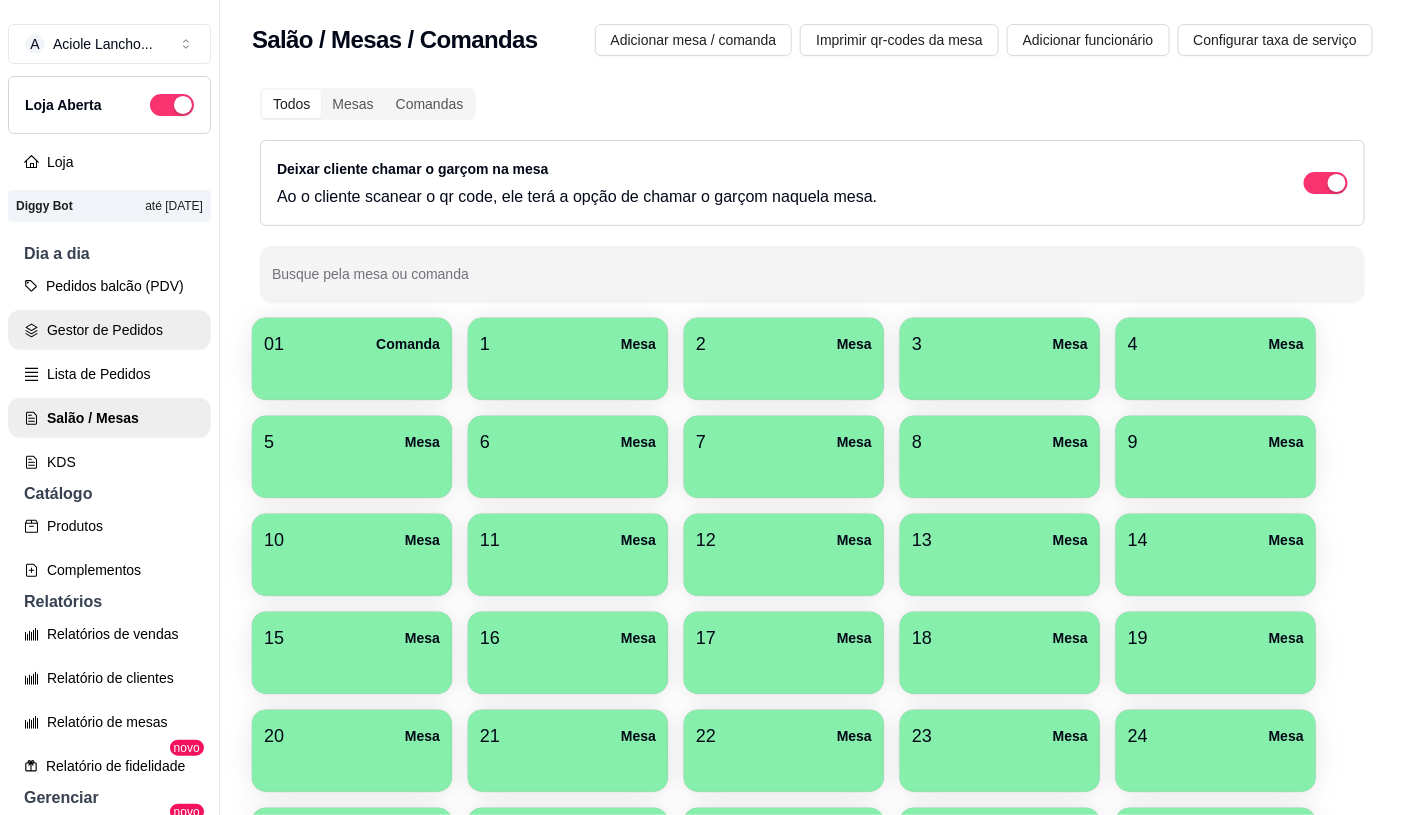 click on "Gestor de Pedidos" at bounding box center [109, 330] 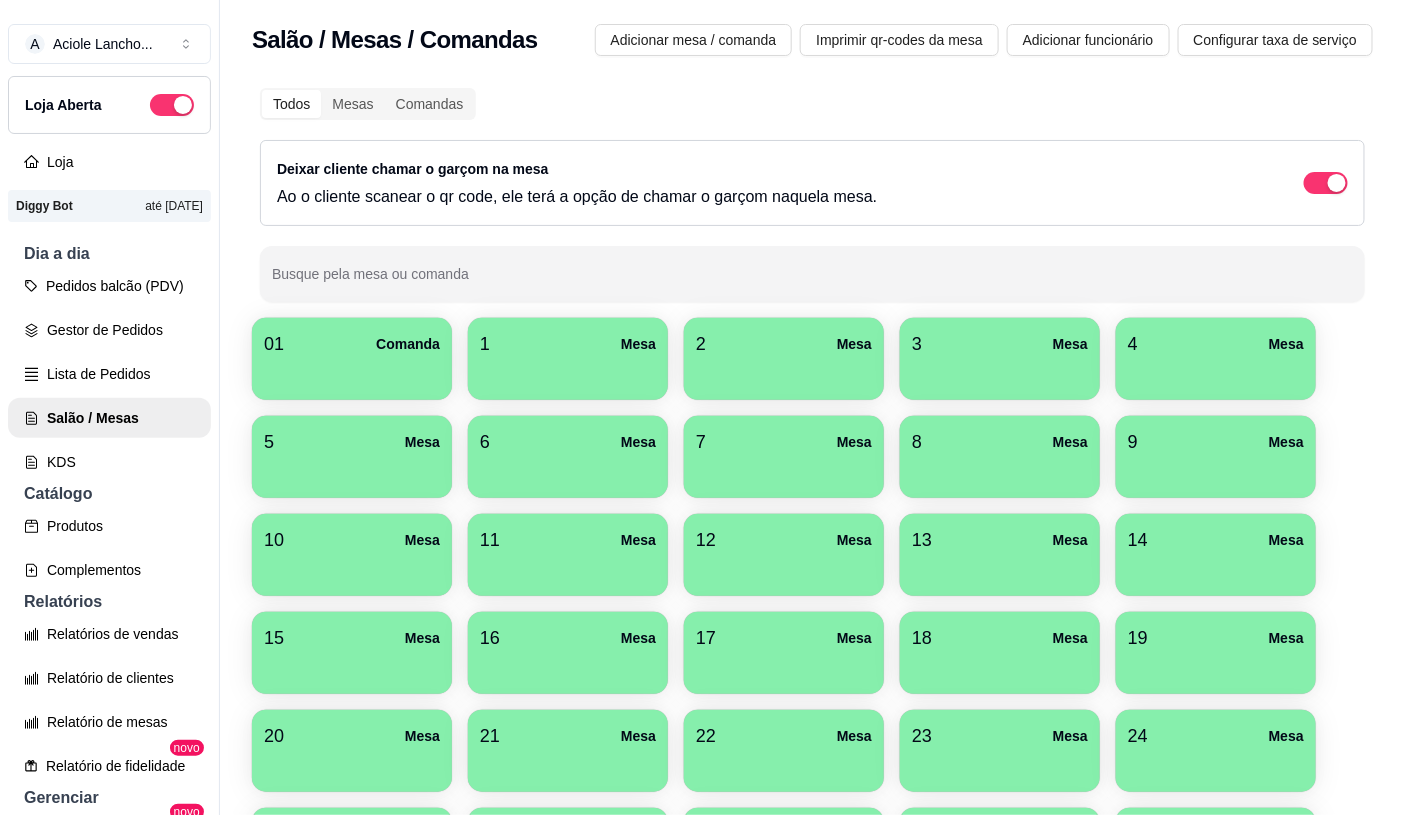 click on "Pedidos balcão (PDV)" at bounding box center [109, 286] 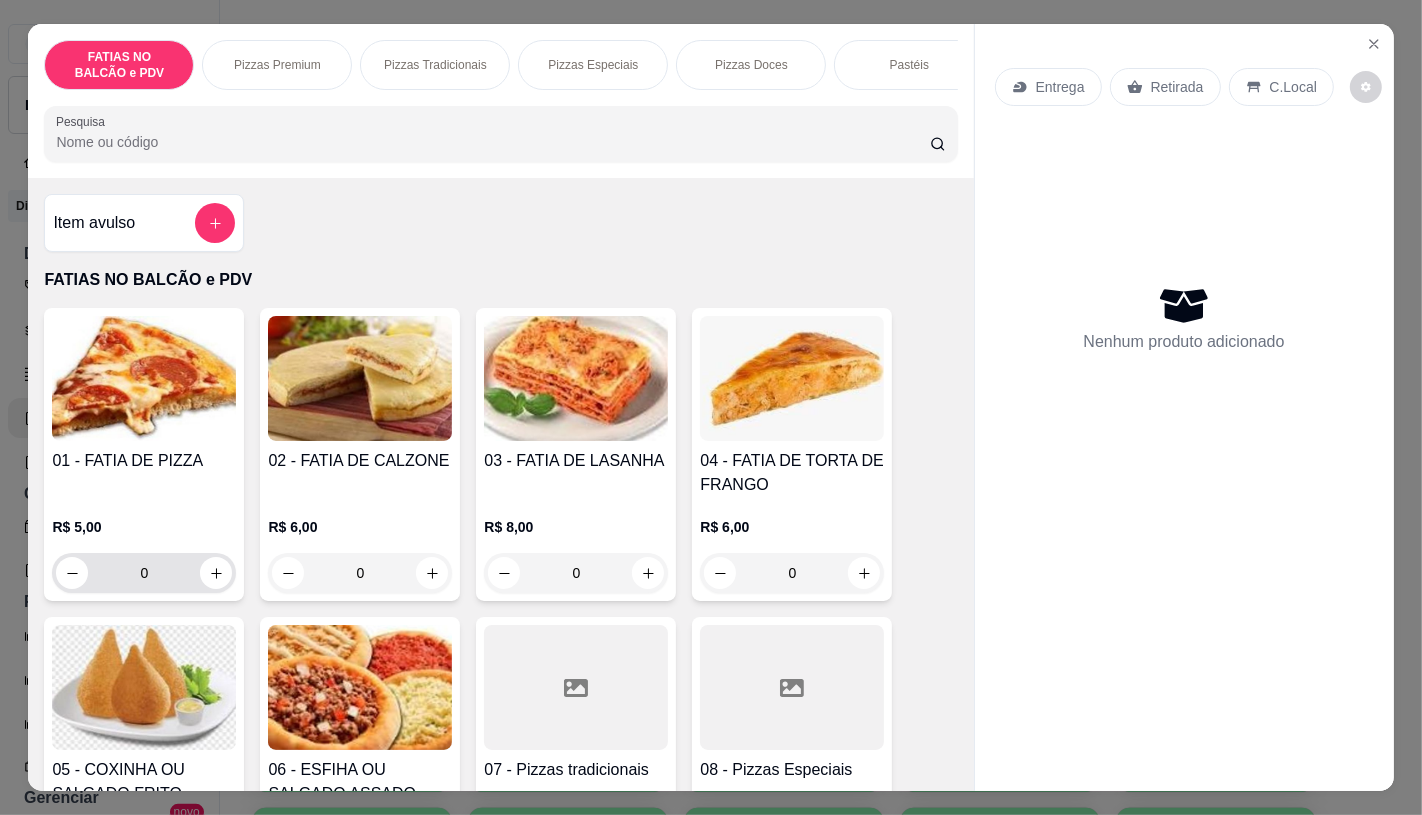 click on "0" at bounding box center (144, 573) 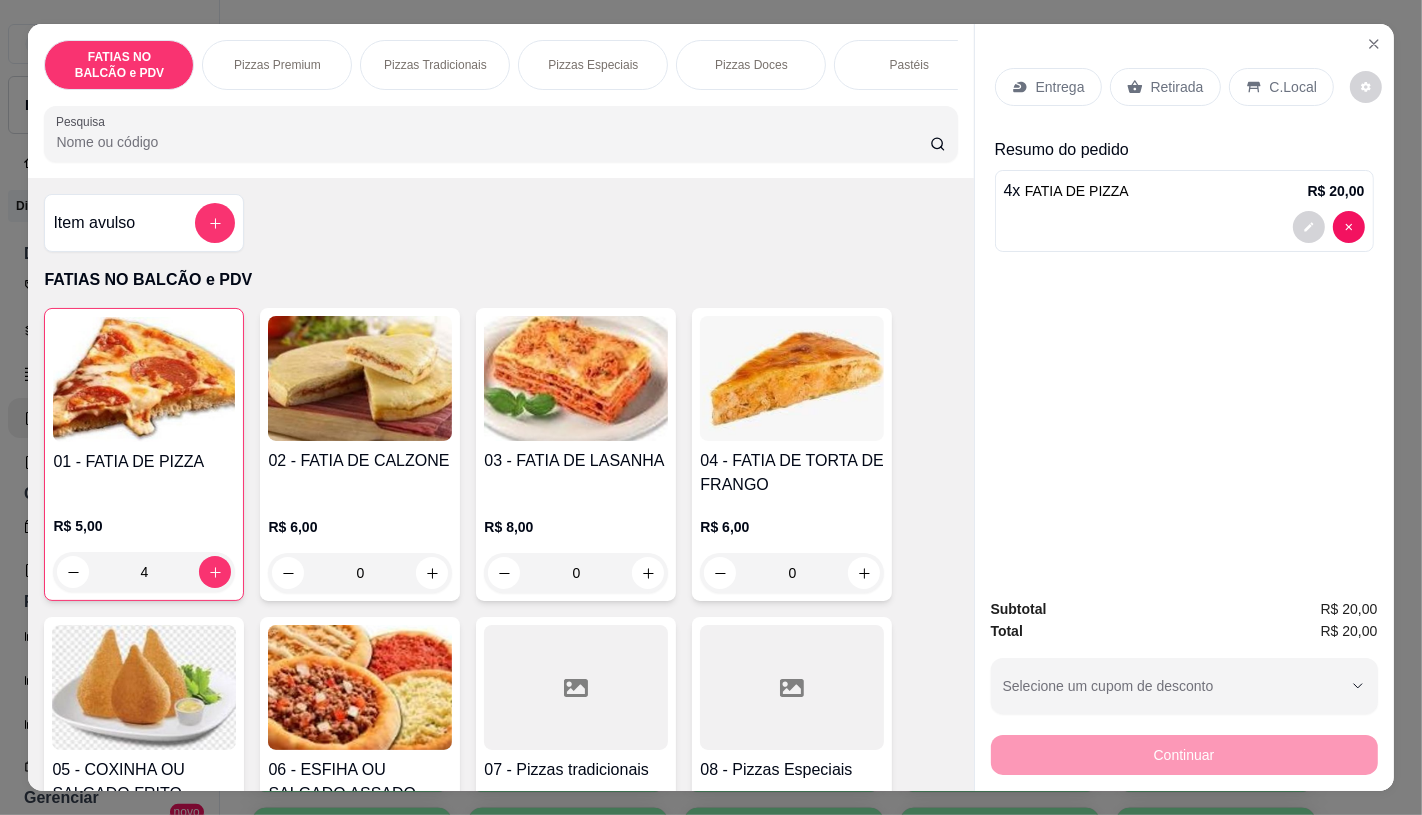 type on "4" 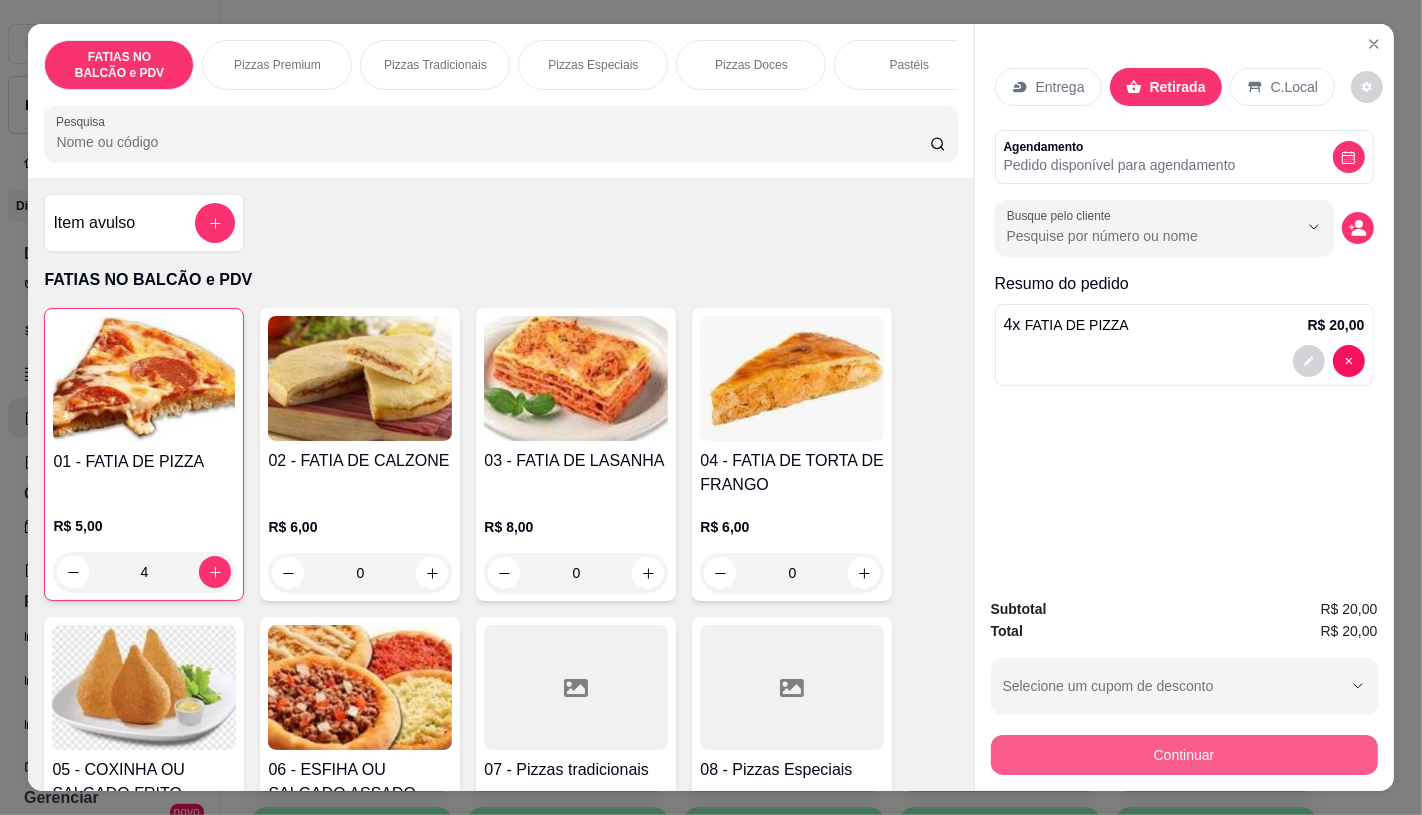 click on "Continuar" at bounding box center (1184, 755) 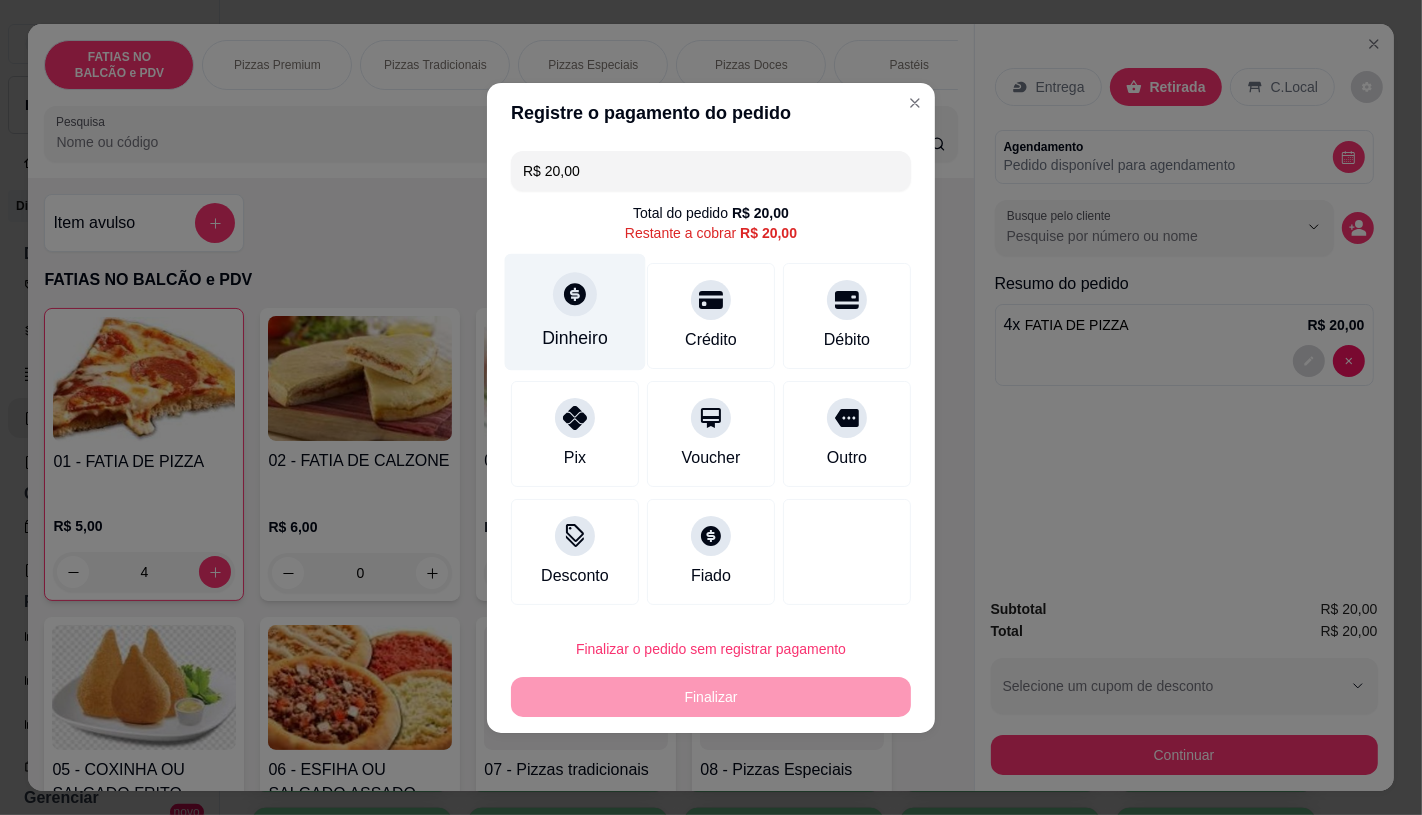 click 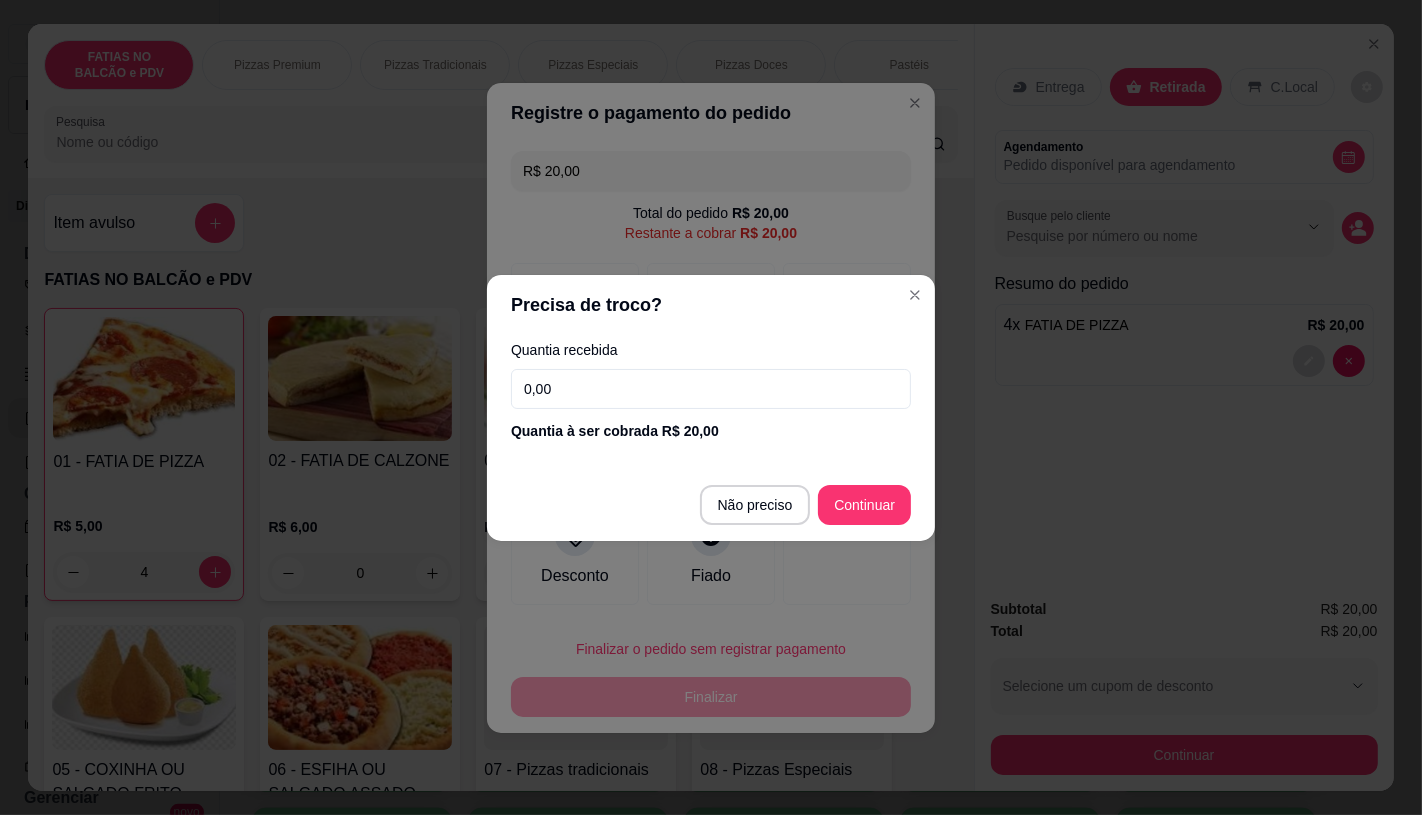 click on "Continuar" at bounding box center [864, 505] 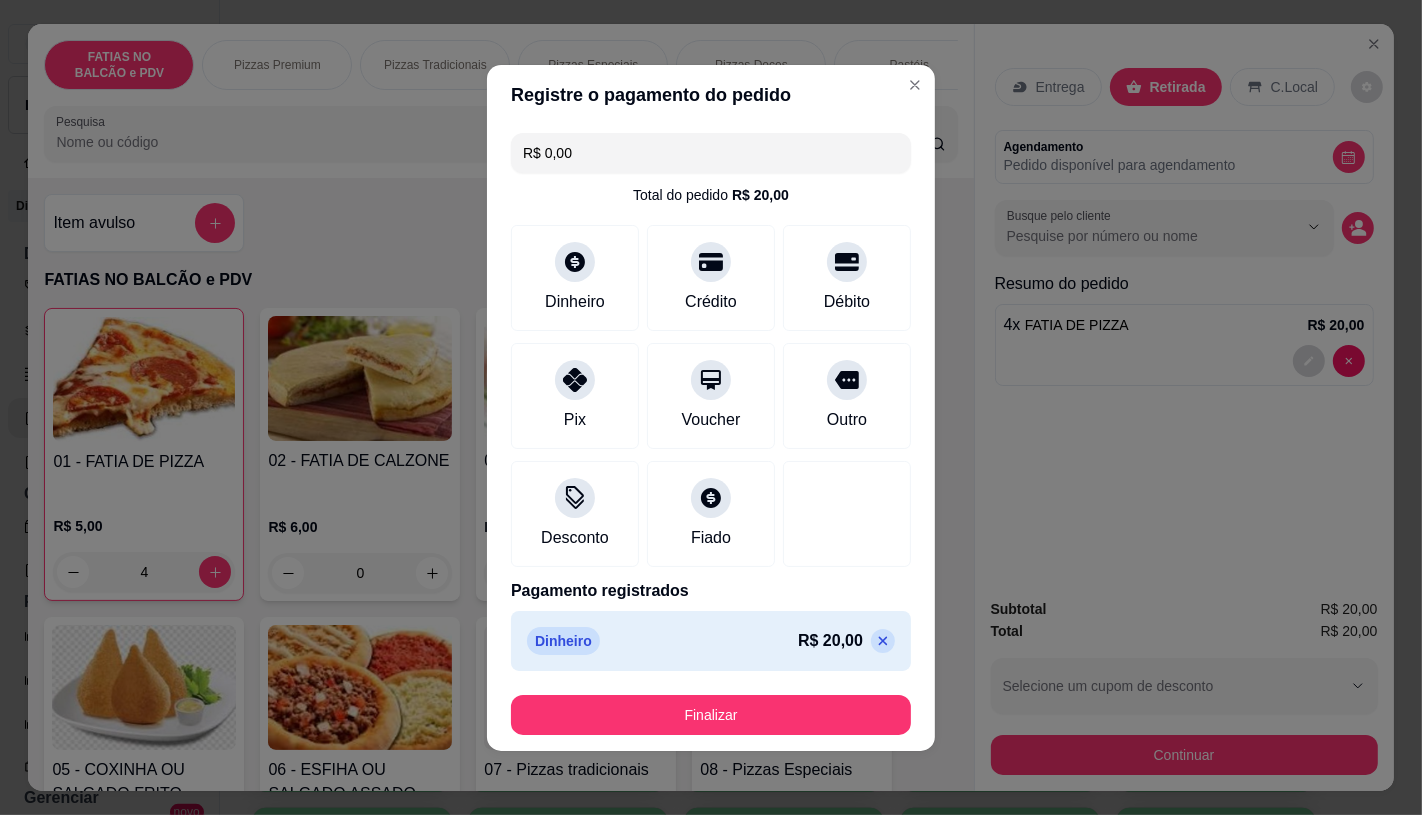 type on "R$ 0,00" 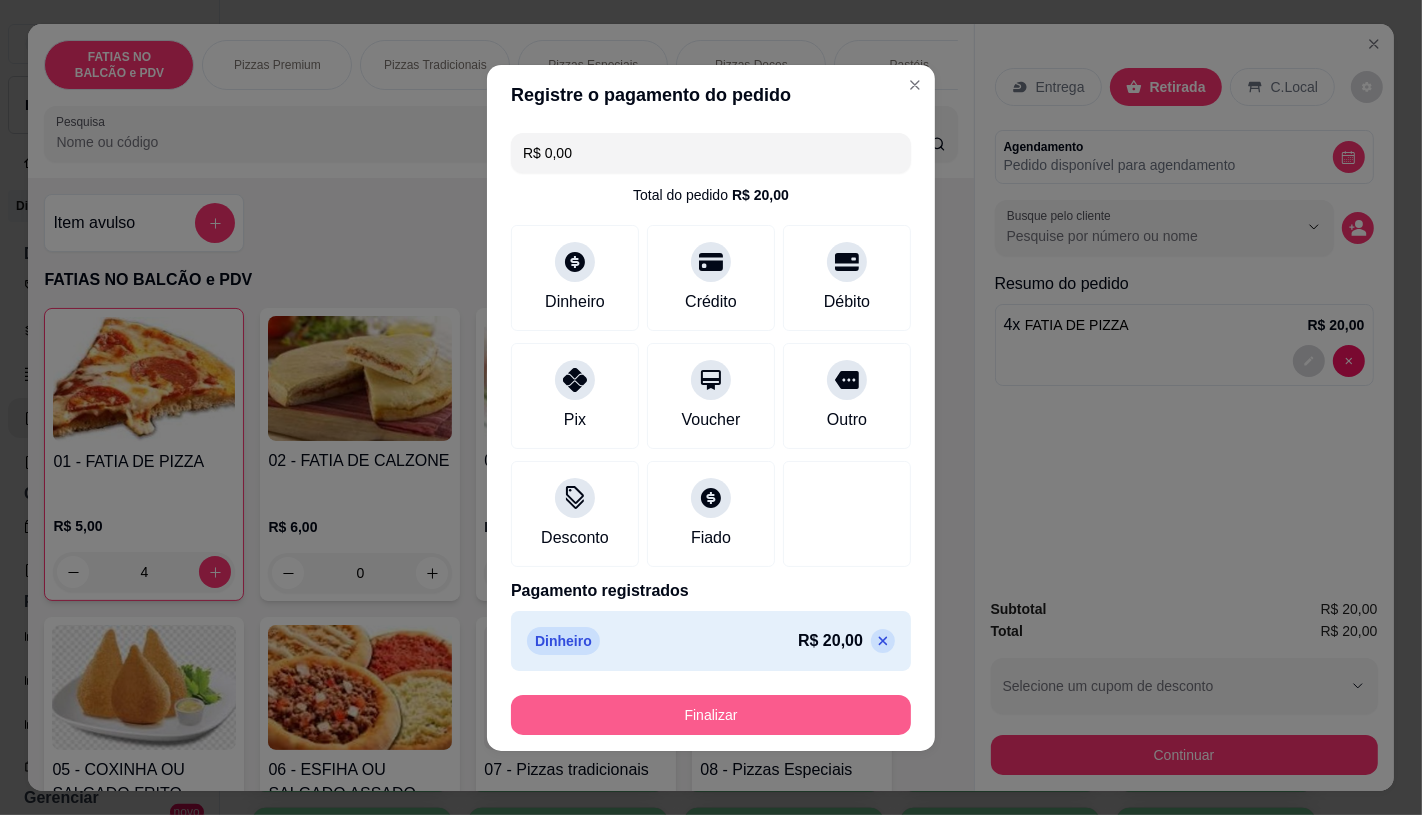 click on "Finalizar" at bounding box center [711, 715] 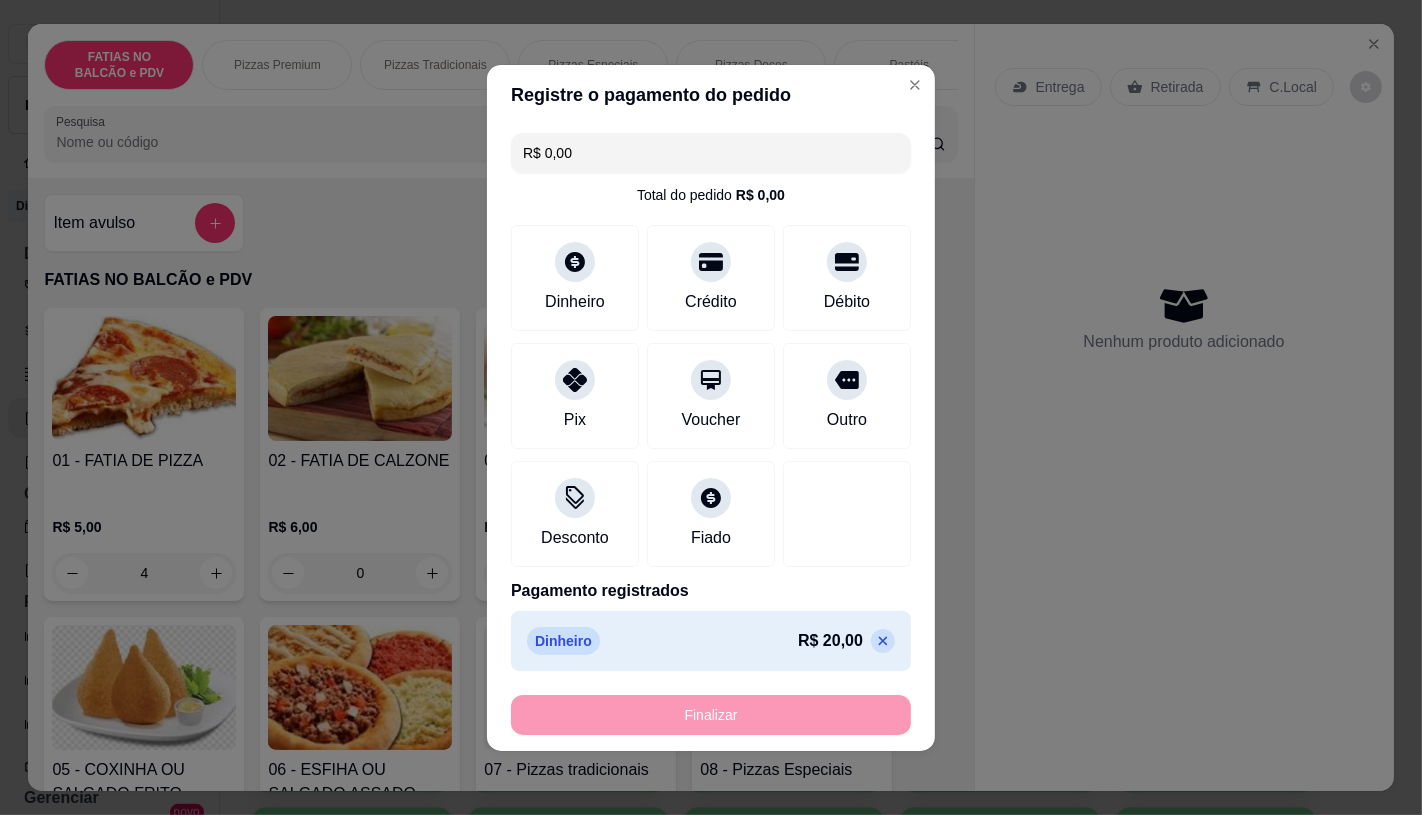 type on "0" 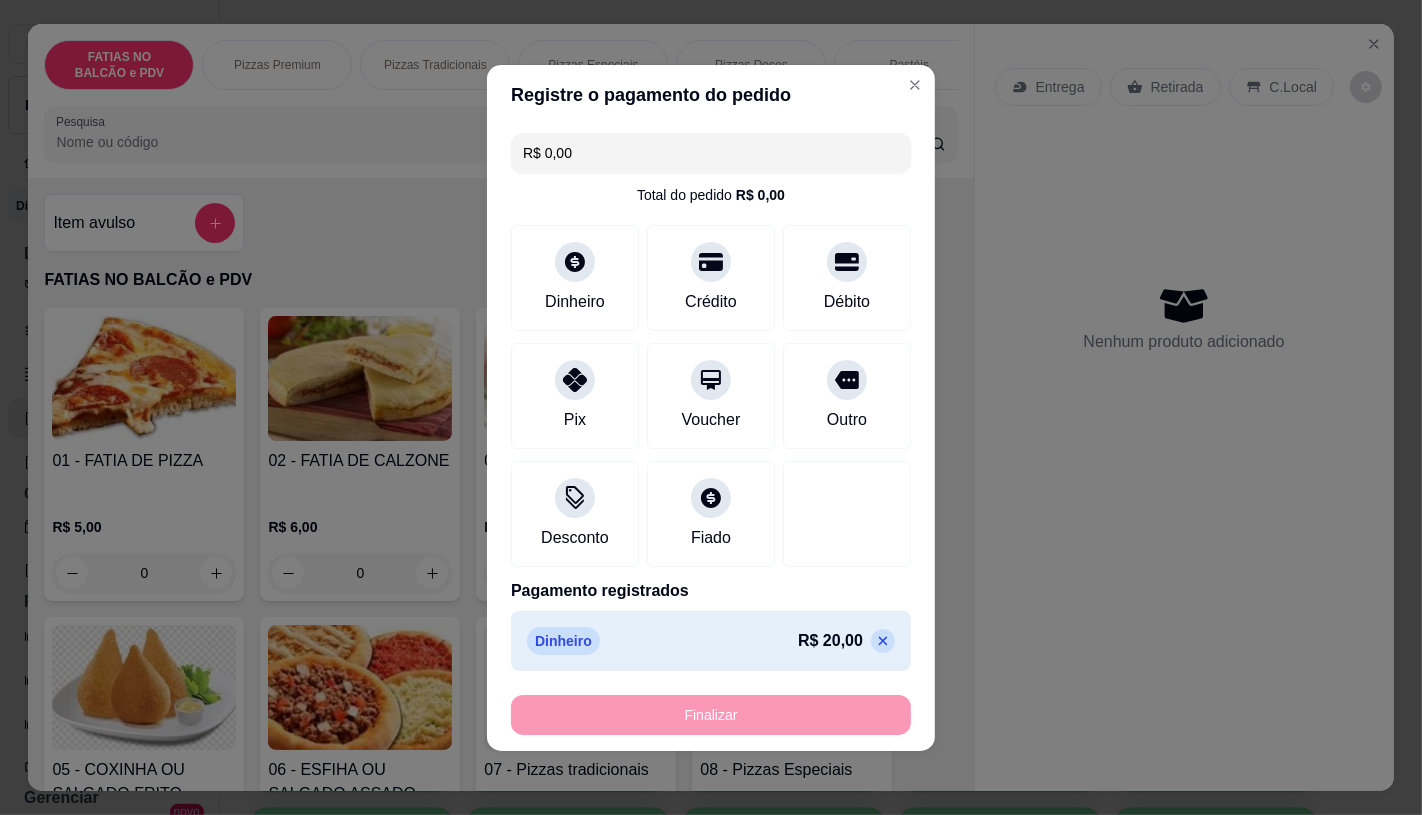 type on "-R$ 20,00" 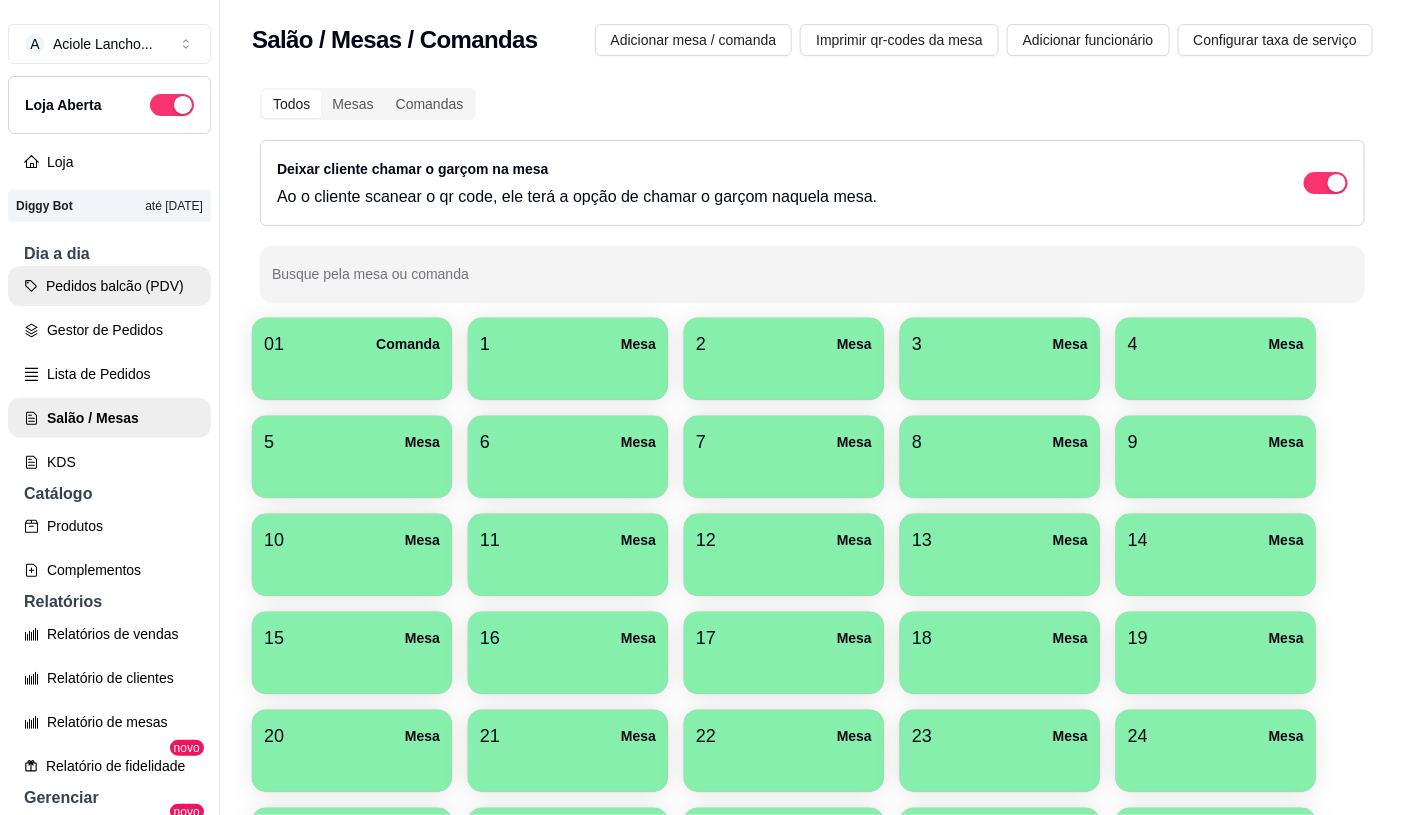 click on "Pedidos balcão (PDV)" at bounding box center (109, 286) 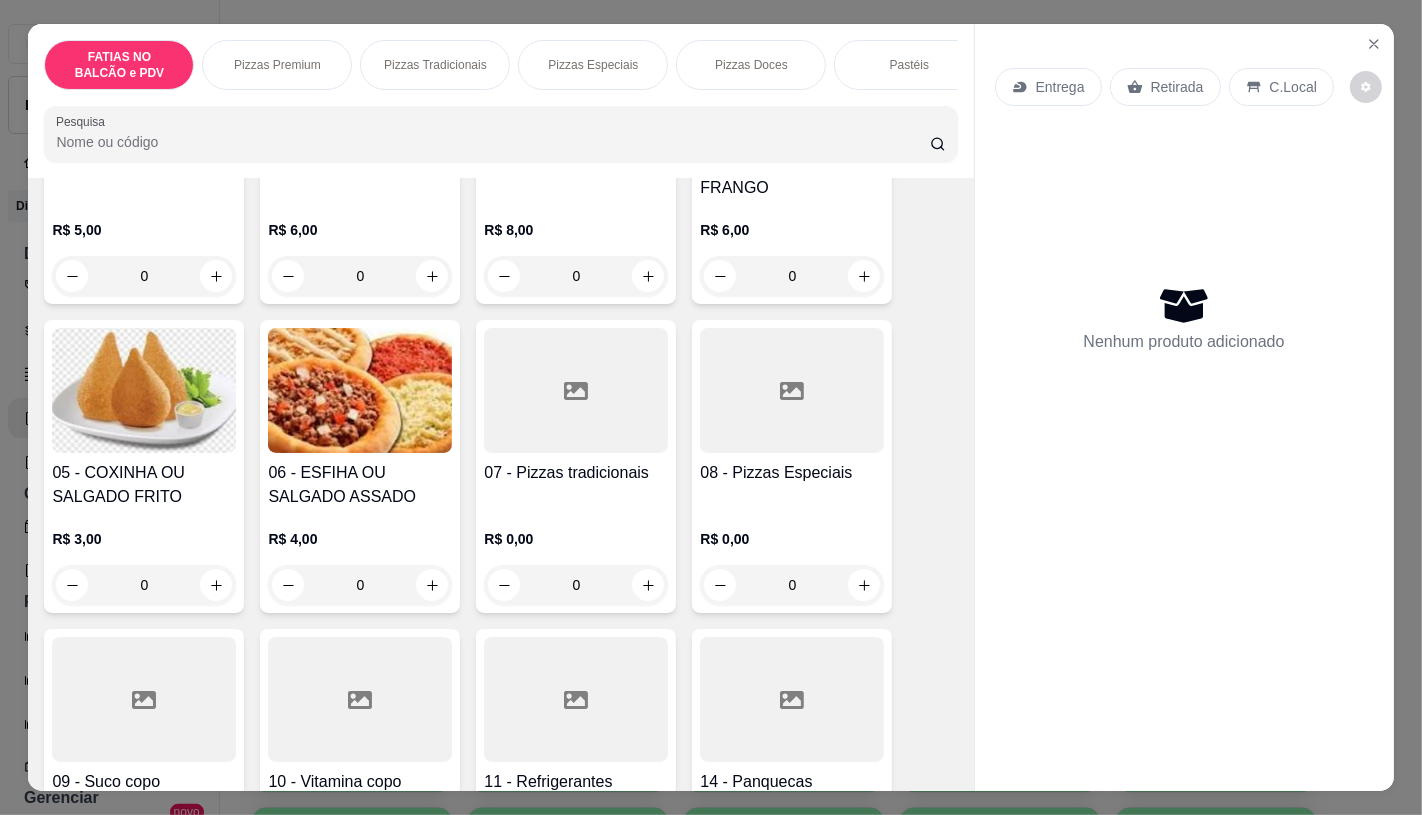 scroll, scrollTop: 333, scrollLeft: 0, axis: vertical 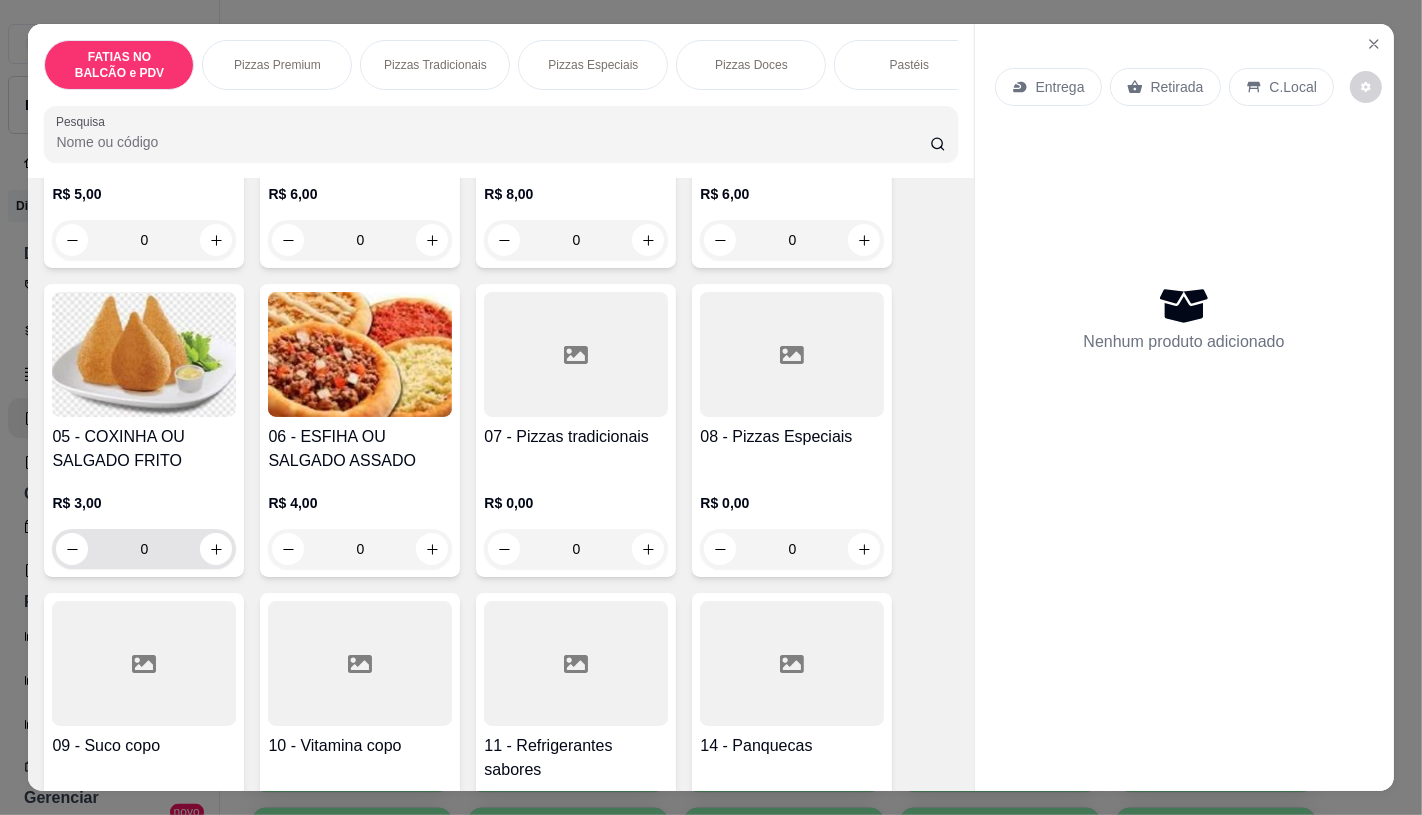 click on "0" at bounding box center (144, 549) 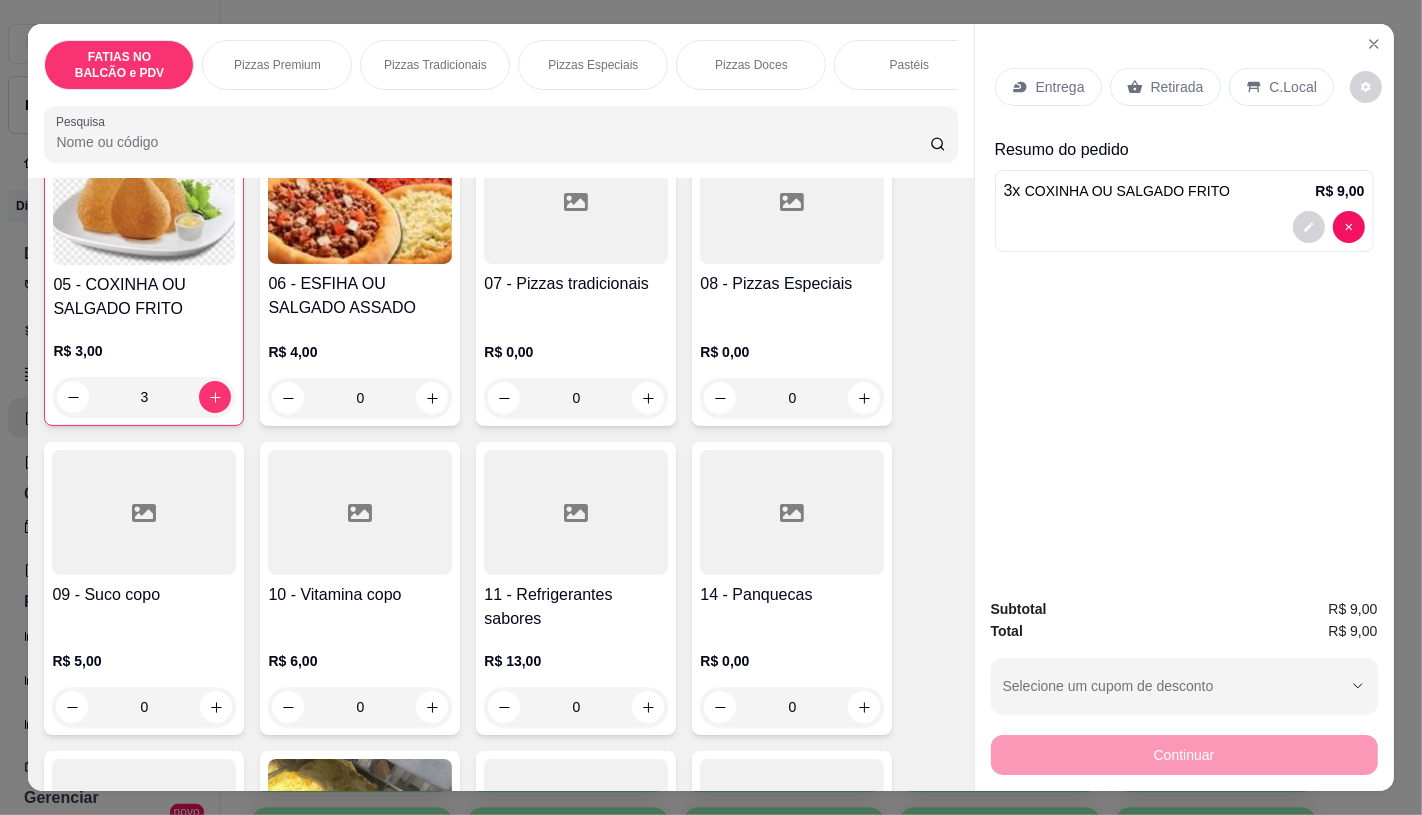 scroll, scrollTop: 666, scrollLeft: 0, axis: vertical 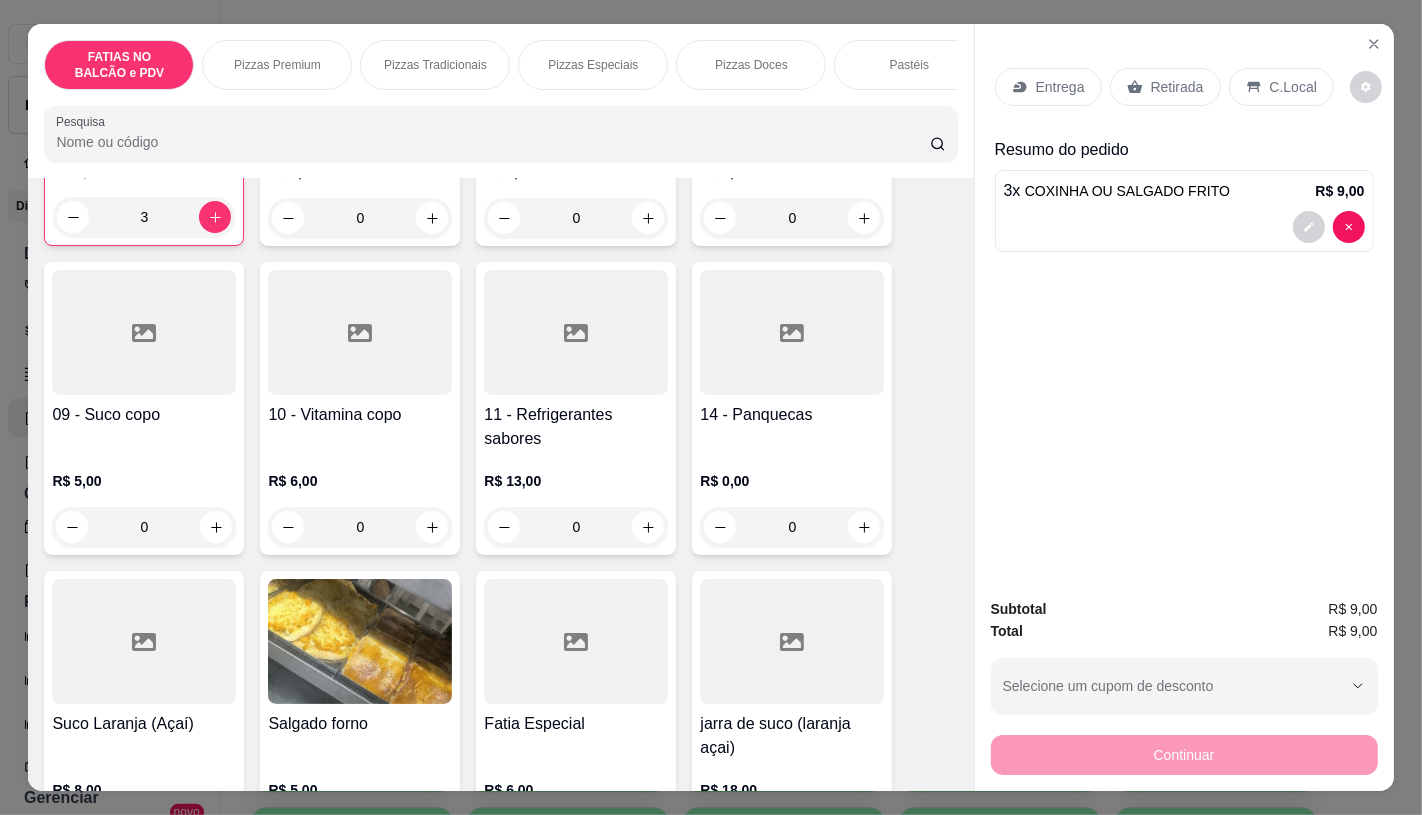 type on "3" 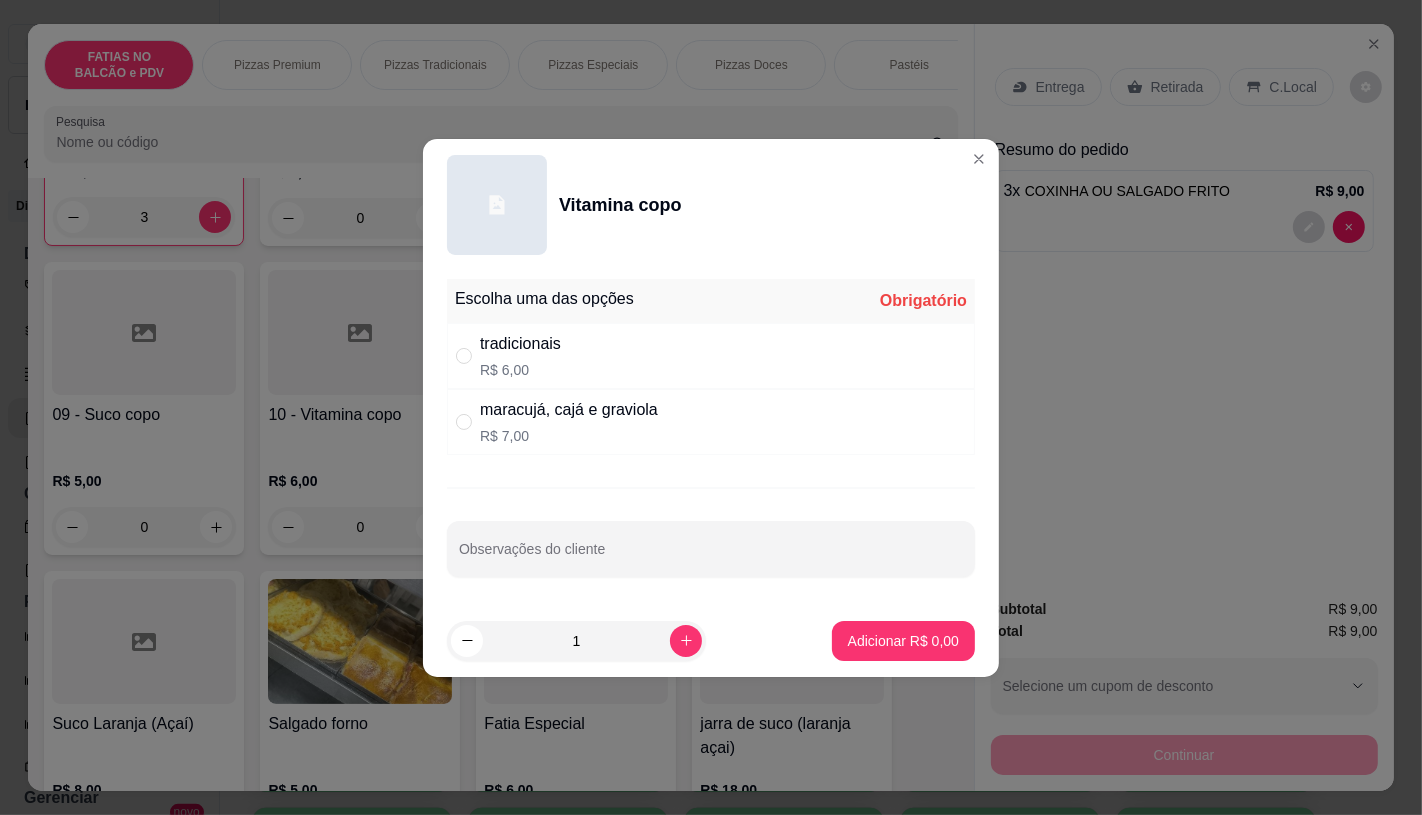 click on "tradicionais R$ 6,00" at bounding box center (711, 356) 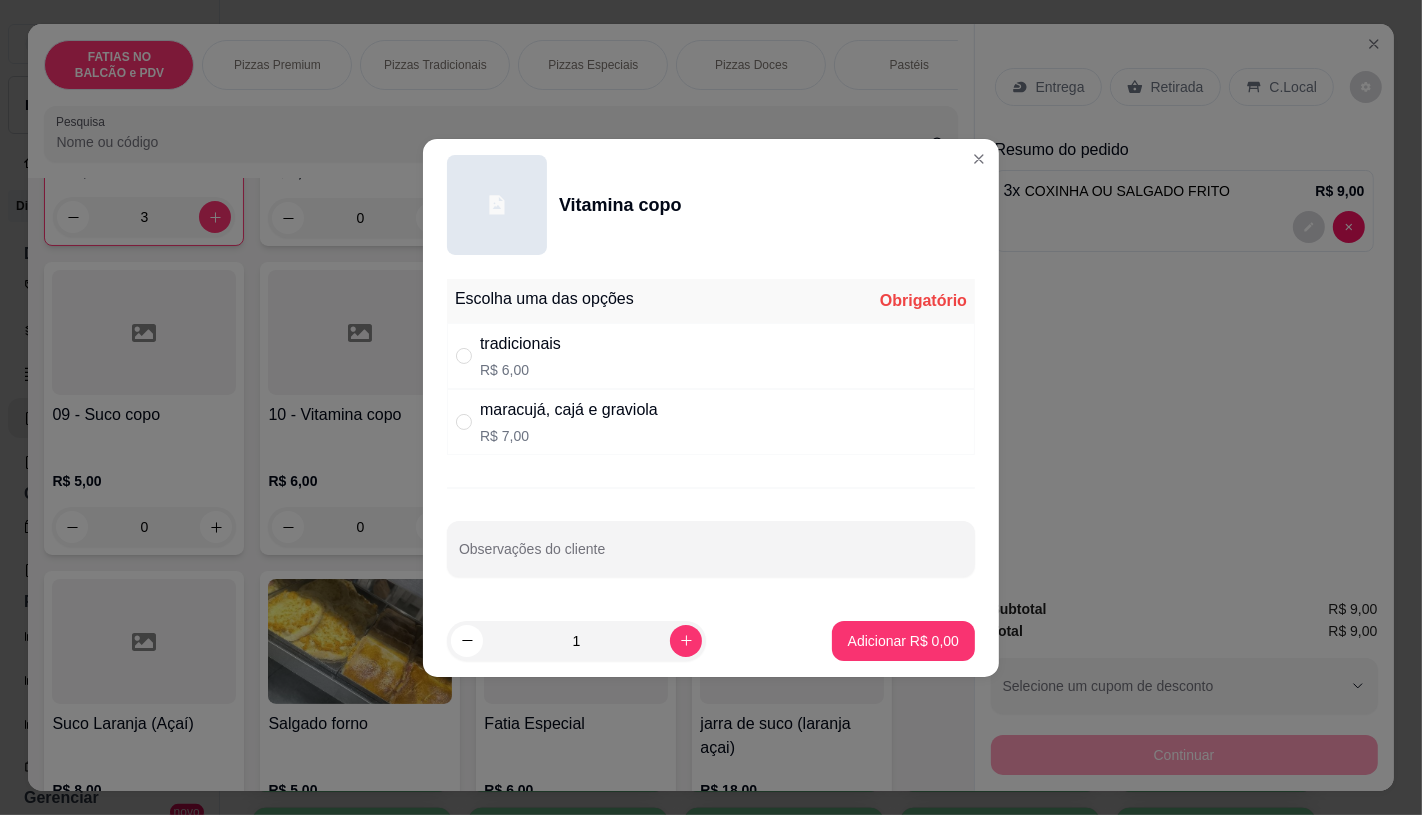 radio on "true" 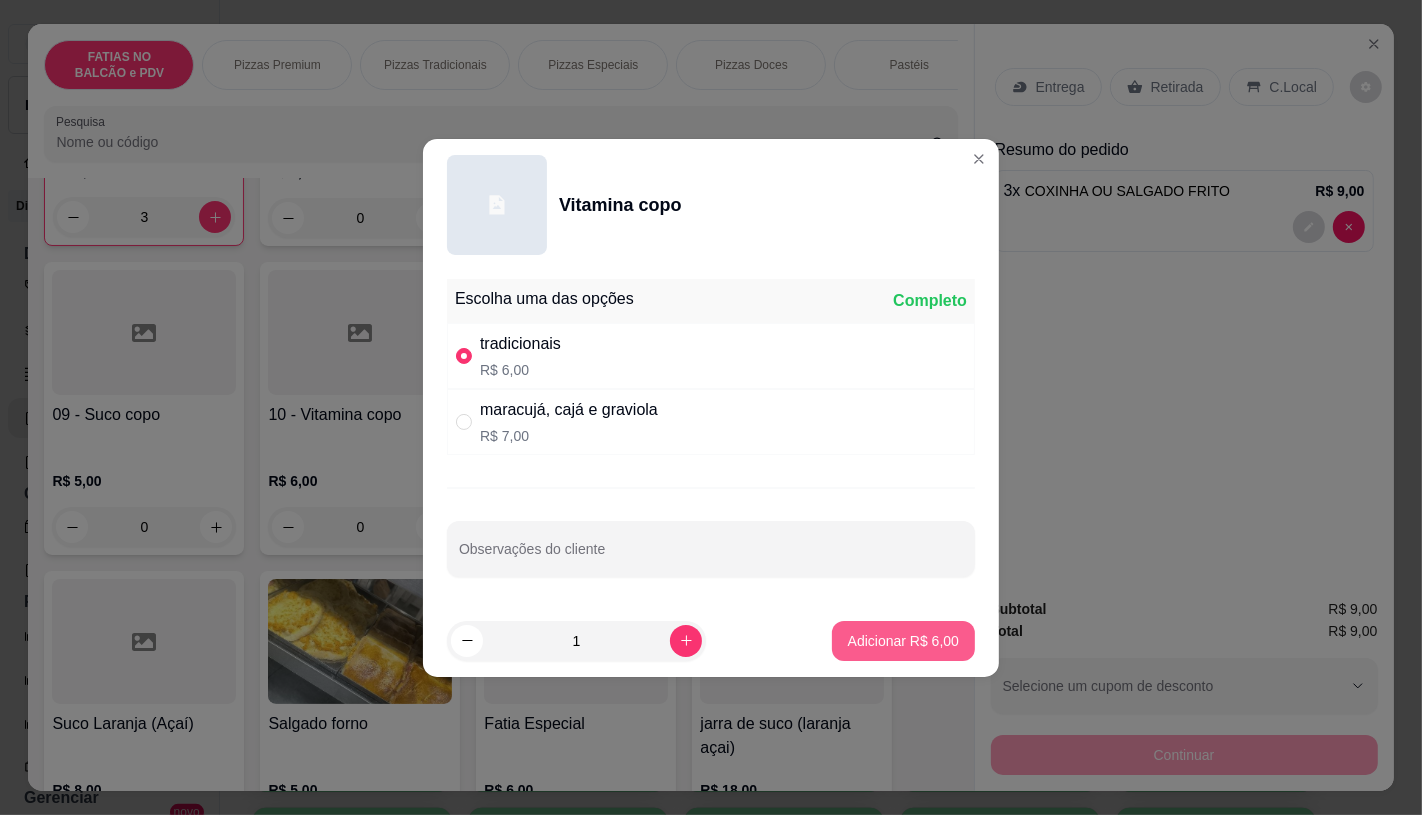 click on "Adicionar   R$ 6,00" at bounding box center (903, 641) 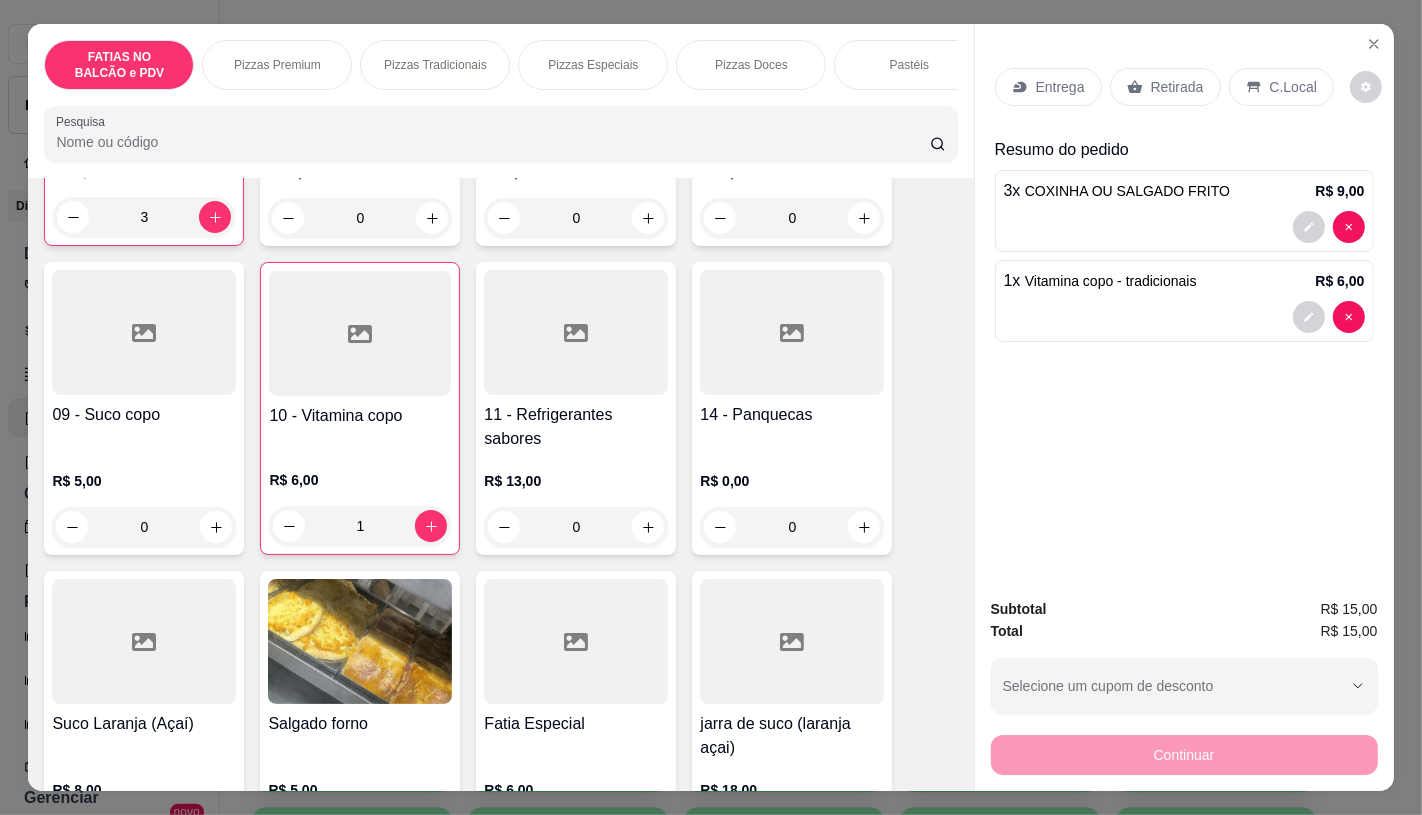 click on "Entrega Retirada C.Local" at bounding box center (1184, 87) 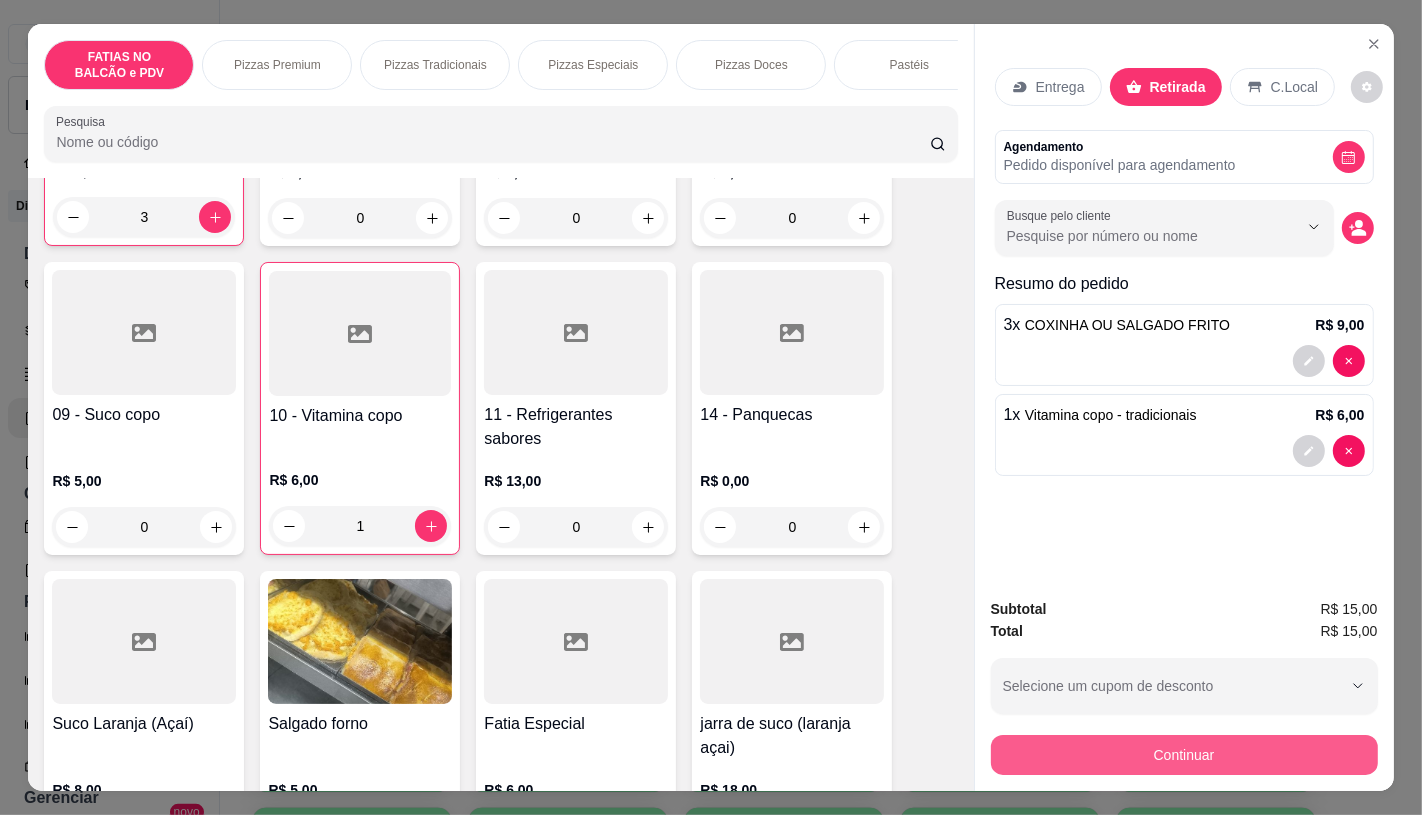 click on "Continuar" at bounding box center (1184, 755) 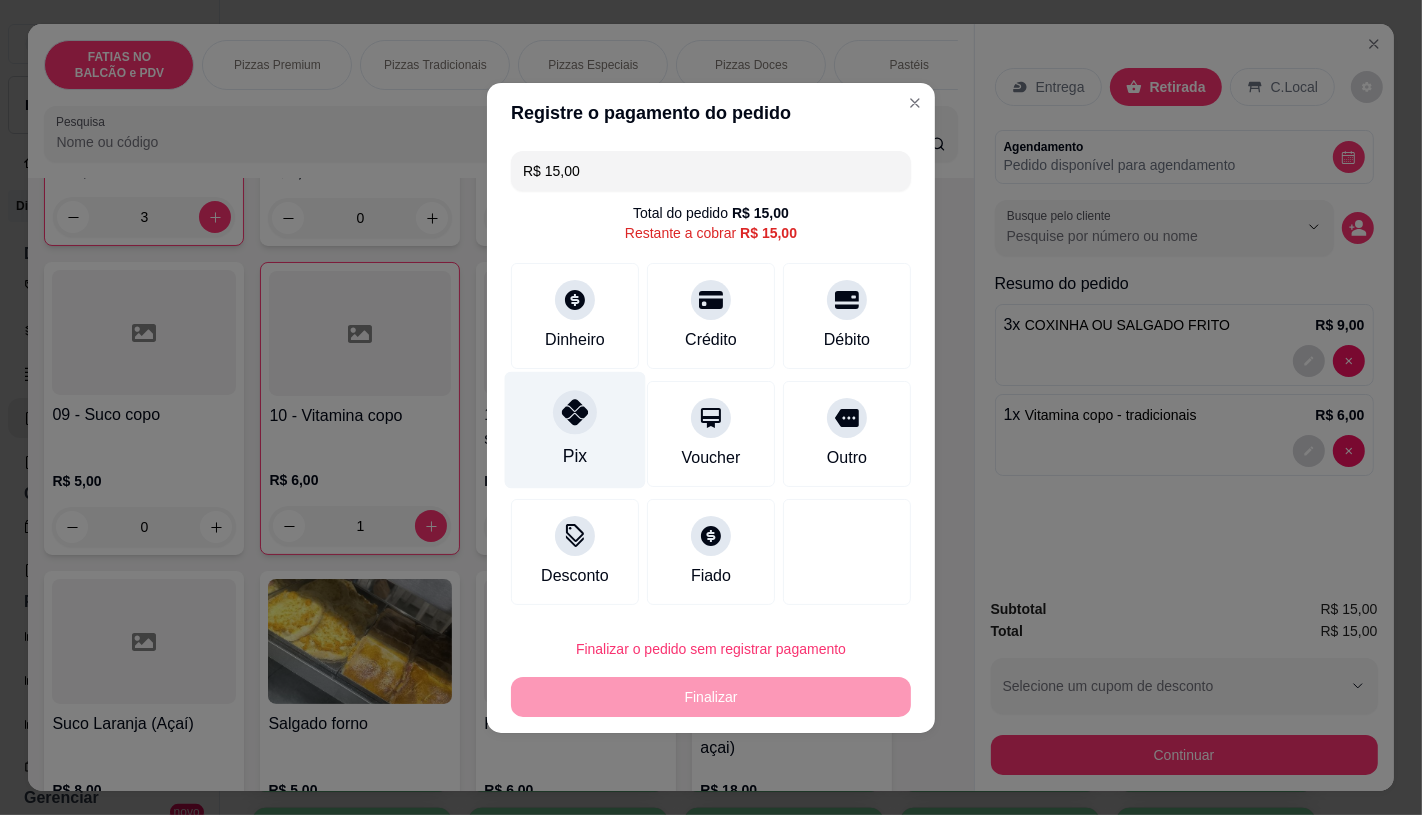 click on "Pix" at bounding box center [575, 429] 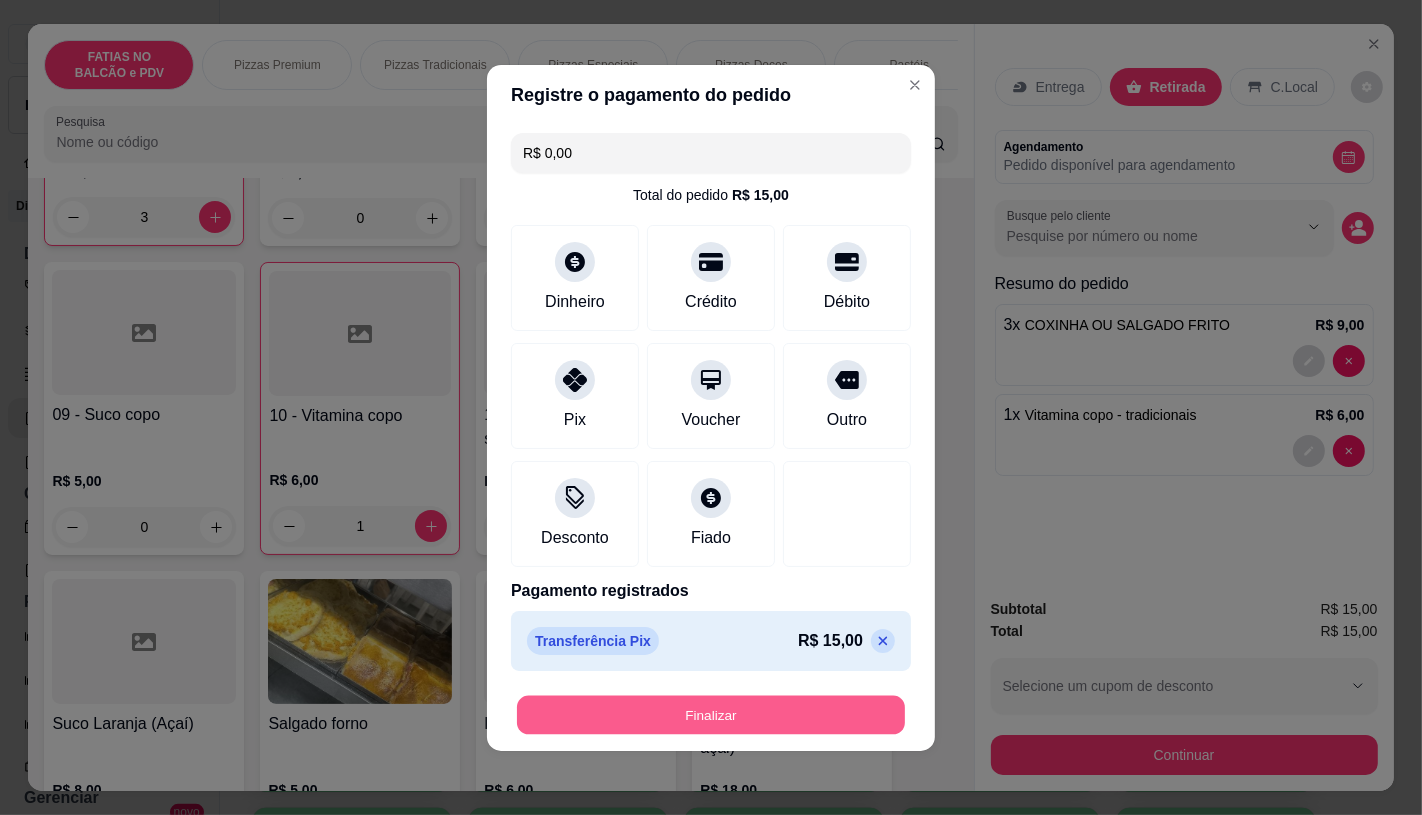 click on "Finalizar" at bounding box center [711, 714] 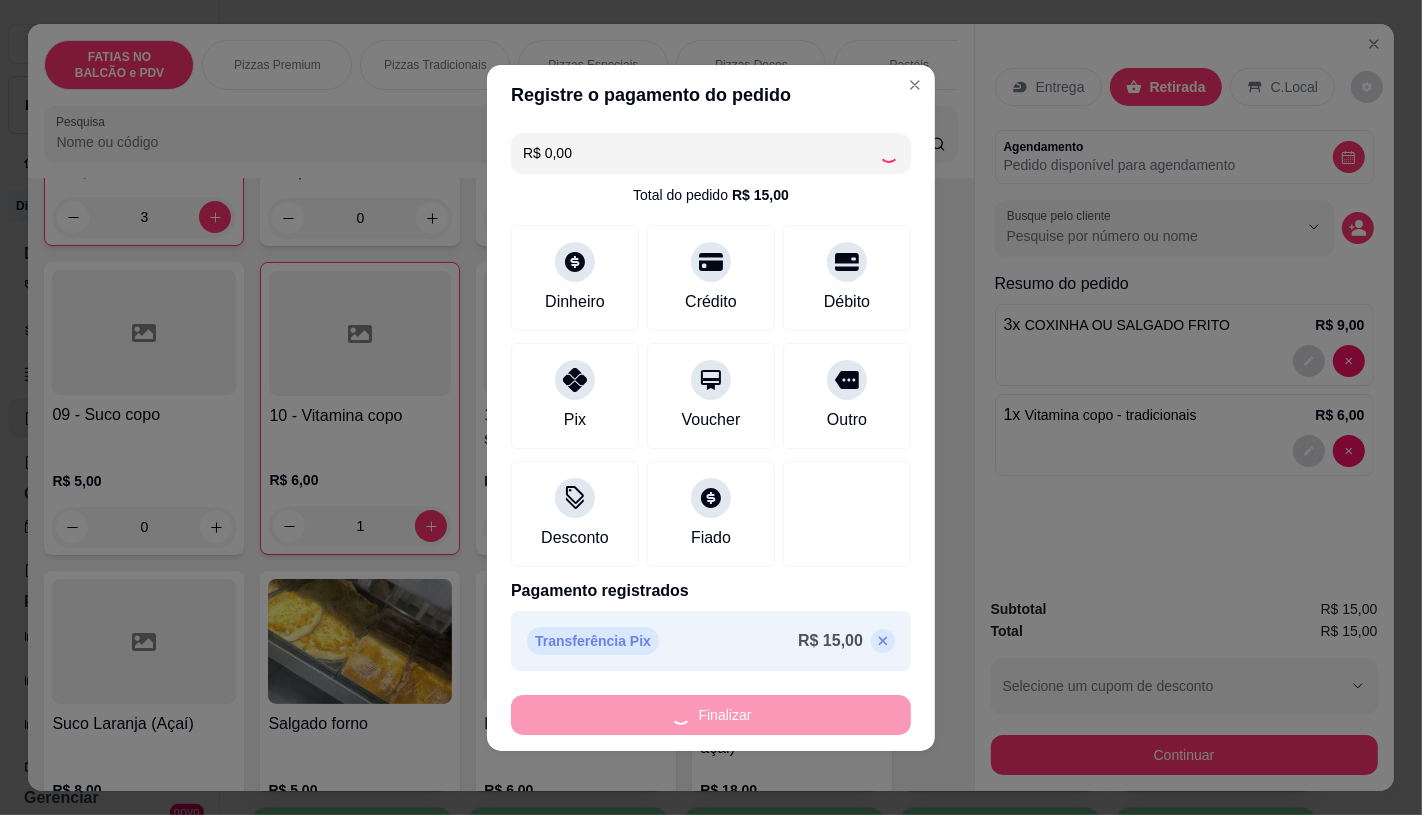 type on "0" 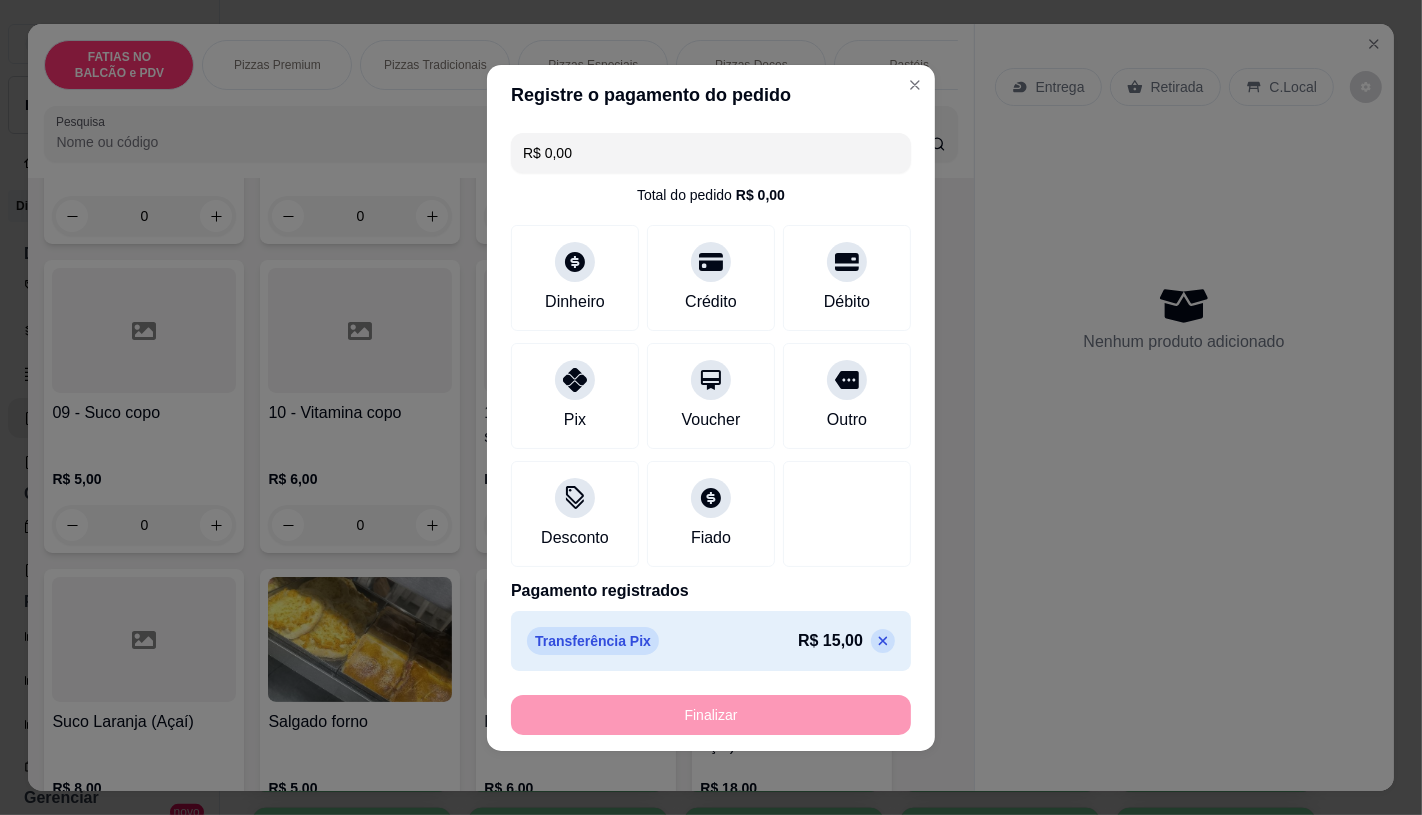 type on "-R$ 15,00" 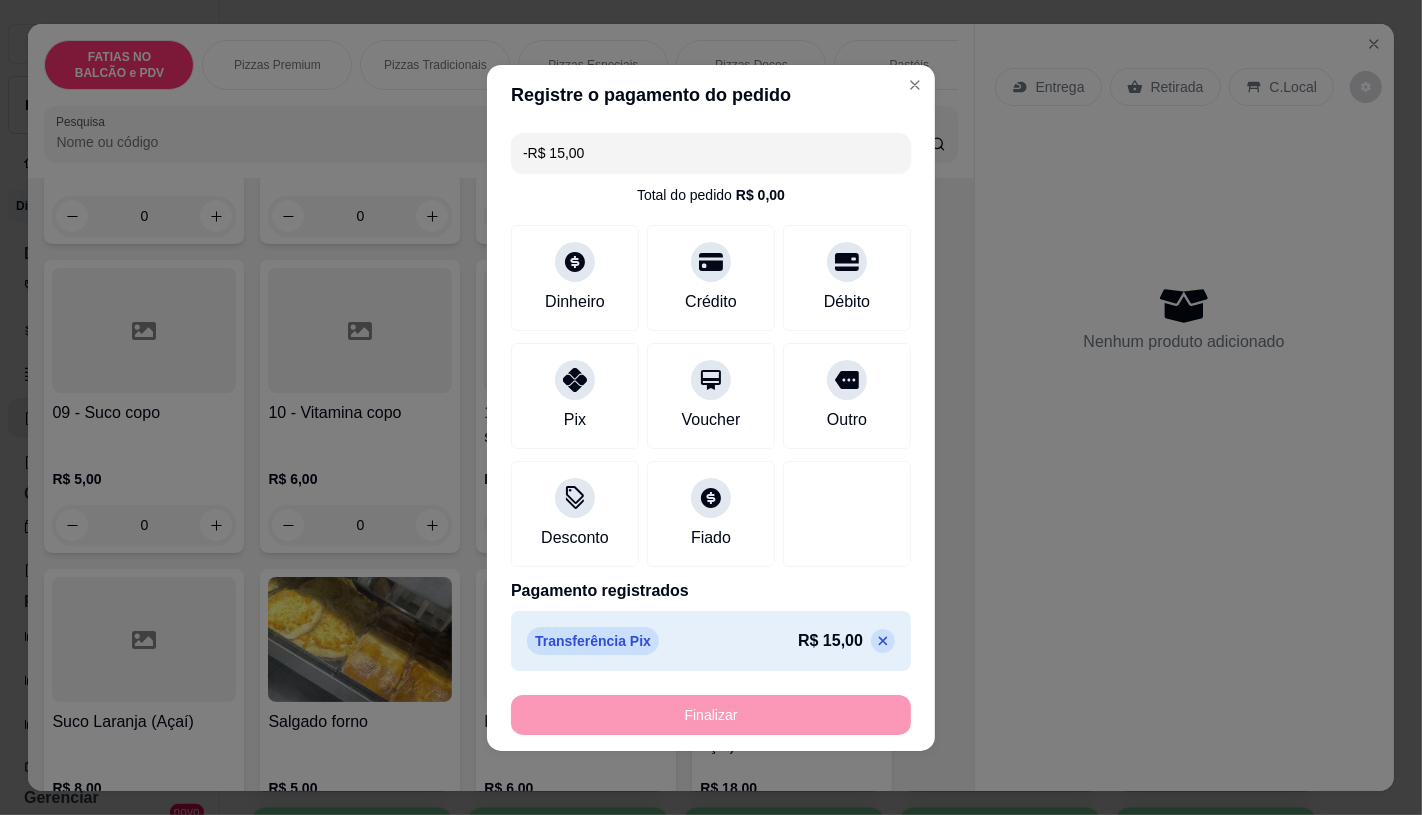 scroll, scrollTop: 665, scrollLeft: 0, axis: vertical 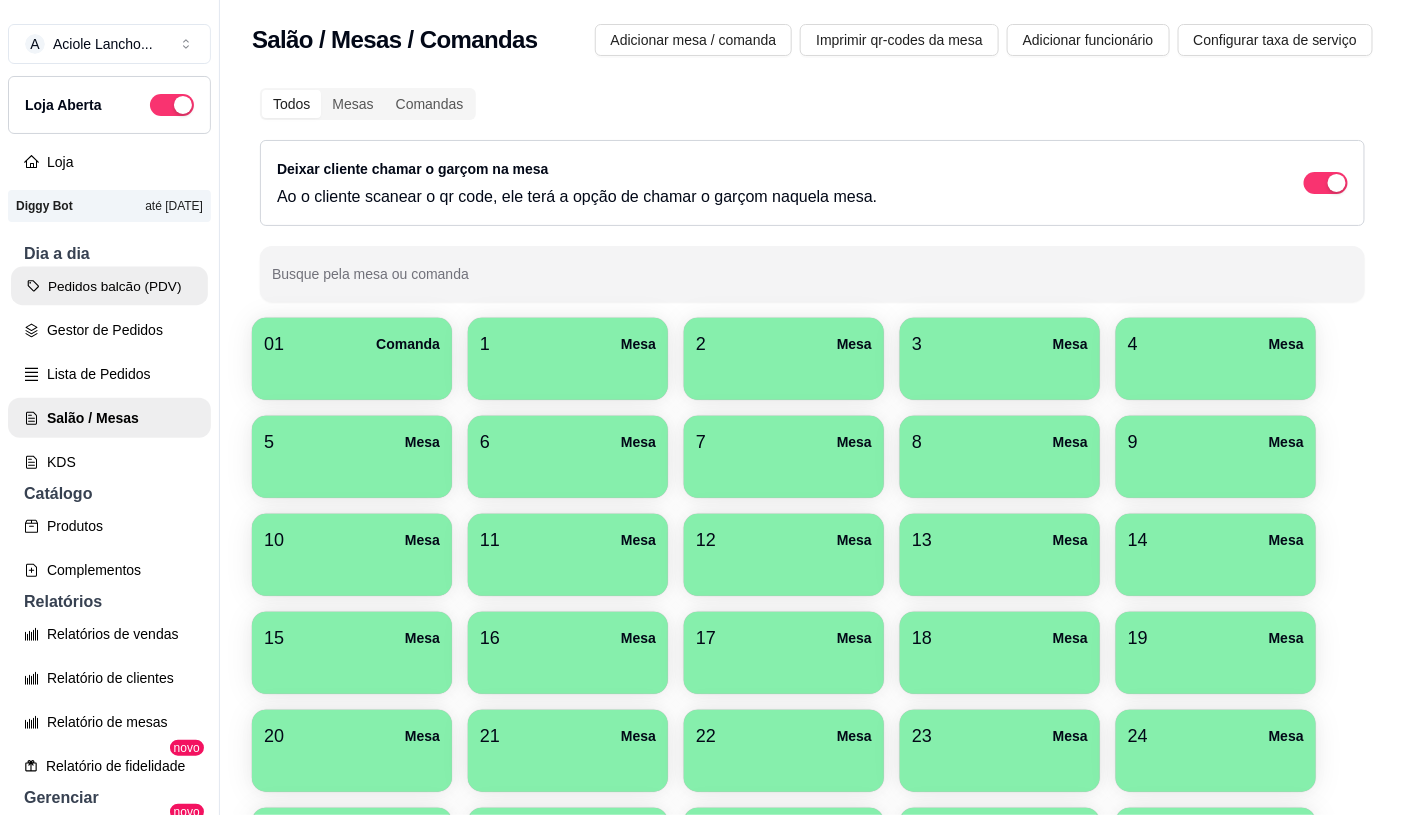 click on "Pedidos balcão (PDV)" at bounding box center [109, 286] 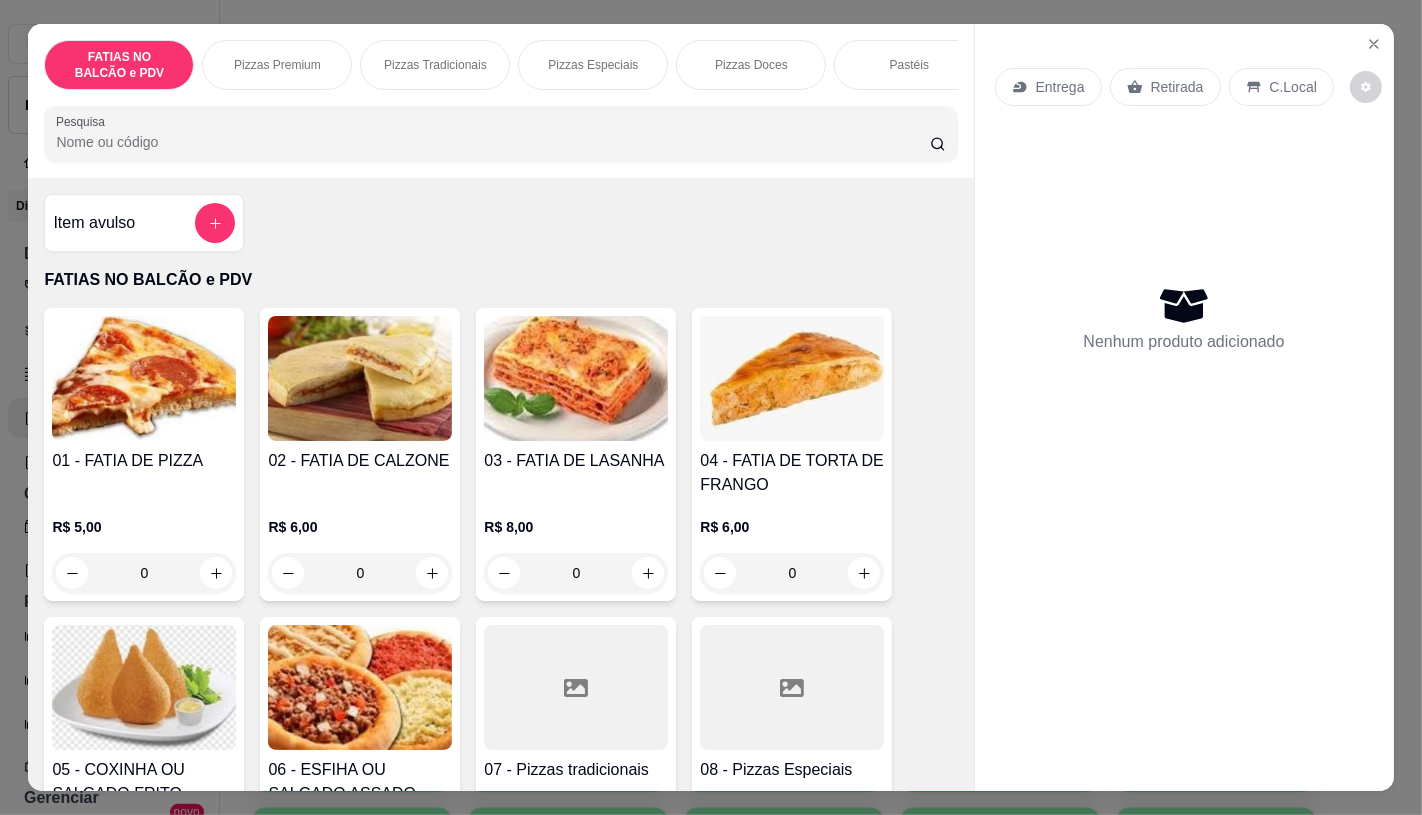click on "Pizzas Especiais" at bounding box center (593, 65) 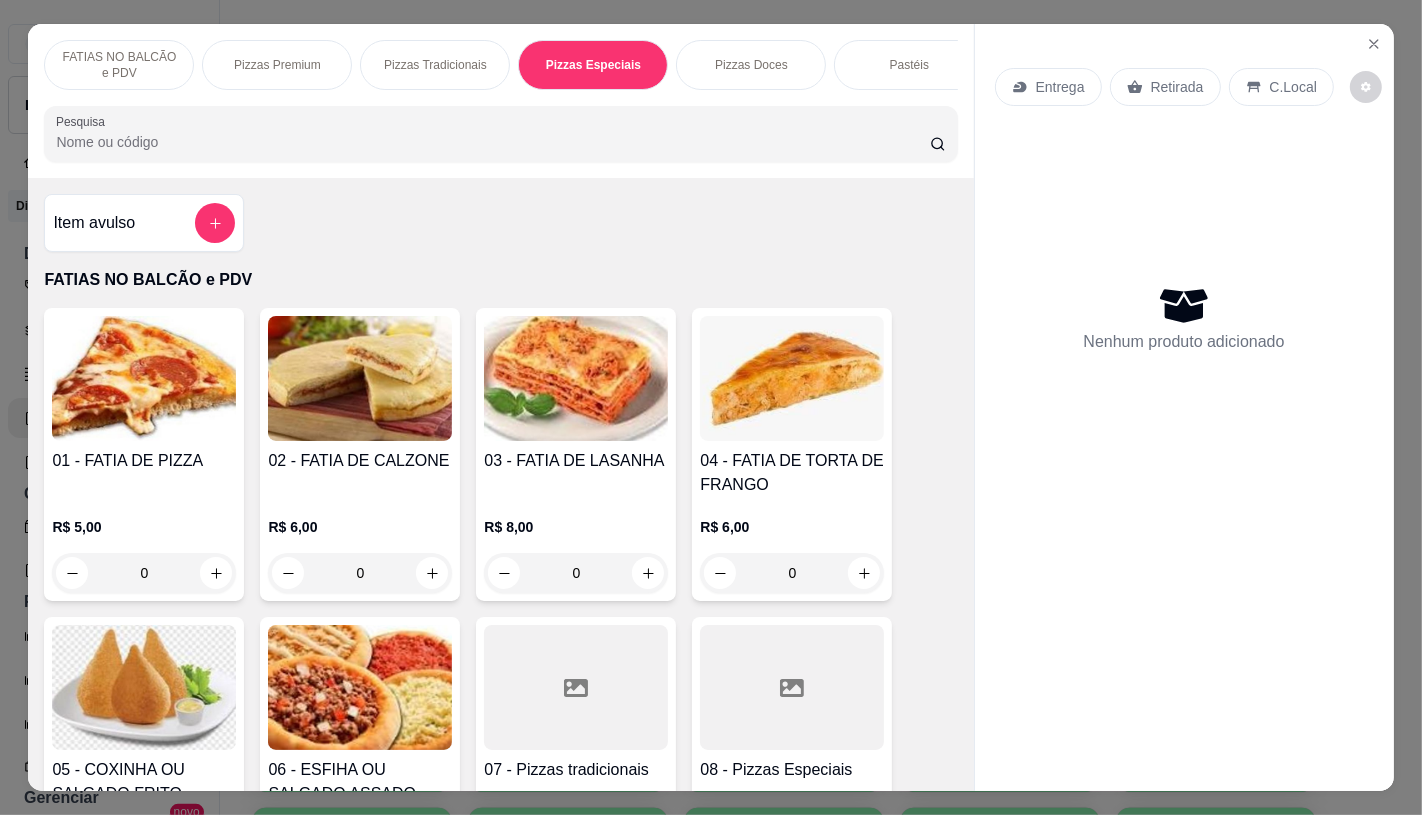 scroll, scrollTop: 2798, scrollLeft: 0, axis: vertical 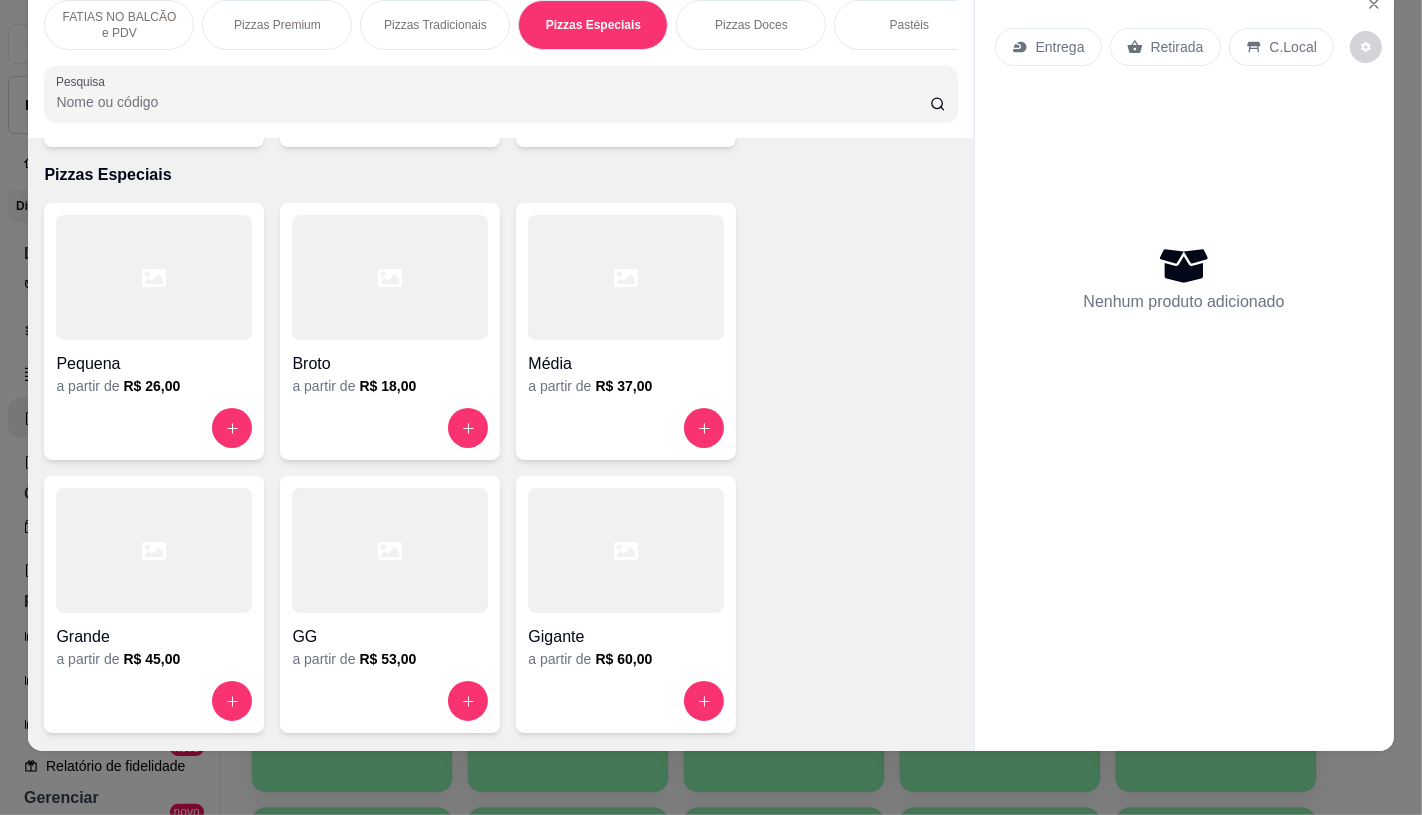 click at bounding box center (154, 550) 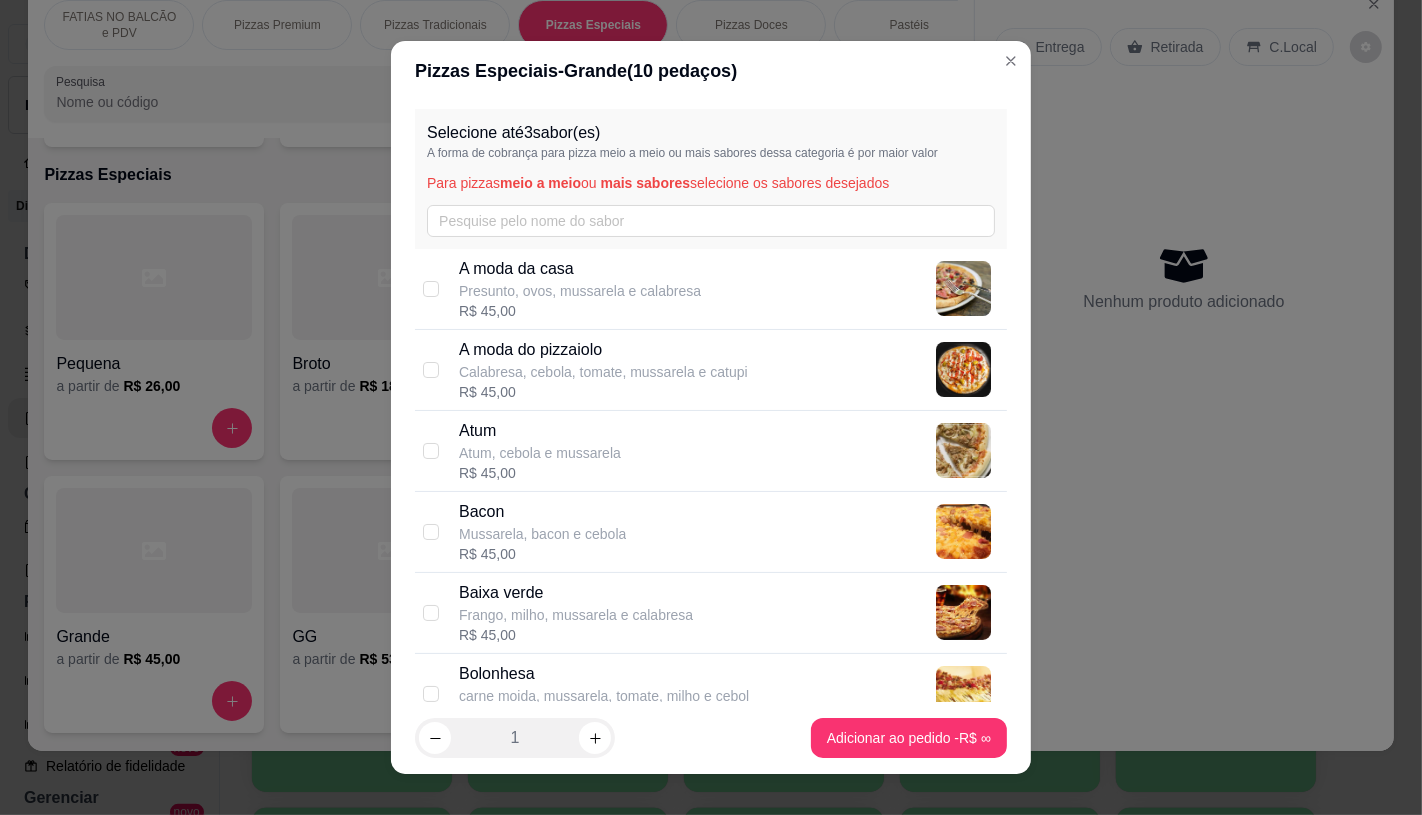click on "FATIAS NO BALCÃO e PDV" at bounding box center [119, 25] 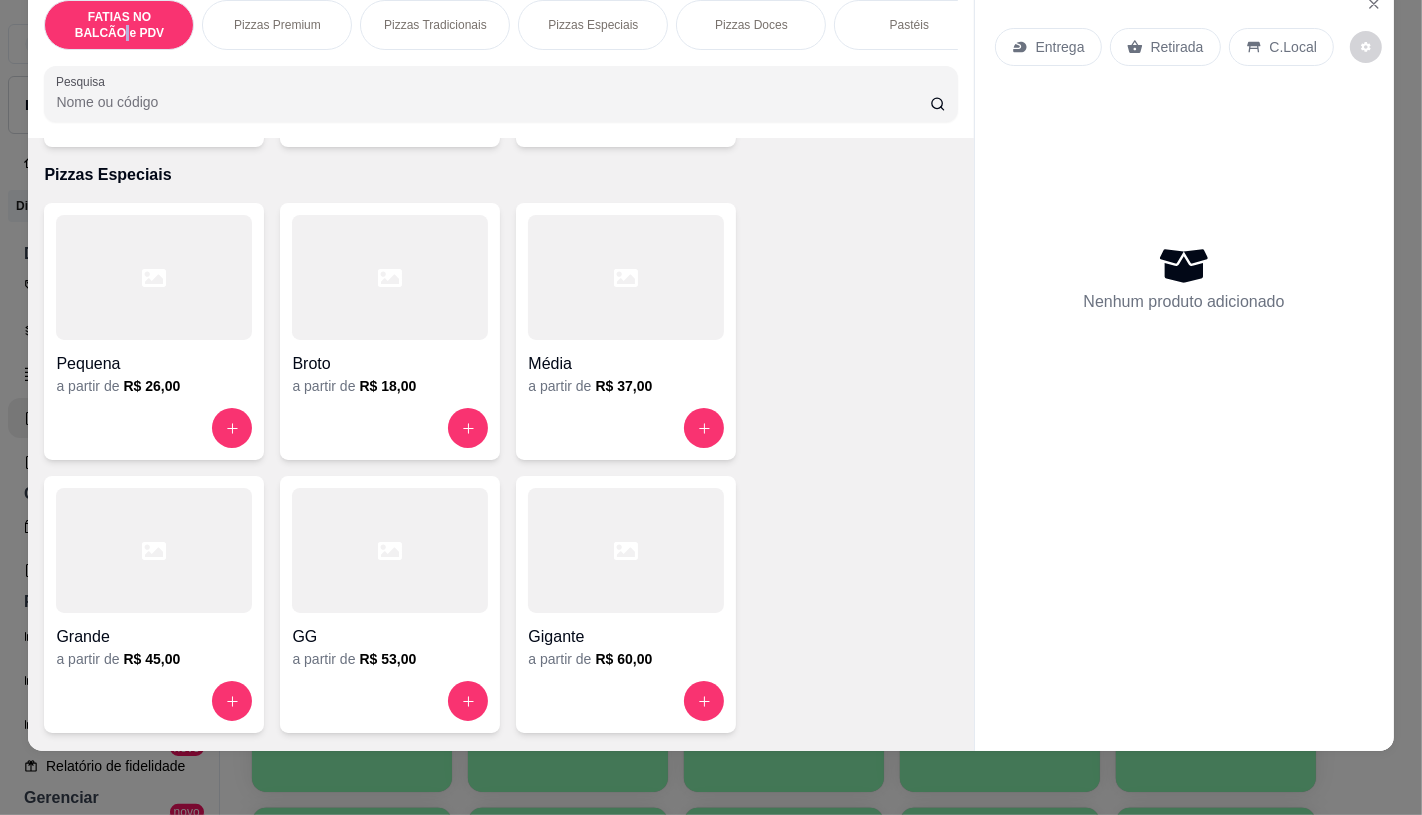 scroll, scrollTop: 90, scrollLeft: 0, axis: vertical 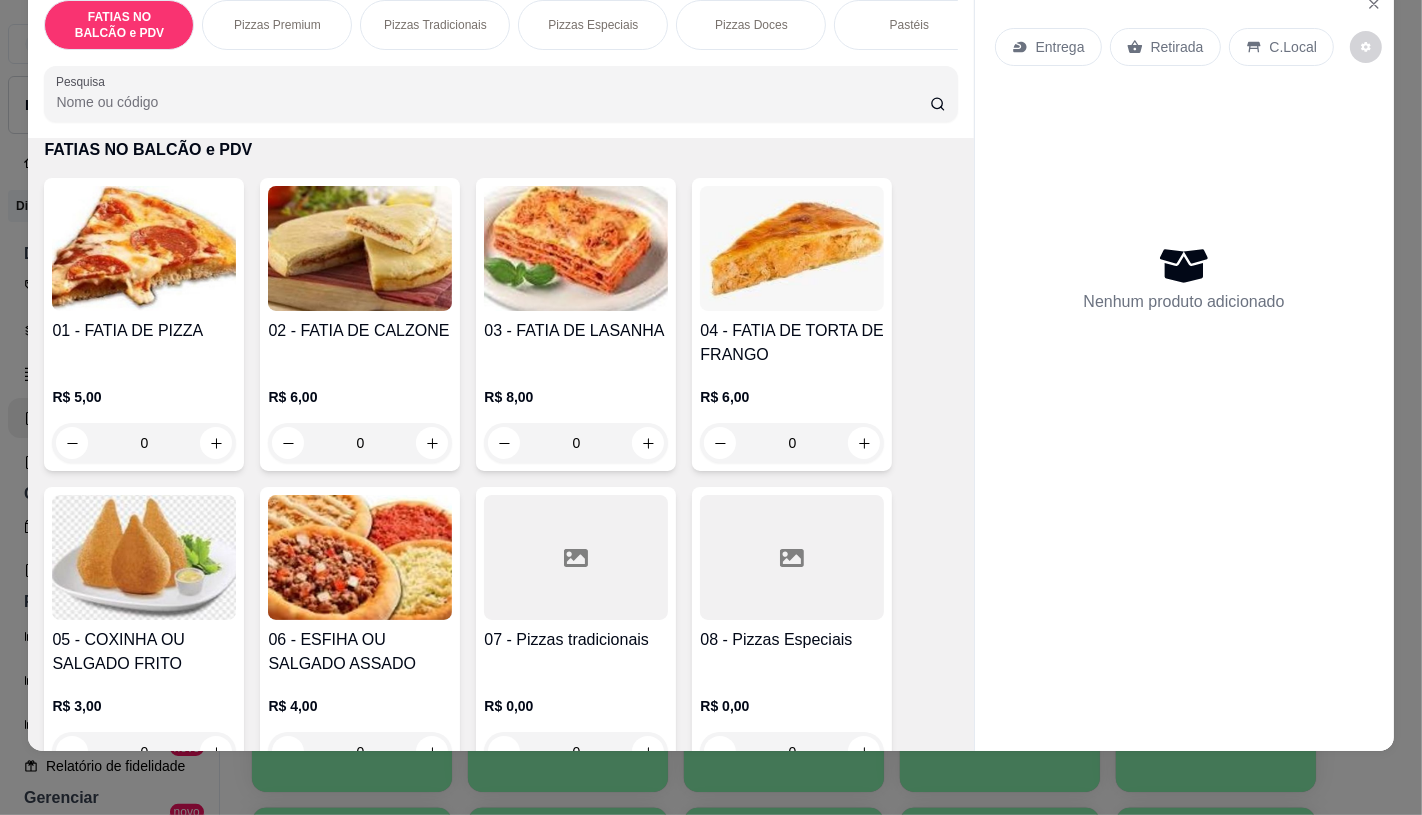 click on "FATIAS NO BALCÃO e PDV" at bounding box center (119, 25) 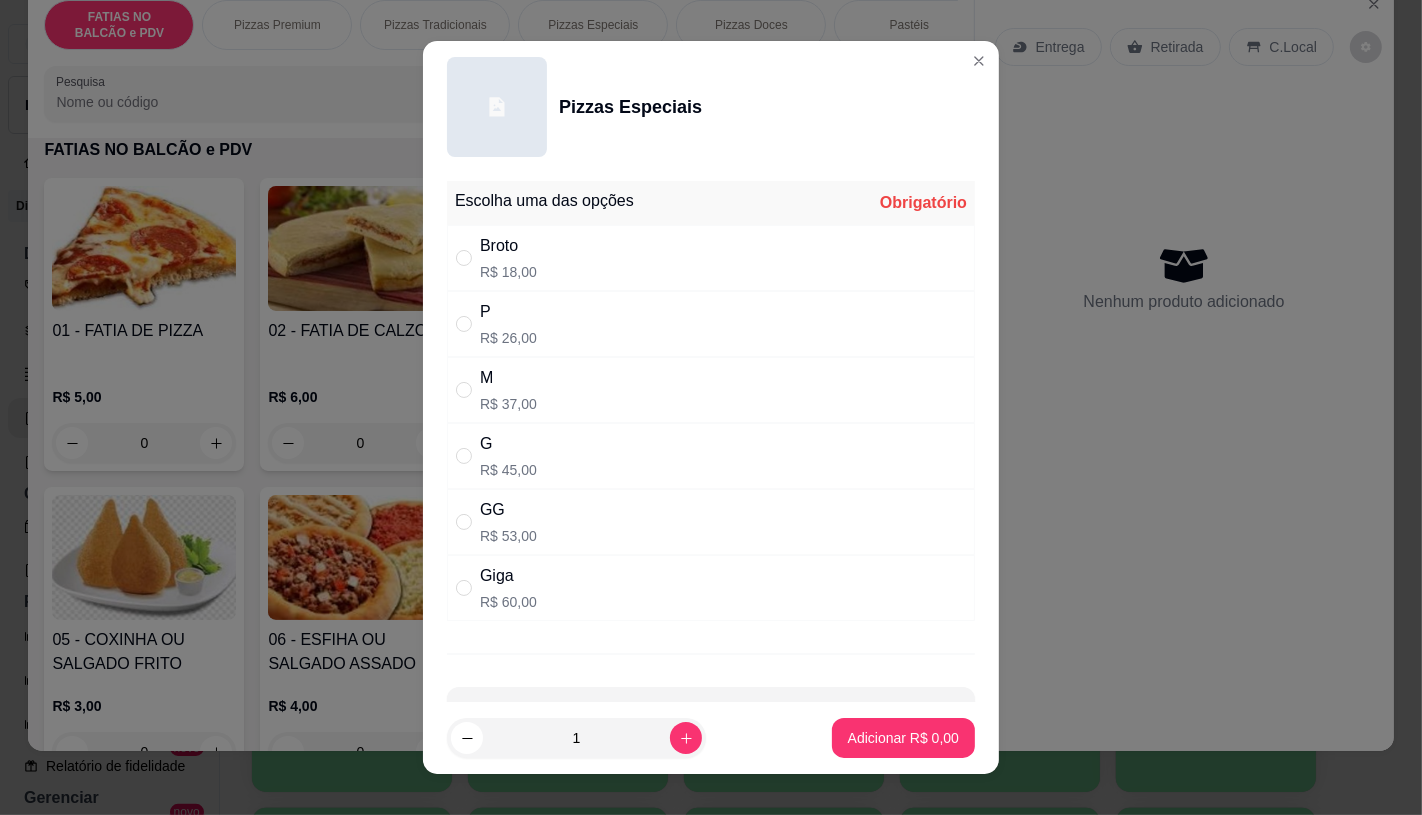 click on "G R$ 45,00" at bounding box center [711, 456] 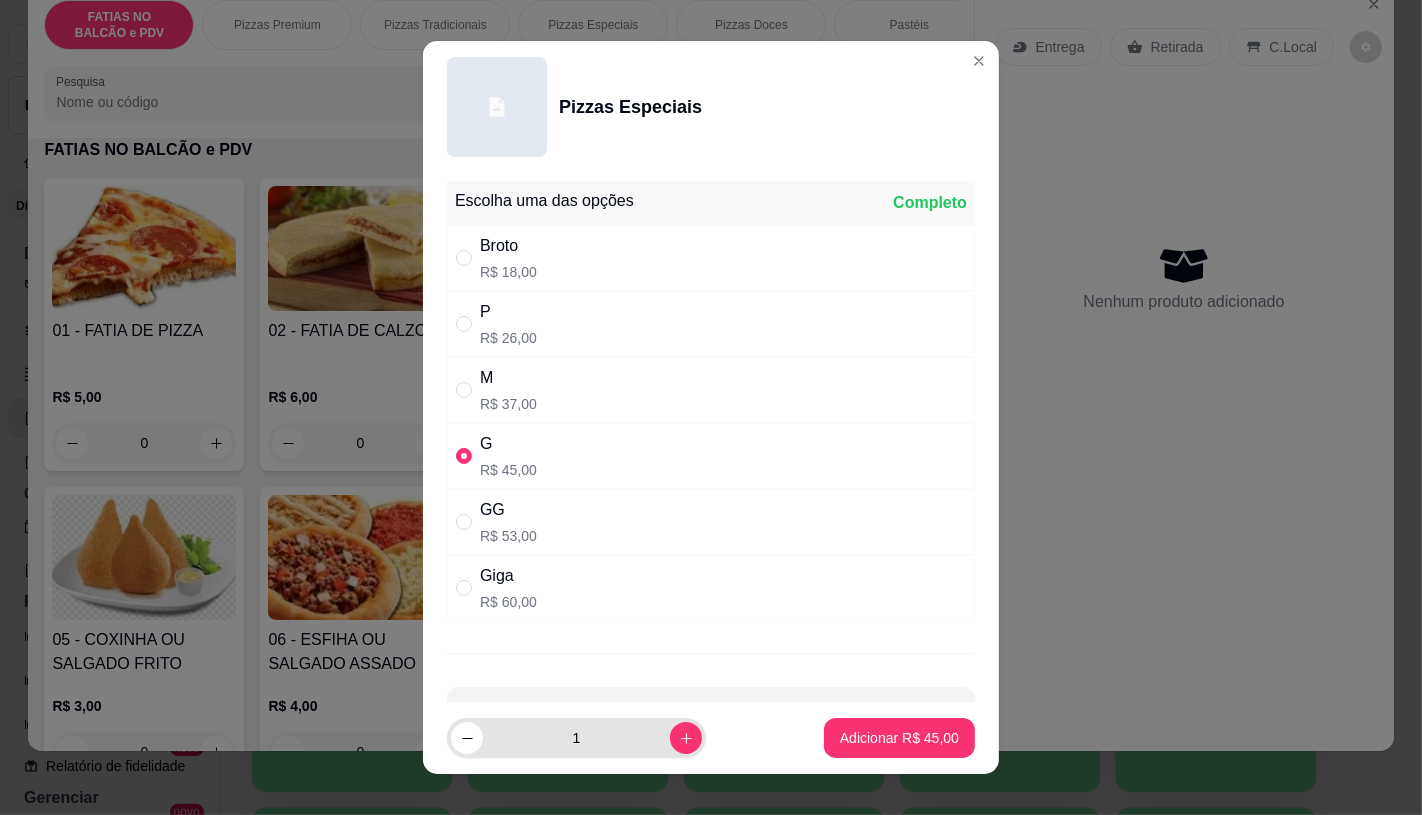 click on "1" at bounding box center (576, 738) 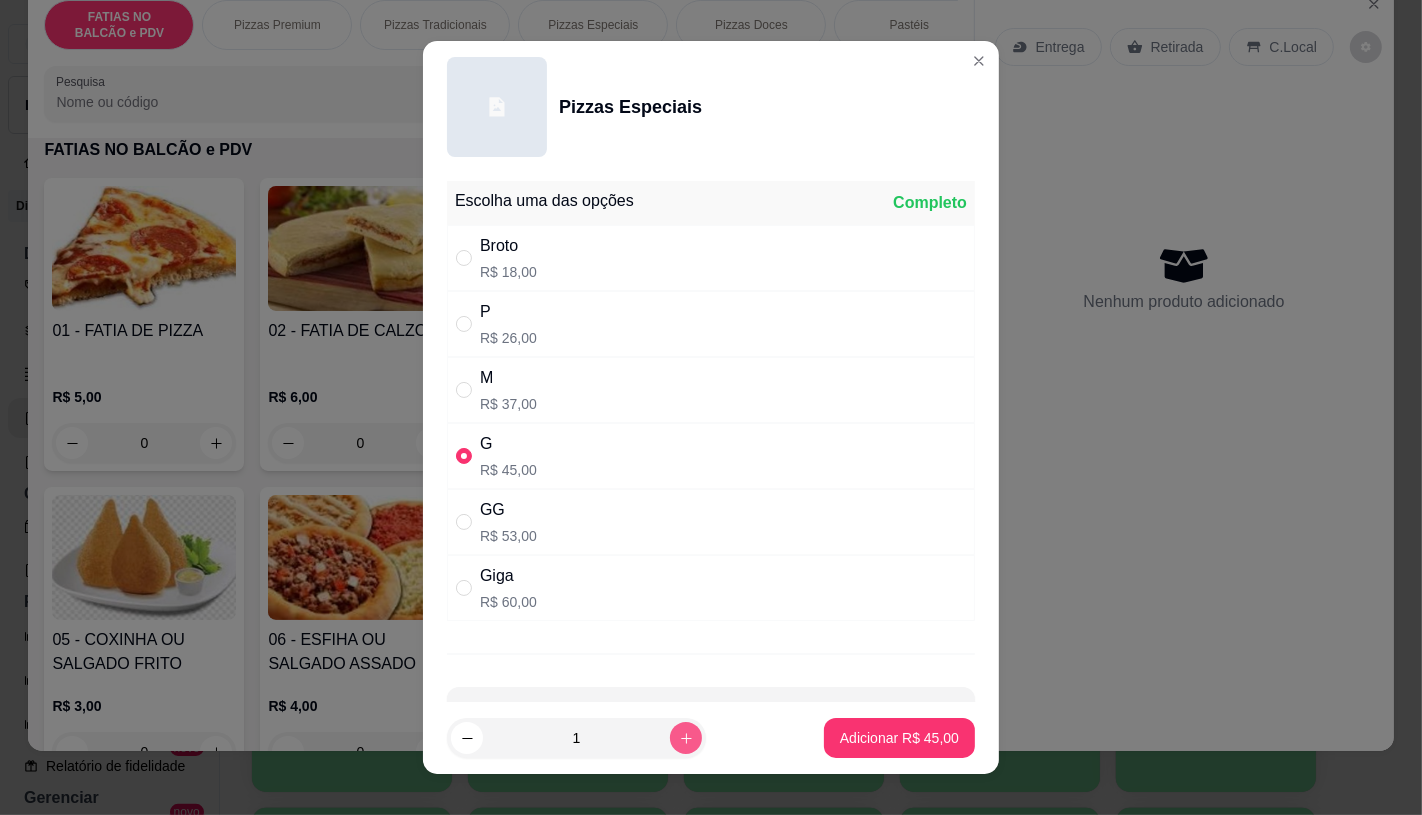 click at bounding box center (686, 738) 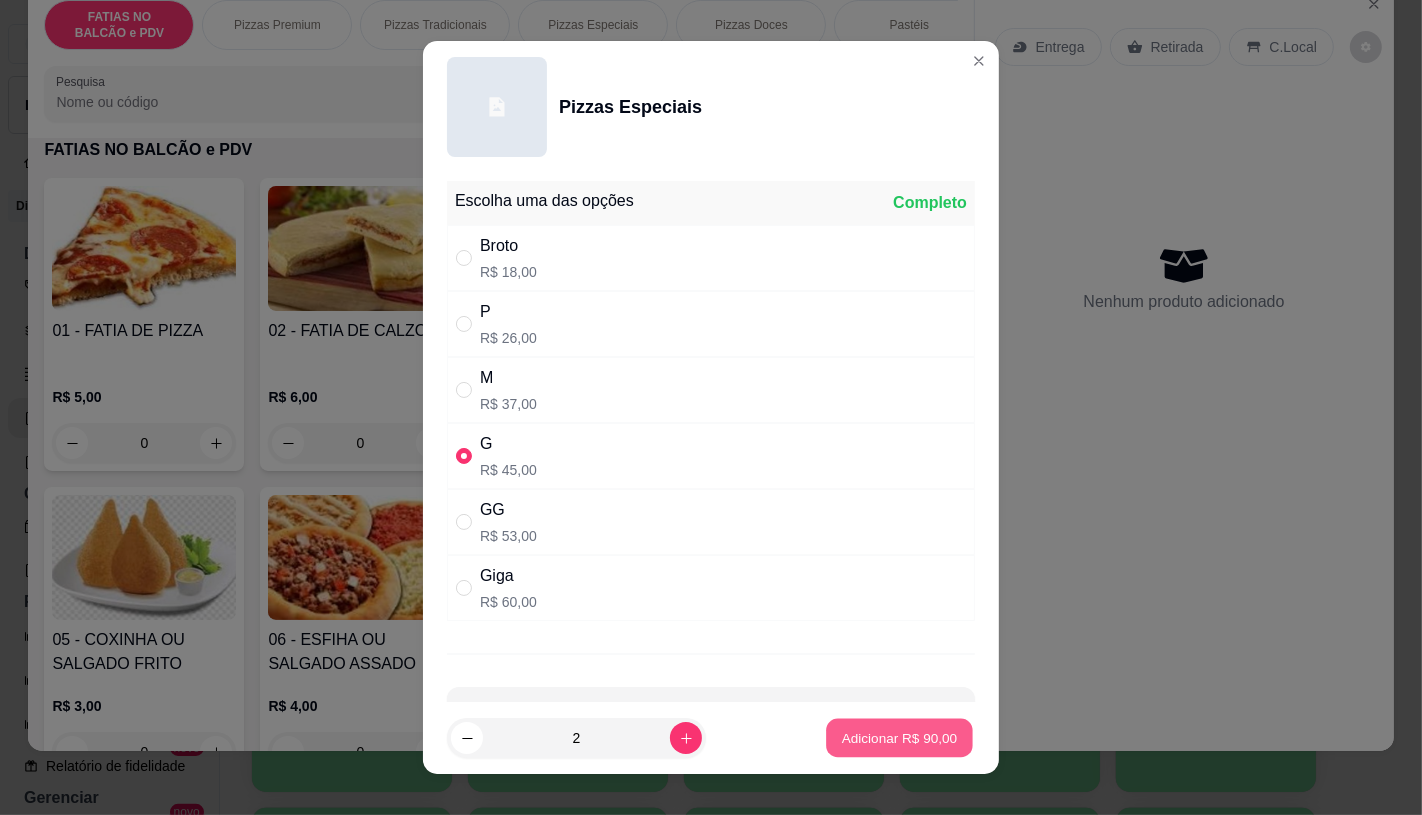 click on "Adicionar   R$ 90,00" at bounding box center [899, 738] 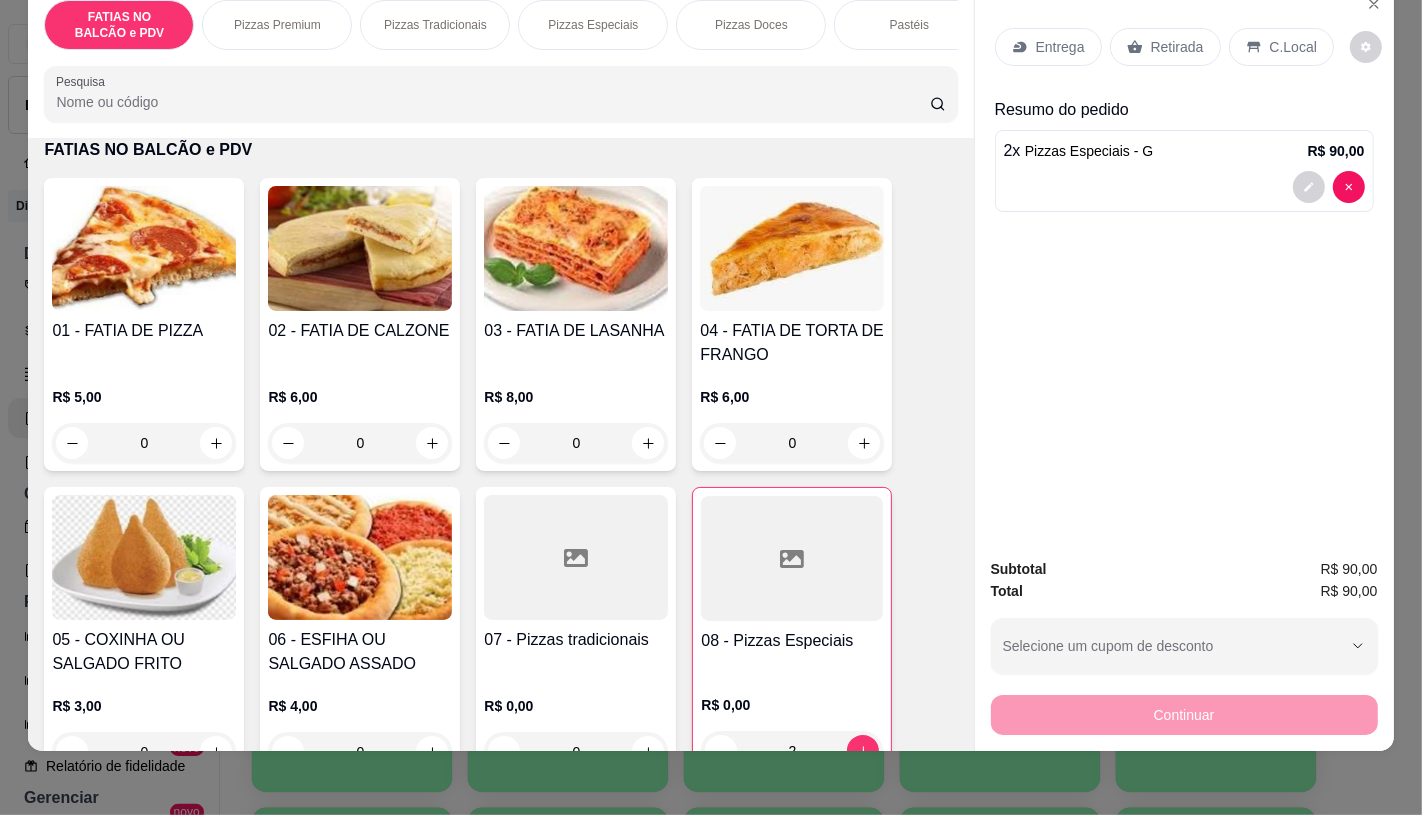 click on "Pizzas Especiais" at bounding box center (593, 25) 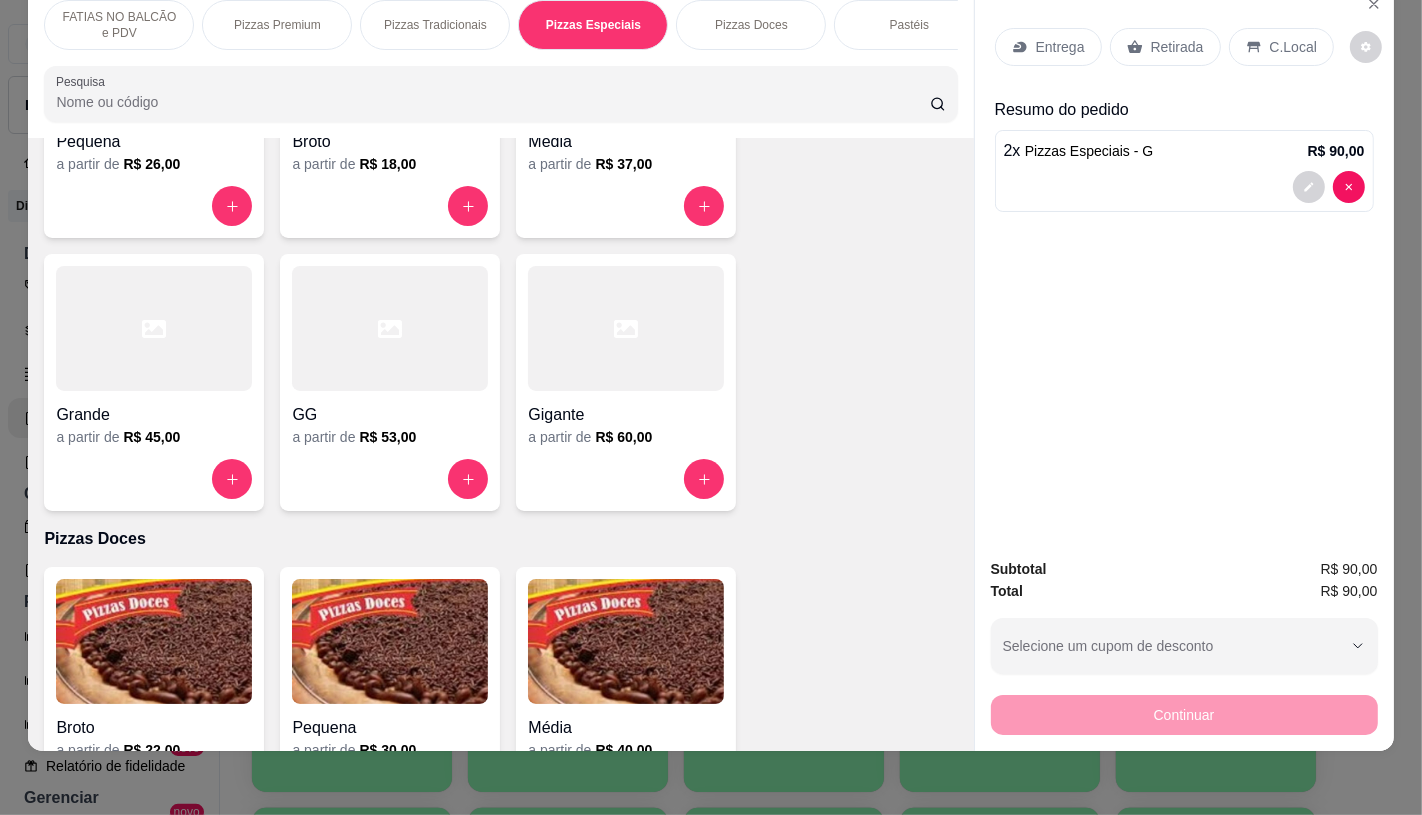 scroll, scrollTop: 3021, scrollLeft: 0, axis: vertical 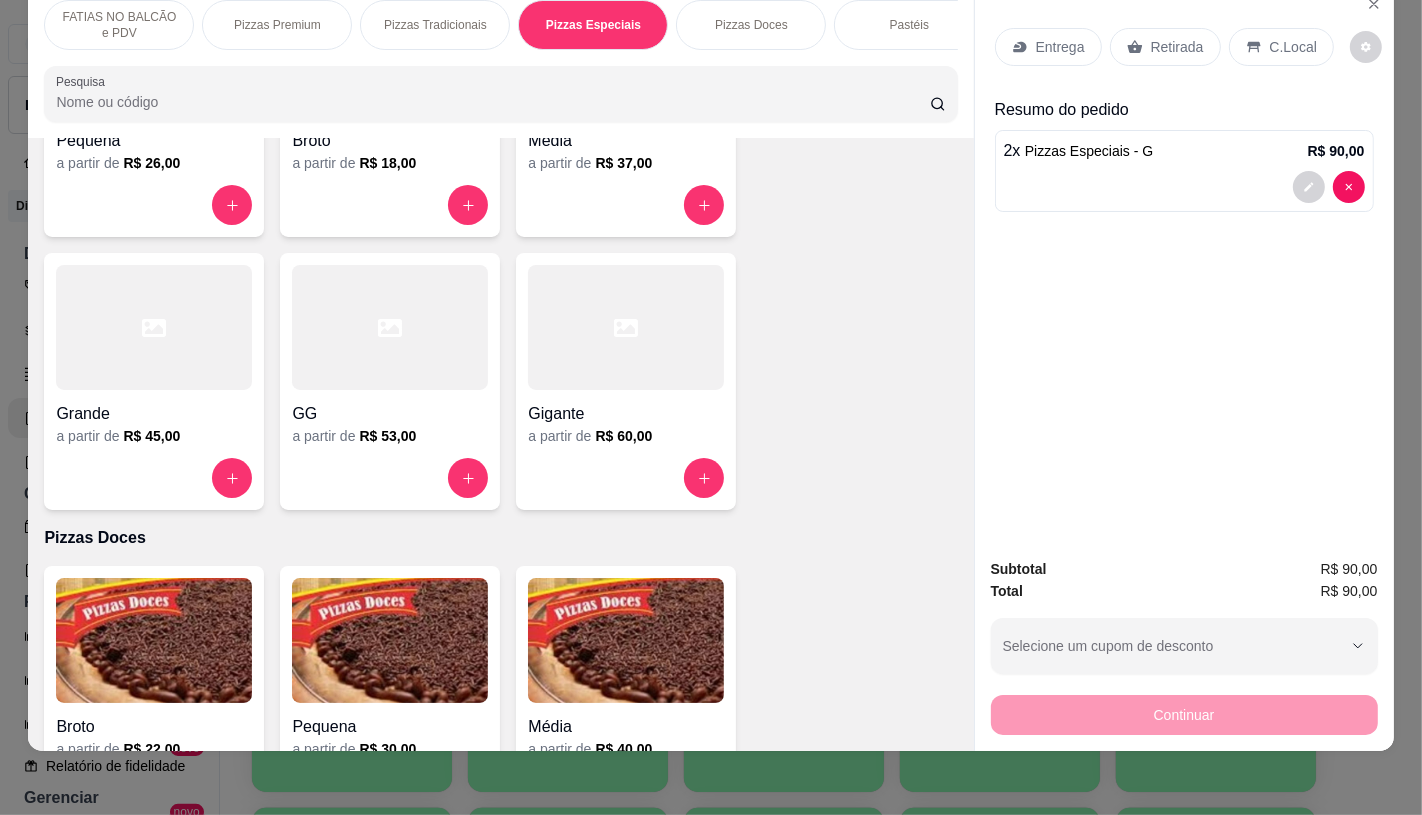 click at bounding box center [154, 327] 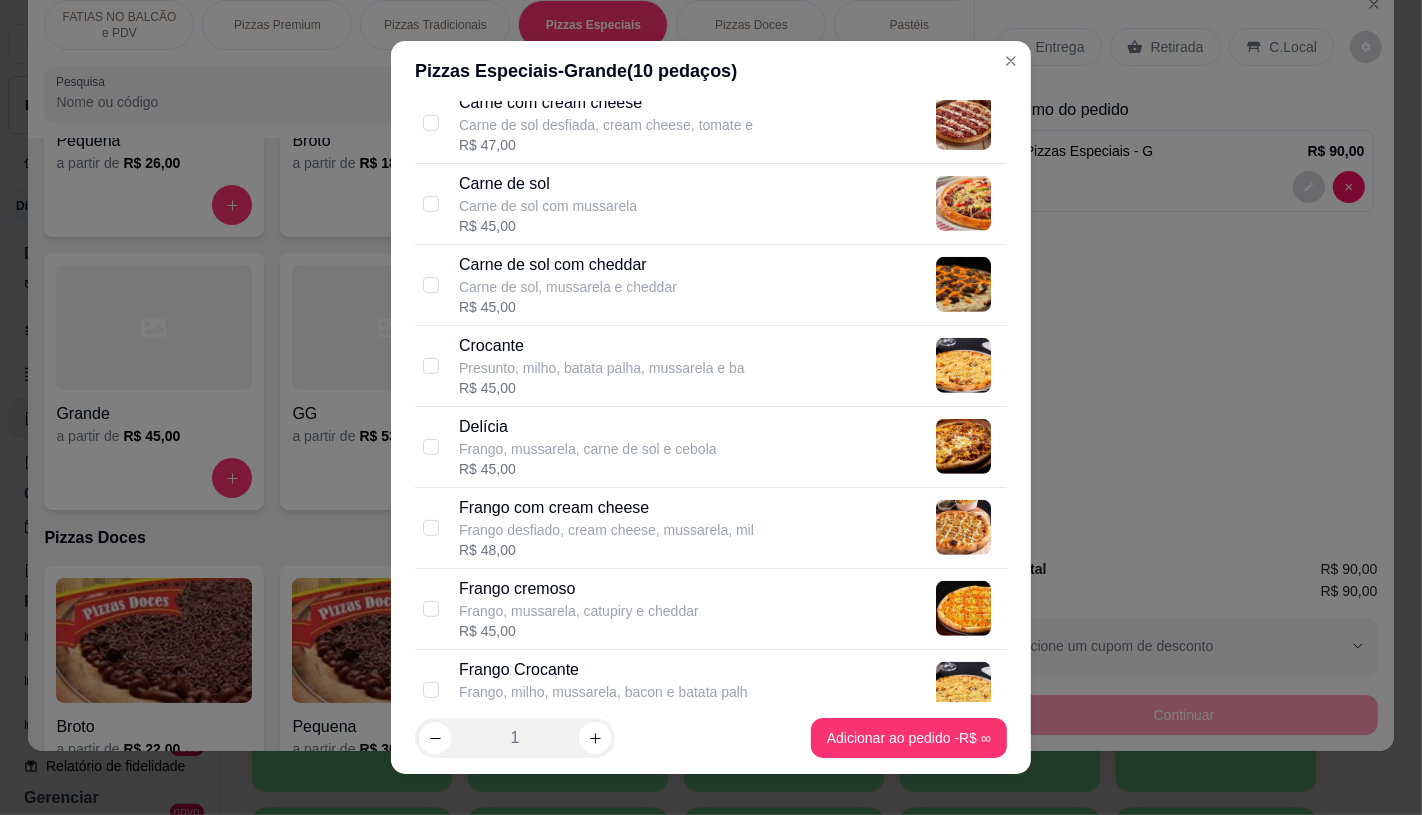 scroll, scrollTop: 1222, scrollLeft: 0, axis: vertical 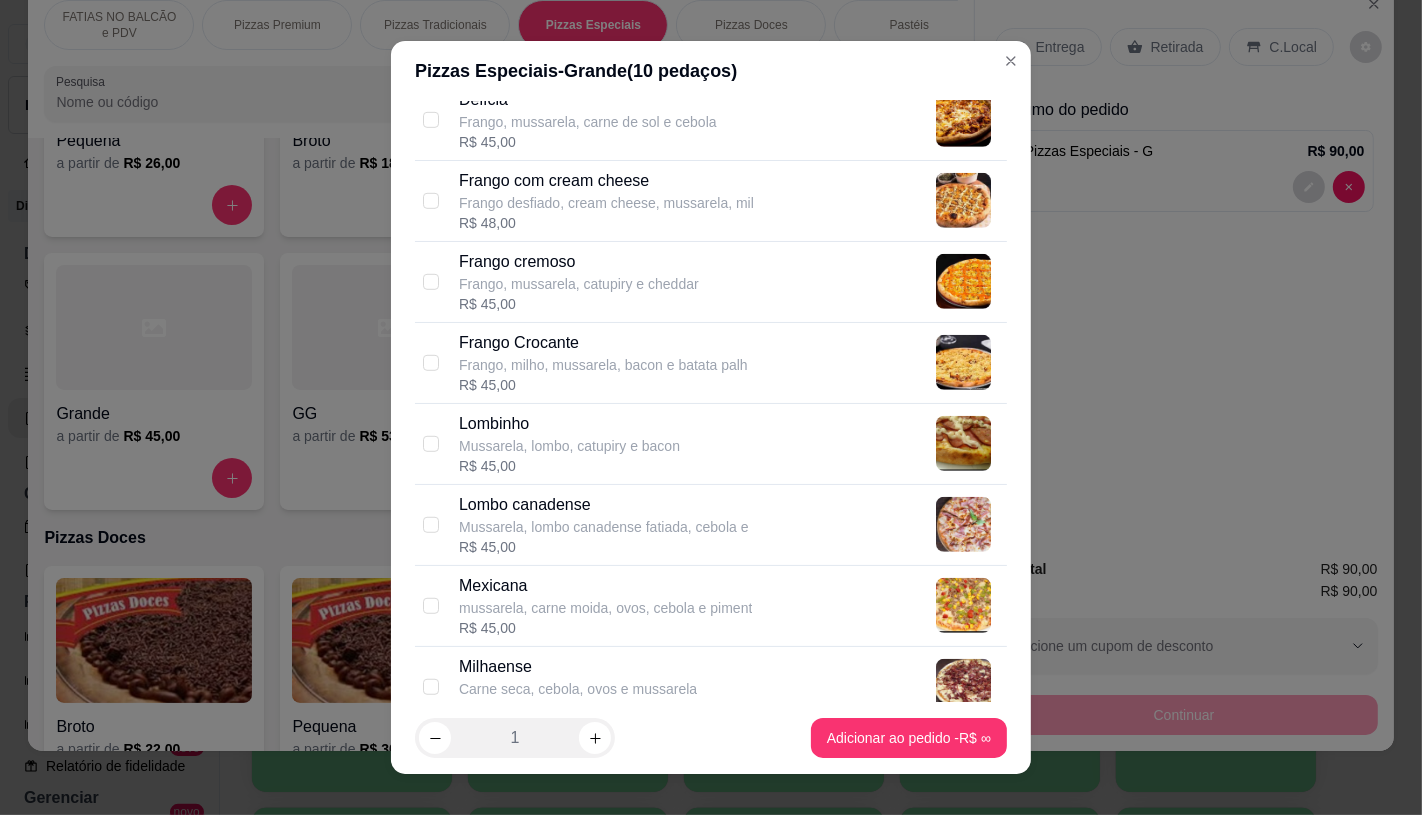 click on "Frango com cream cheese Frango desfiado, cream cheese, mussarela, mil R$ 48,00" at bounding box center [711, 201] 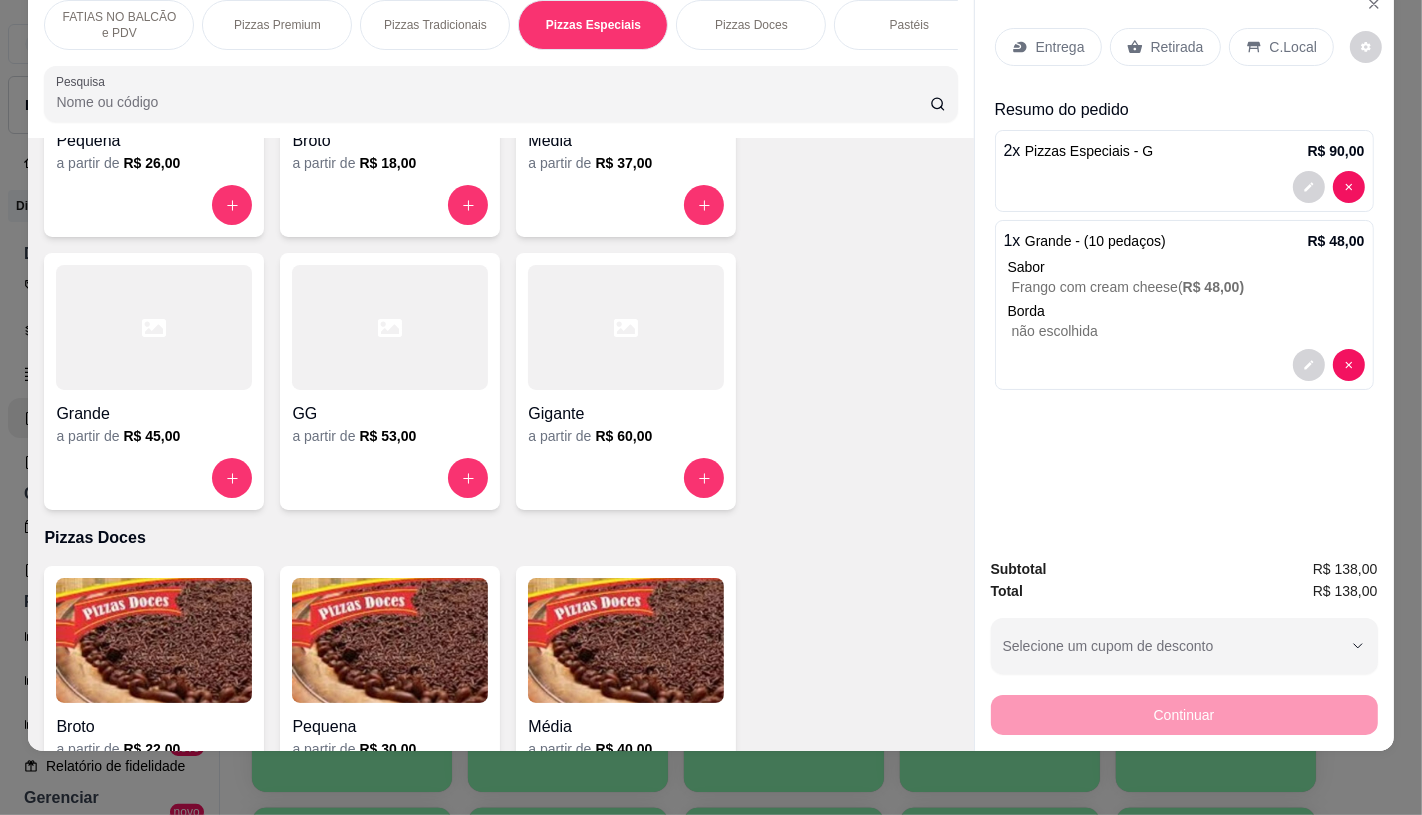 click on "Retirada" at bounding box center (1177, 47) 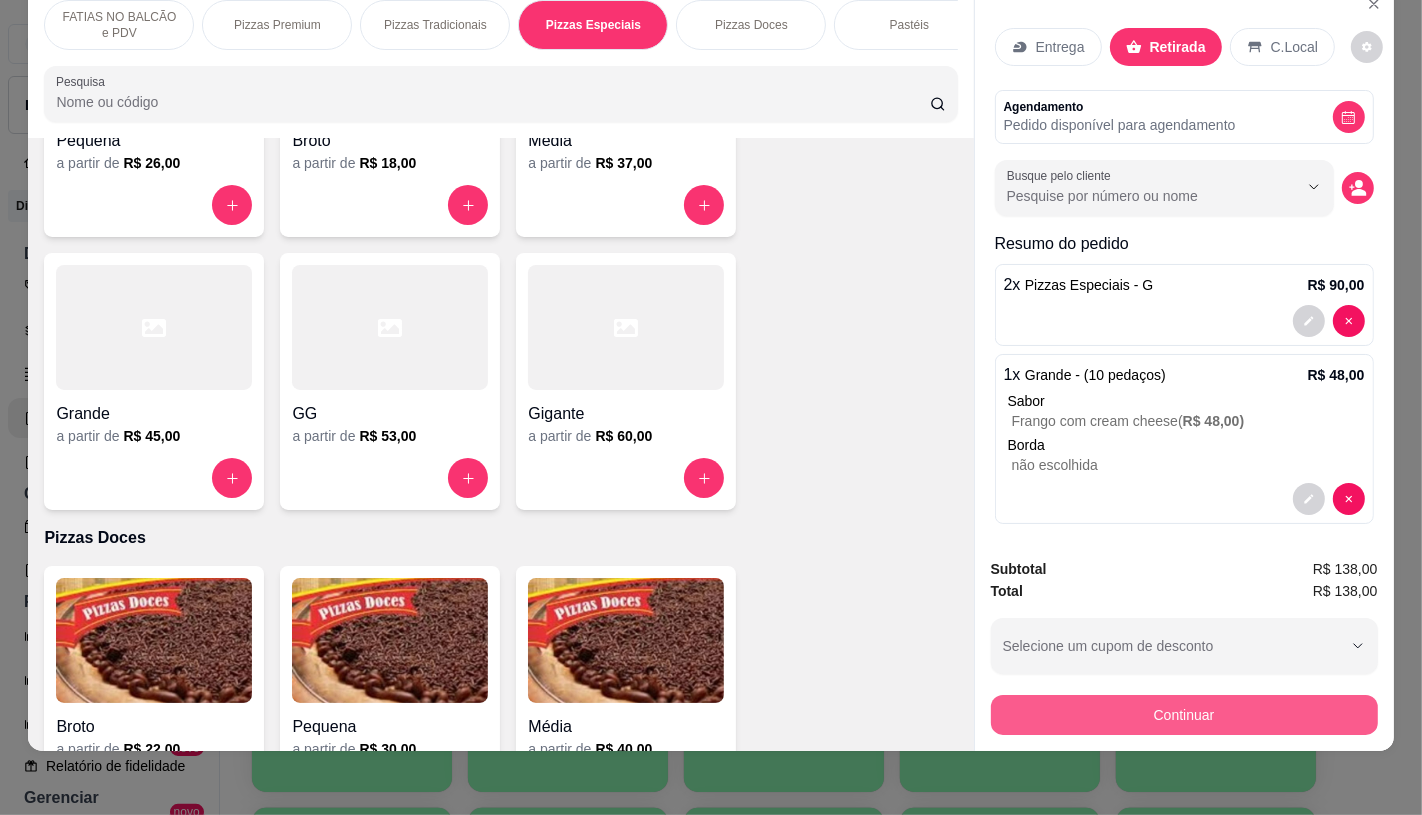 click on "Continuar" at bounding box center [1184, 715] 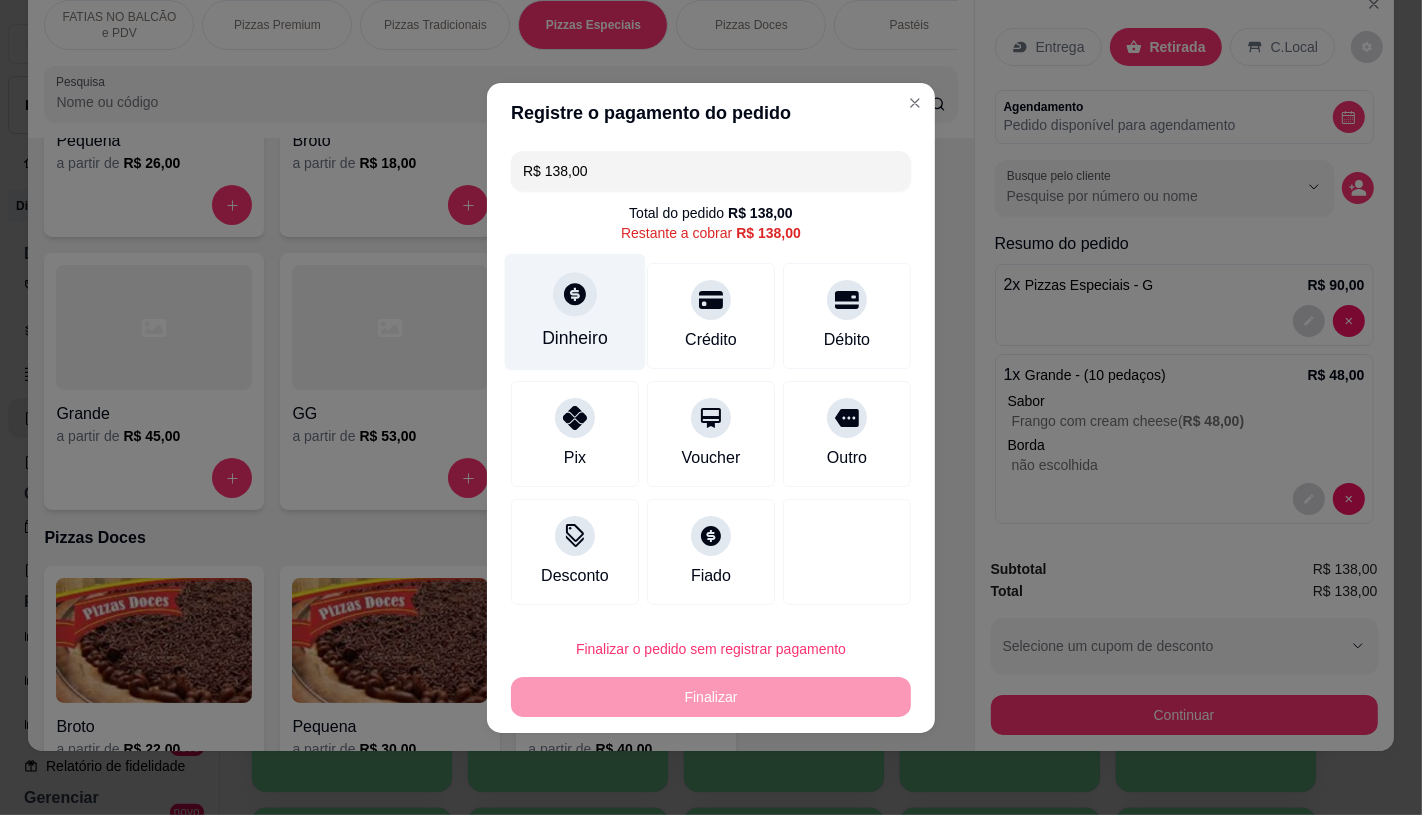 click on "Dinheiro" at bounding box center [575, 311] 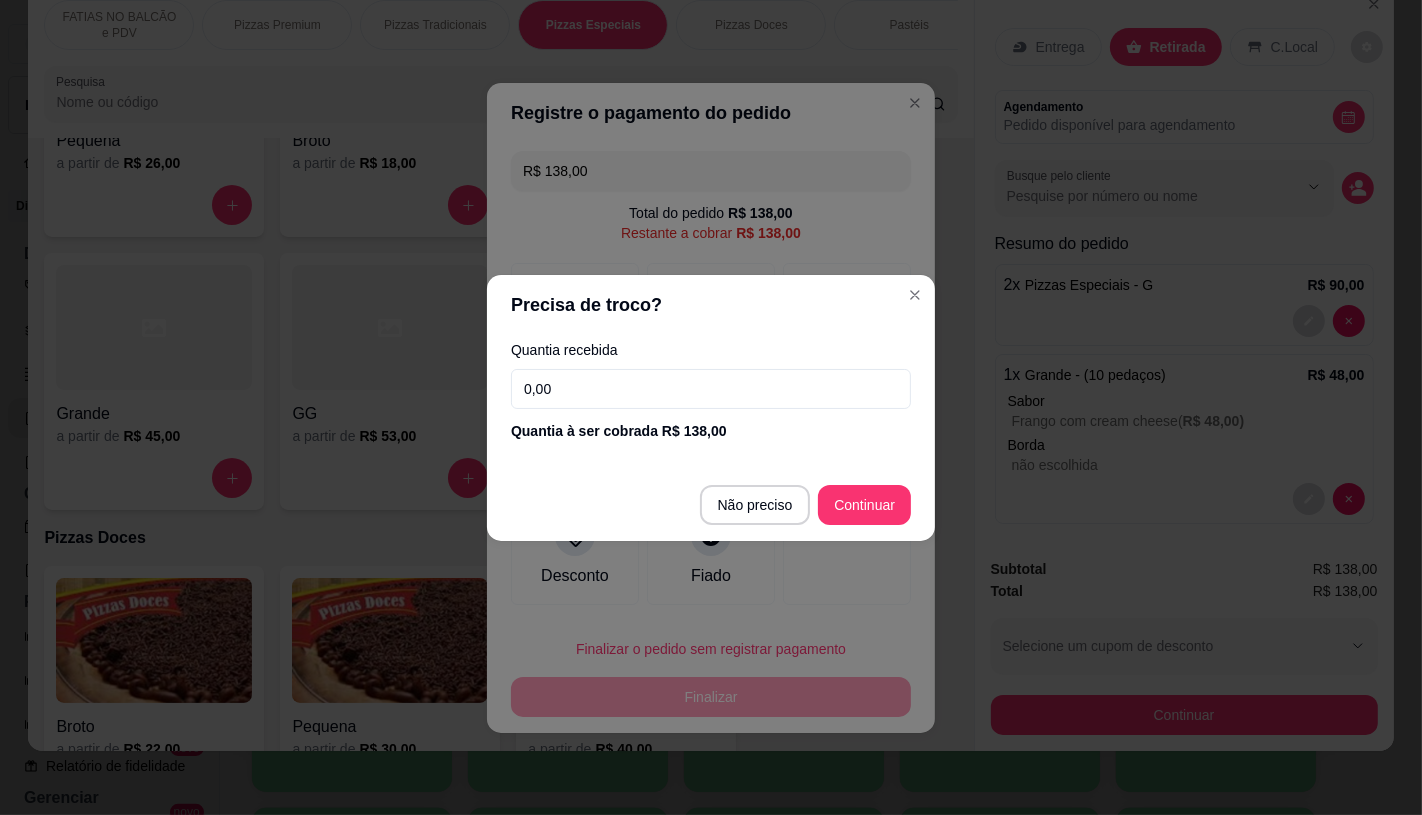 click on "0,00" at bounding box center (711, 389) 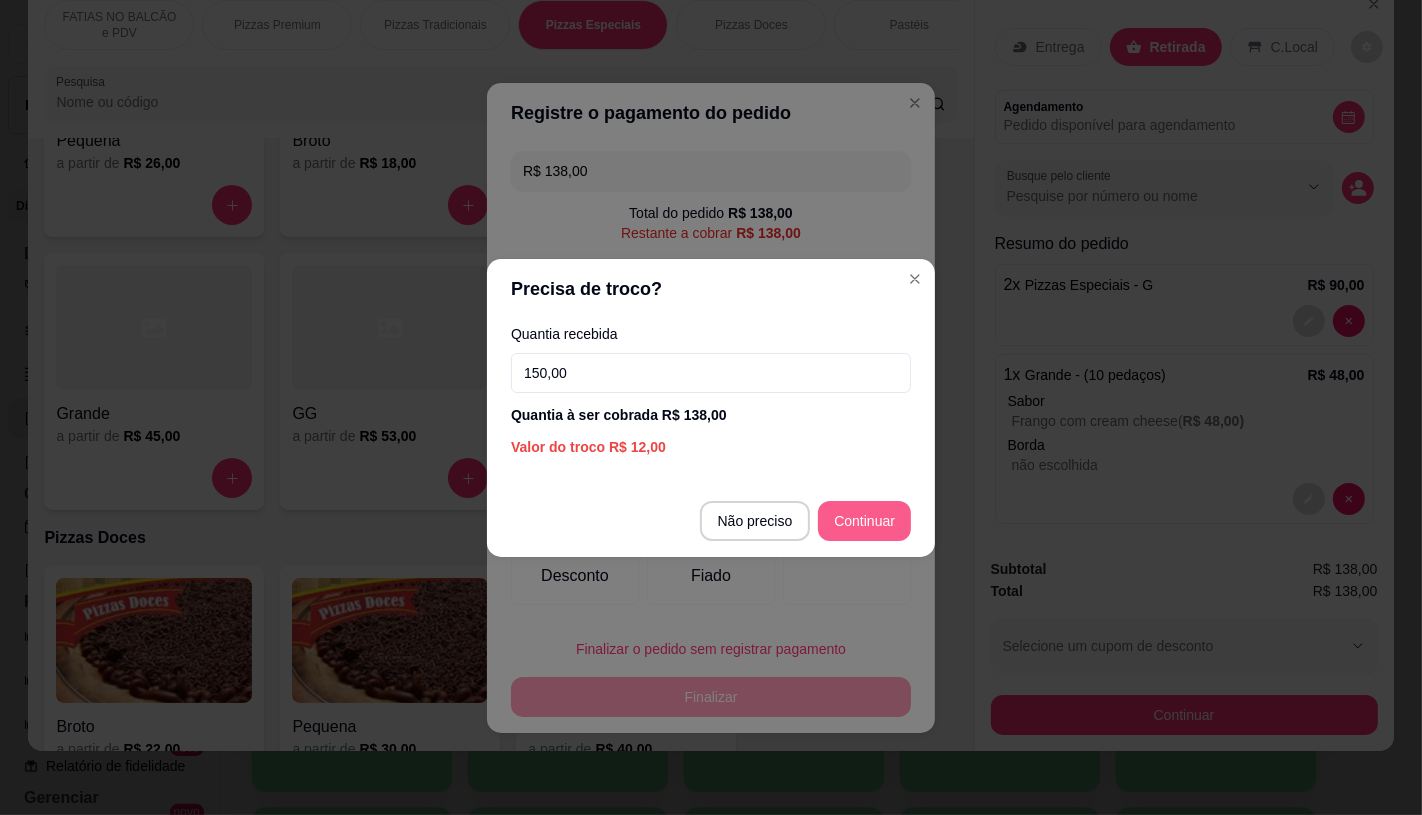 type on "150,00" 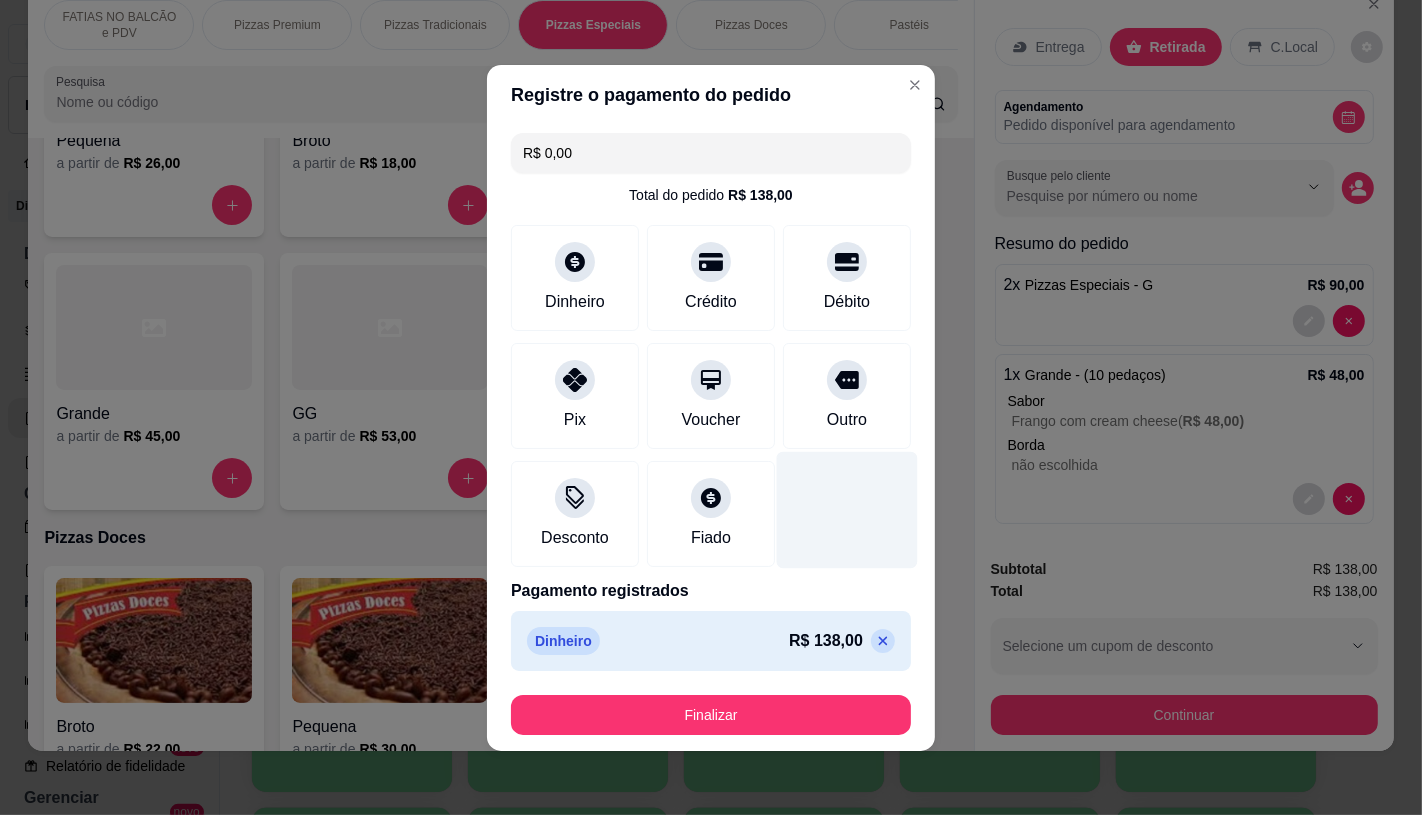 type on "R$ 0,00" 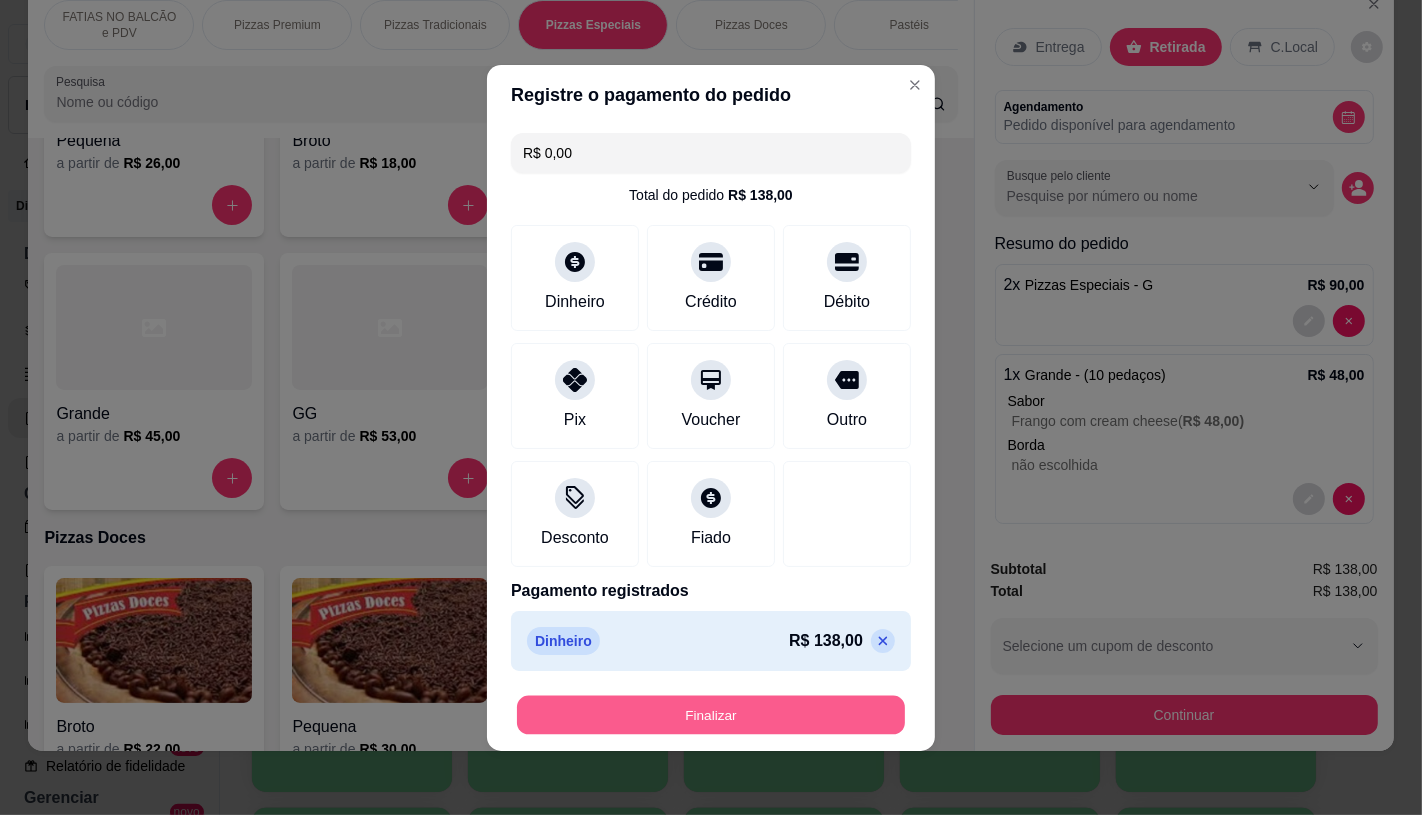 click on "Finalizar" at bounding box center [711, 714] 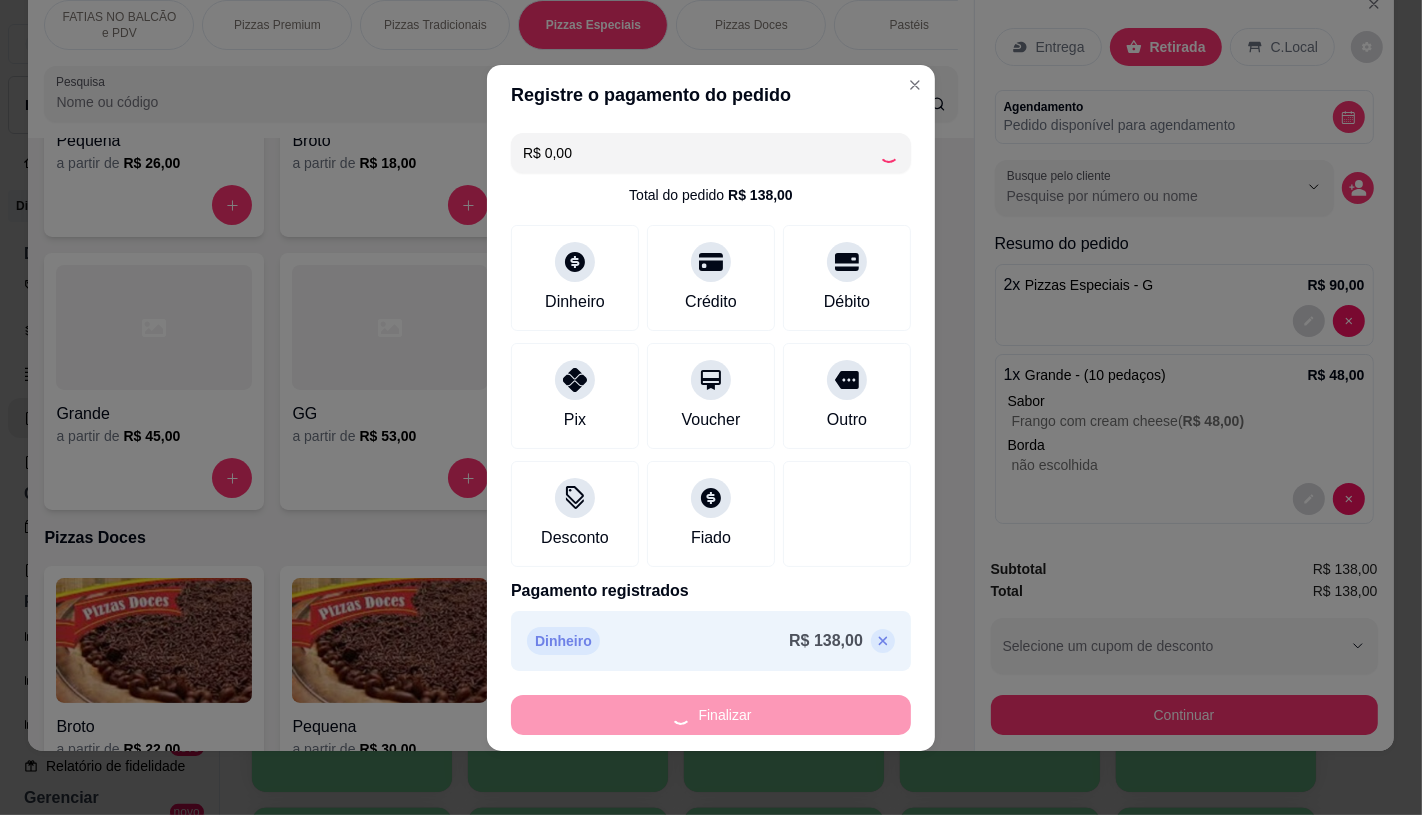 type on "0" 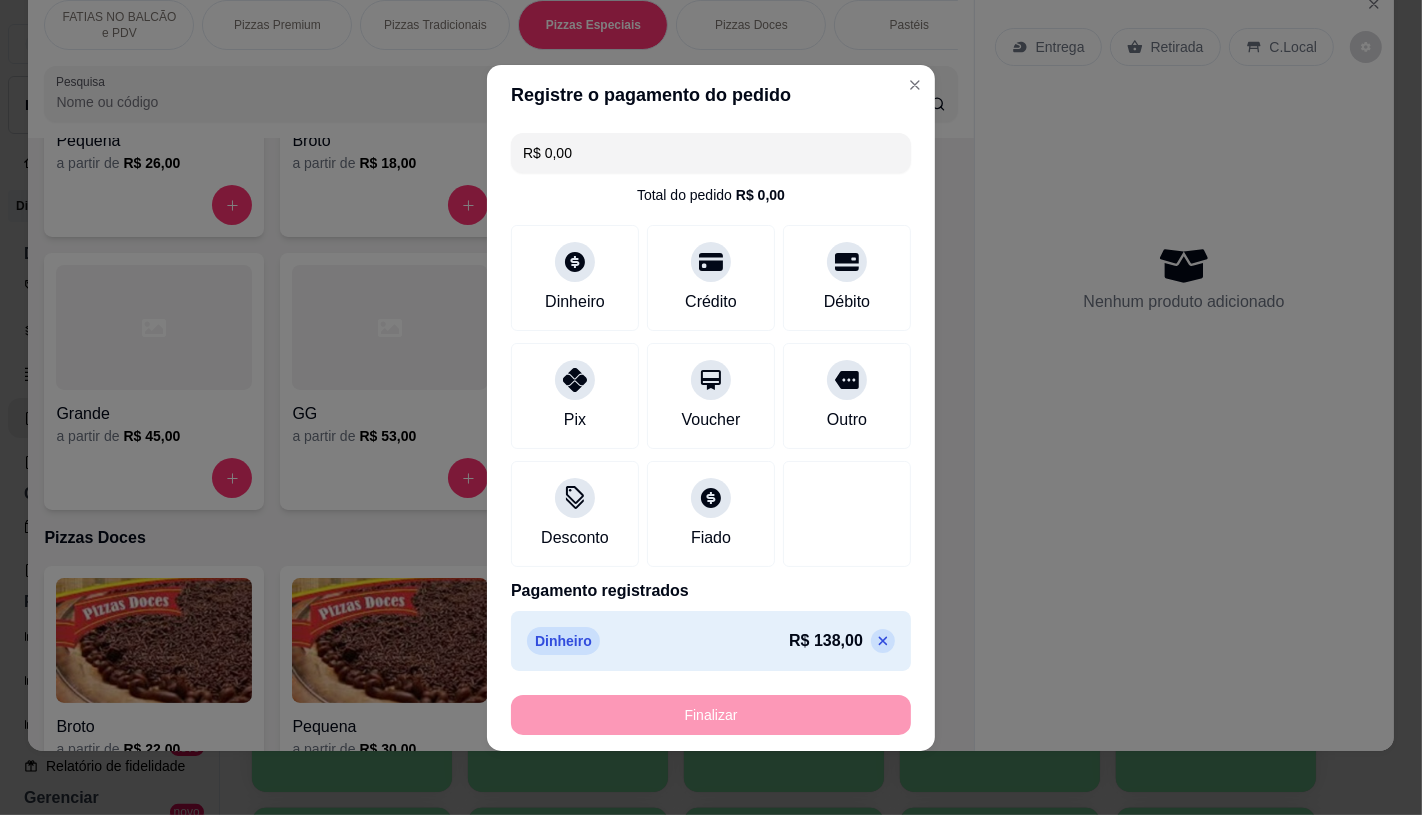 type on "-R$ 138,00" 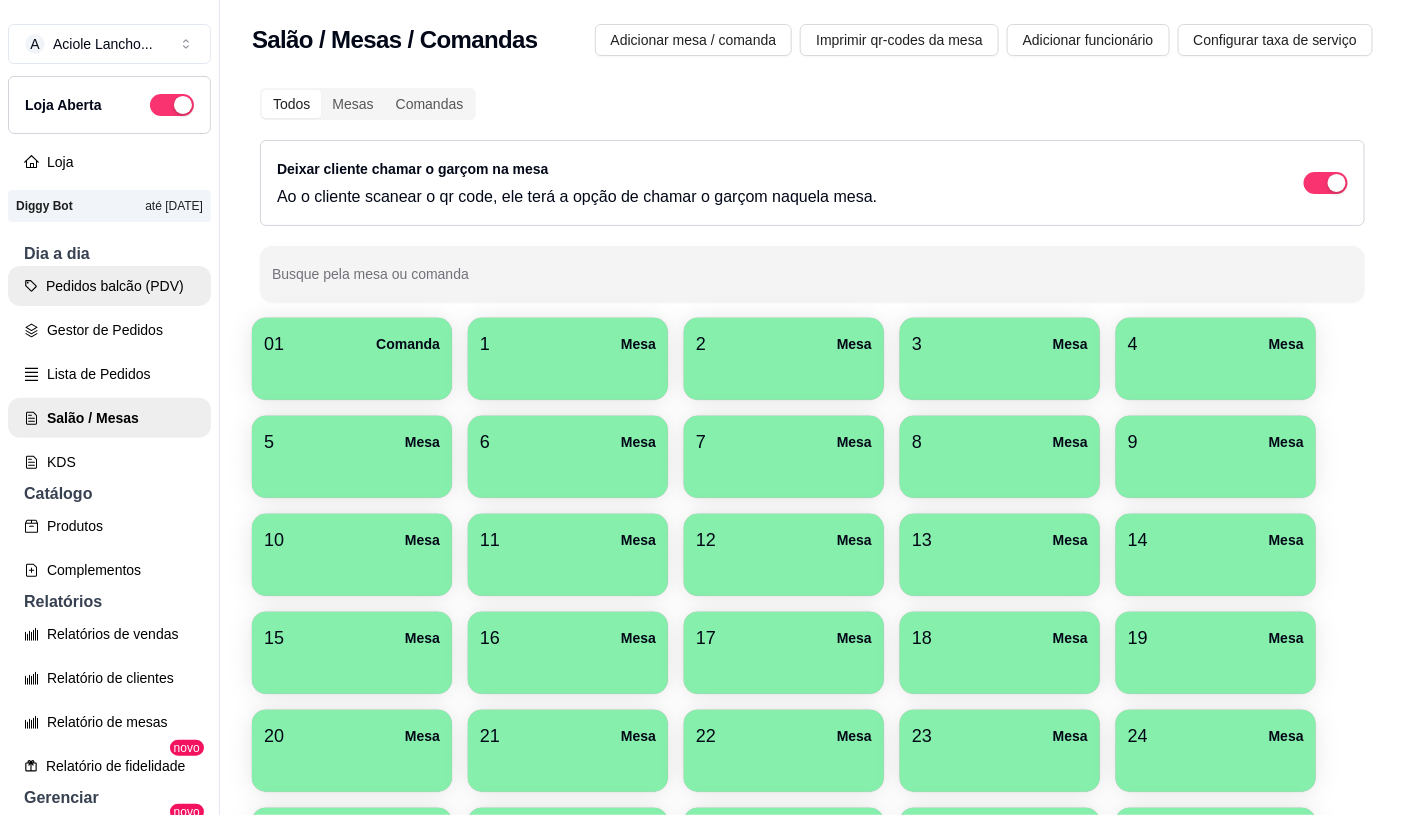 click on "Pedidos balcão (PDV)" at bounding box center [109, 286] 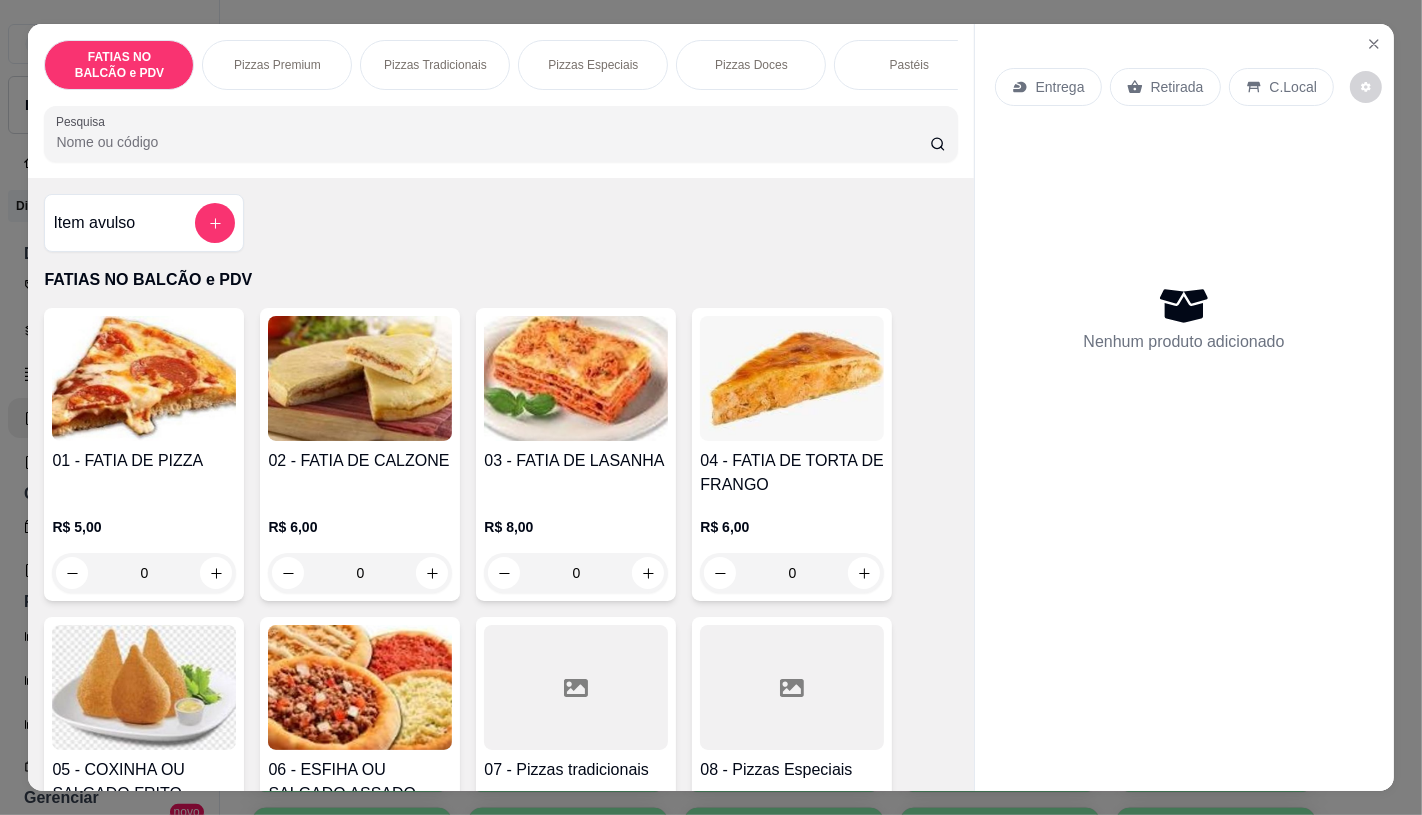 scroll, scrollTop: 111, scrollLeft: 0, axis: vertical 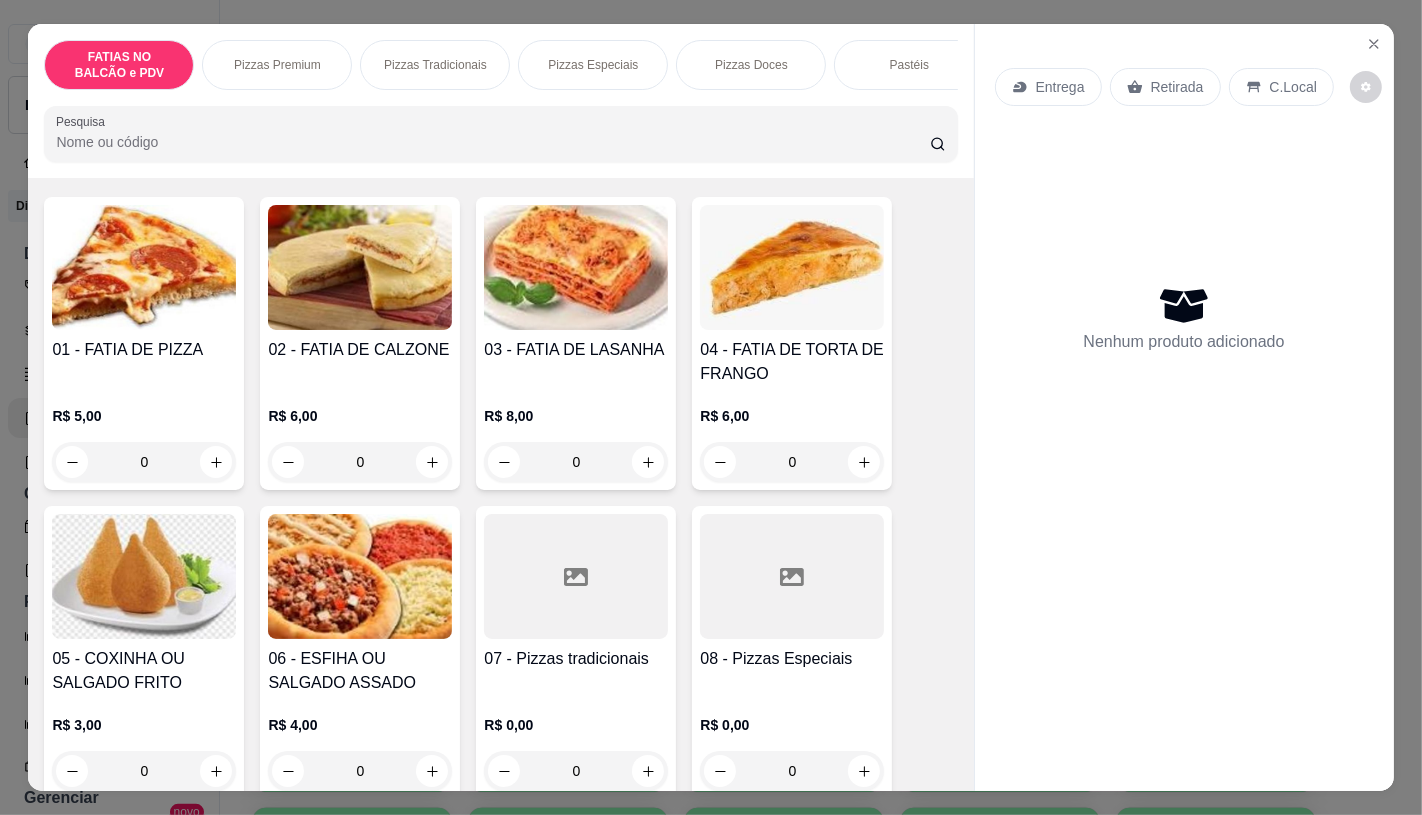 click at bounding box center (792, 576) 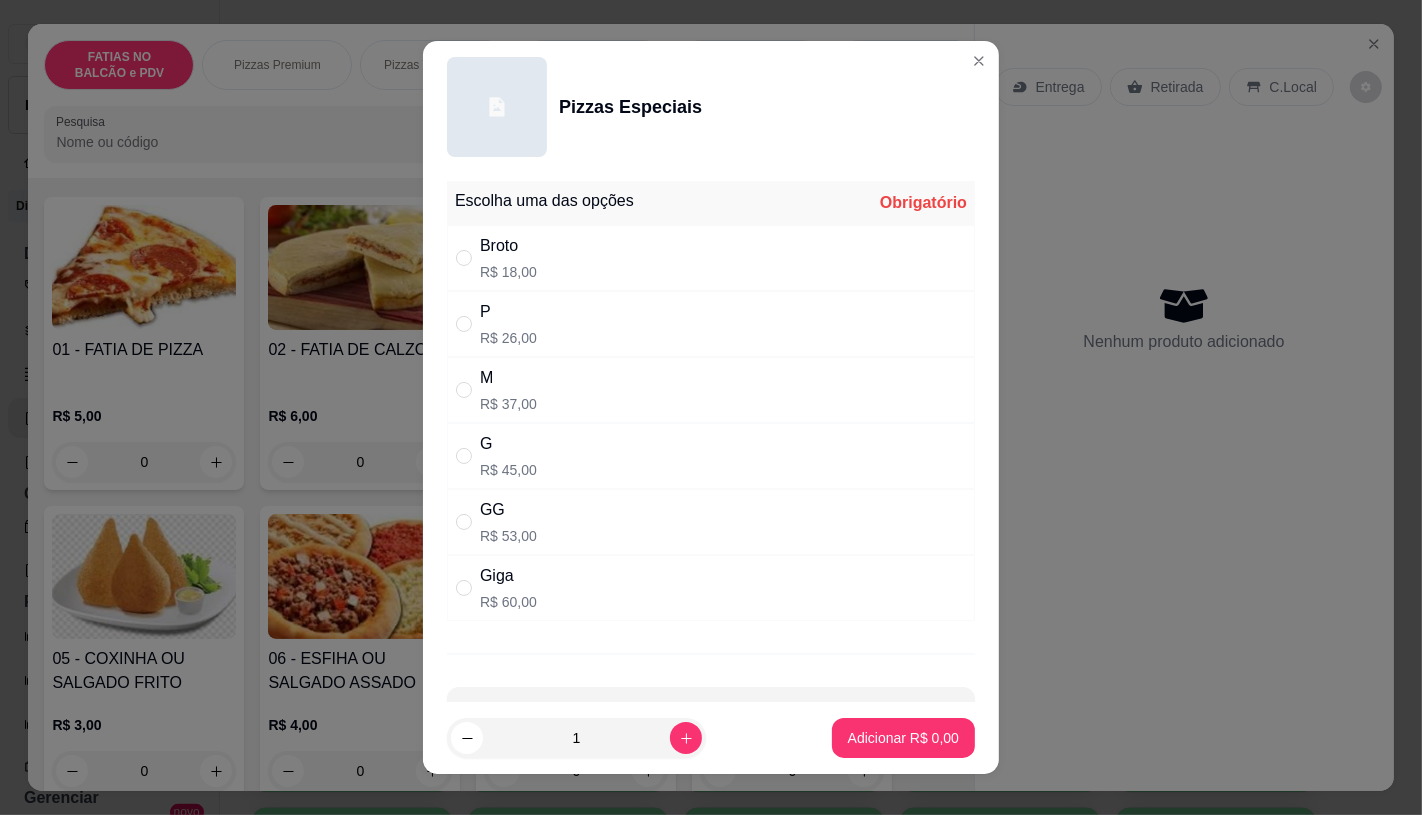 click on "GG" at bounding box center [508, 510] 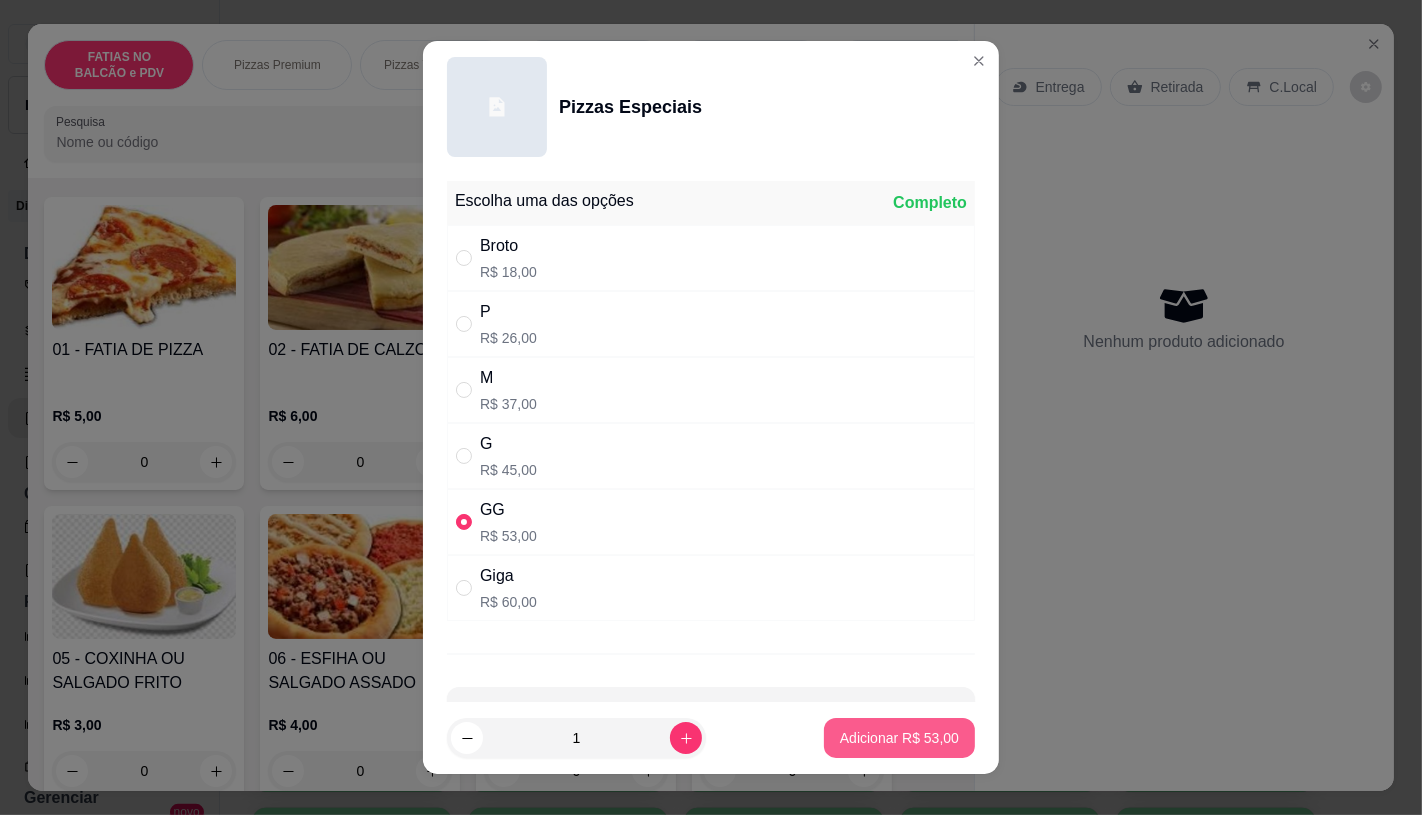 click on "Adicionar   R$ 53,00" at bounding box center [899, 738] 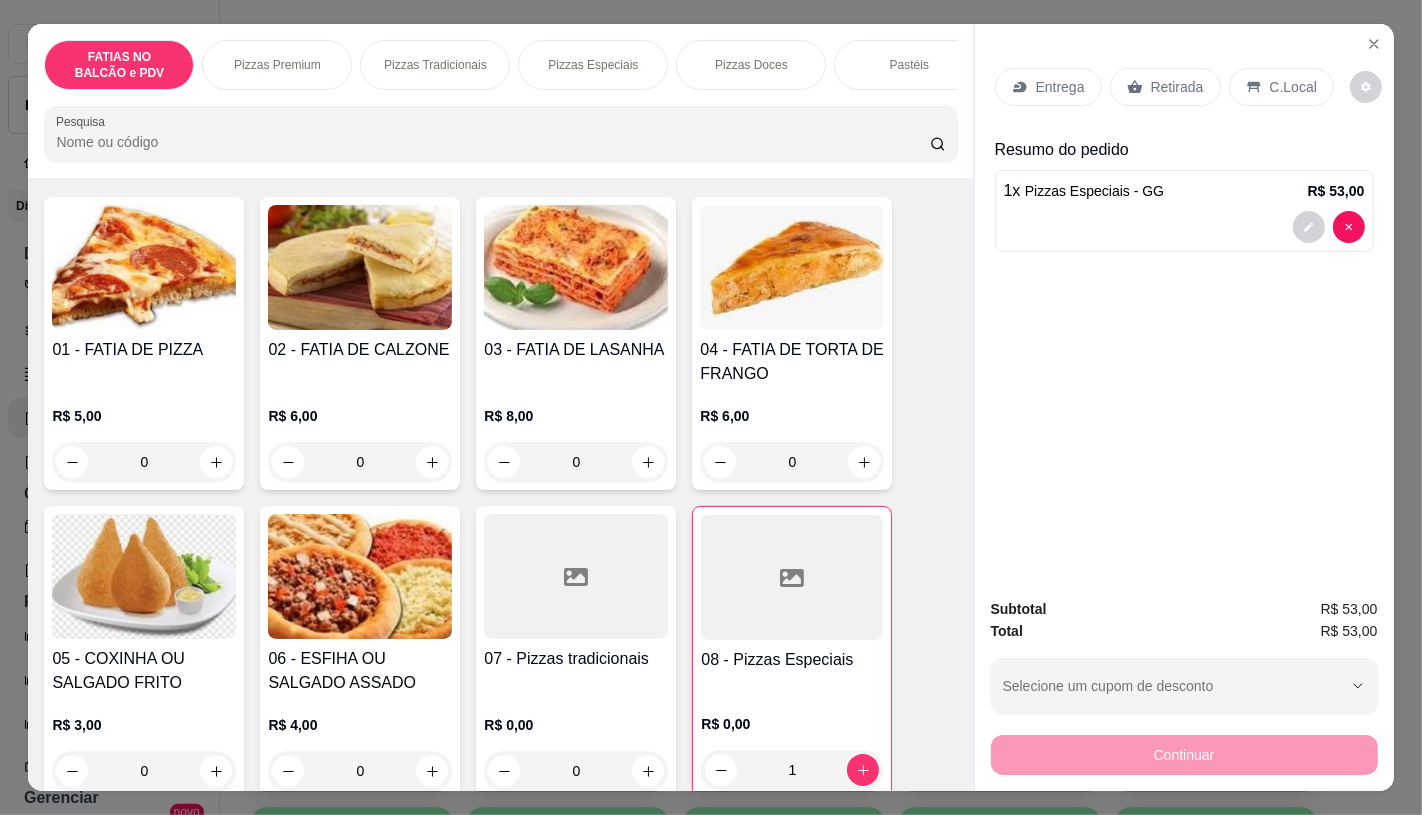 click on "Retirada" at bounding box center (1165, 87) 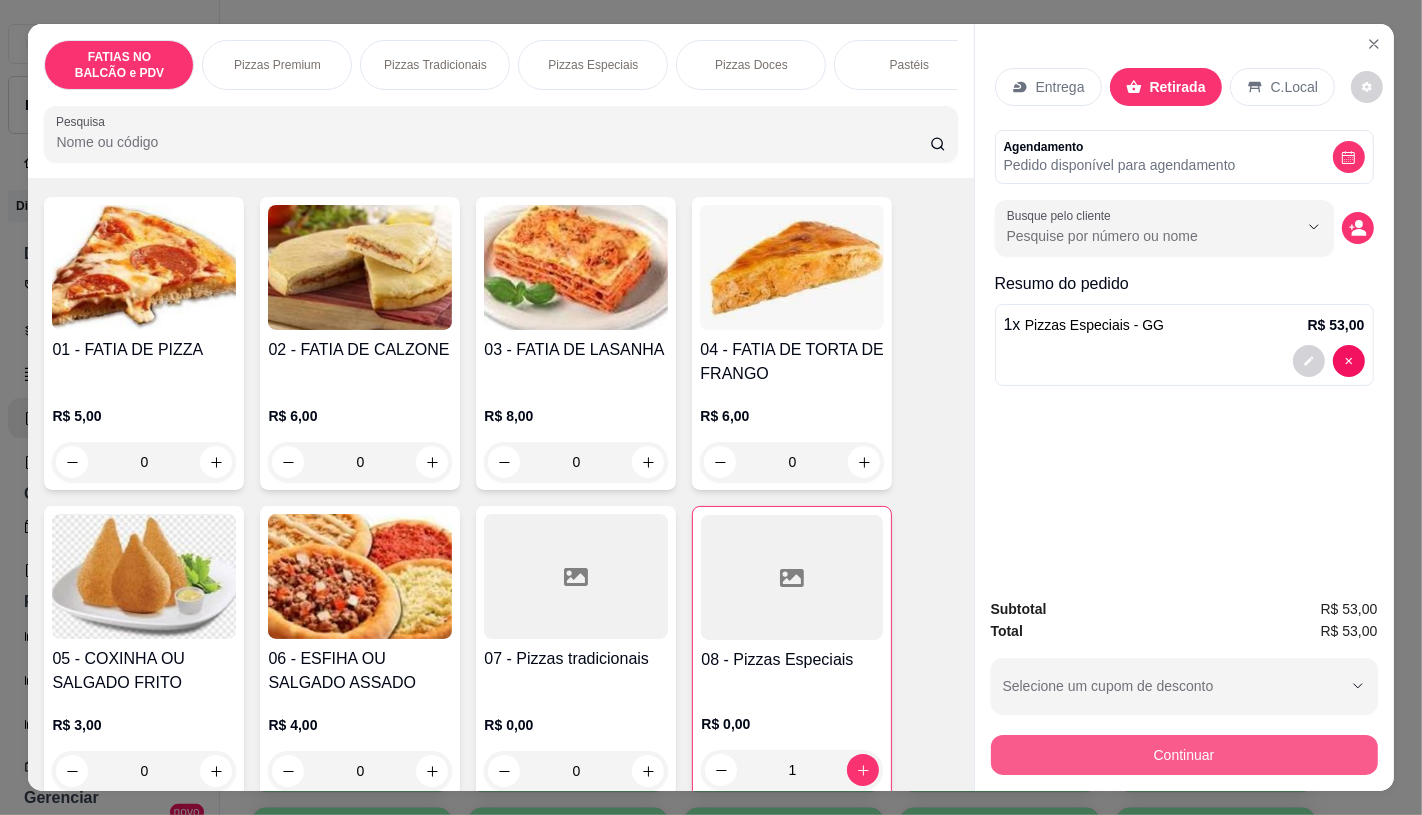 click on "Continuar" at bounding box center (1184, 755) 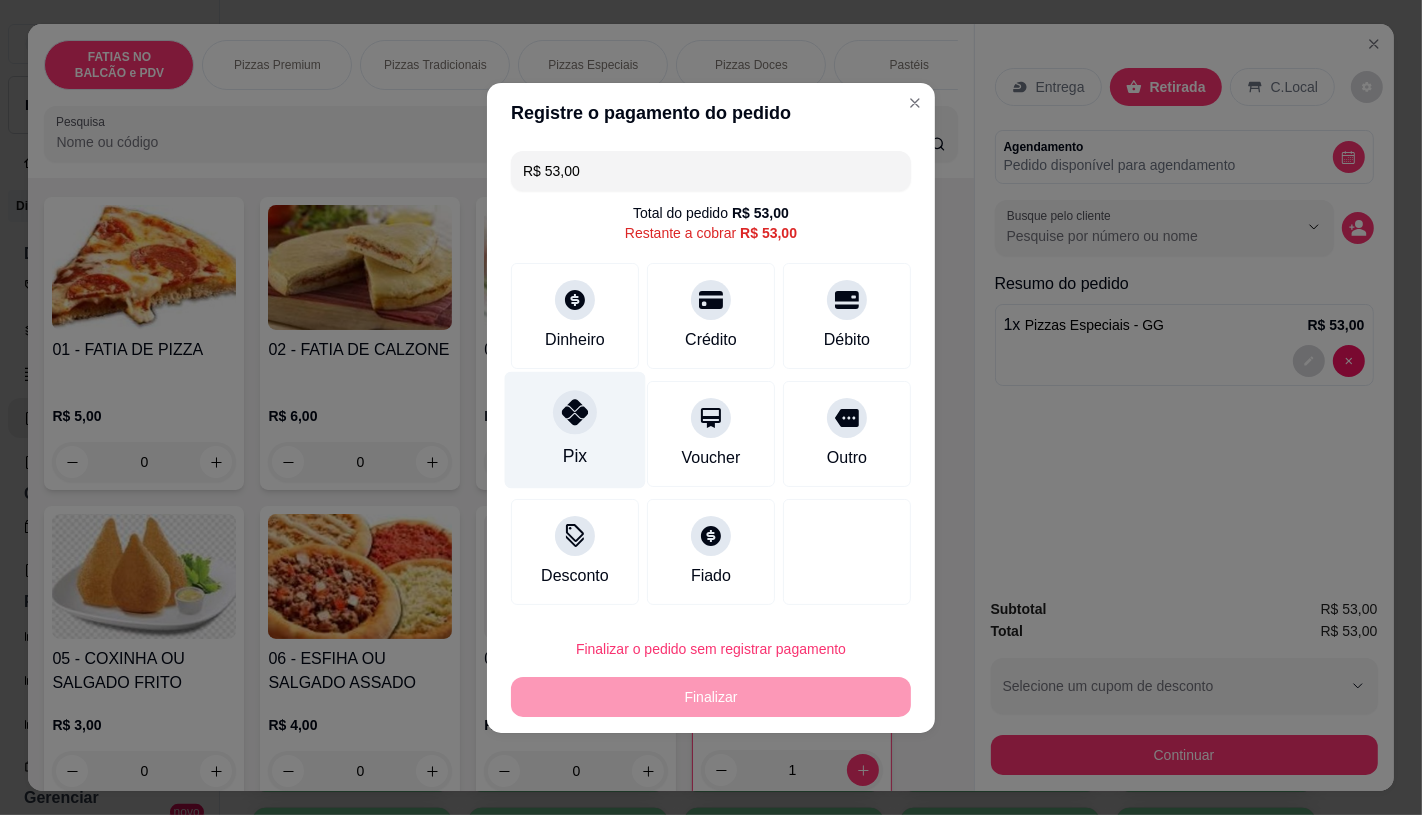 click on "Pix" at bounding box center (575, 429) 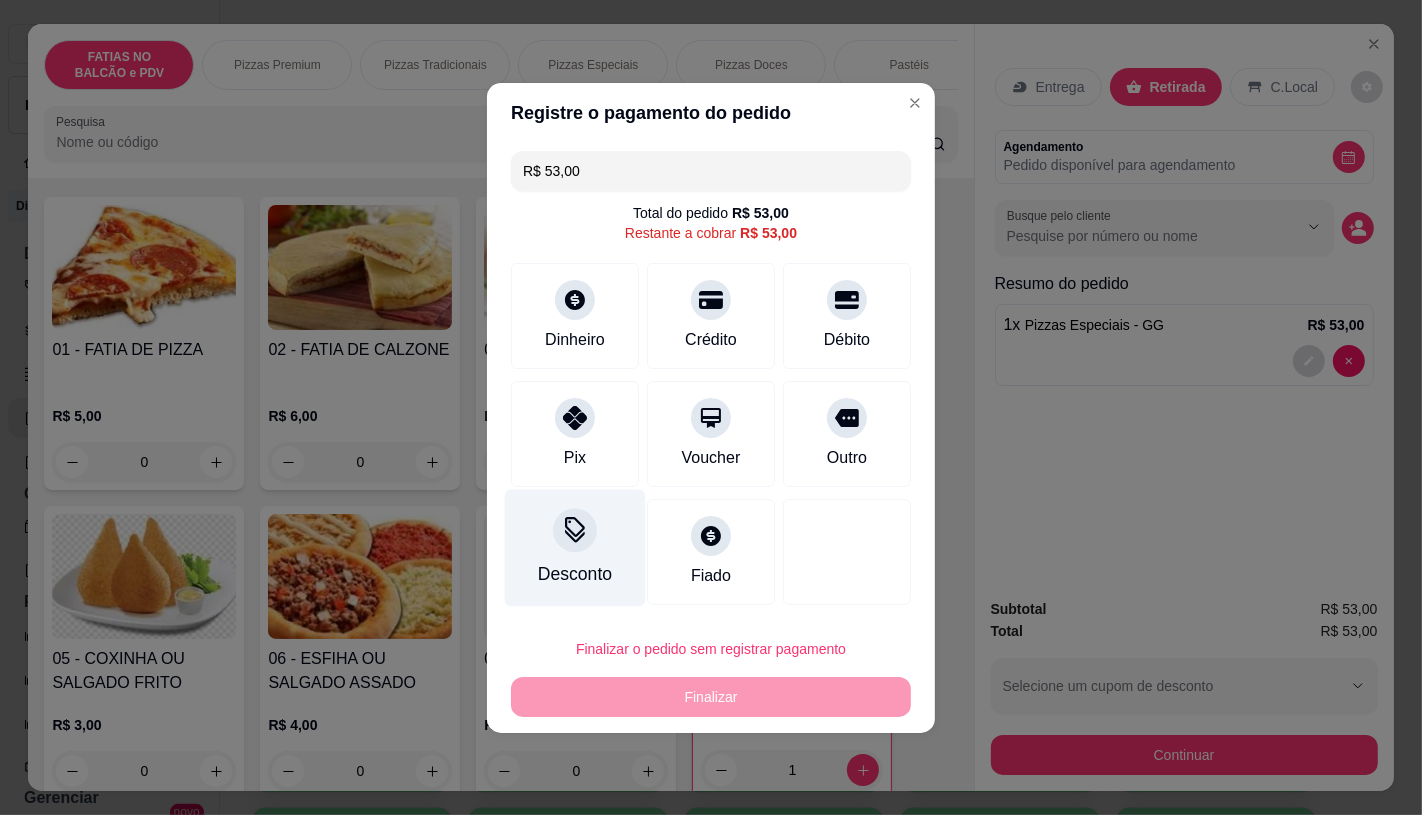 type on "R$ 0,00" 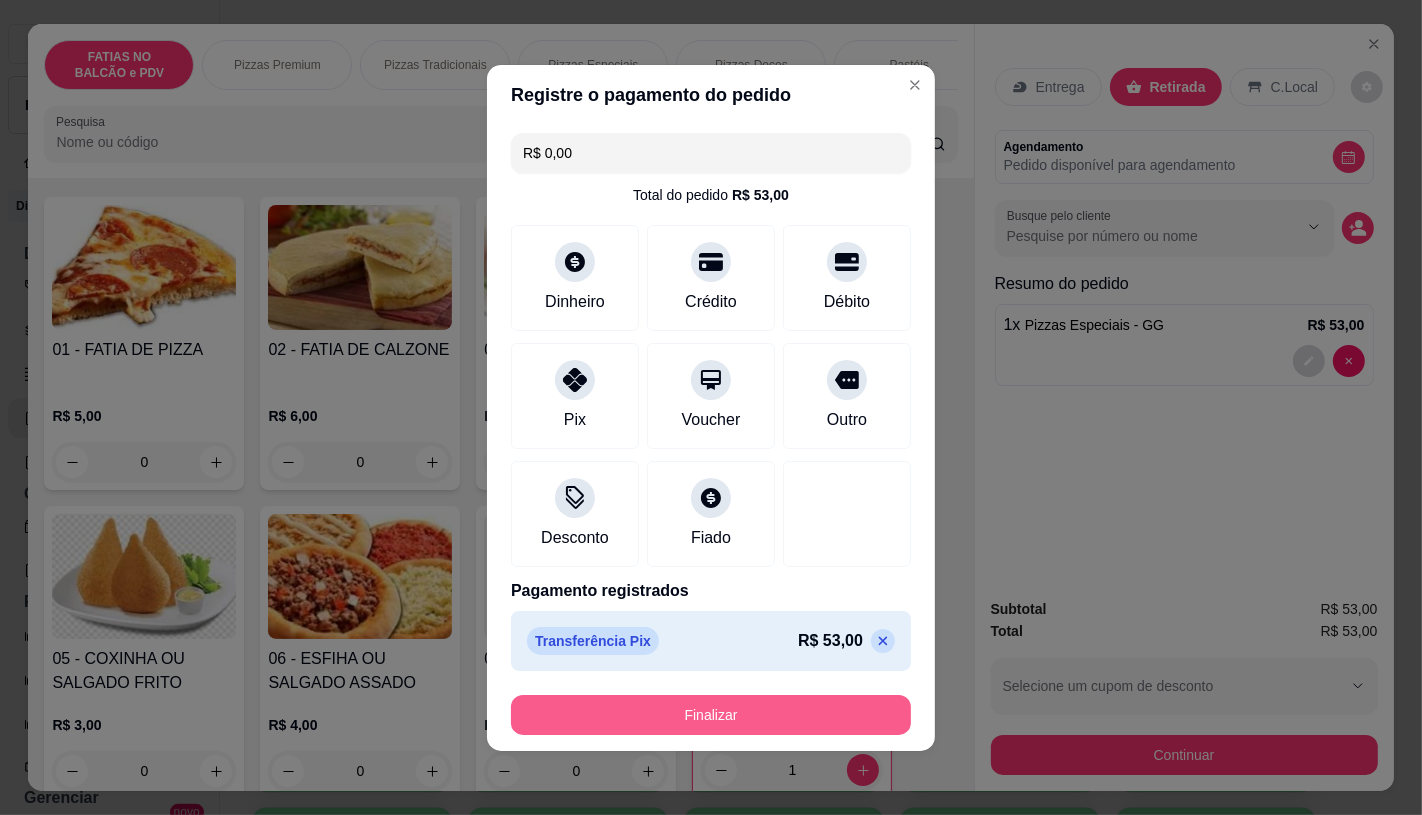 click on "Finalizar" at bounding box center (711, 715) 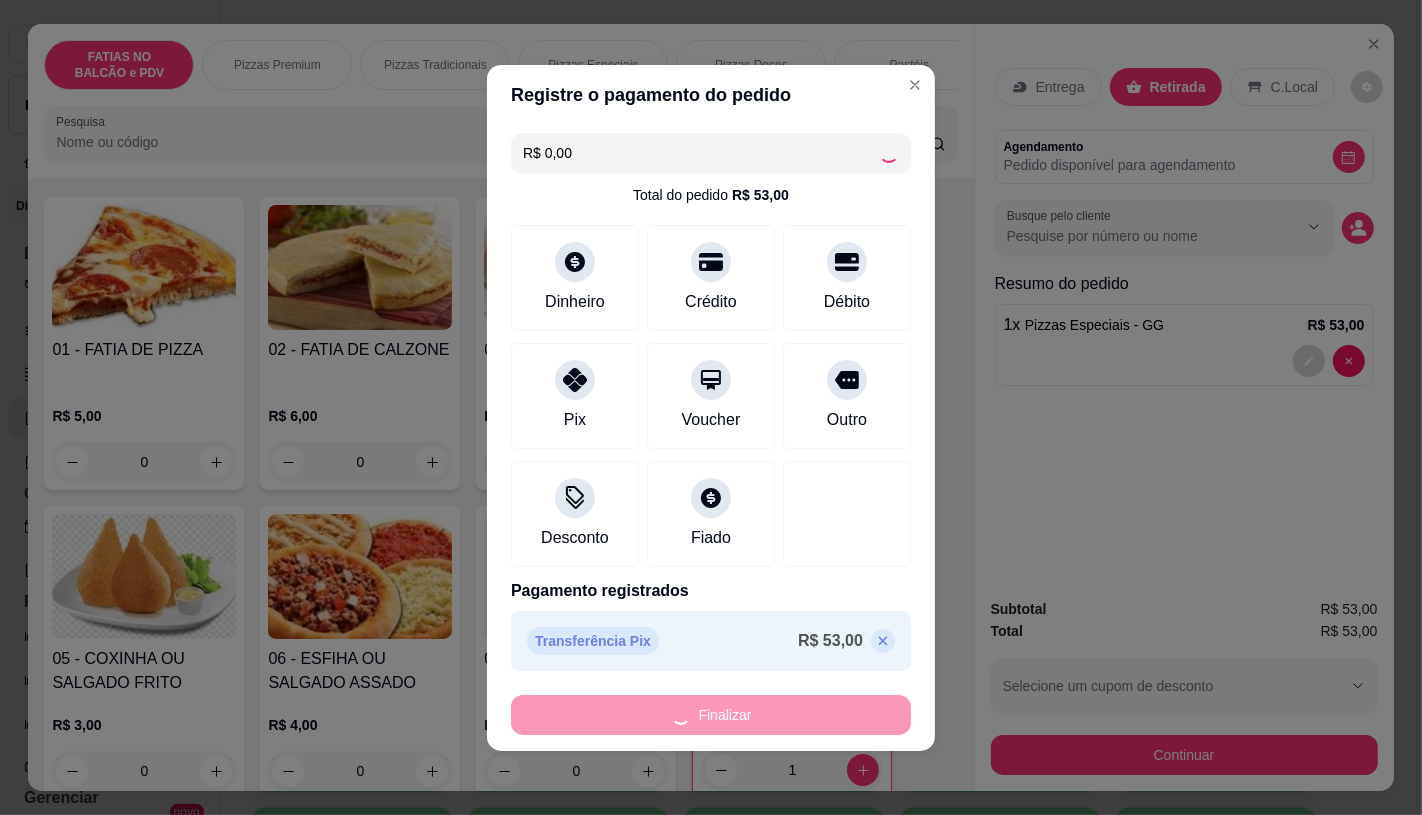 type on "0" 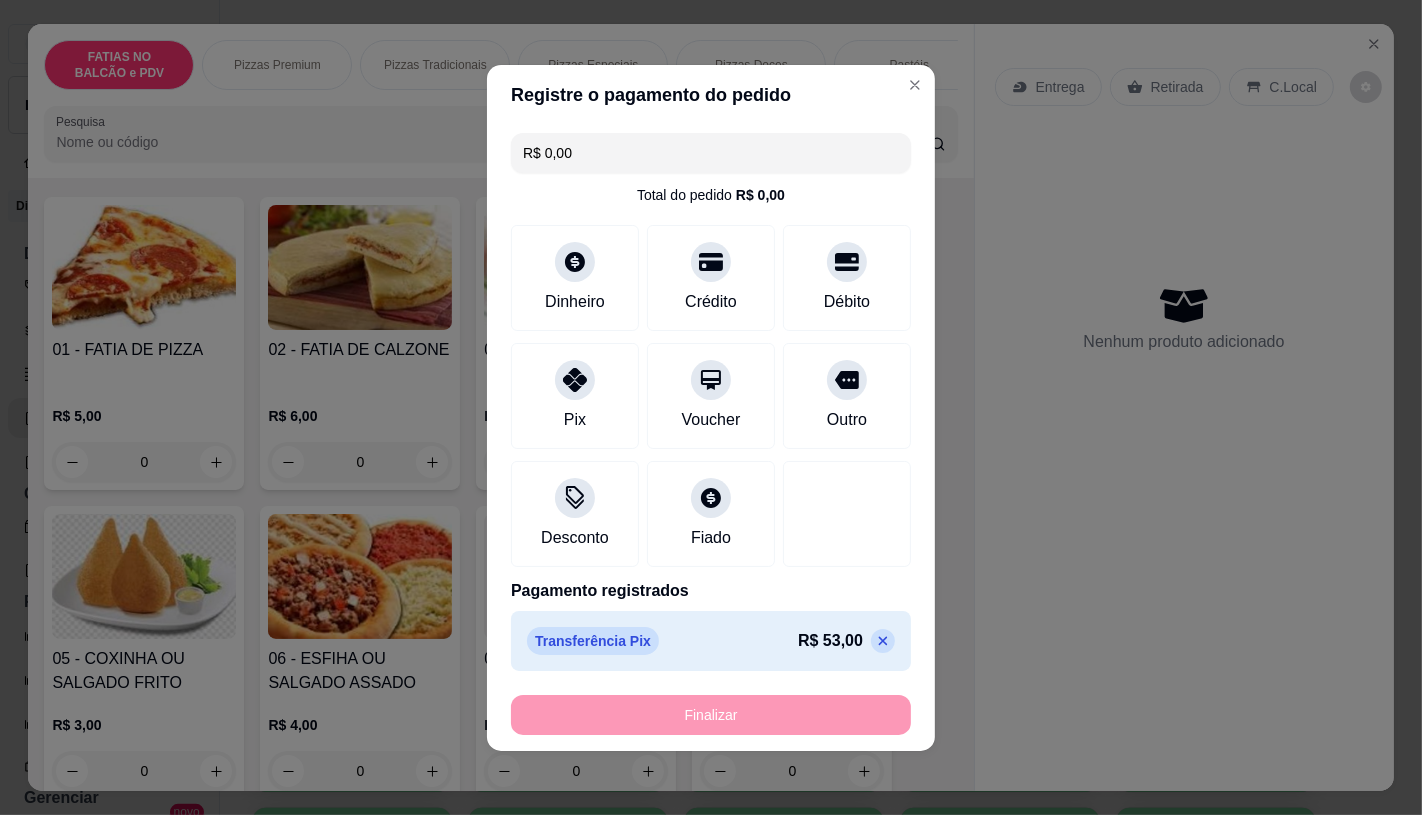 type on "-R$ 53,00" 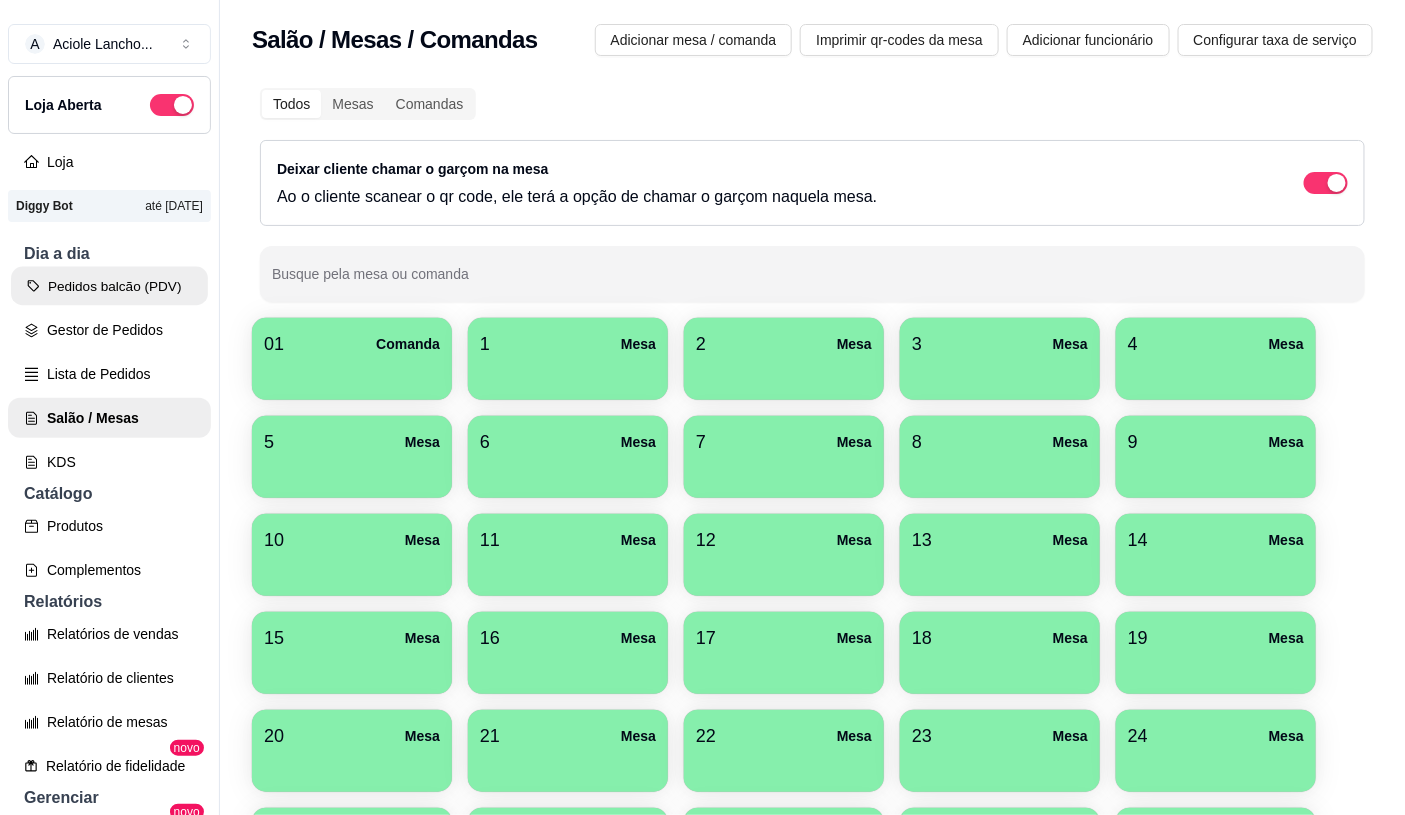 click on "Pedidos balcão (PDV)" at bounding box center [109, 286] 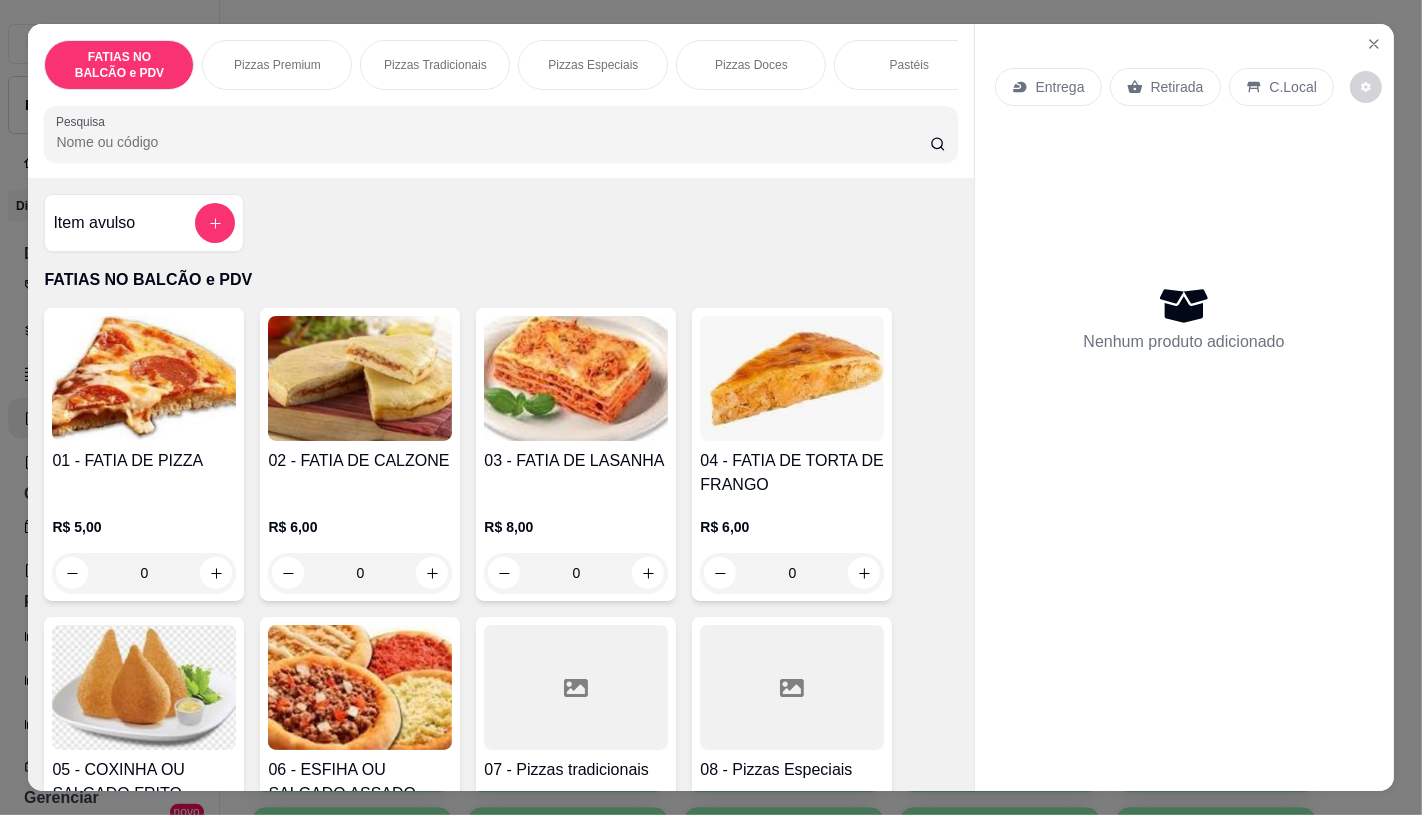 click on "0" at bounding box center [144, 573] 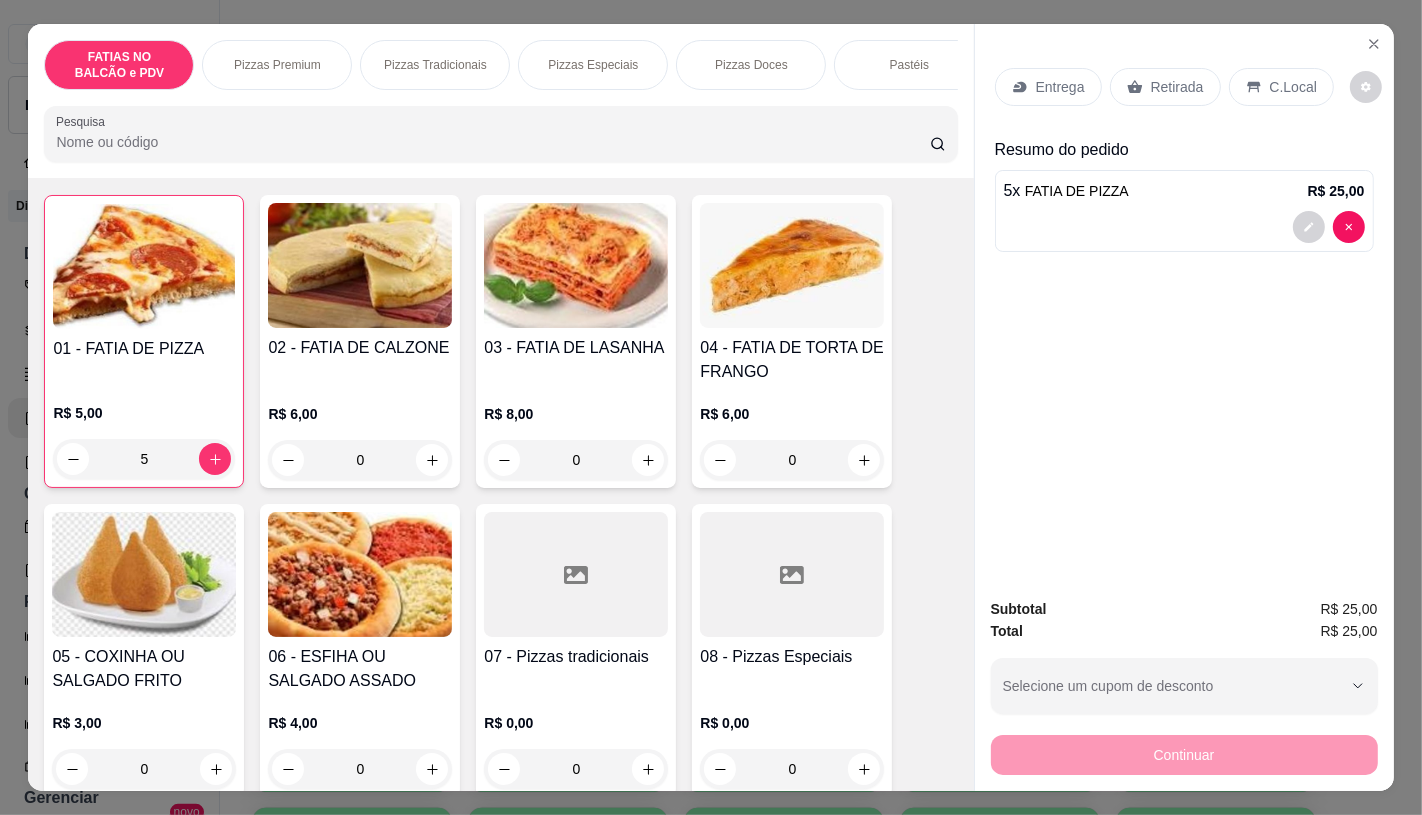 scroll, scrollTop: 333, scrollLeft: 0, axis: vertical 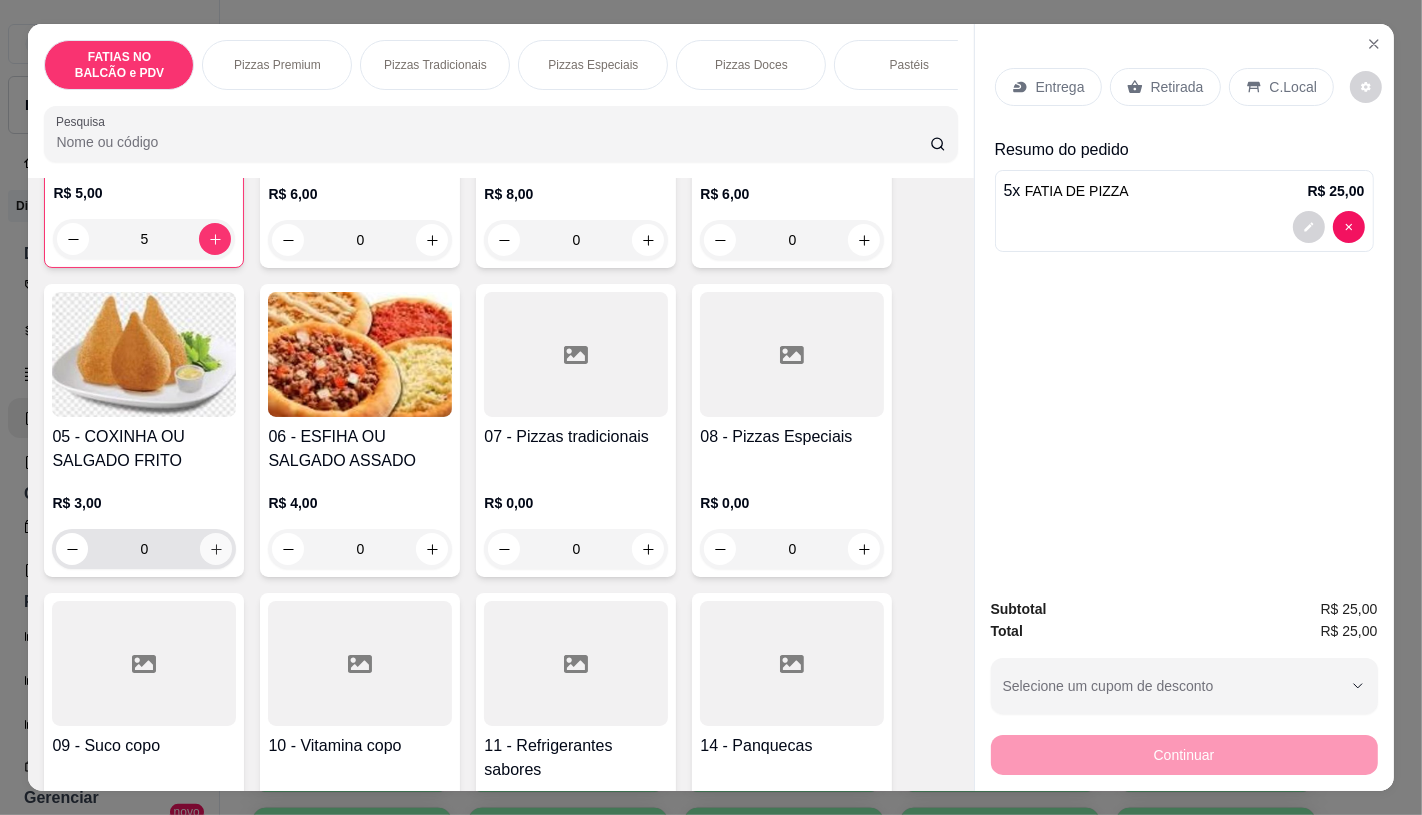 type on "5" 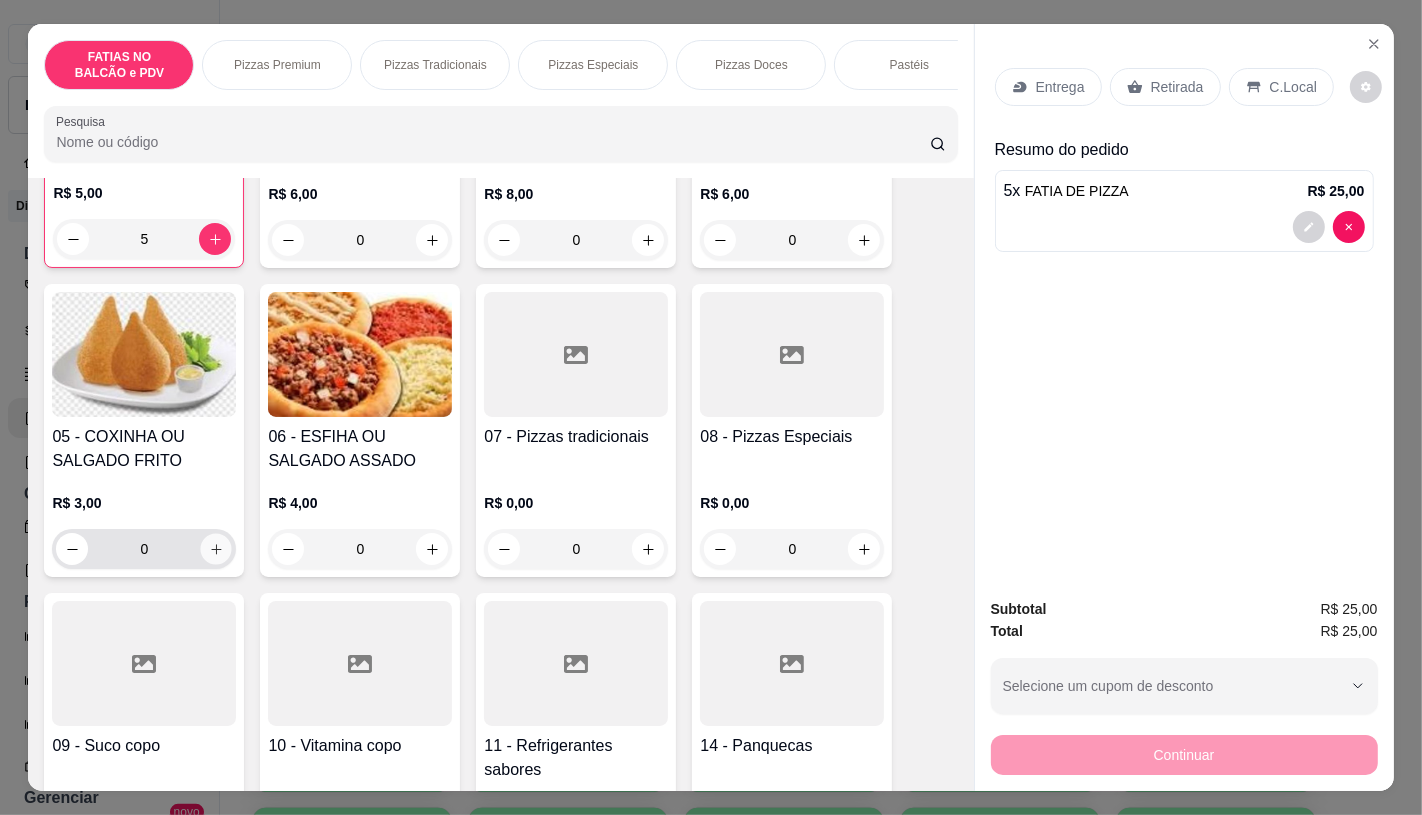 click at bounding box center [216, 549] 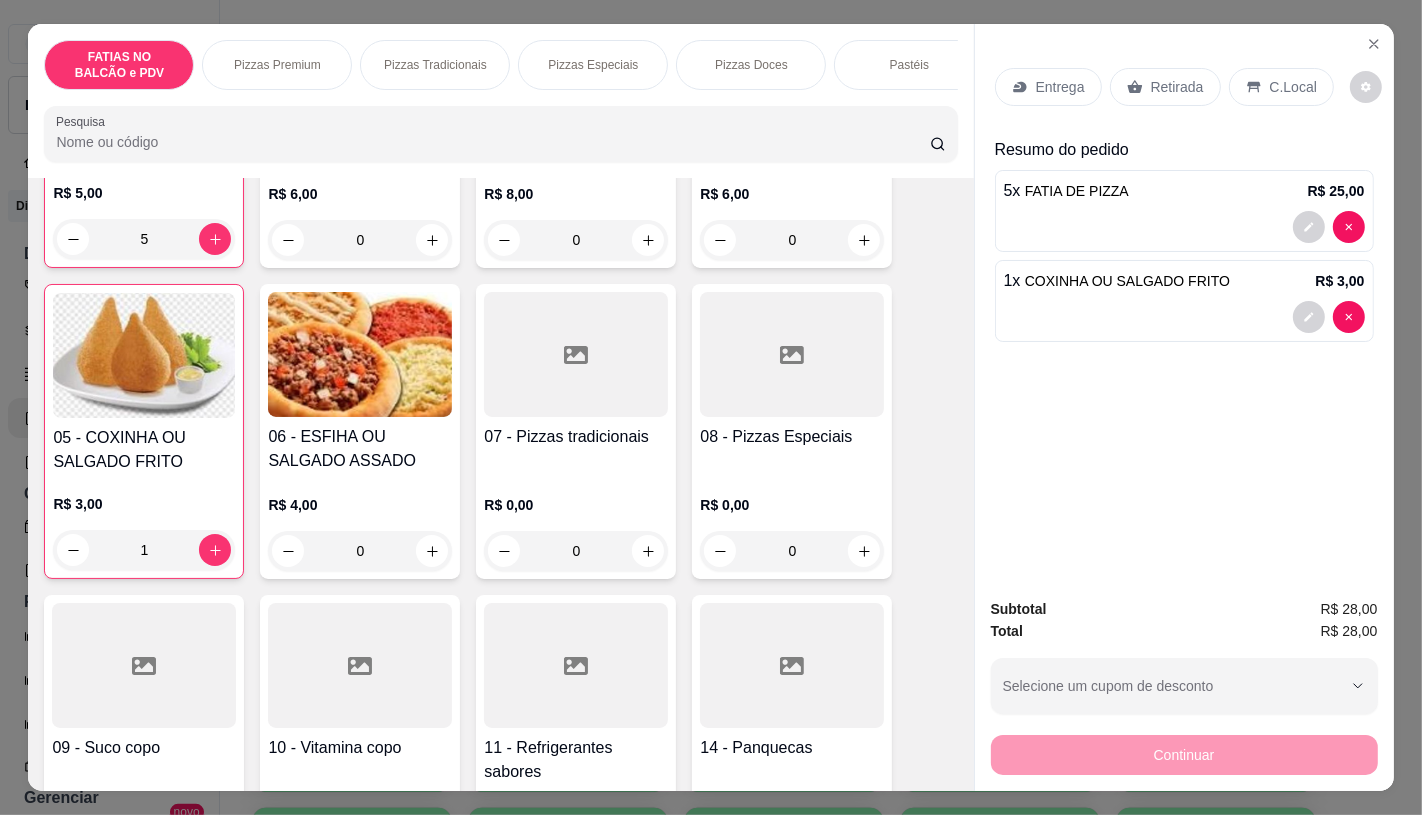 click on "Retirada" at bounding box center [1165, 87] 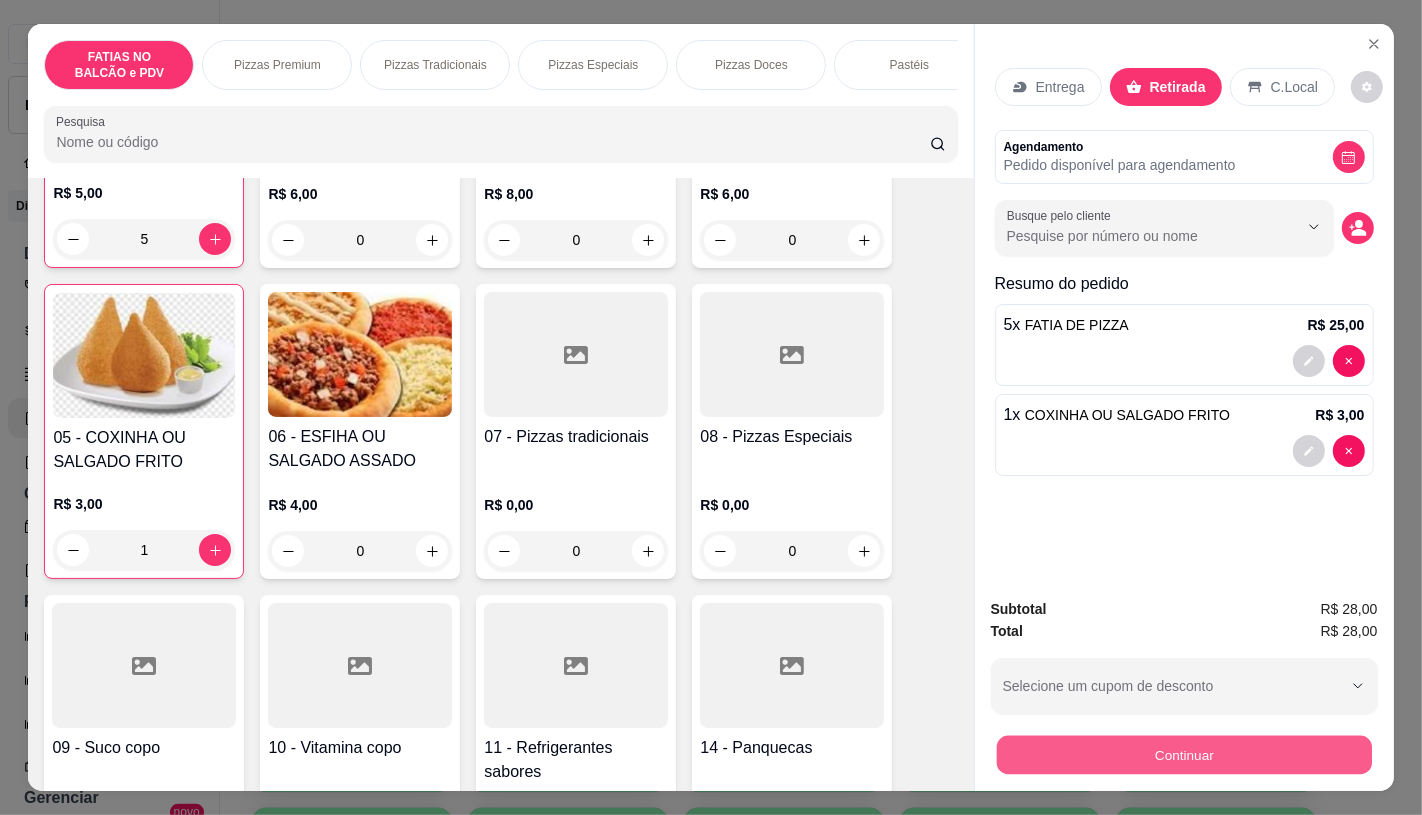 click on "Continuar" at bounding box center [1183, 754] 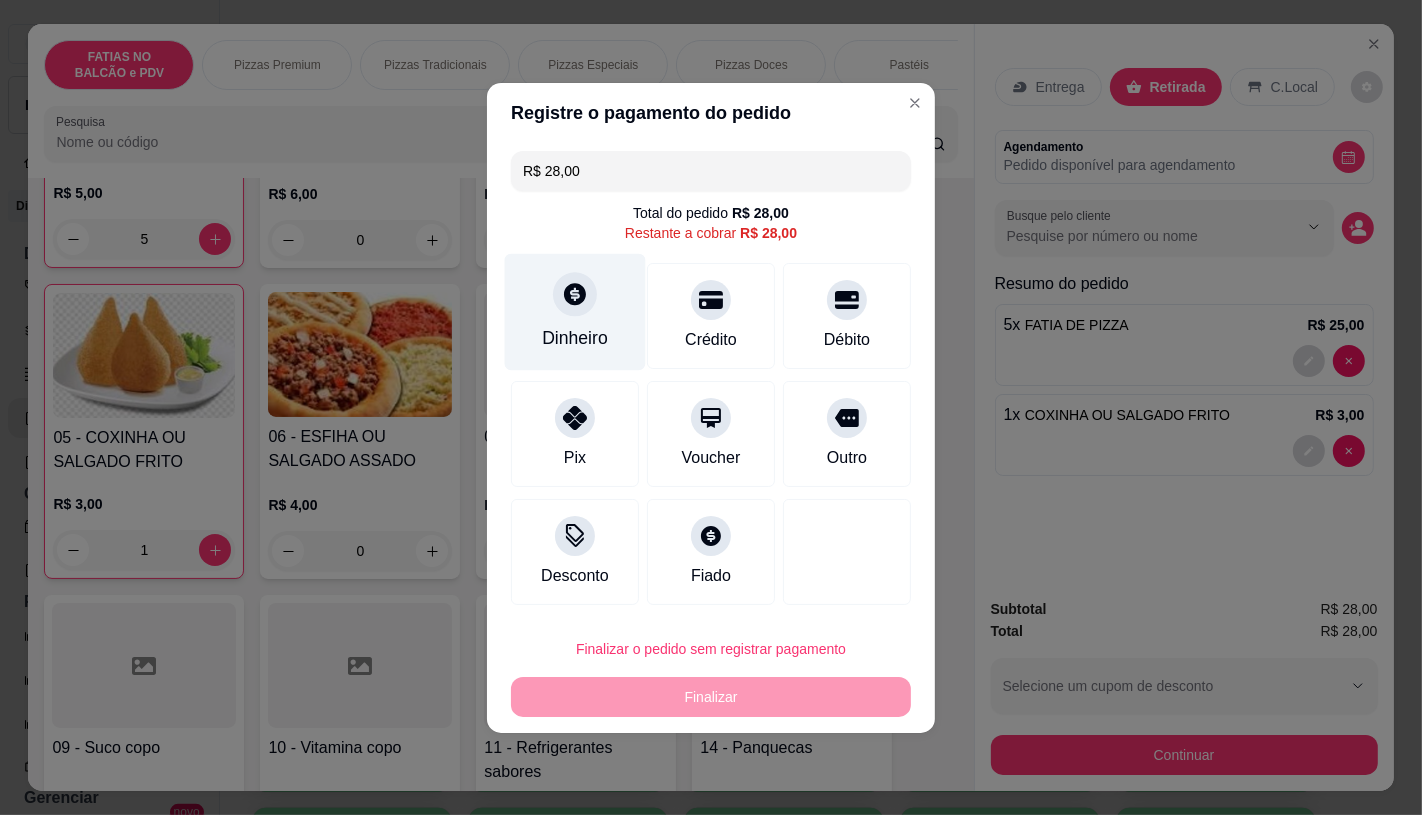 click on "Dinheiro" at bounding box center [575, 311] 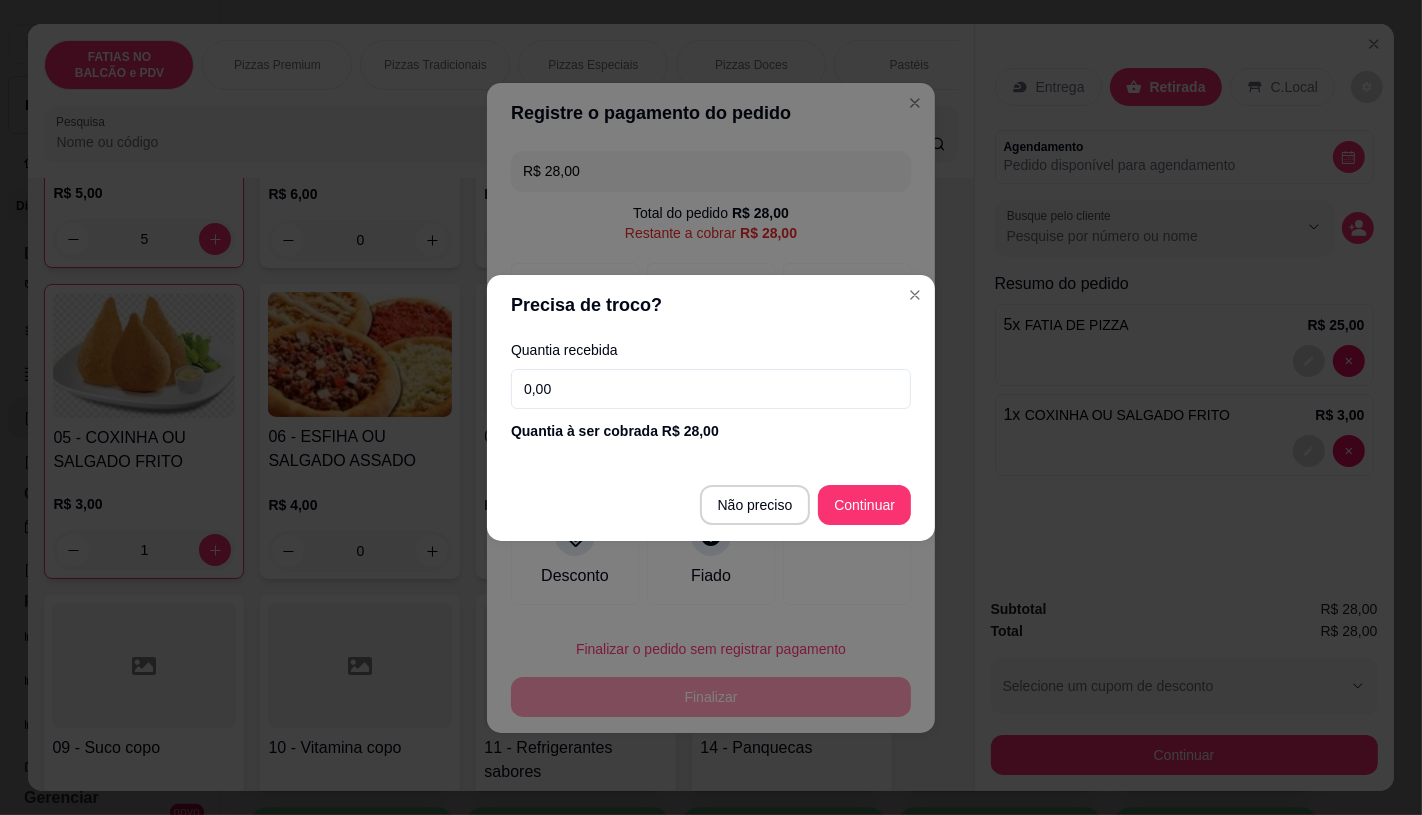 click on "0,00" at bounding box center [711, 389] 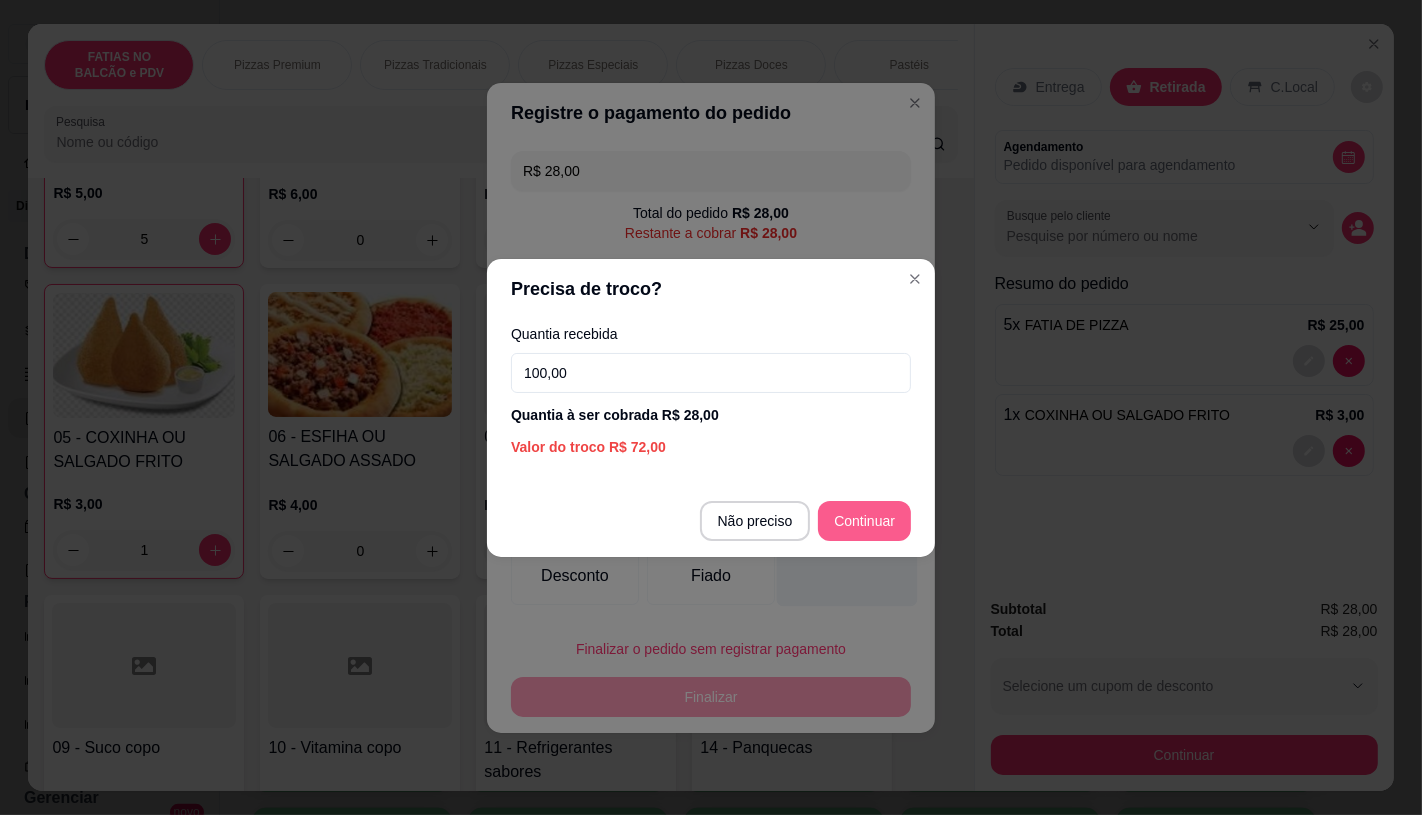 type on "100,00" 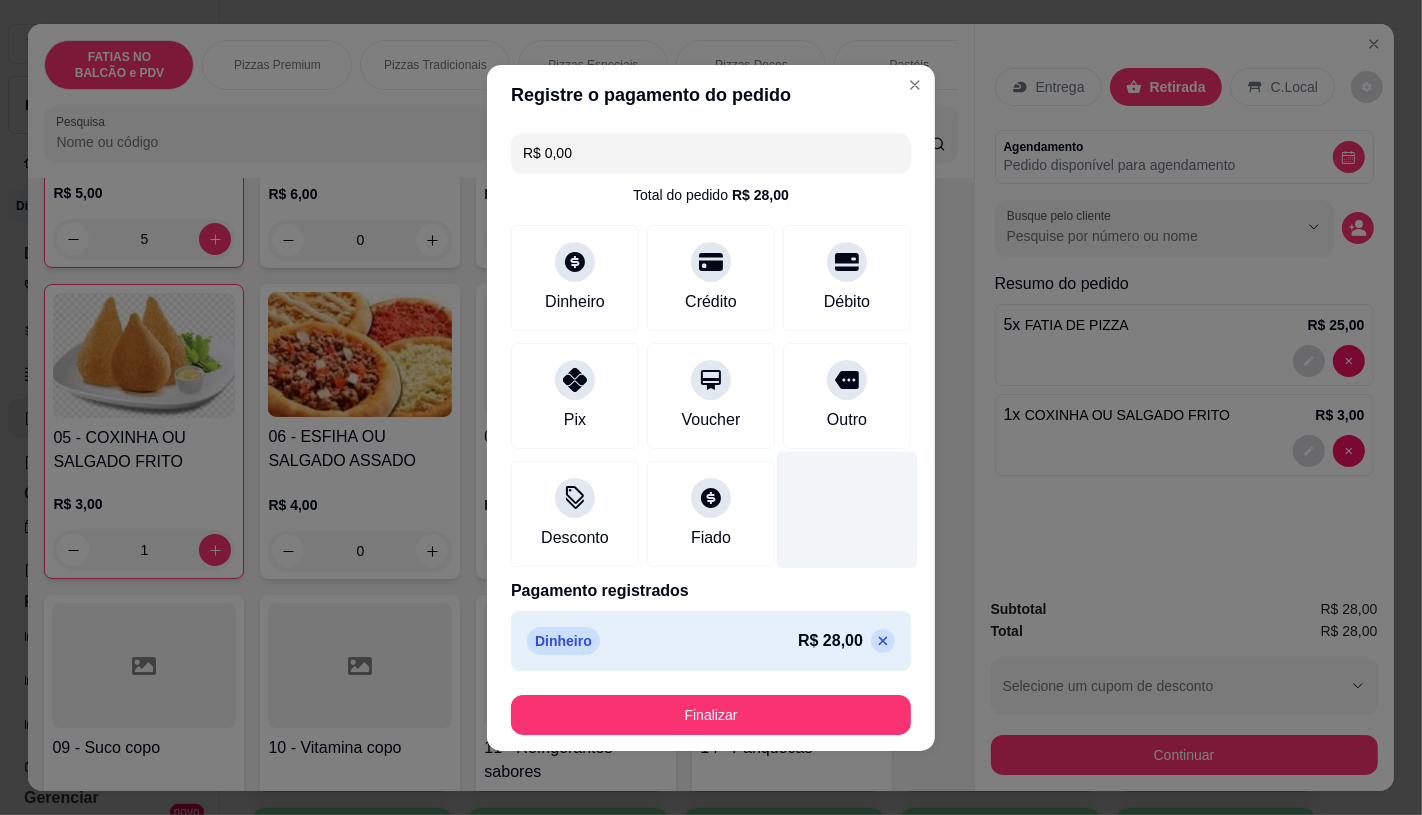 type on "R$ 0,00" 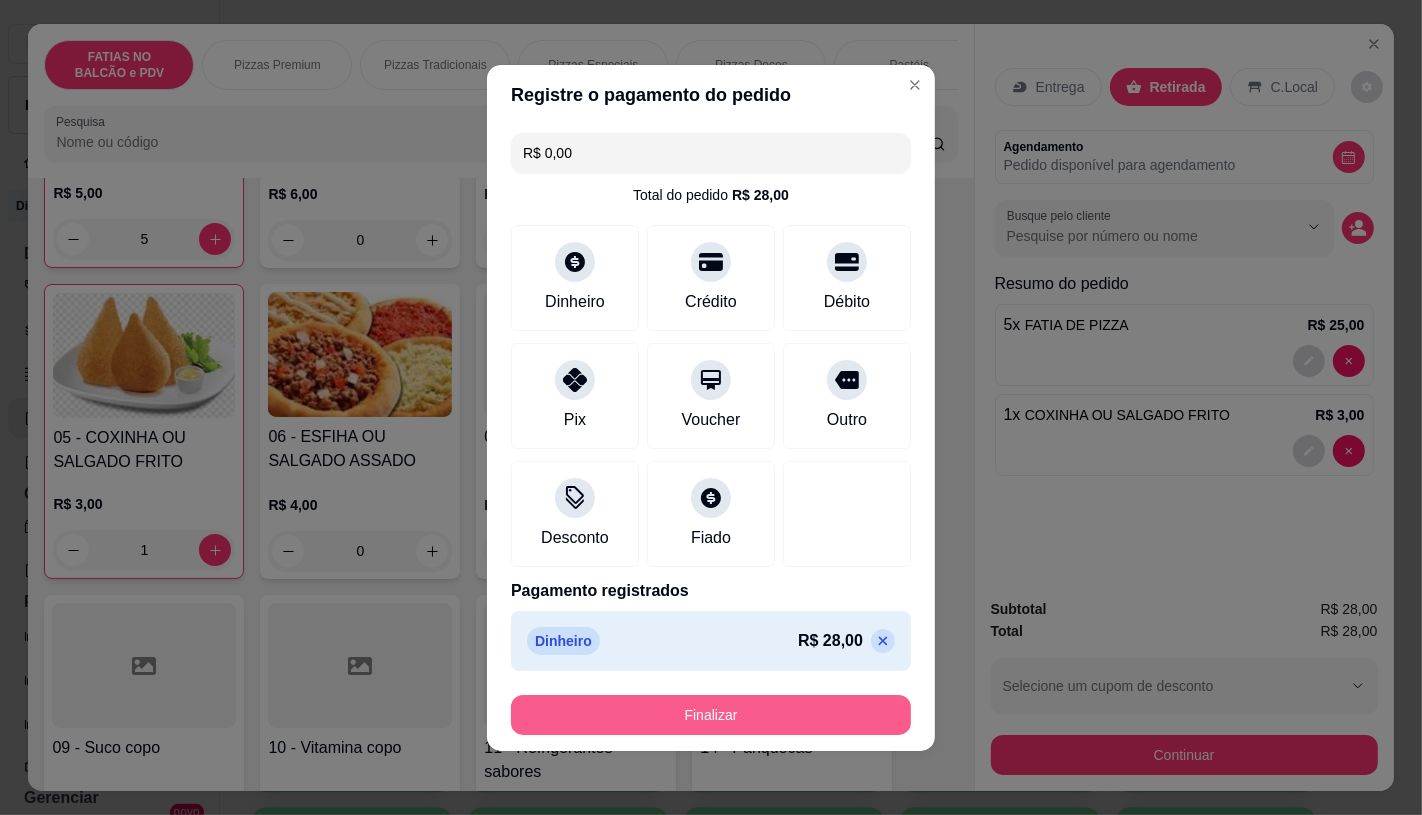 click on "Finalizar" at bounding box center [711, 715] 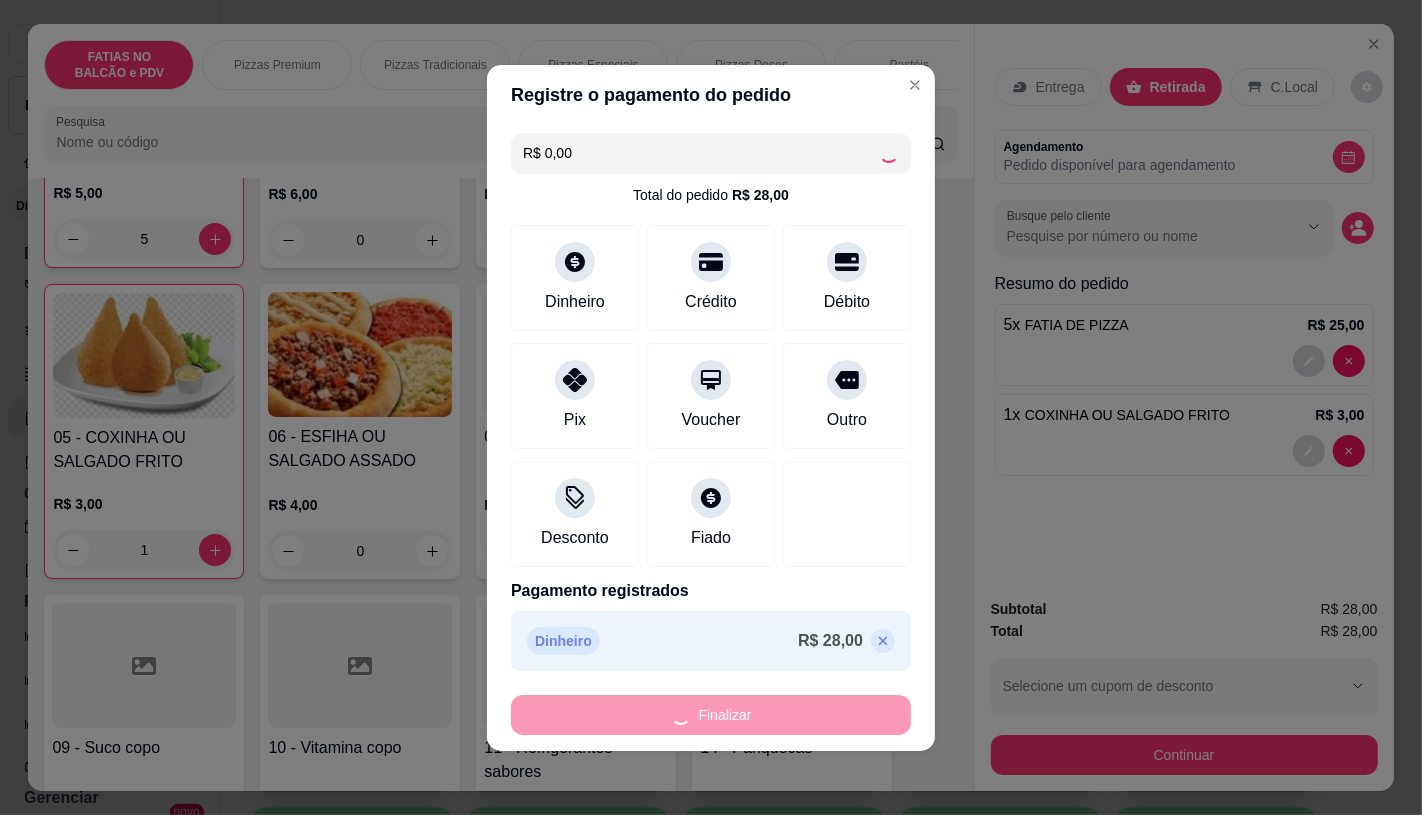 type on "0" 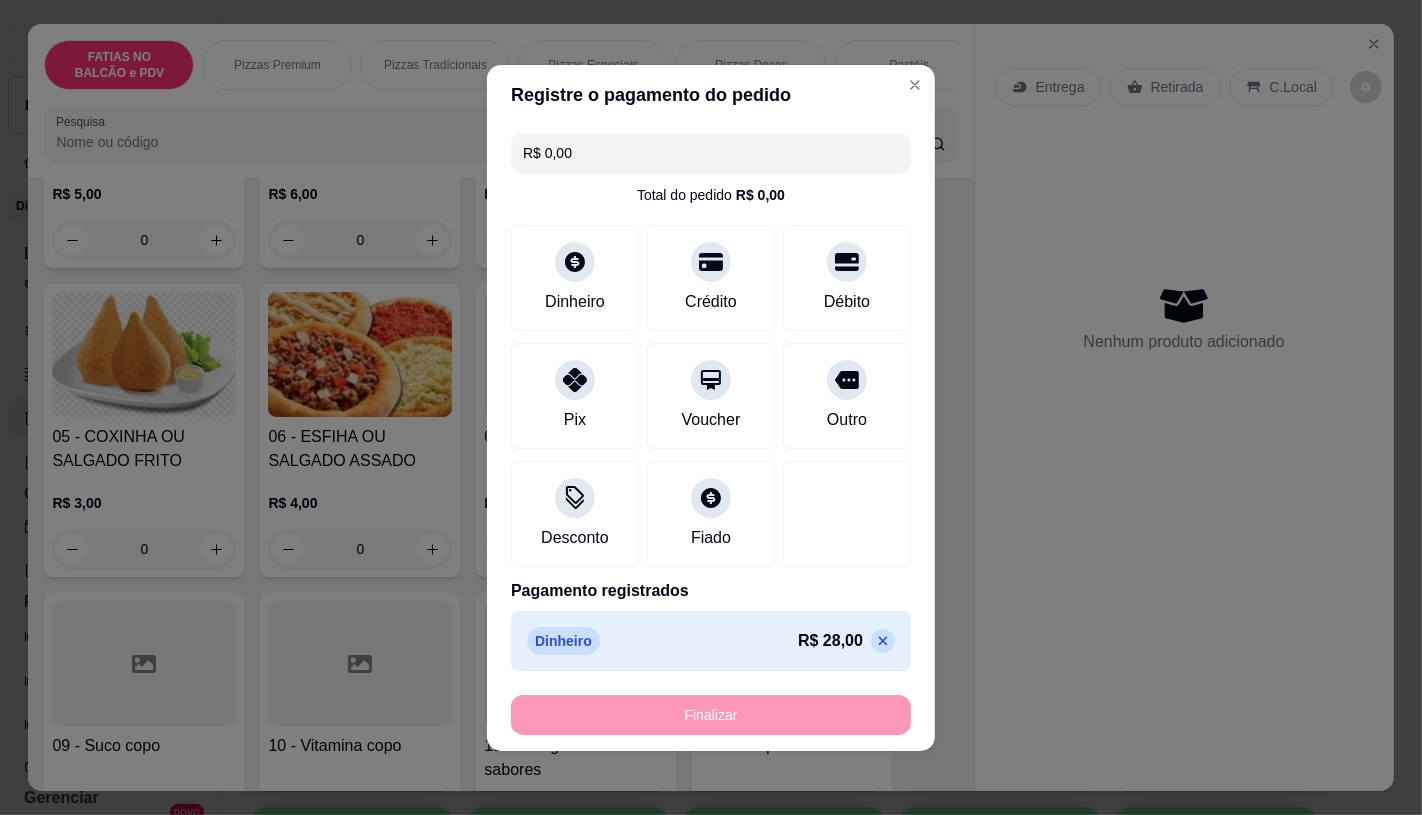 type on "-R$ 28,00" 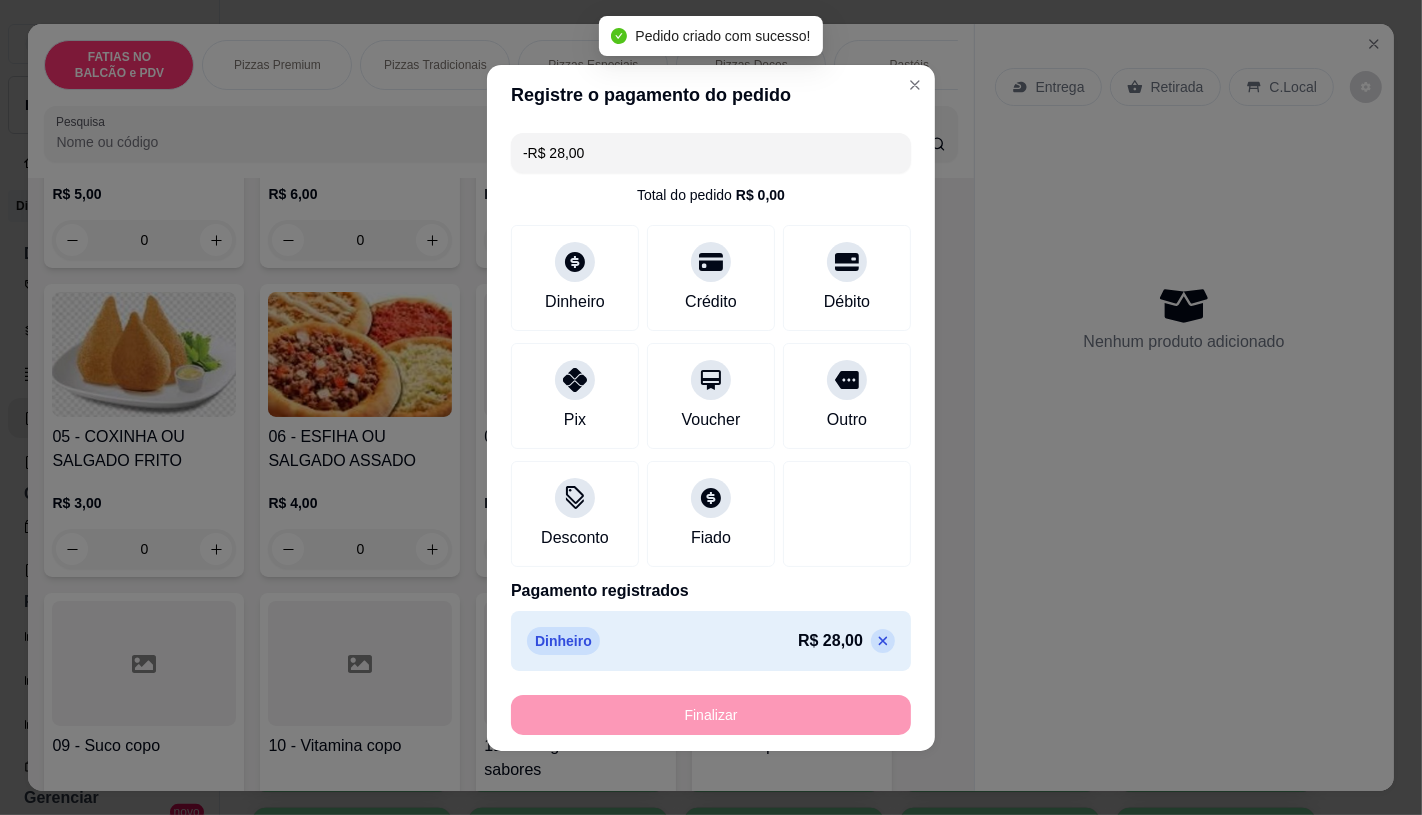 scroll, scrollTop: 334, scrollLeft: 0, axis: vertical 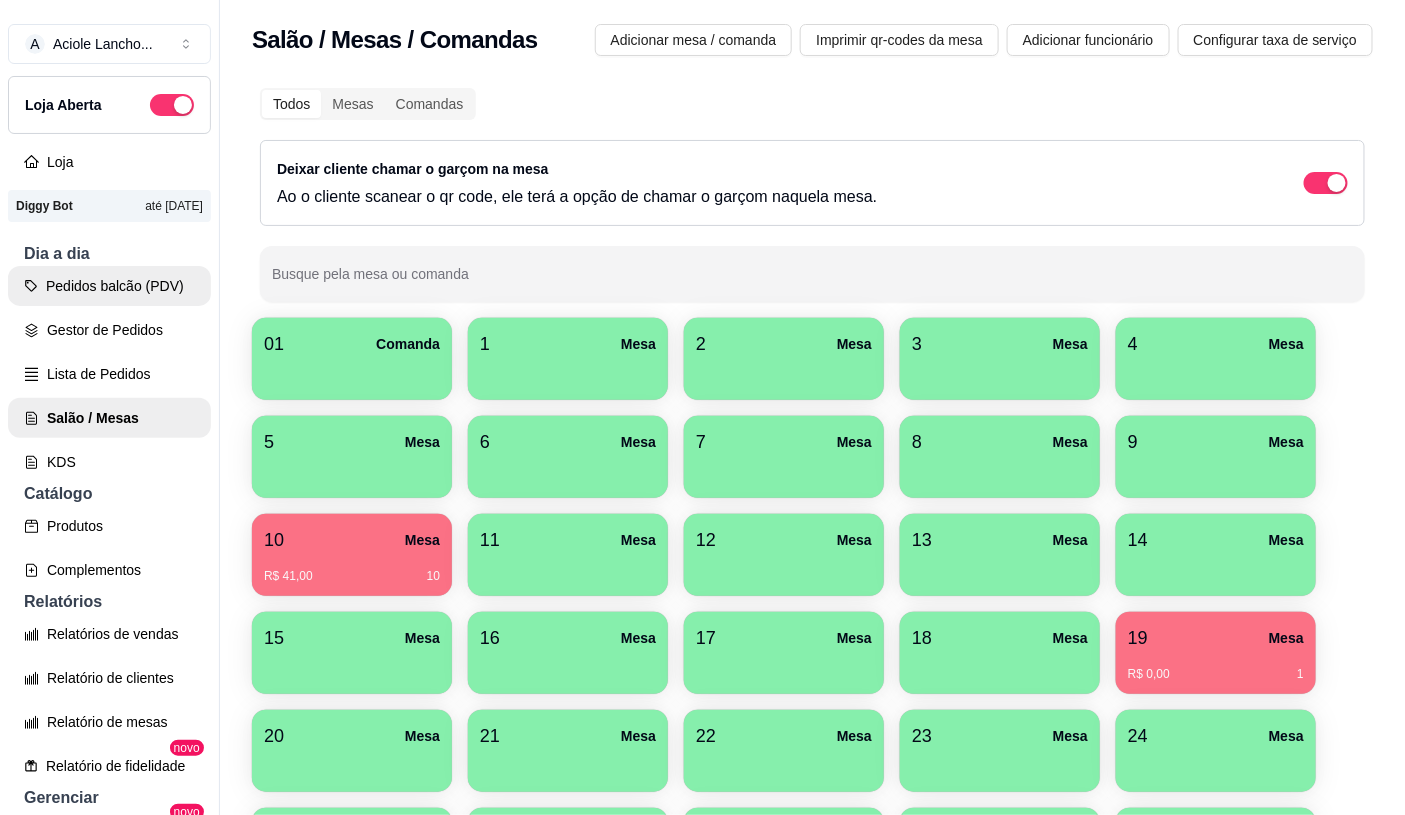 click on "Pedidos balcão (PDV)" at bounding box center [109, 286] 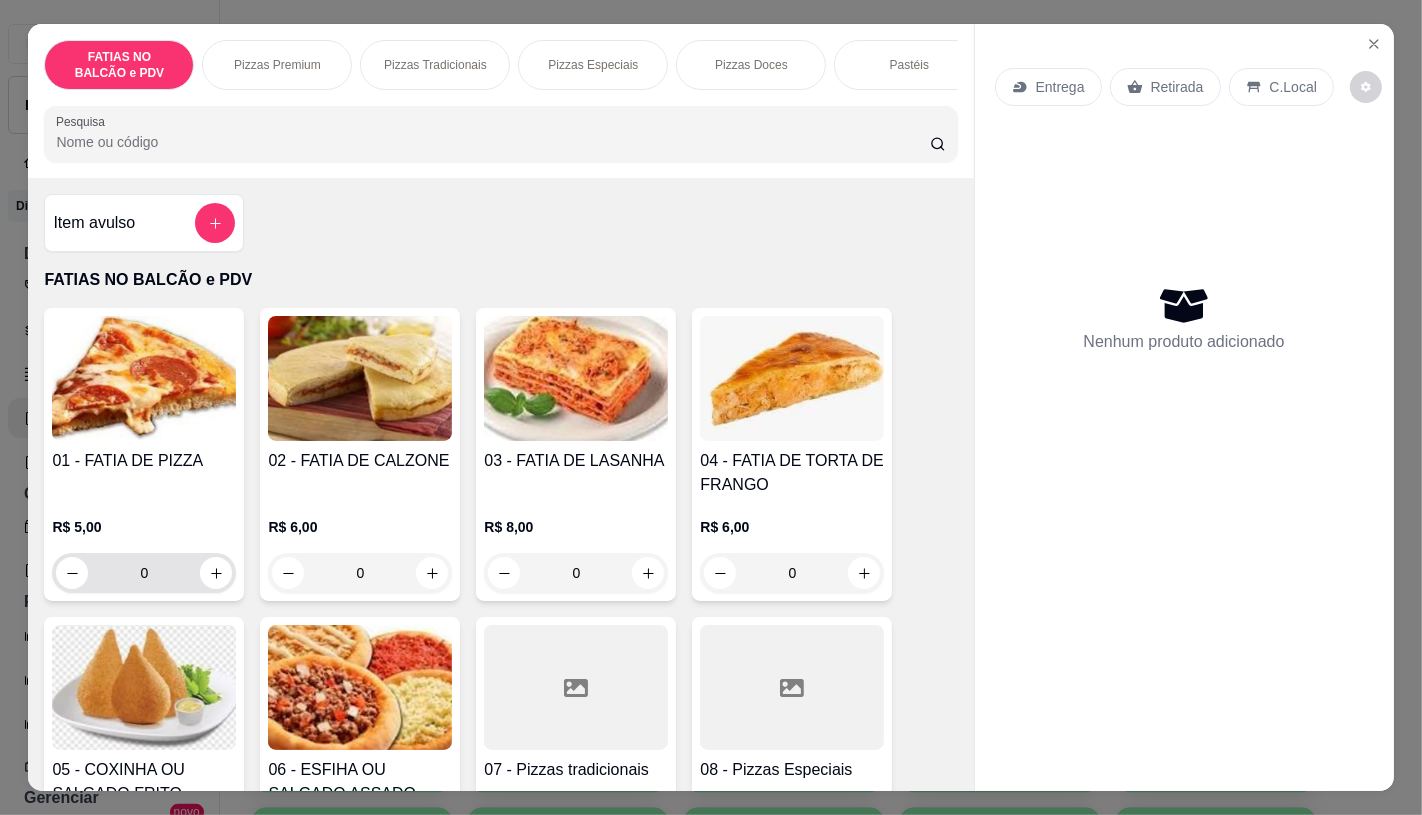 click on "0" at bounding box center (144, 573) 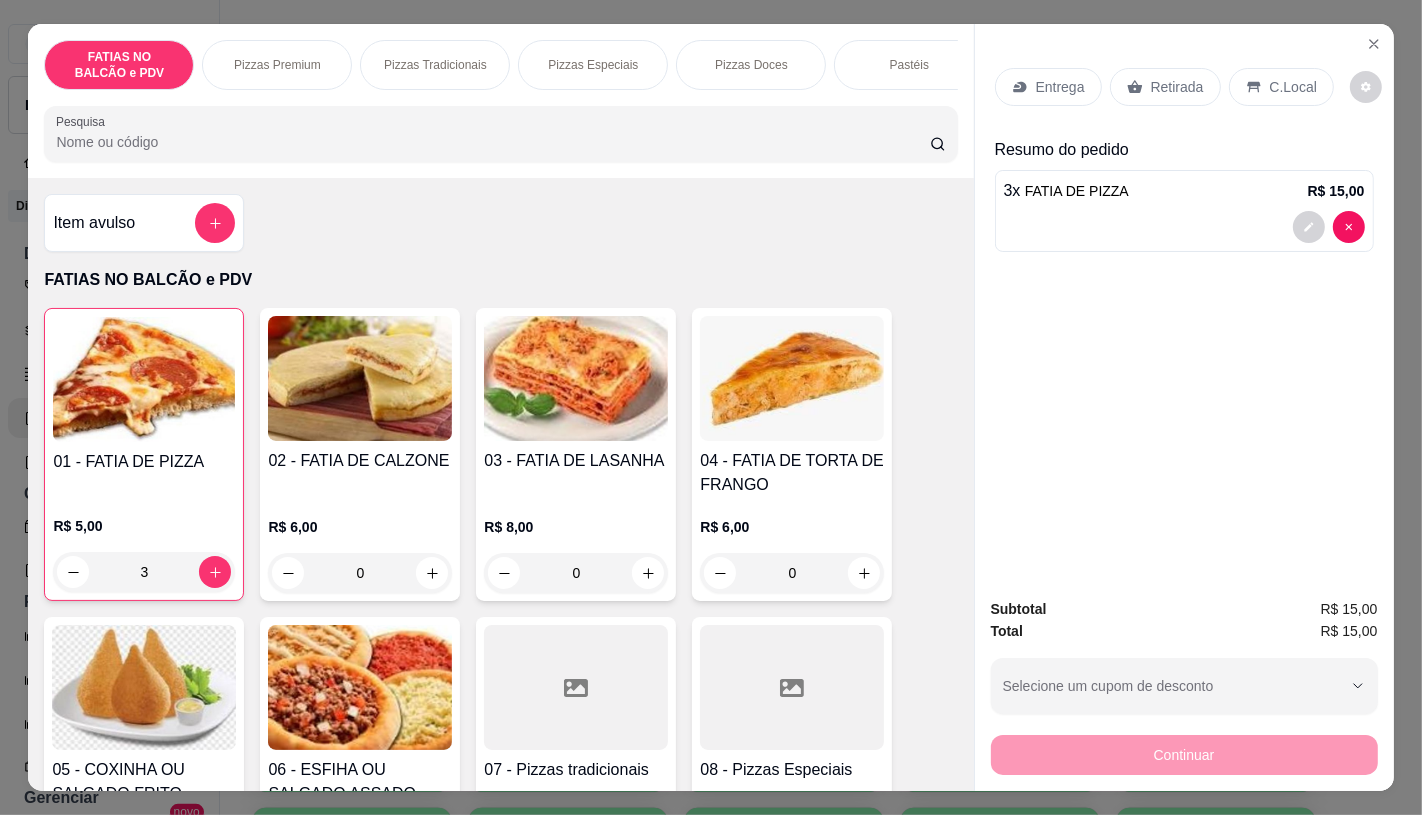 type on "3" 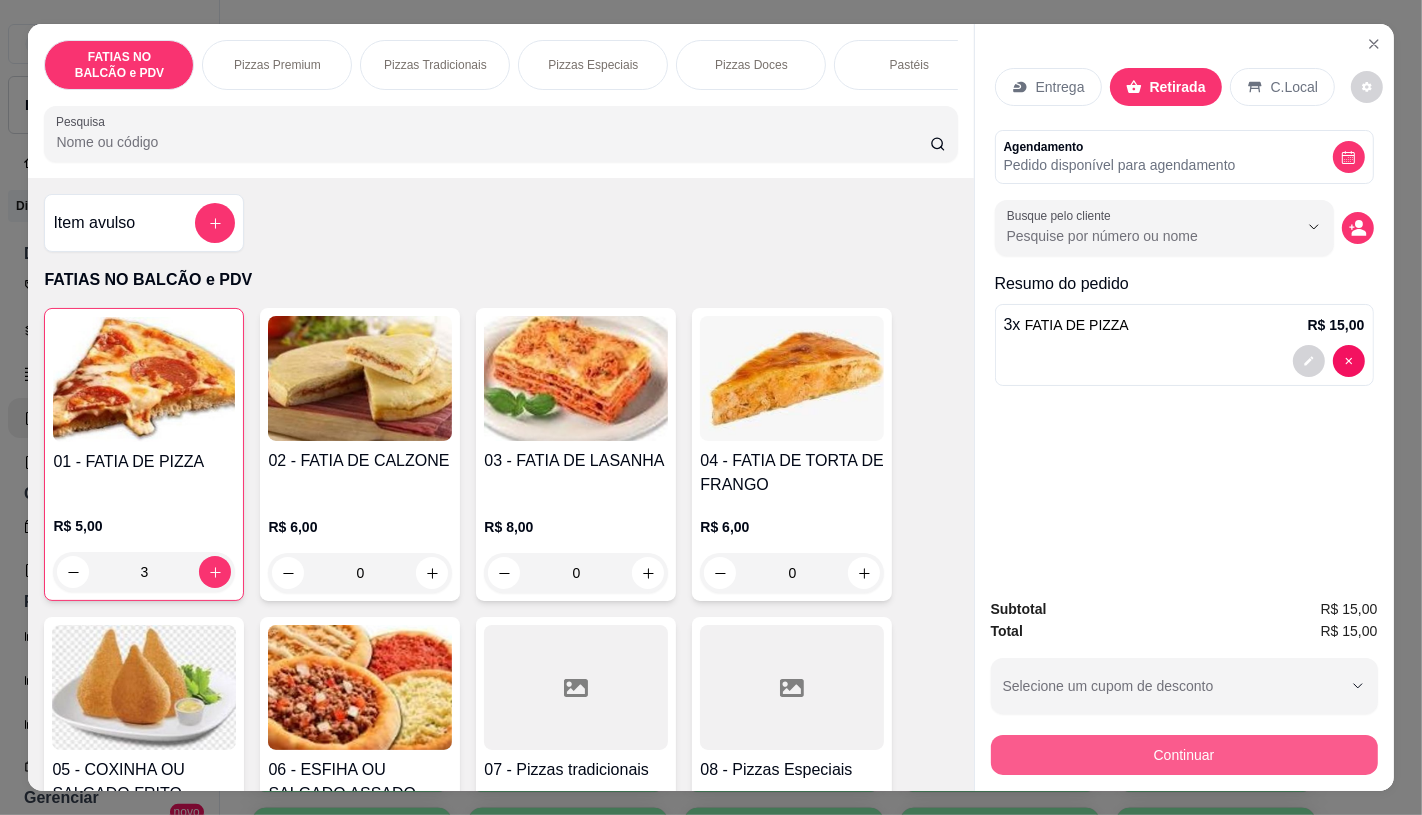 click on "Continuar" at bounding box center (1184, 755) 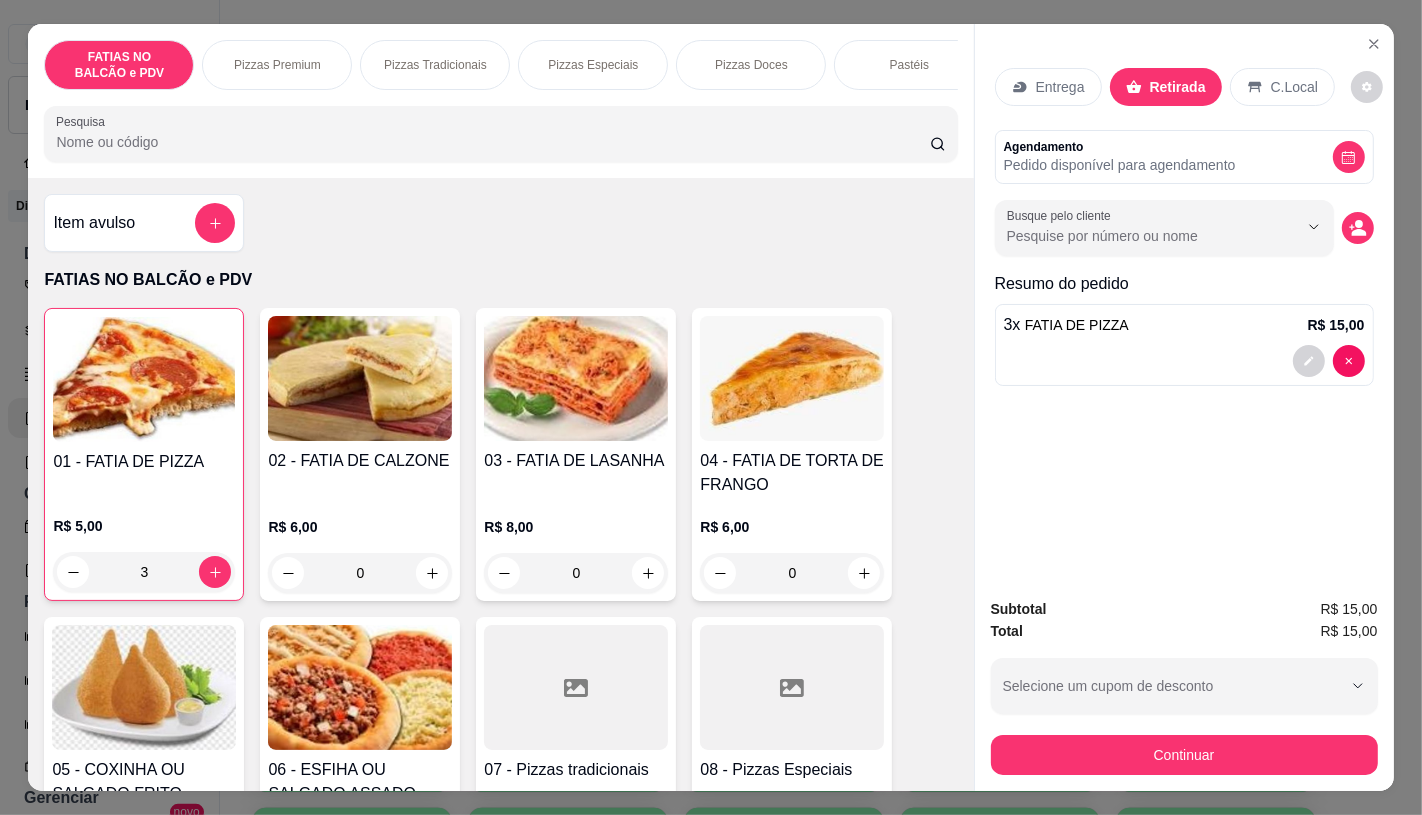 click on "Dinheiro" at bounding box center [574, 311] 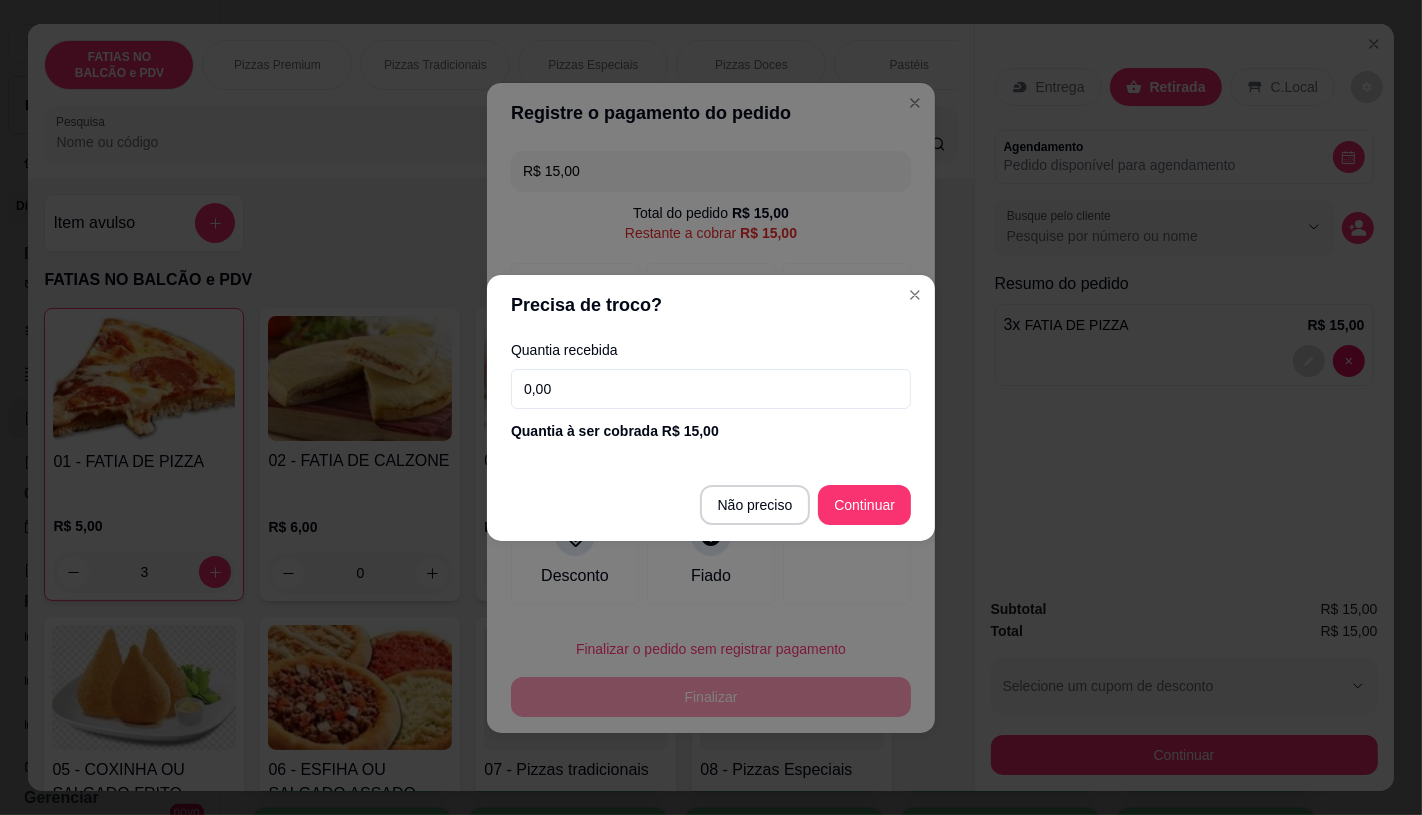 click on "0,00" at bounding box center (711, 389) 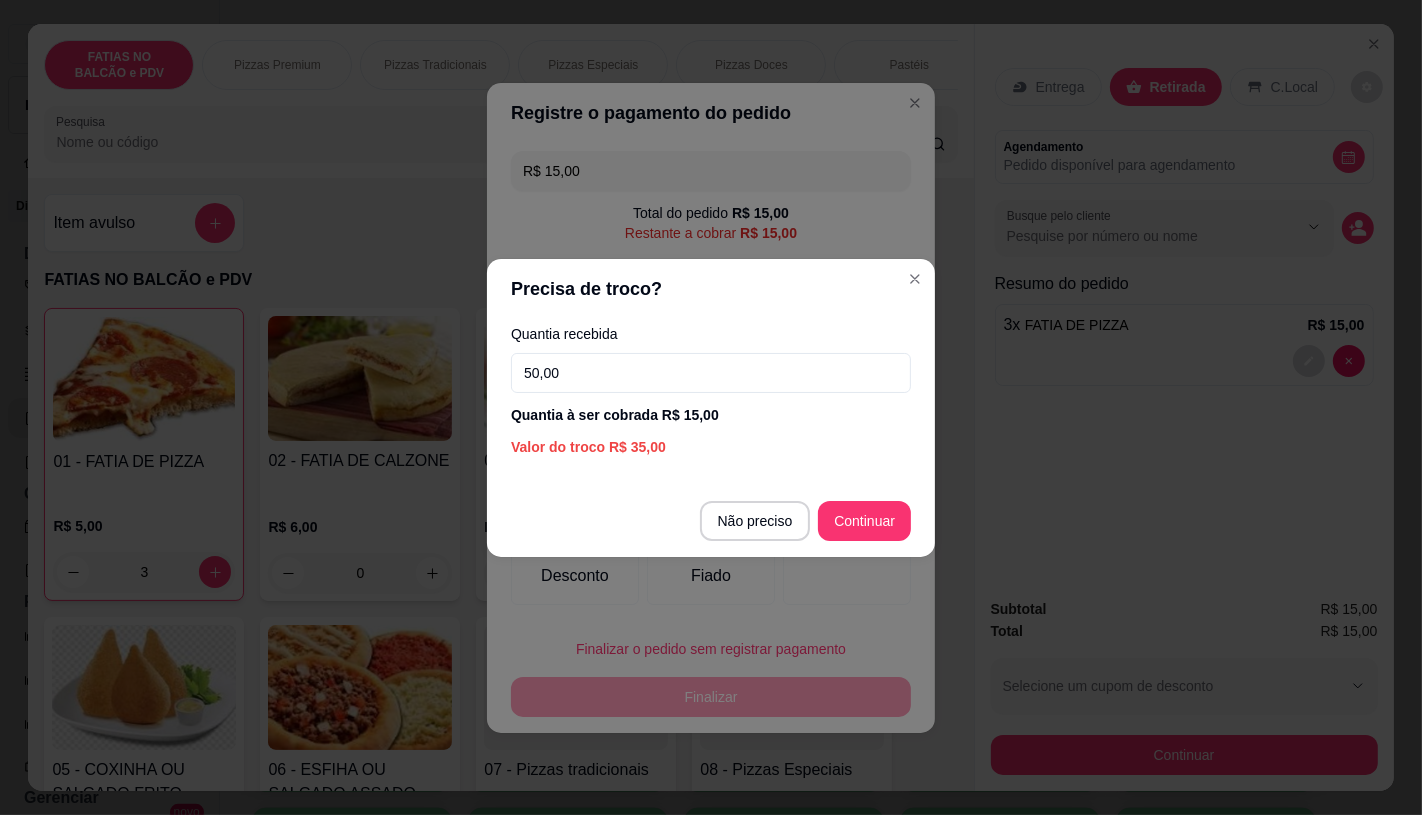 type on "50,00" 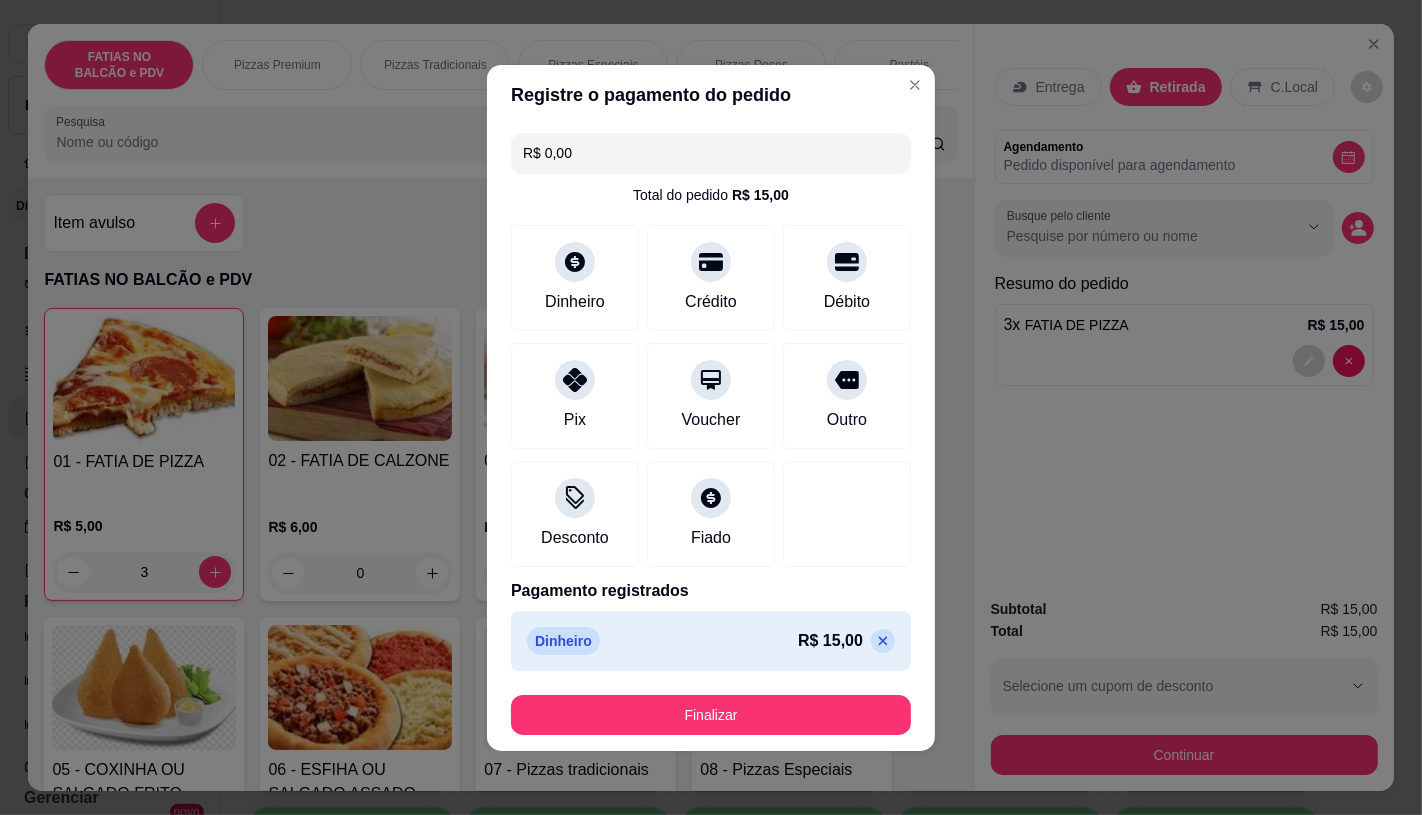 type on "R$ 0,00" 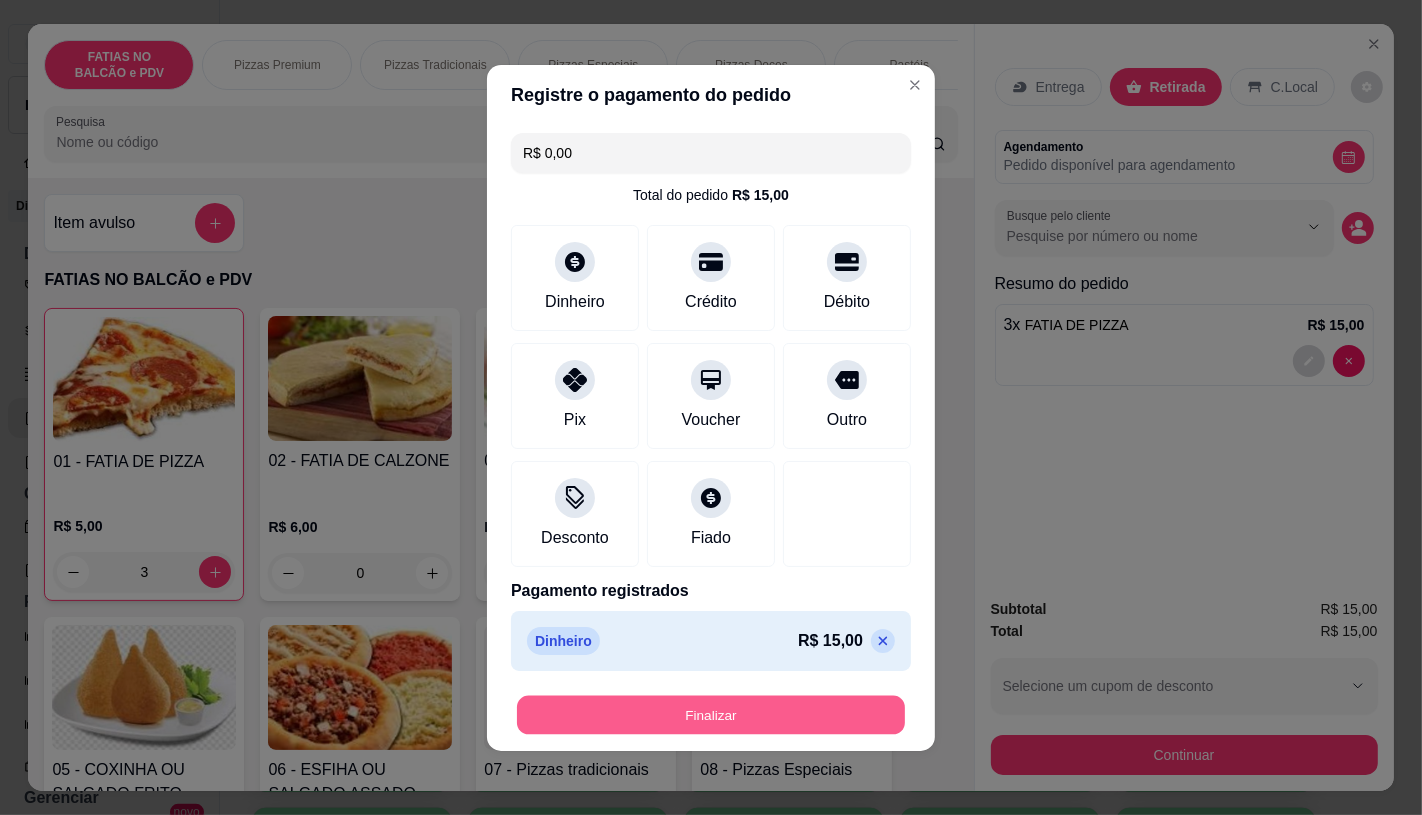 click on "Finalizar" at bounding box center (711, 714) 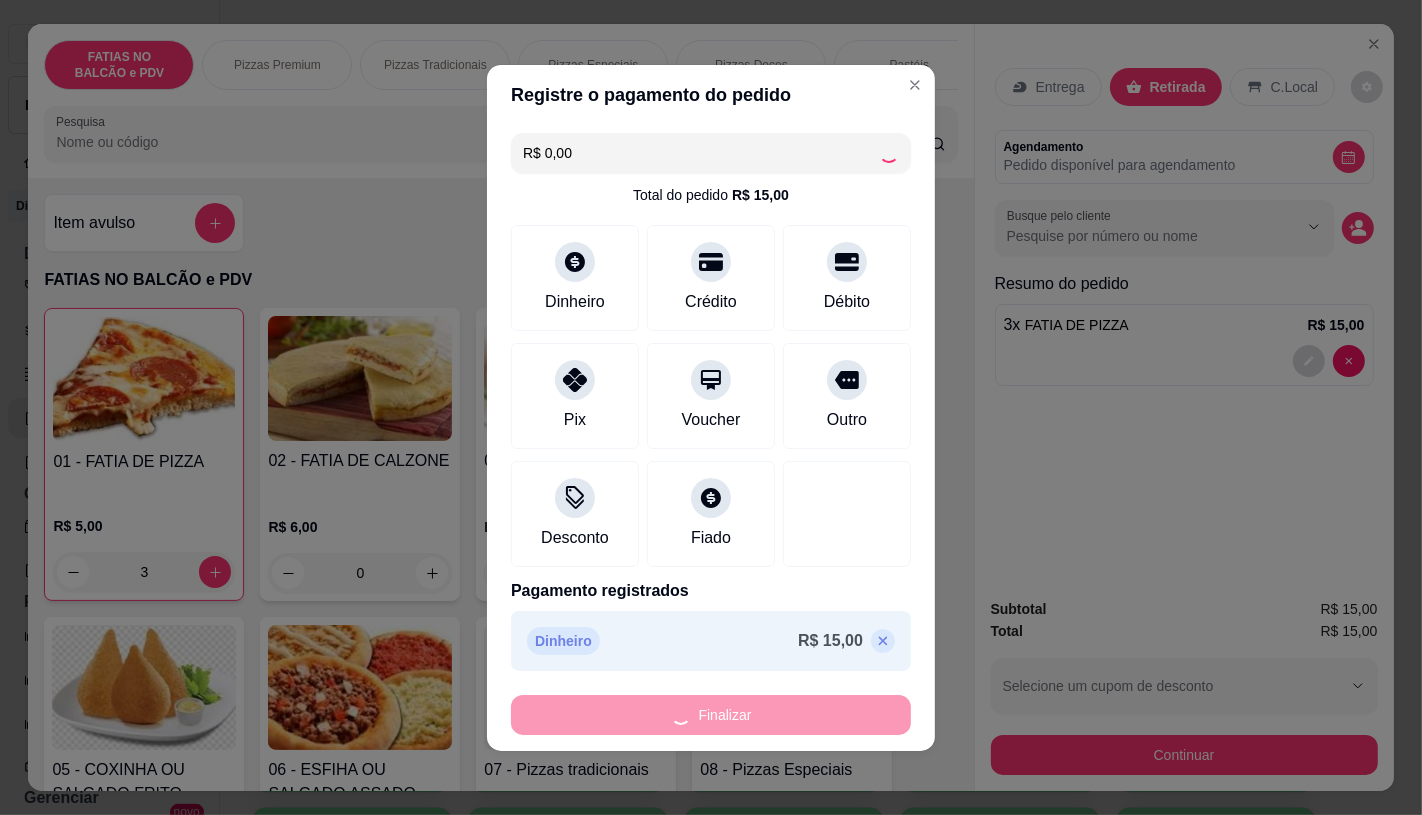type on "0" 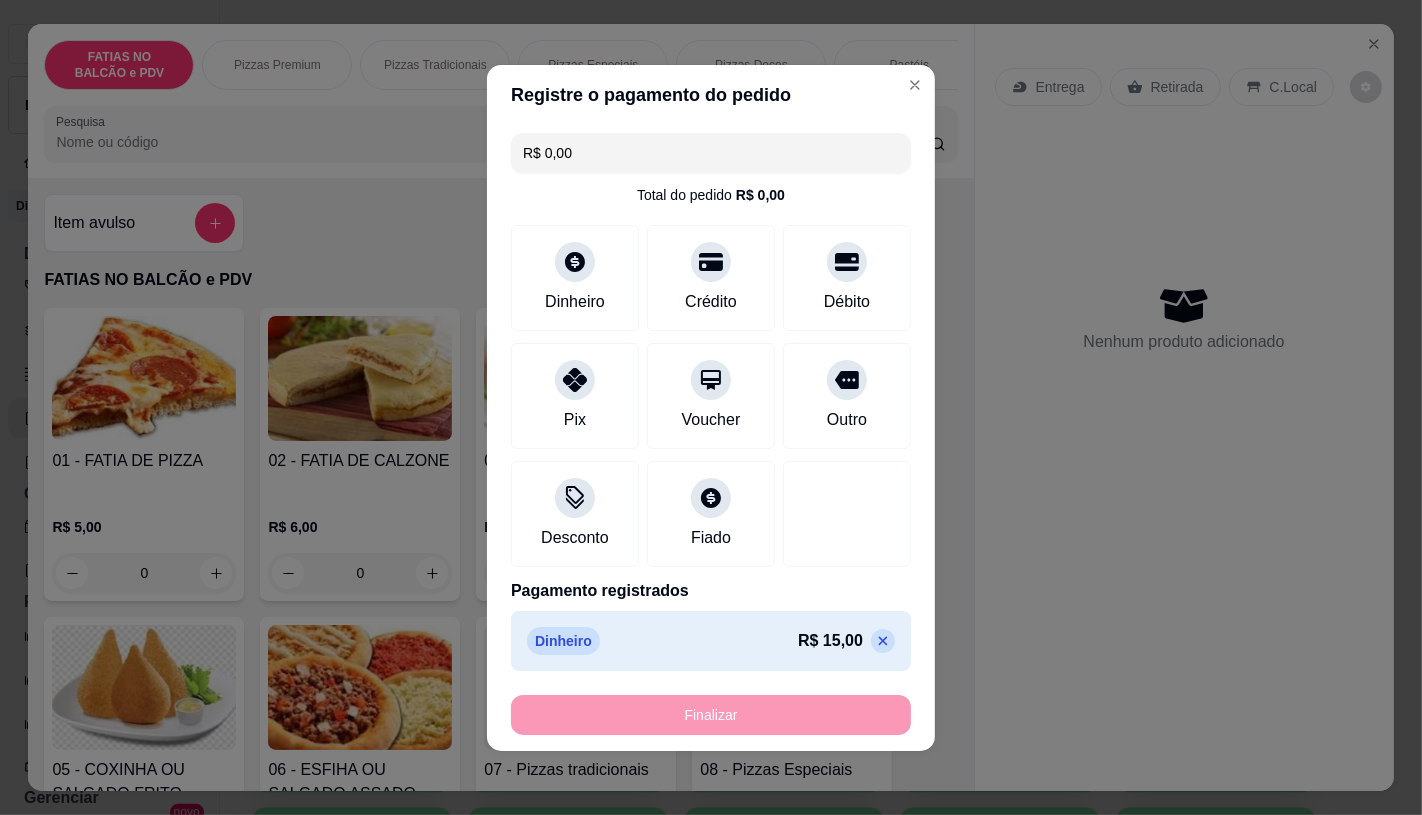 type on "-R$ 15,00" 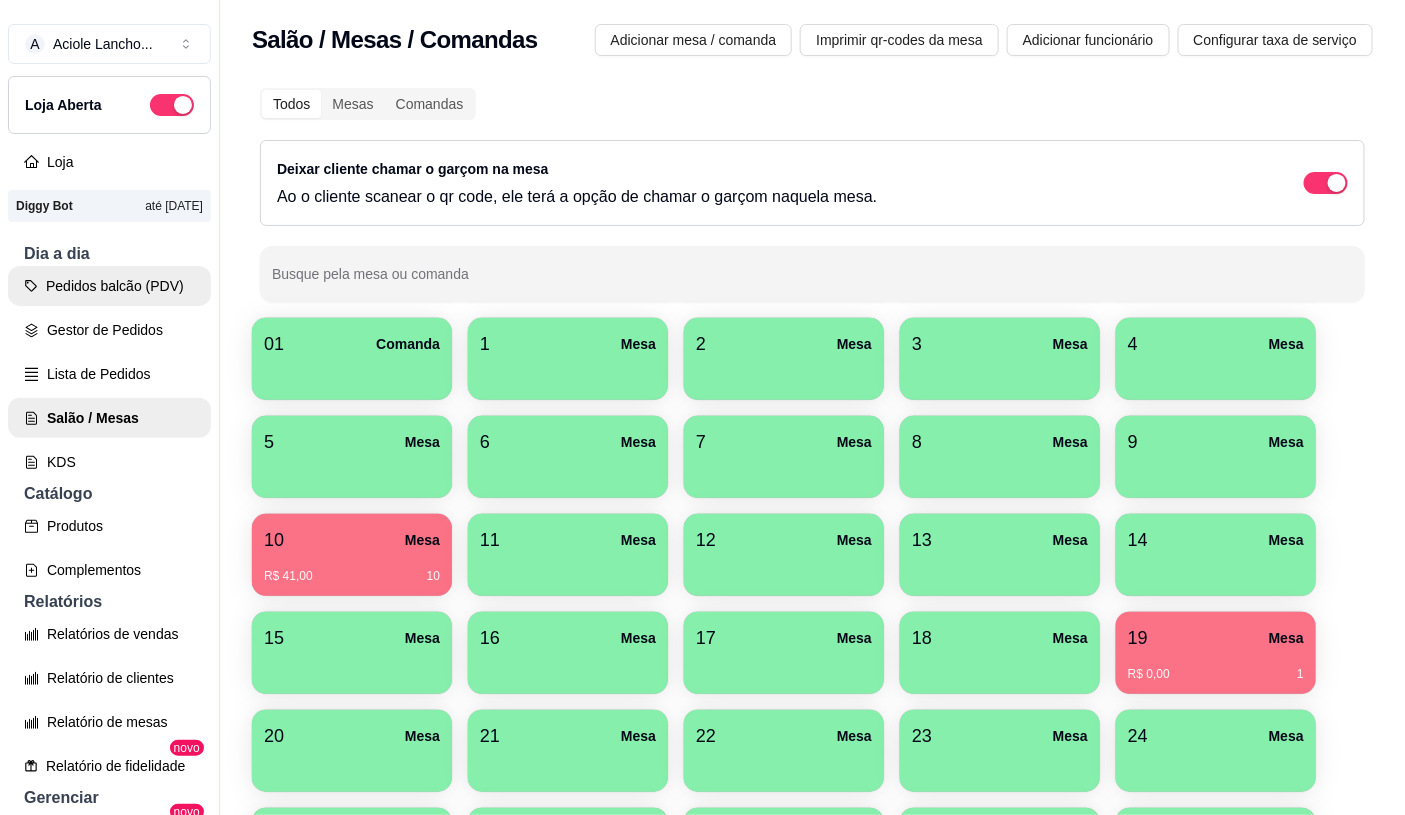 click on "Pedidos balcão (PDV)" at bounding box center (109, 286) 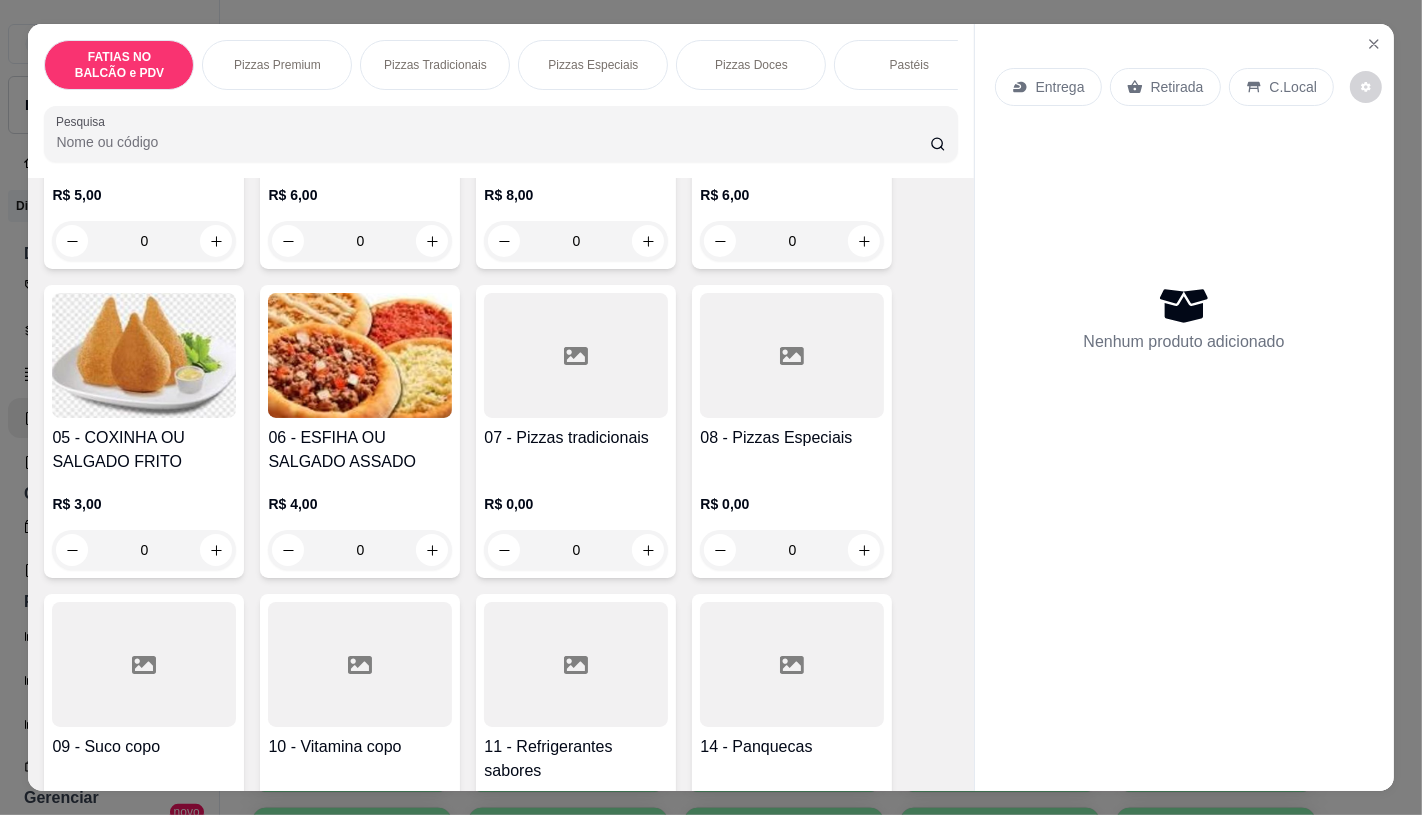 scroll, scrollTop: 333, scrollLeft: 0, axis: vertical 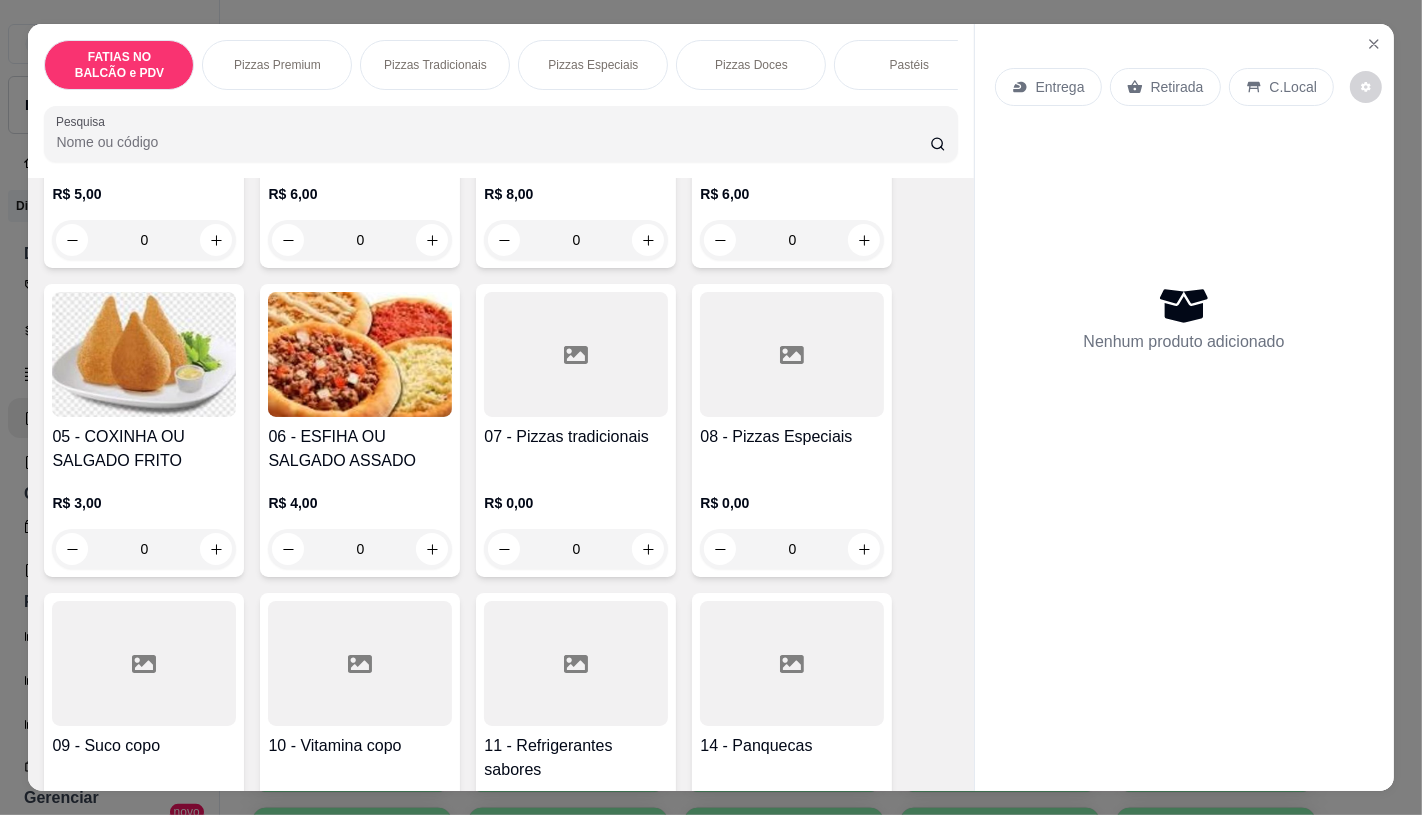 click 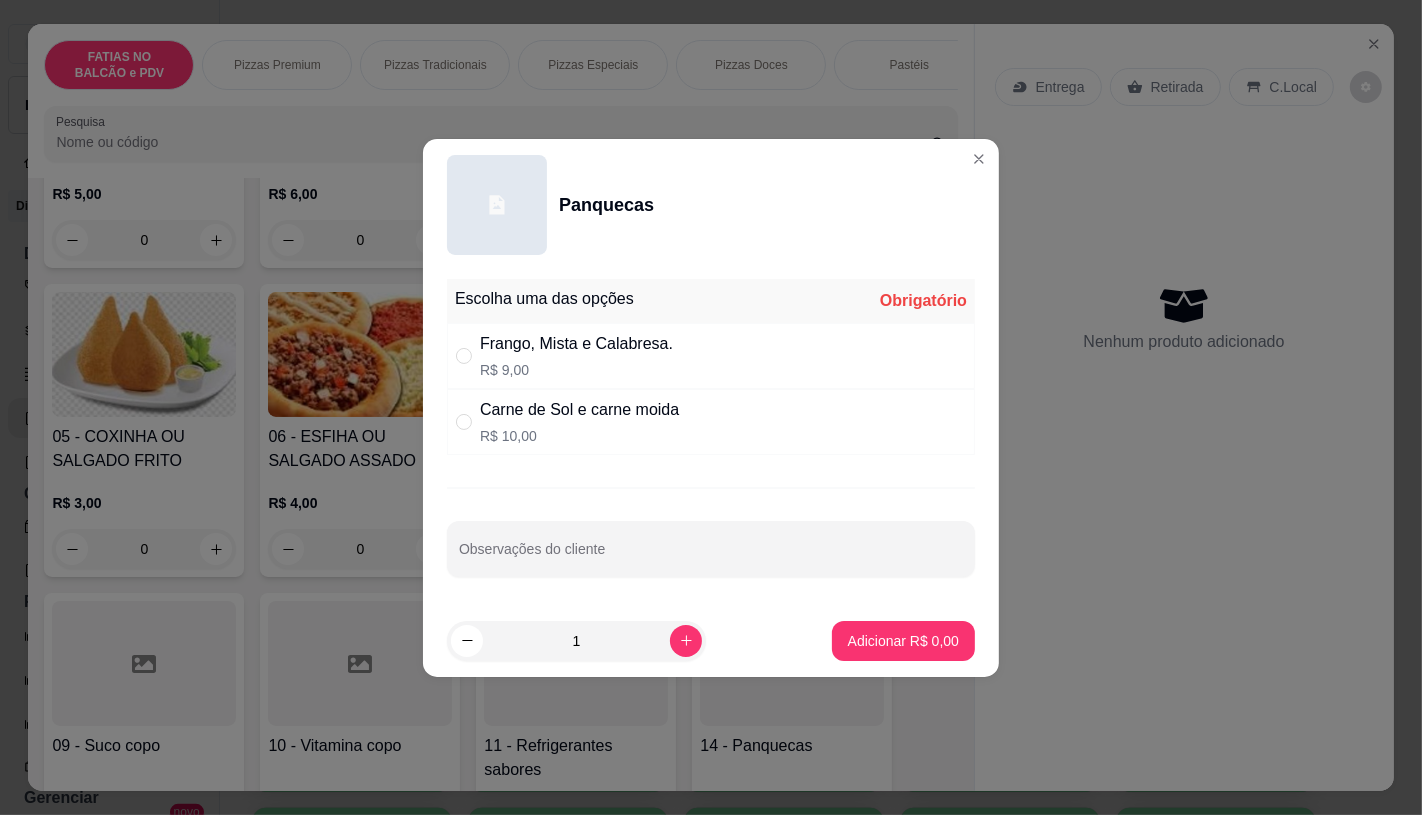 click on "Frango, Mista e Calabresa." at bounding box center [576, 344] 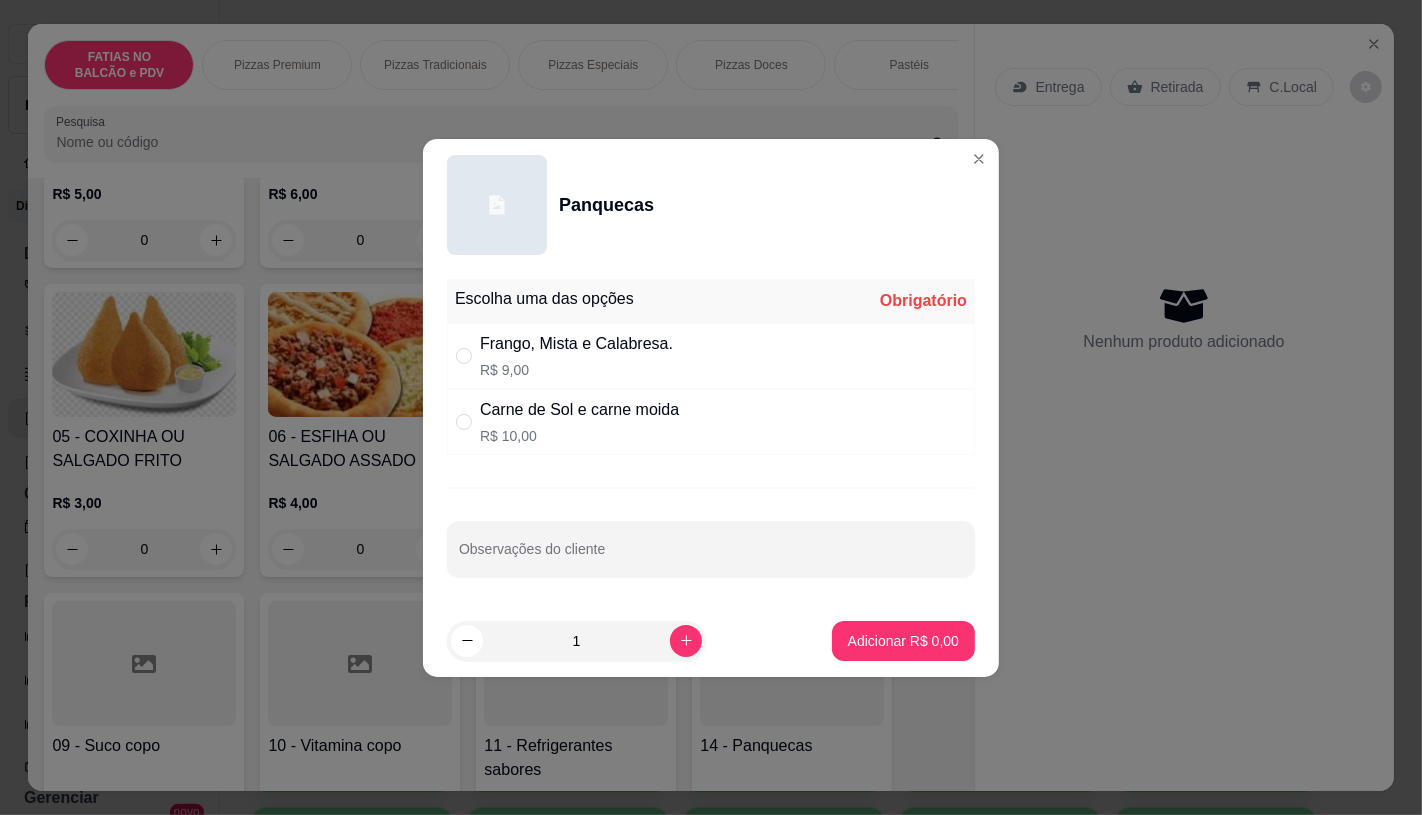 radio on "true" 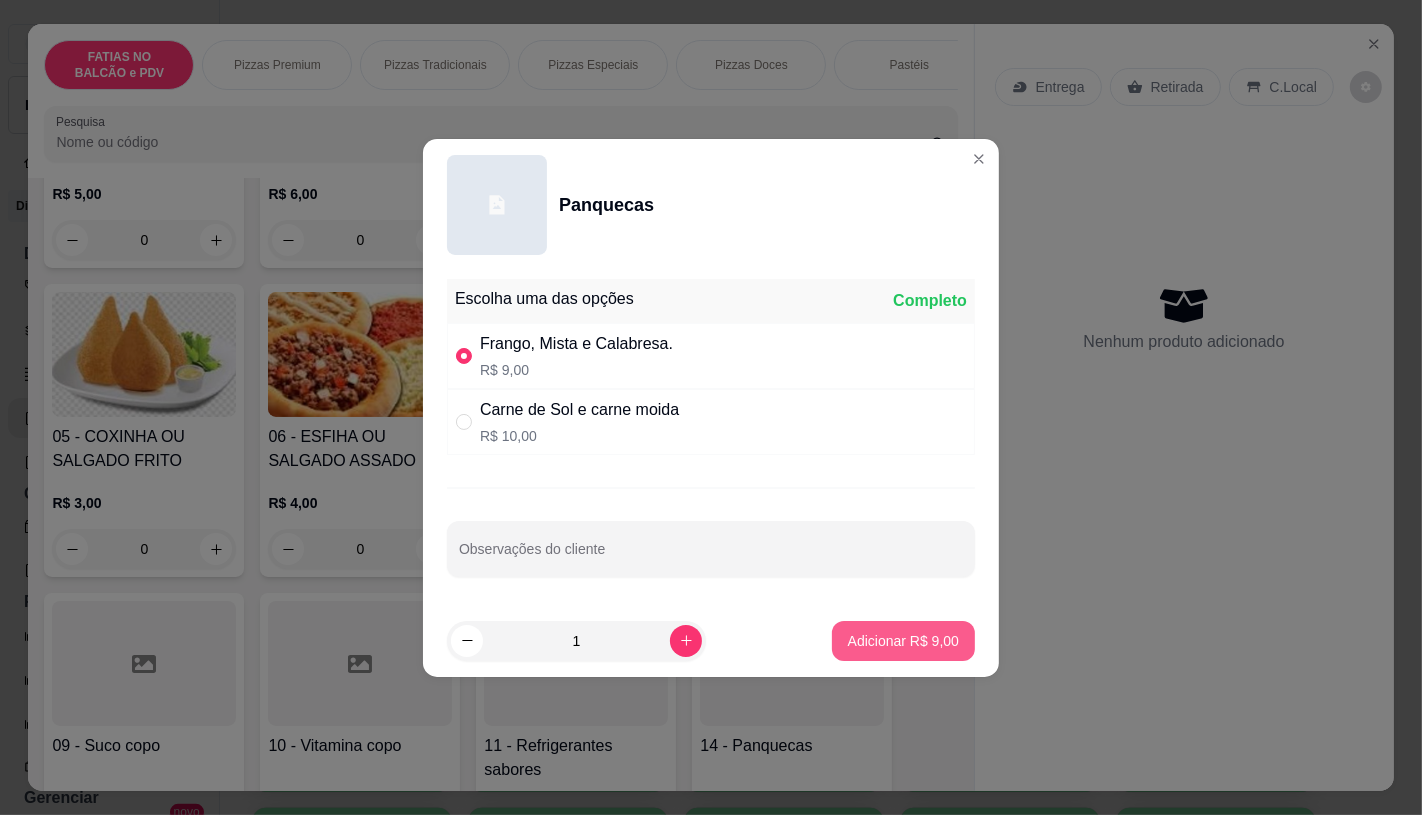 click on "Adicionar   R$ 9,00" at bounding box center (903, 641) 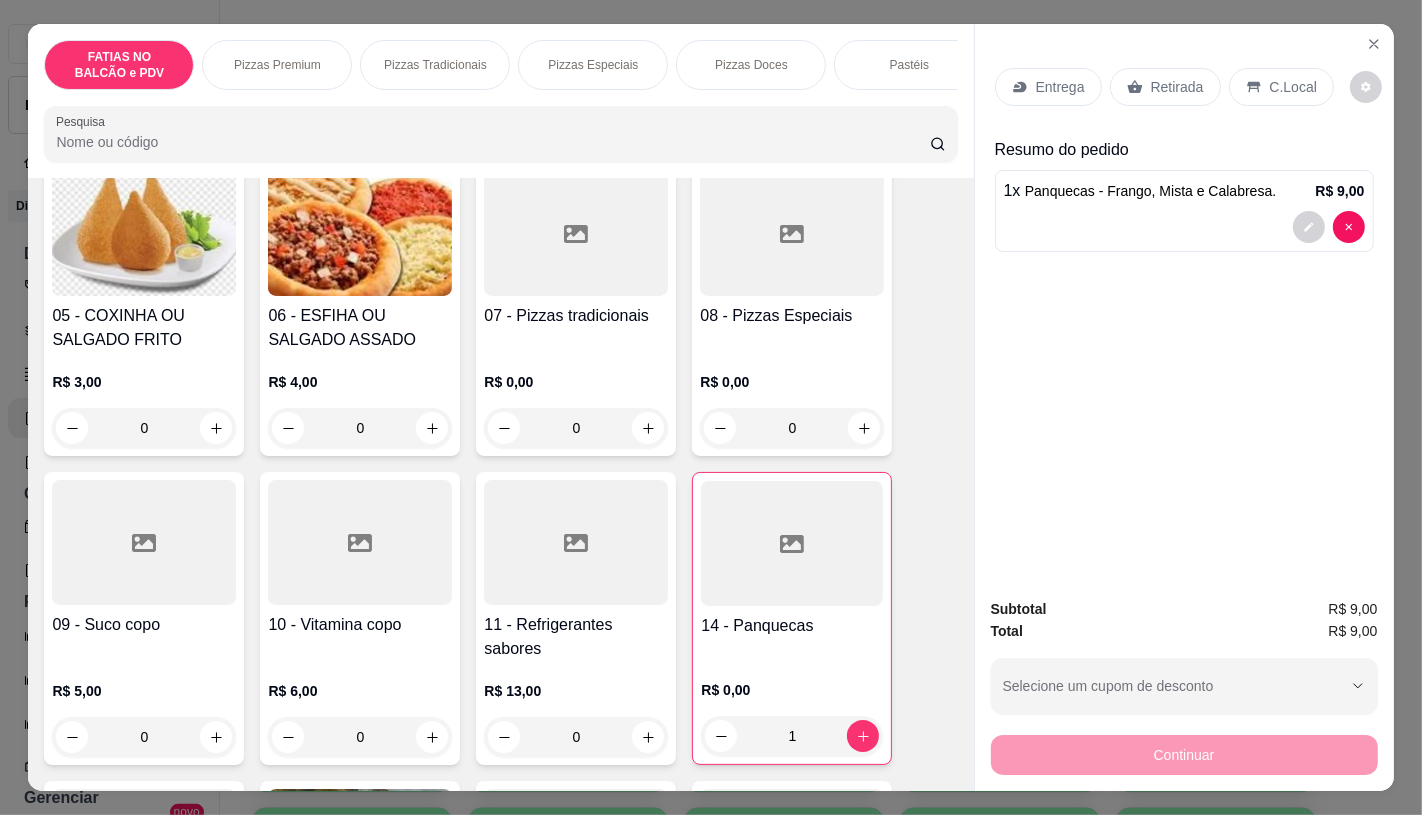 scroll, scrollTop: 555, scrollLeft: 0, axis: vertical 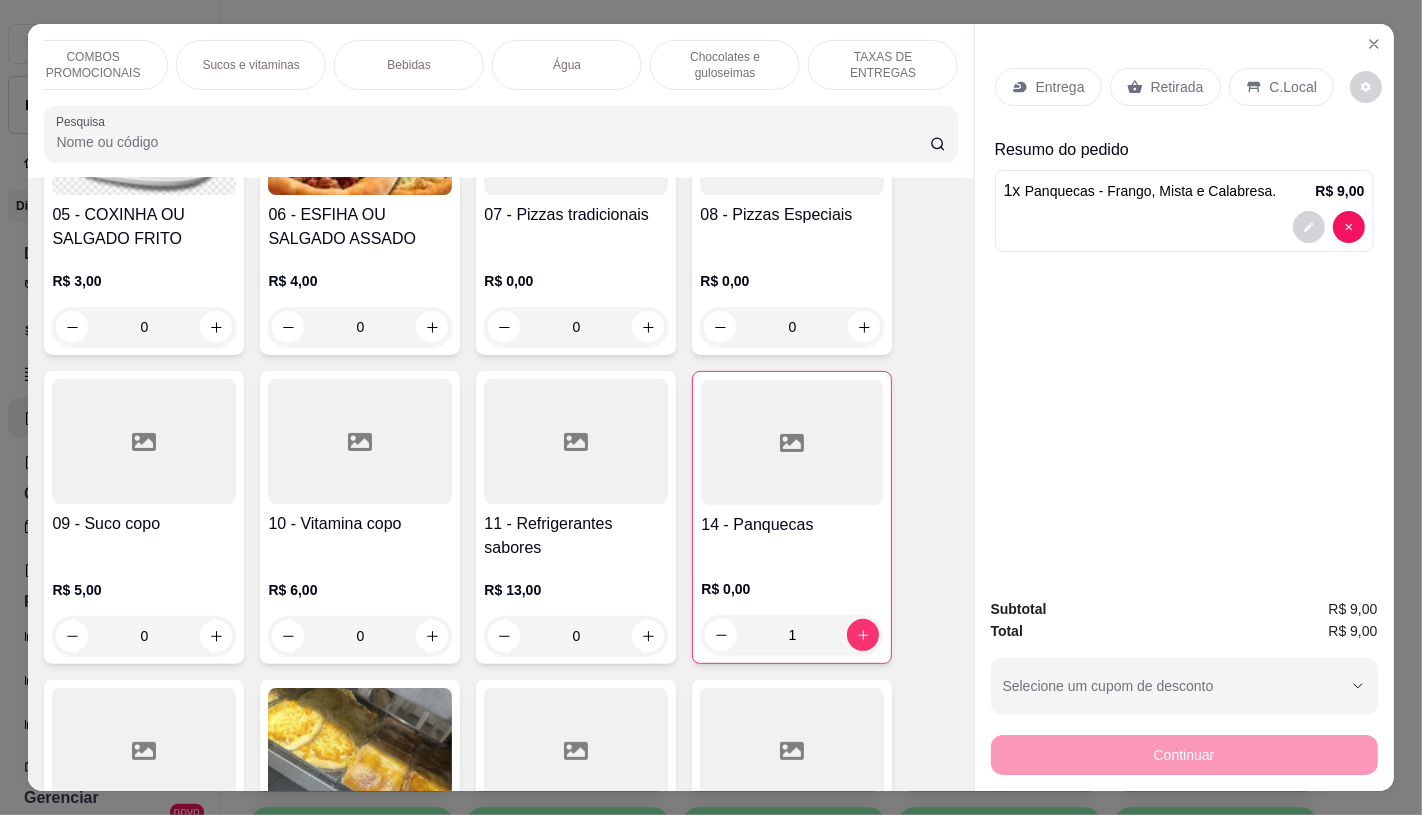 click on "TAXAS DE ENTREGAS" at bounding box center (883, 65) 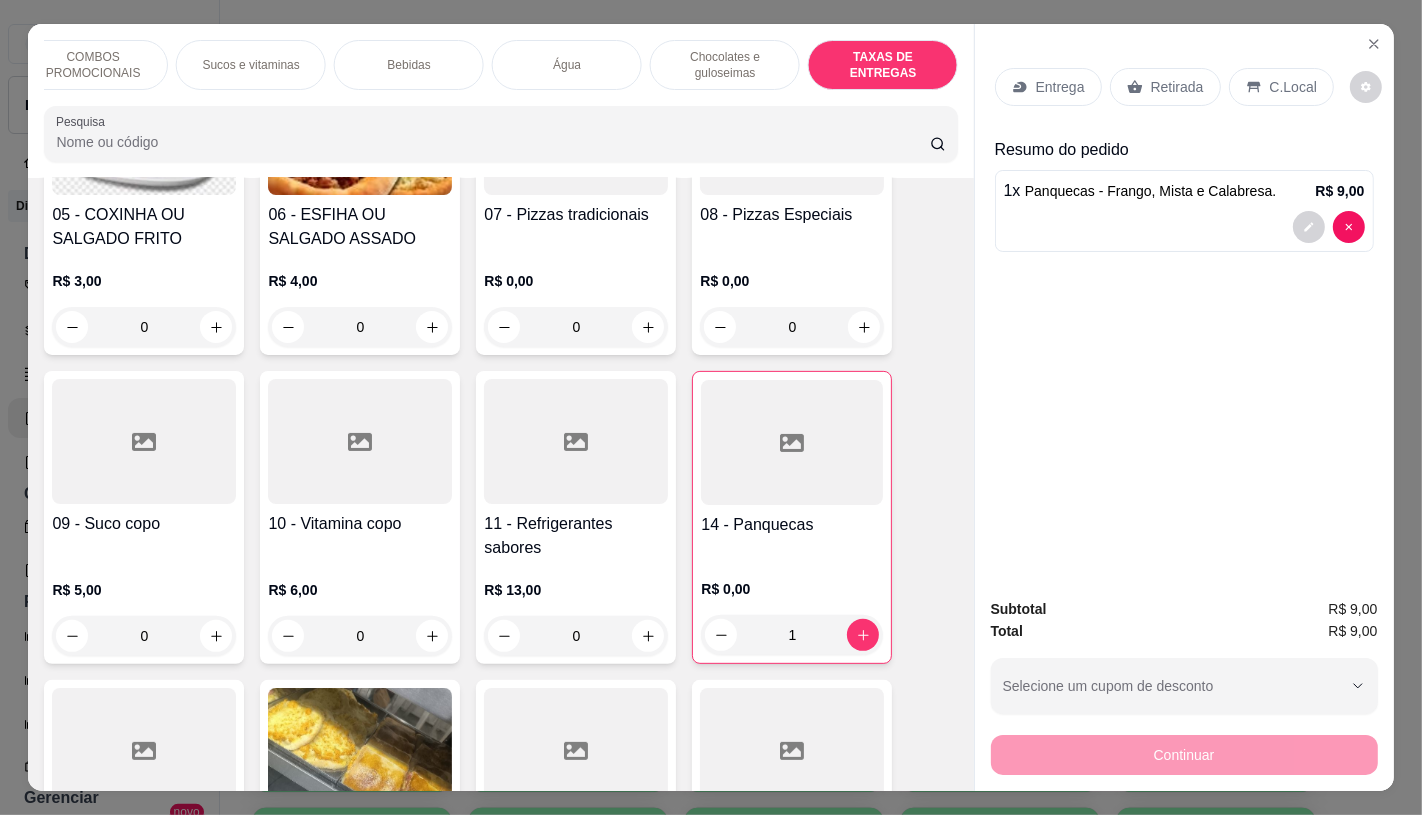 scroll, scrollTop: 13373, scrollLeft: 0, axis: vertical 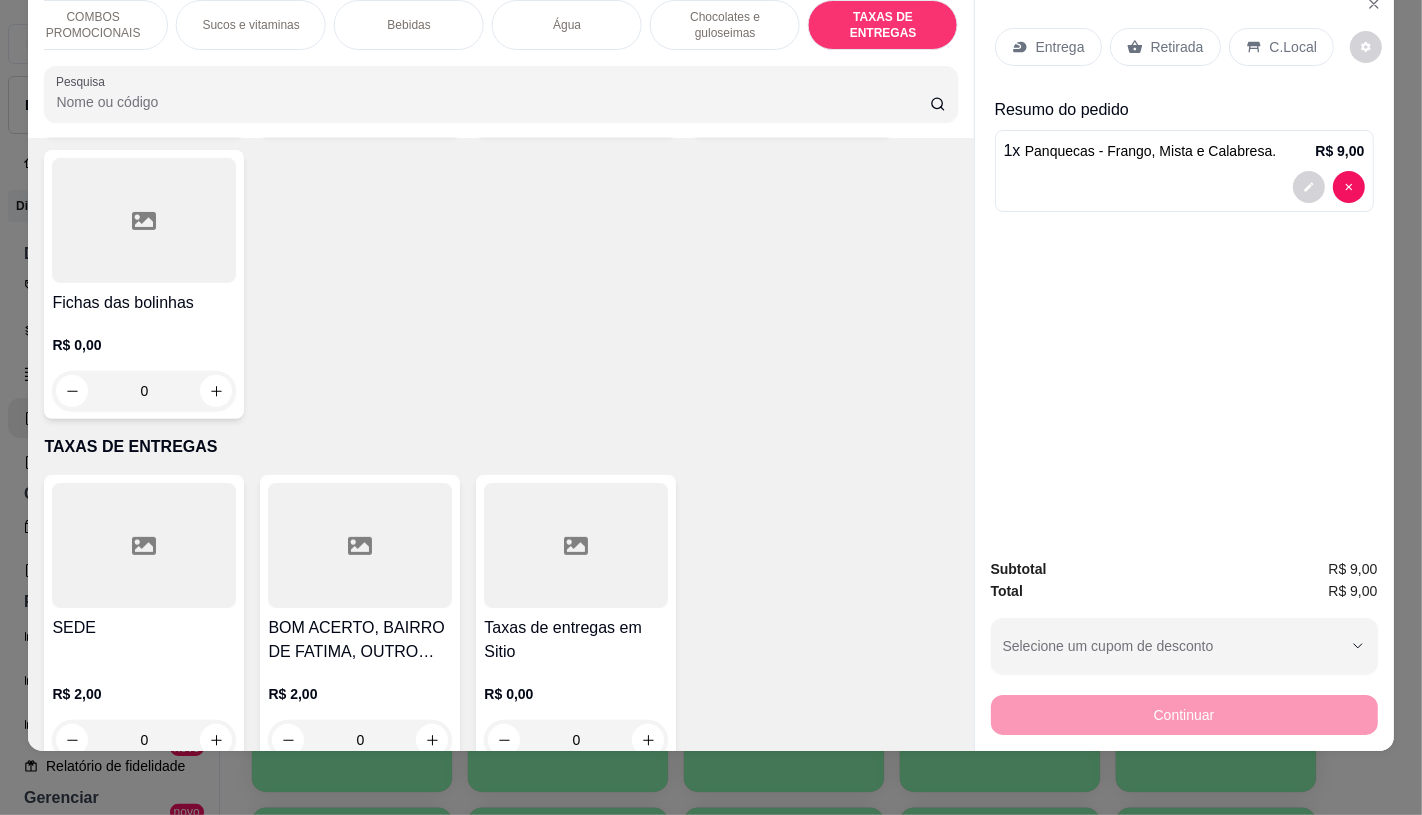 click on "Taxas de entregas em Sitio" at bounding box center [576, 640] 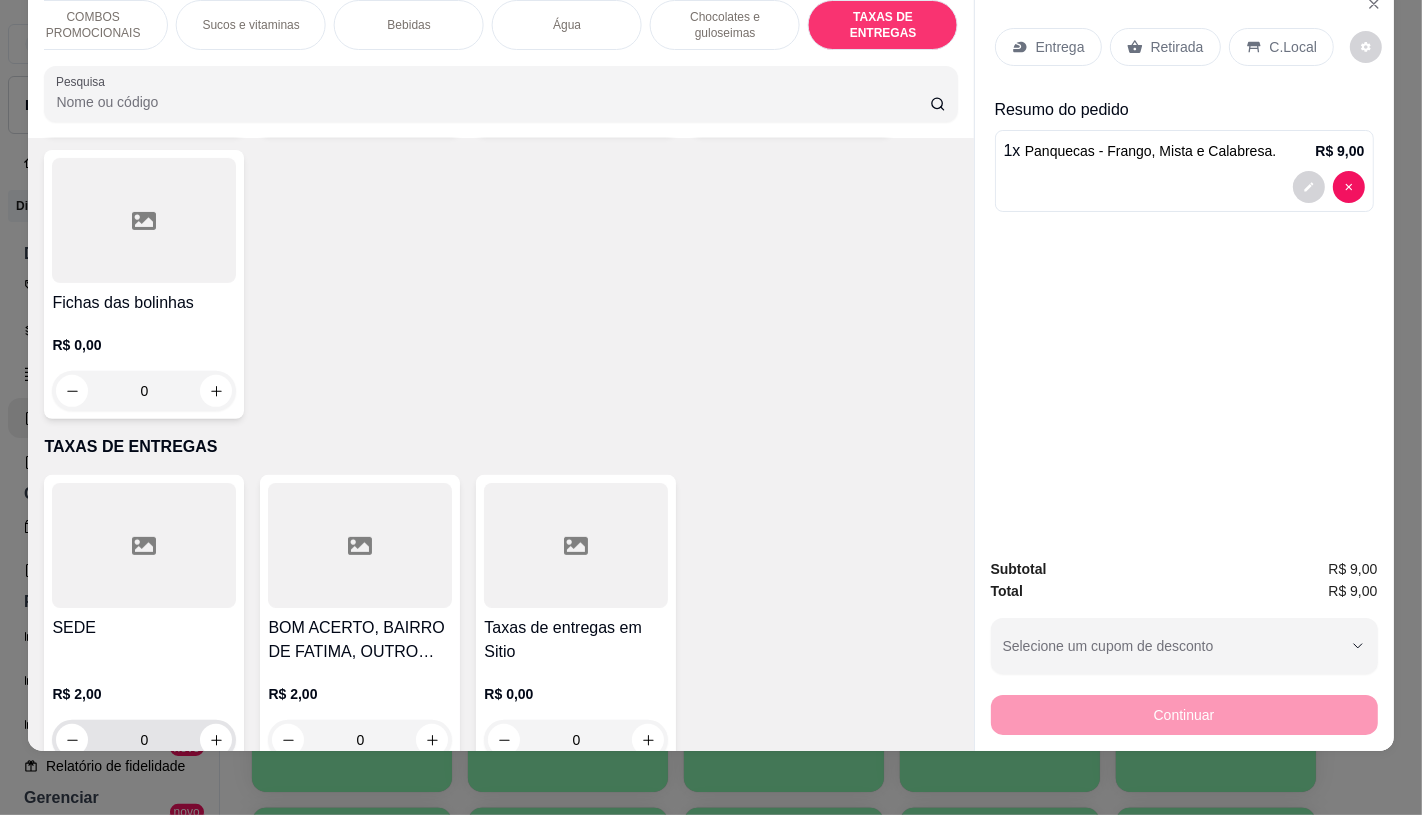 click at bounding box center (216, 740) 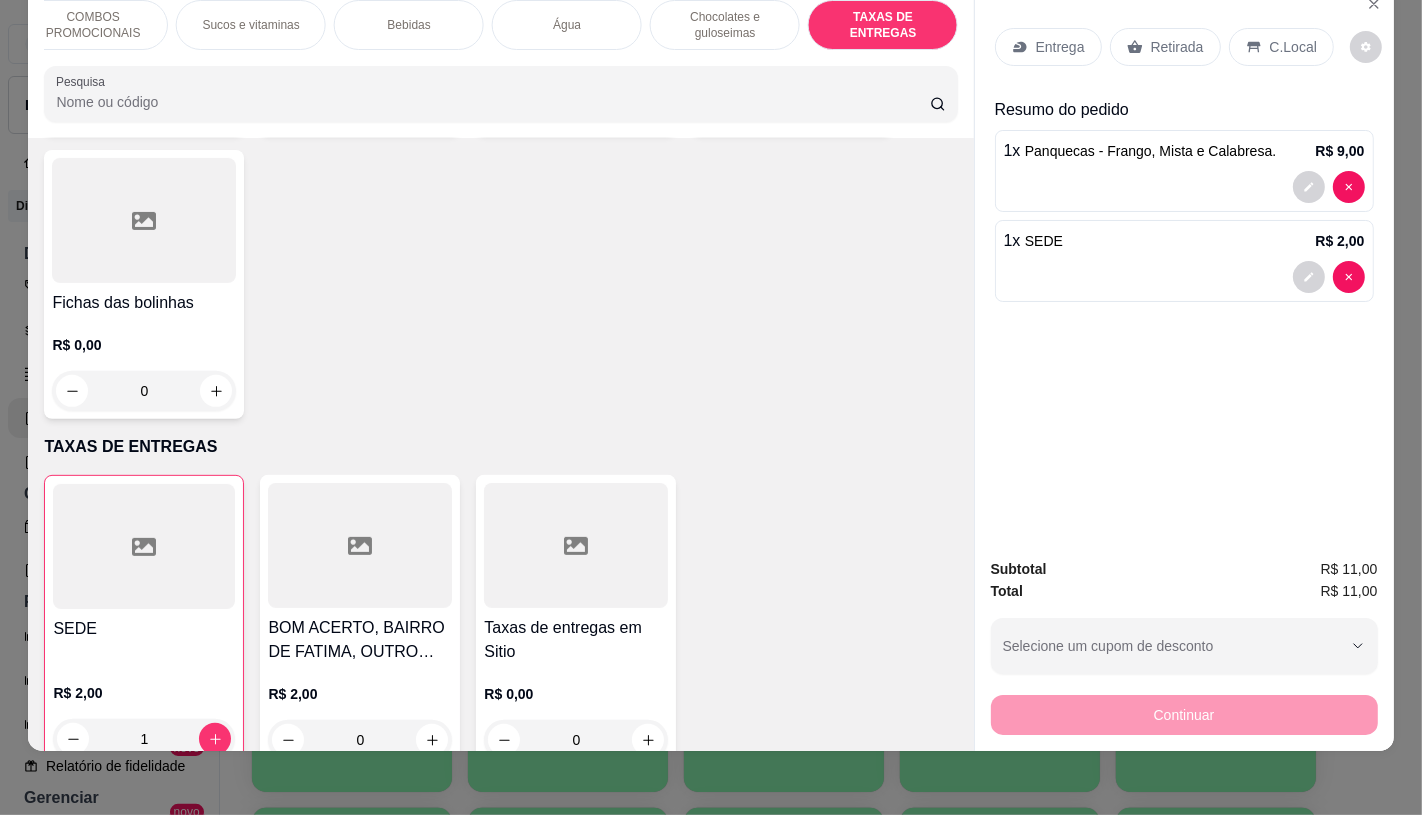click on "Retirada" at bounding box center [1177, 47] 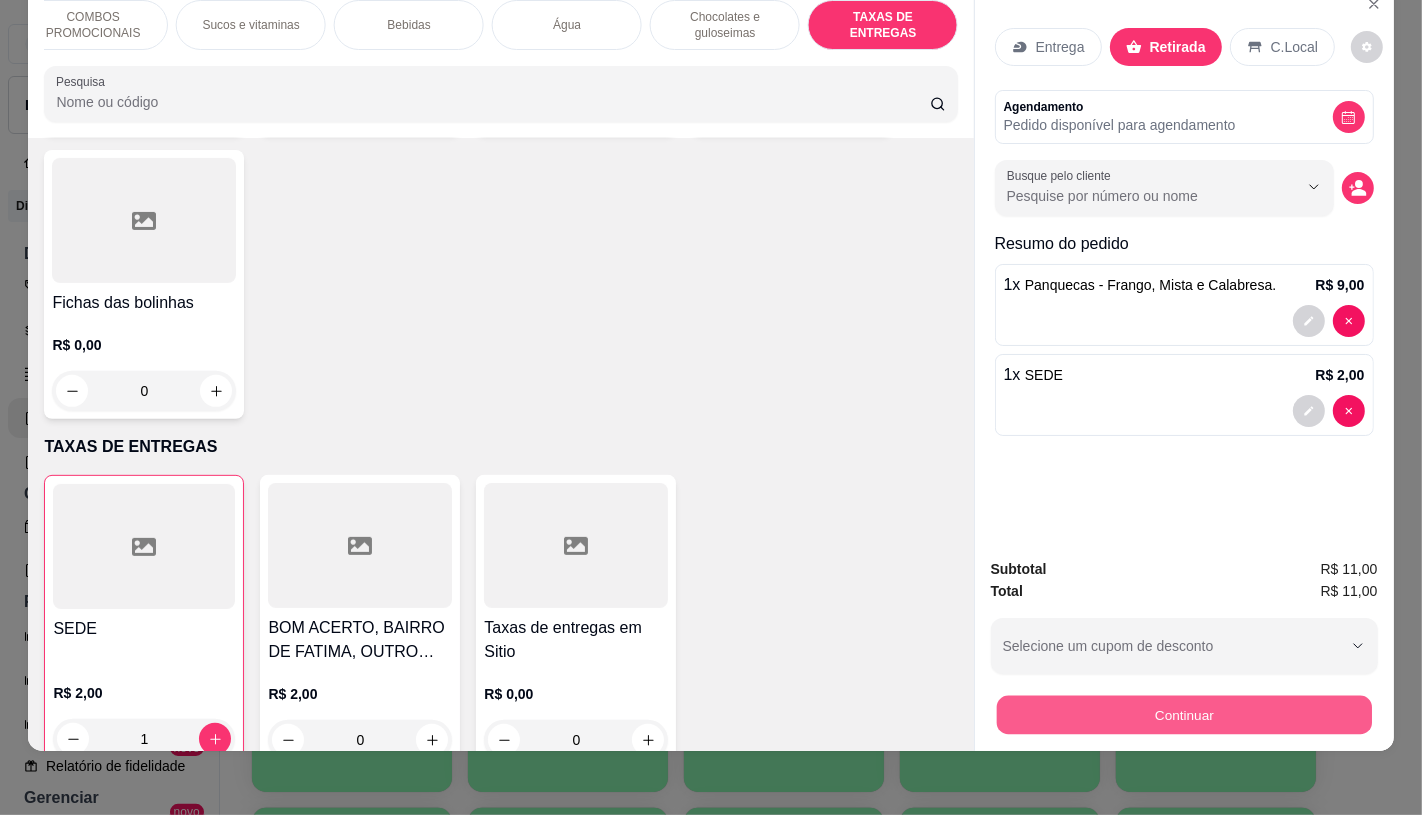 click on "Continuar" at bounding box center (1183, 714) 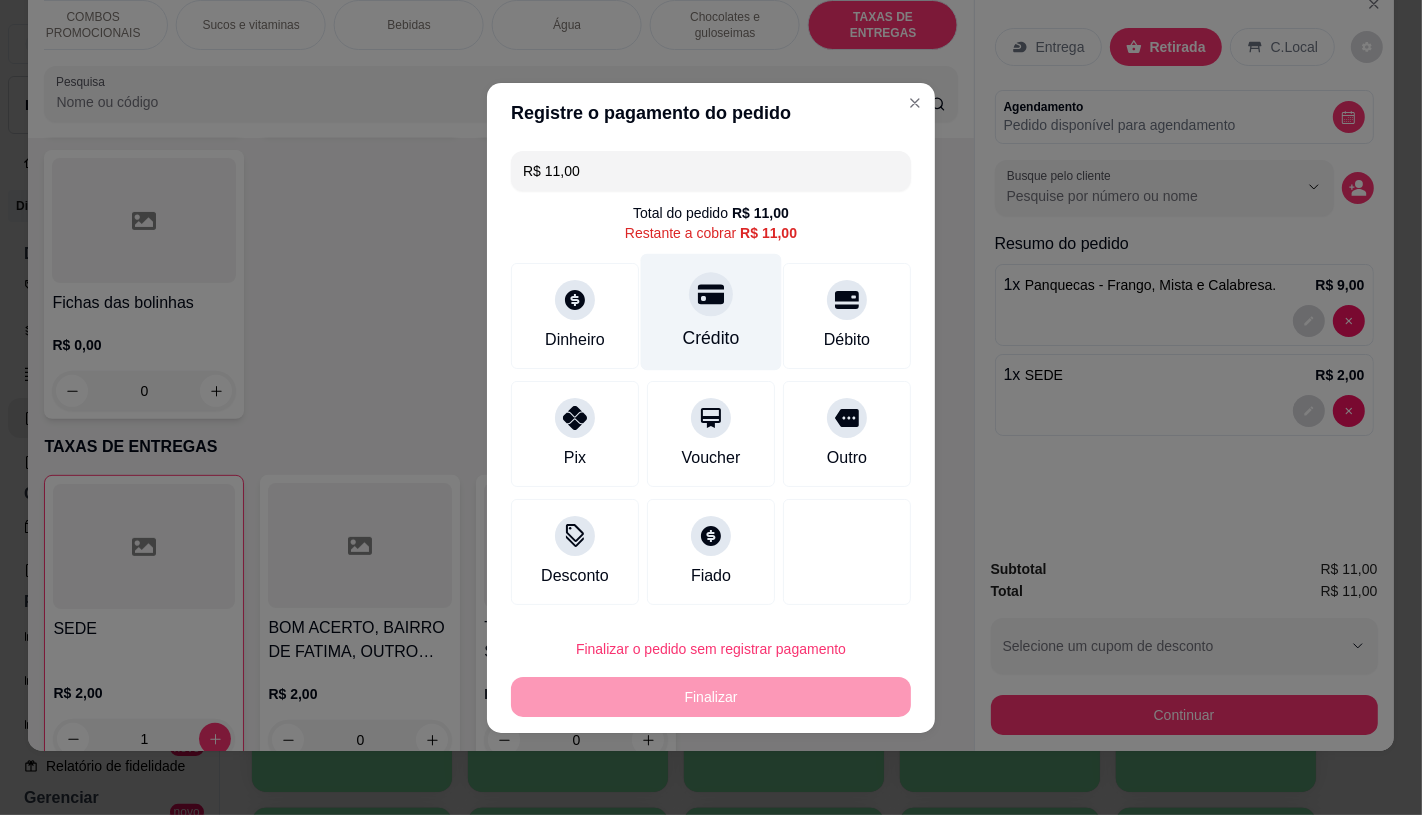 click on "Crédito" at bounding box center [711, 311] 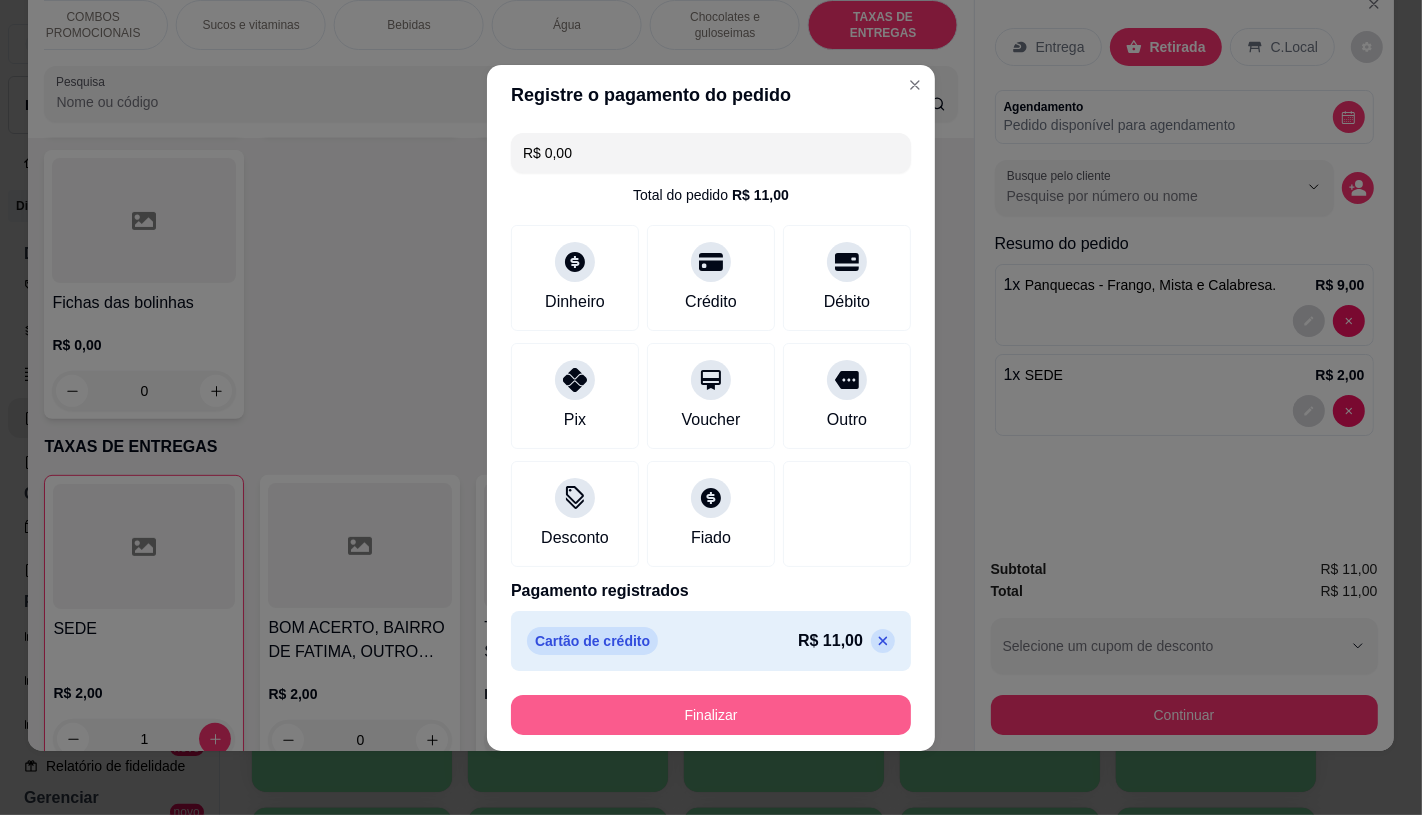 click on "Finalizar" at bounding box center (711, 715) 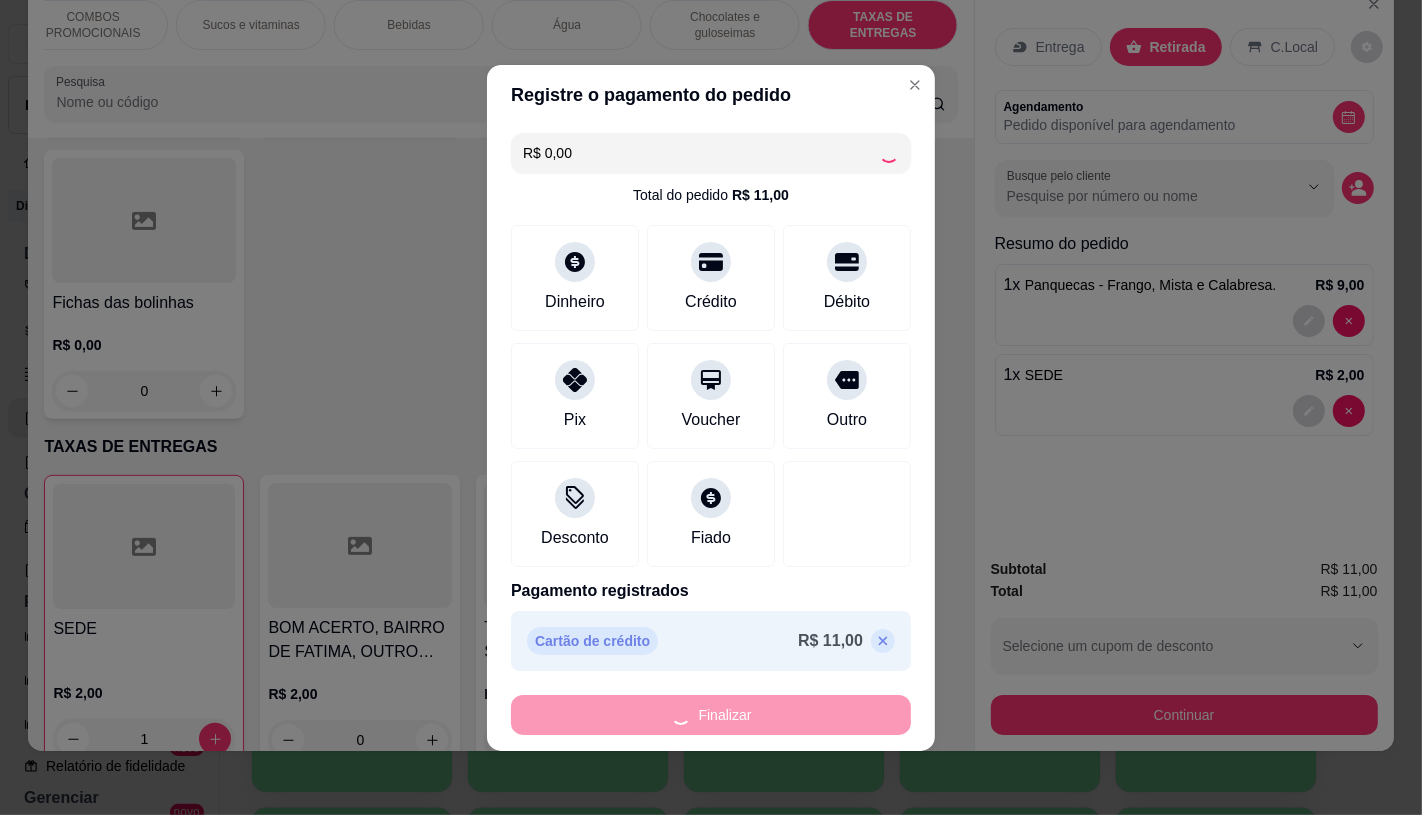 type on "0" 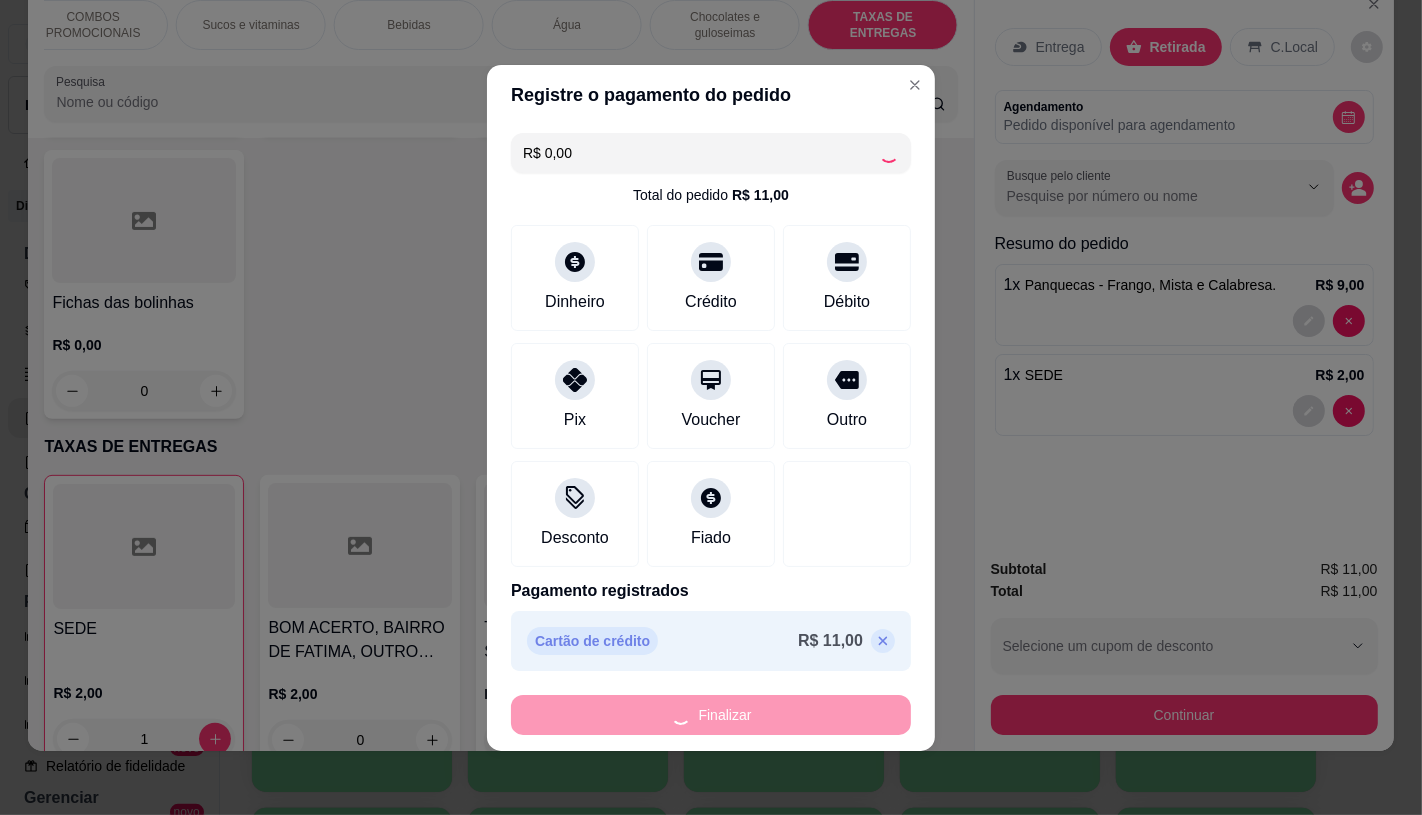 type on "0" 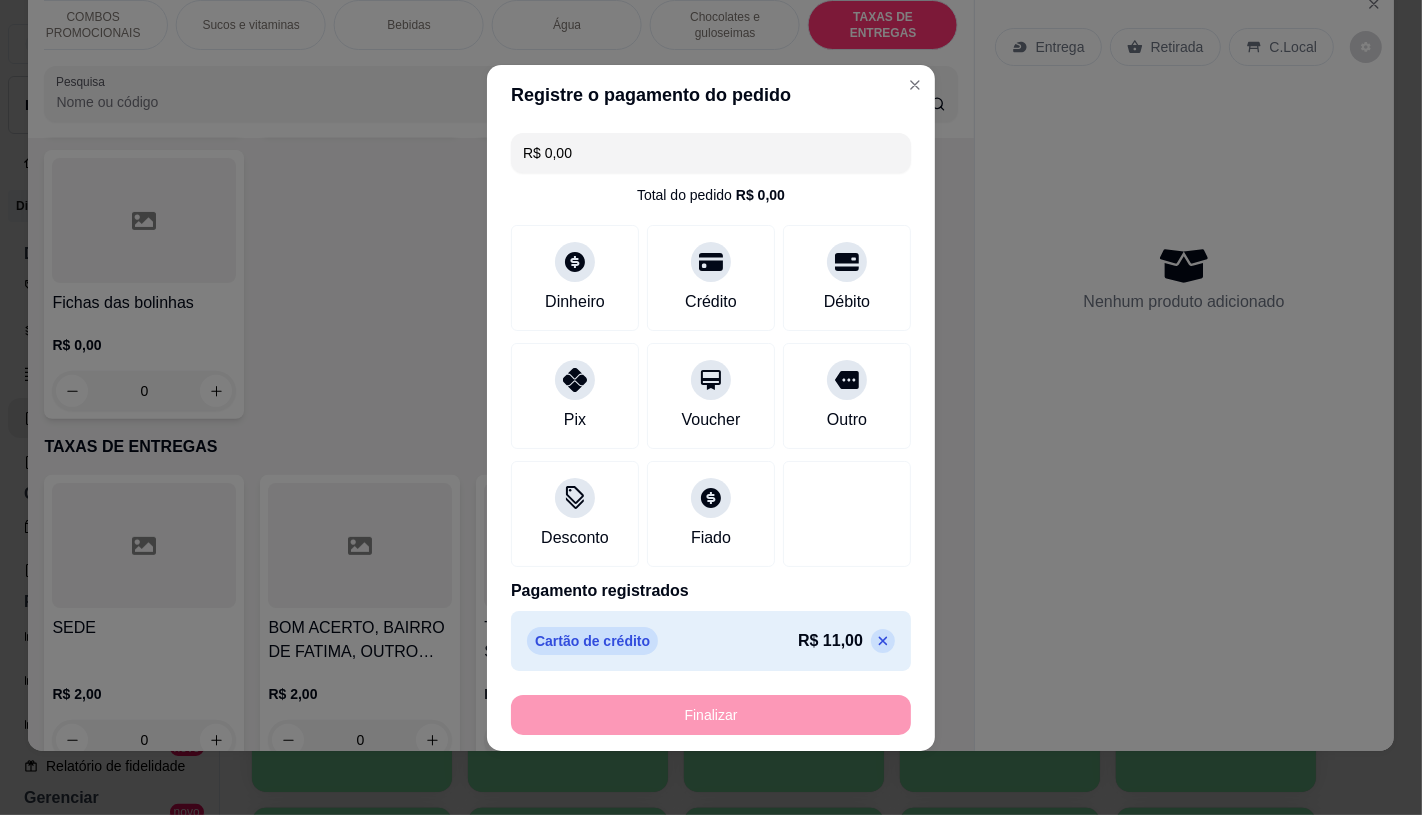 type on "-R$ 11,00" 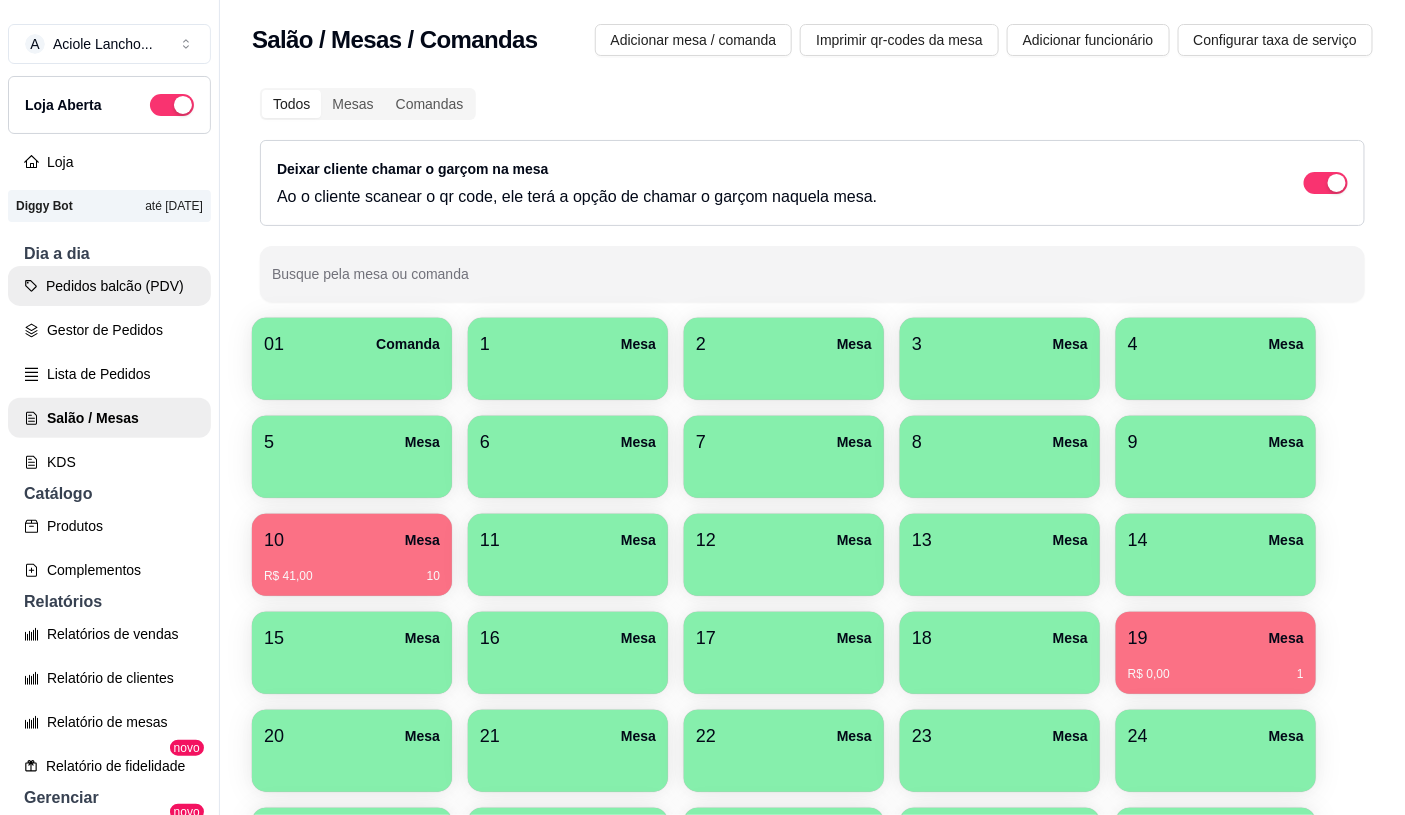 click on "Pedidos balcão (PDV)" at bounding box center [109, 286] 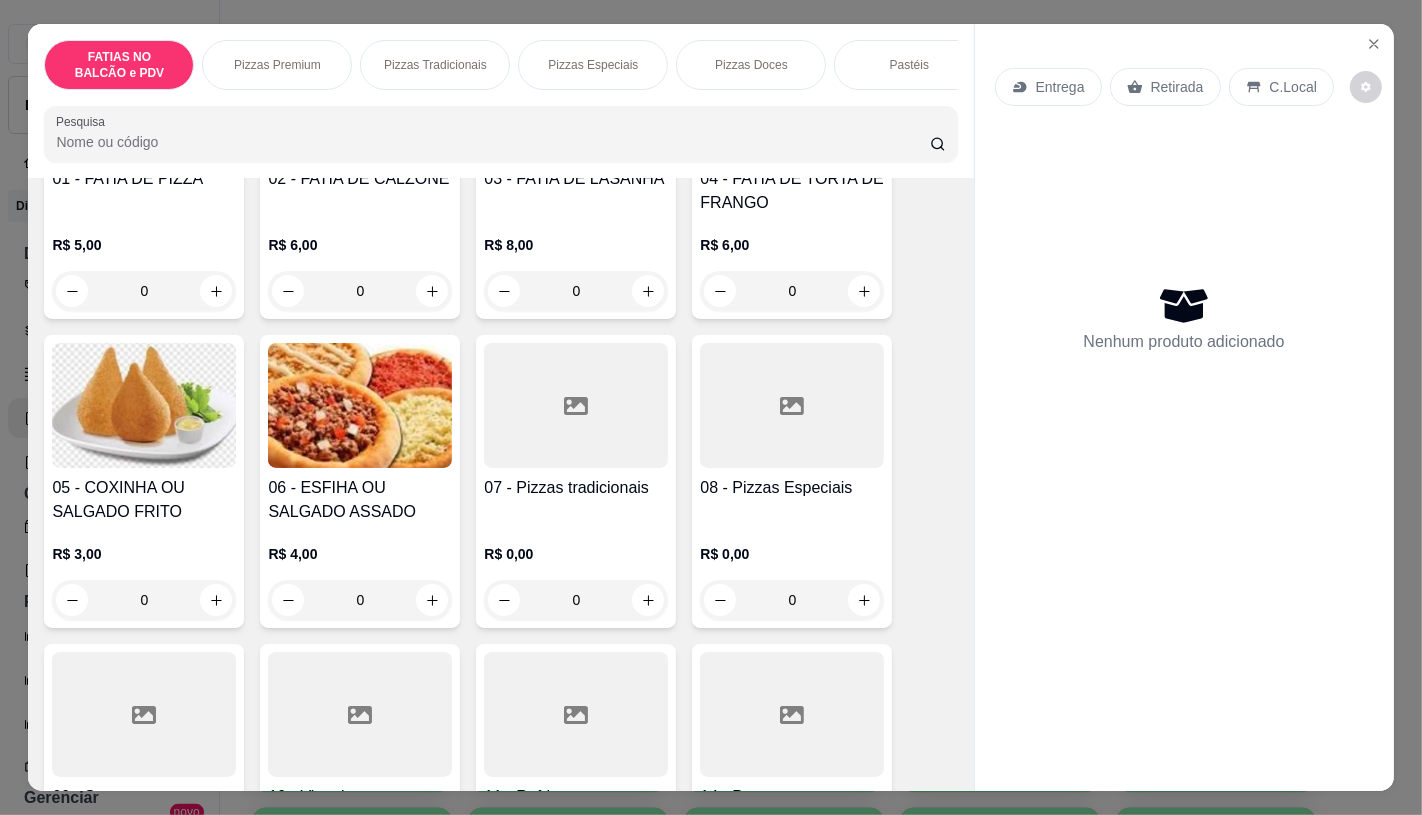 scroll, scrollTop: 333, scrollLeft: 0, axis: vertical 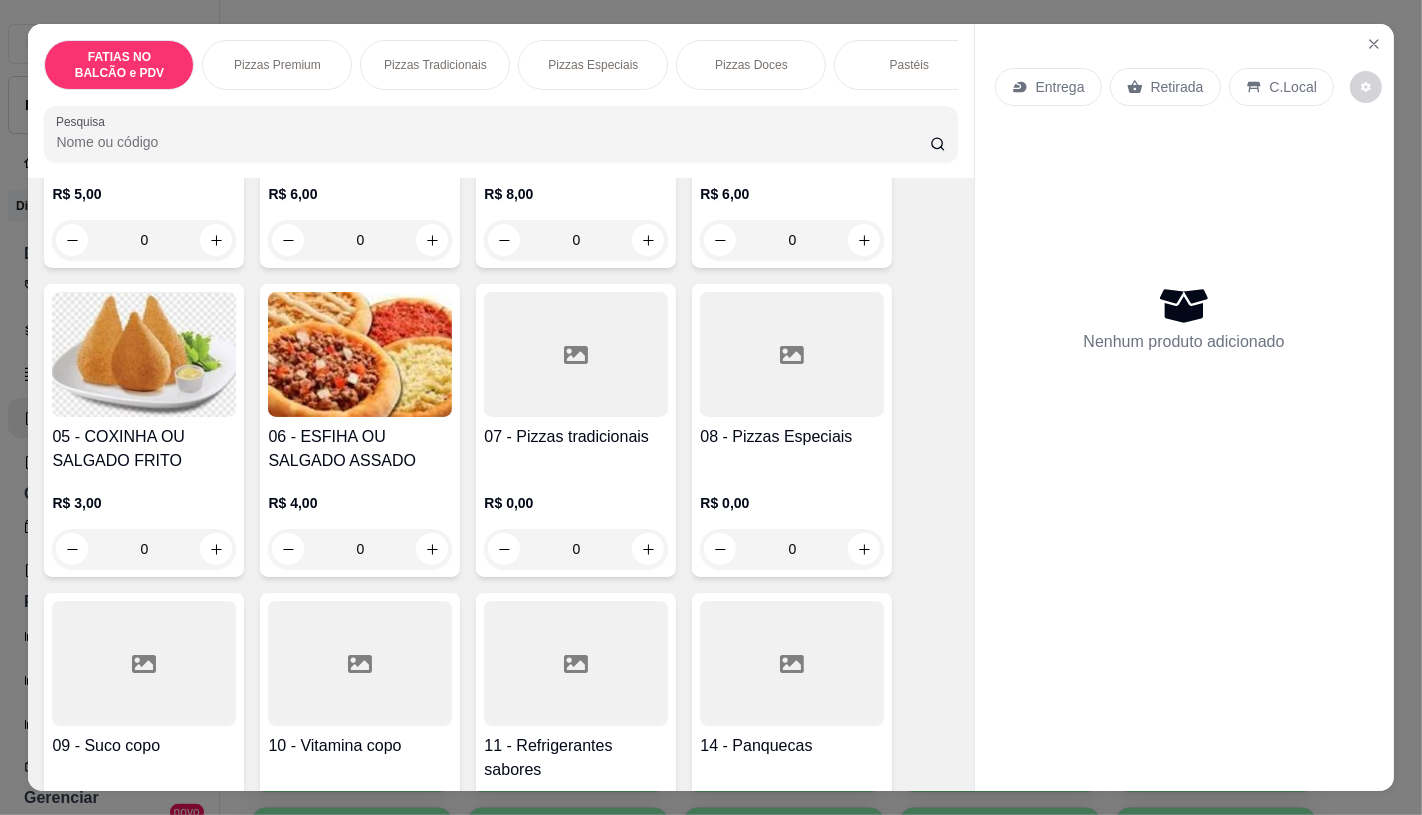 click at bounding box center (792, 354) 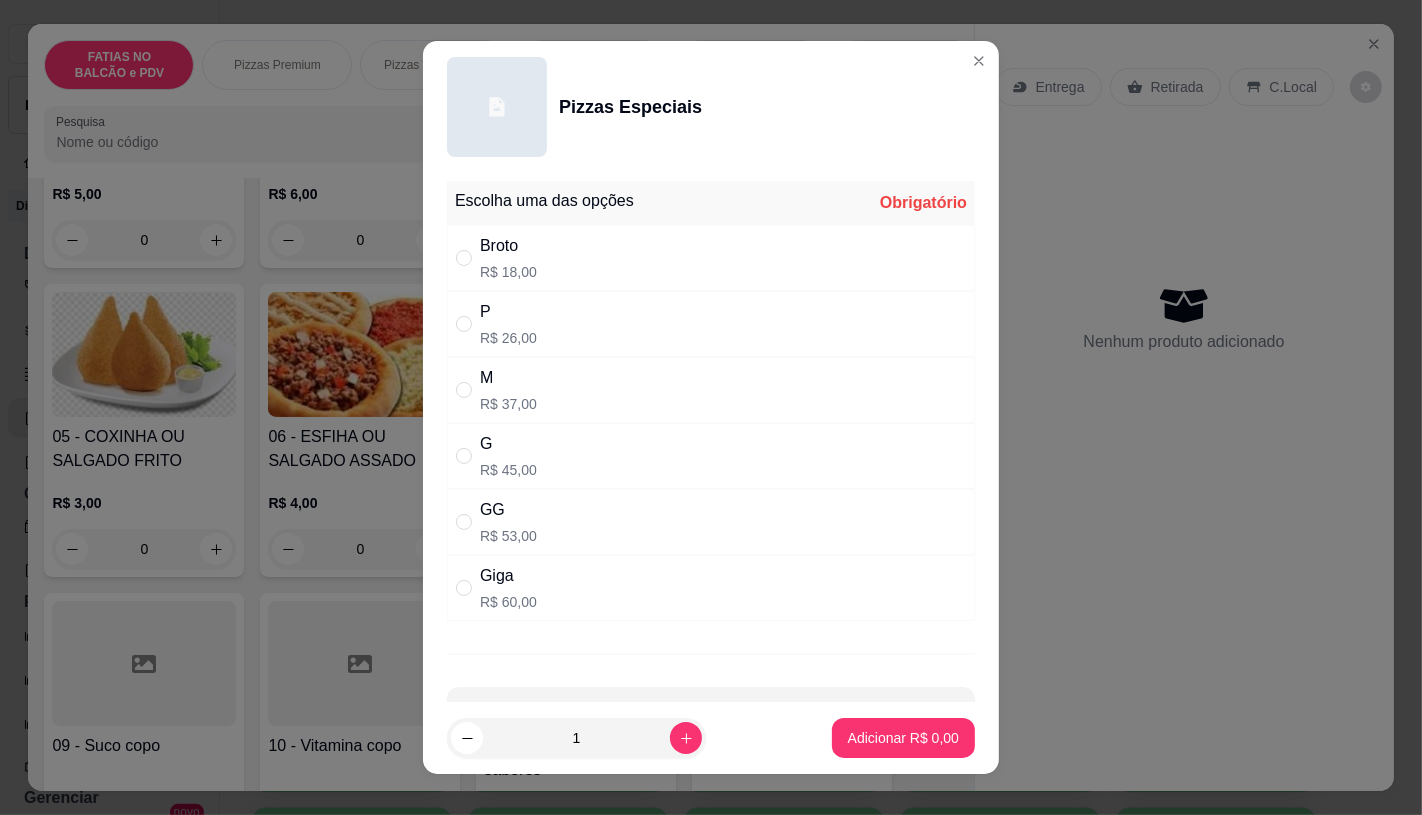 click on "GG" at bounding box center [508, 510] 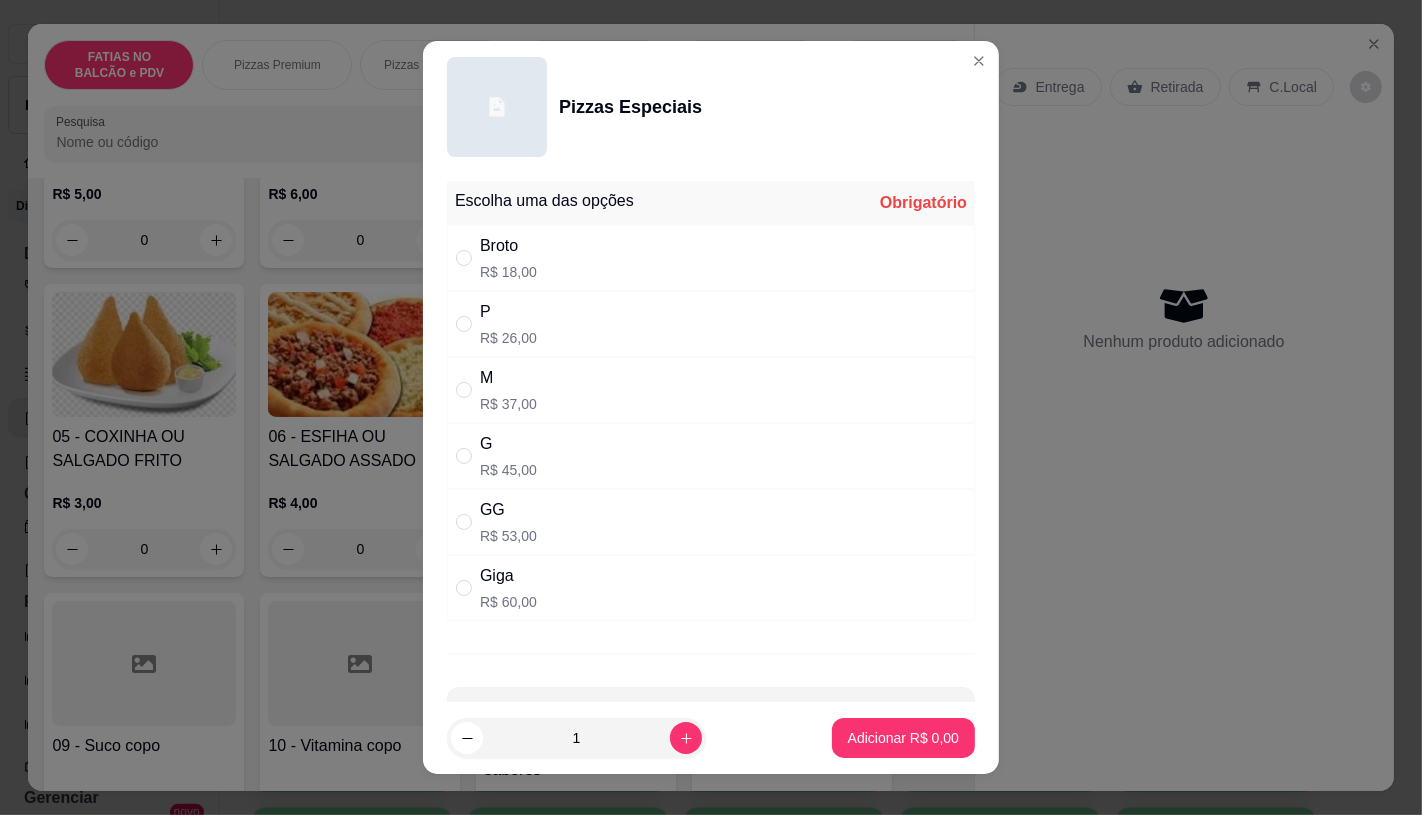 radio on "true" 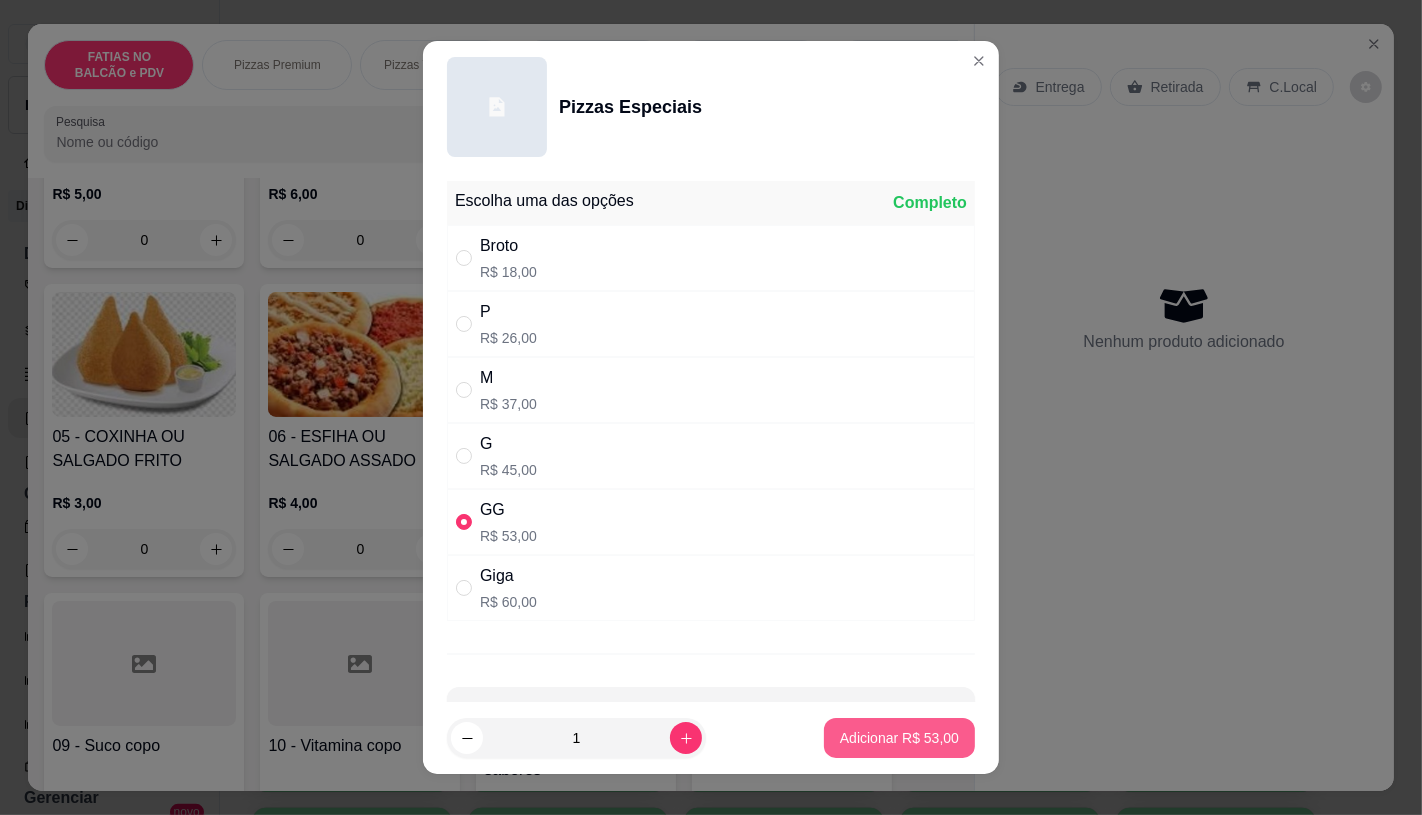 click on "Adicionar   R$ 53,00" at bounding box center (899, 738) 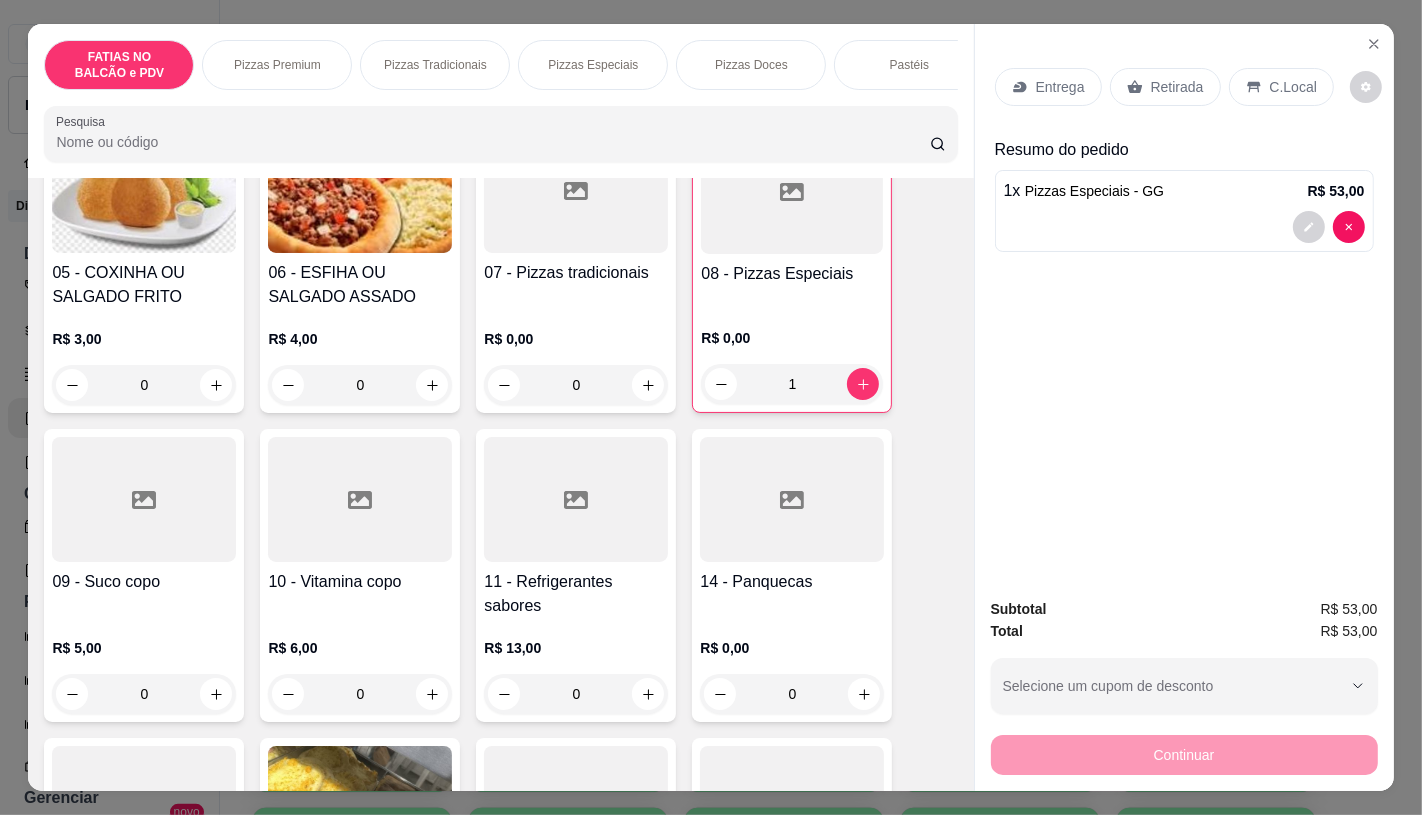 scroll, scrollTop: 666, scrollLeft: 0, axis: vertical 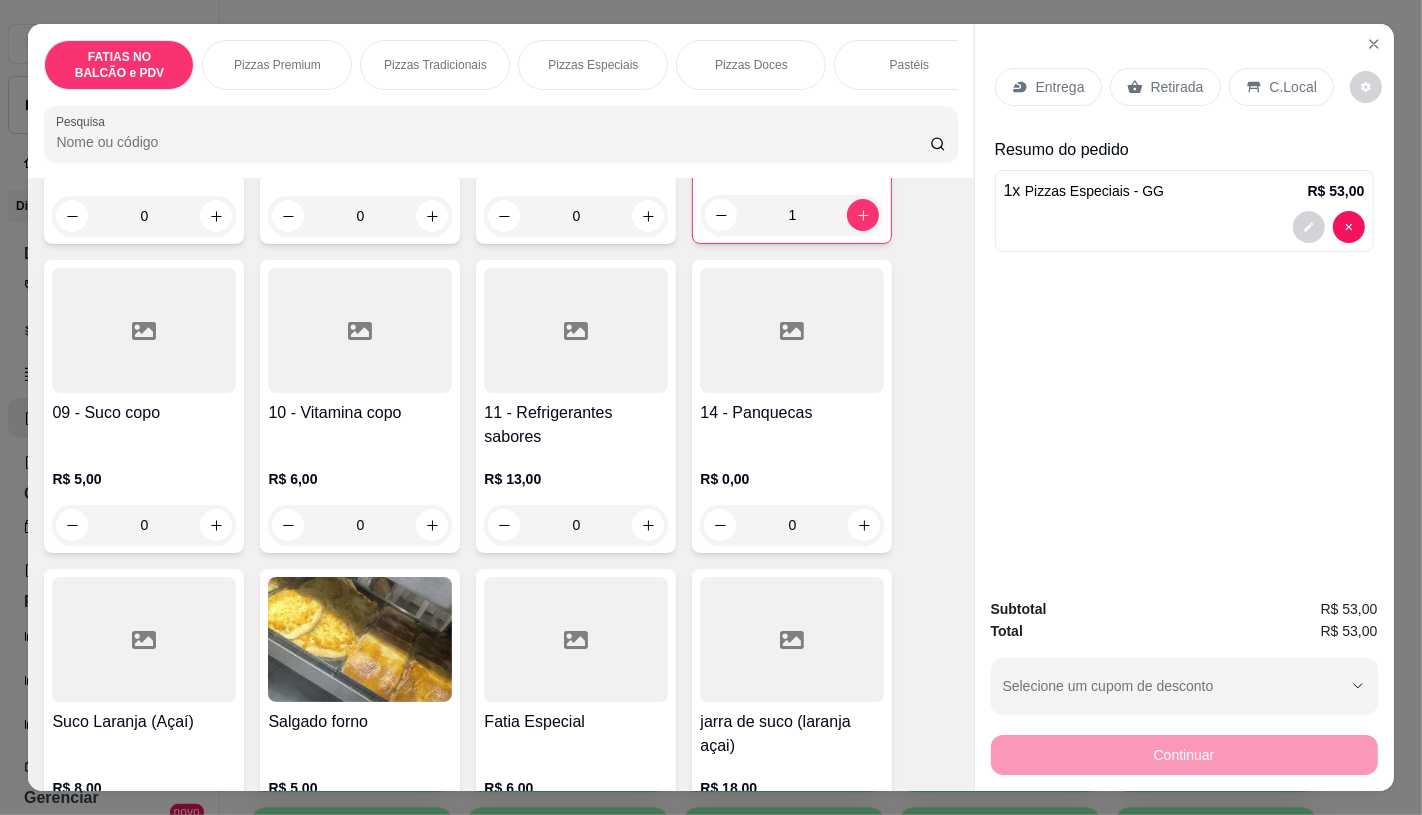 click on "11 - Refrigerantes sabores" at bounding box center [576, 425] 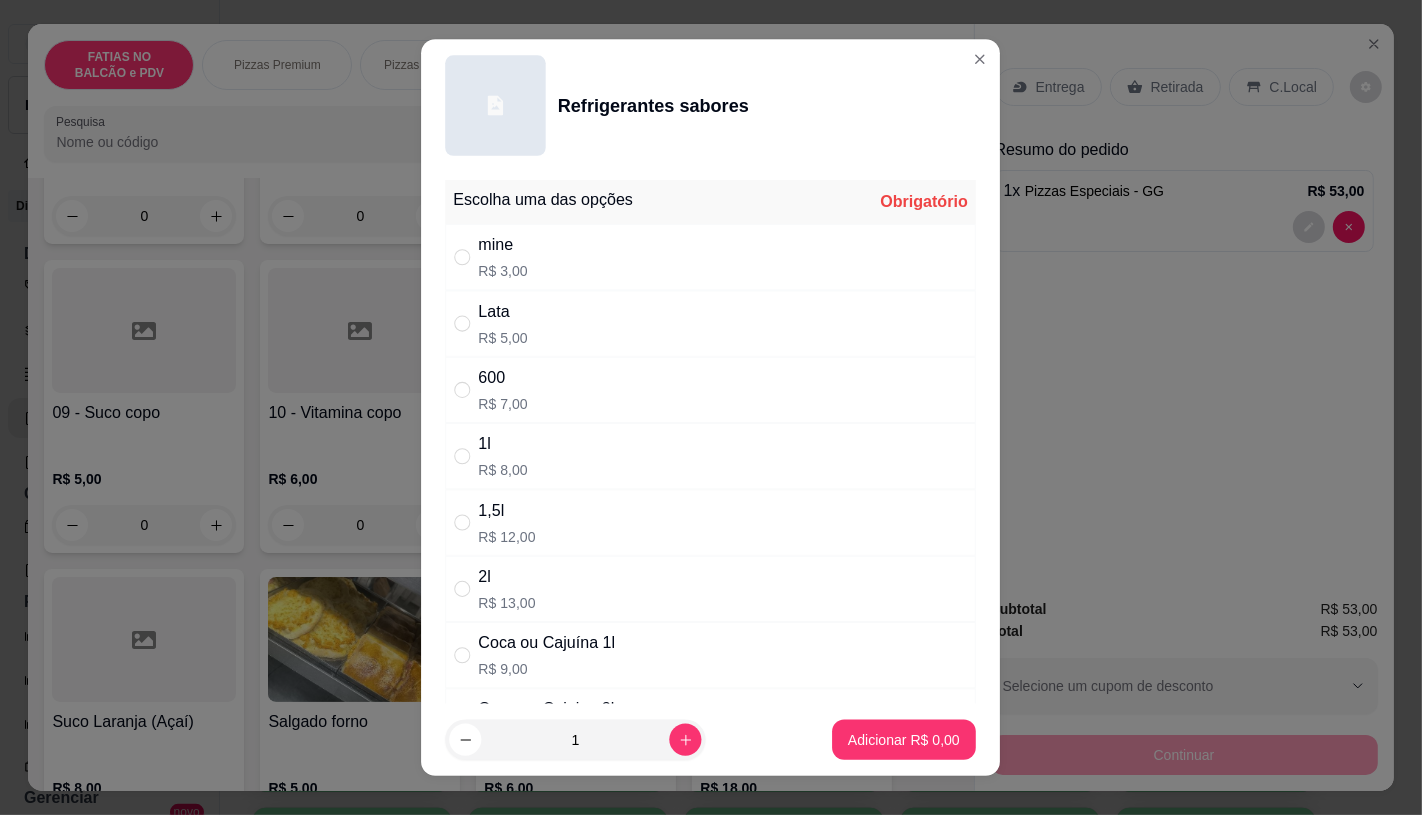 scroll, scrollTop: 201, scrollLeft: 0, axis: vertical 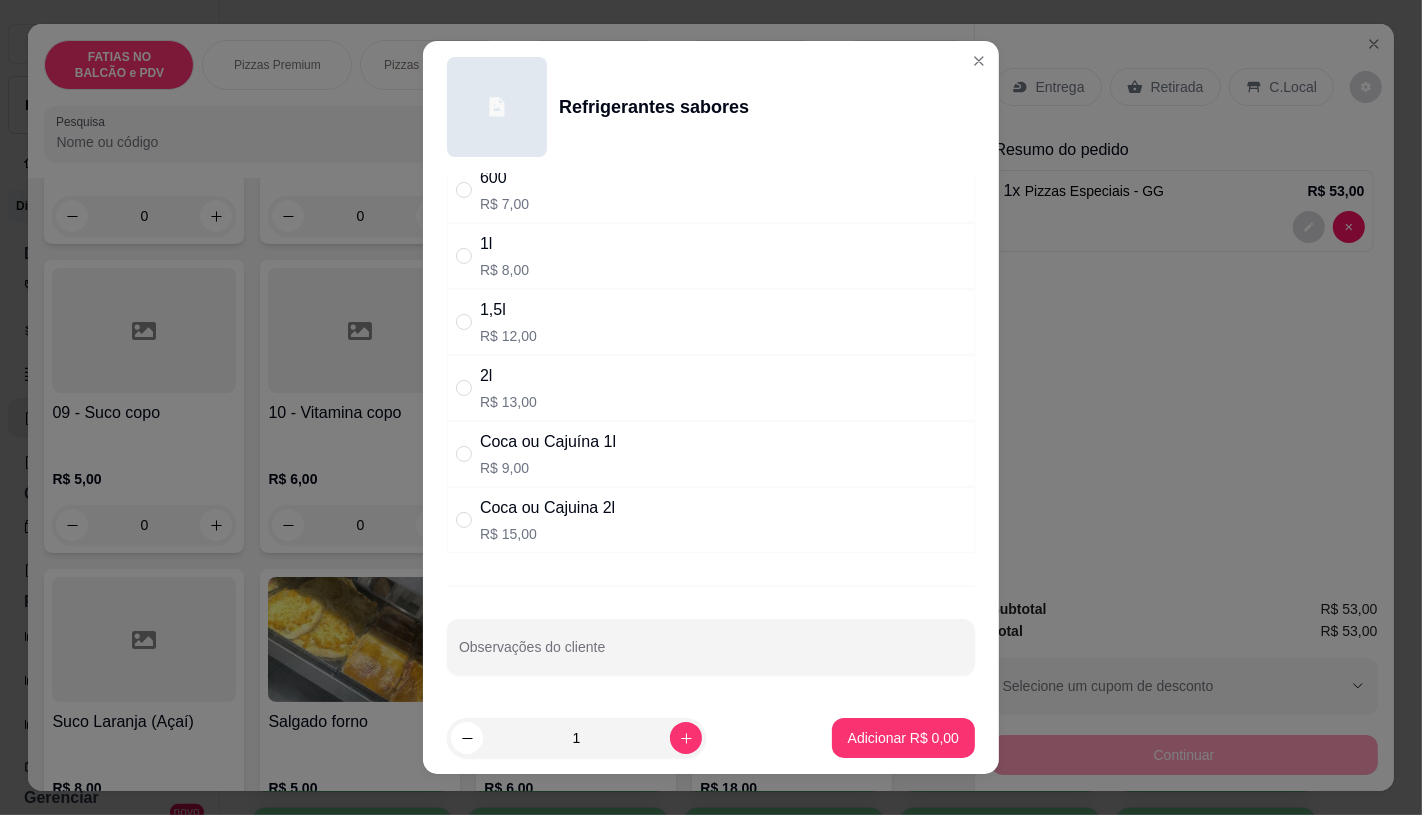 click on "R$ 15,00" at bounding box center [547, 534] 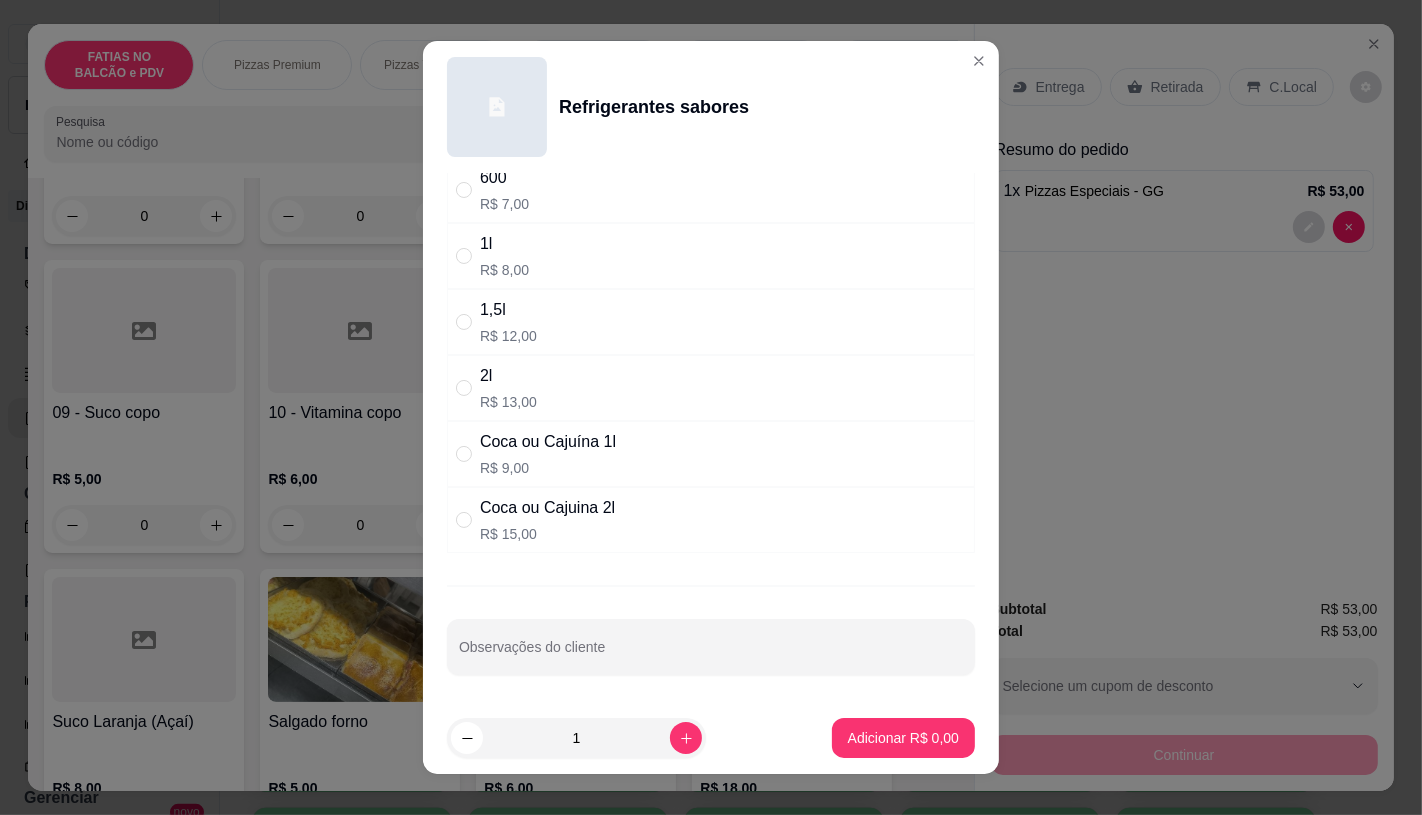 radio on "true" 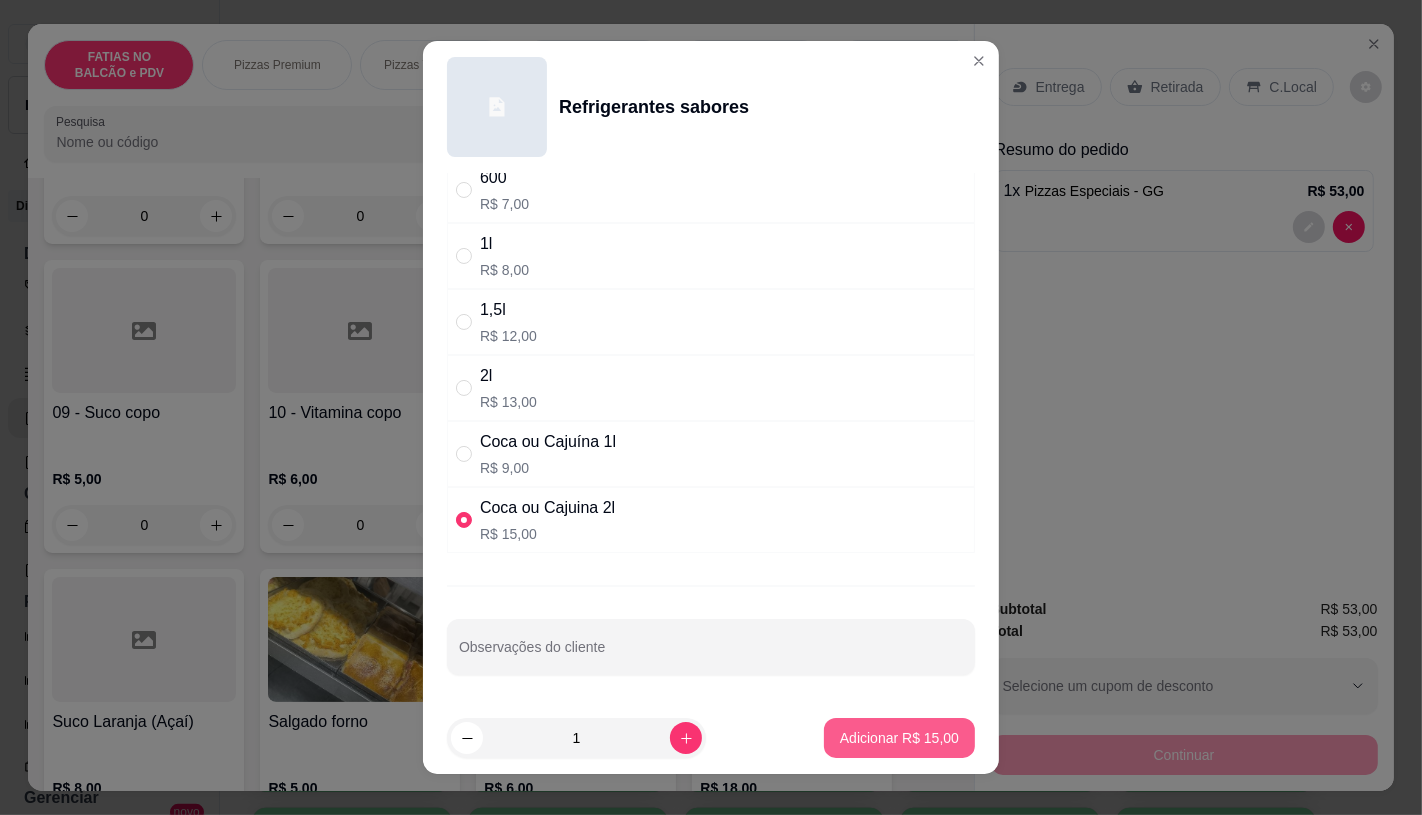 click on "Adicionar   R$ 15,00" at bounding box center (899, 738) 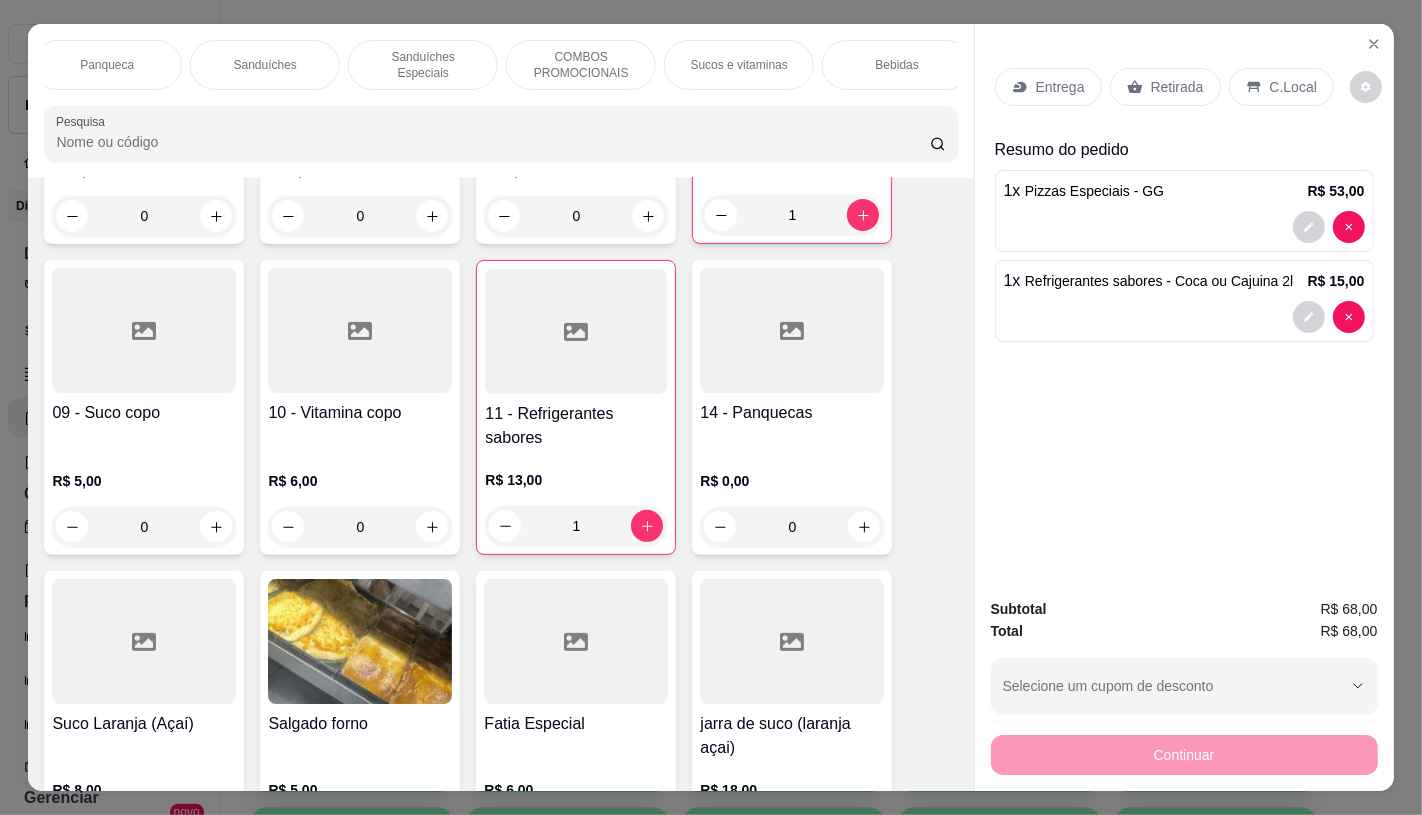 scroll, scrollTop: 0, scrollLeft: 2080, axis: horizontal 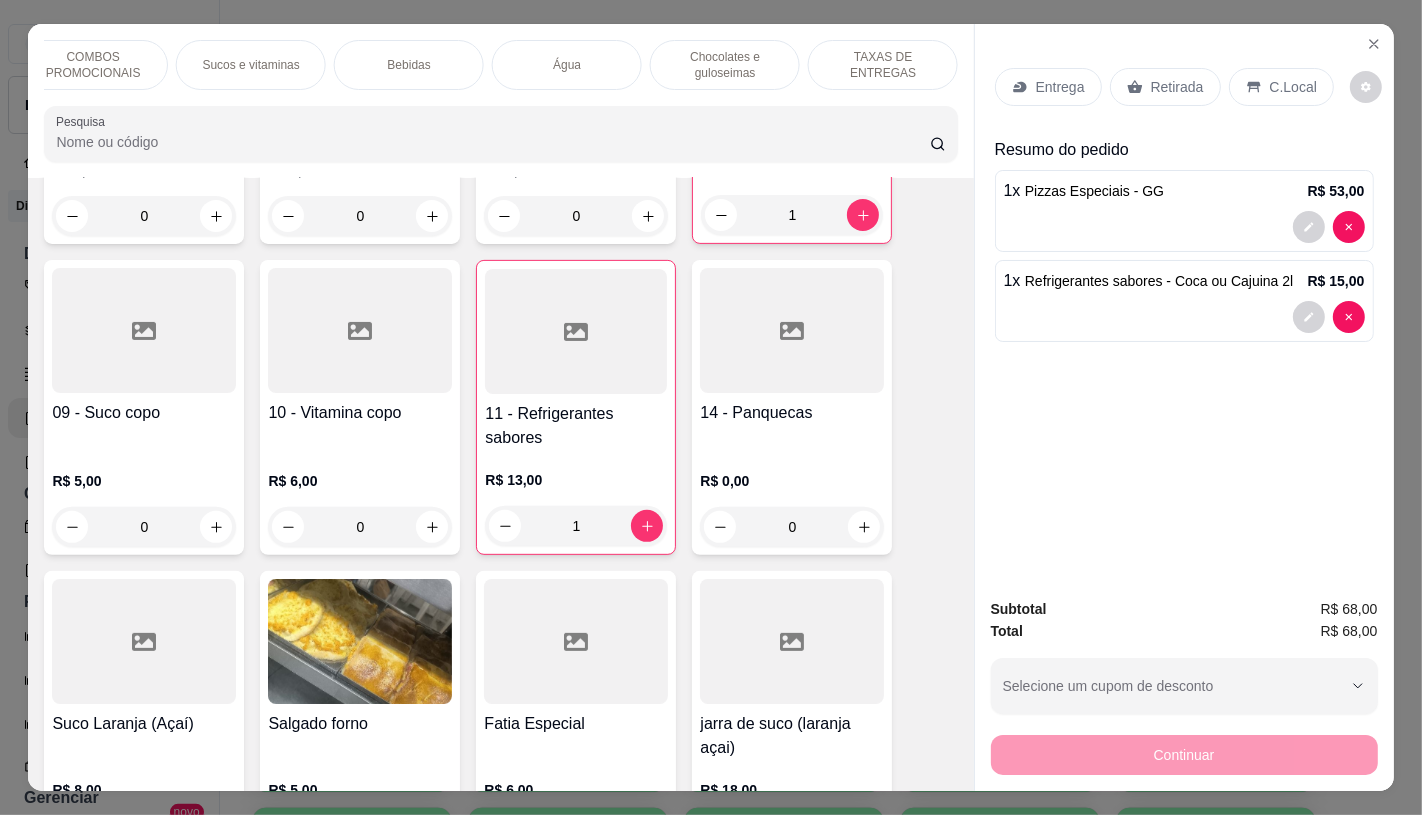 click on "TAXAS DE ENTREGAS" at bounding box center (883, 65) 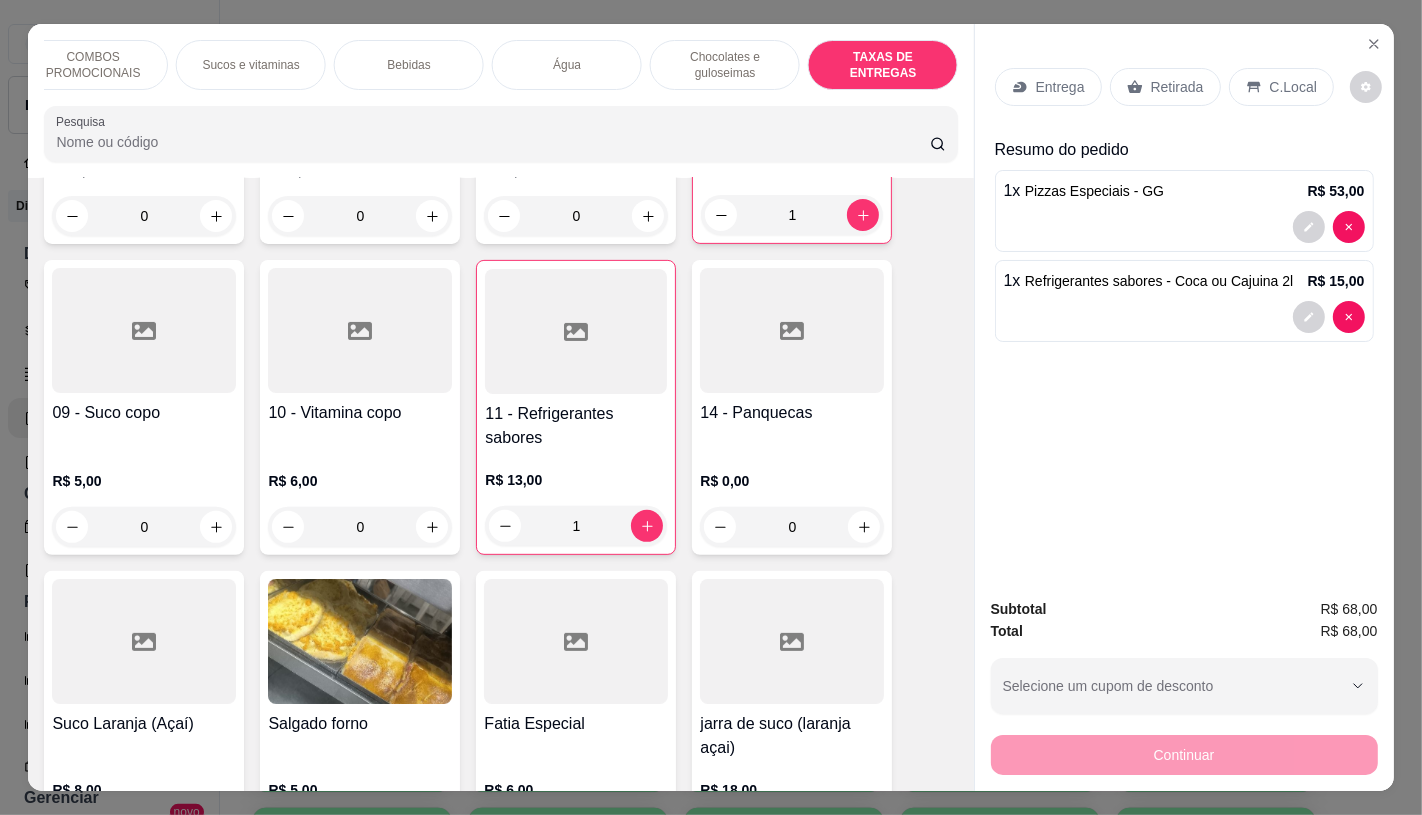 scroll, scrollTop: 13375, scrollLeft: 0, axis: vertical 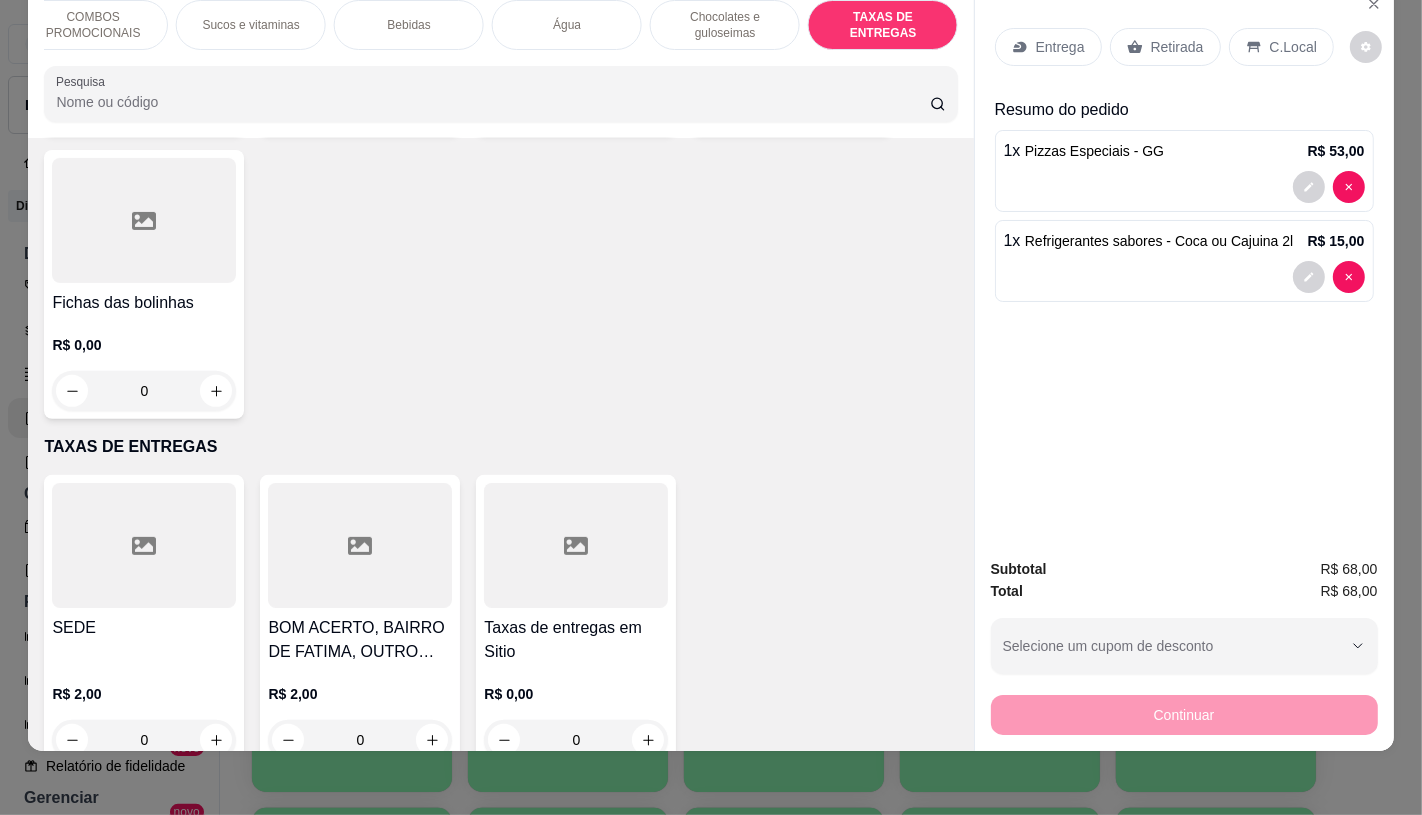 click at bounding box center (576, 545) 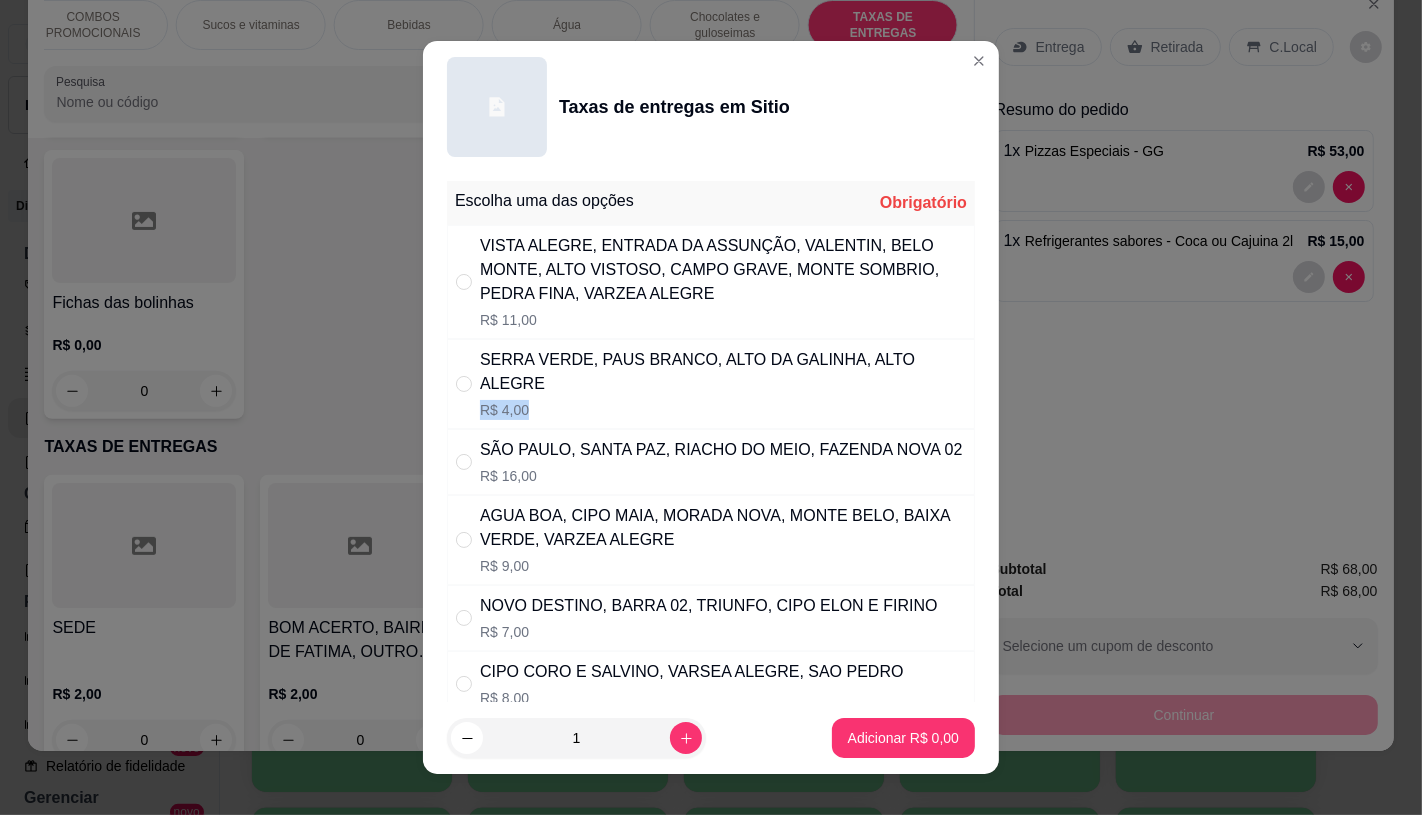 click on "[LOCATION], [LOCATION], [LOCATION], [LOCATION] R$ 4,00" at bounding box center (723, 384) 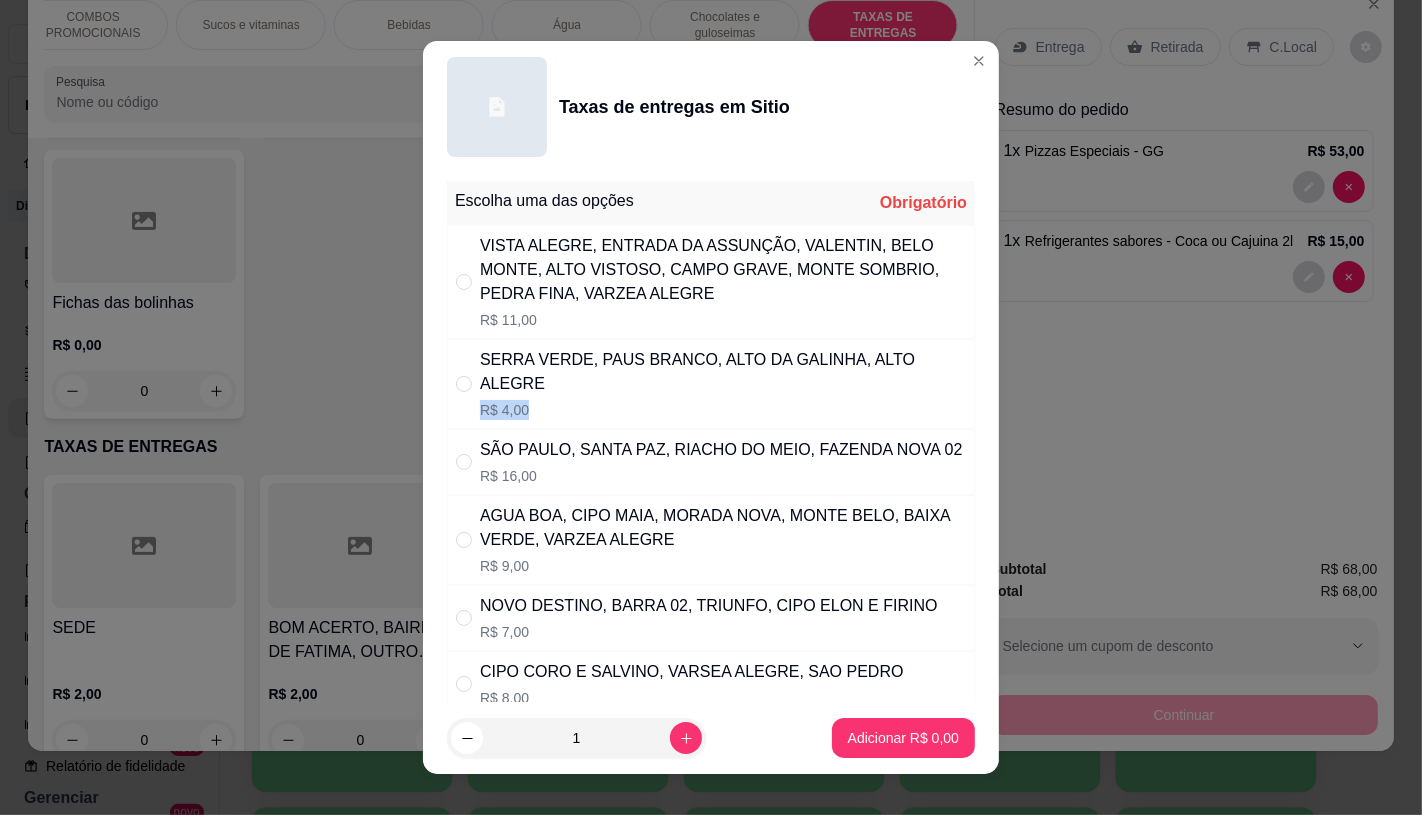radio on "true" 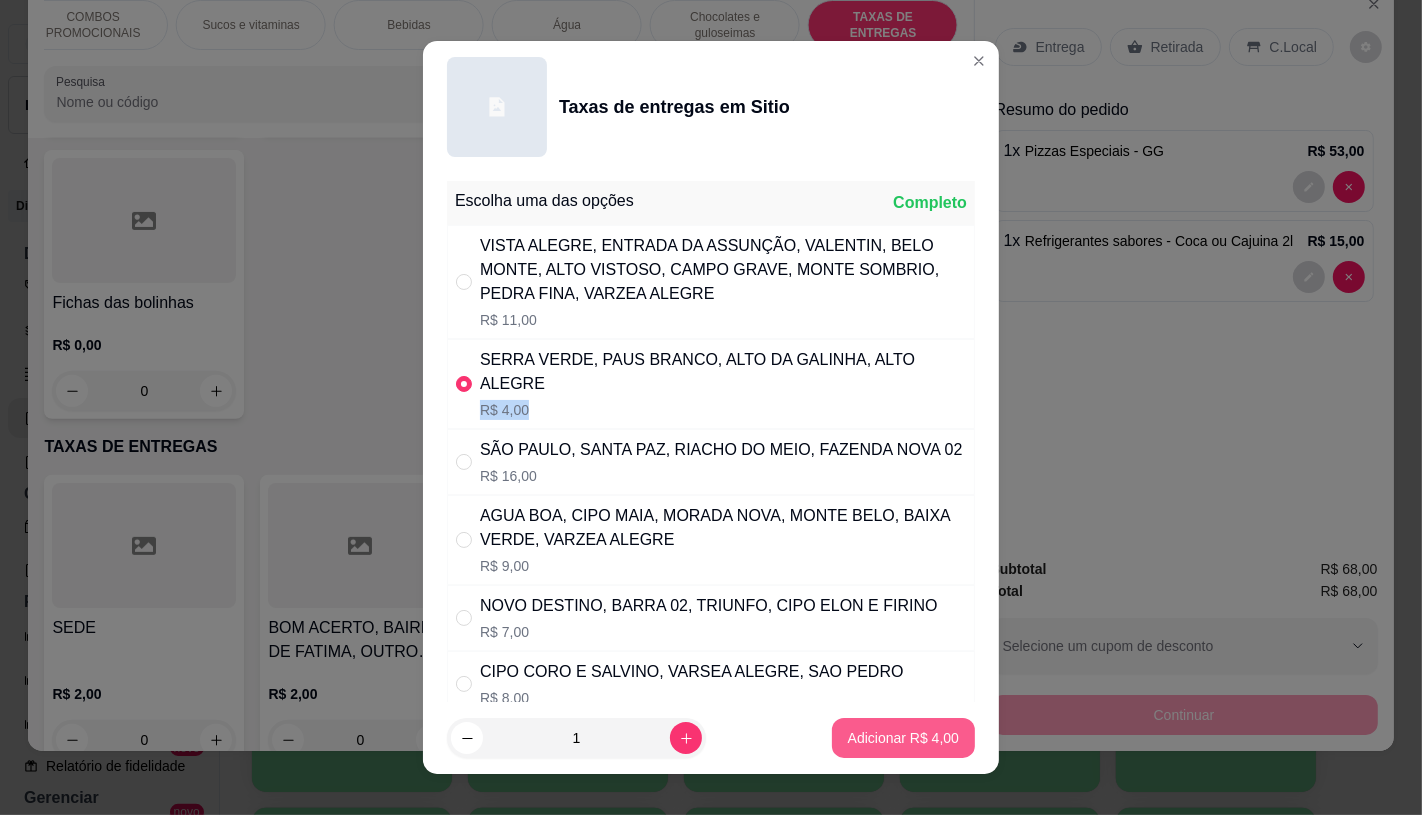 click on "Adicionar   R$ 4,00" at bounding box center (903, 738) 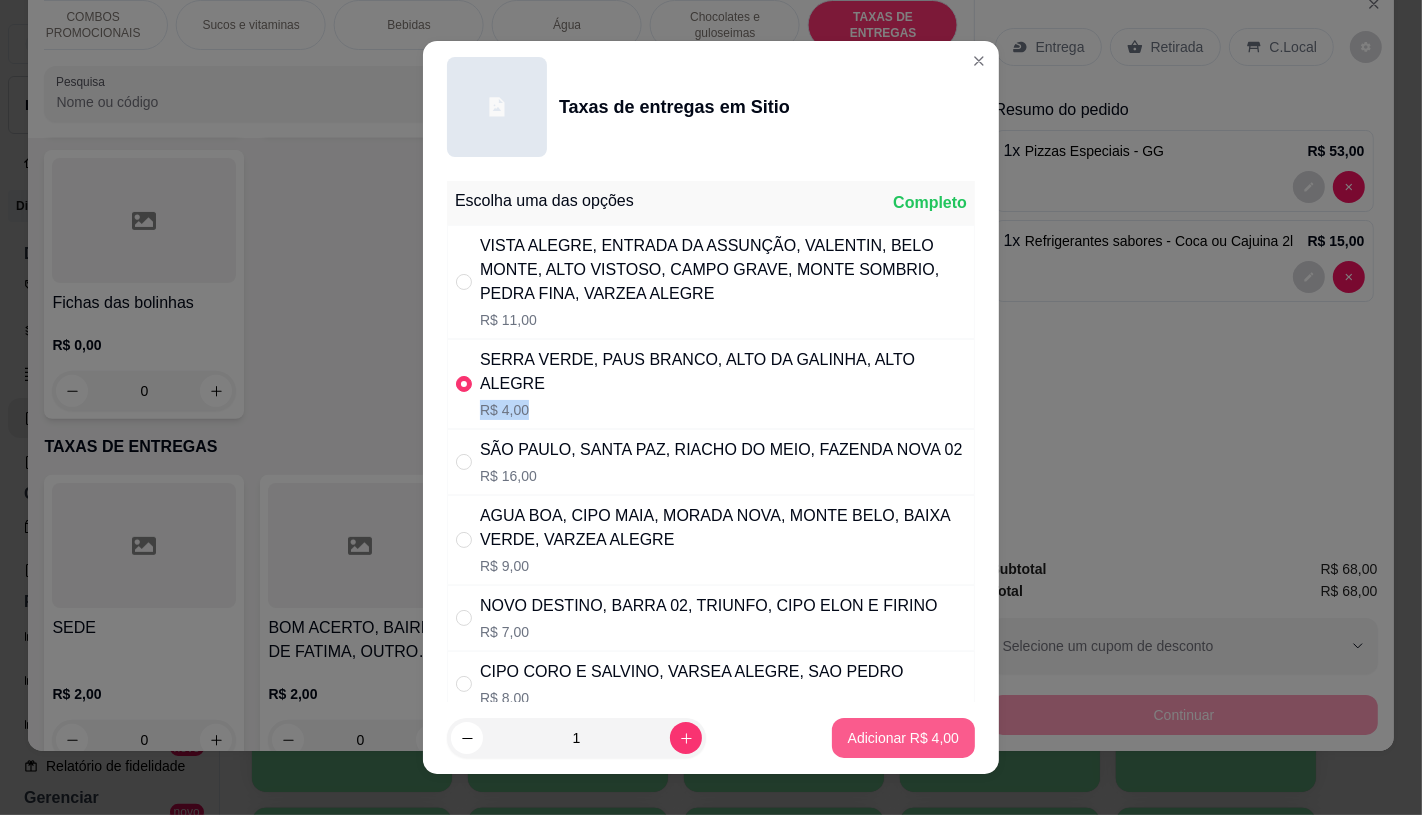 type on "1" 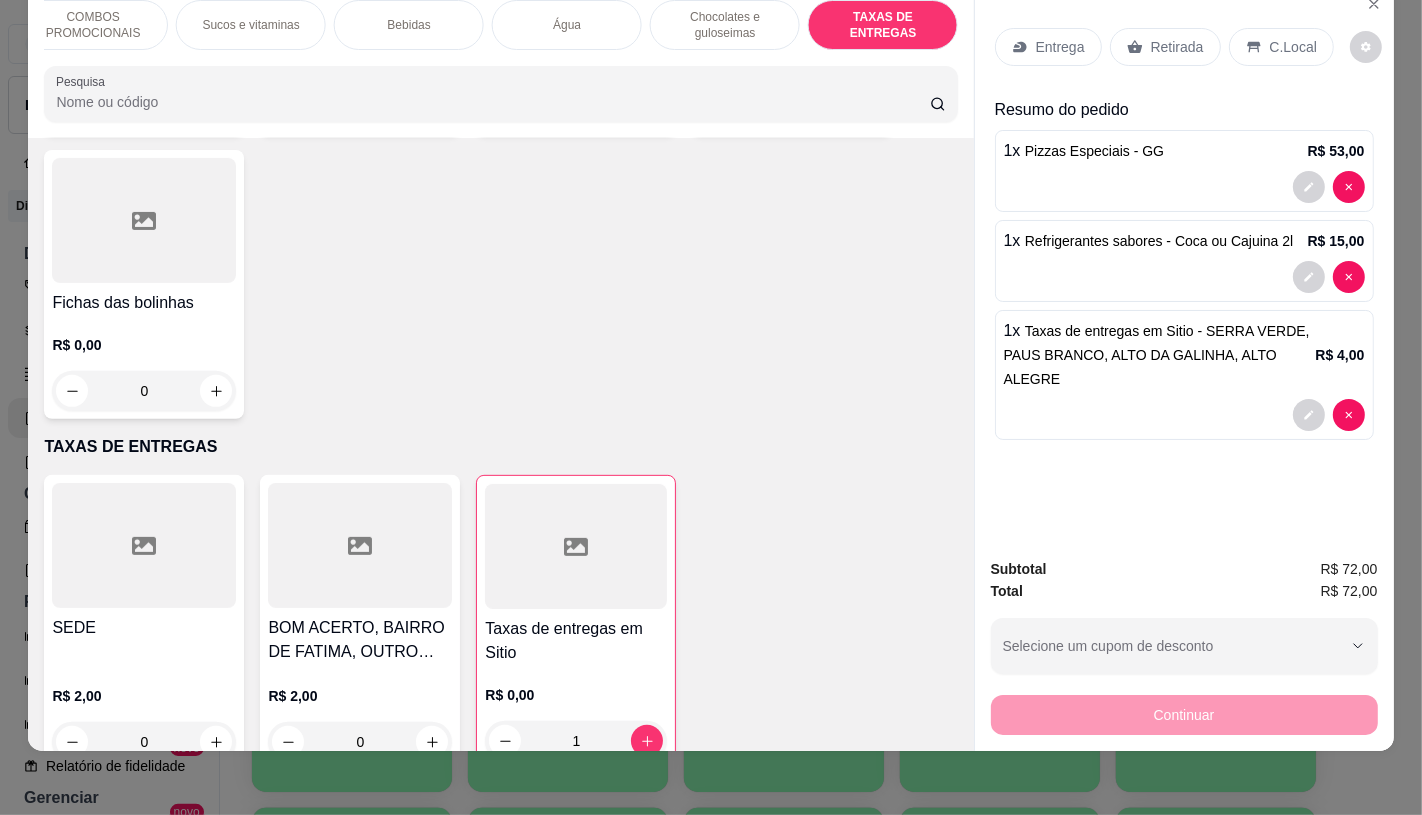 drag, startPoint x: 1161, startPoint y: 52, endPoint x: 1157, endPoint y: 8, distance: 44.181442 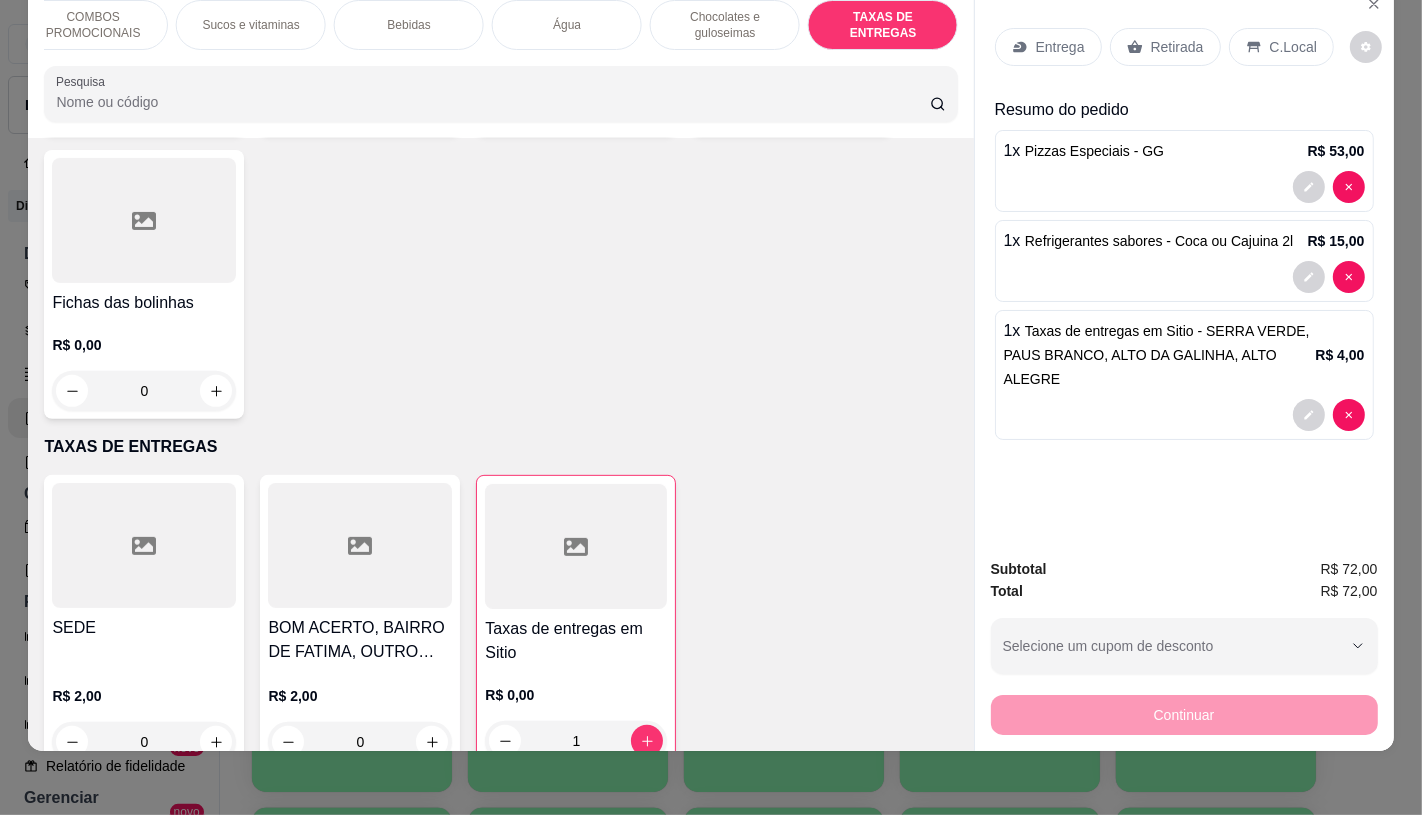 click on "Entrega Retirada C.Local" at bounding box center [1184, 47] 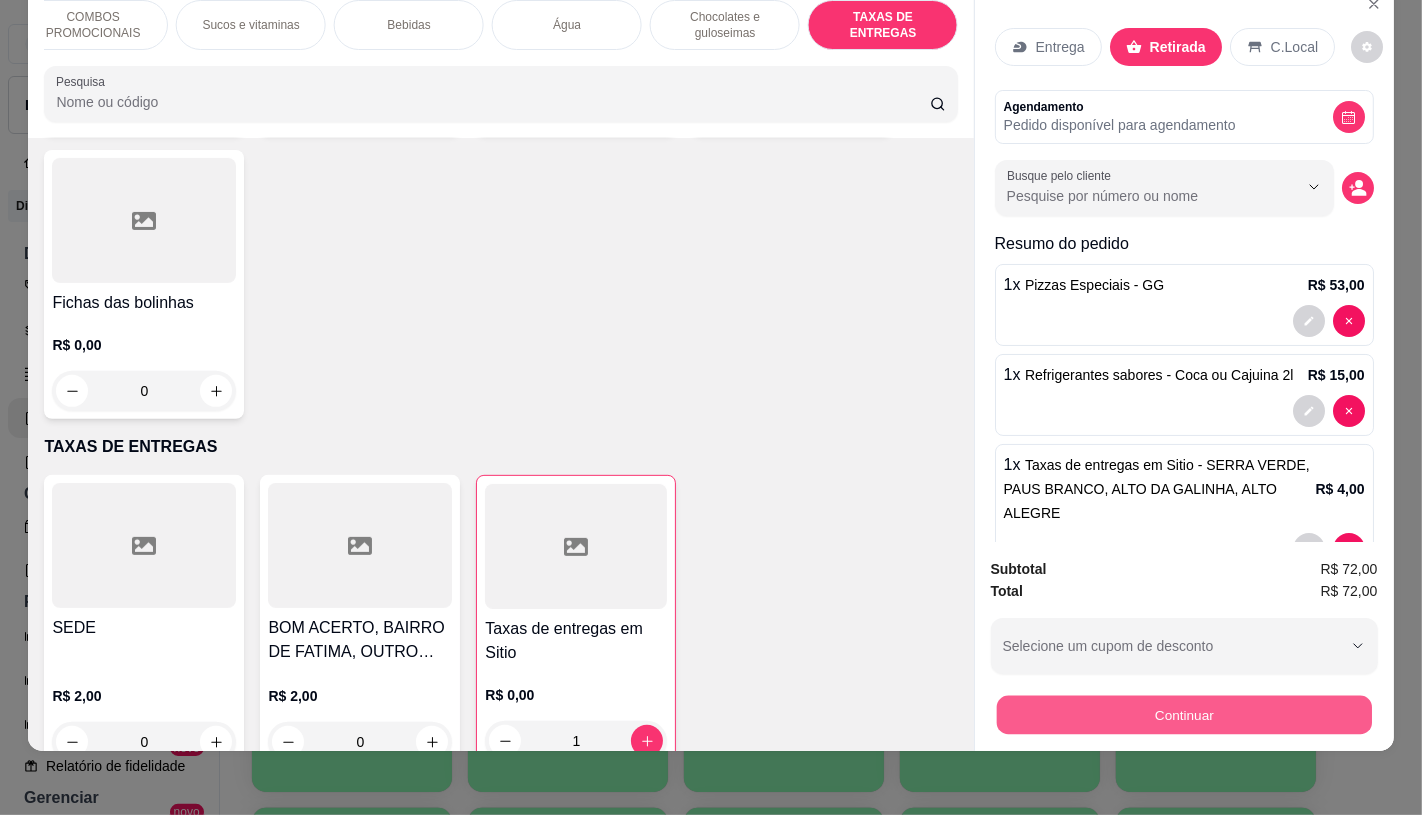click on "Continuar" at bounding box center [1183, 714] 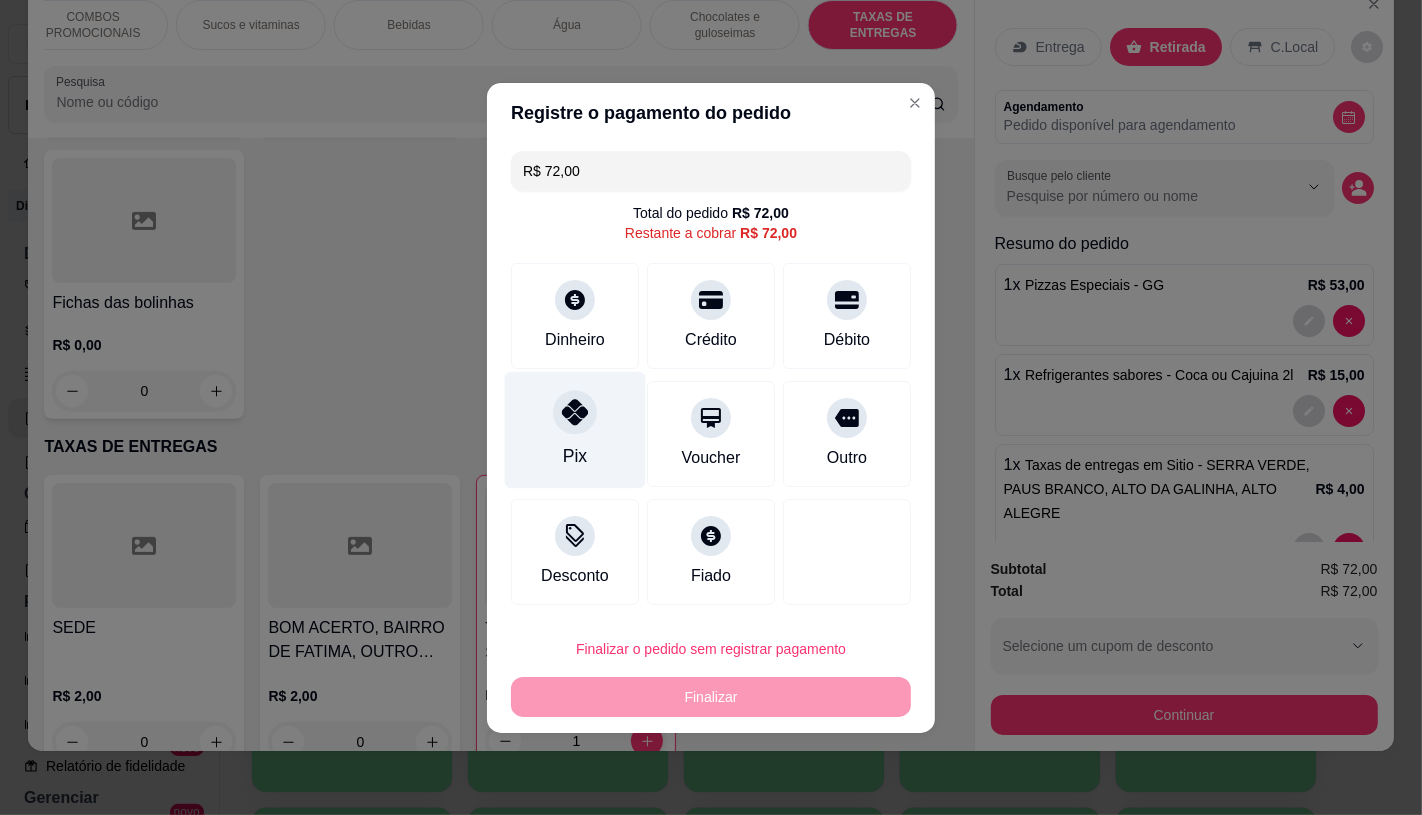 click on "Pix" at bounding box center [575, 429] 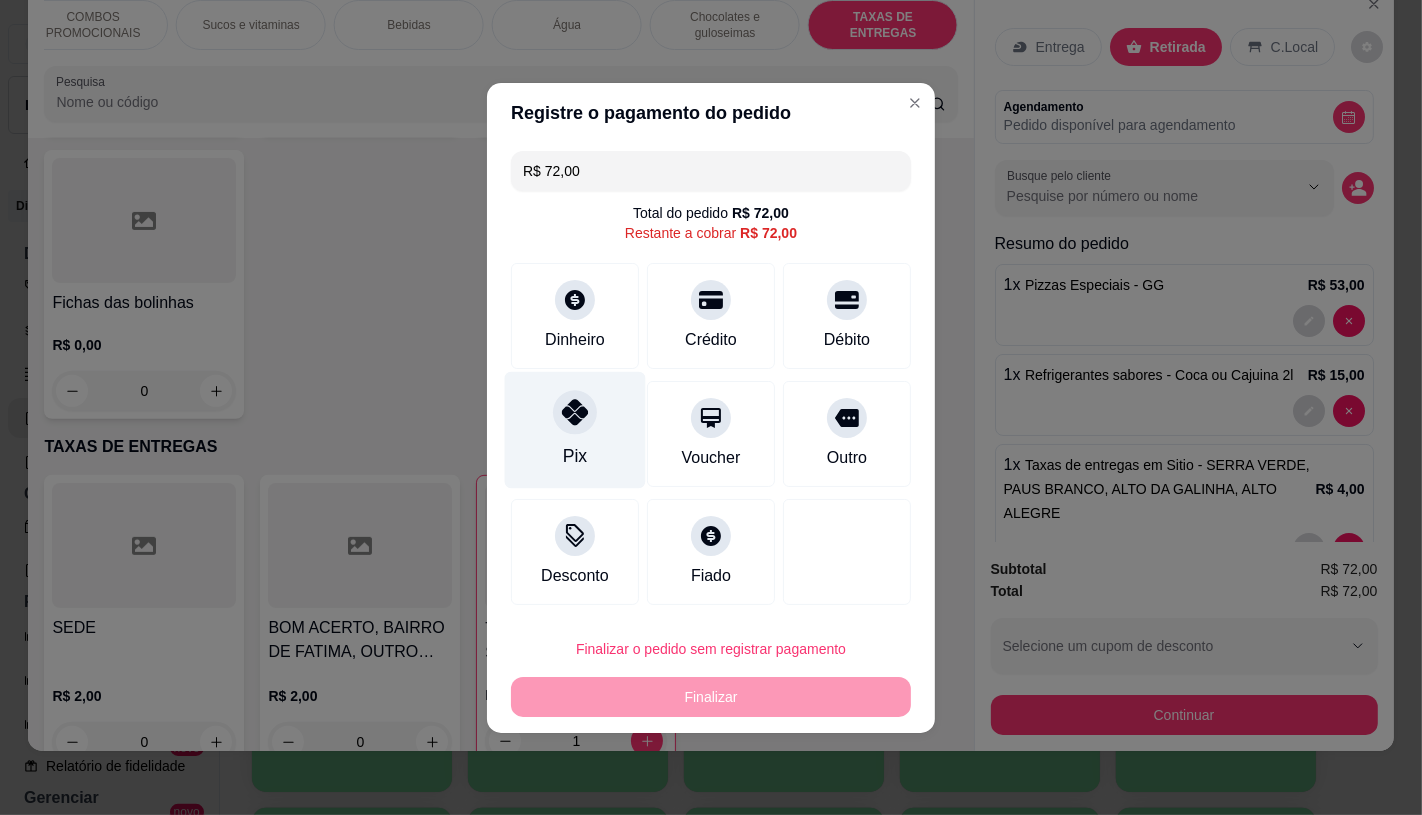 type on "R$ 0,00" 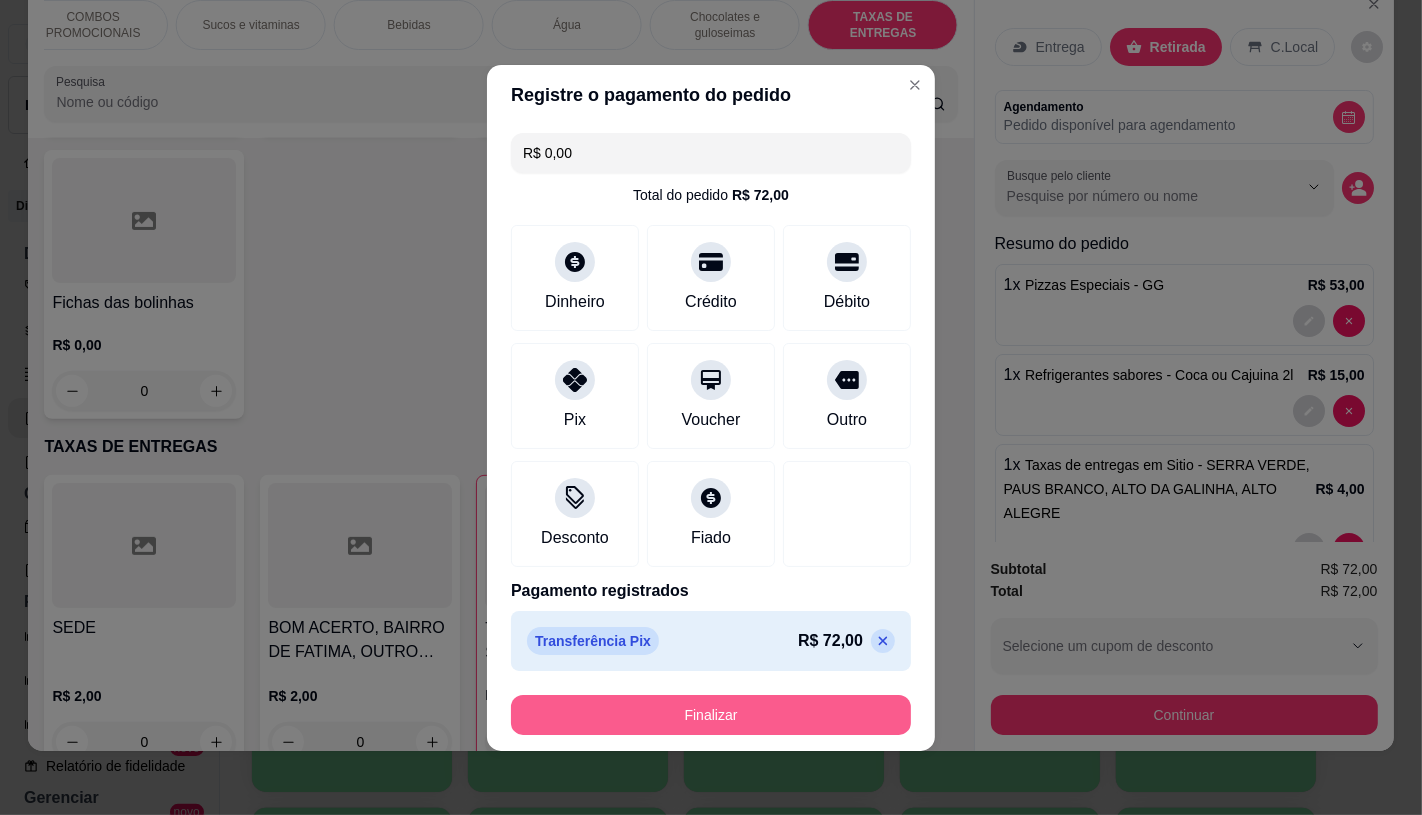 click on "Finalizar" at bounding box center (711, 715) 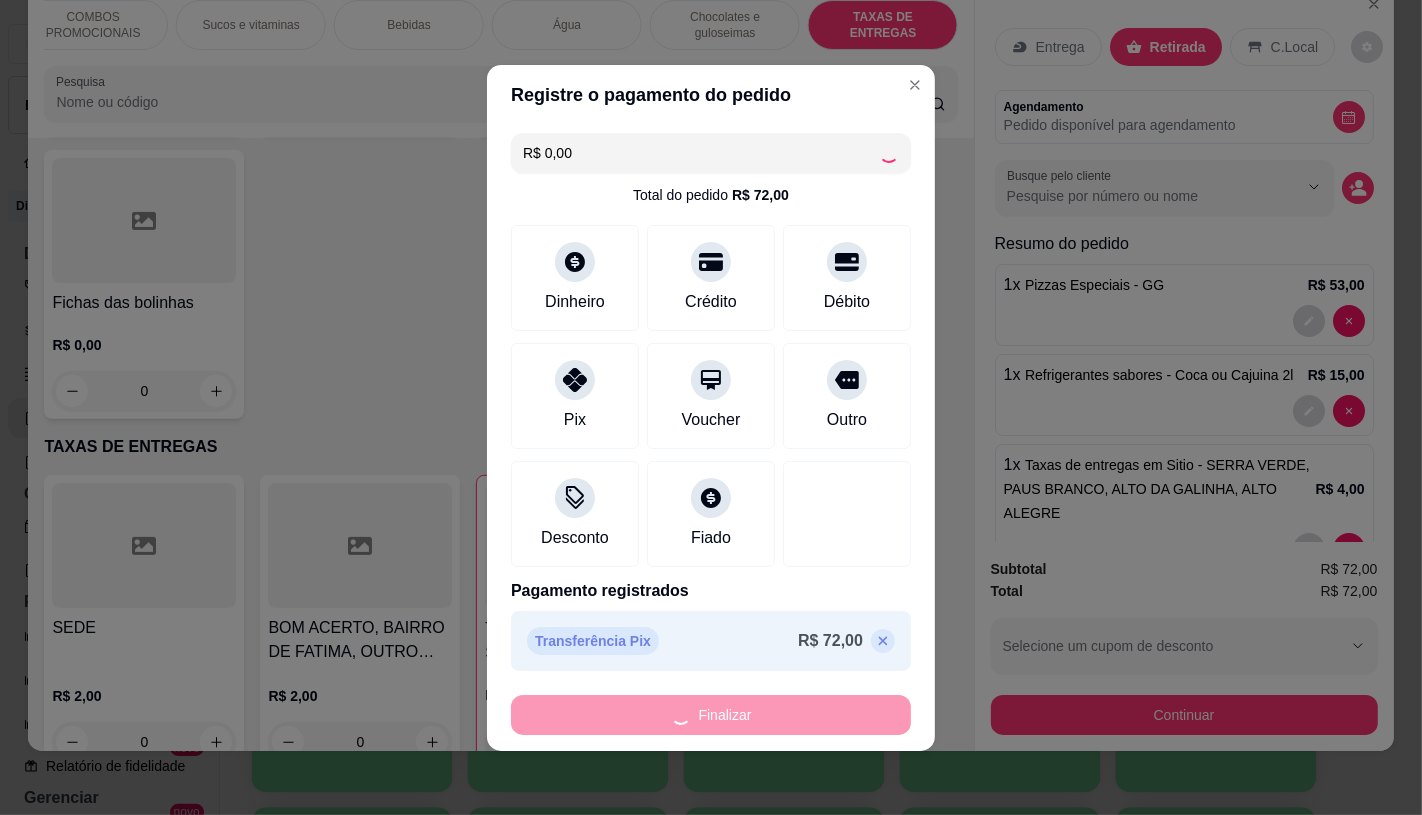 type on "0" 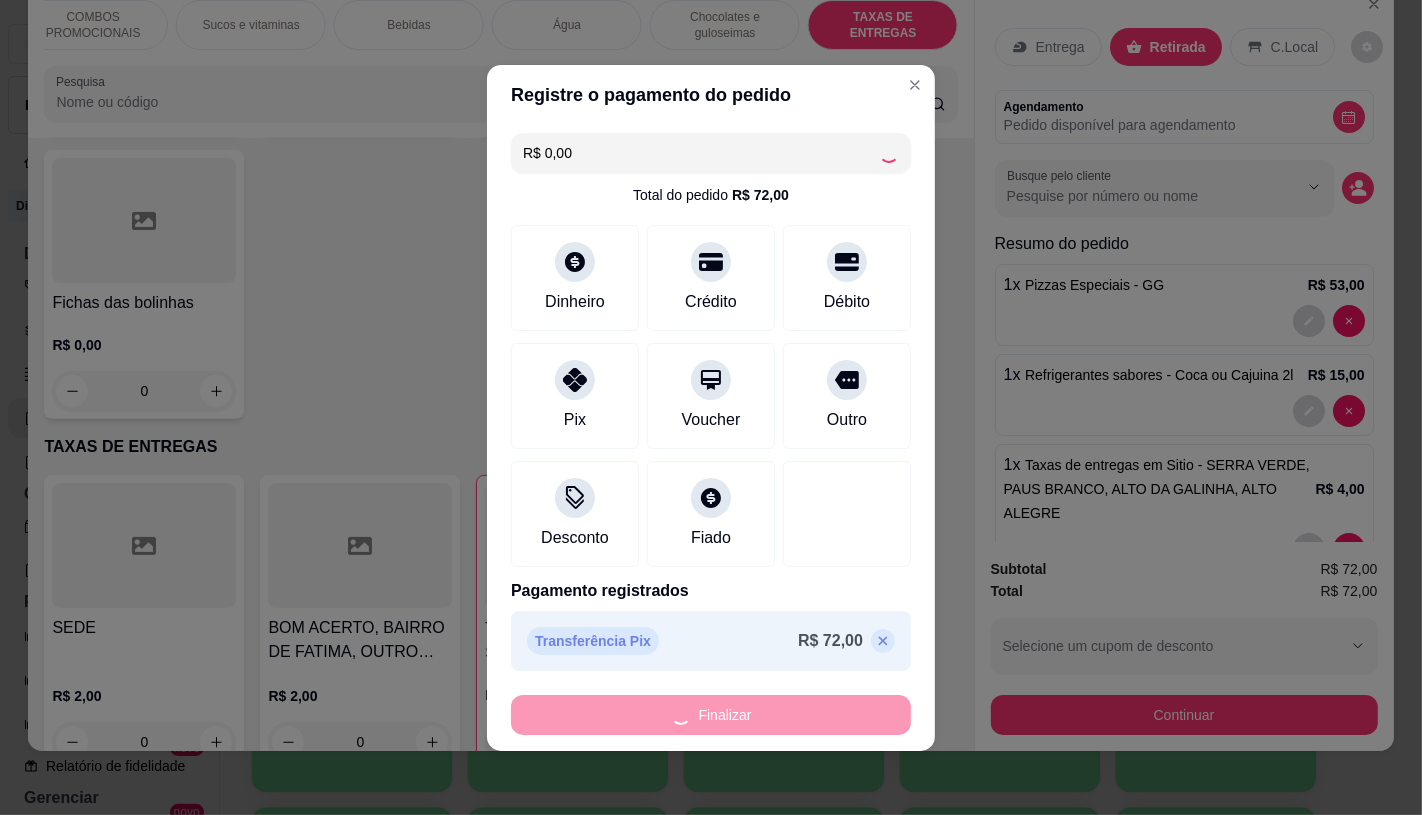 type on "0" 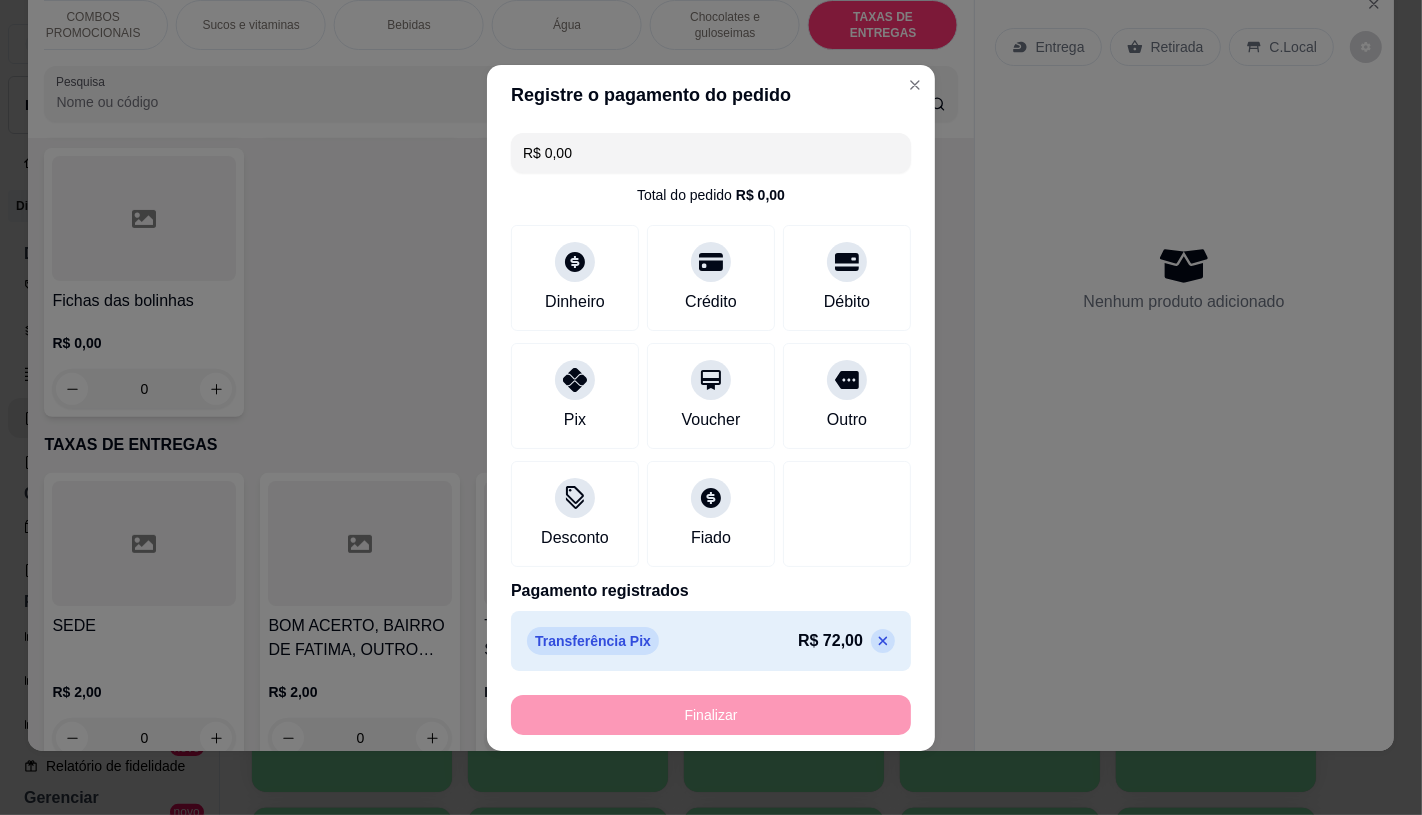 type on "-R$ 72,00" 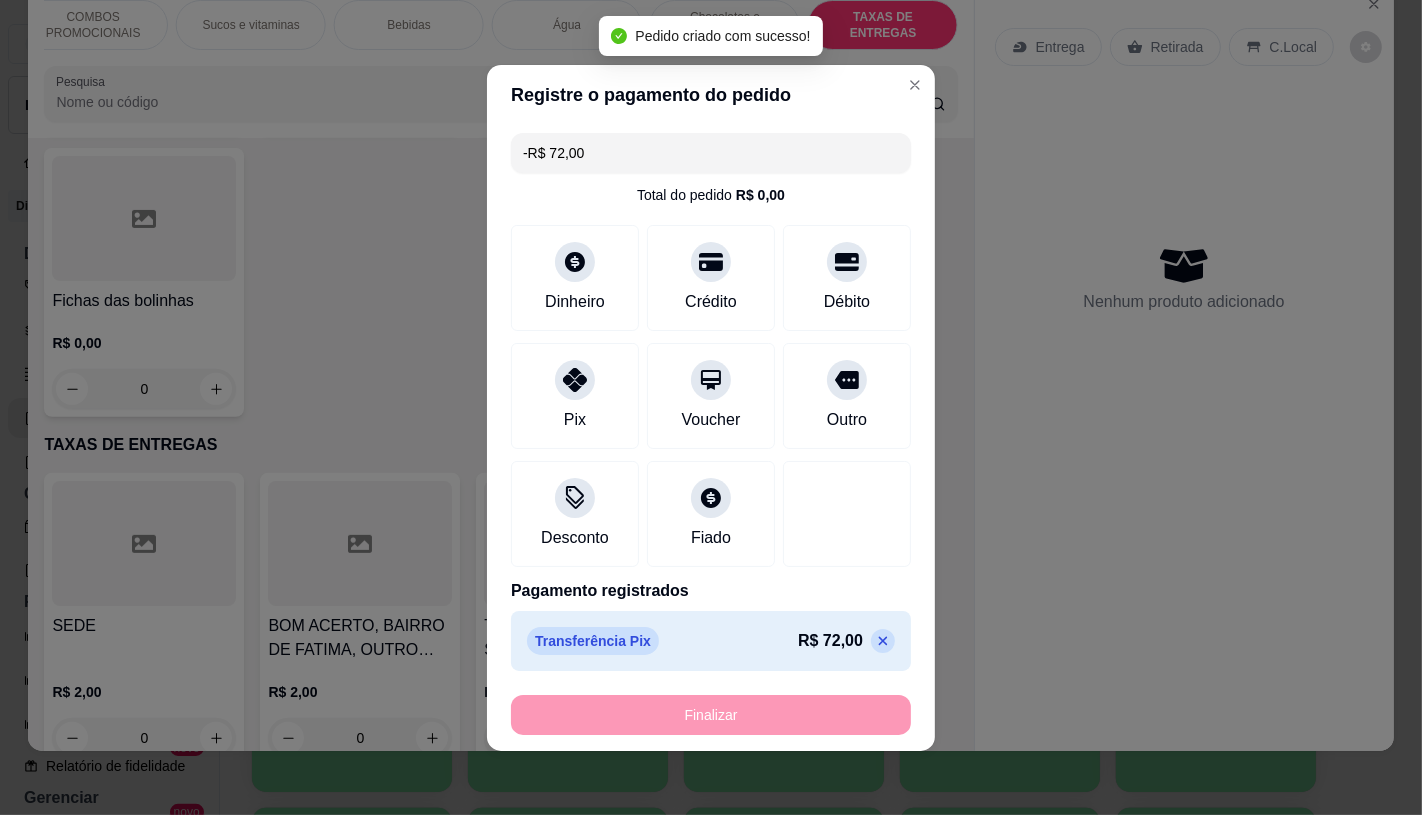 scroll, scrollTop: 13373, scrollLeft: 0, axis: vertical 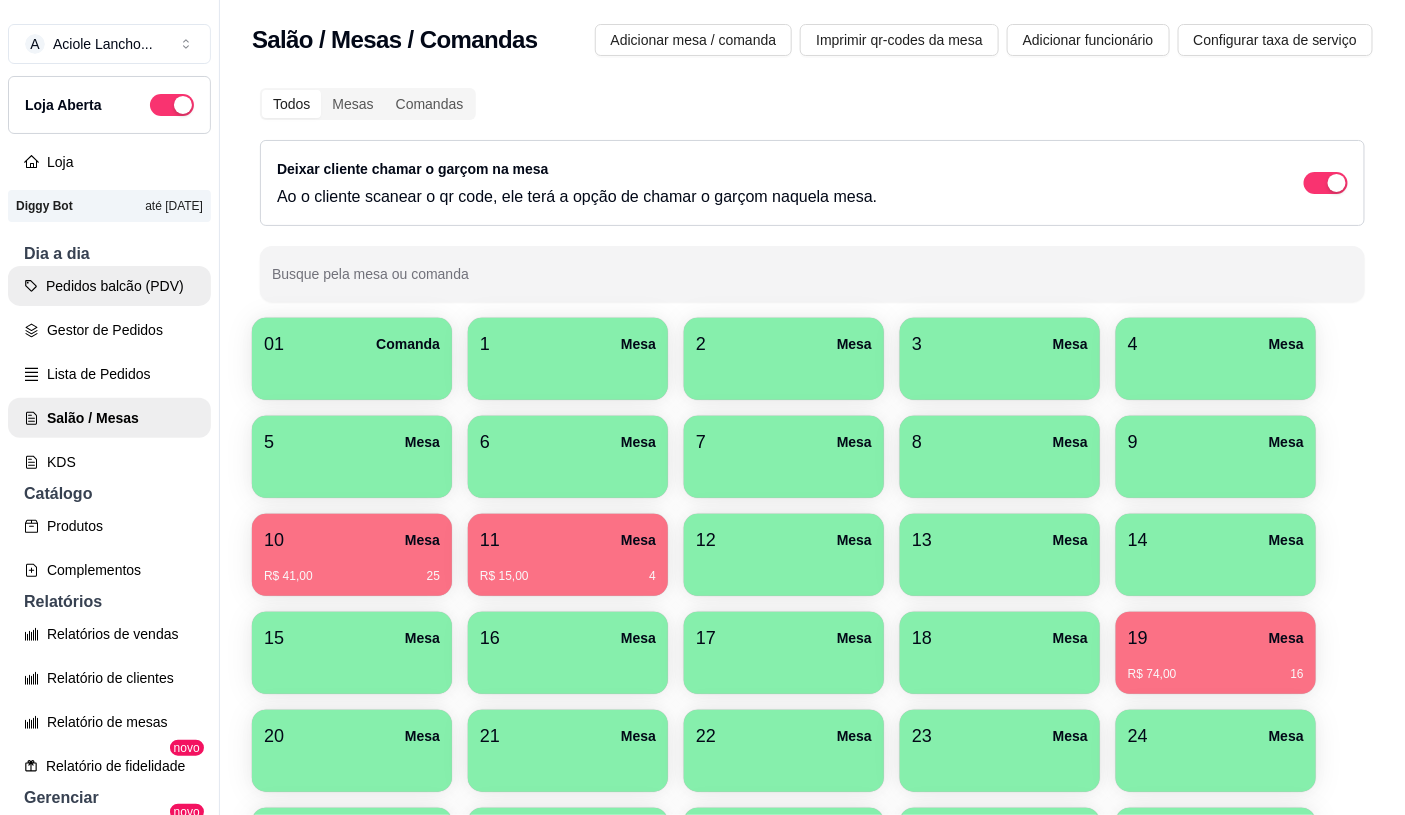 click on "Pedidos balcão (PDV)" at bounding box center (109, 286) 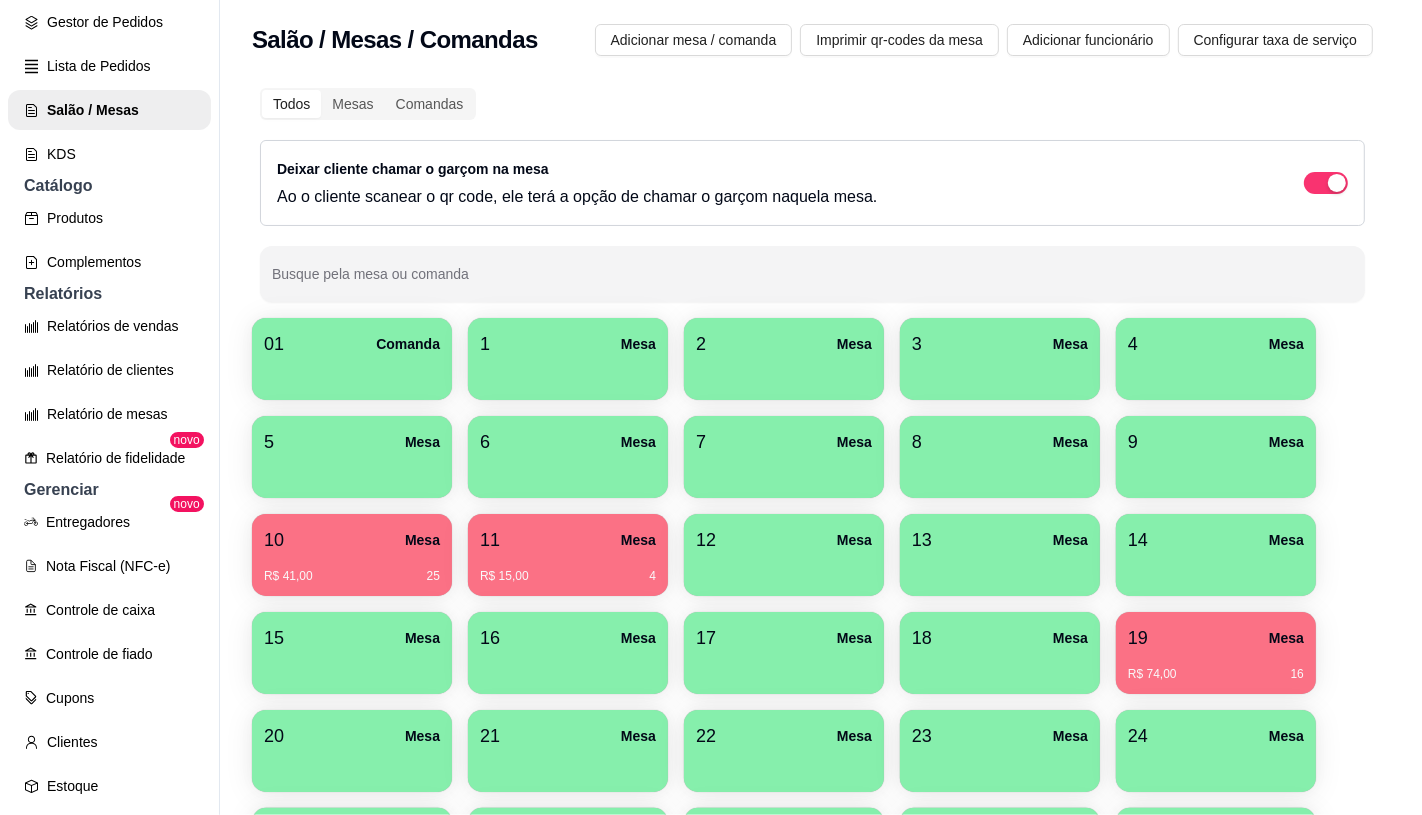 scroll, scrollTop: 444, scrollLeft: 0, axis: vertical 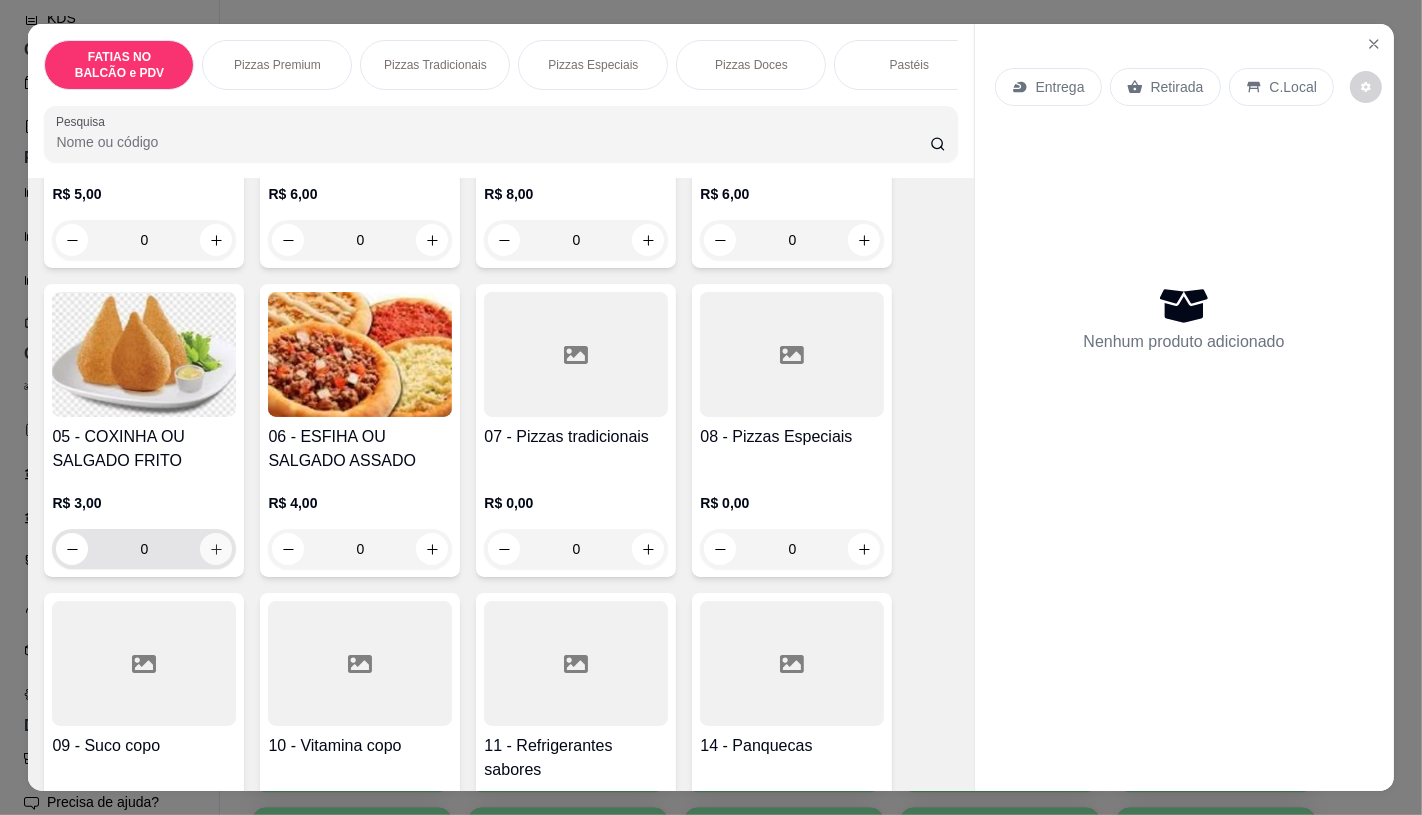 click 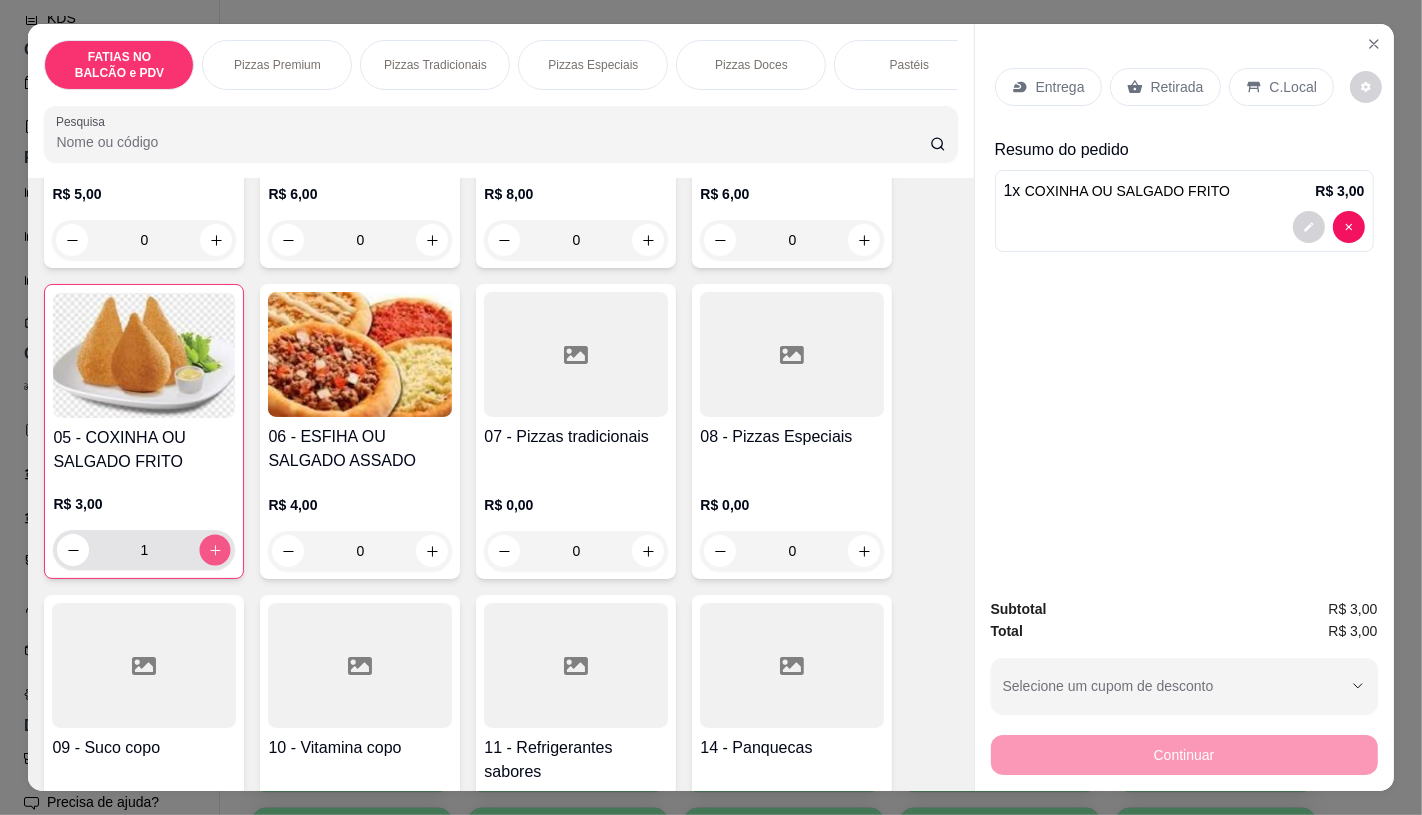 click at bounding box center (215, 550) 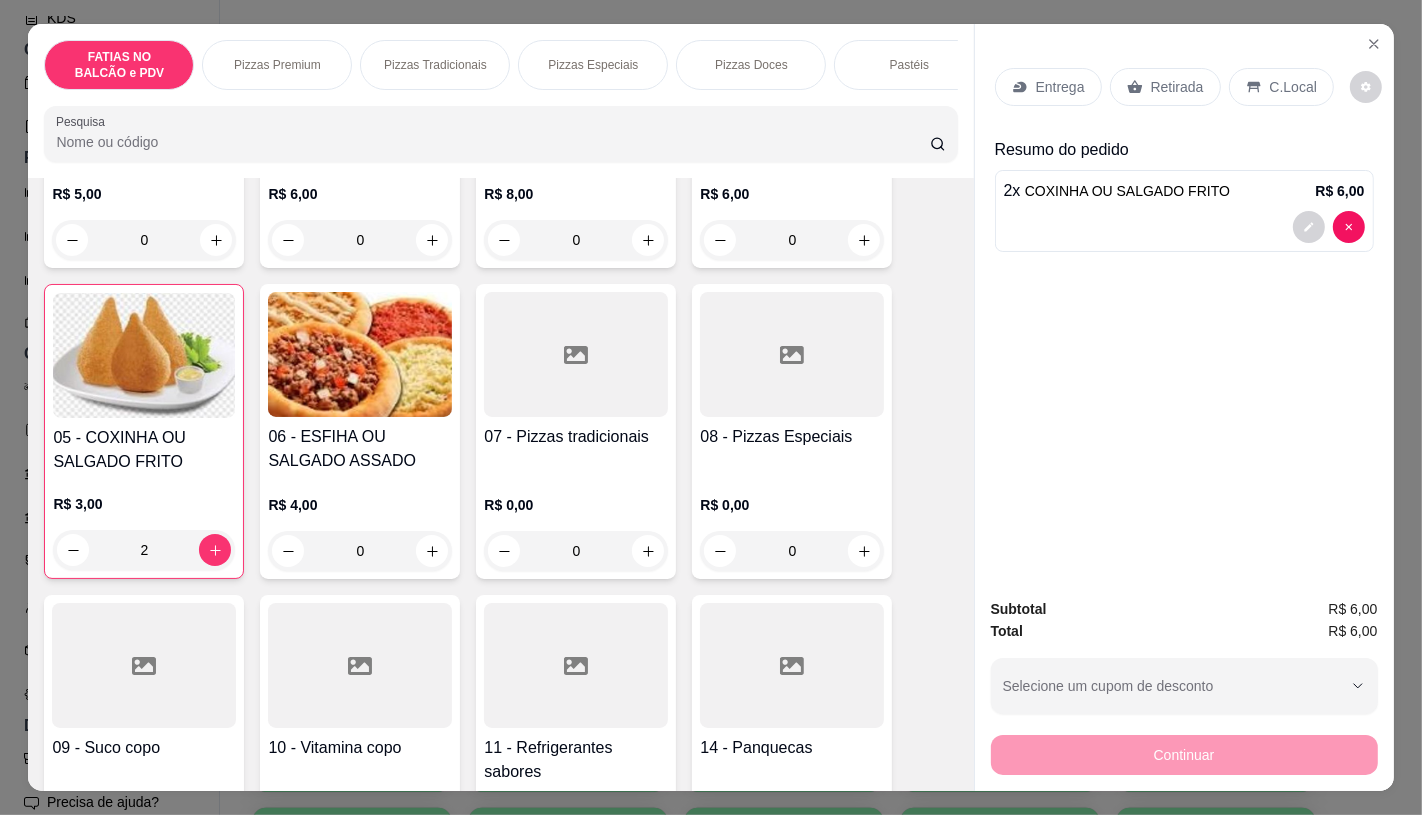 click on "Retirada" at bounding box center (1177, 87) 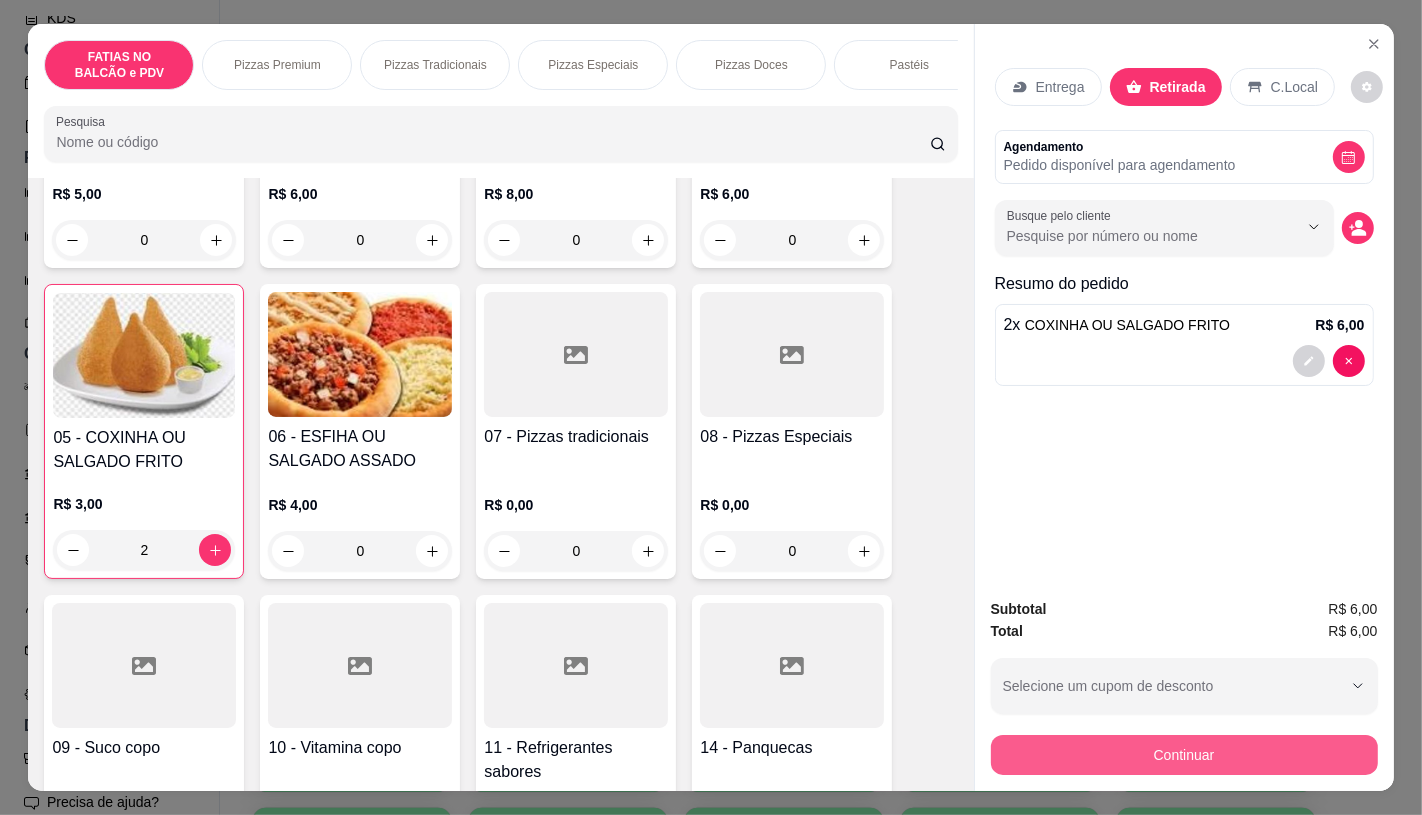 click on "Continuar" at bounding box center [1184, 755] 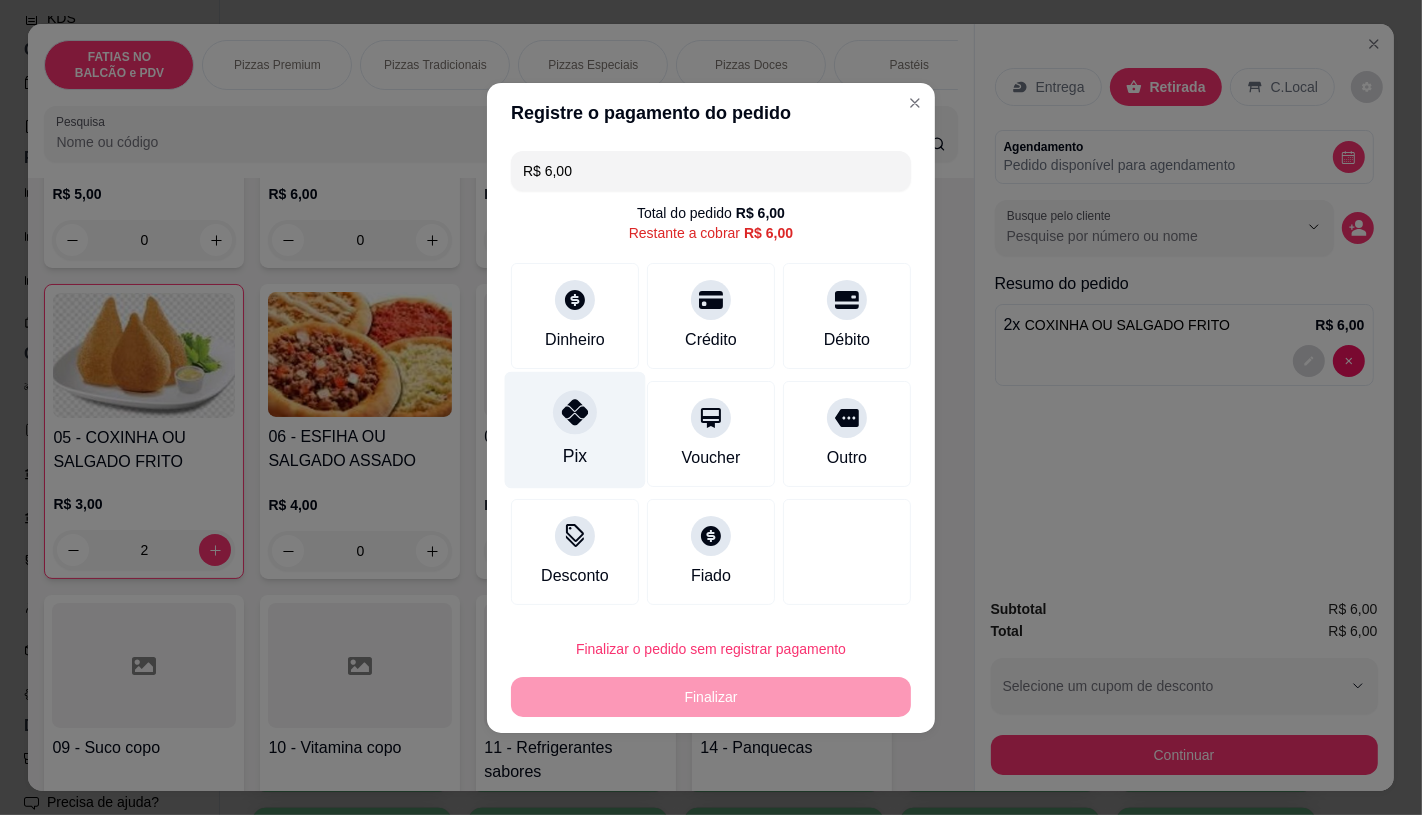 click on "Pix" at bounding box center (575, 429) 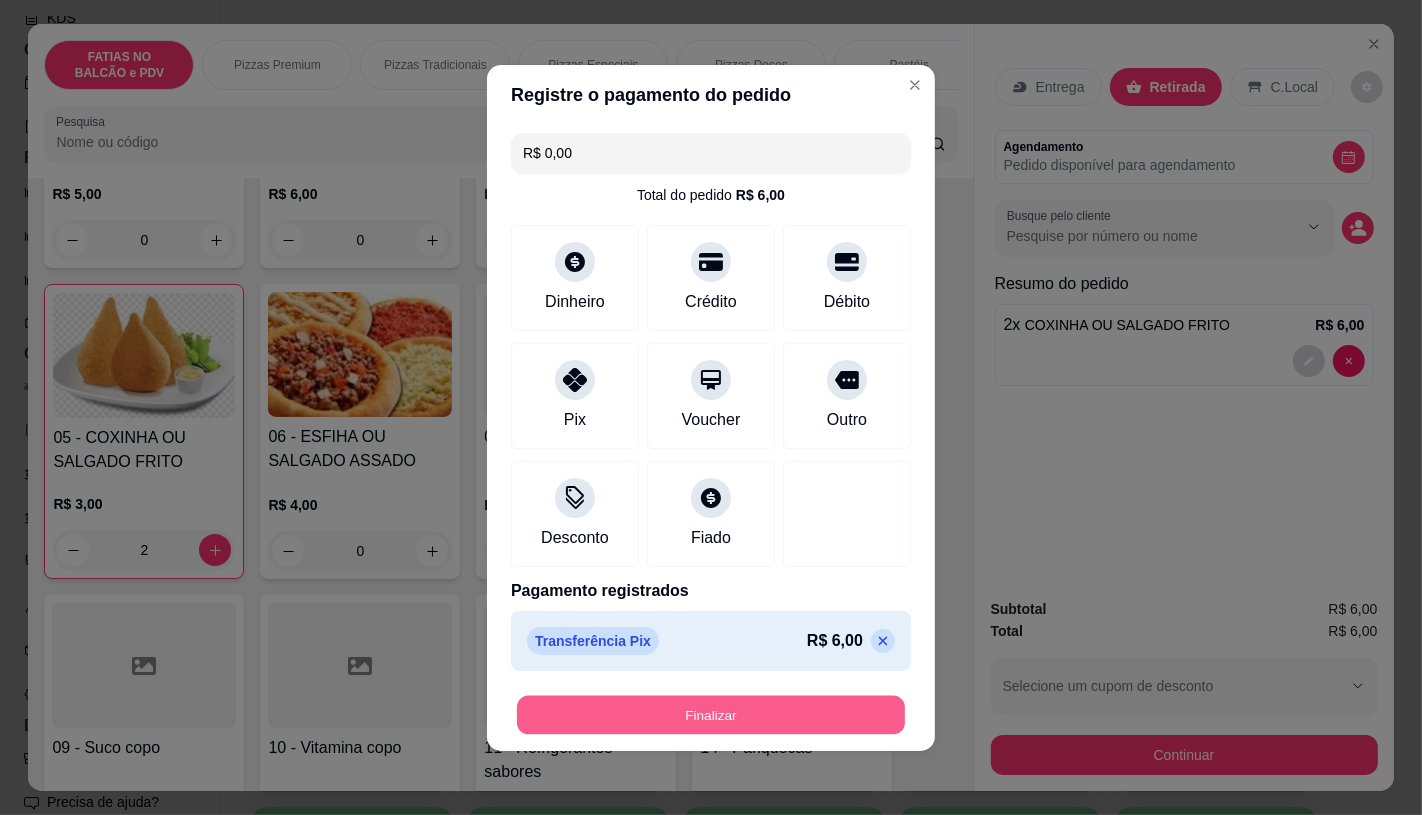 click on "Finalizar" at bounding box center (711, 714) 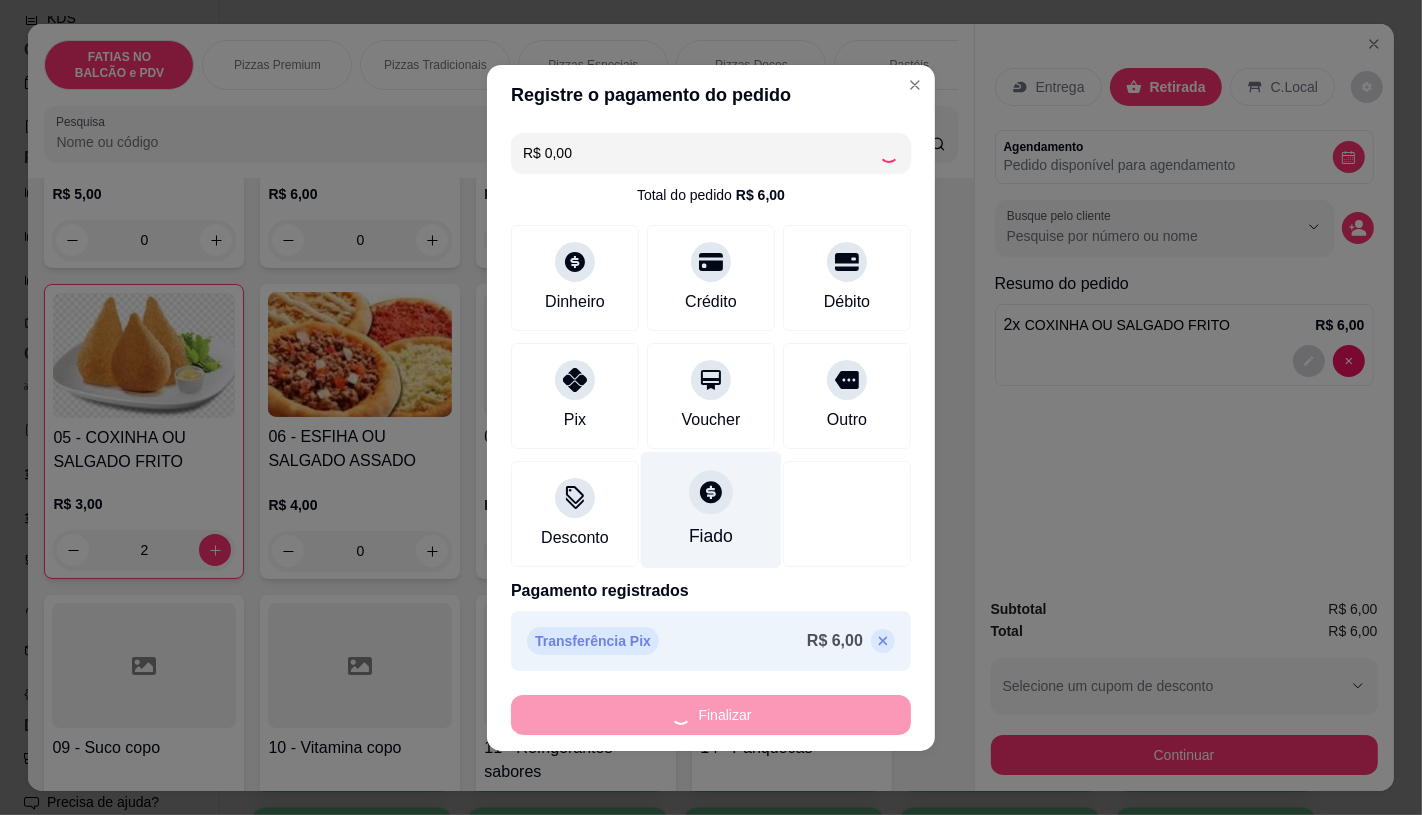 type on "0" 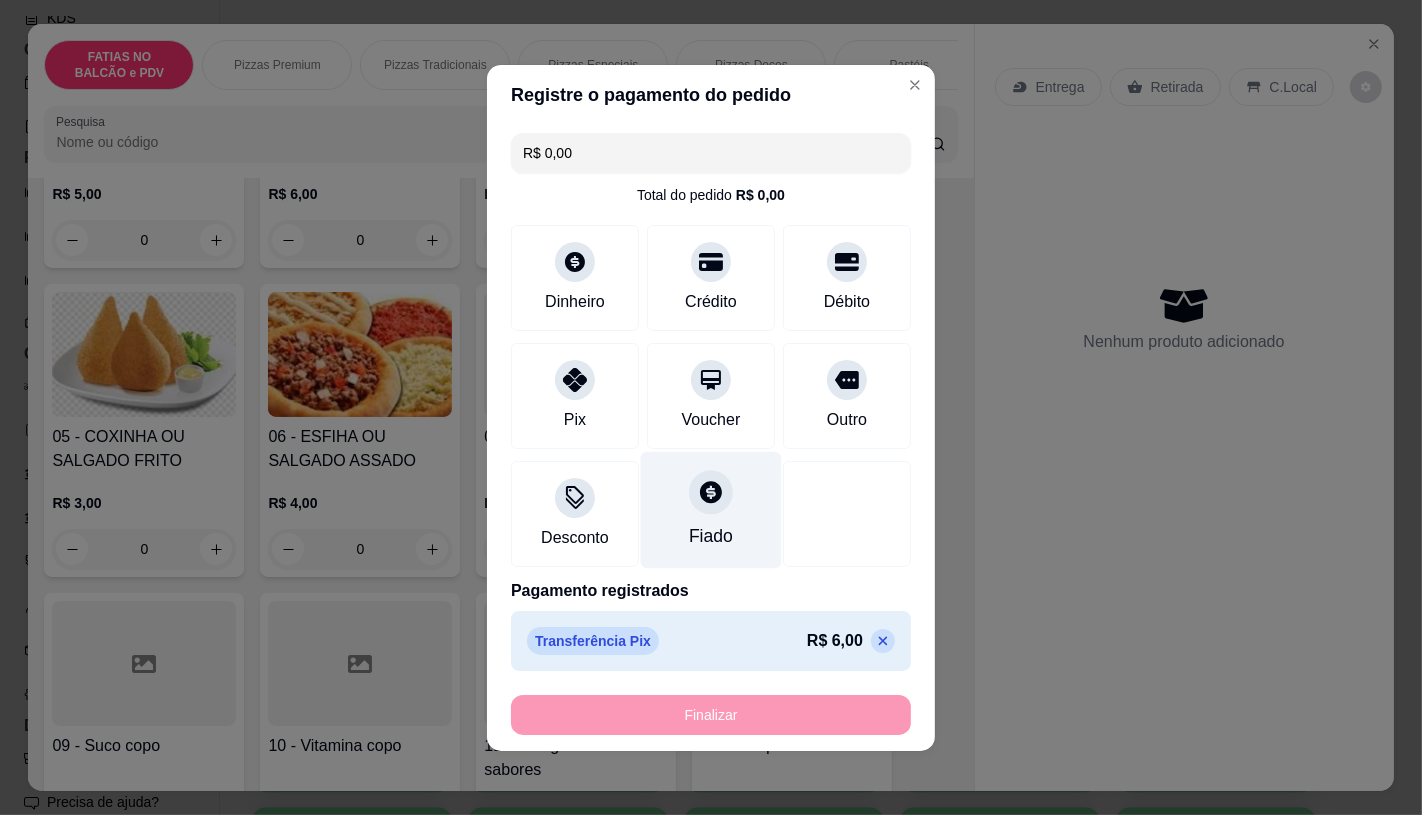 type on "-R$ 6,00" 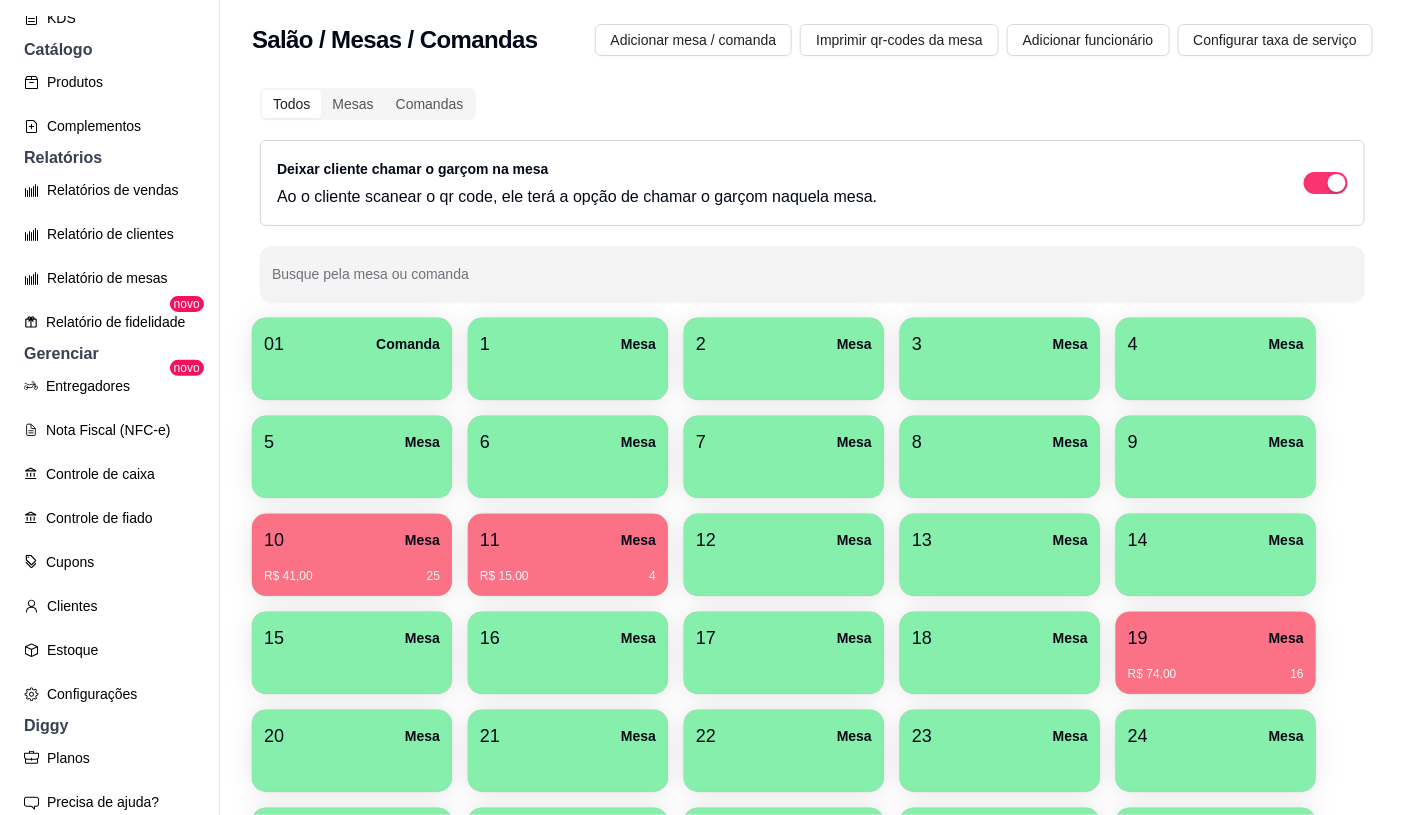 click on "R$ 74,00 16" at bounding box center [1216, 667] 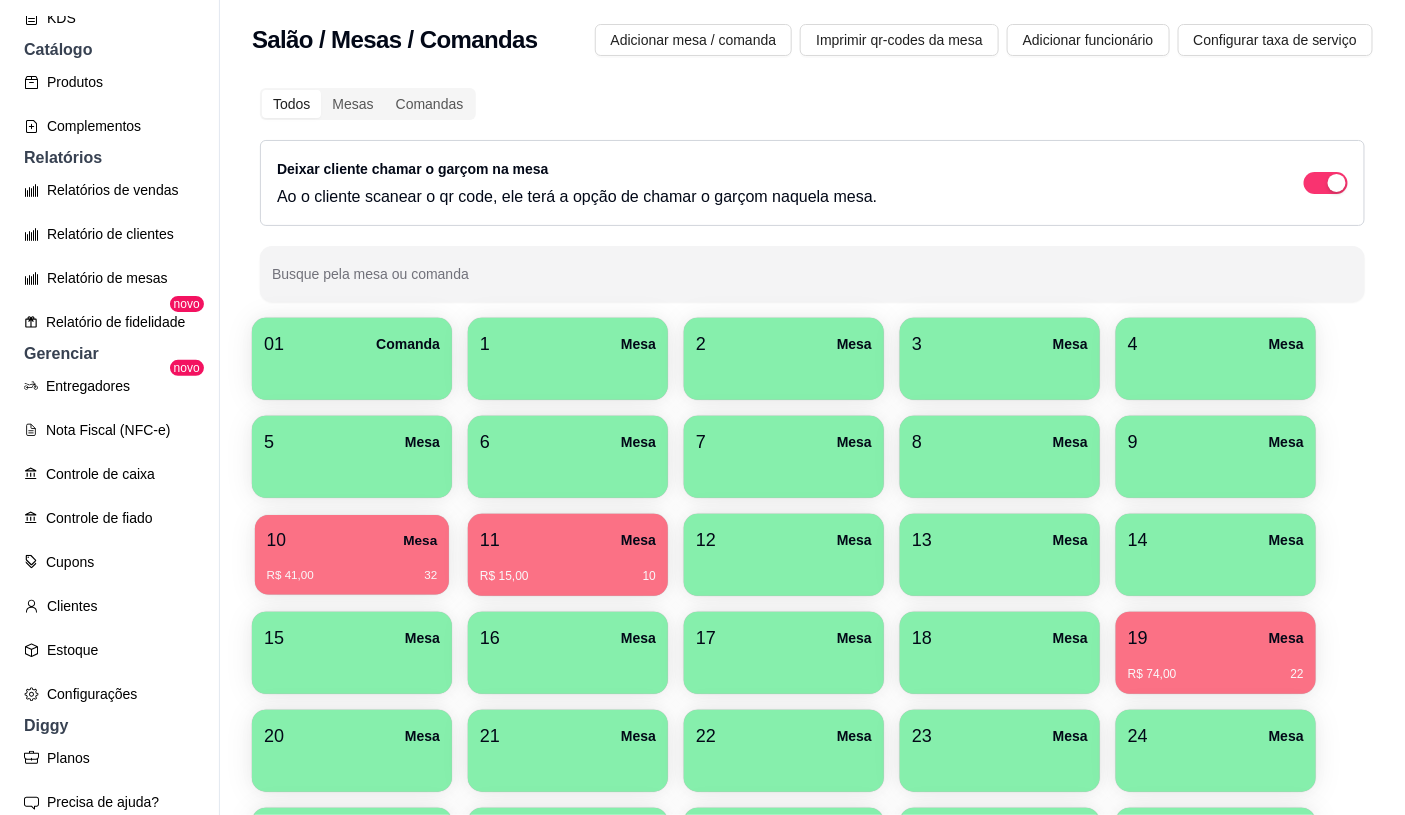 click on "10 Mesa" at bounding box center (352, 540) 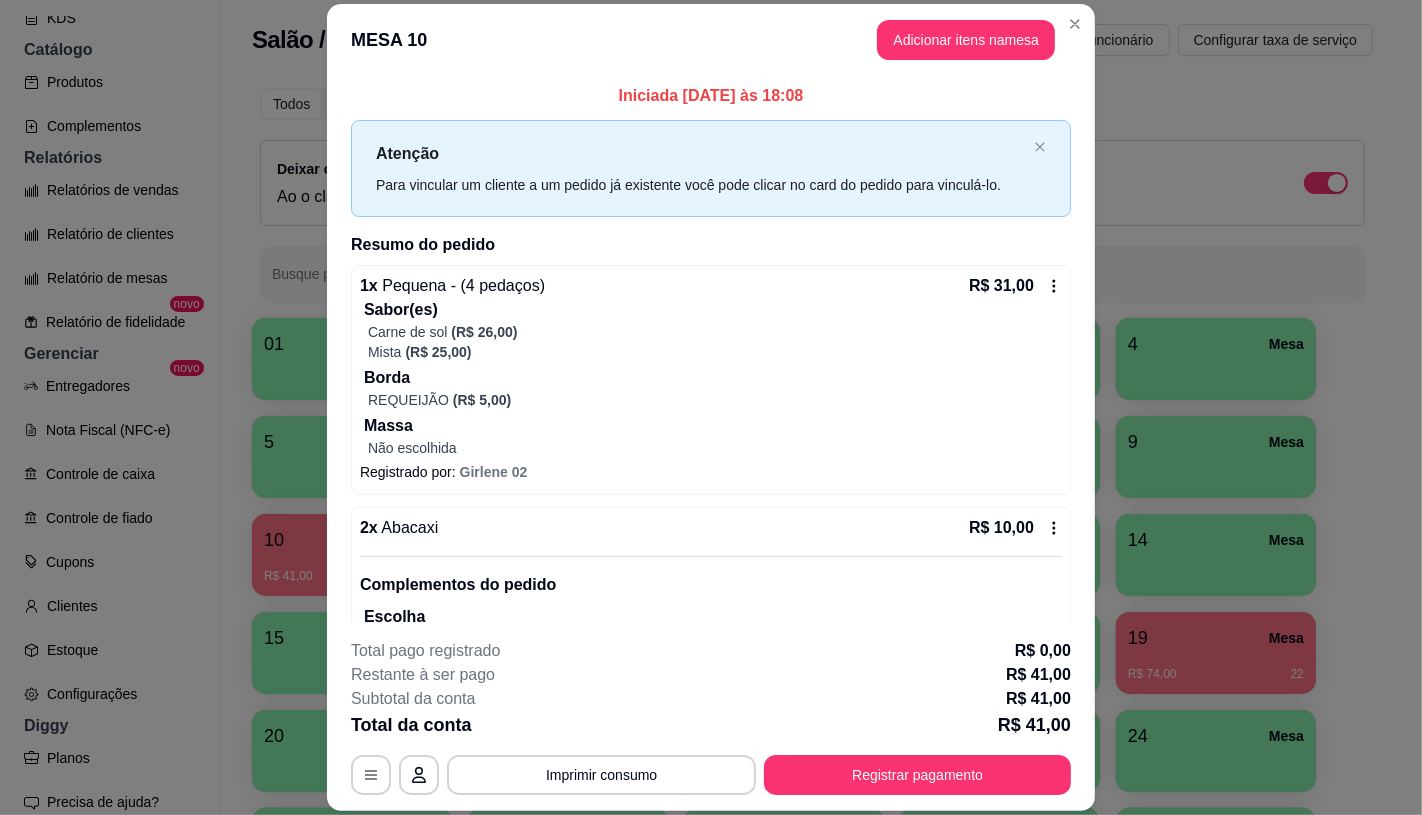 scroll, scrollTop: 74, scrollLeft: 0, axis: vertical 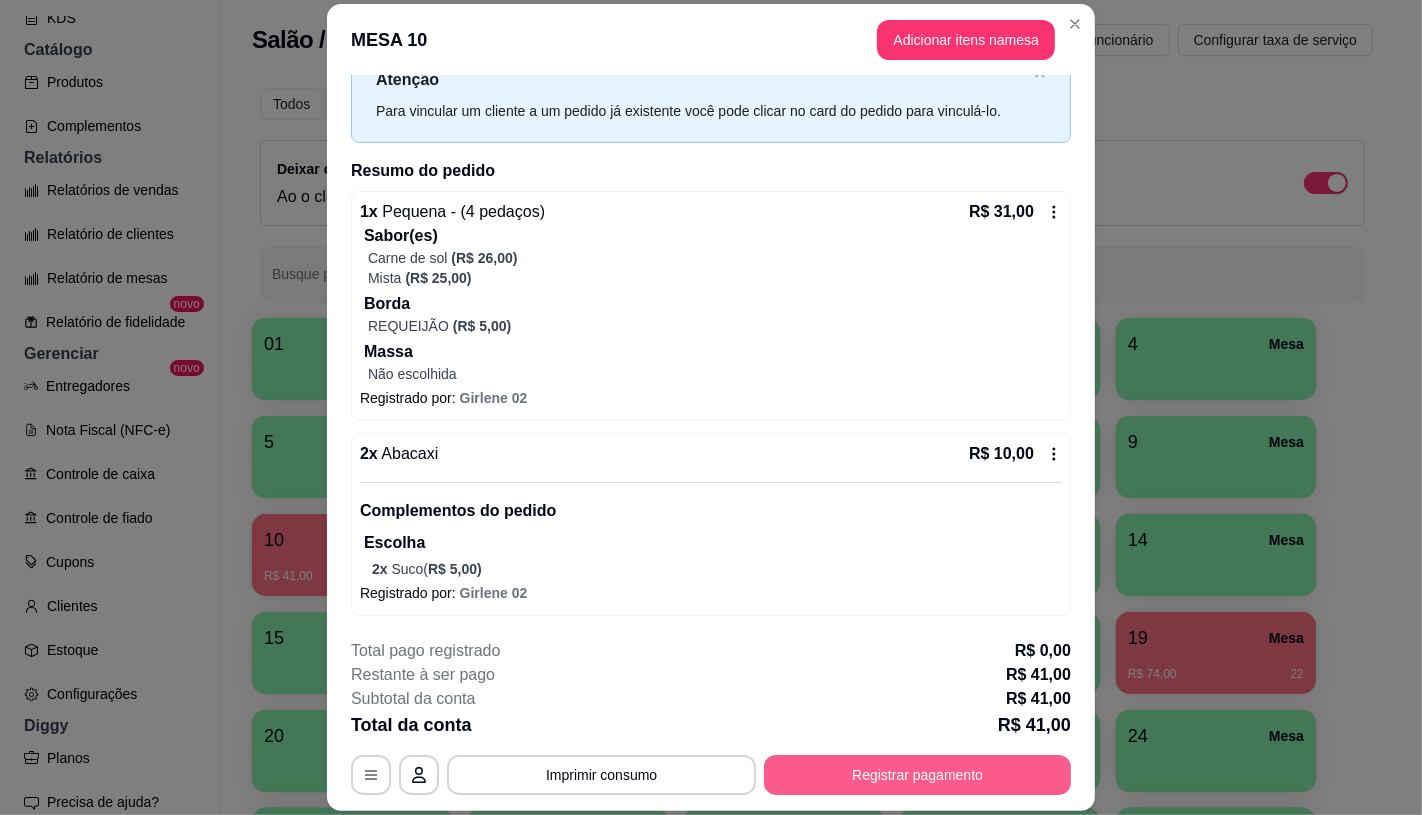 click on "Registrar pagamento" at bounding box center (917, 775) 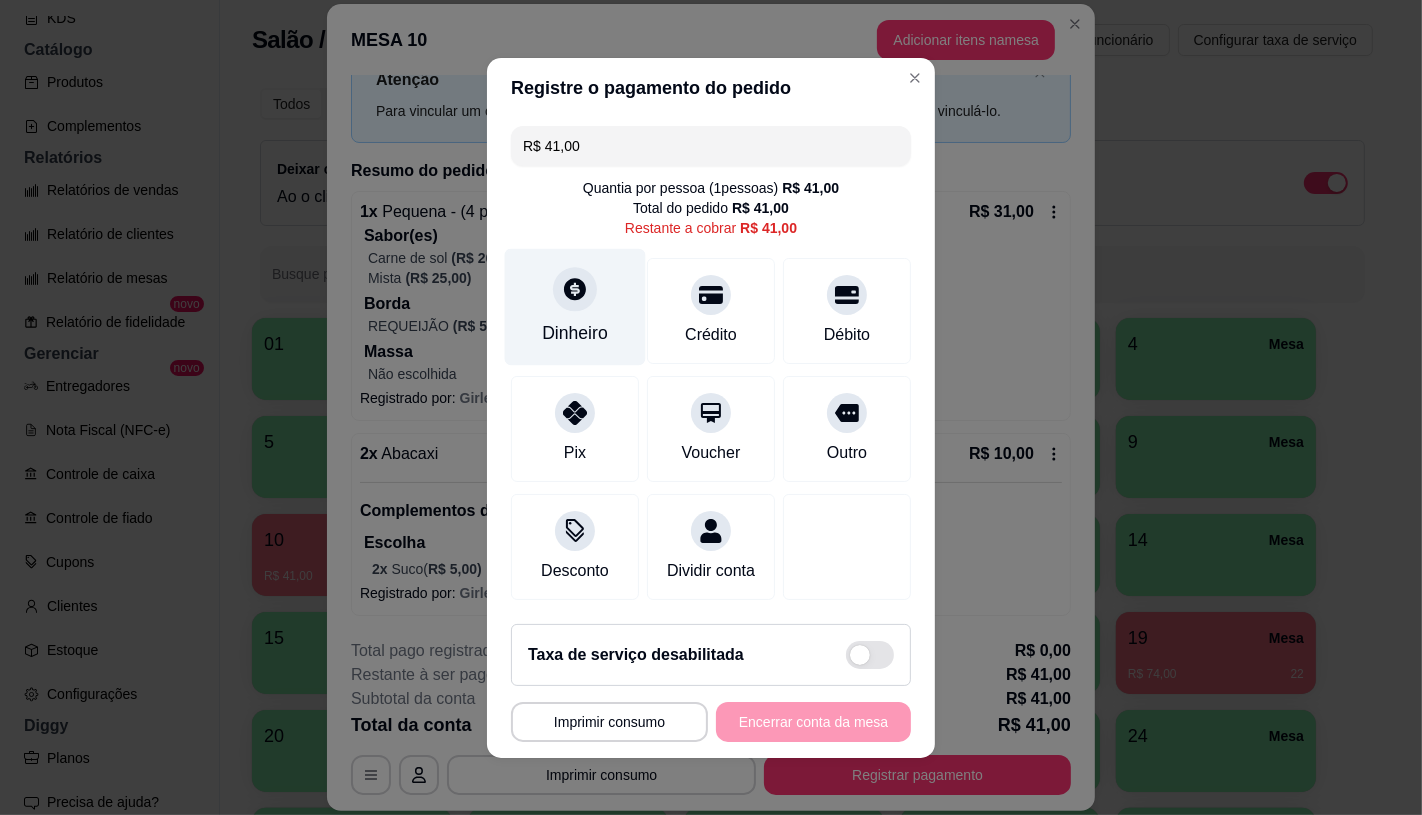 click on "Dinheiro" at bounding box center (575, 306) 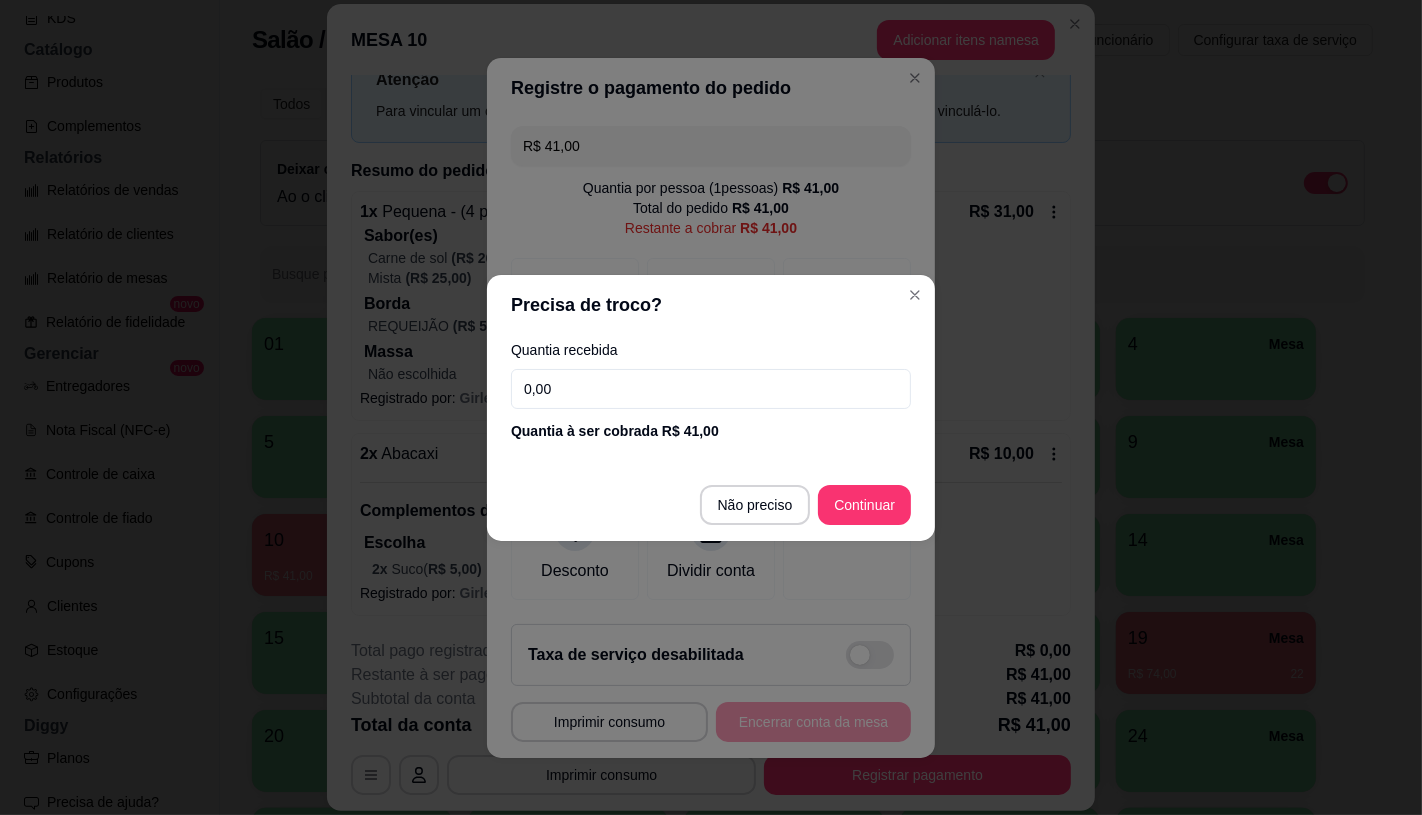 click on "0,00" at bounding box center (711, 389) 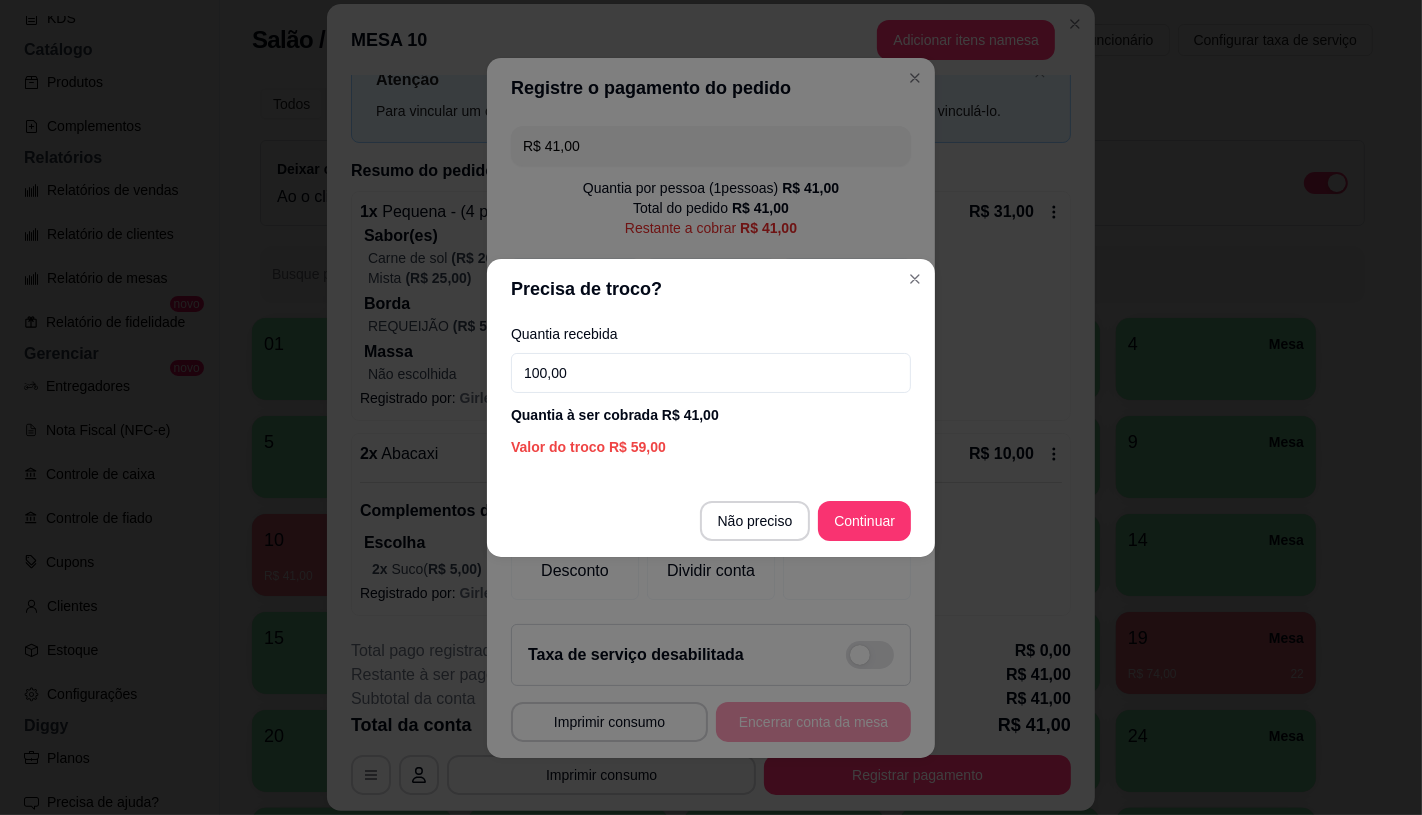 type on "100,00" 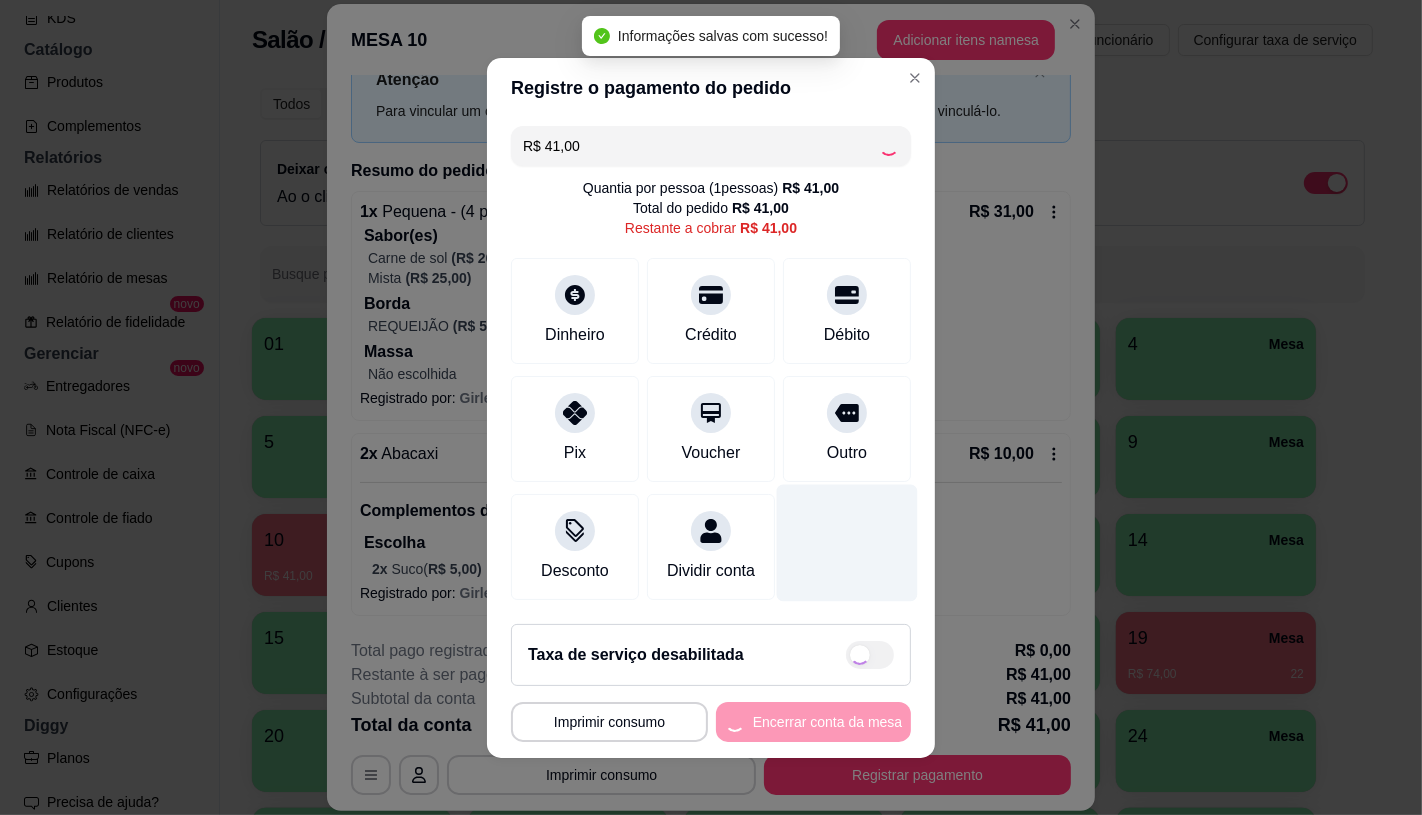 type on "R$ 0,00" 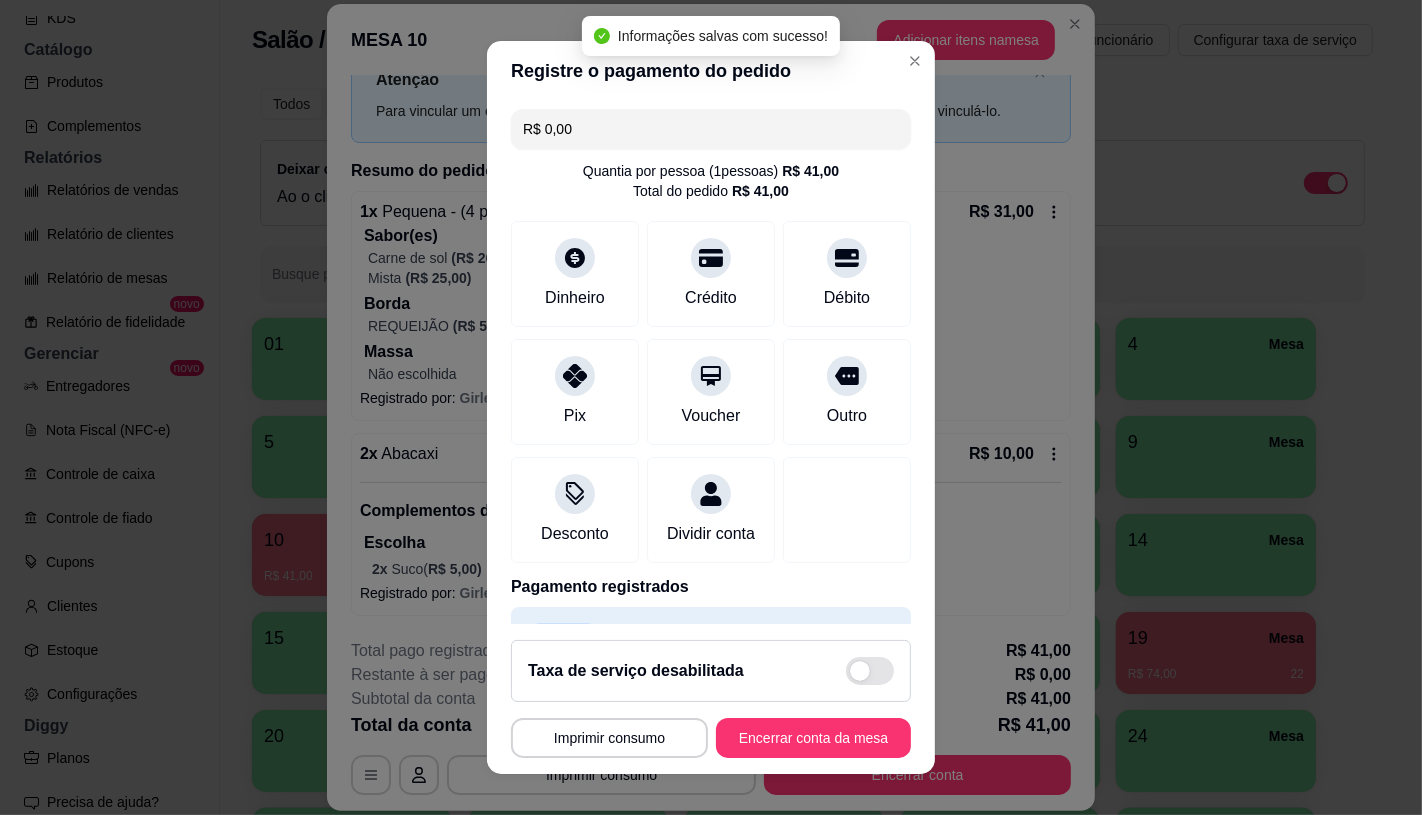 scroll, scrollTop: 74, scrollLeft: 0, axis: vertical 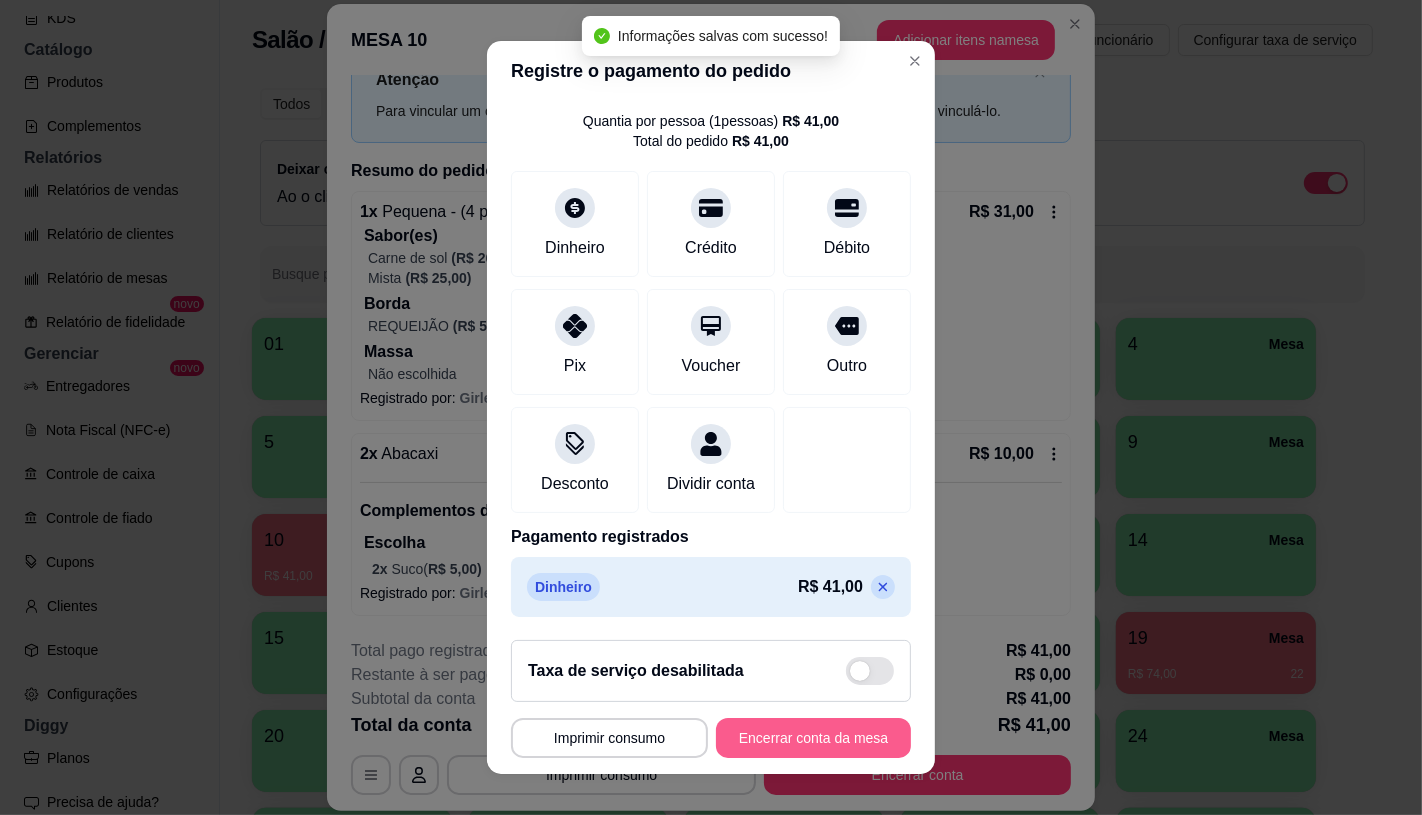 click on "Encerrar conta da mesa" at bounding box center (813, 738) 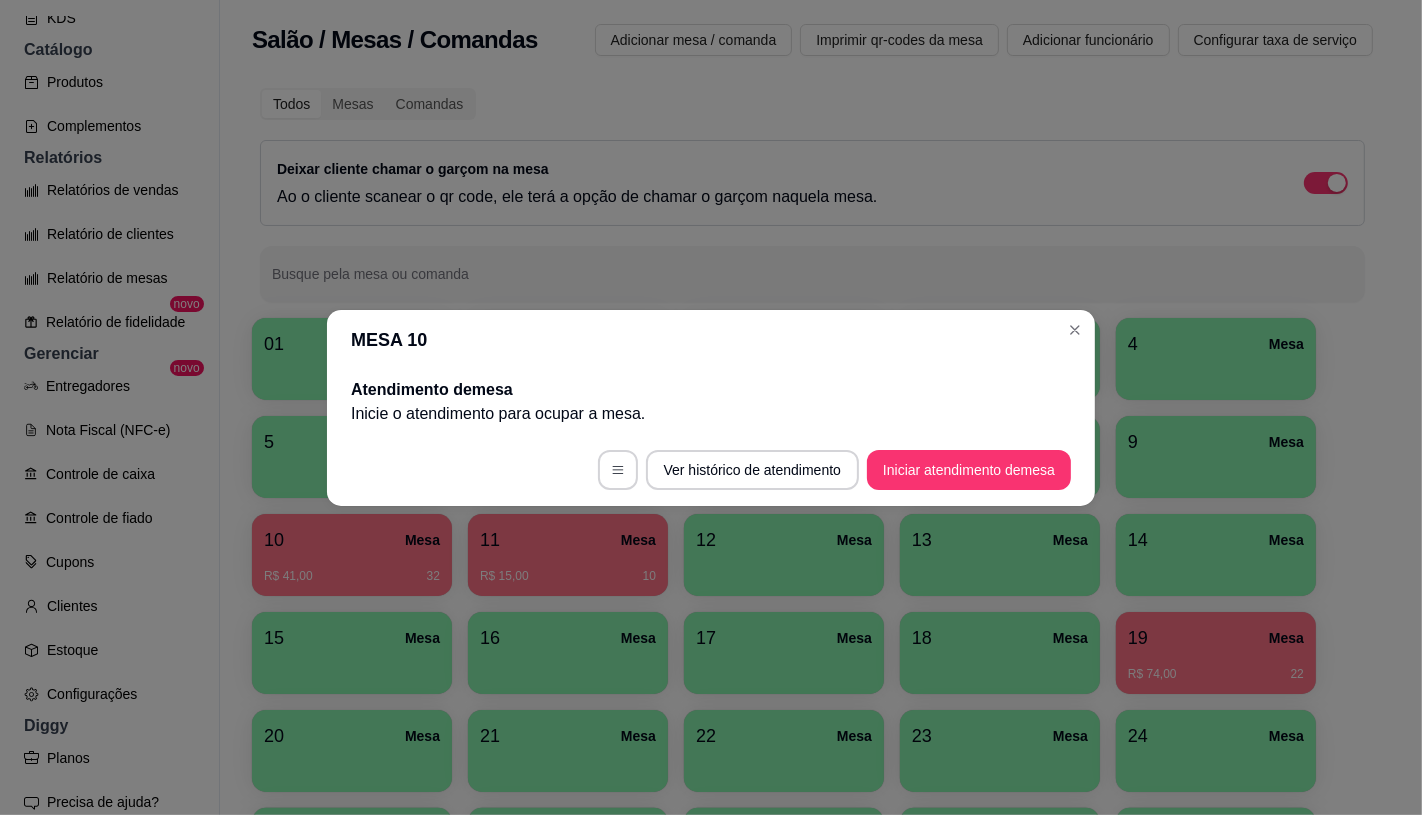 scroll, scrollTop: 0, scrollLeft: 0, axis: both 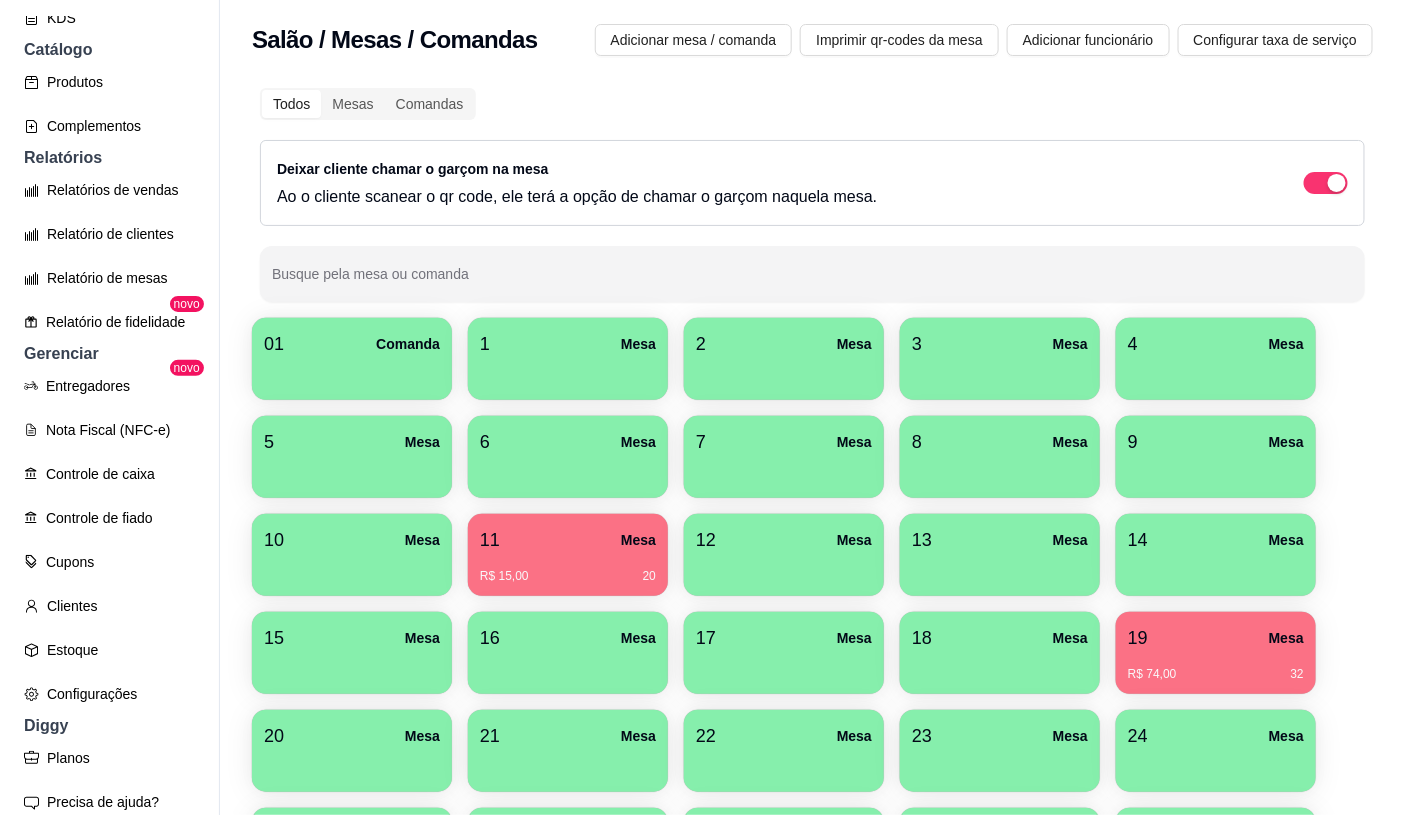 click on "R$ 15,00 20" at bounding box center (568, 569) 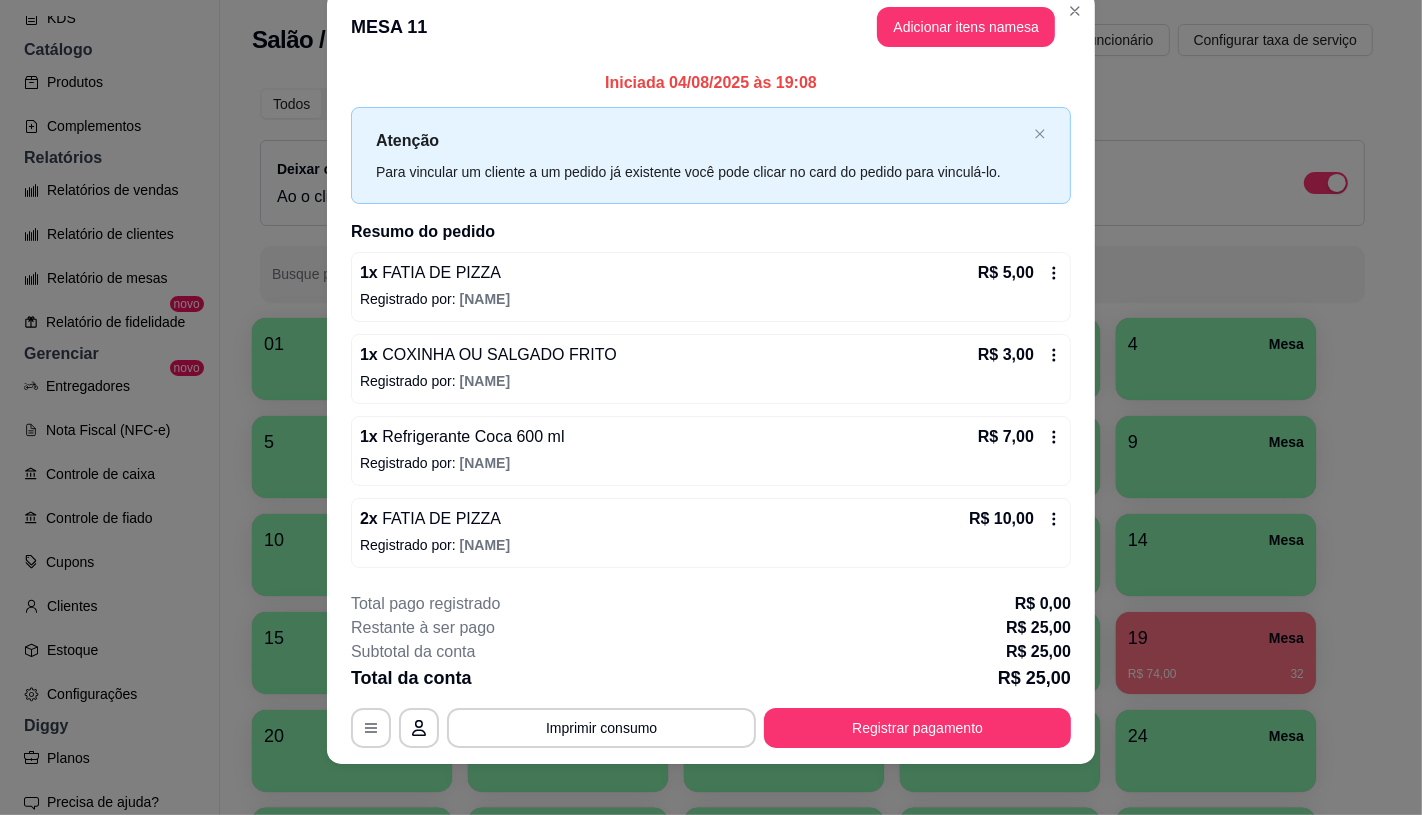 scroll, scrollTop: 43, scrollLeft: 0, axis: vertical 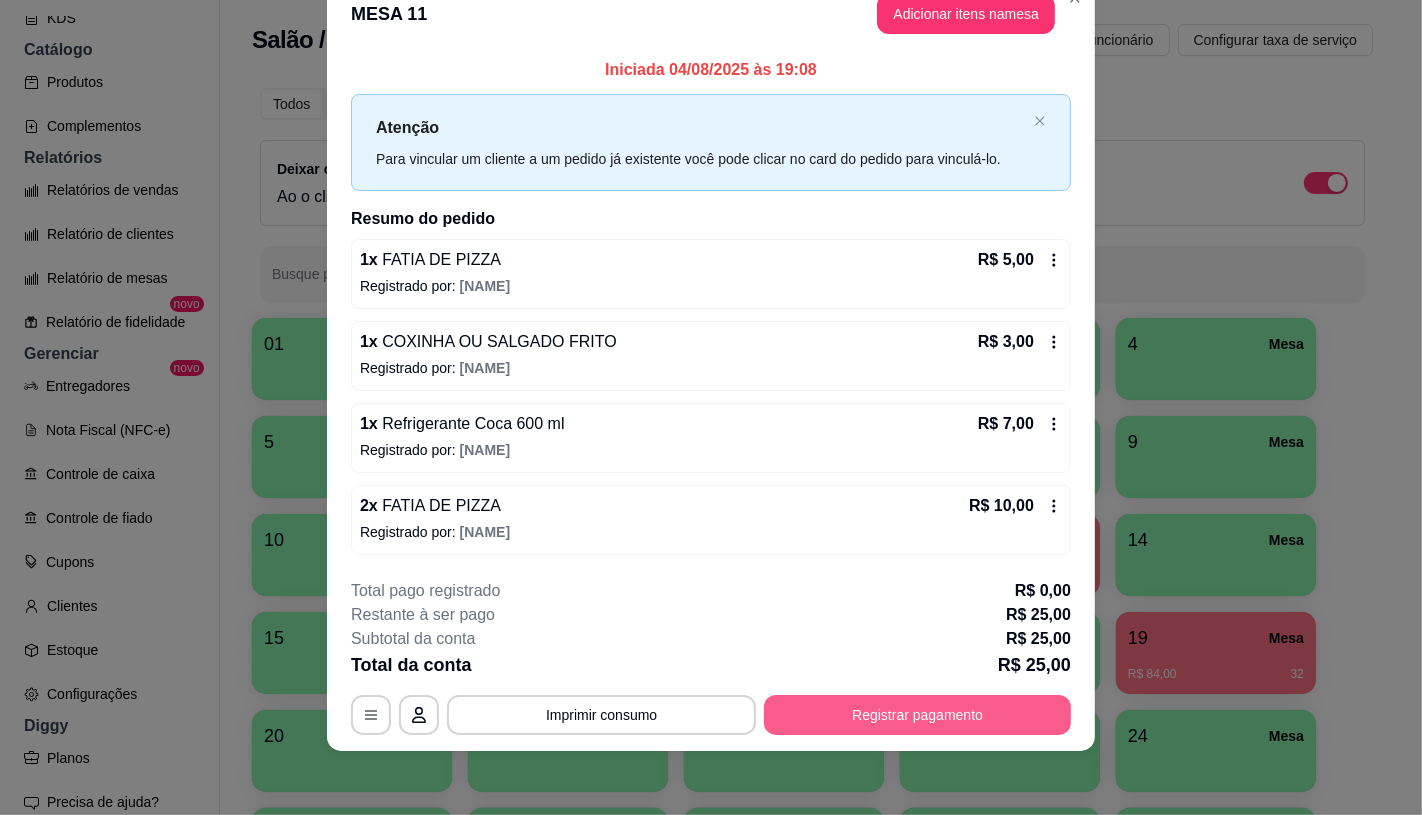 click on "Registrar pagamento" at bounding box center (917, 715) 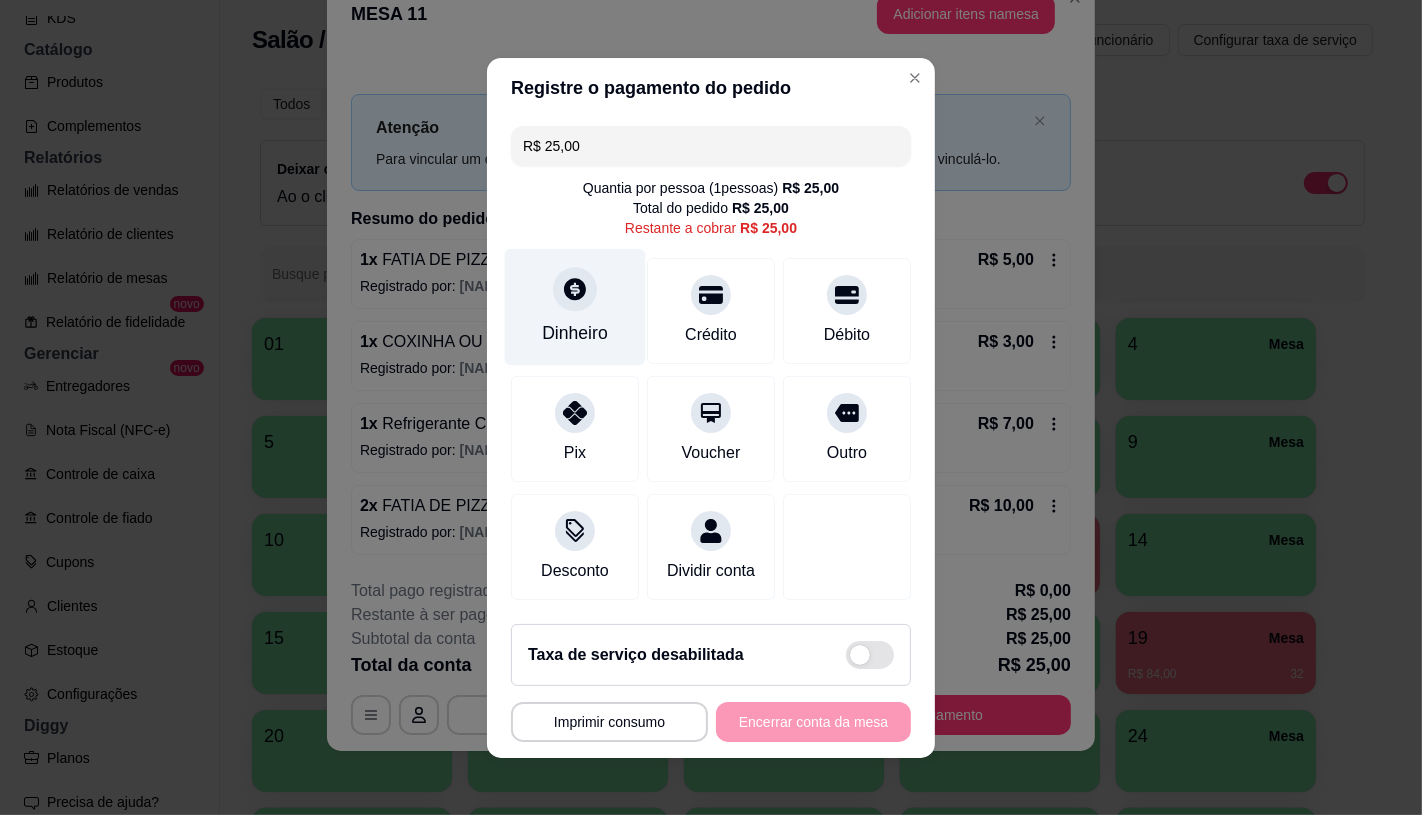 click on "Dinheiro" at bounding box center [575, 306] 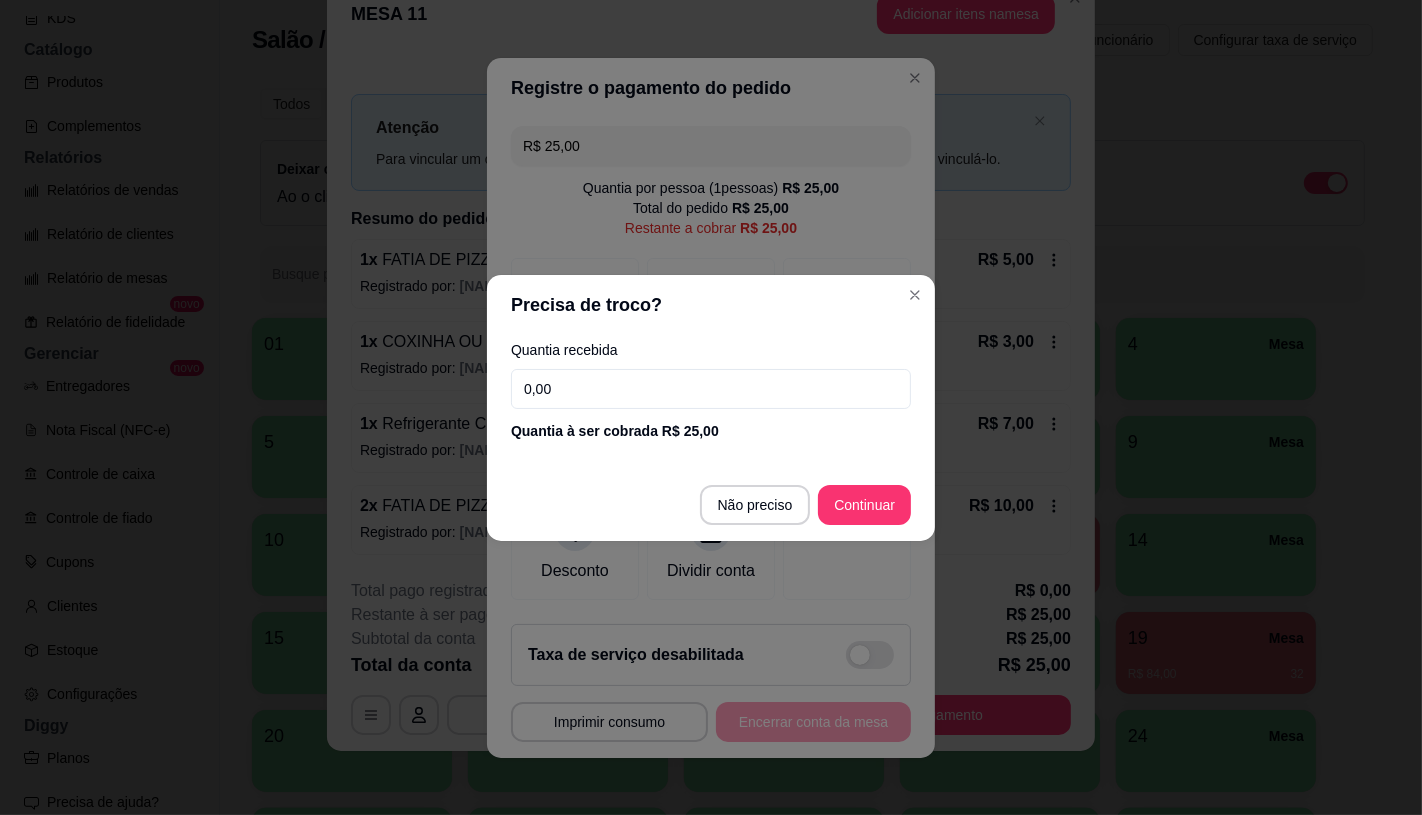 click on "0,00" at bounding box center (711, 389) 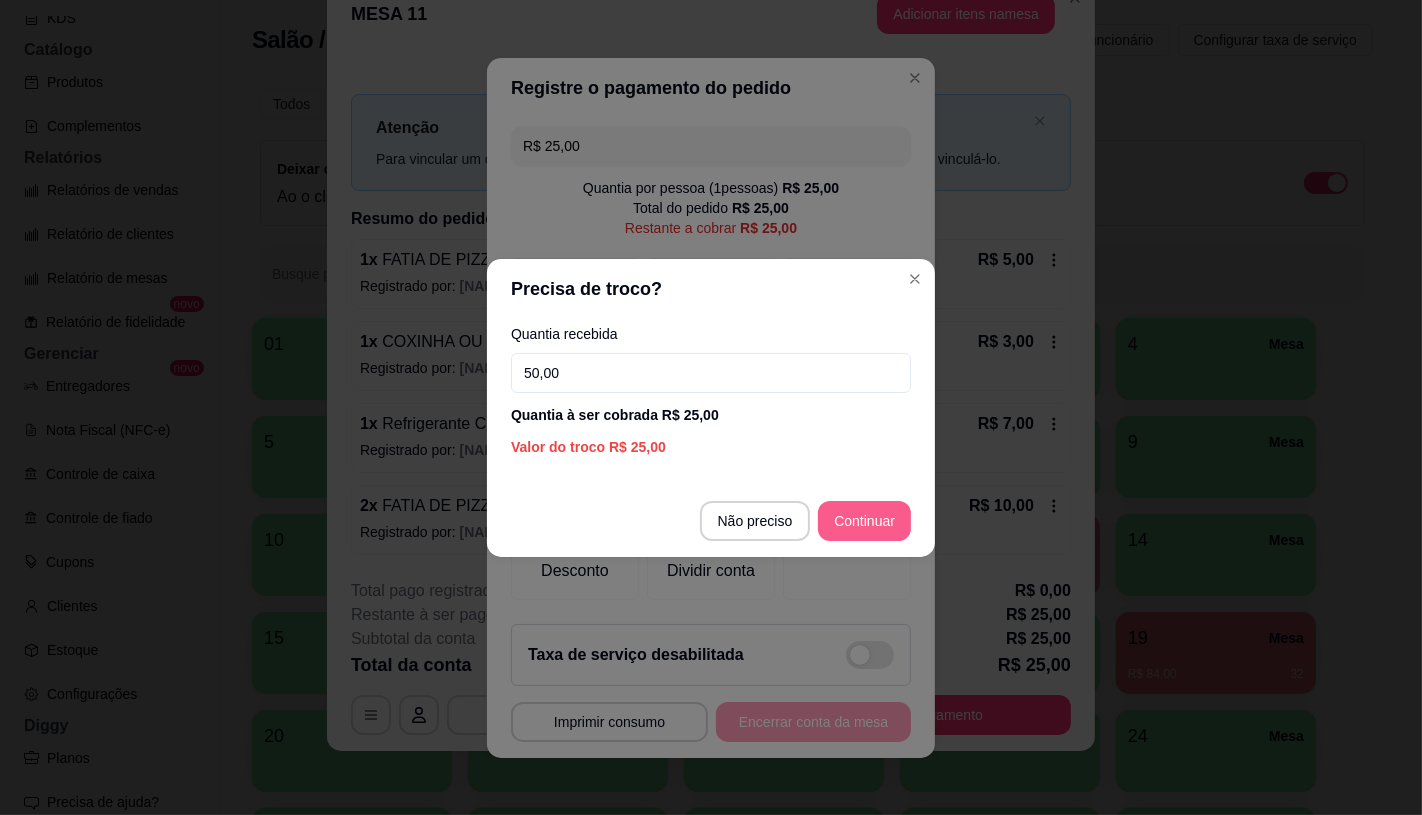 type on "50,00" 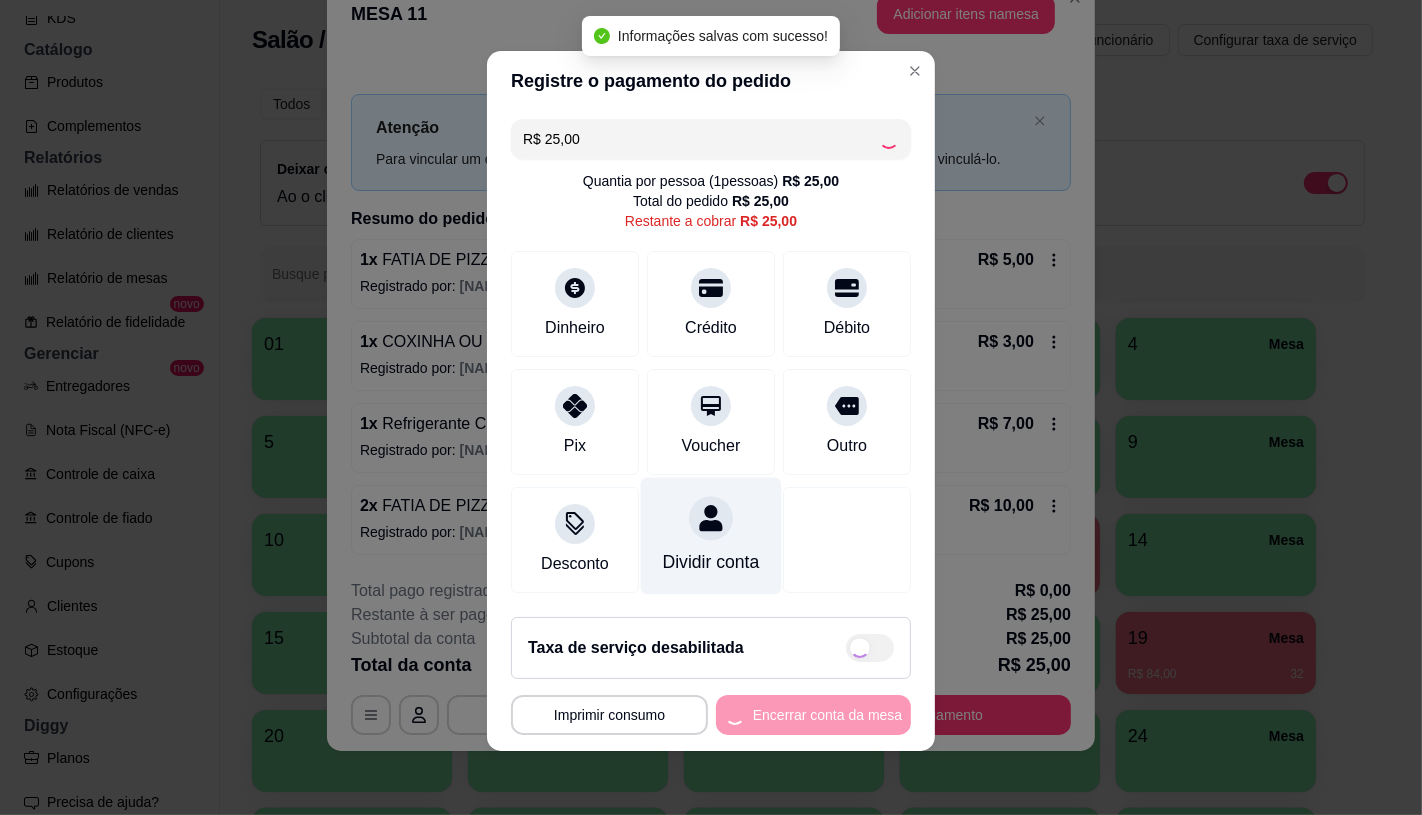 scroll, scrollTop: 14, scrollLeft: 0, axis: vertical 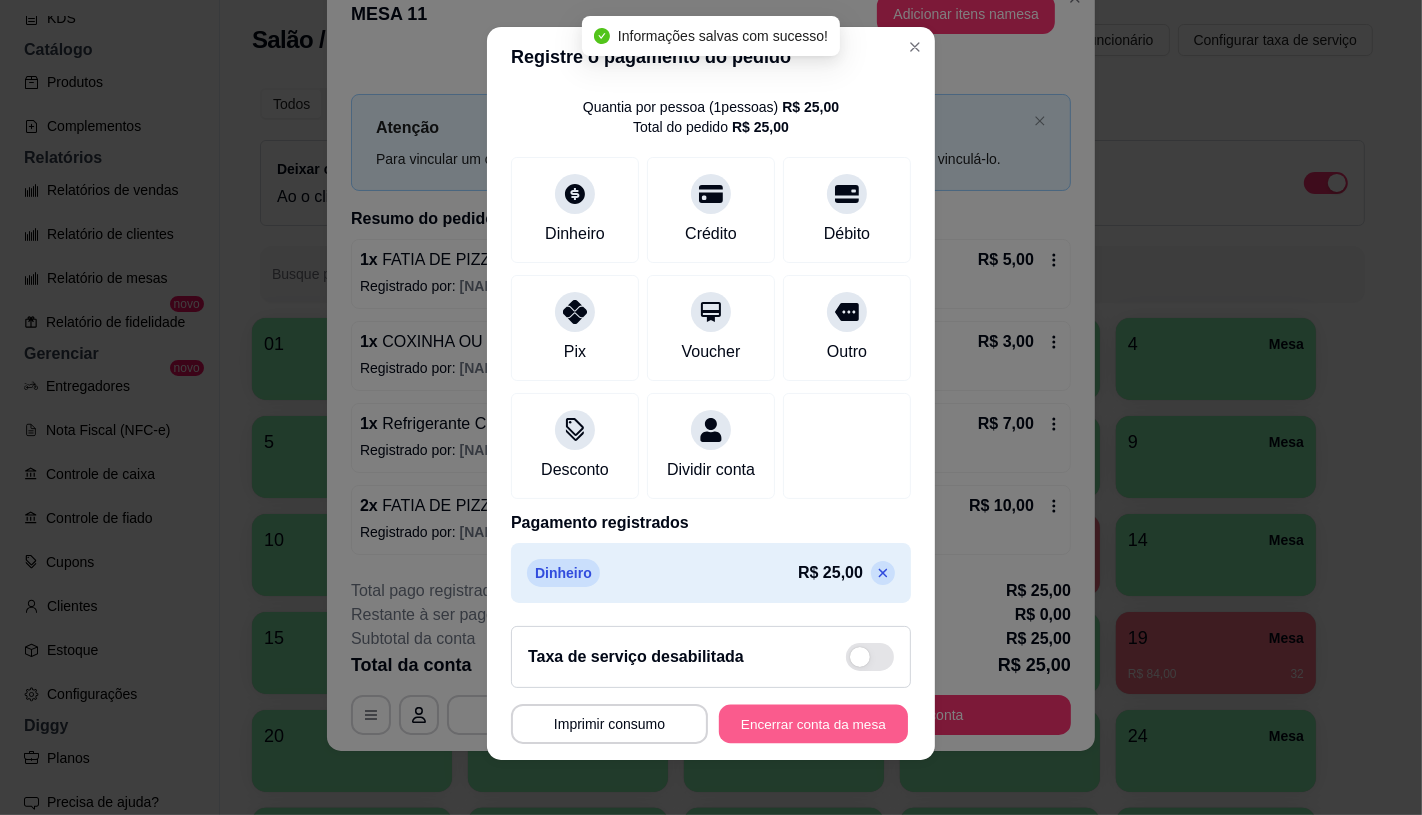 click on "Encerrar conta da mesa" at bounding box center [813, 724] 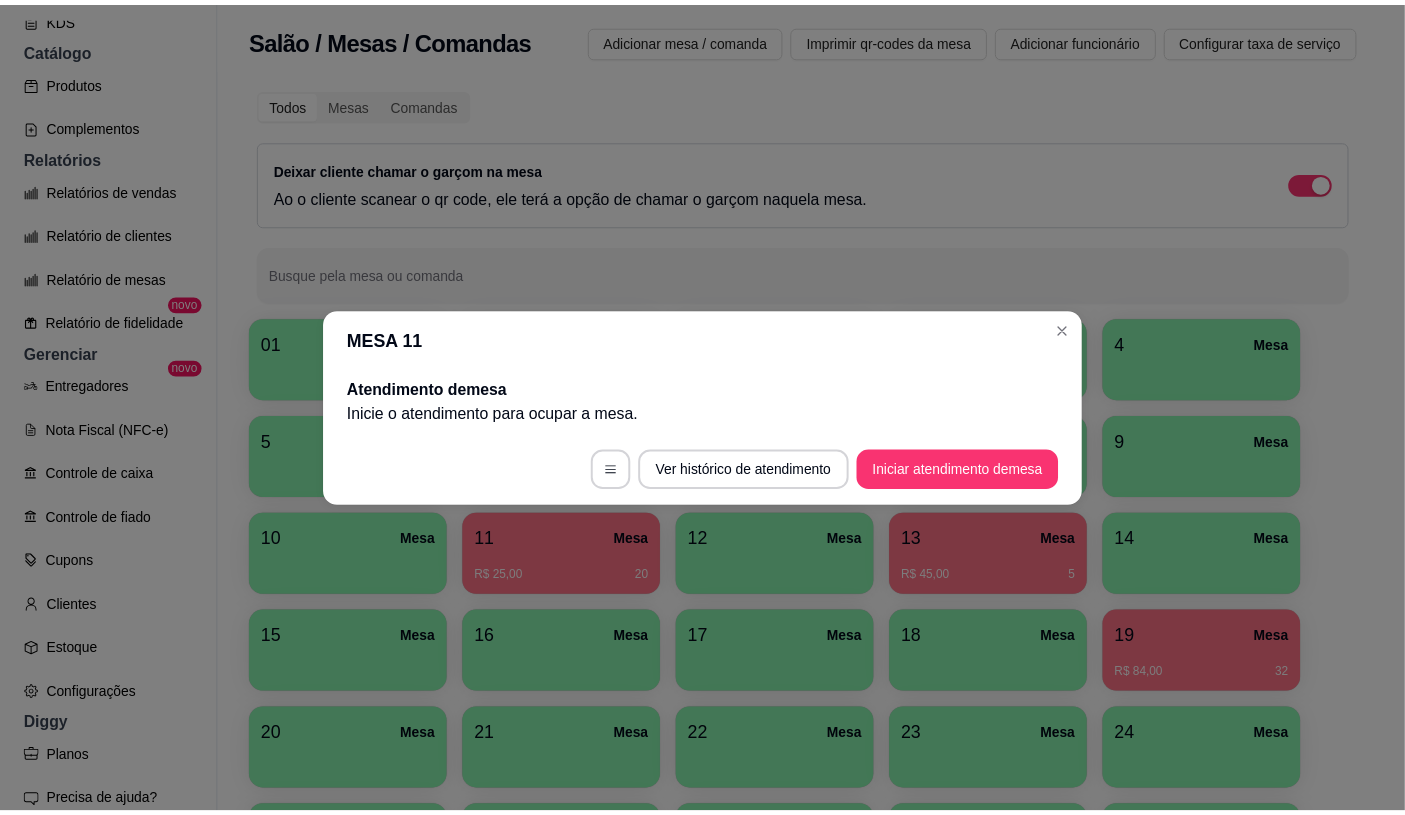 scroll, scrollTop: 0, scrollLeft: 0, axis: both 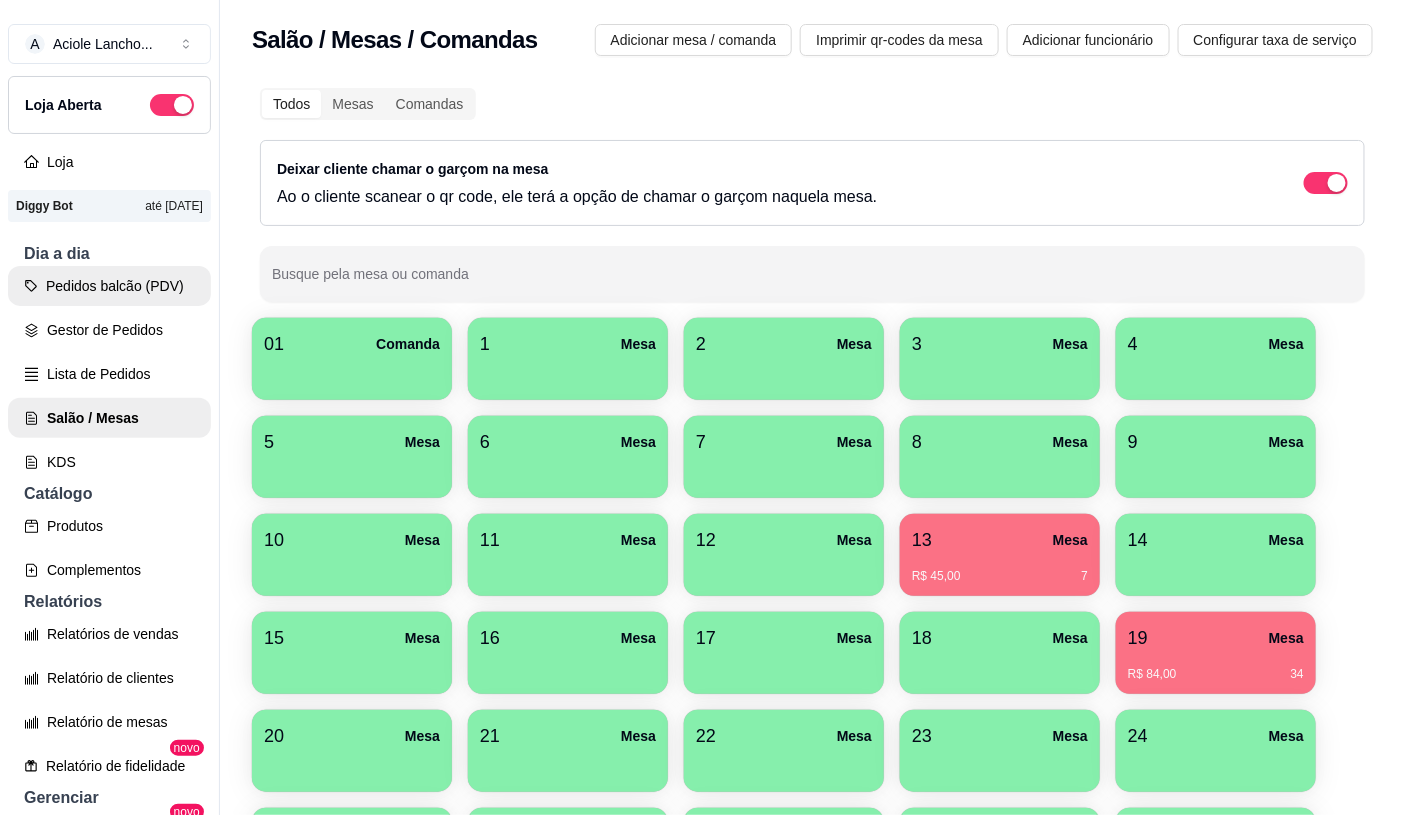 click on "Pedidos balcão (PDV)" at bounding box center (109, 286) 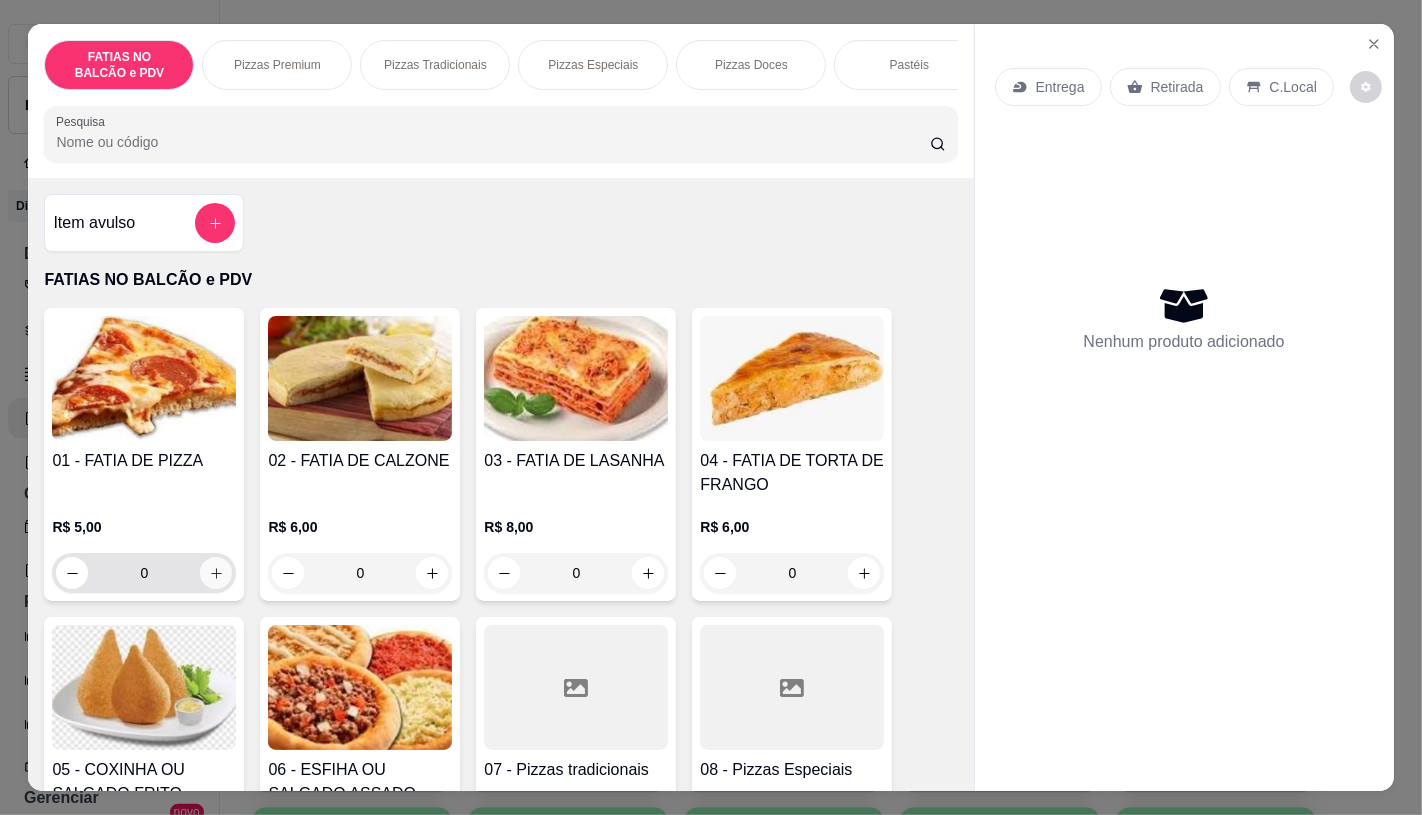 click at bounding box center [216, 573] 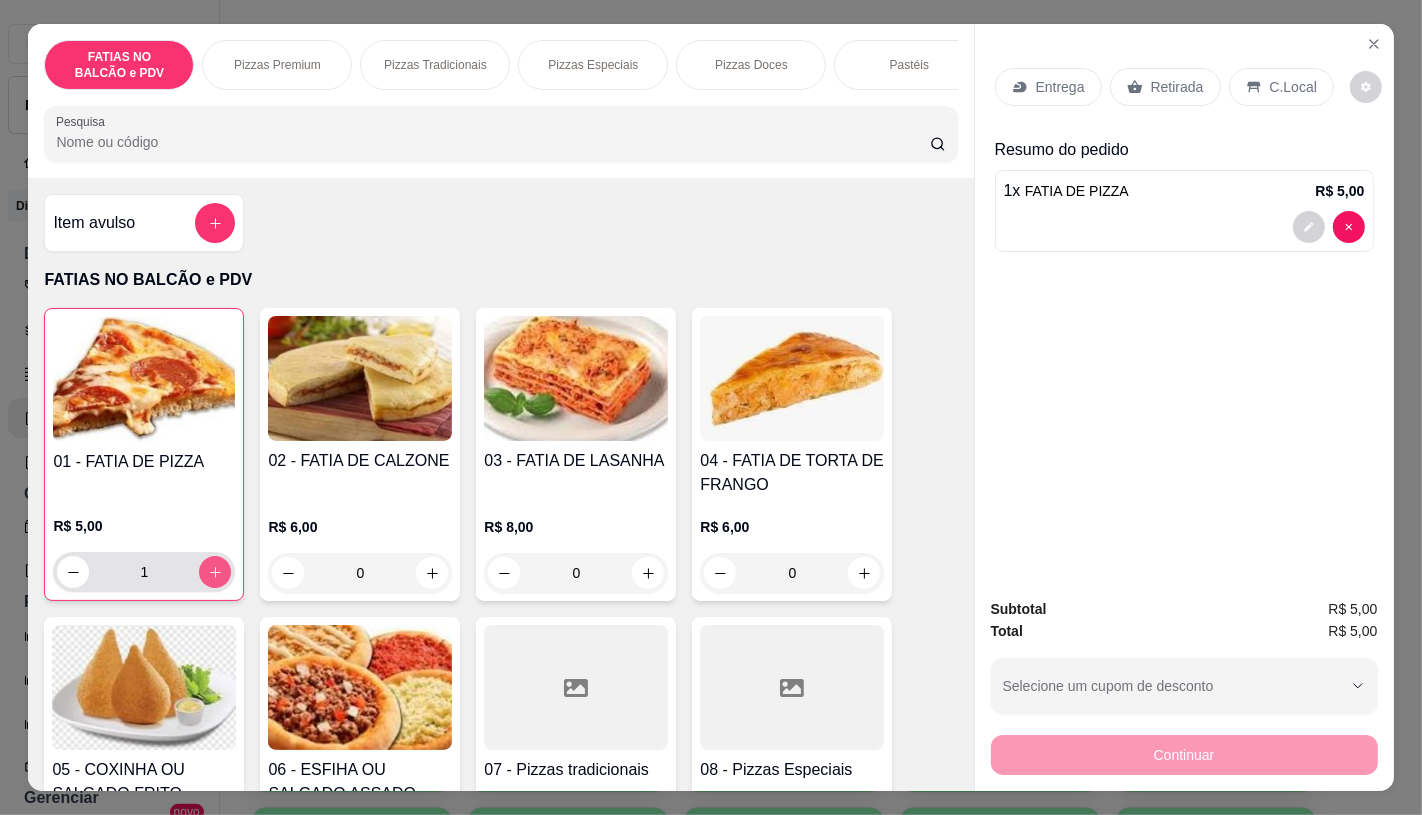 click at bounding box center [215, 572] 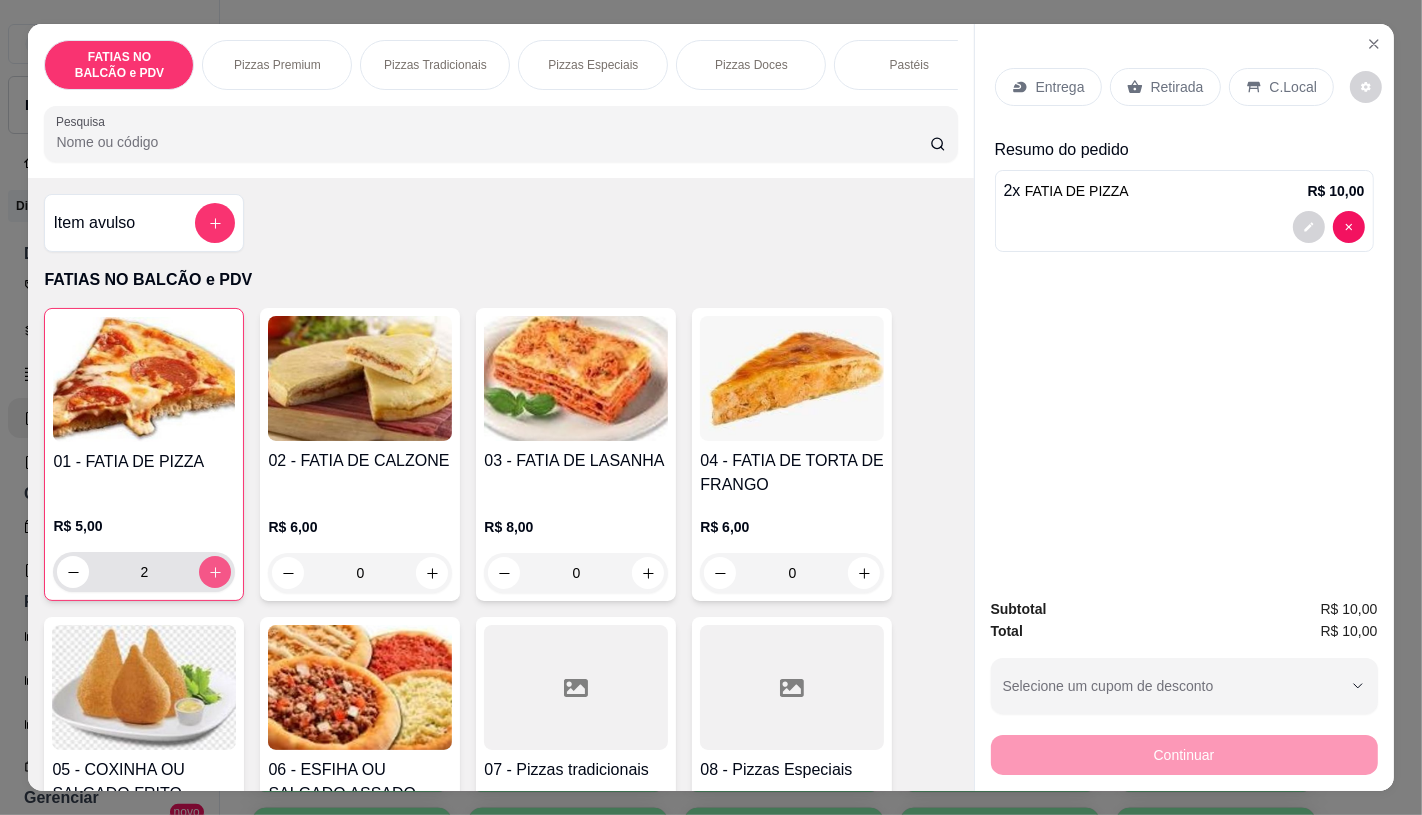 click at bounding box center [215, 572] 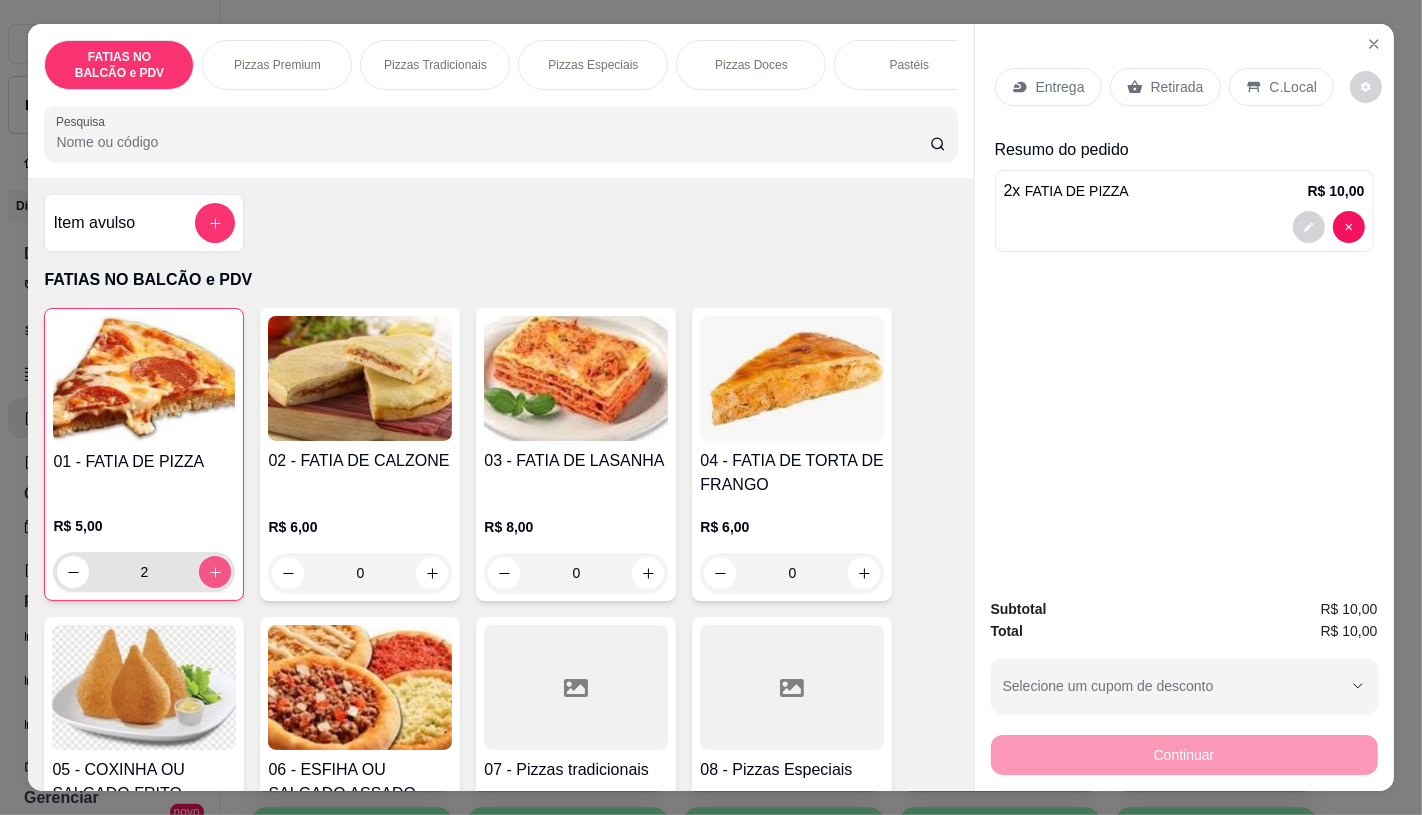 type on "3" 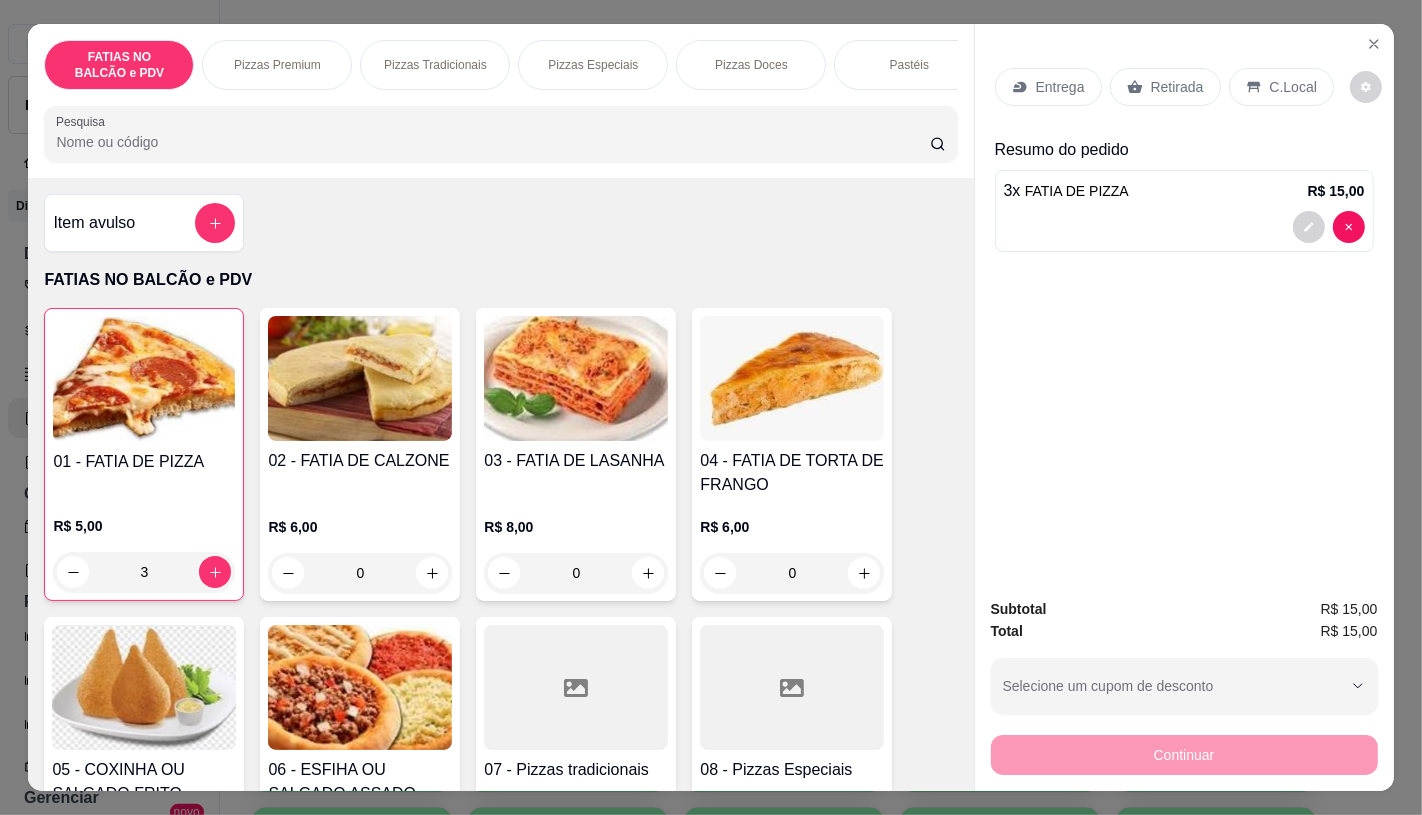 click on "C.Local" at bounding box center (1281, 87) 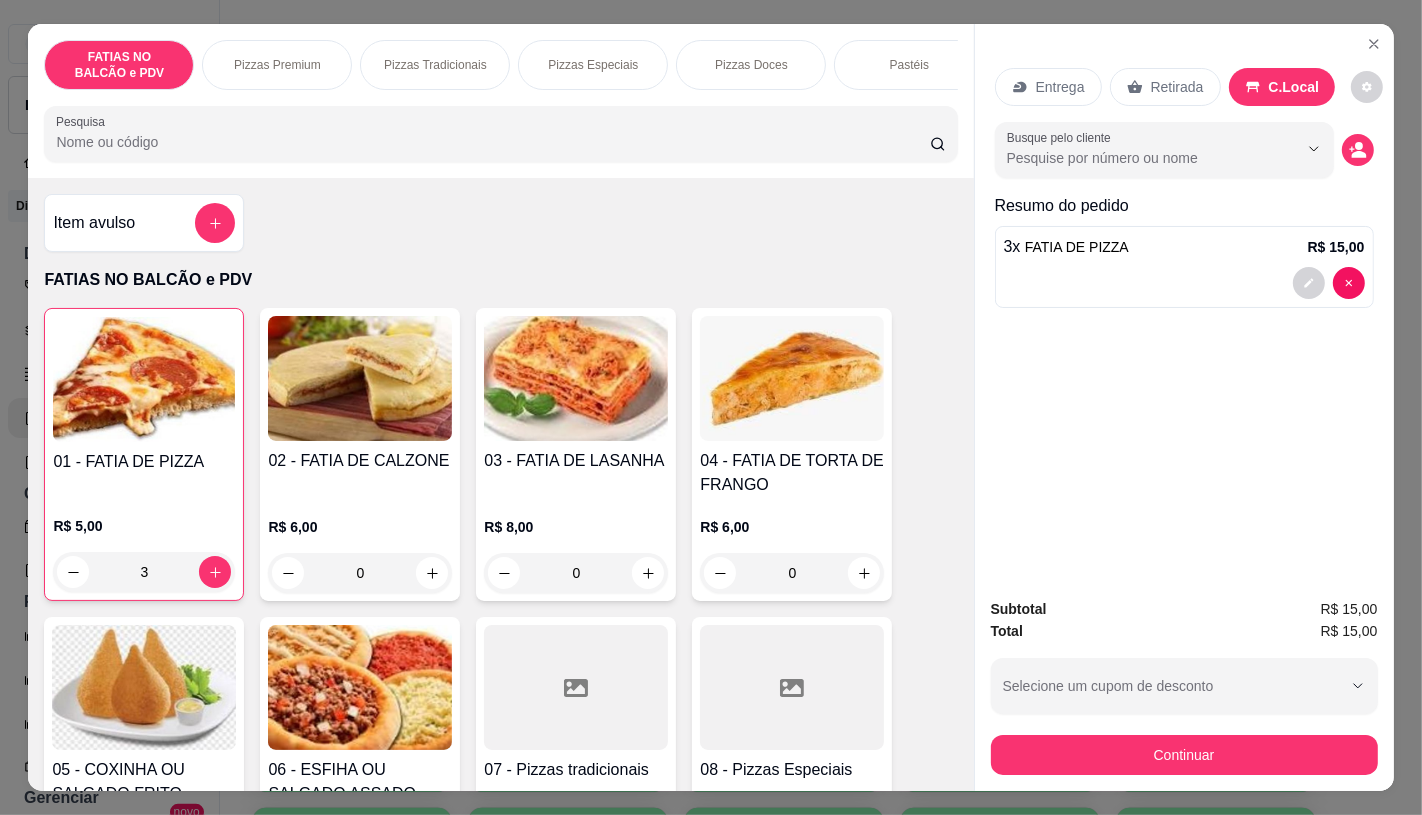 click on "Retirada" at bounding box center (1177, 87) 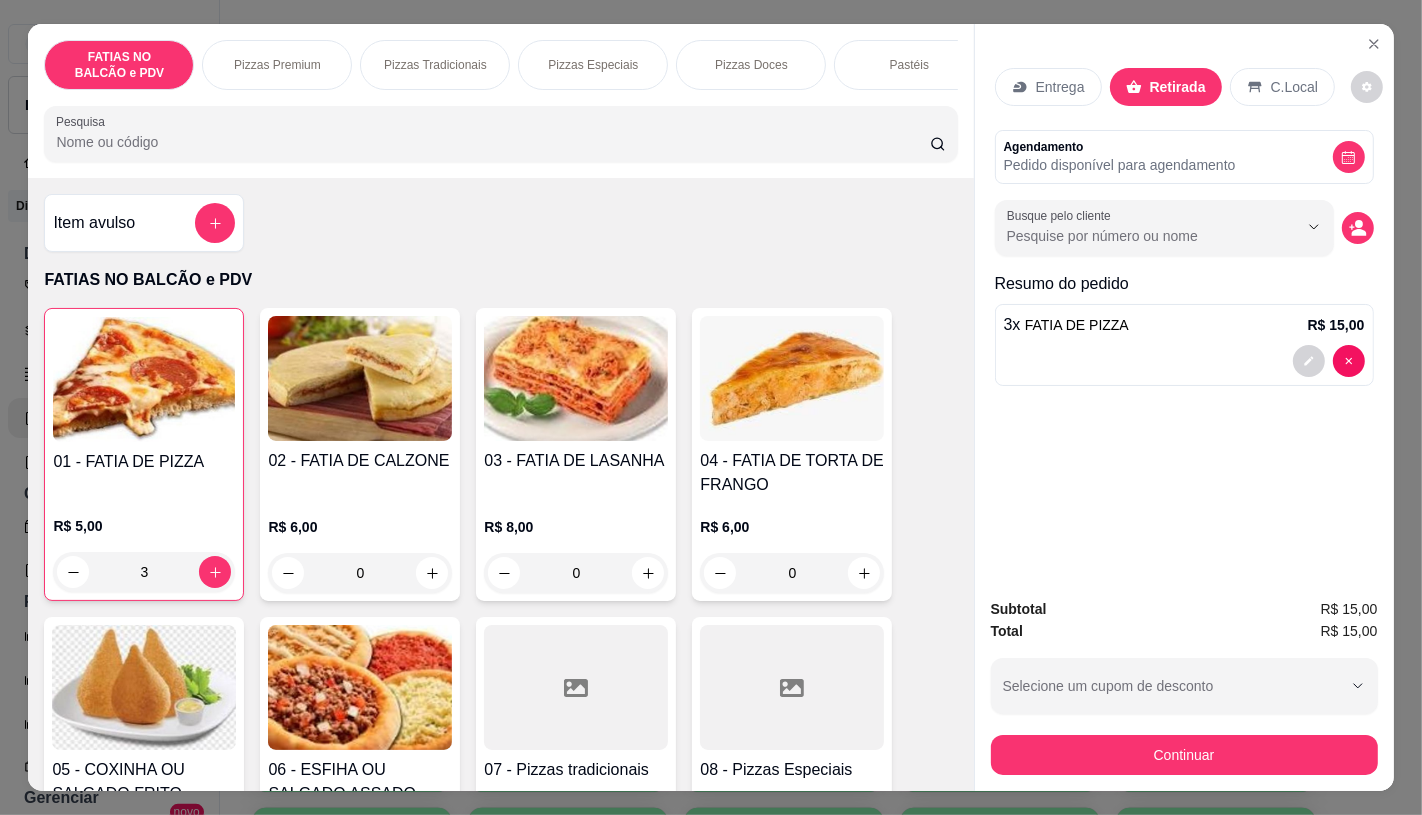 click on "Continuar" at bounding box center [1184, 755] 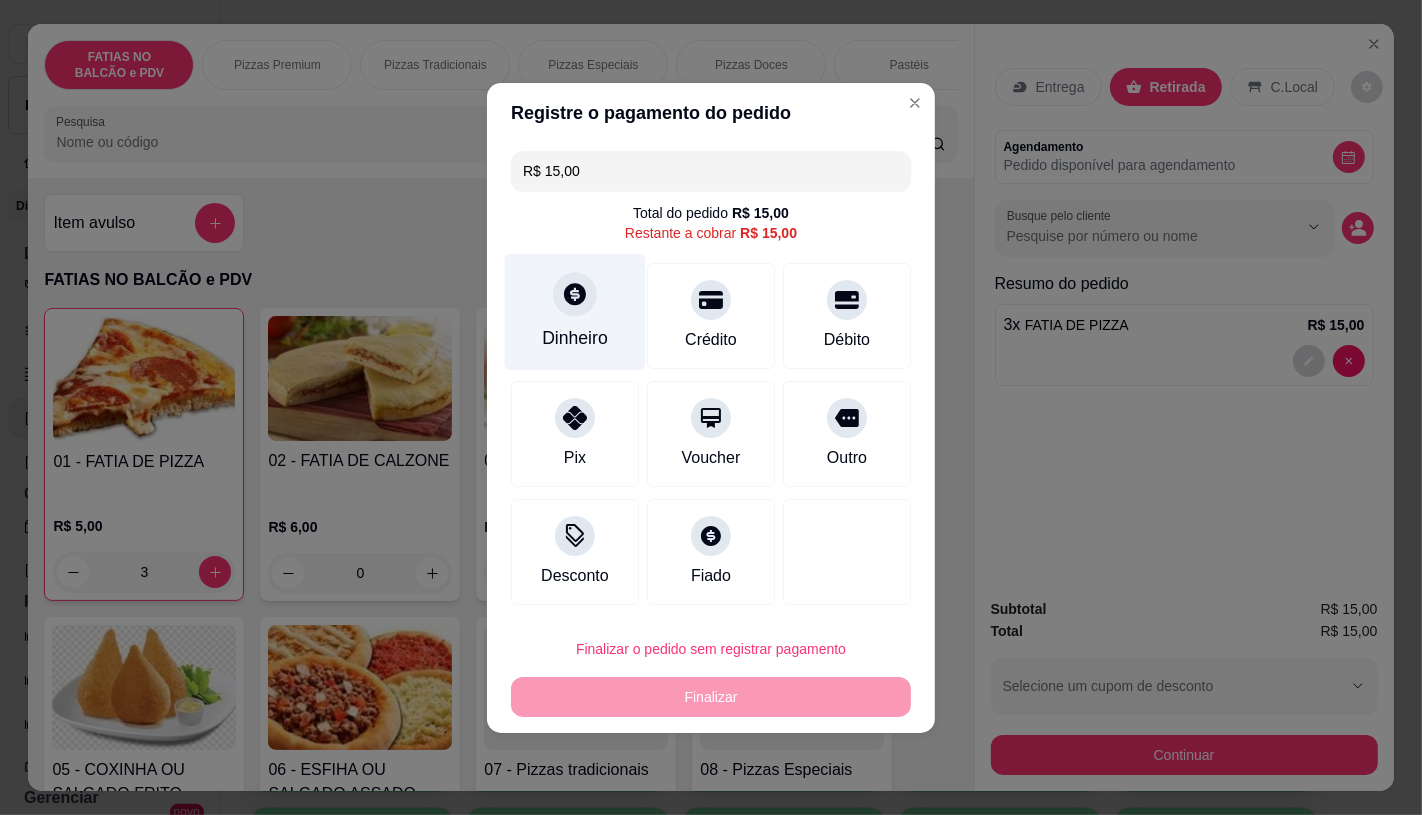 click on "Dinheiro" at bounding box center (575, 311) 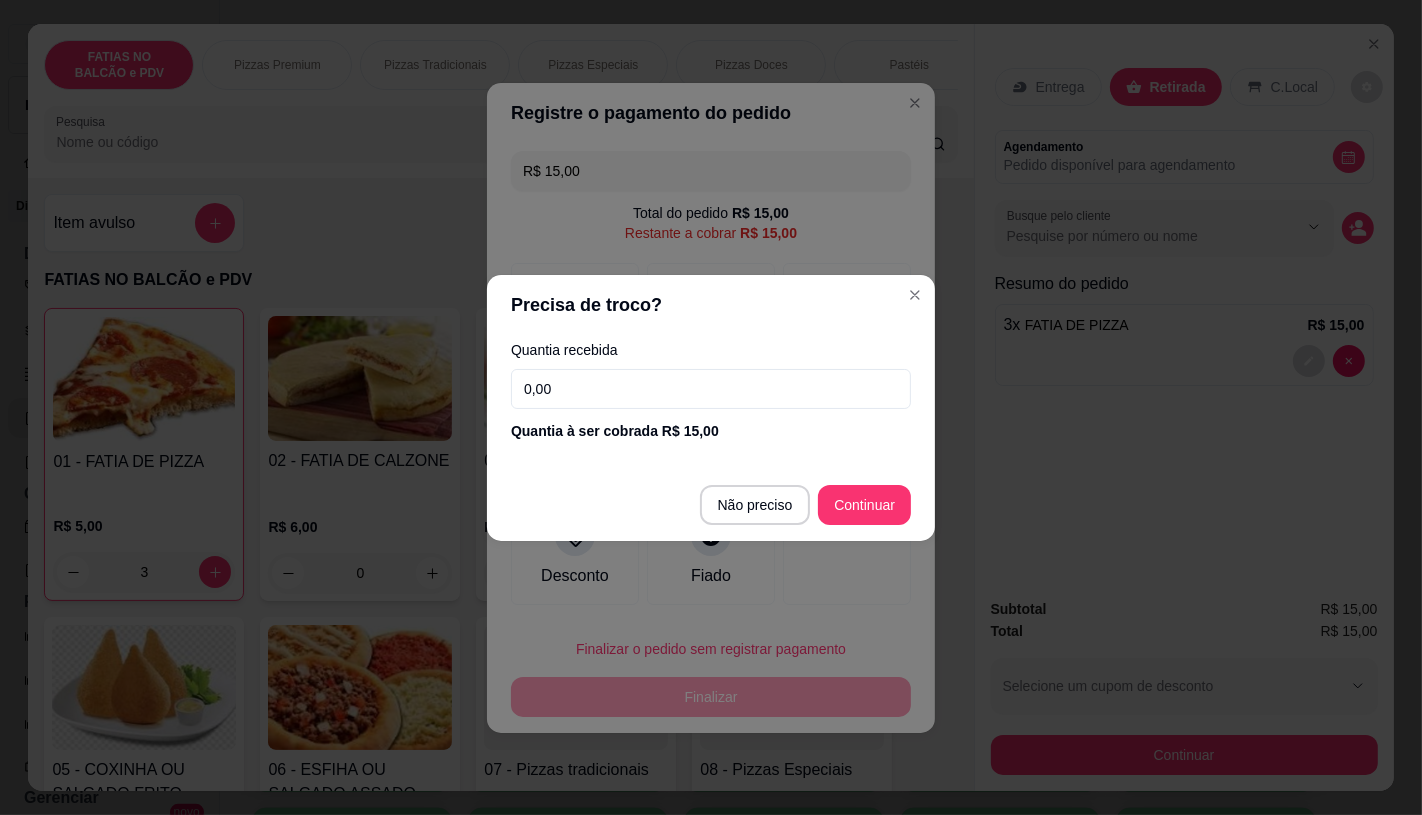 click on "Não preciso Continuar" at bounding box center [711, 505] 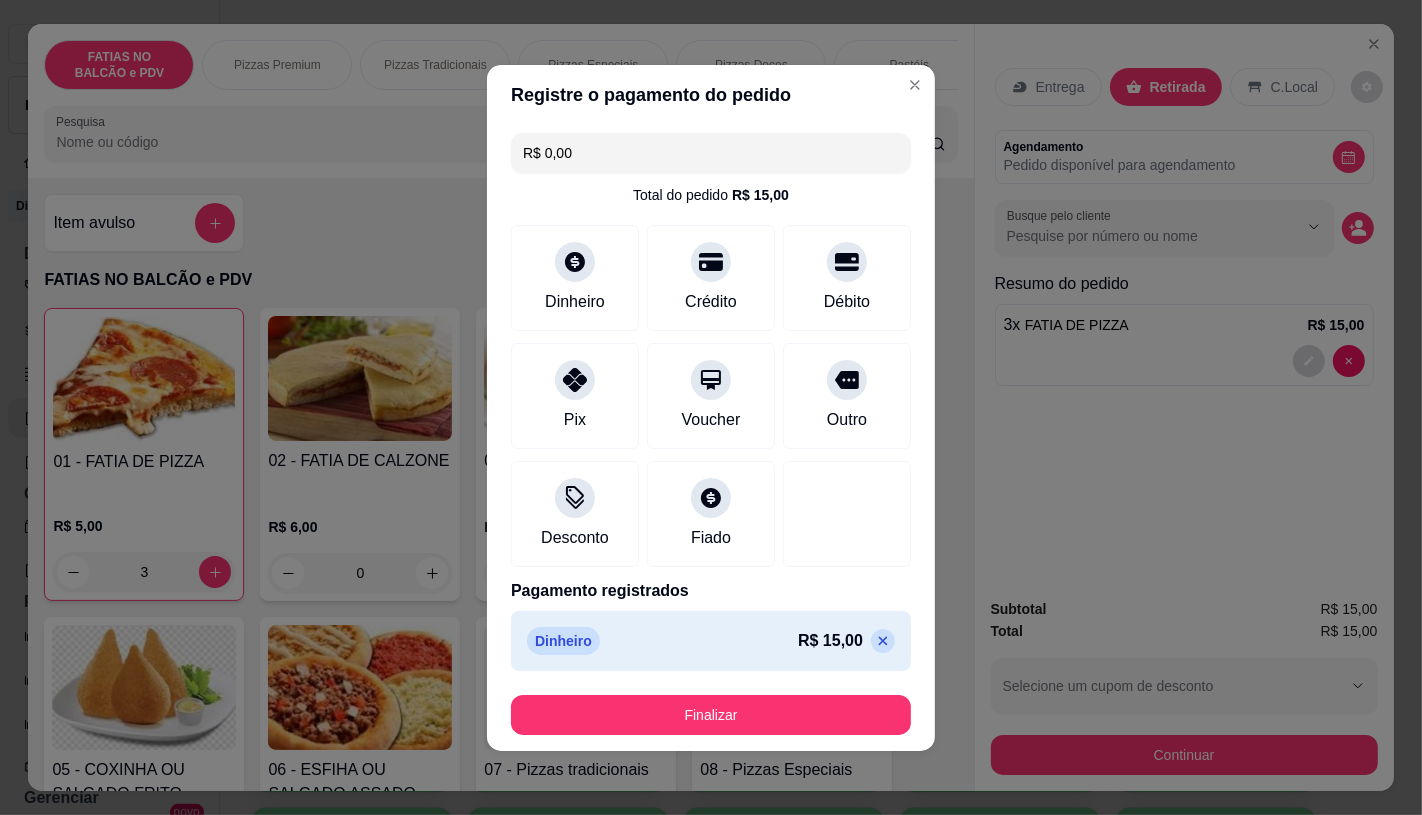 type on "R$ 0,00" 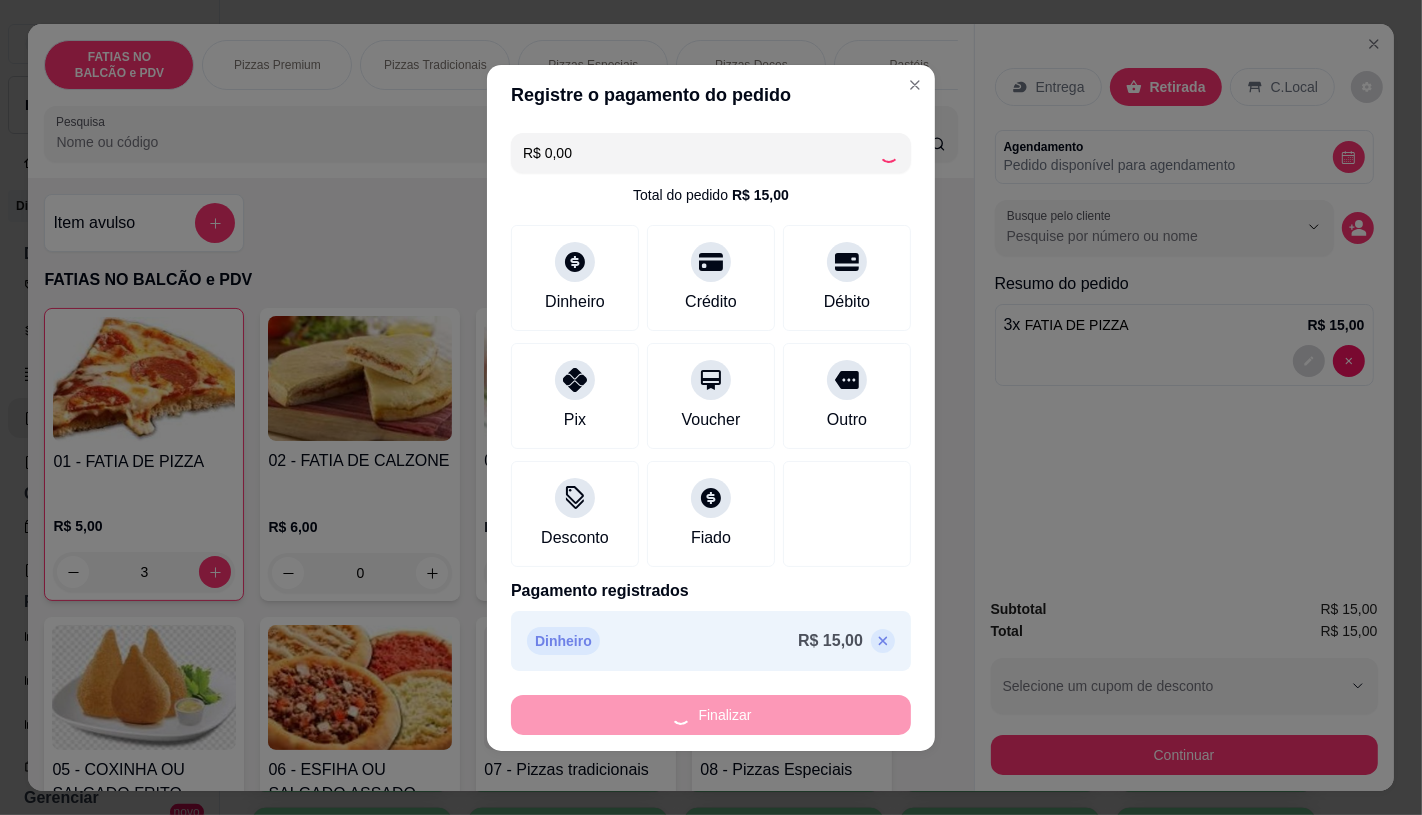 type on "0" 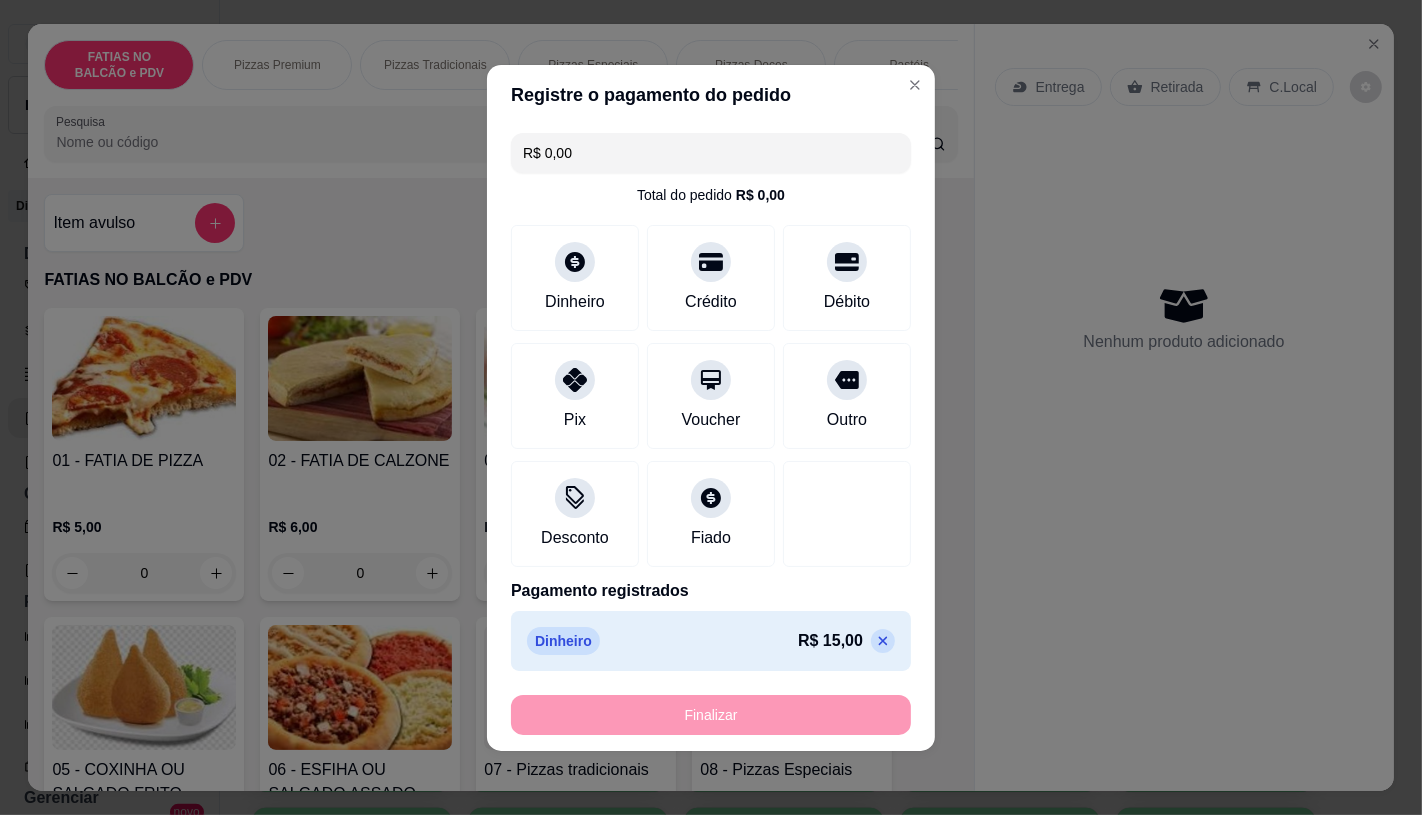 type on "-R$ 15,00" 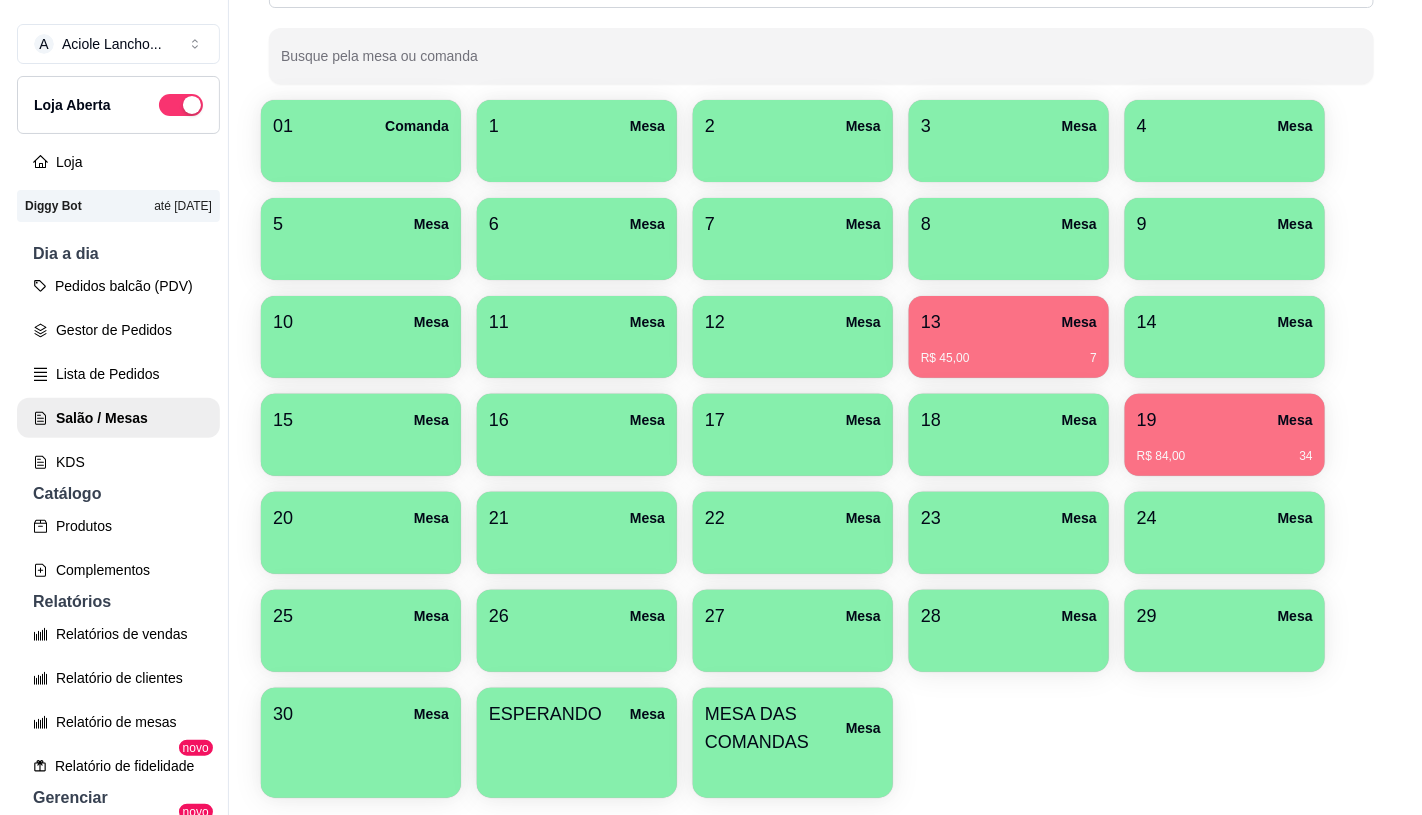 scroll, scrollTop: 222, scrollLeft: 0, axis: vertical 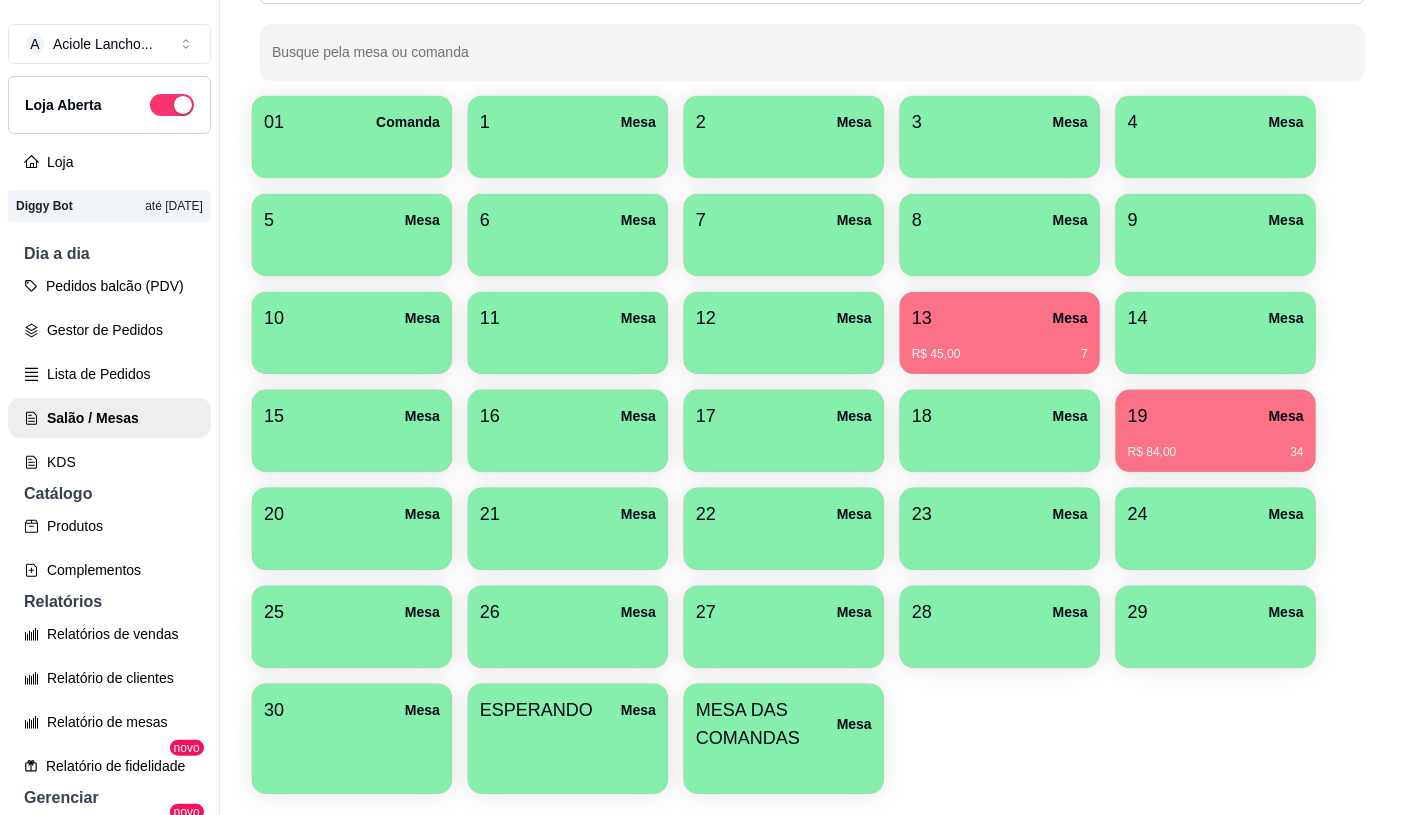 click at bounding box center (784, 767) 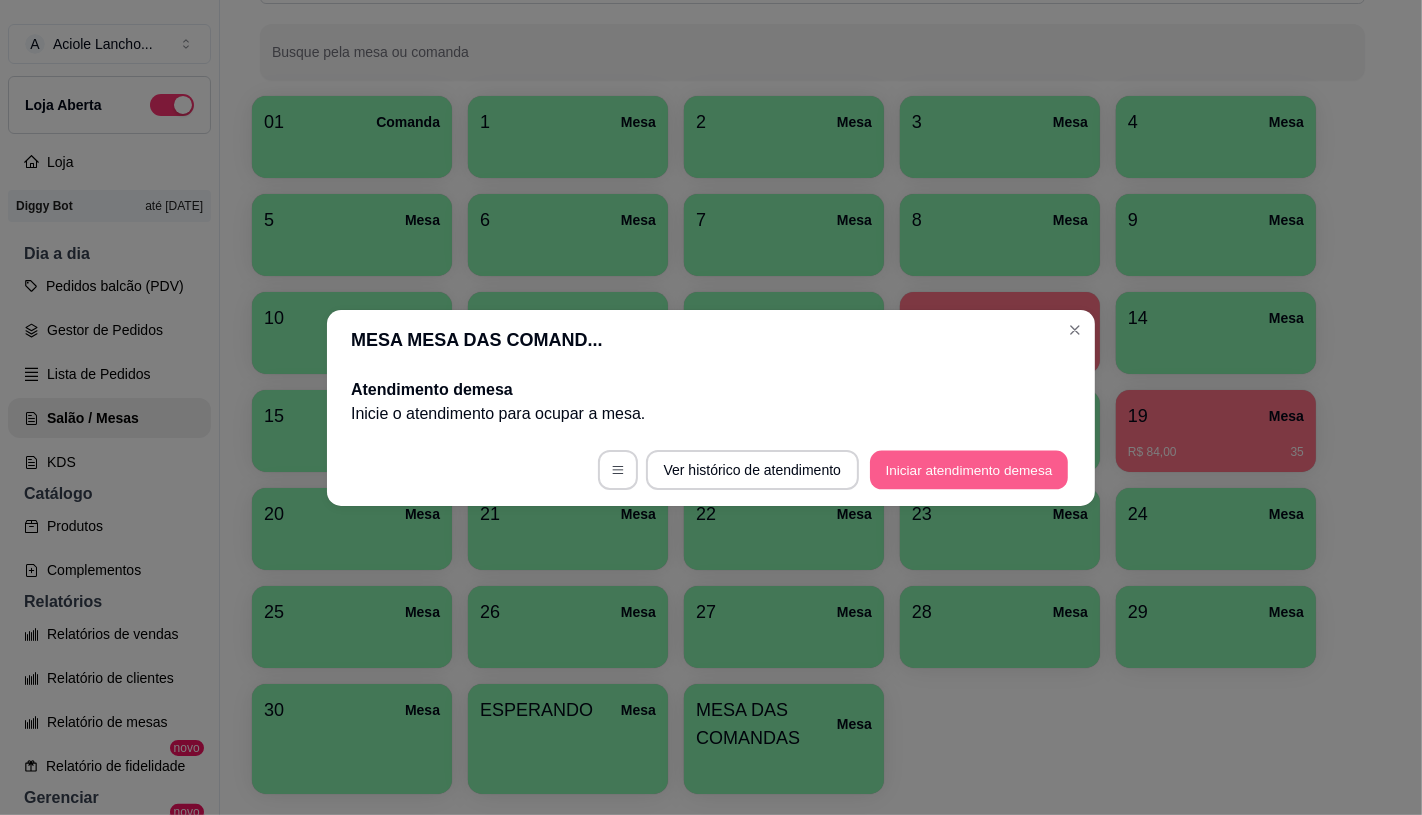 click on "Iniciar atendimento de  mesa" at bounding box center [969, 469] 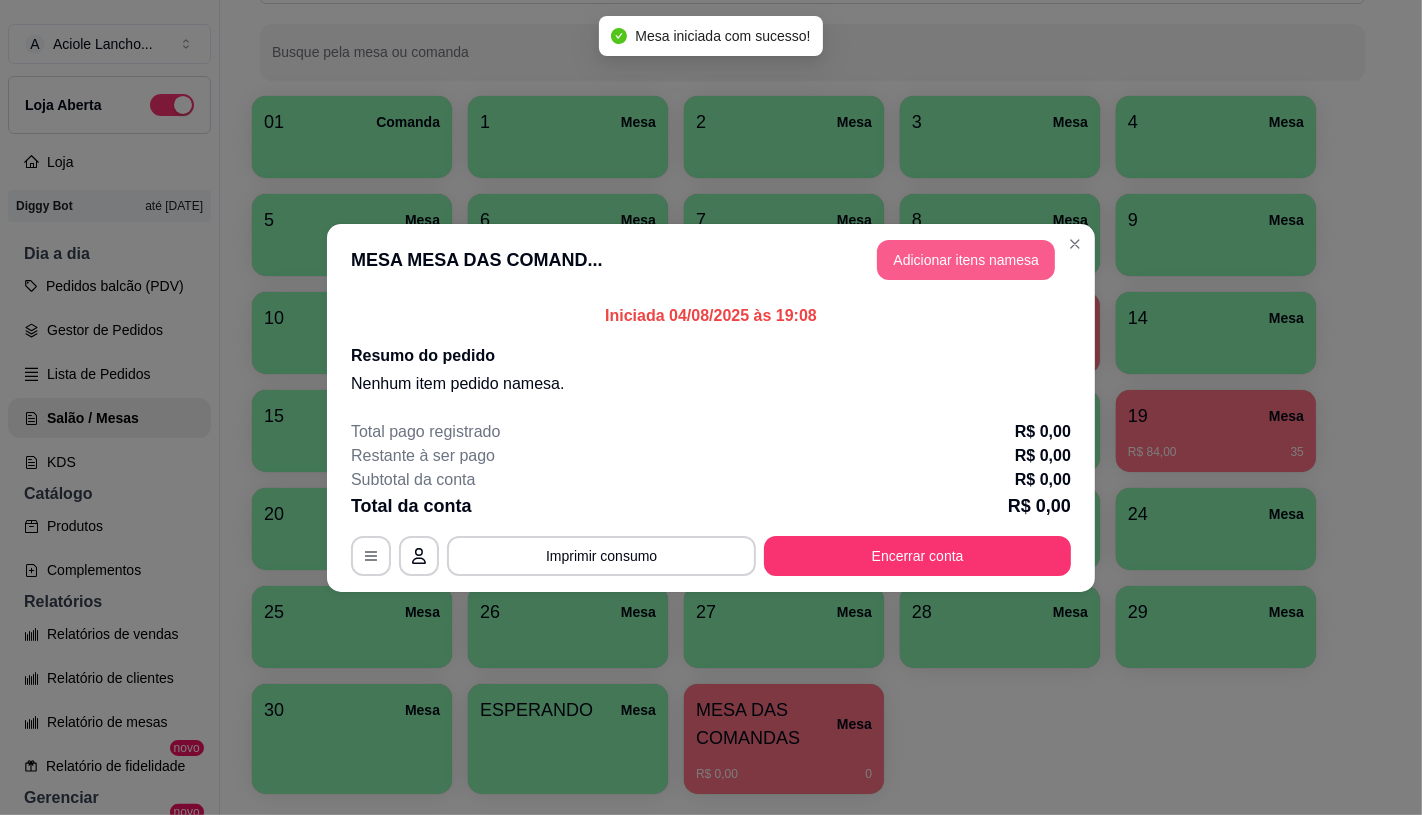 click on "Adicionar itens na  mesa" at bounding box center [966, 260] 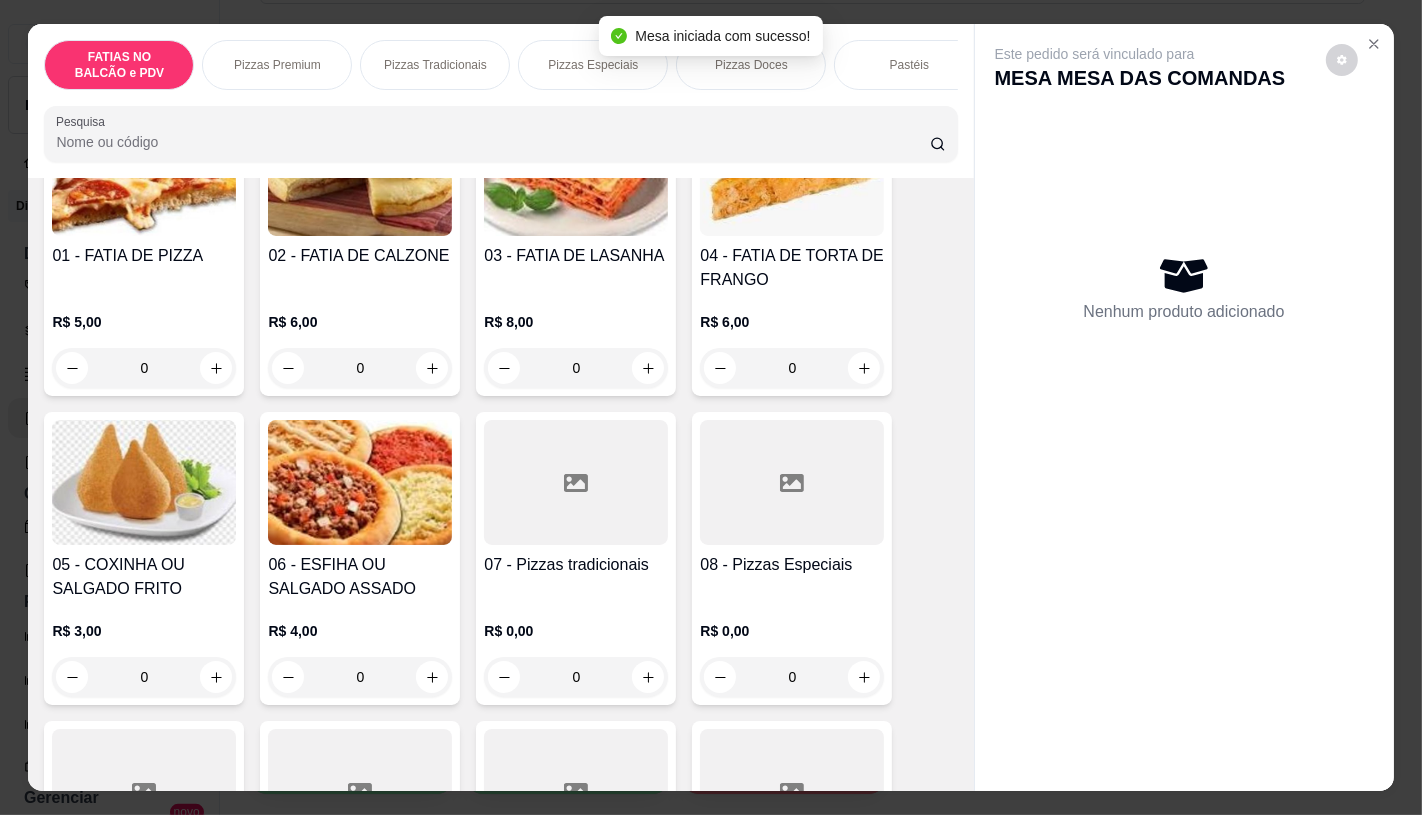 scroll, scrollTop: 222, scrollLeft: 0, axis: vertical 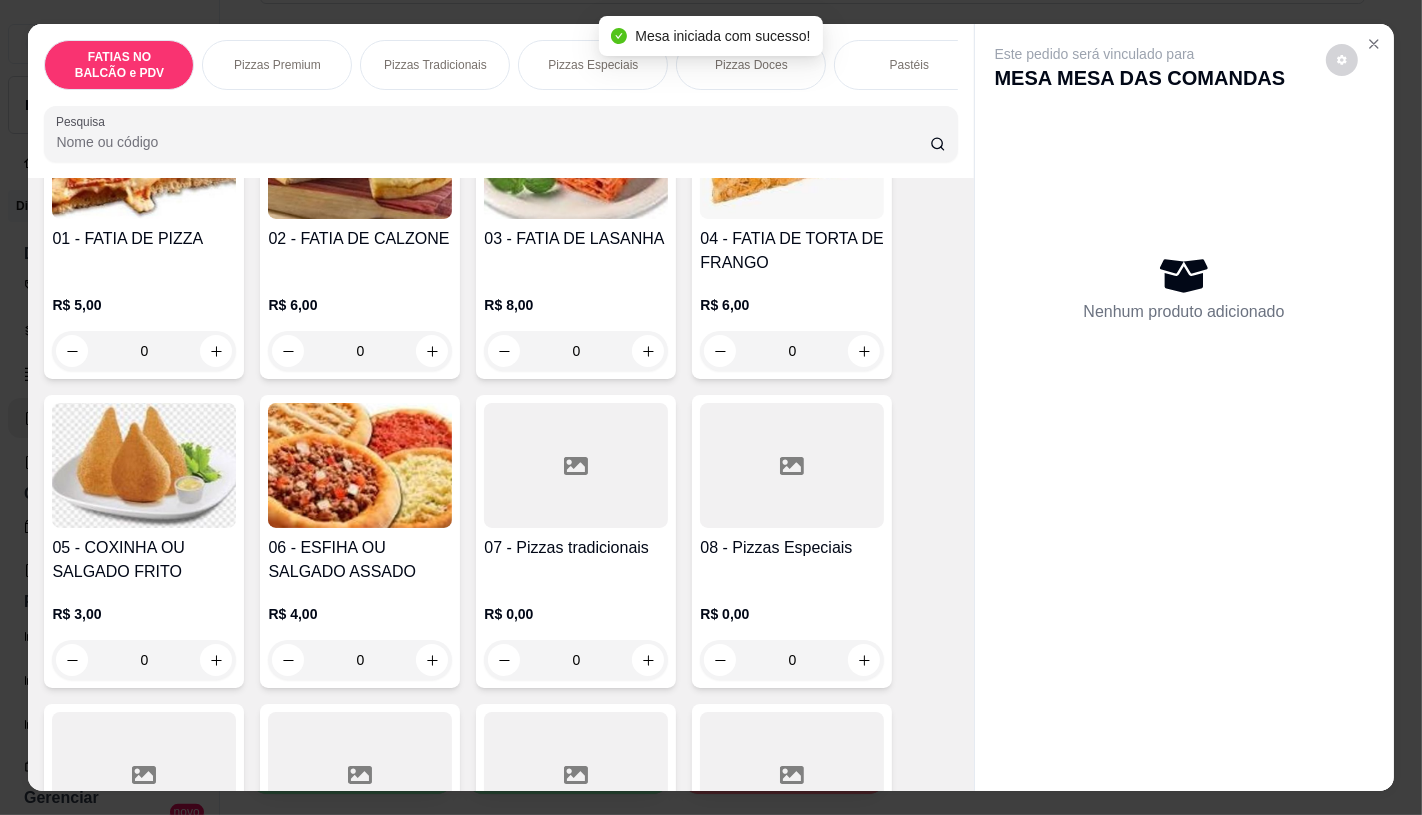 click at bounding box center (576, 465) 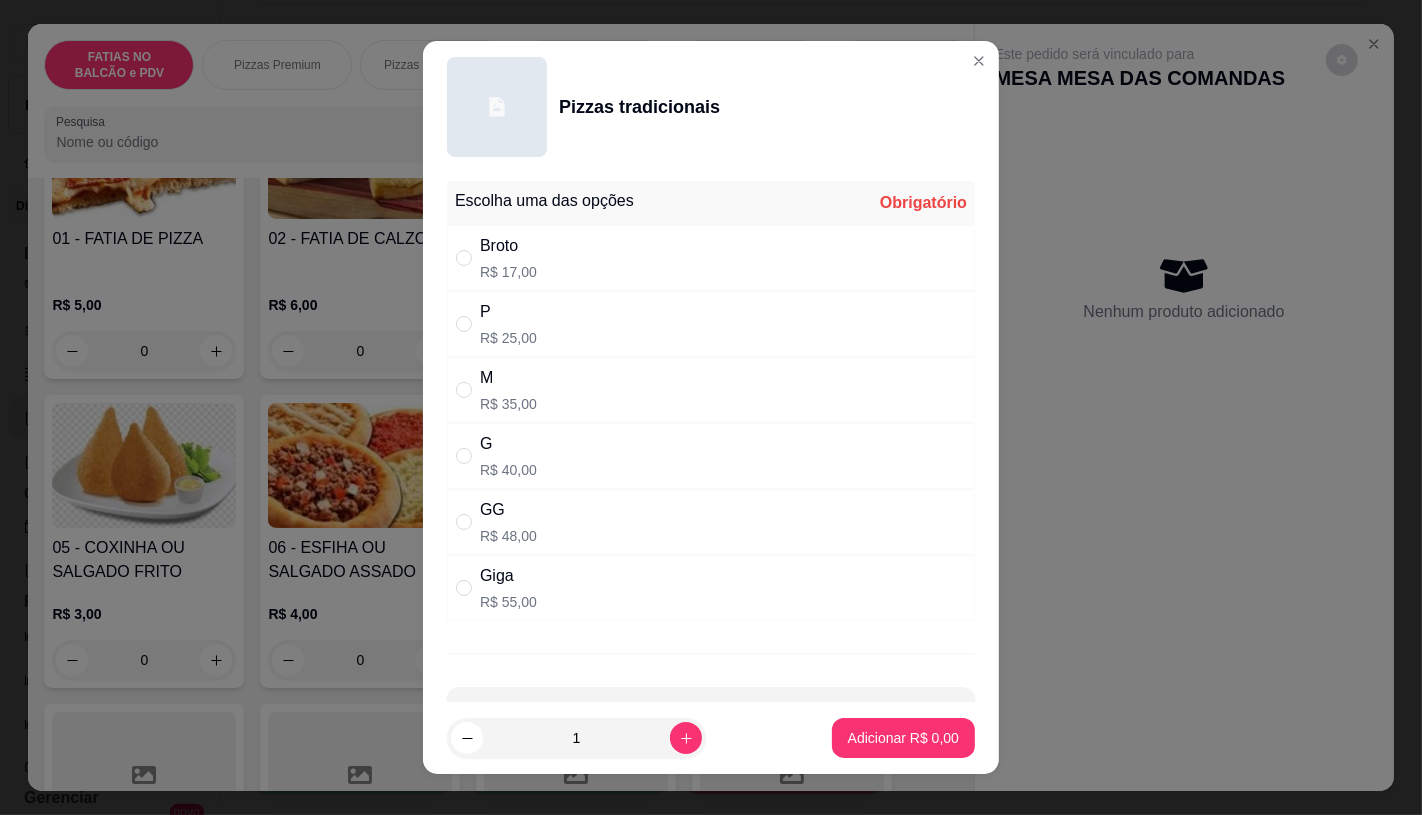 click on "G R$ 40,00" at bounding box center (711, 456) 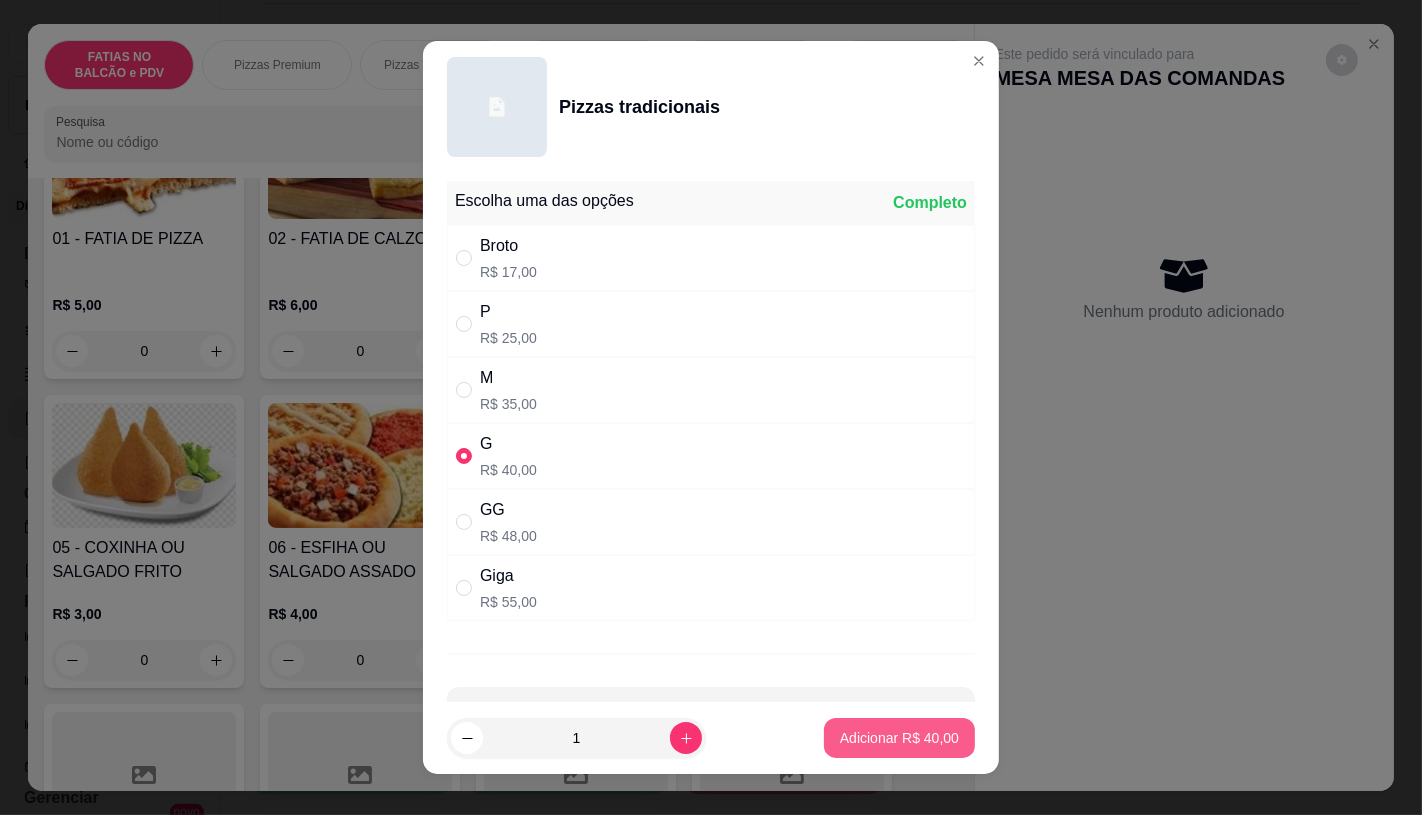 click on "Adicionar   R$ 40,00" at bounding box center [899, 738] 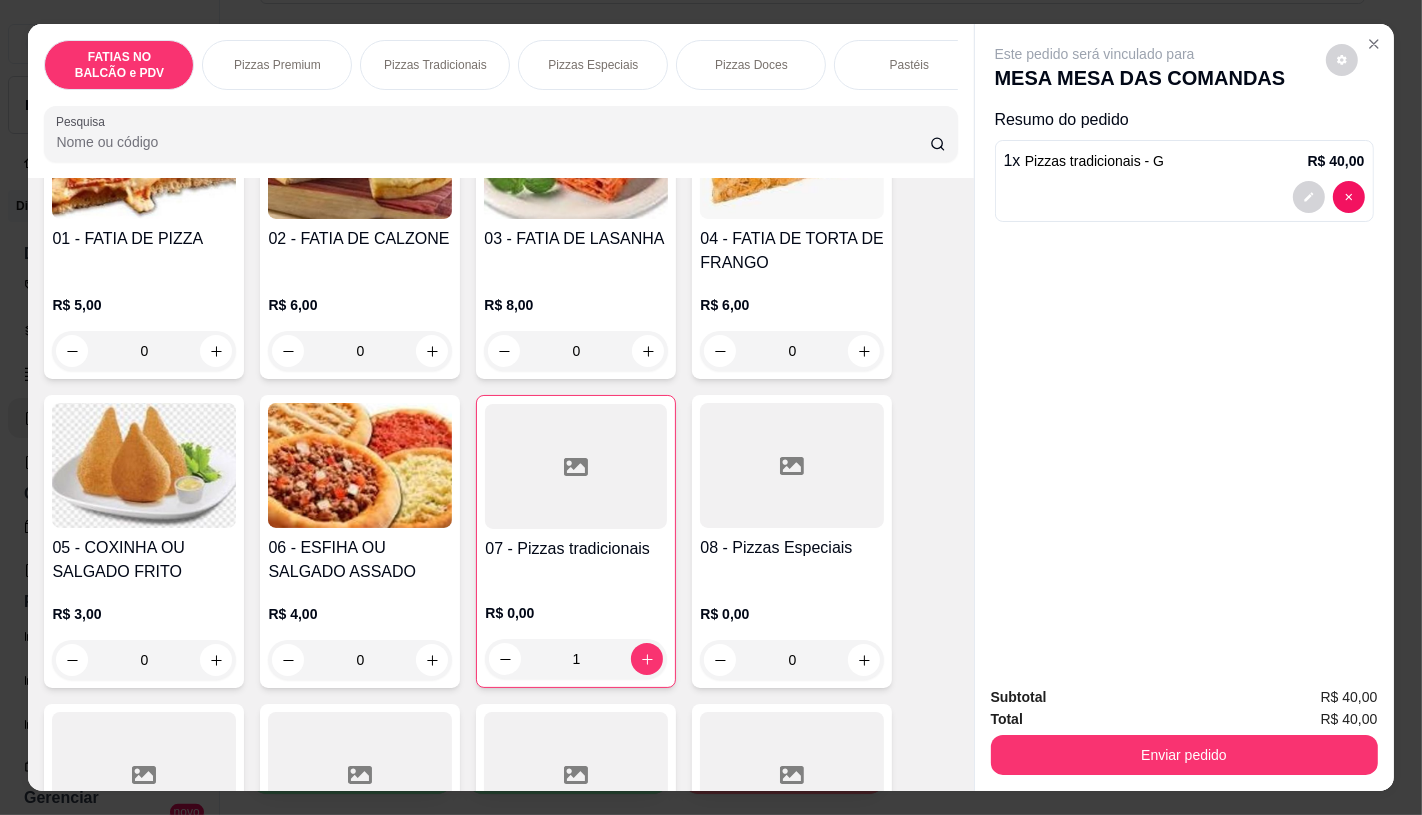 click at bounding box center (792, 465) 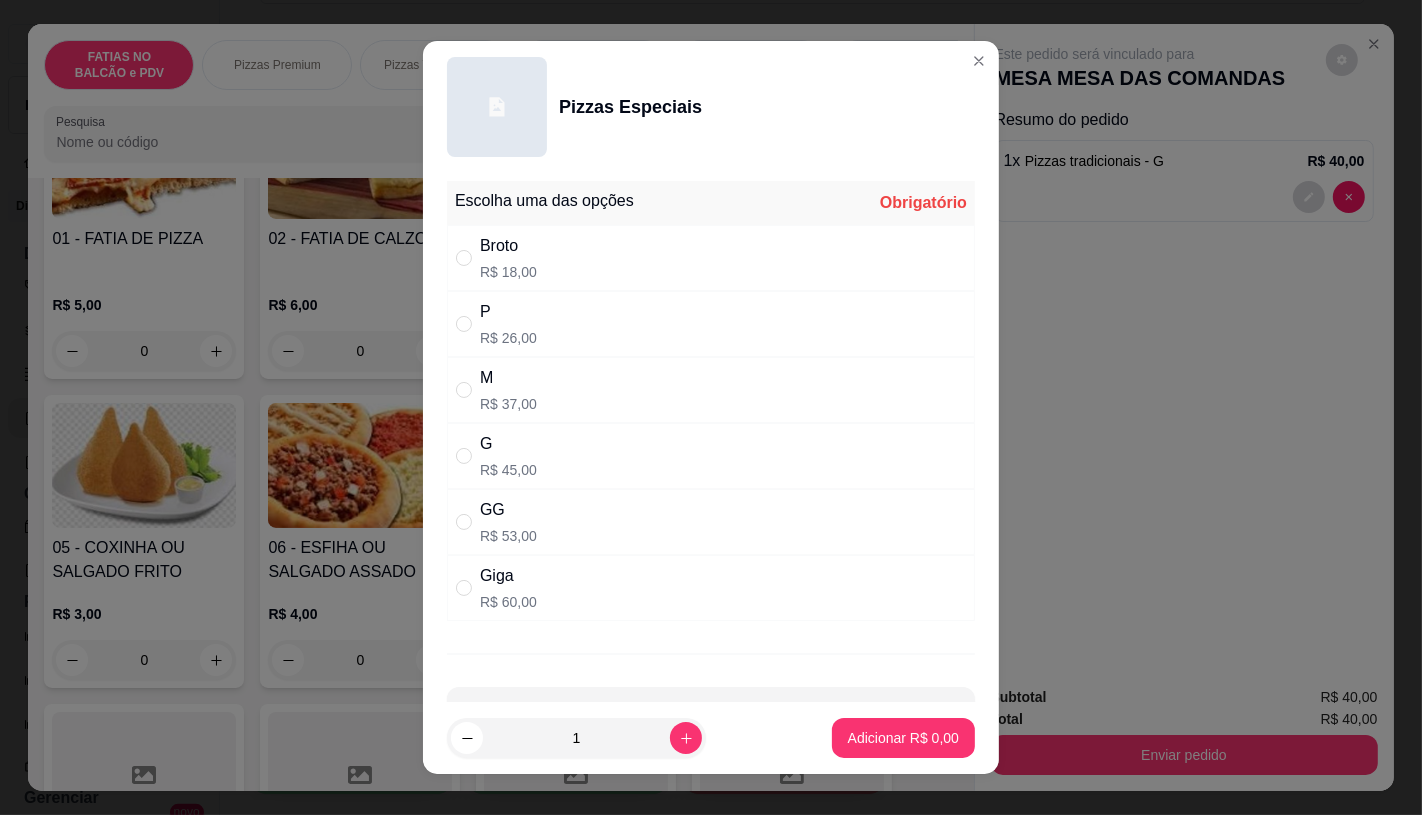 click on "R$ 53,00" at bounding box center [508, 536] 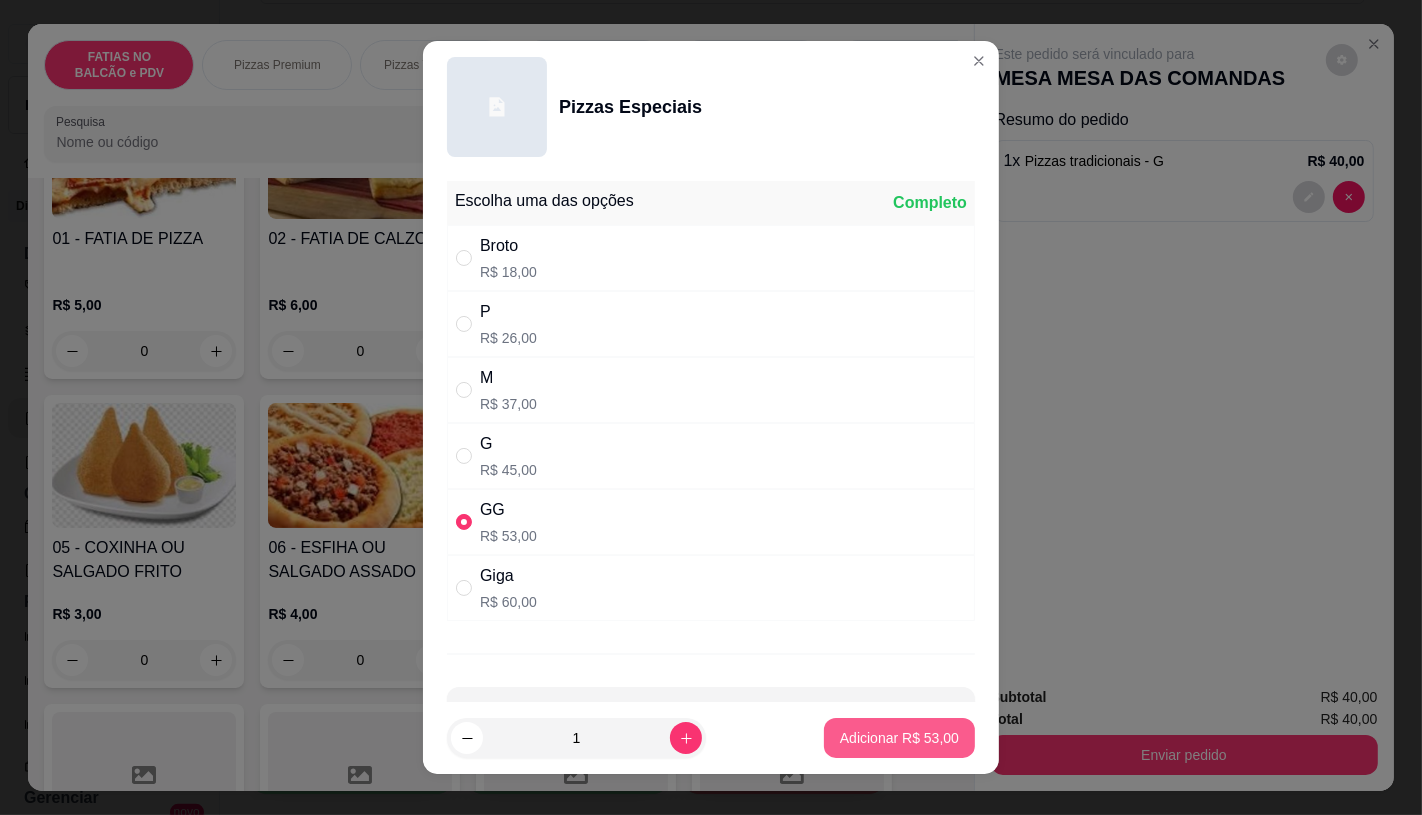 click on "Adicionar   R$ 53,00" at bounding box center (899, 738) 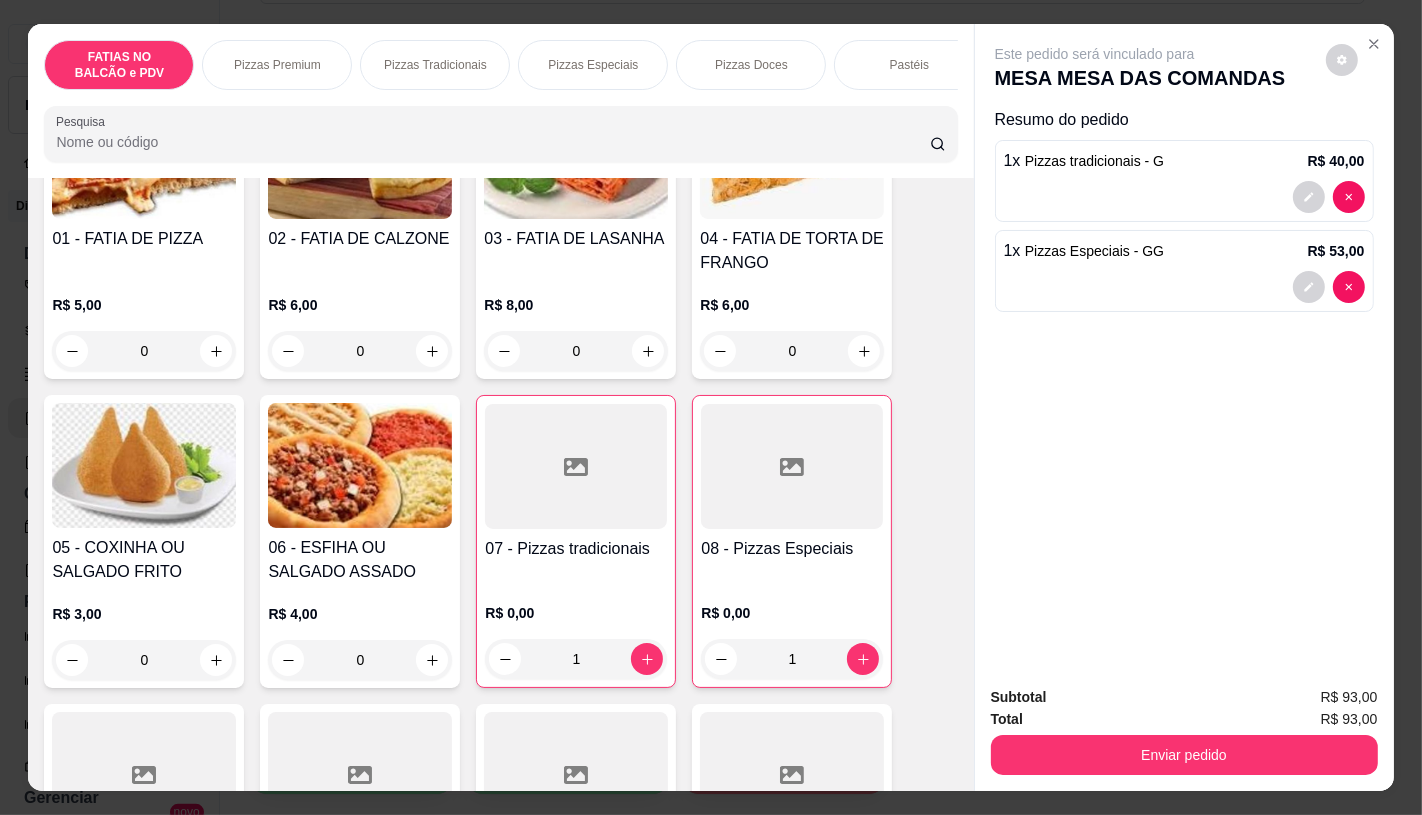 scroll, scrollTop: 444, scrollLeft: 0, axis: vertical 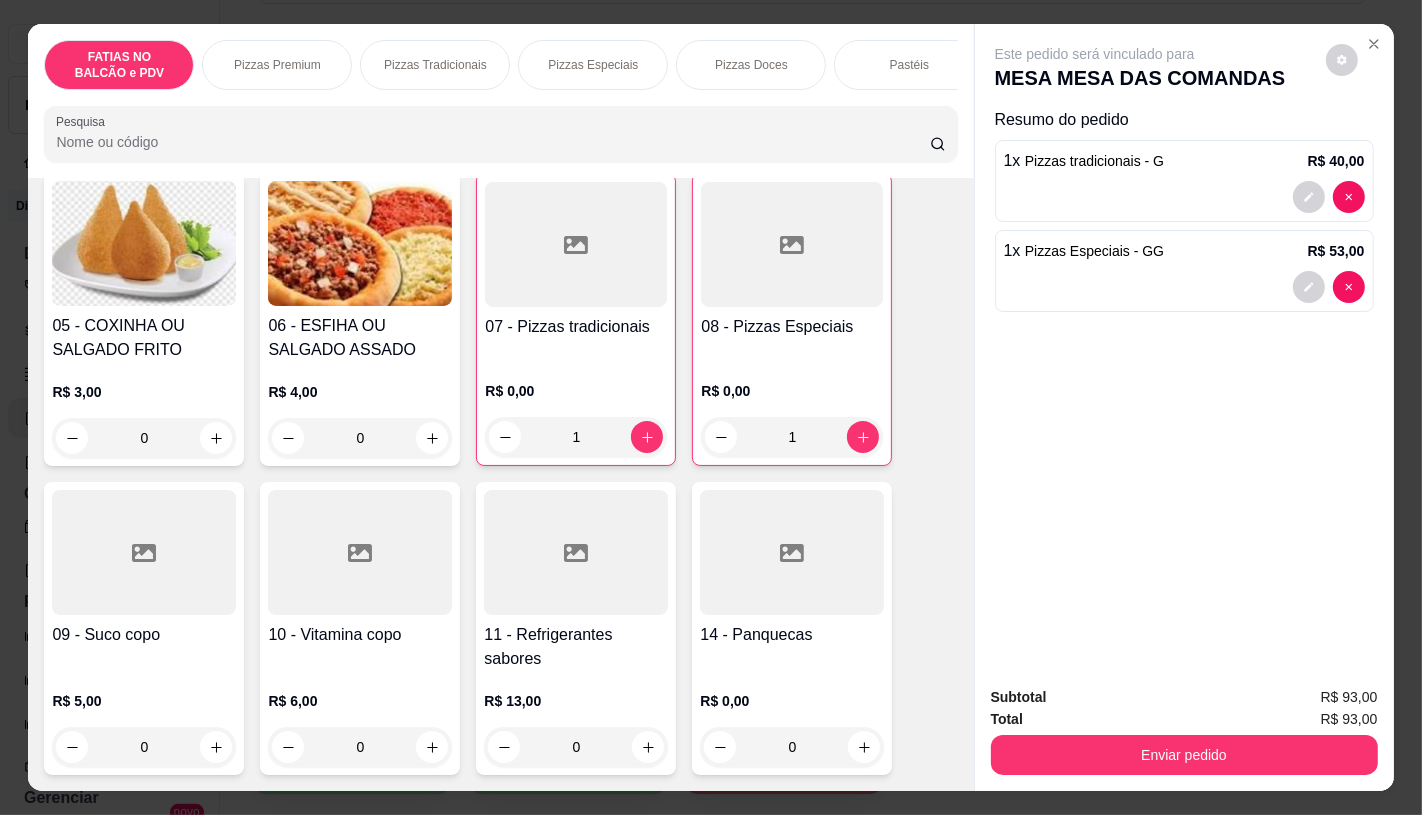 click at bounding box center (576, 552) 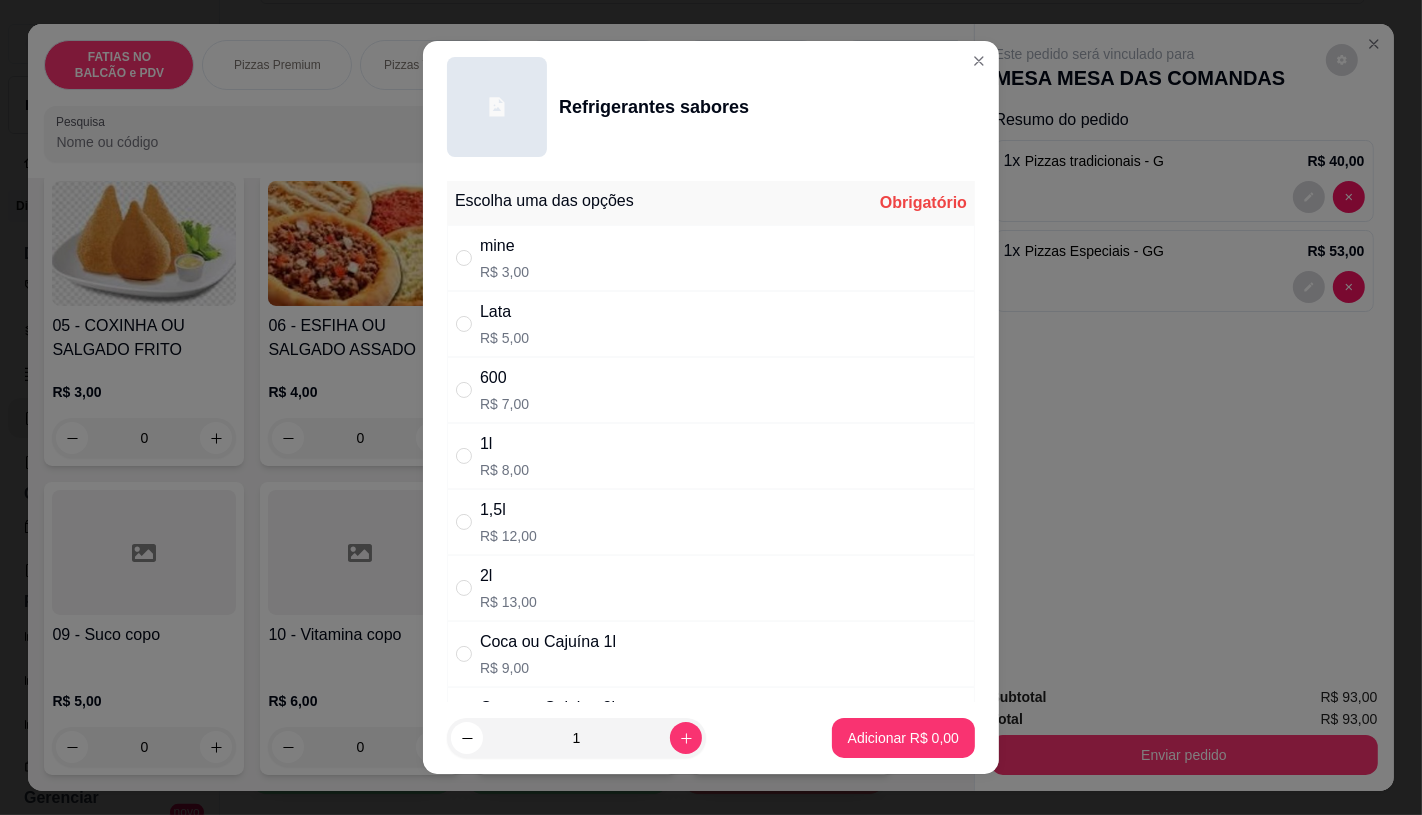 scroll, scrollTop: 111, scrollLeft: 0, axis: vertical 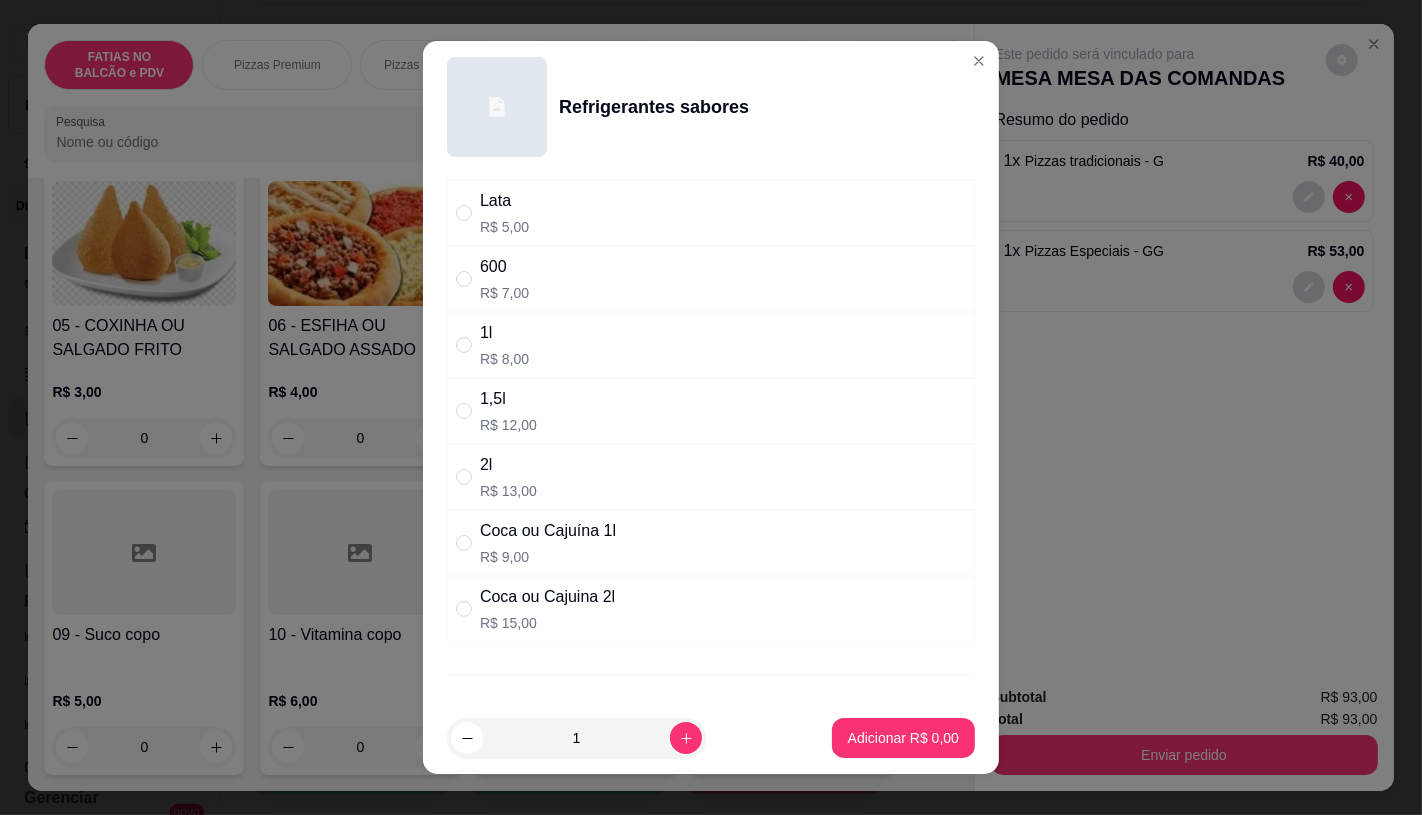 click on "2l R$ 13,00" at bounding box center [711, 477] 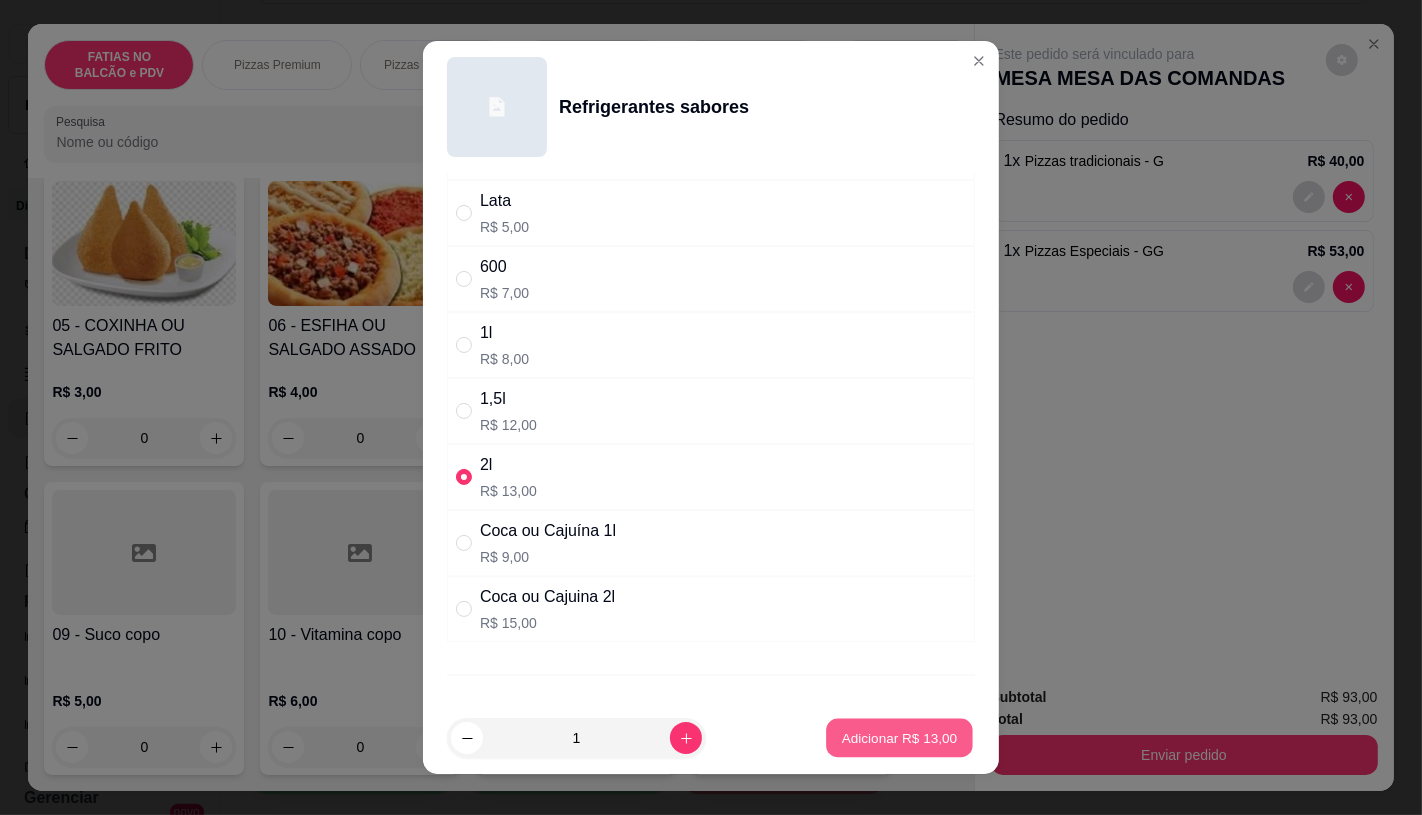 click on "Adicionar   R$ 13,00" at bounding box center (899, 738) 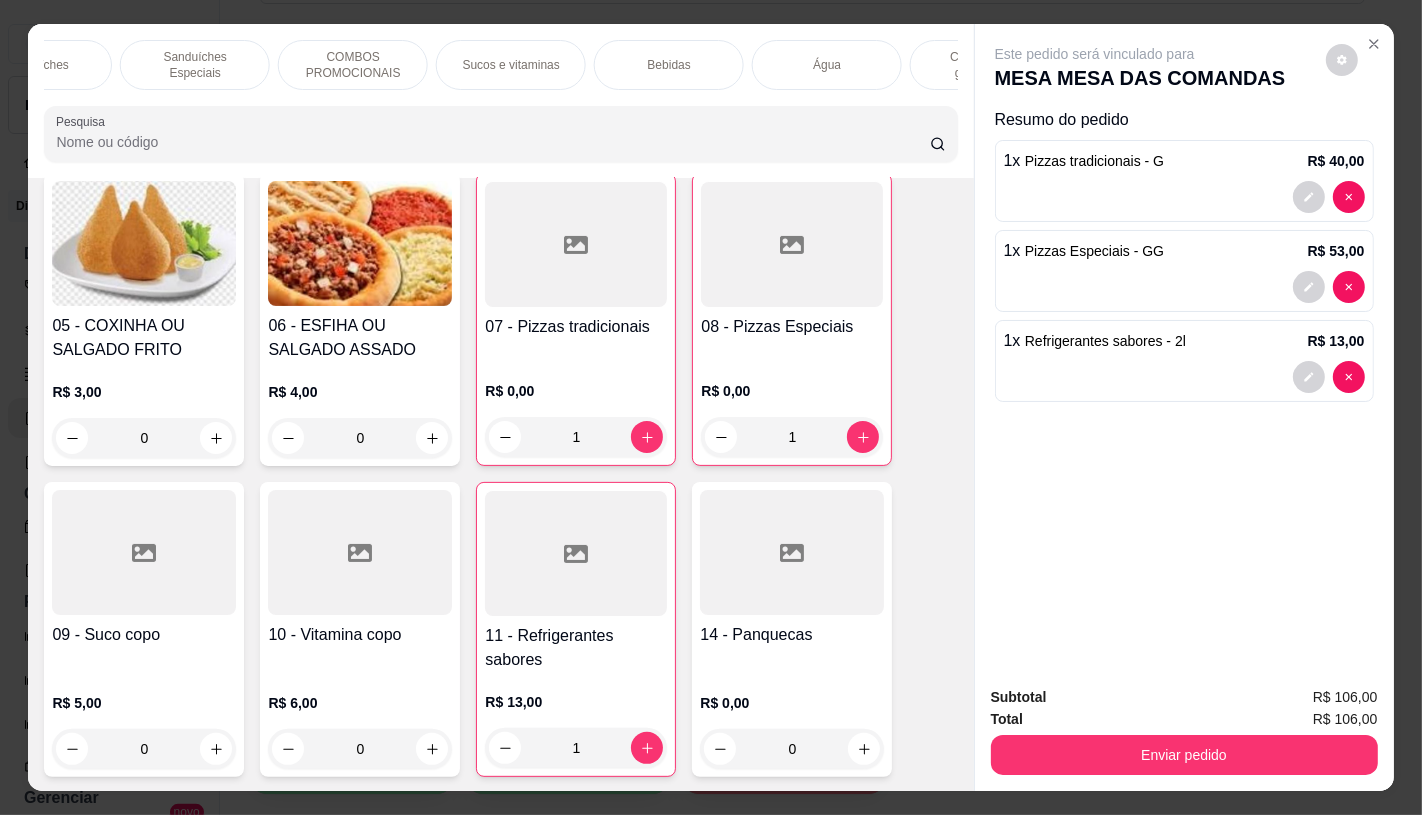 scroll, scrollTop: 0, scrollLeft: 2080, axis: horizontal 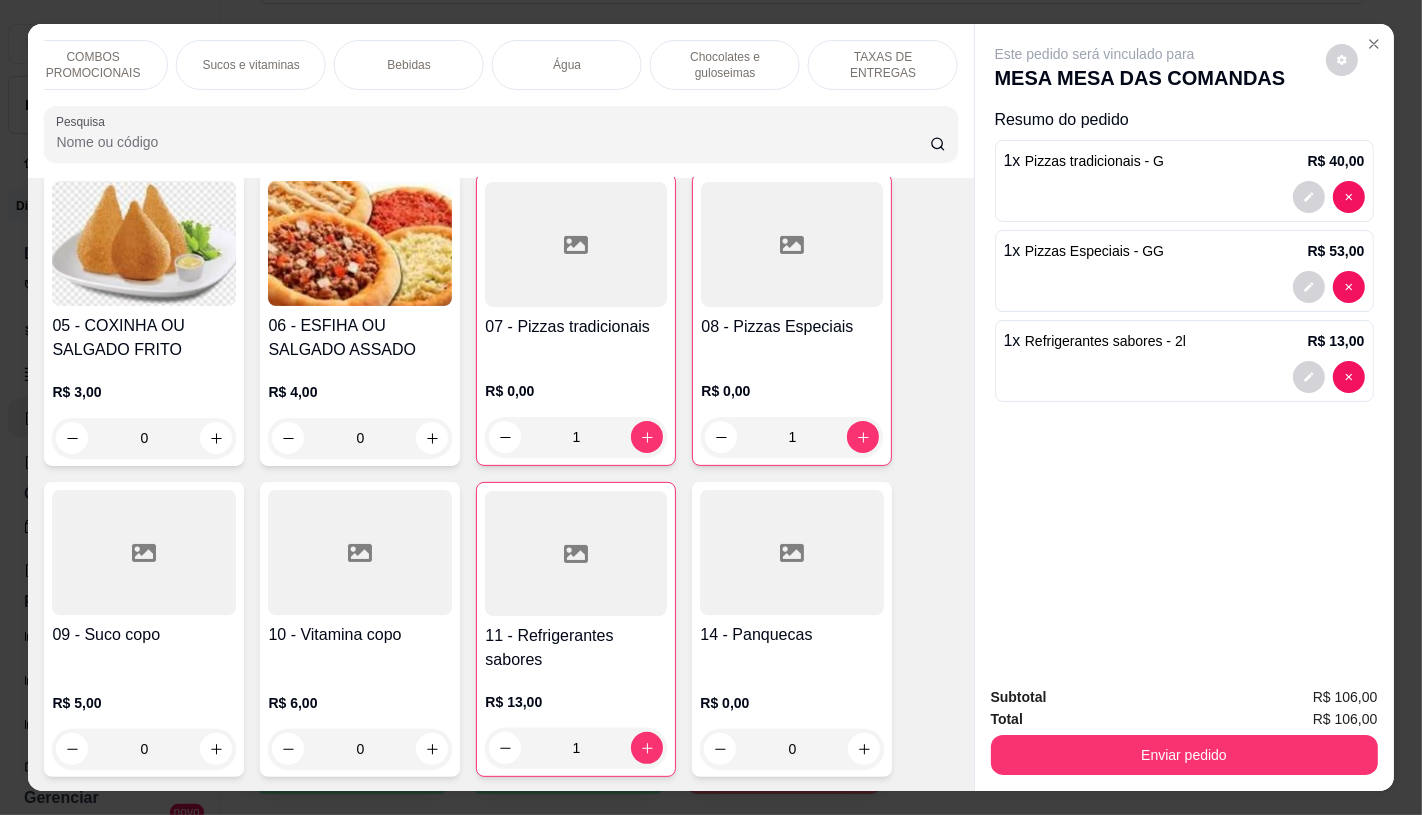click on "TAXAS DE ENTREGAS" at bounding box center (883, 65) 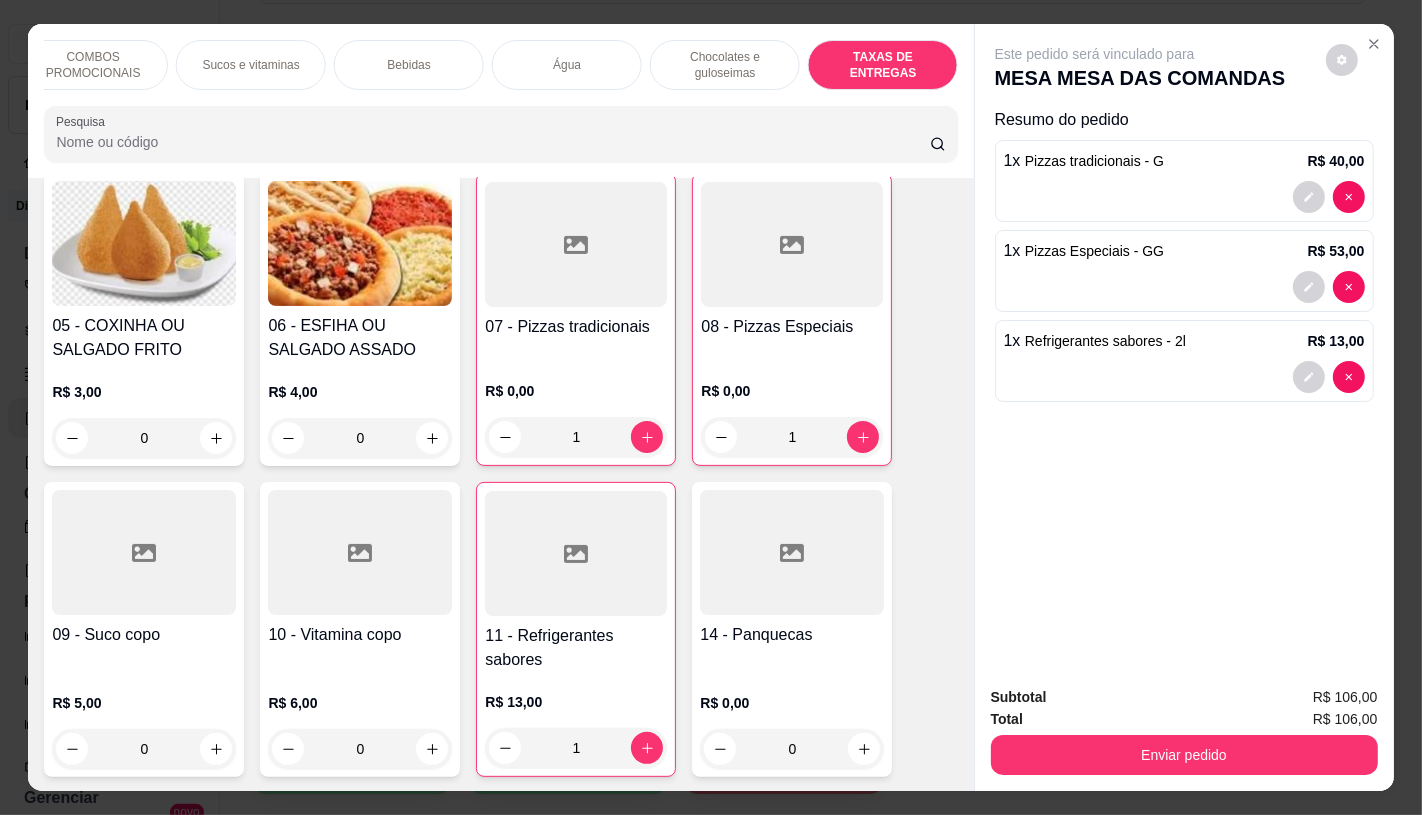 scroll, scrollTop: 13375, scrollLeft: 0, axis: vertical 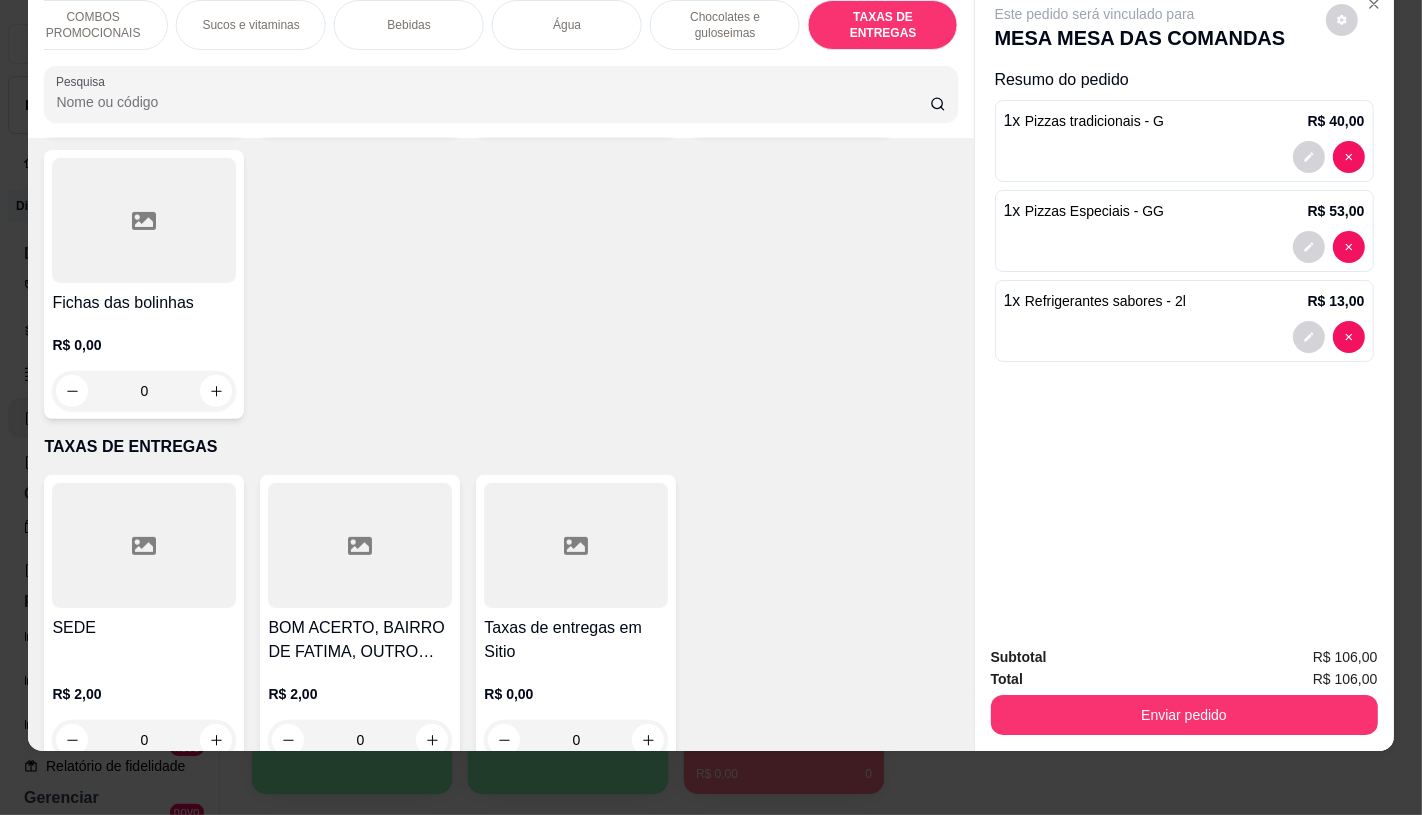click at bounding box center [576, 545] 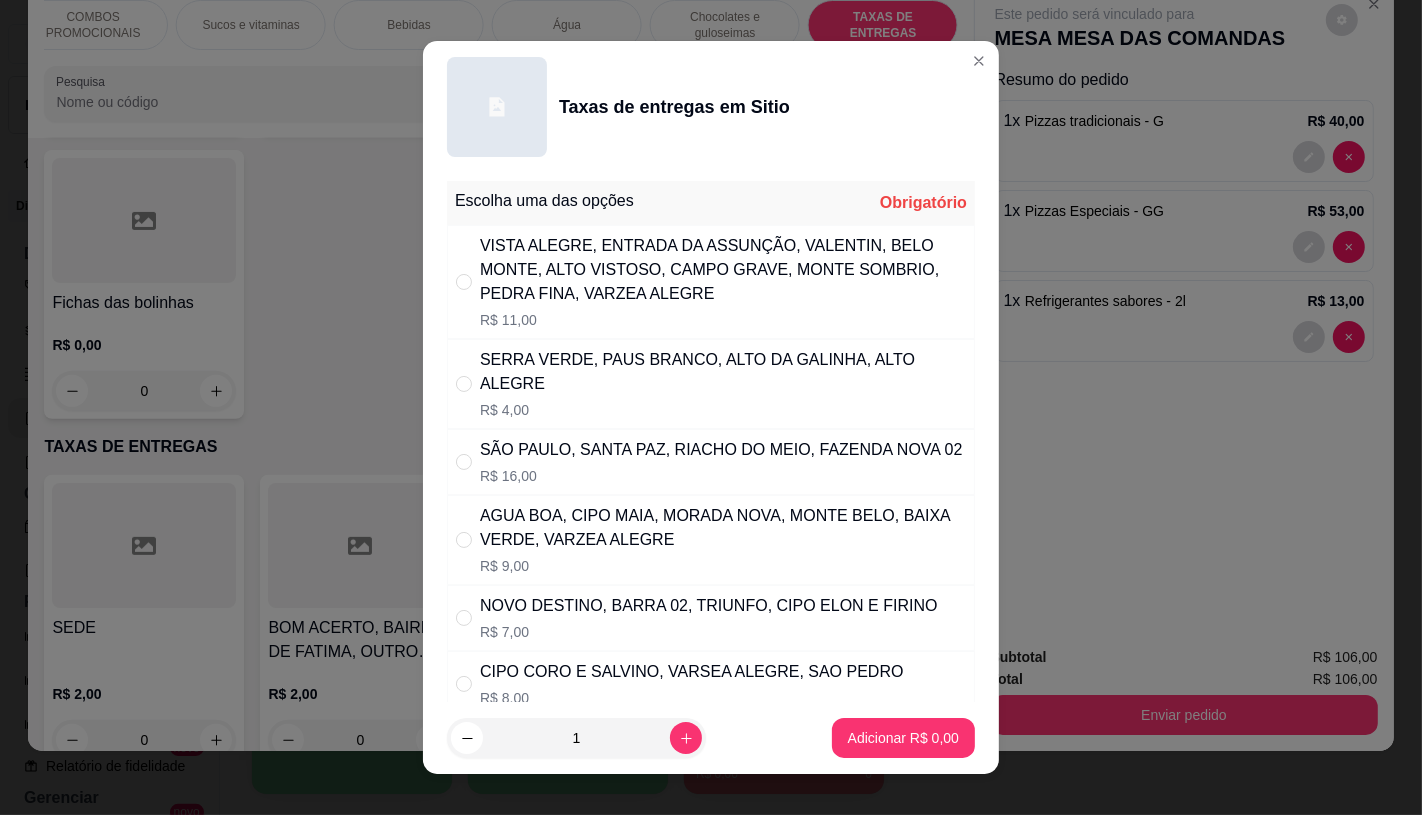 click on "SERRA VERDE, PAUS BRANCO, ALTO DA GALINHA, ALTO ALEGRE" at bounding box center [723, 372] 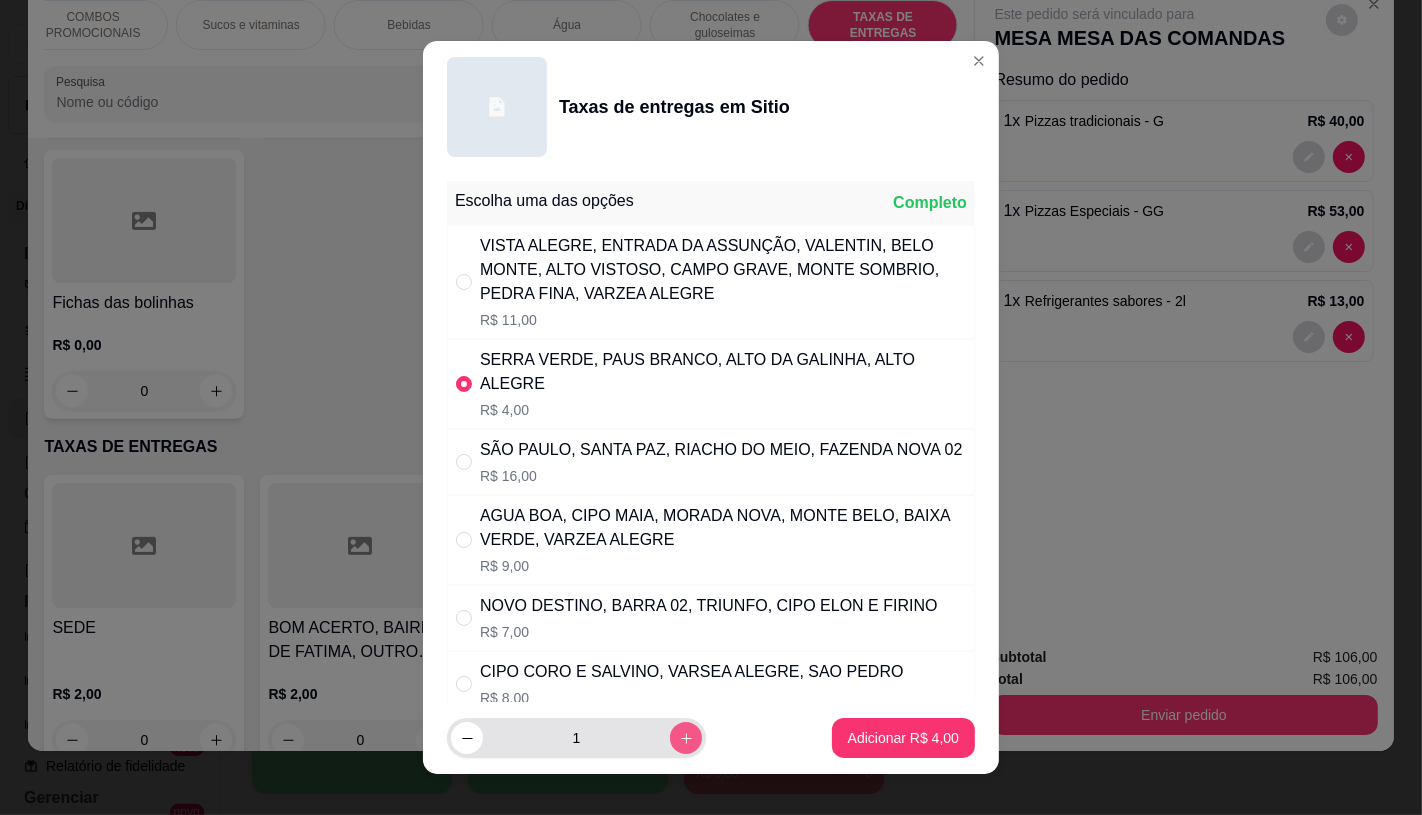 click 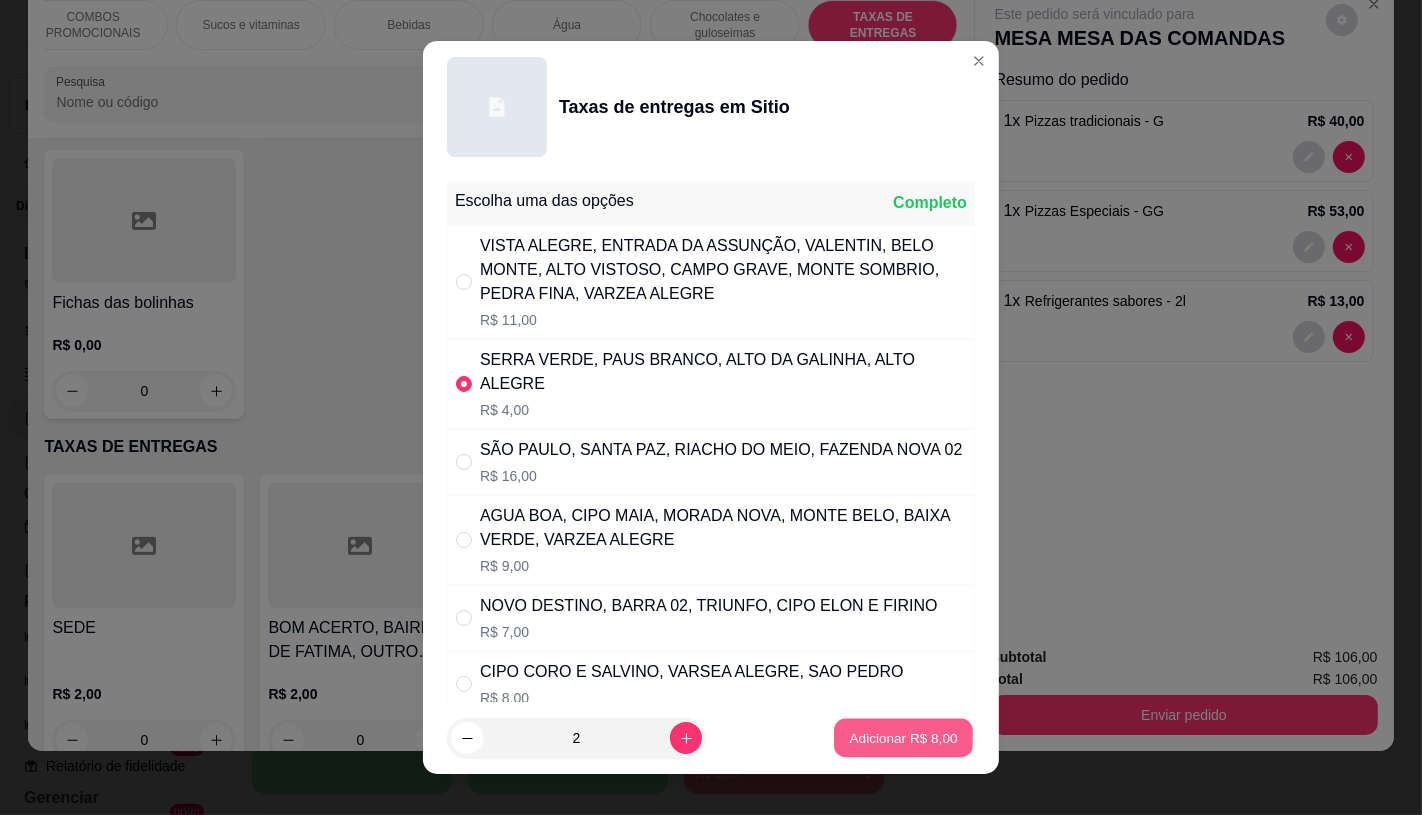 click on "Adicionar   R$ 8,00" at bounding box center [903, 738] 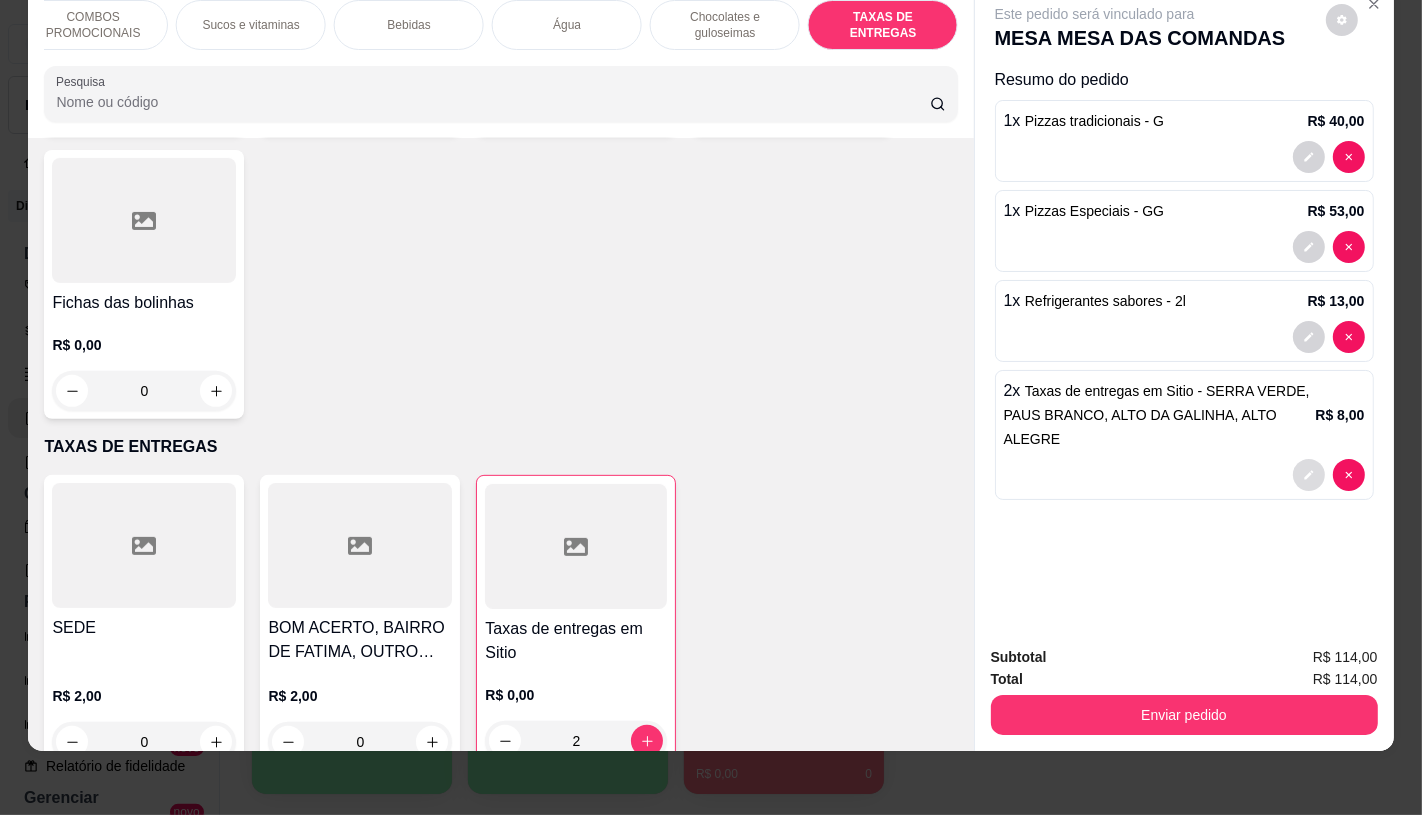 click at bounding box center (1309, 475) 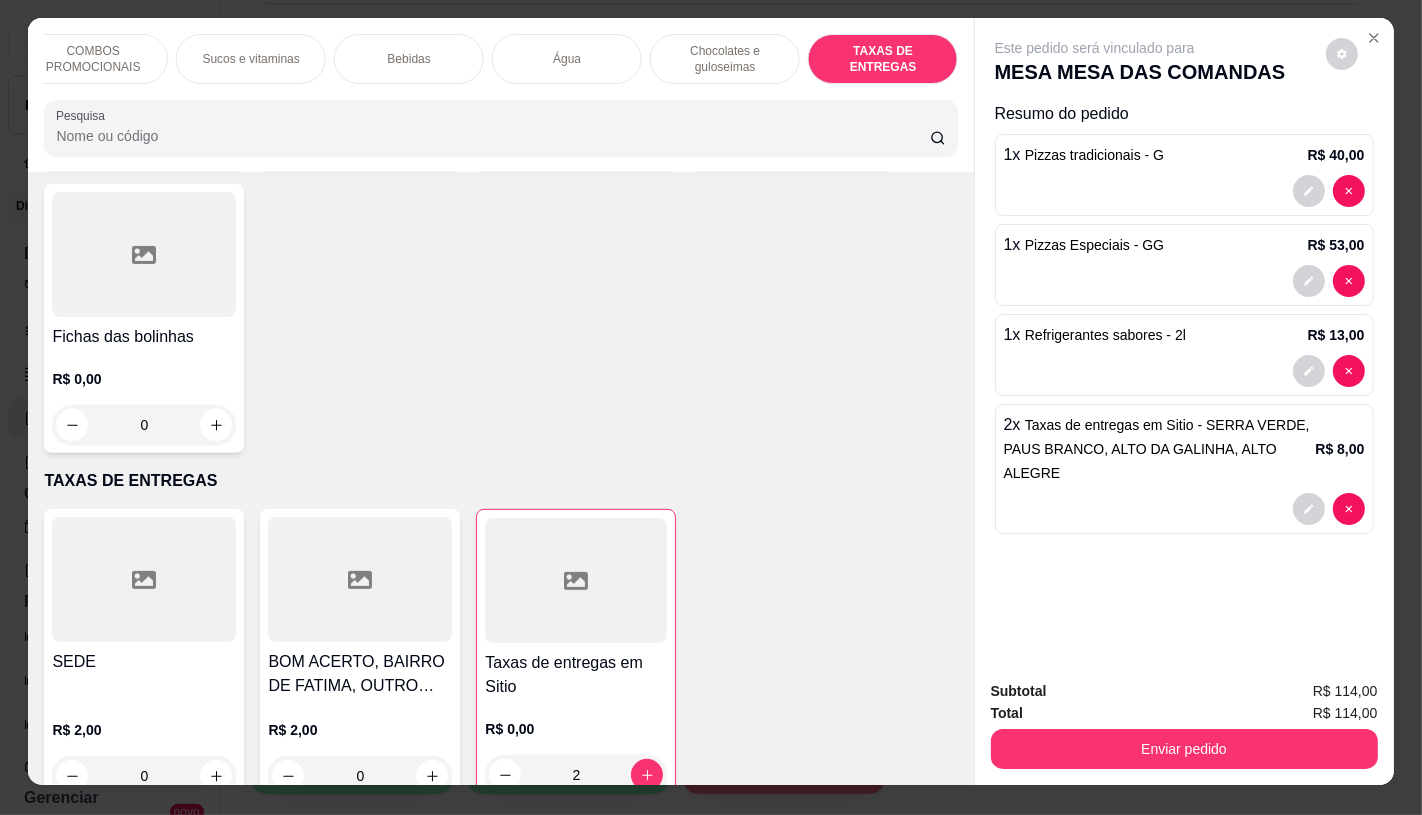 scroll, scrollTop: 0, scrollLeft: 0, axis: both 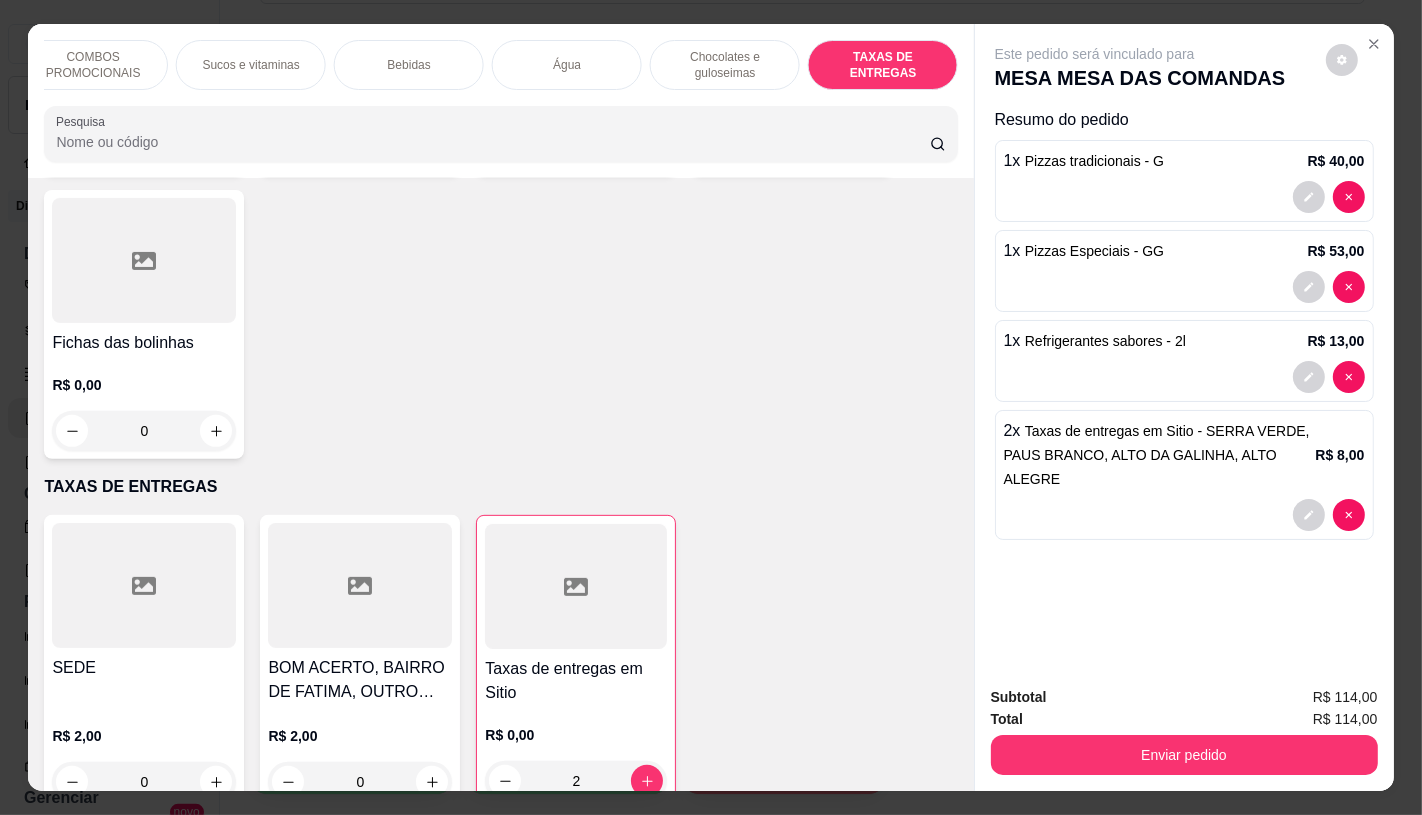 click at bounding box center (1374, 44) 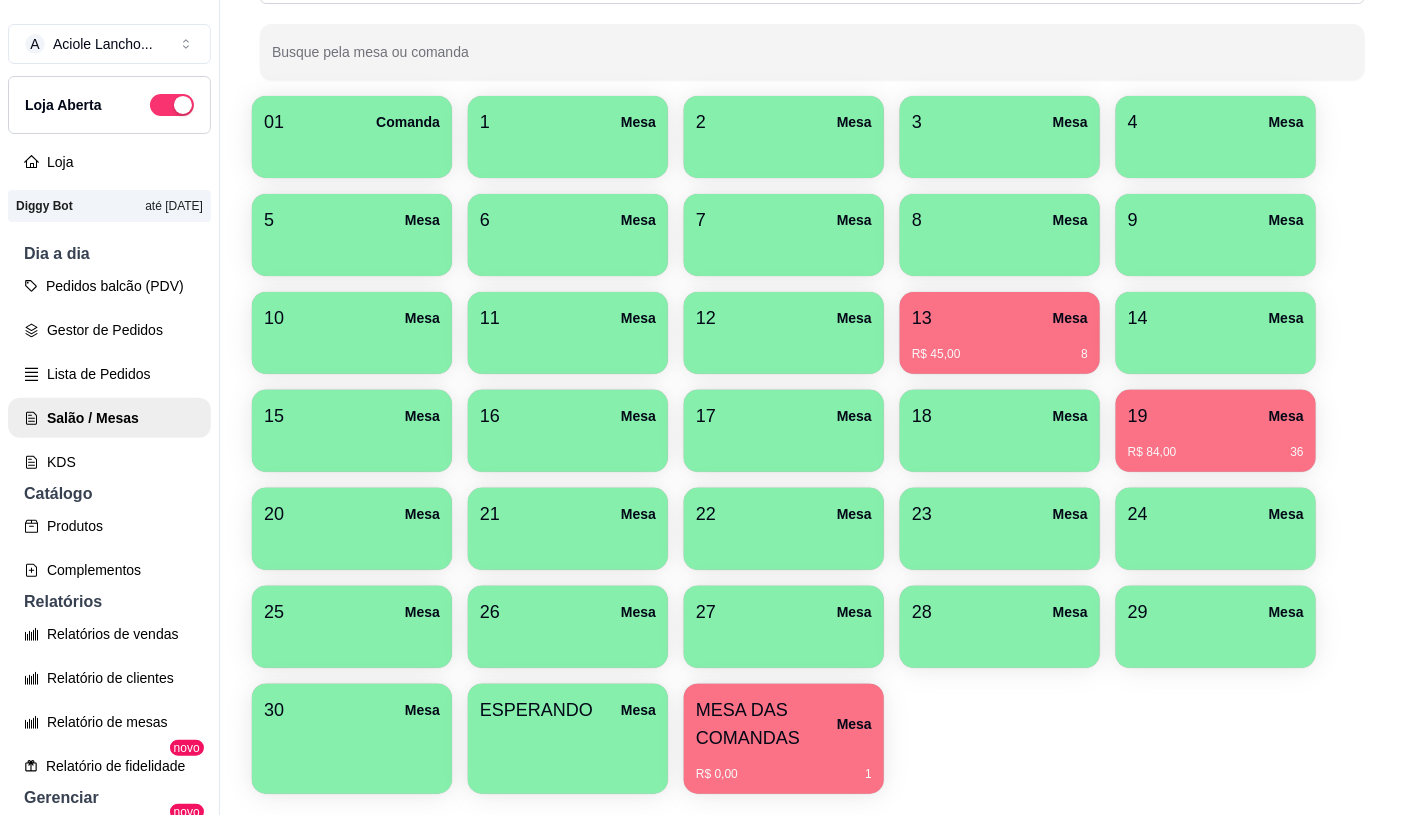 click on "R$ 45,00 8" at bounding box center [1000, 354] 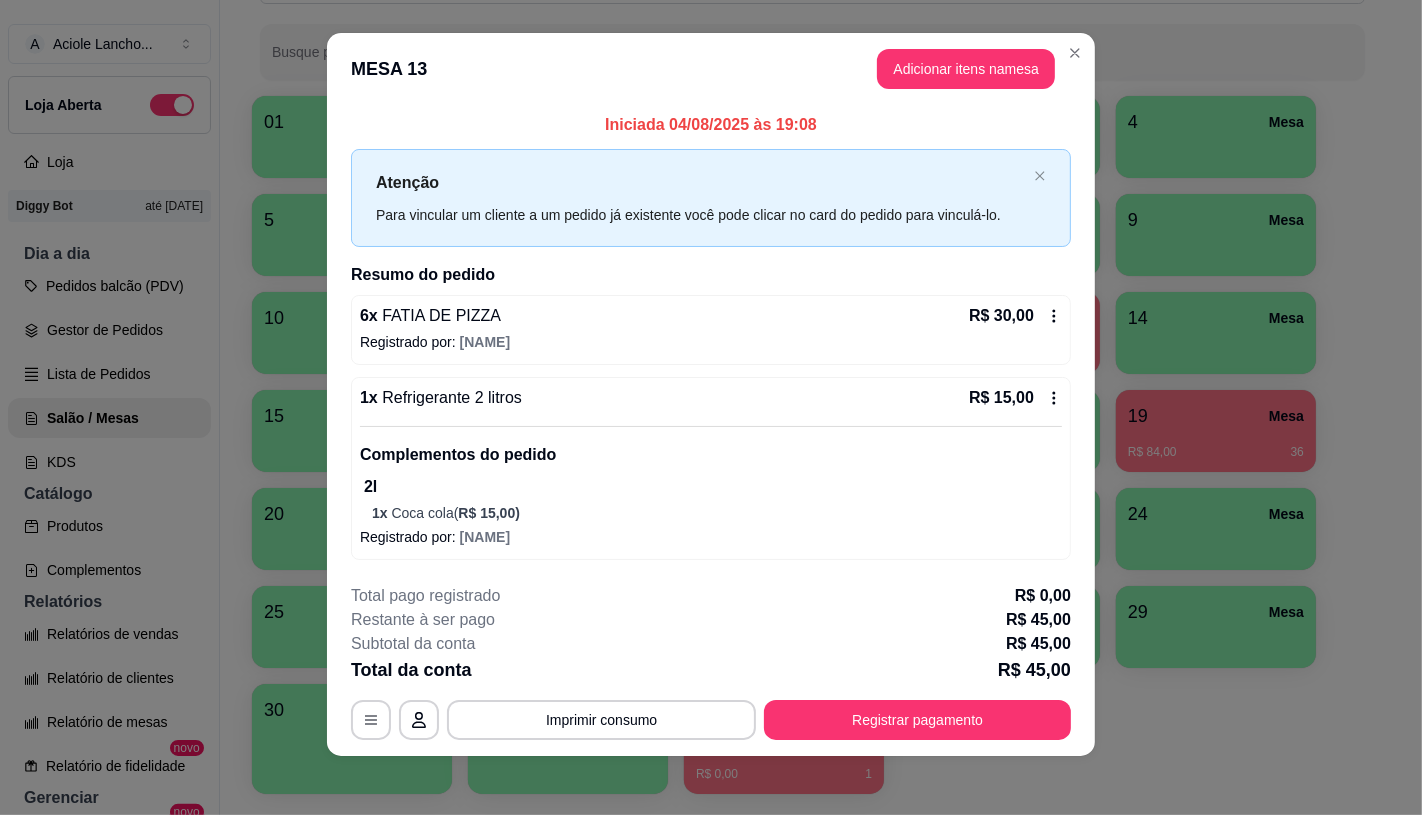 scroll, scrollTop: 17, scrollLeft: 0, axis: vertical 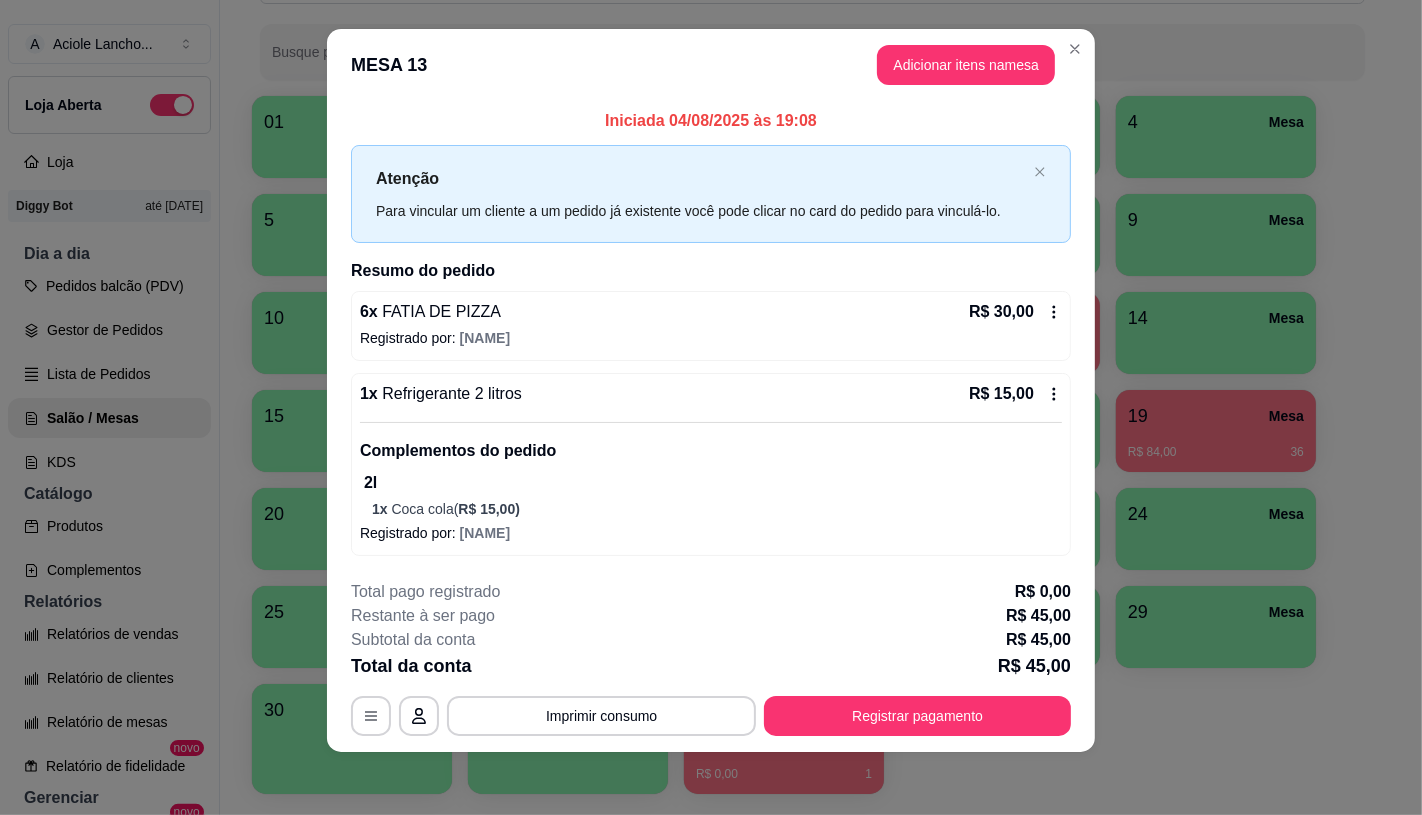 click on "**********" at bounding box center (711, 658) 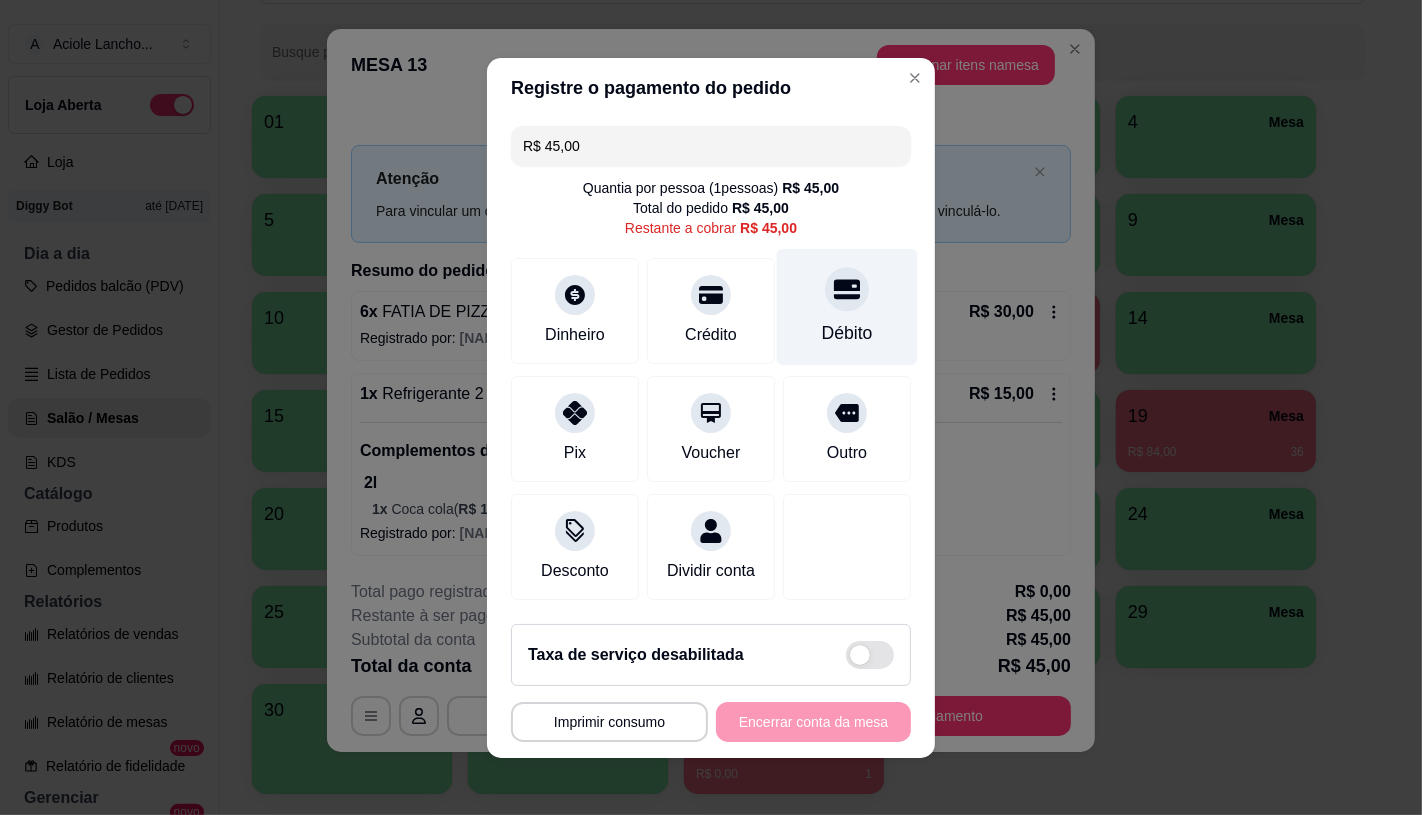 click on "Débito" at bounding box center (847, 333) 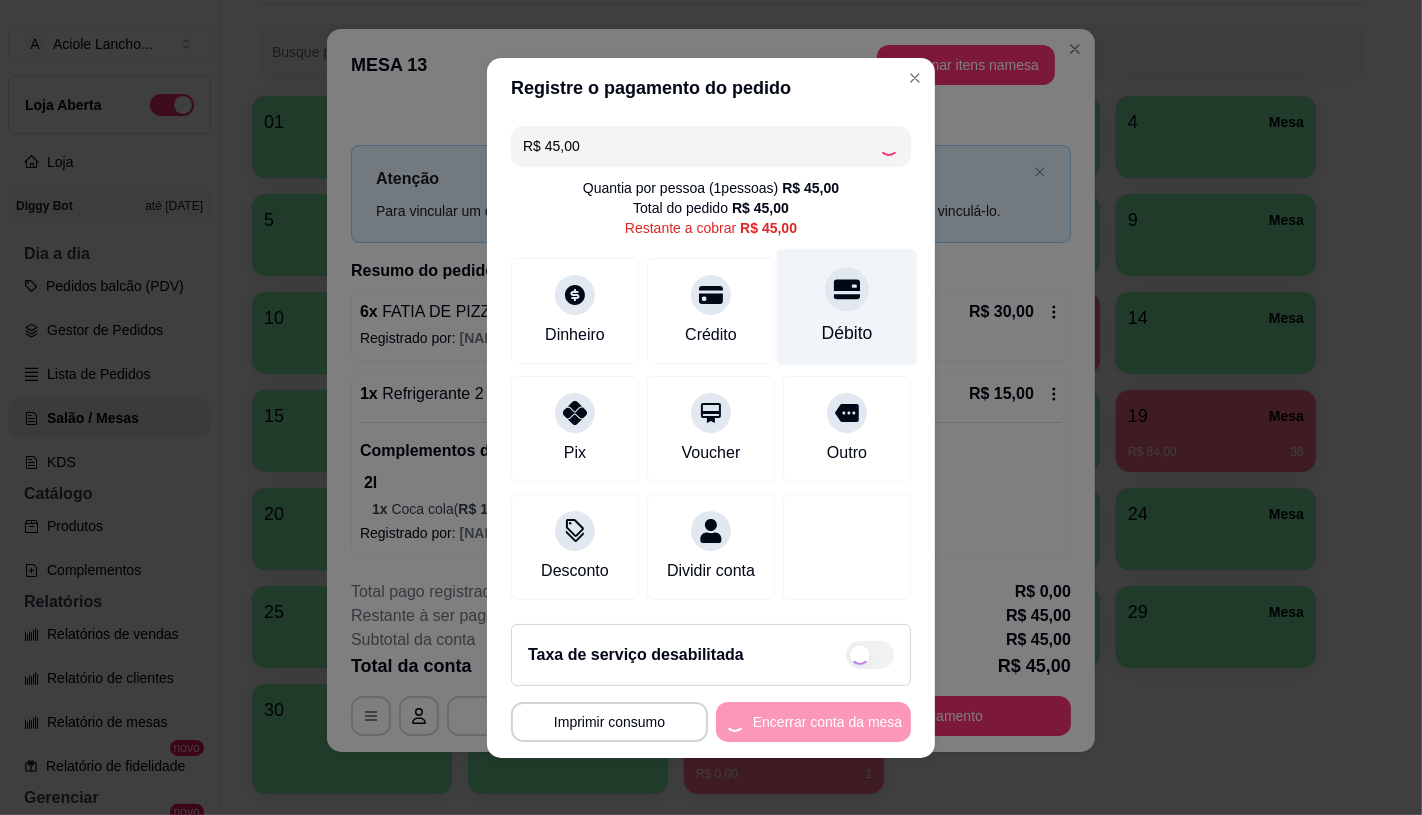 type on "R$ 0,00" 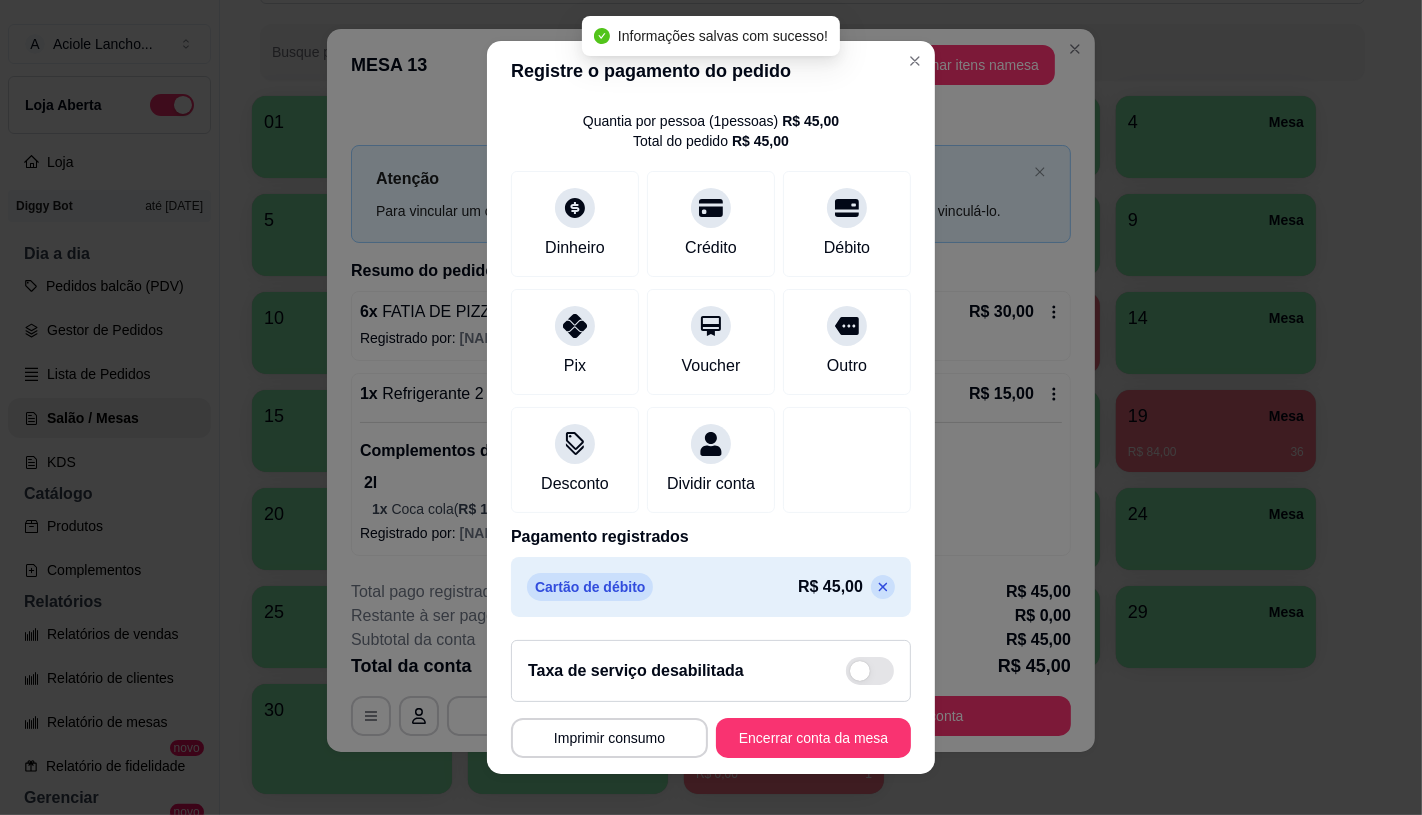 scroll, scrollTop: 74, scrollLeft: 0, axis: vertical 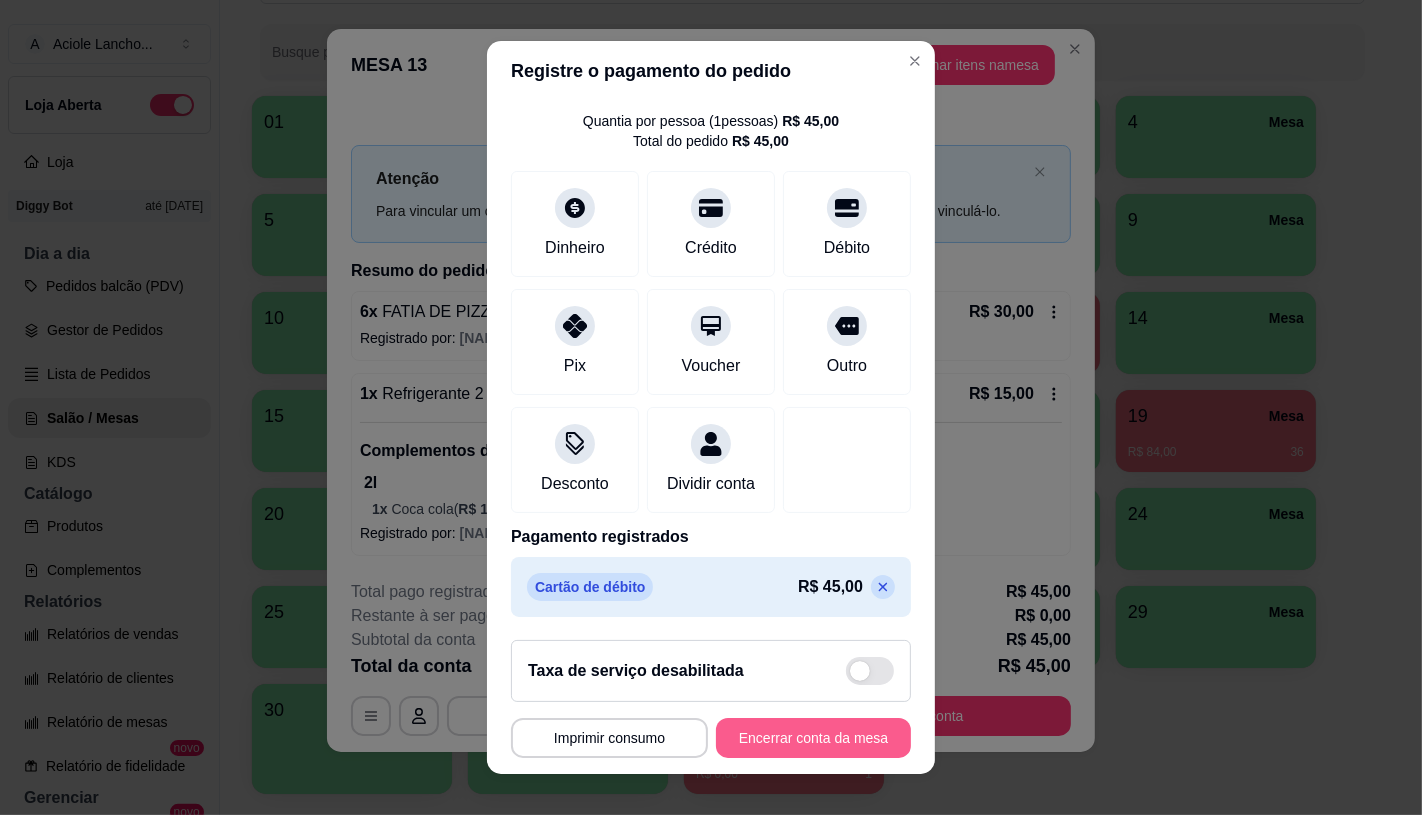 click on "Encerrar conta da mesa" at bounding box center (813, 738) 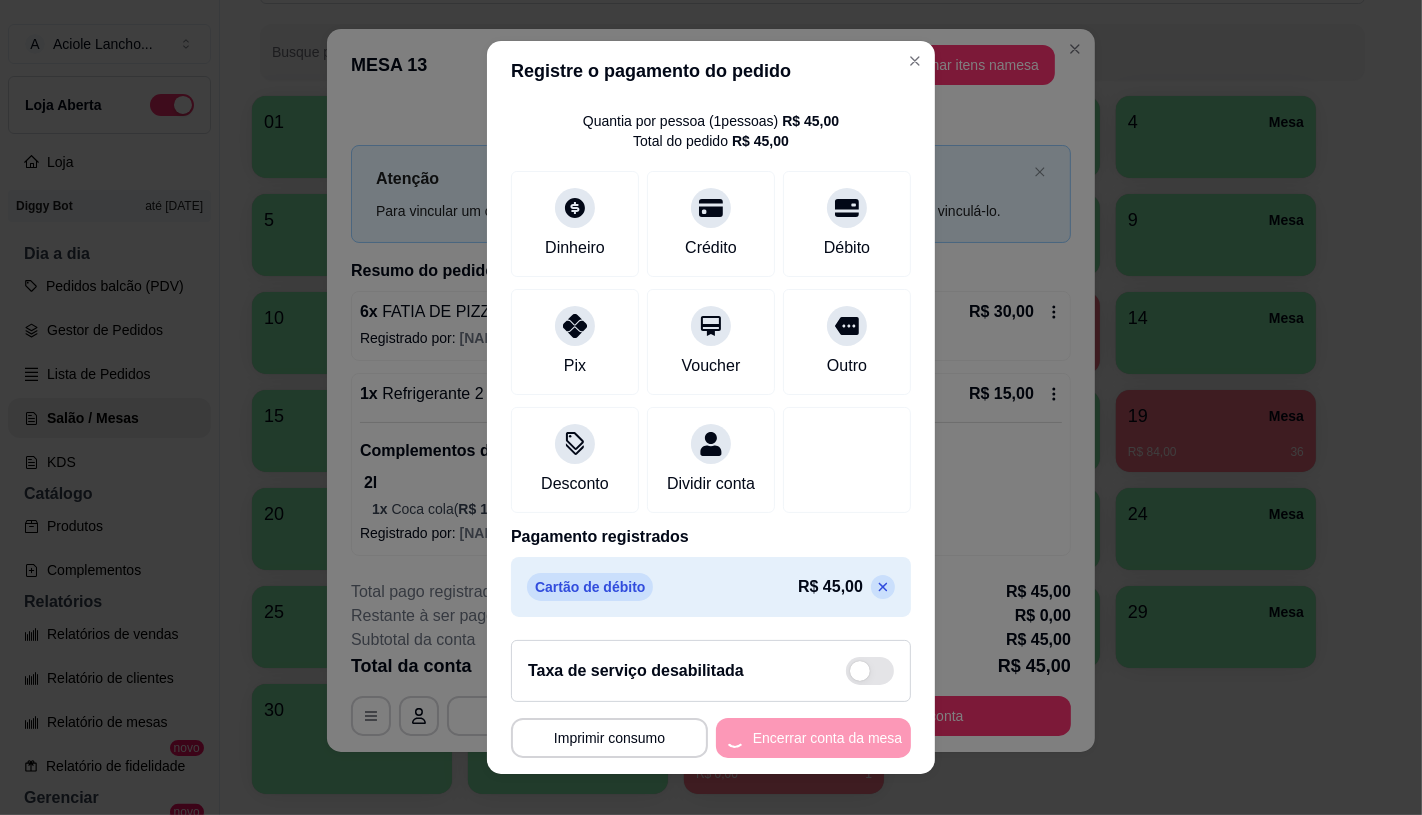 scroll, scrollTop: 0, scrollLeft: 0, axis: both 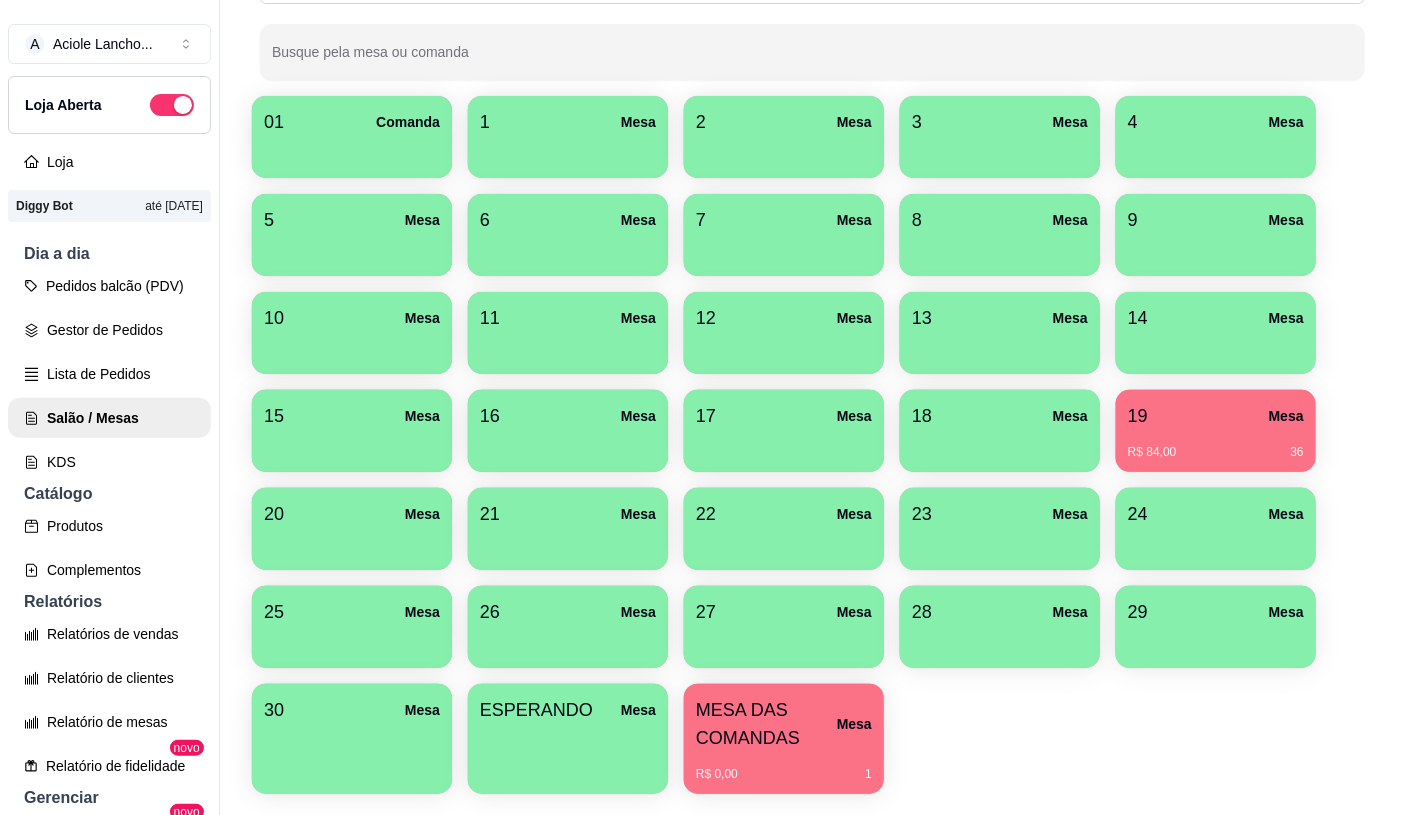click on "MESA DAS COMANDAS" at bounding box center (766, 724) 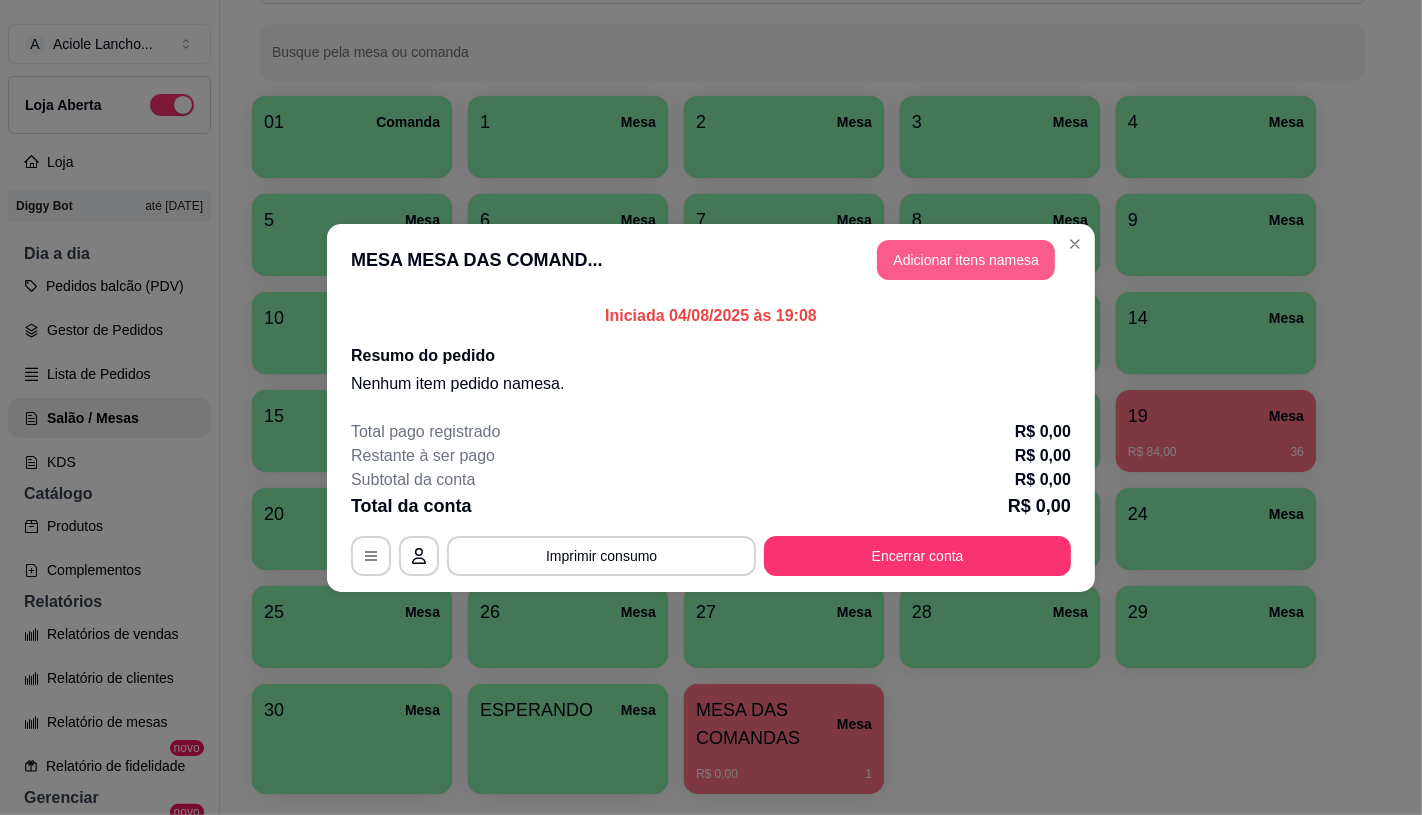 click on "Adicionar itens na  mesa" at bounding box center (966, 260) 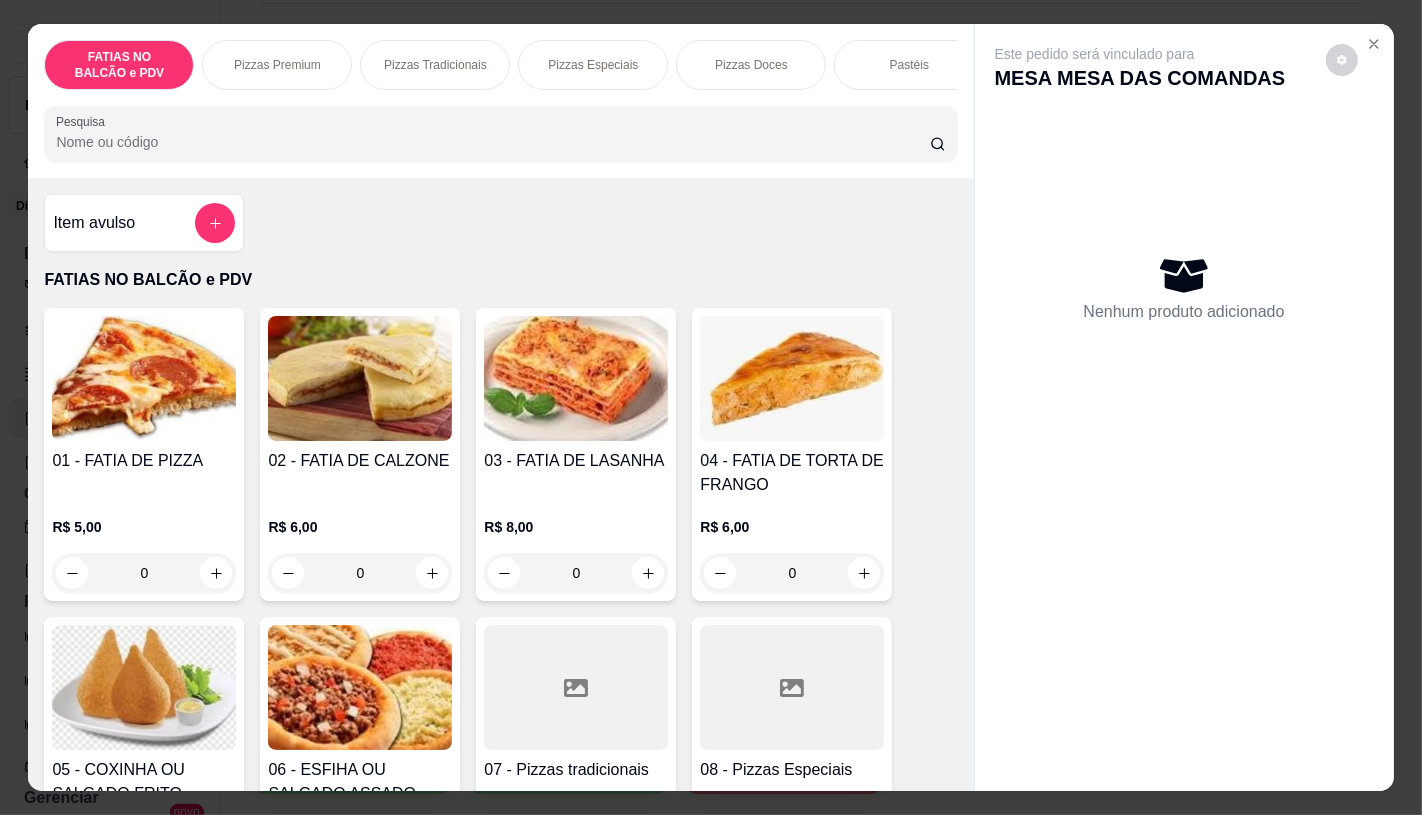 scroll, scrollTop: 222, scrollLeft: 0, axis: vertical 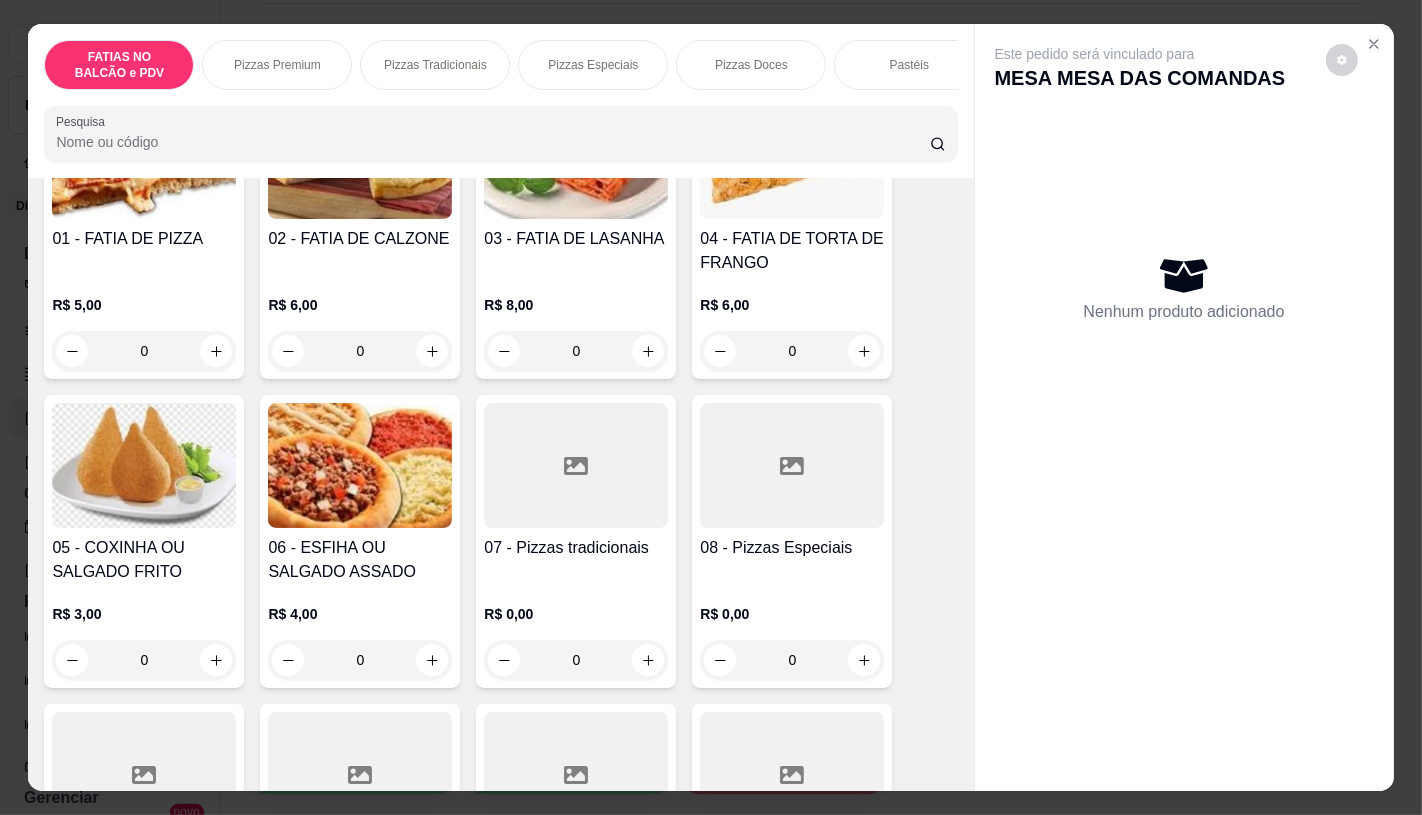 click at bounding box center [792, 465] 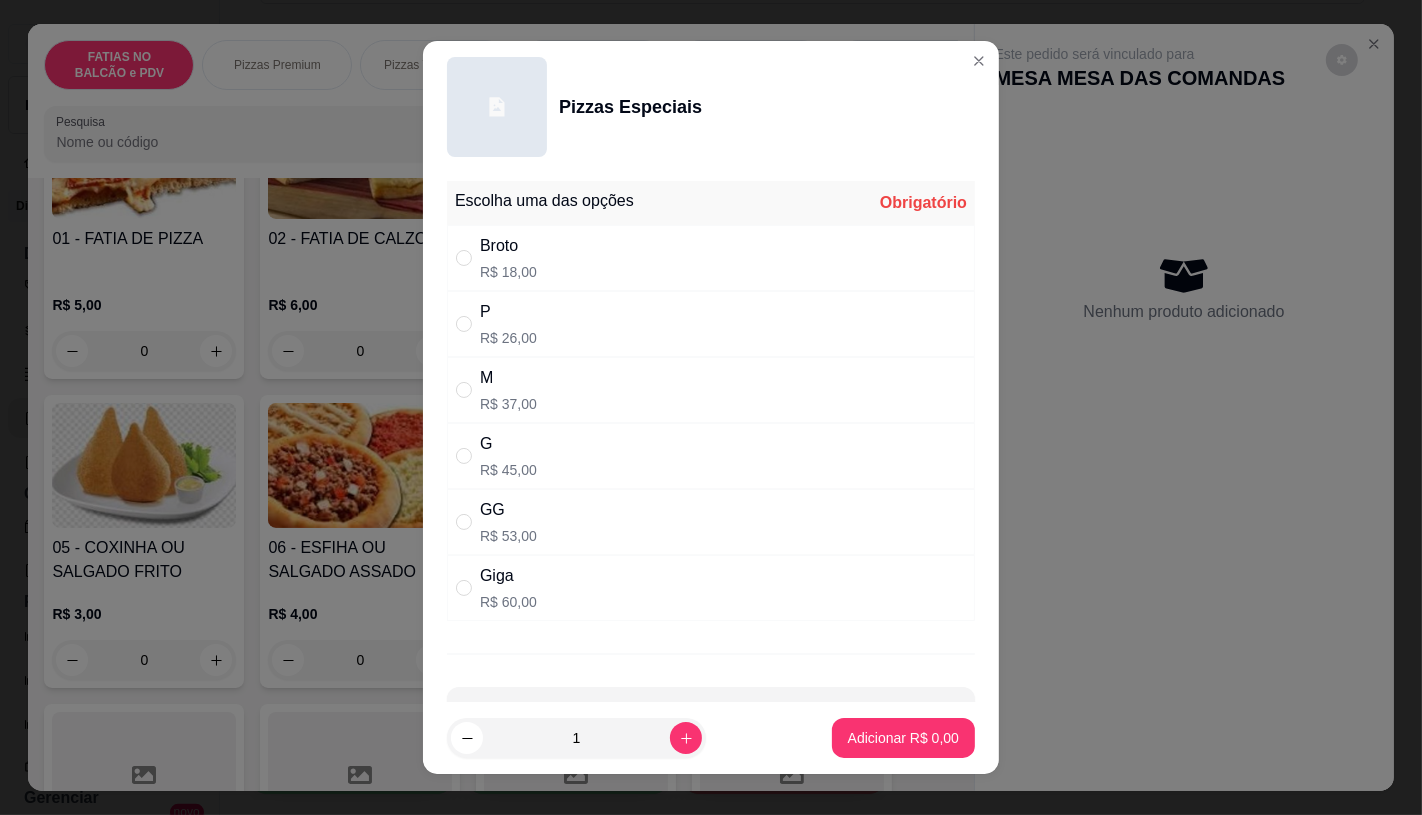 click on "R$ 53,00" at bounding box center (508, 536) 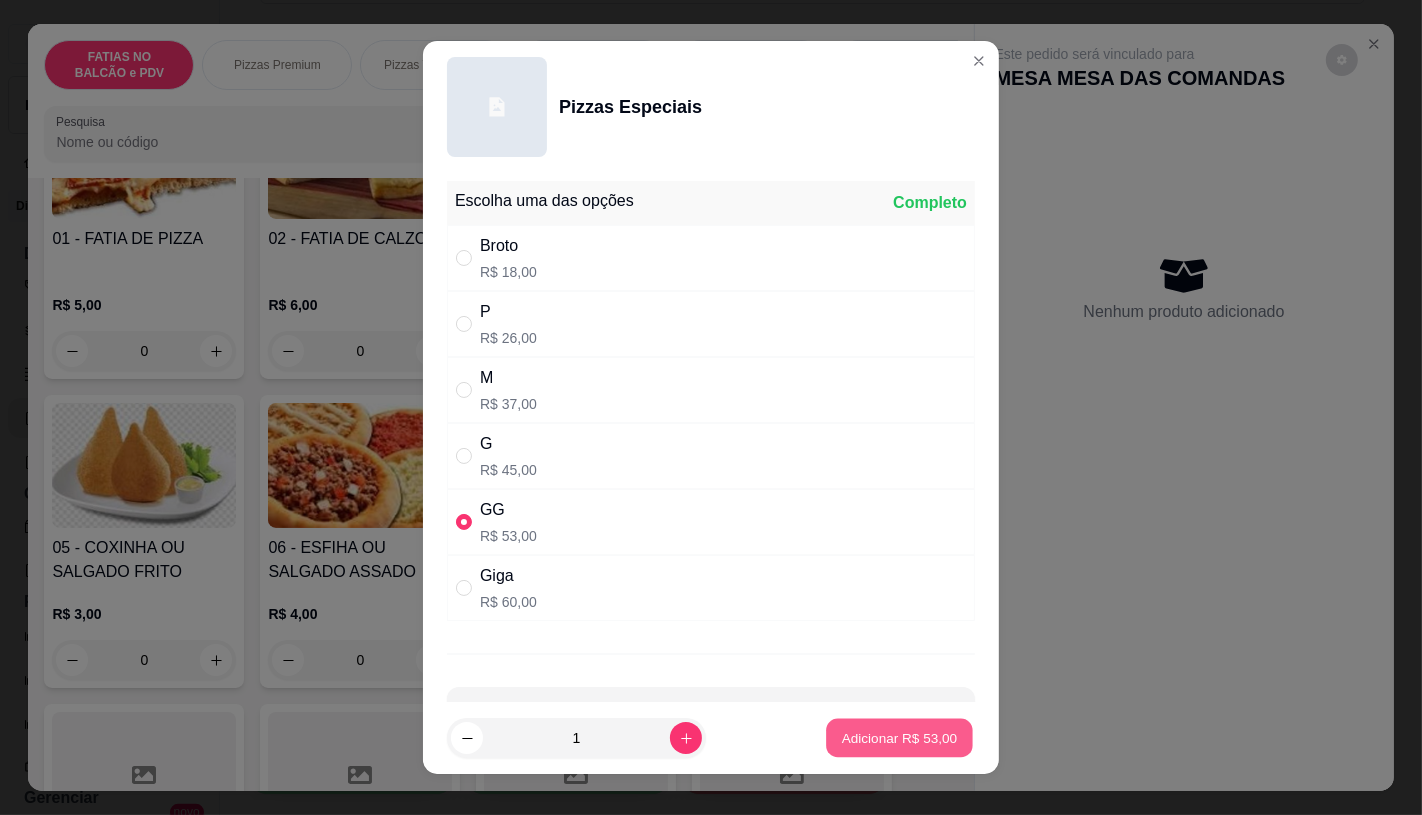 click on "Adicionar   R$ 53,00" at bounding box center [899, 738] 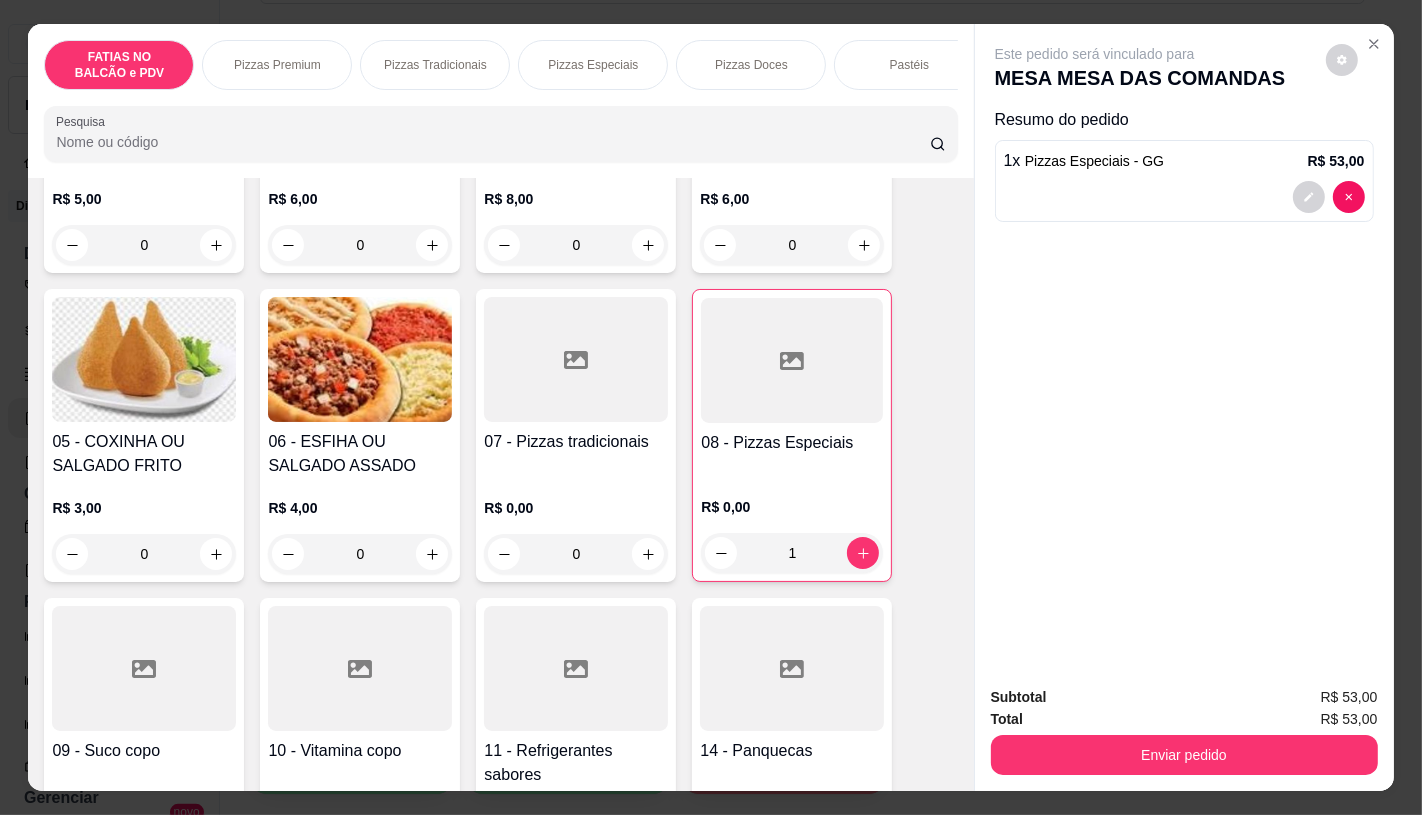 scroll, scrollTop: 333, scrollLeft: 0, axis: vertical 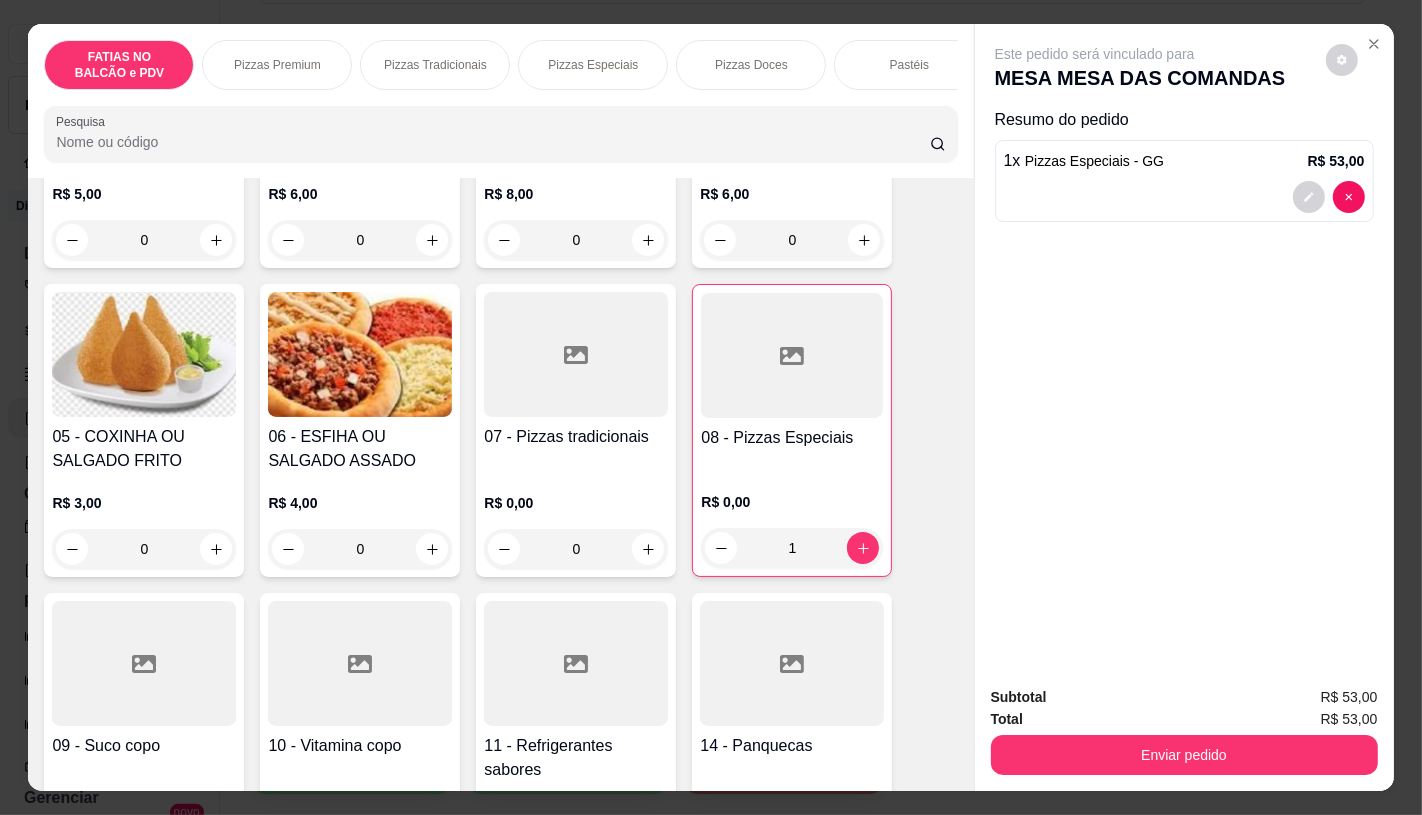 click at bounding box center (576, 663) 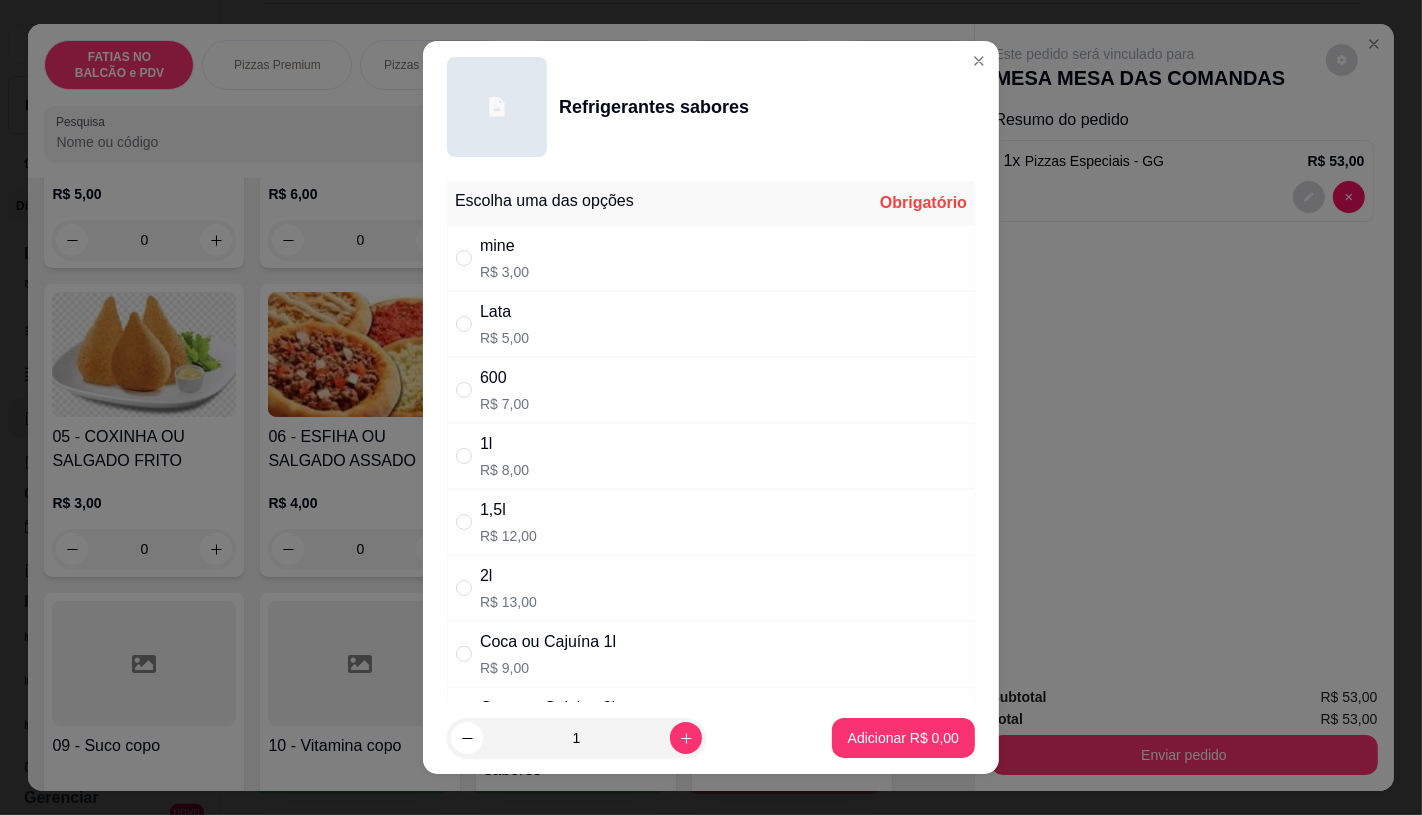 click on "2l R$ 13,00" at bounding box center (711, 588) 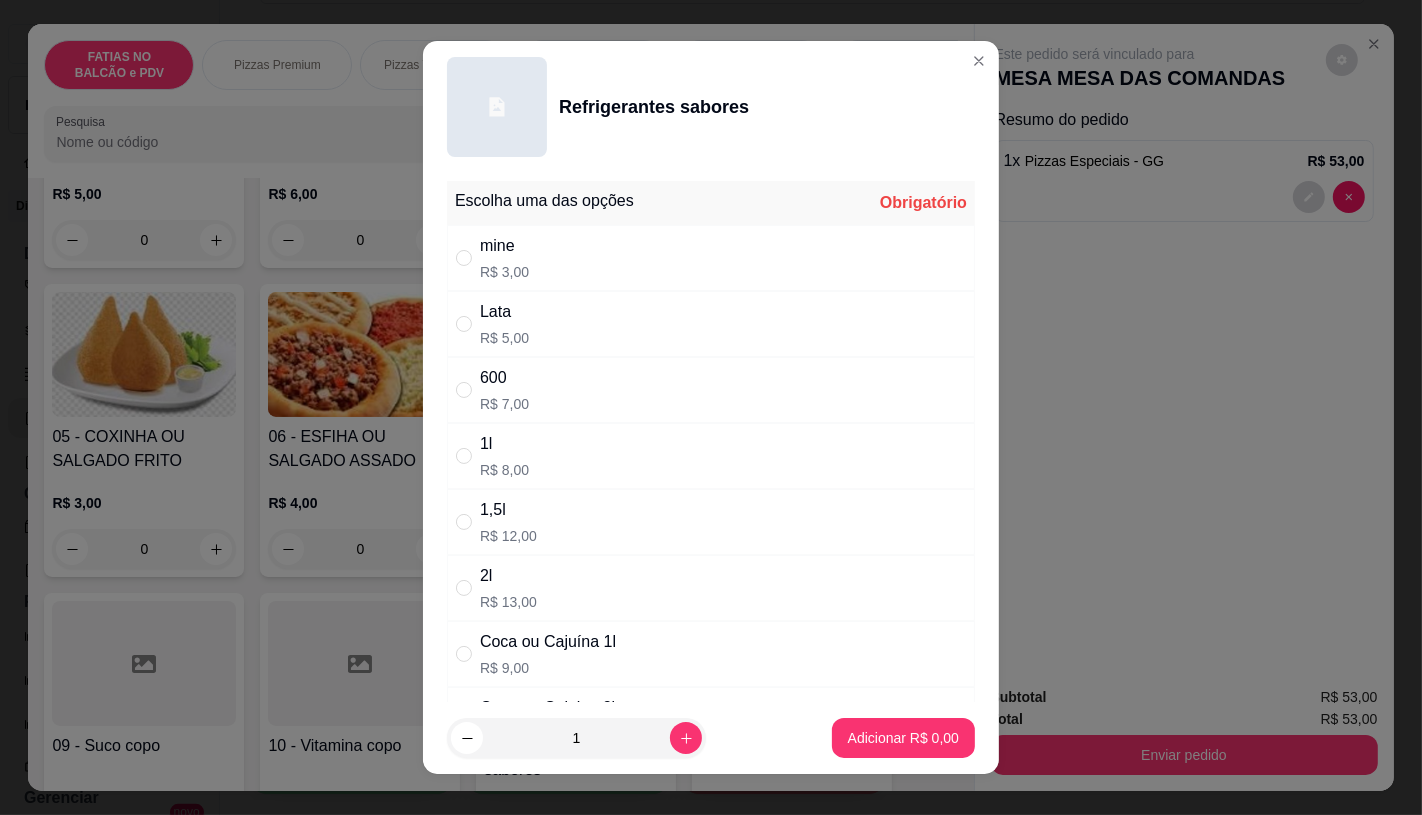 radio on "true" 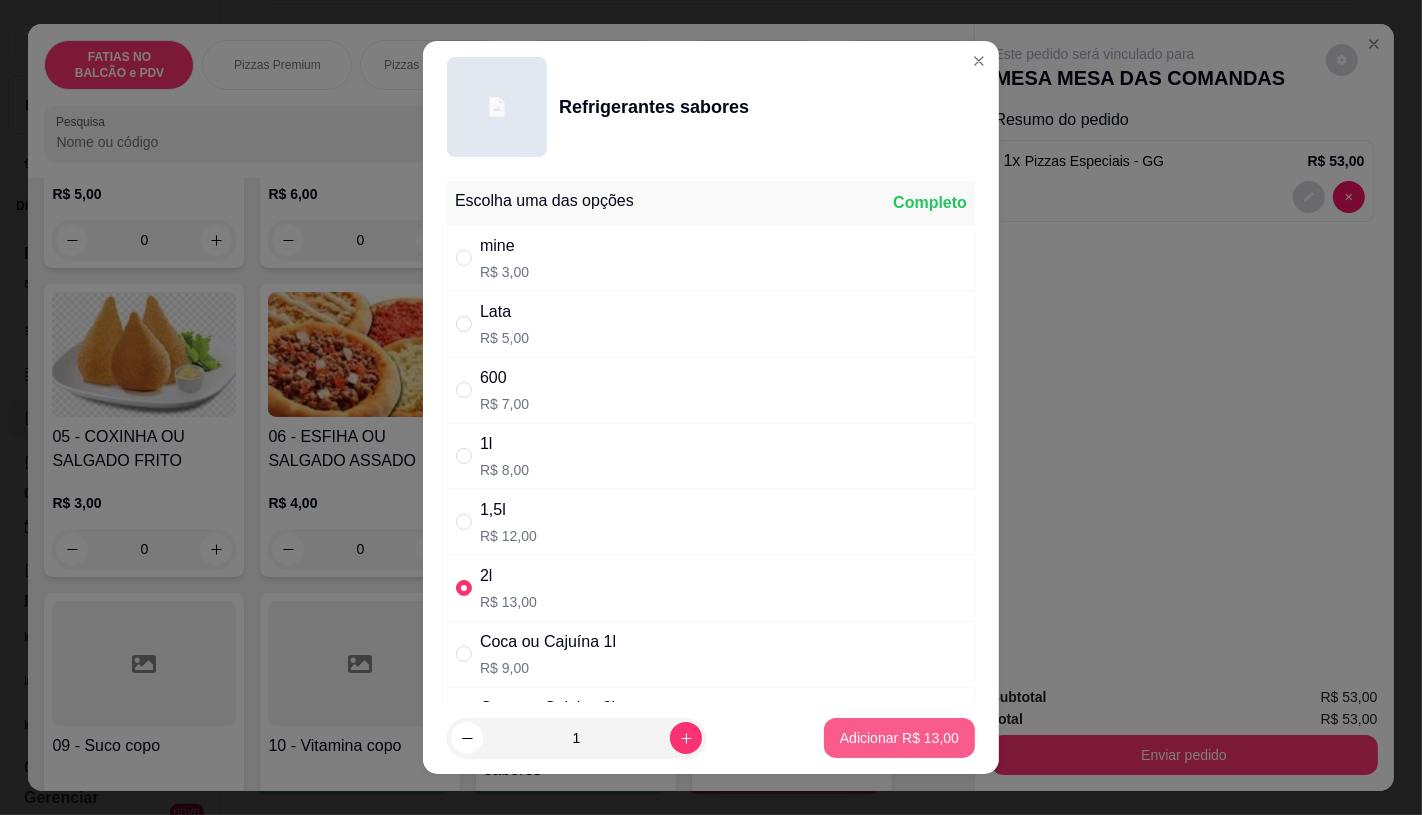 click on "Adicionar   R$ 13,00" at bounding box center (899, 738) 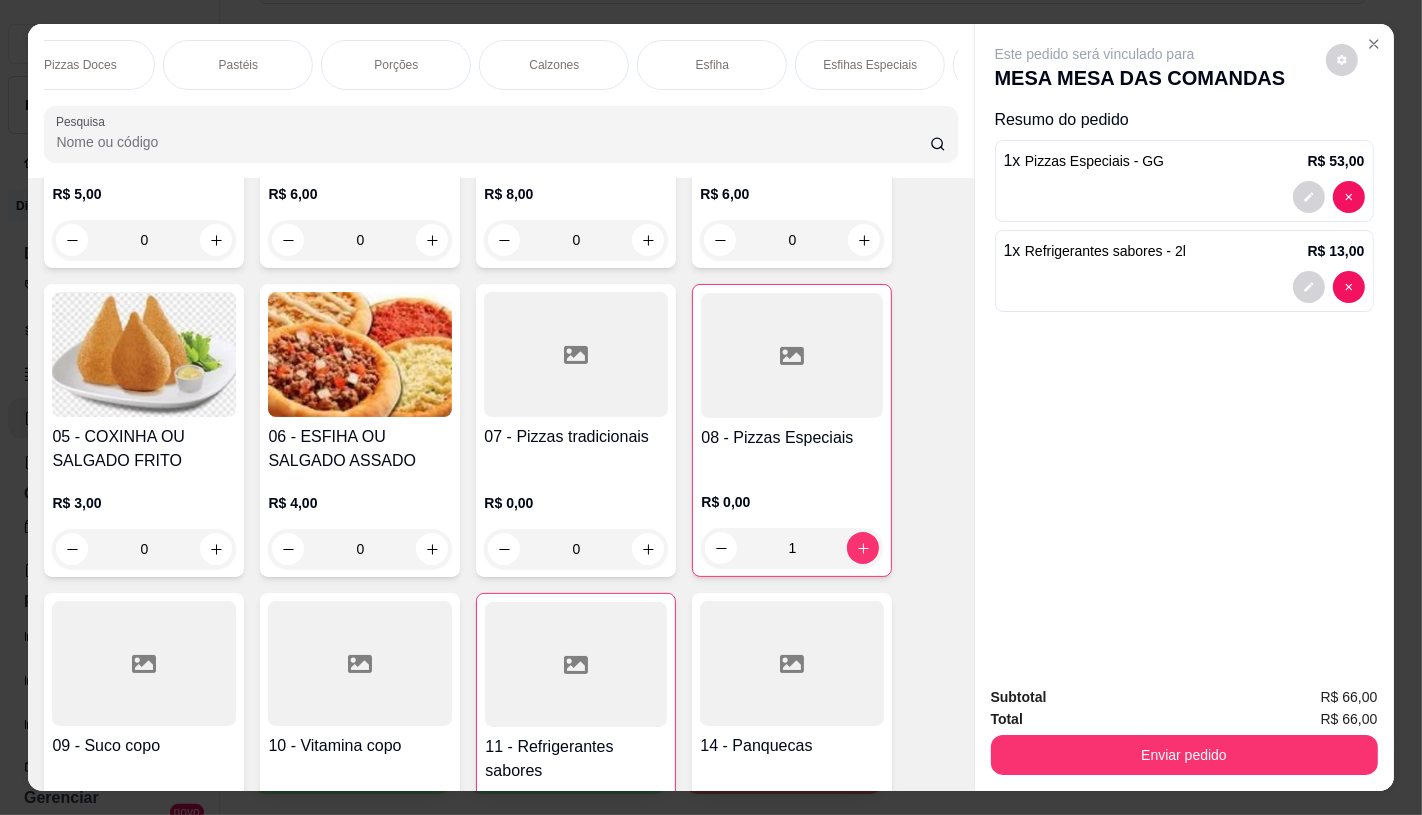 scroll, scrollTop: 0, scrollLeft: 2080, axis: horizontal 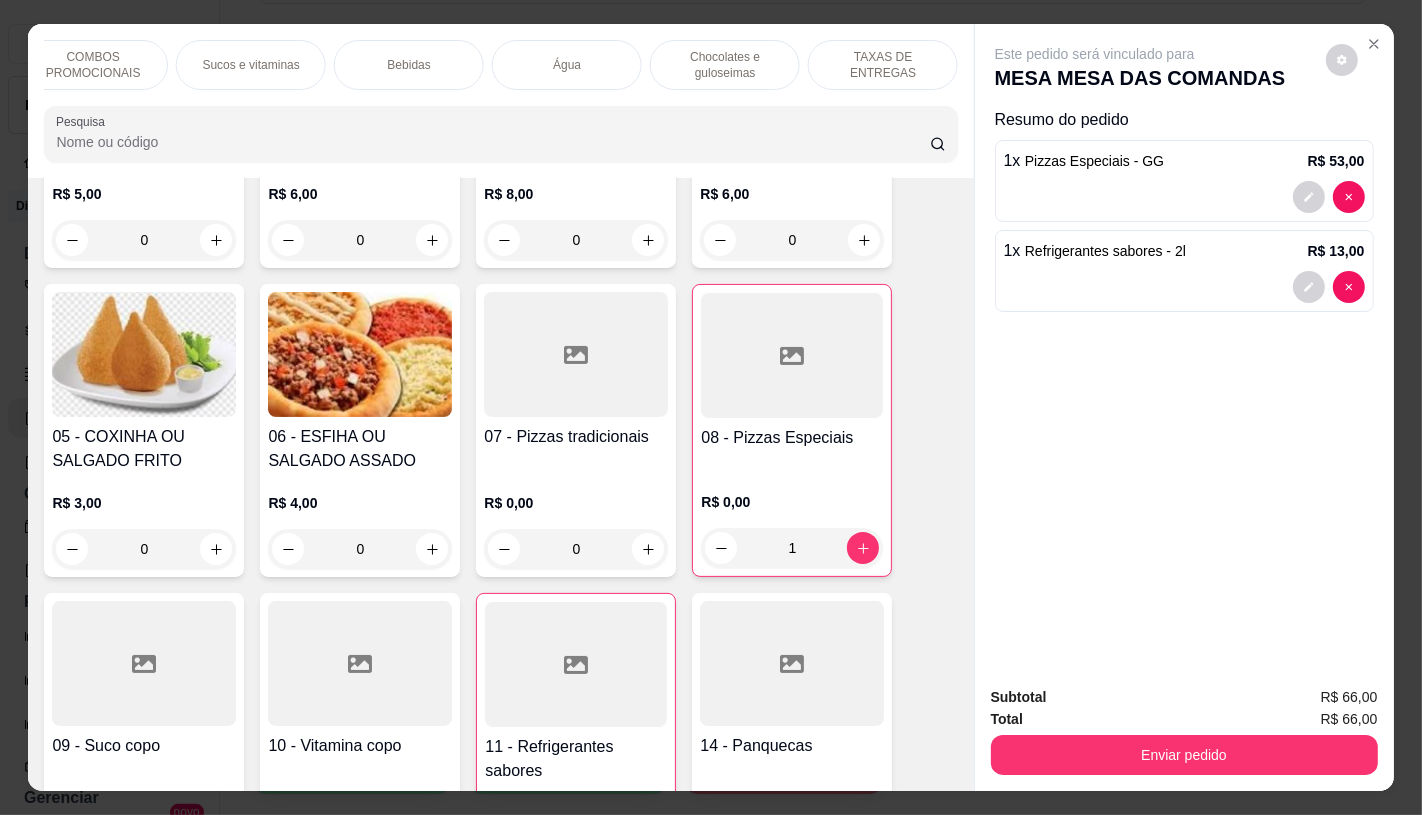 click on "TAXAS DE ENTREGAS" at bounding box center (883, 65) 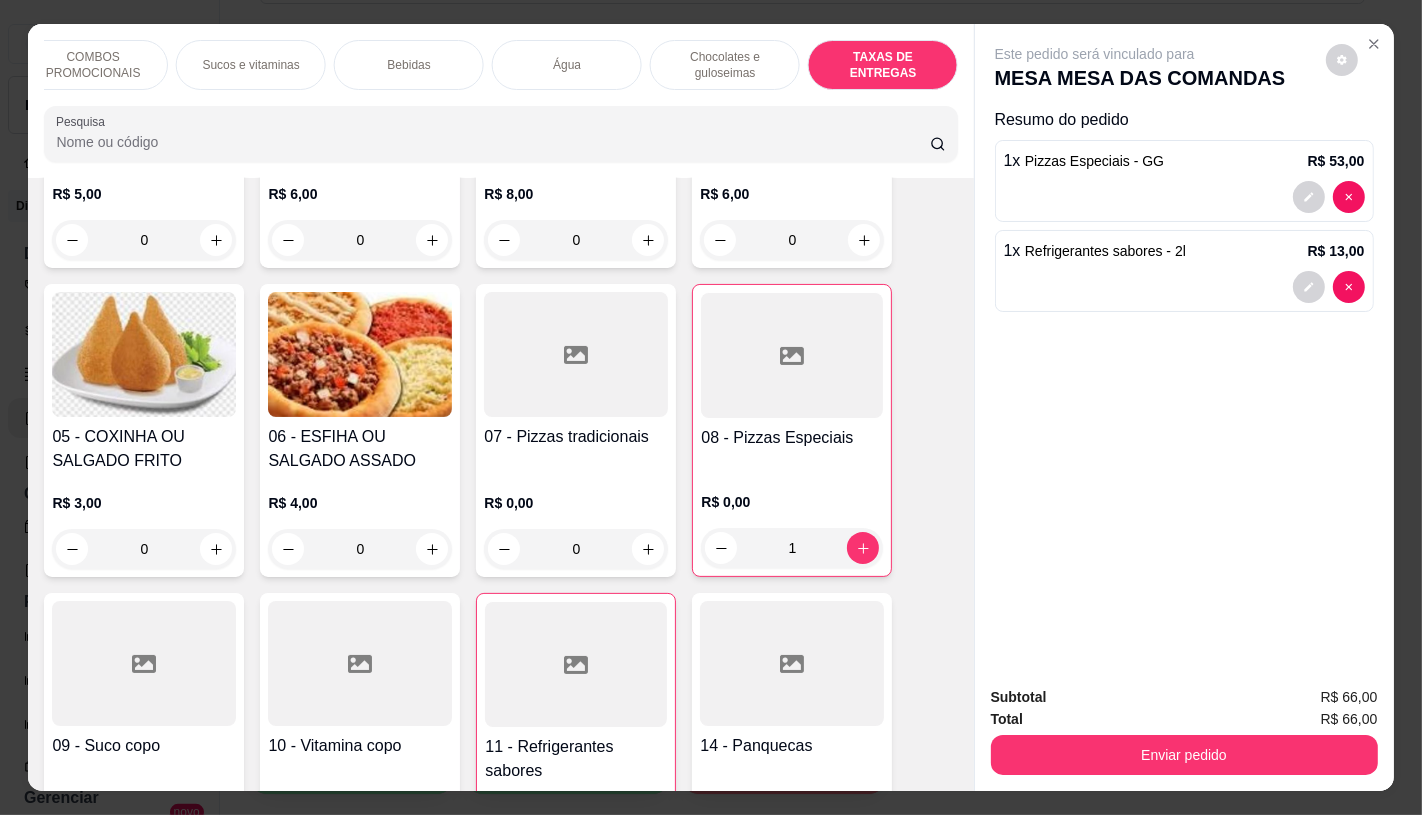 scroll, scrollTop: 13375, scrollLeft: 0, axis: vertical 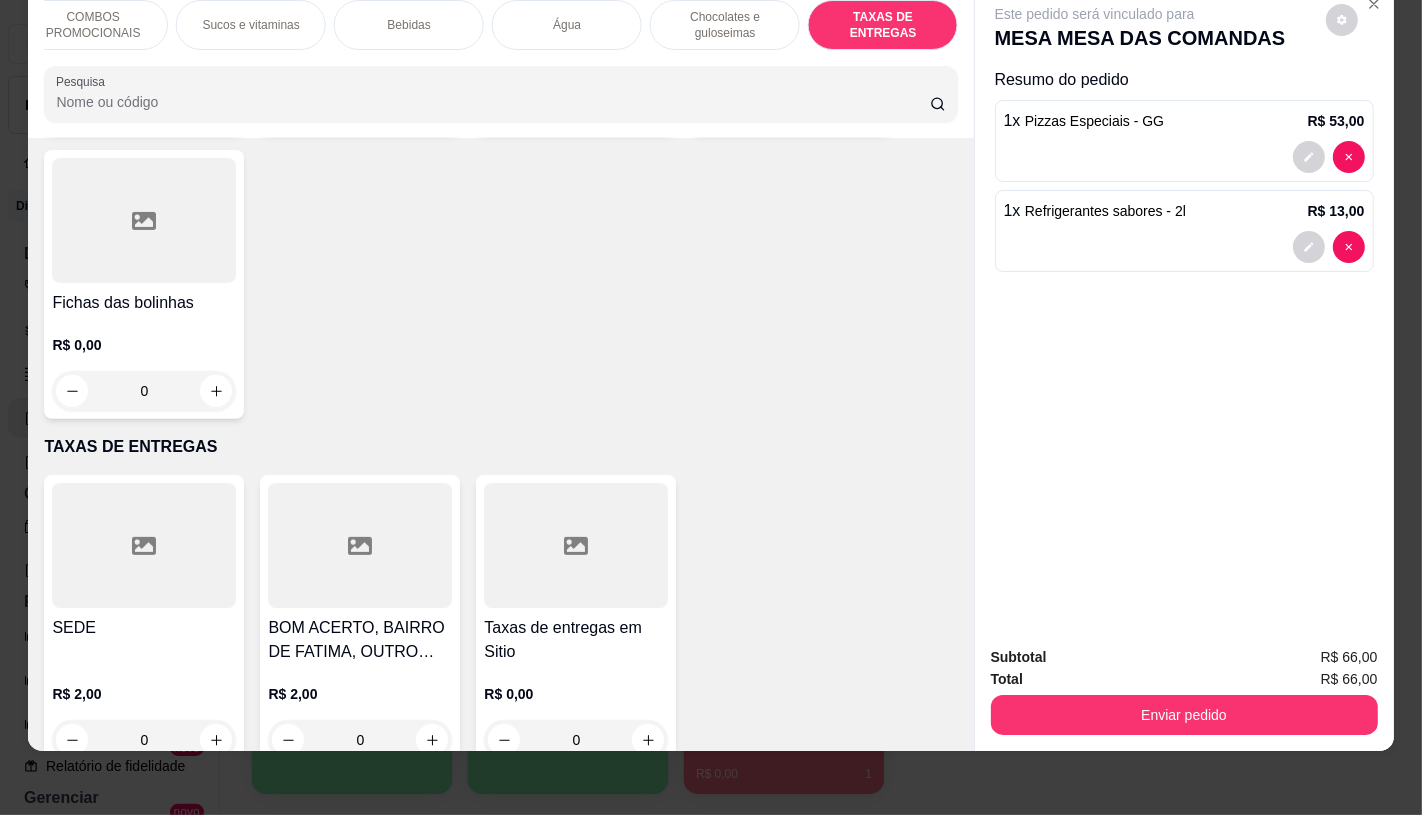 click at bounding box center (576, 545) 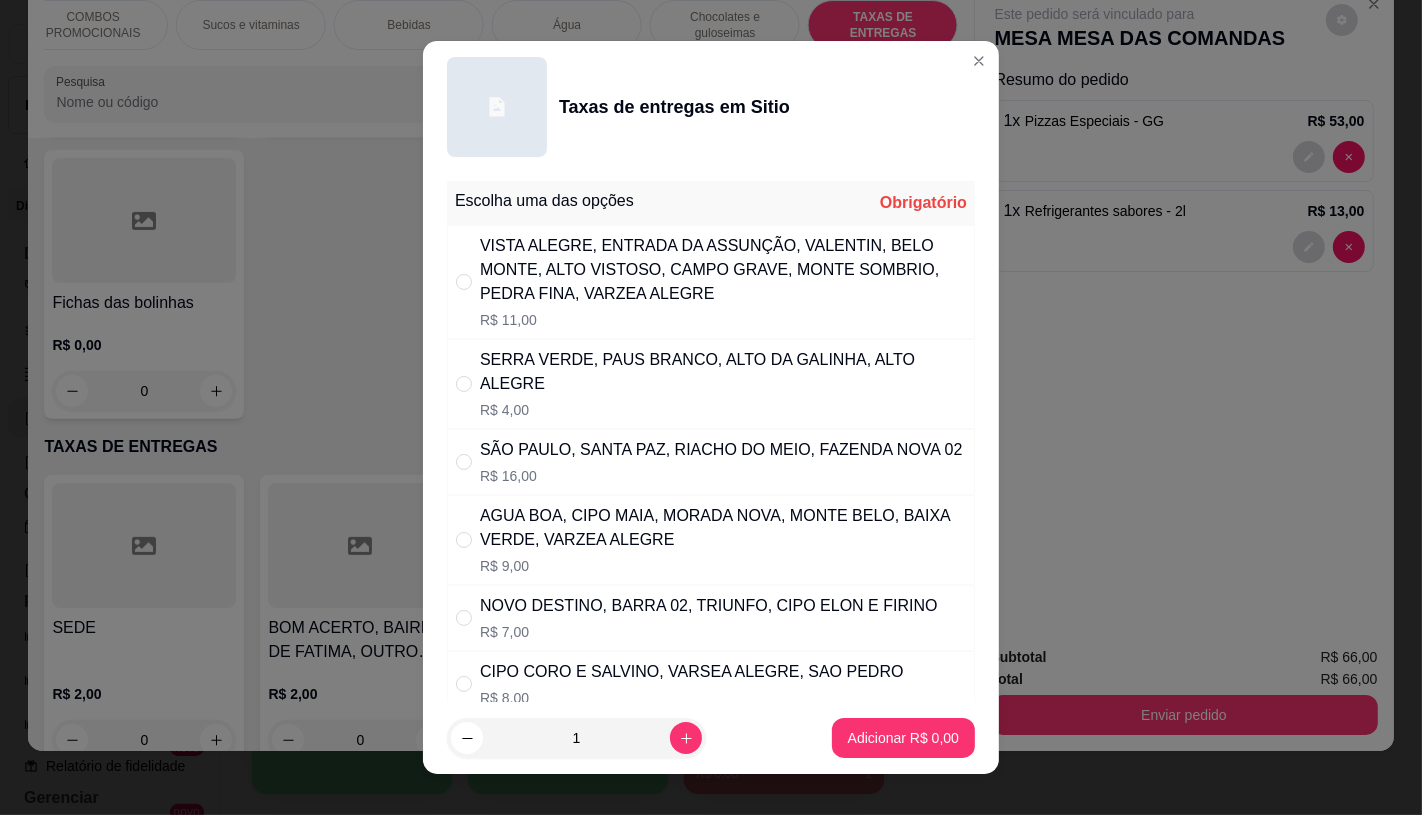 click on "SERRA VERDE, PAUS BRANCO, ALTO DA GALINHA, ALTO ALEGRE" at bounding box center [723, 372] 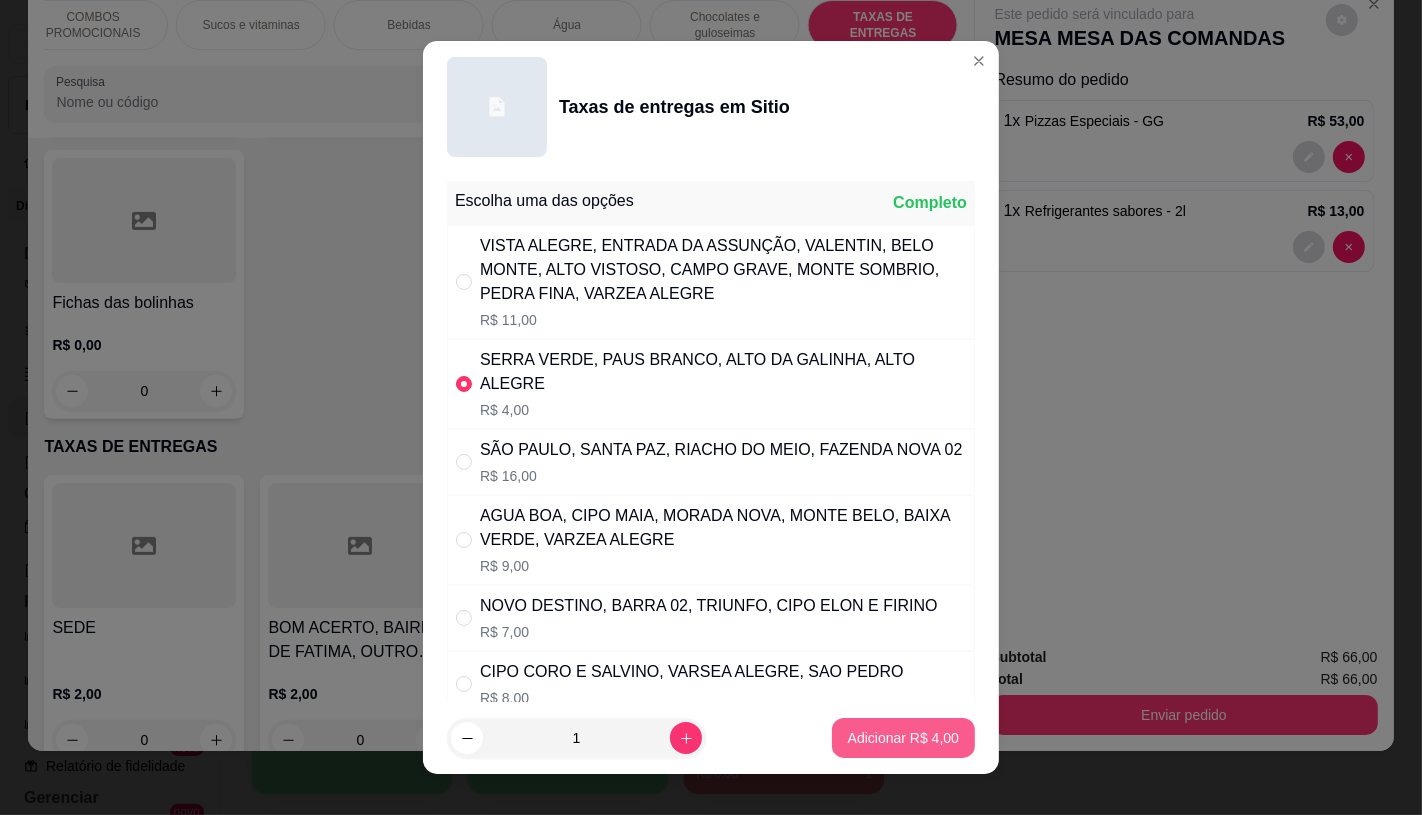 click on "Adicionar   R$ 4,00" at bounding box center (903, 738) 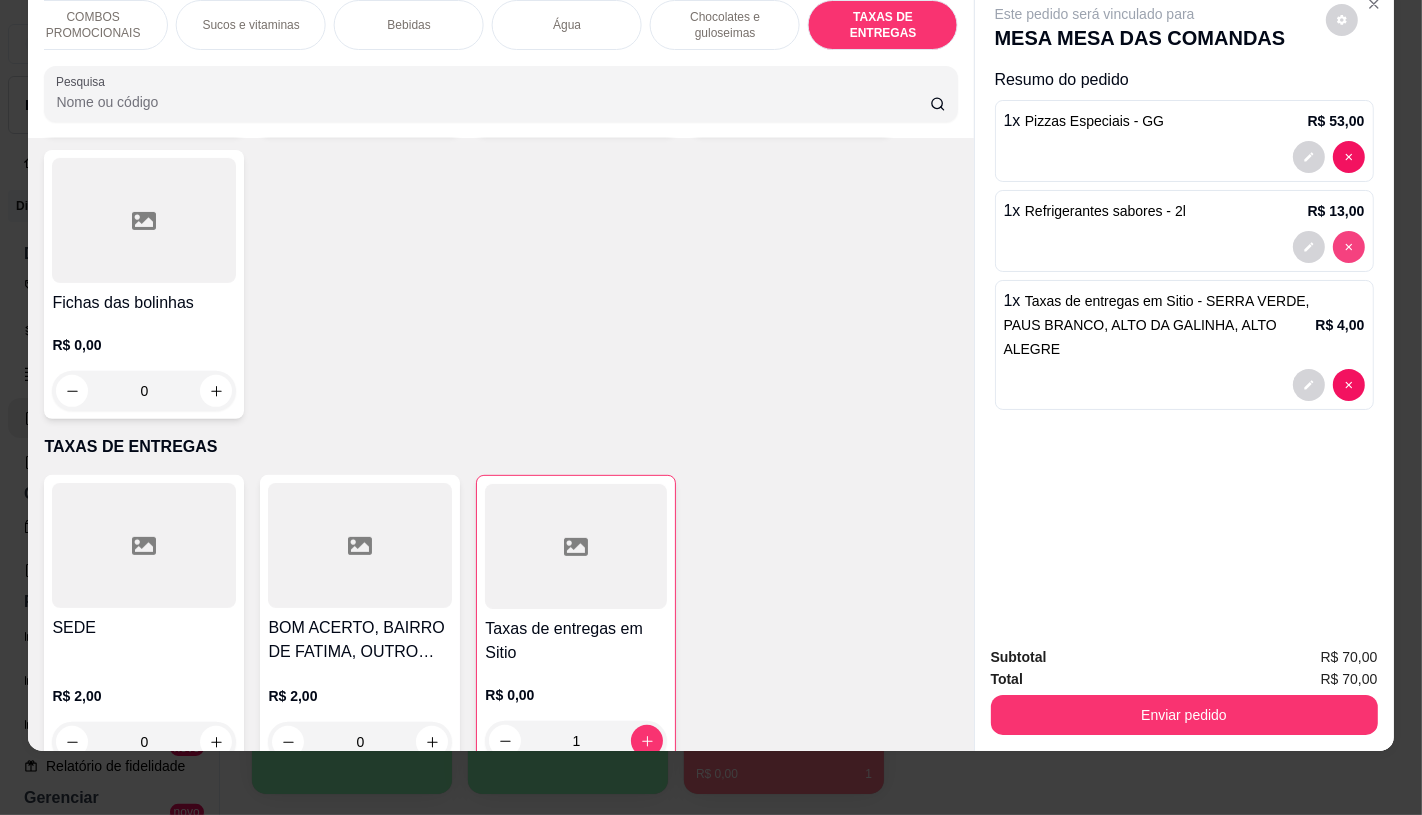 type on "0" 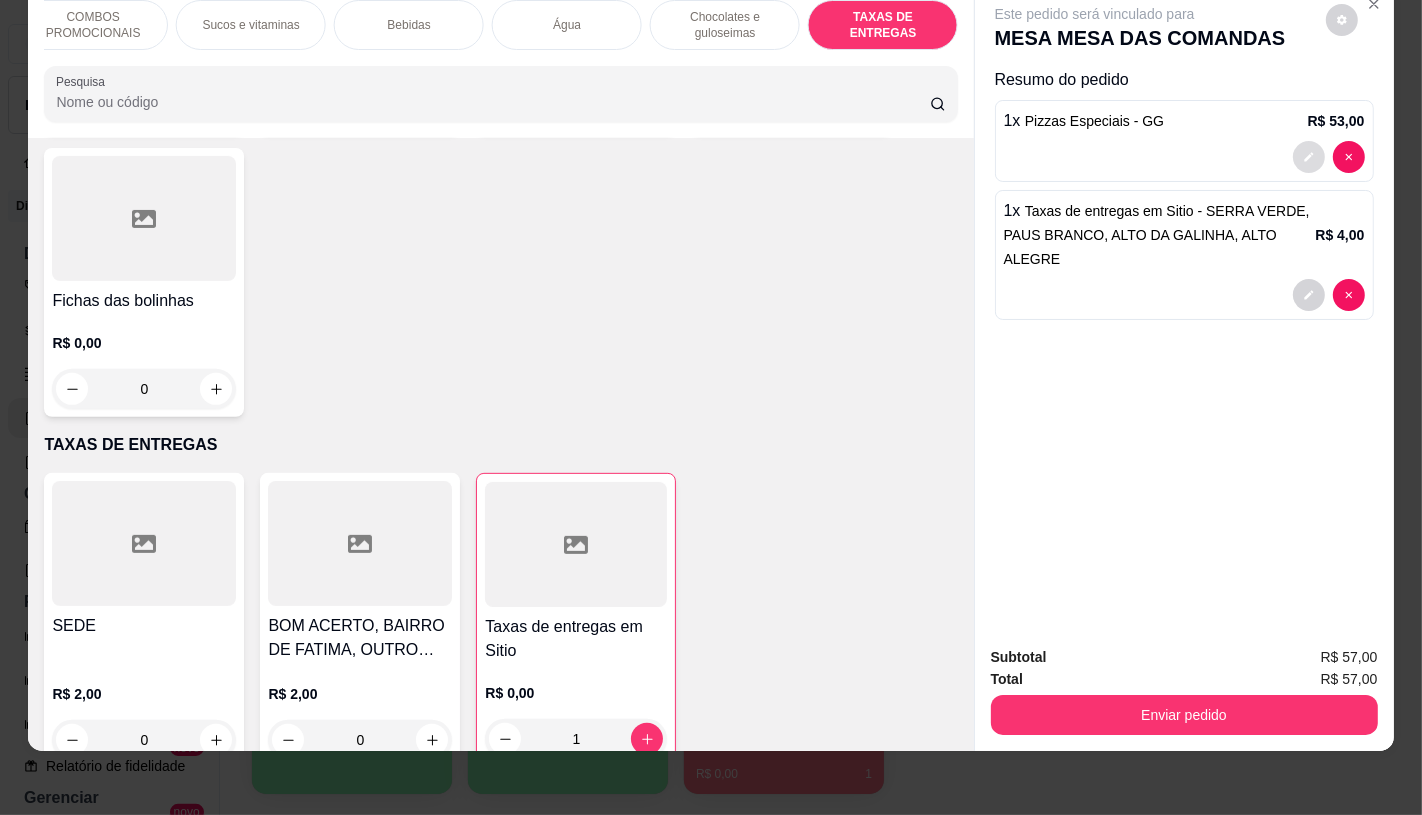 scroll, scrollTop: 13373, scrollLeft: 0, axis: vertical 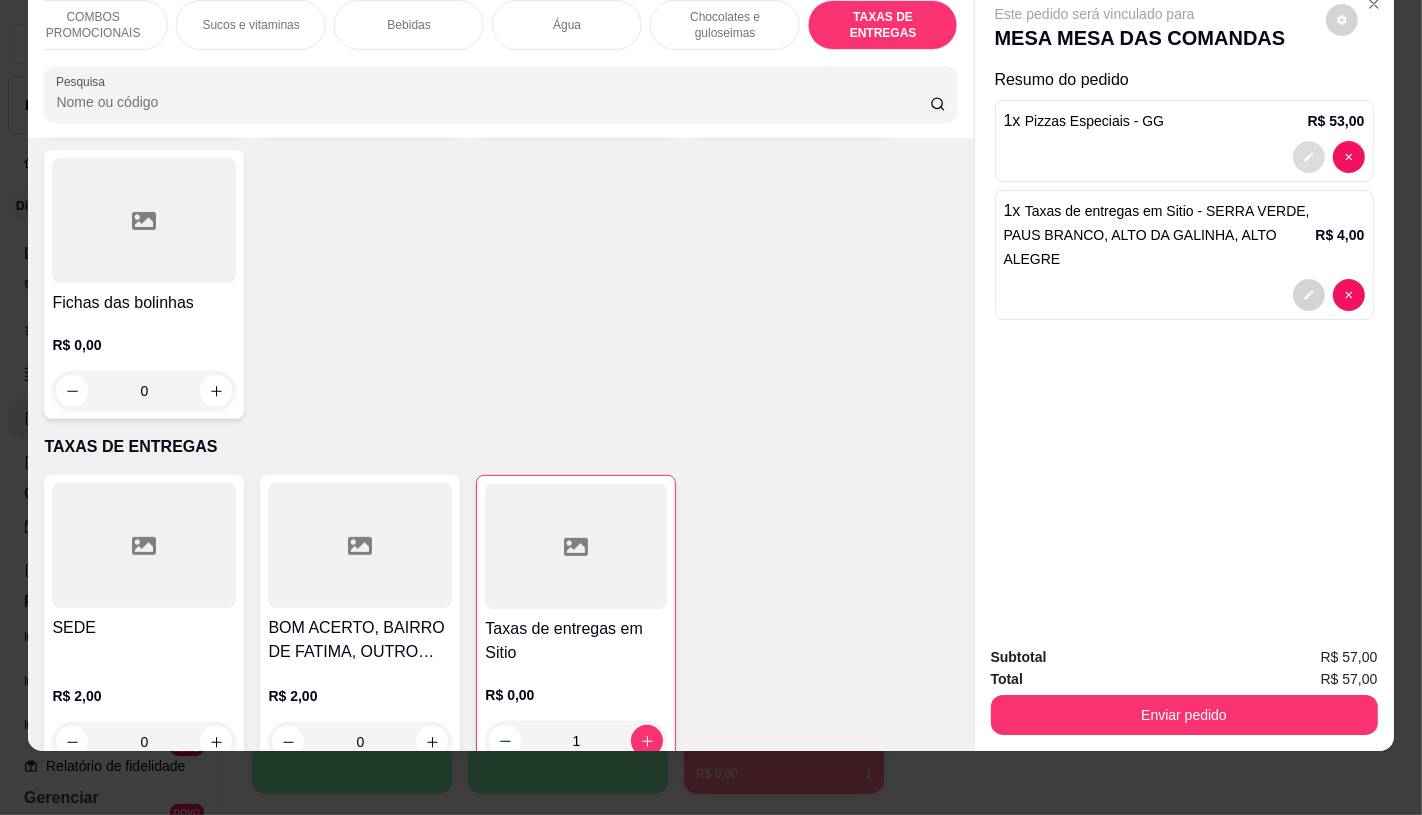 click at bounding box center (1309, 157) 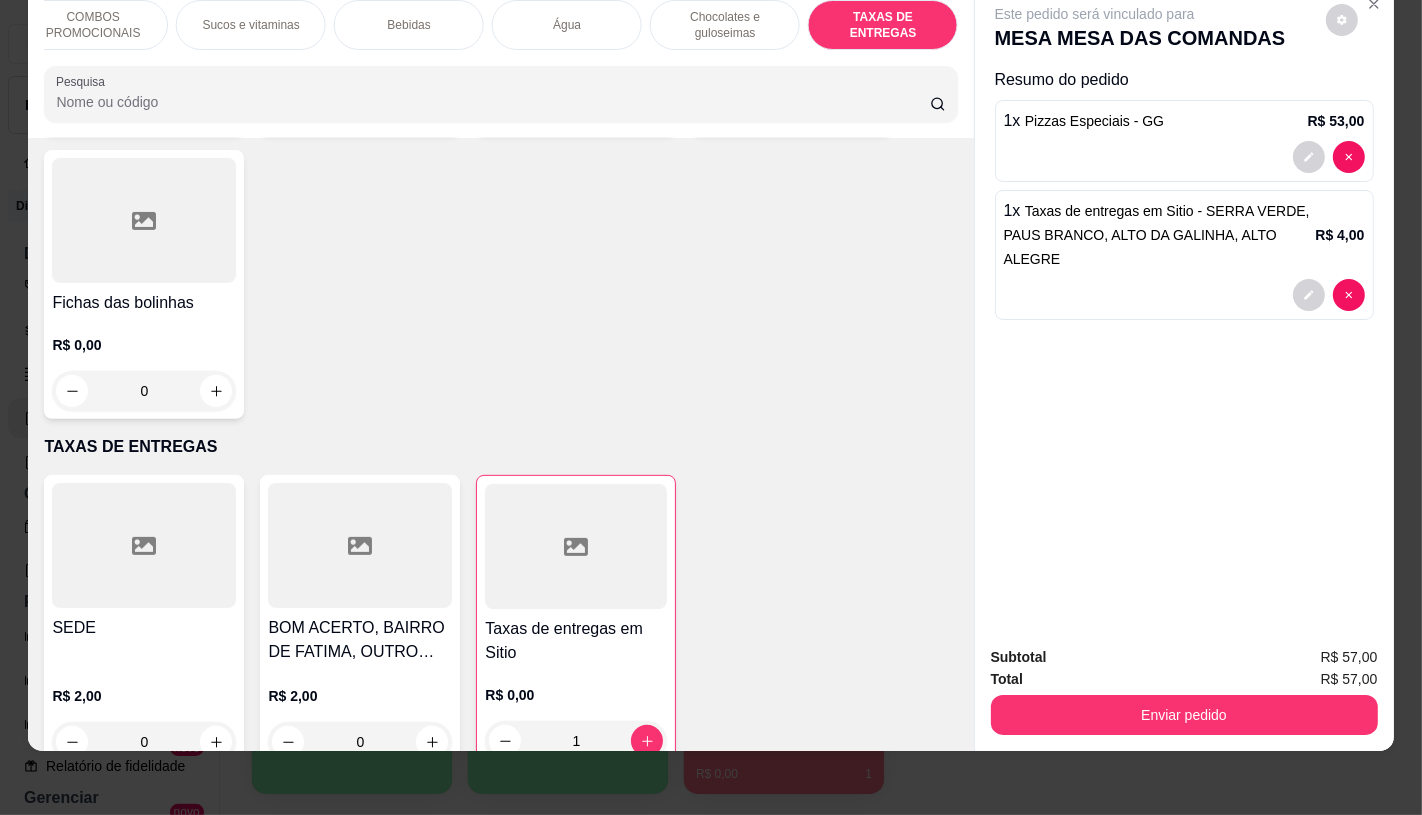 scroll, scrollTop: 0, scrollLeft: 0, axis: both 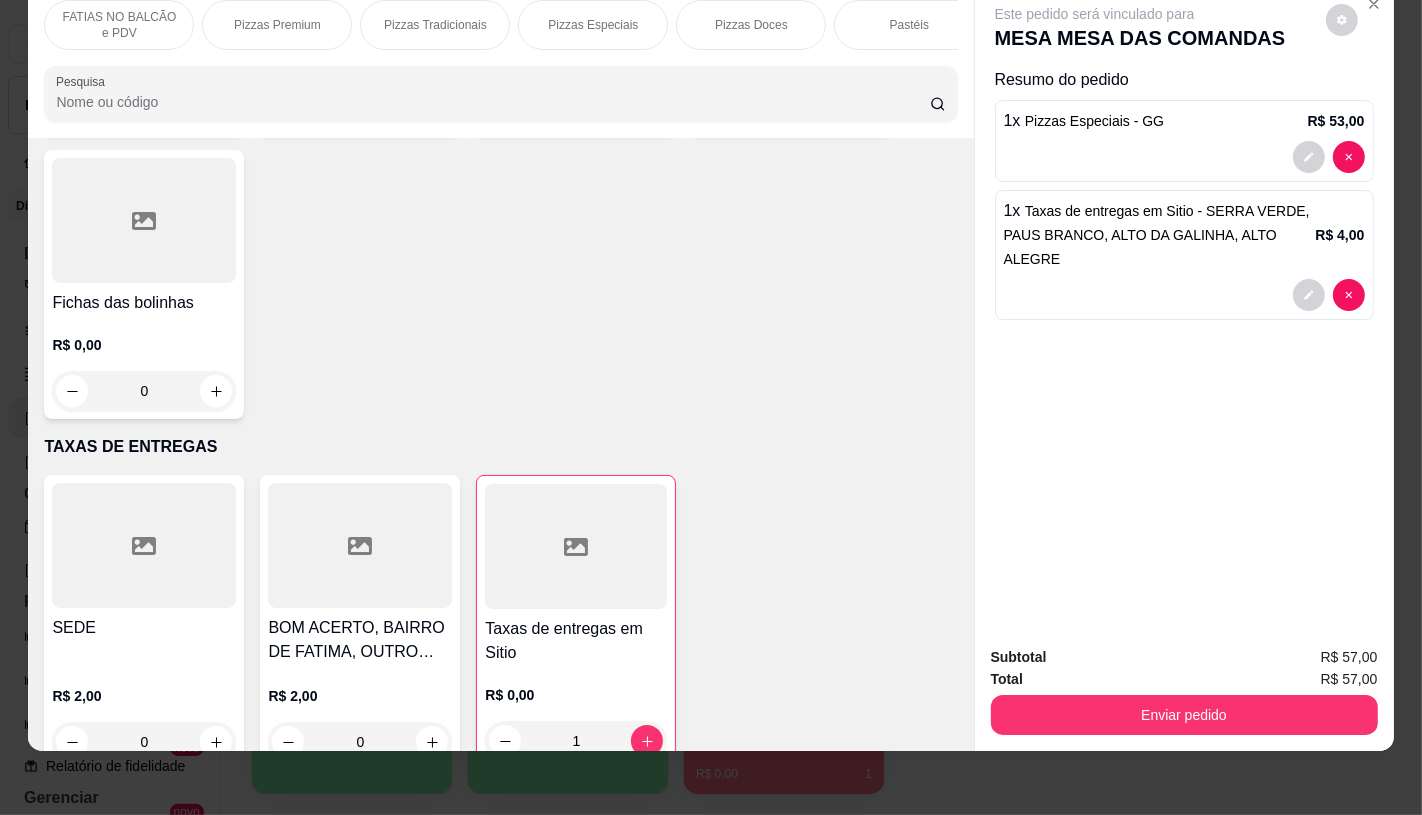 click on "FATIAS NO BALCÃO e PDV" at bounding box center [119, 25] 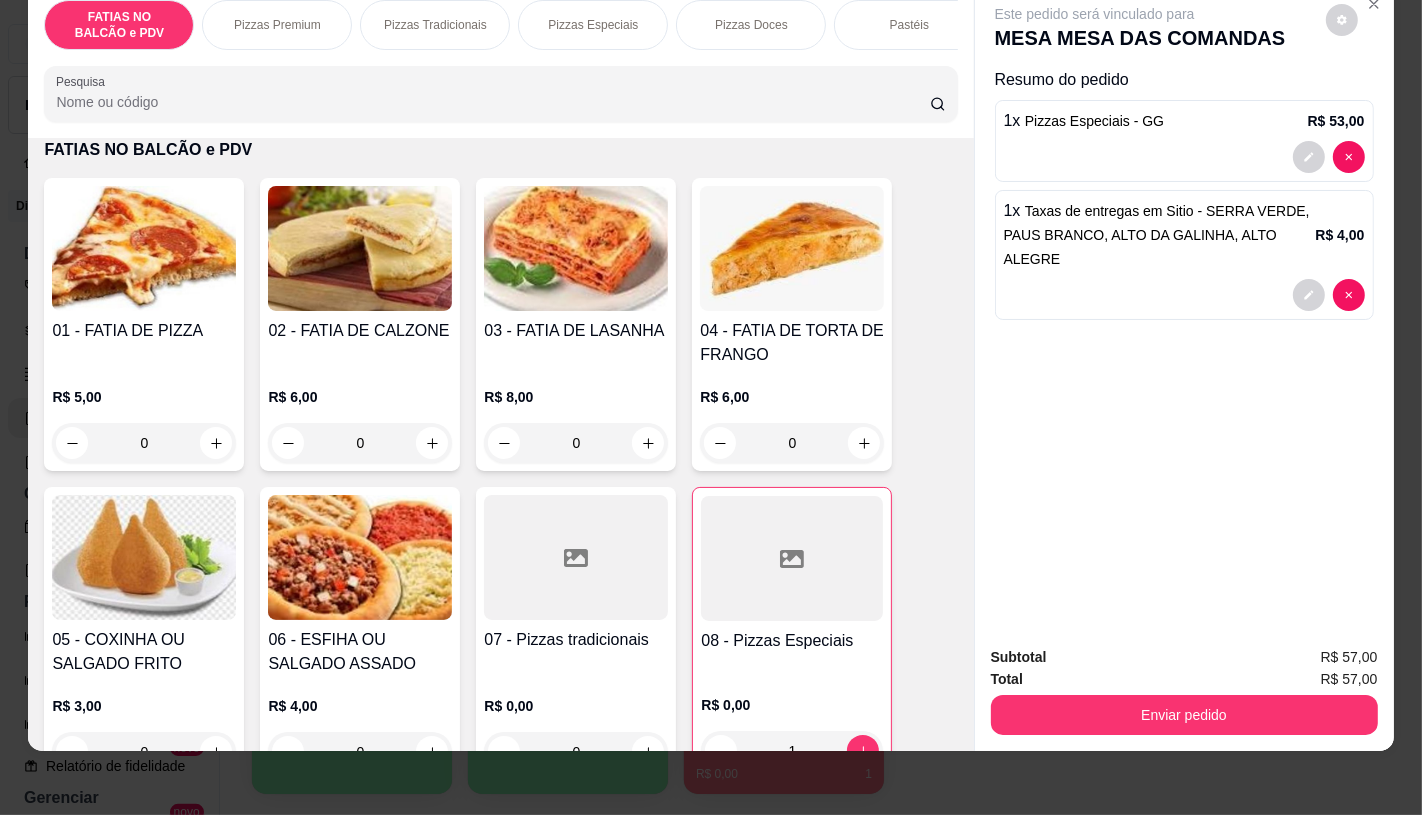 scroll, scrollTop: 201, scrollLeft: 0, axis: vertical 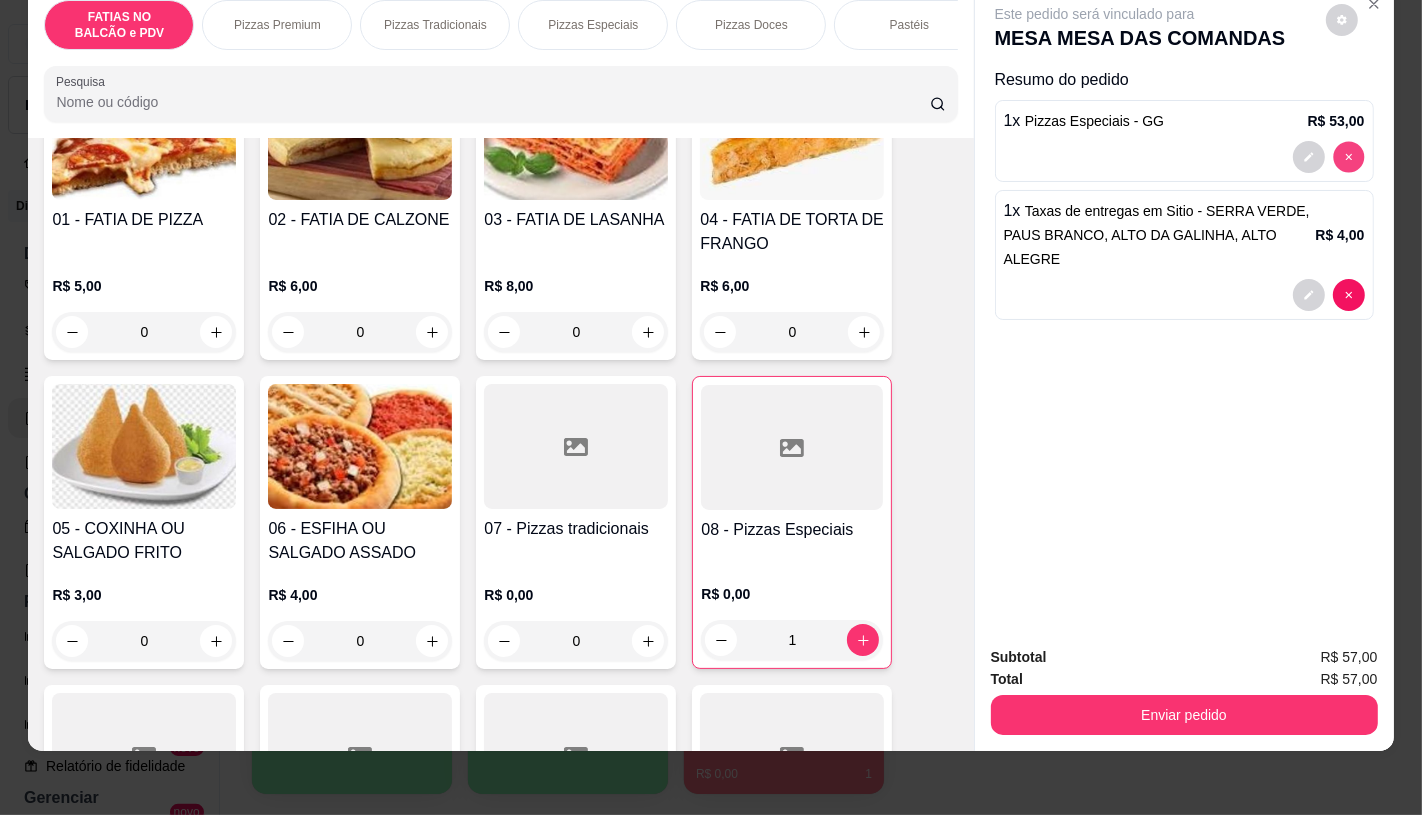 type on "0" 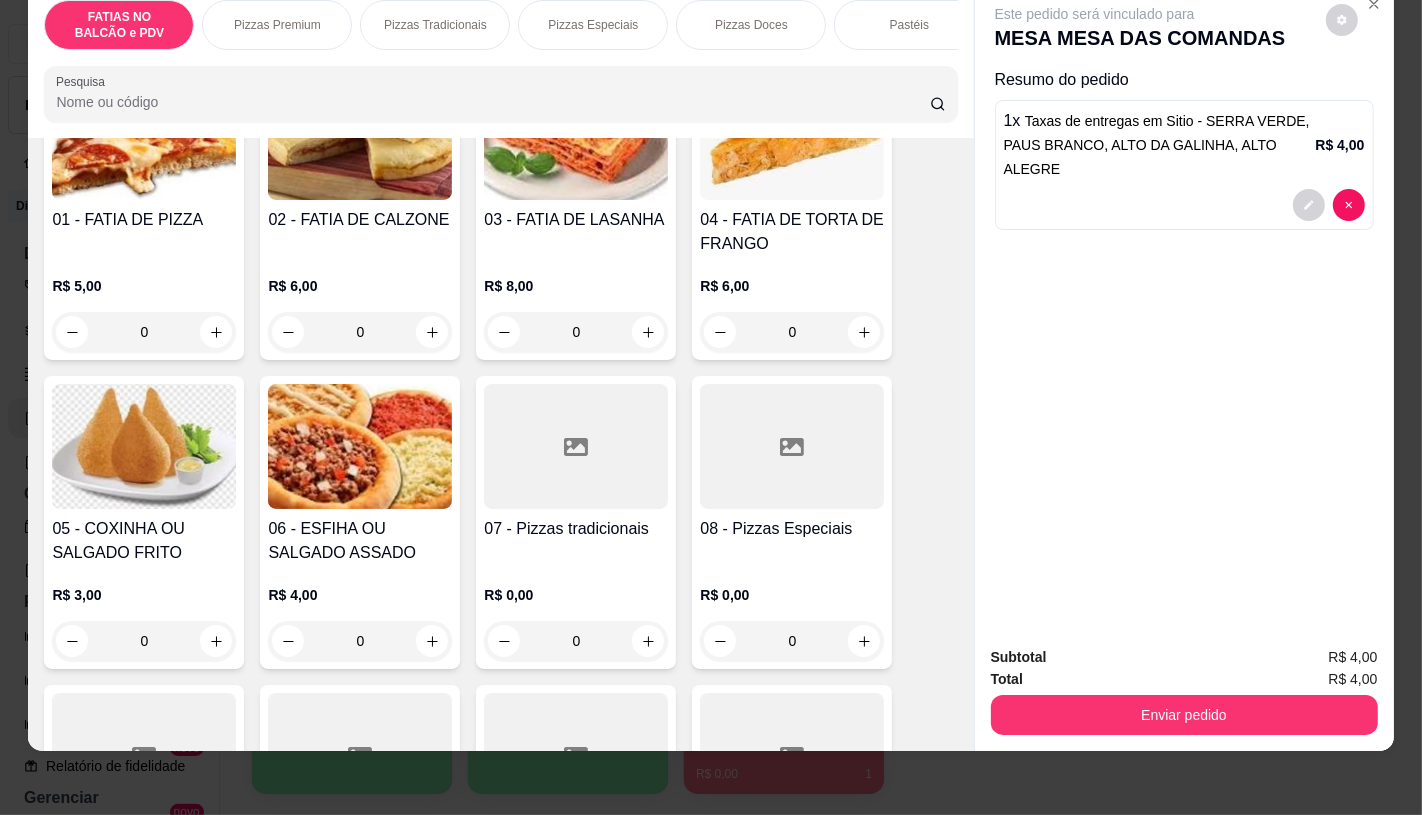click on "07 - Pizzas tradicionais" at bounding box center [576, 541] 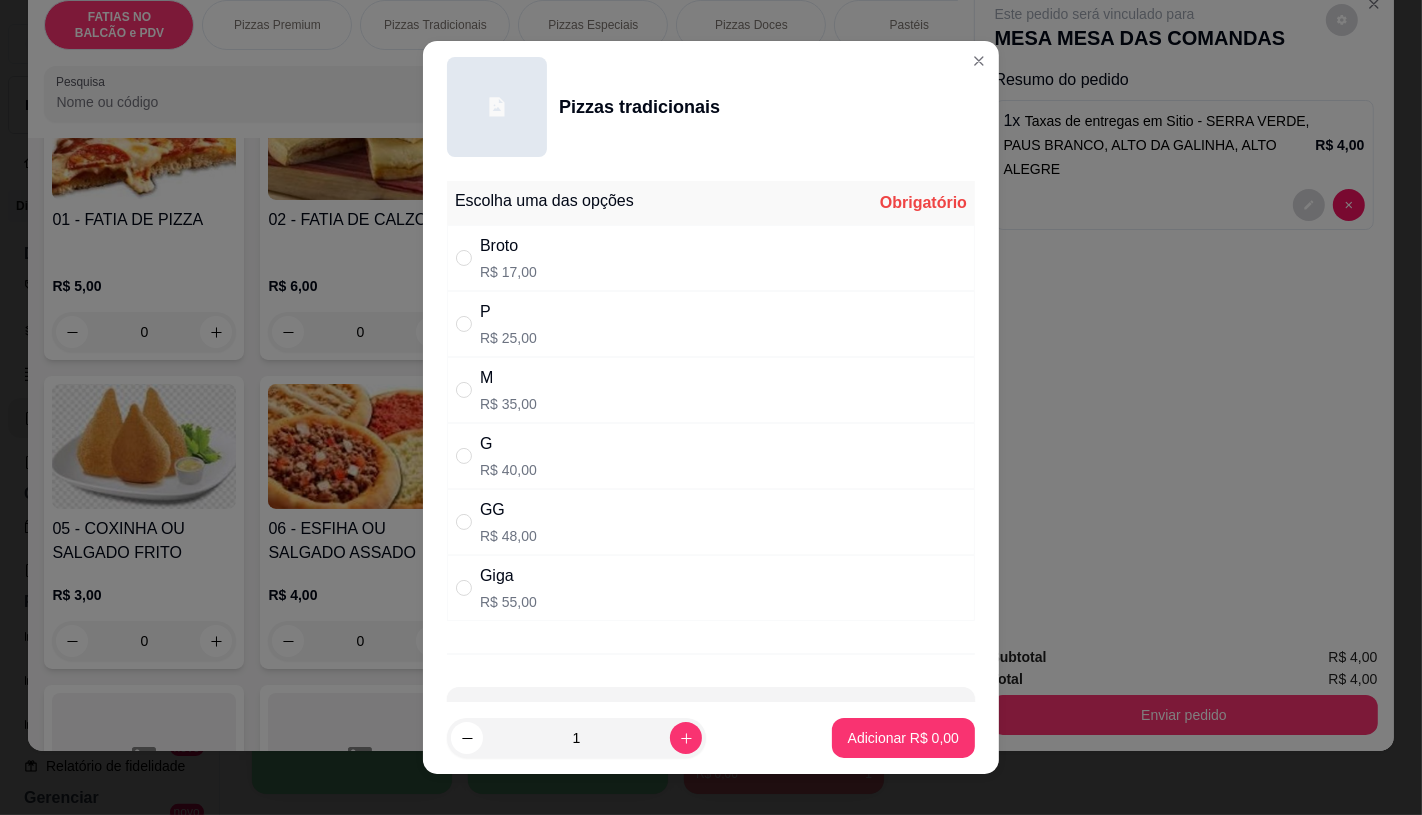 click on "R$ 40,00" at bounding box center (508, 470) 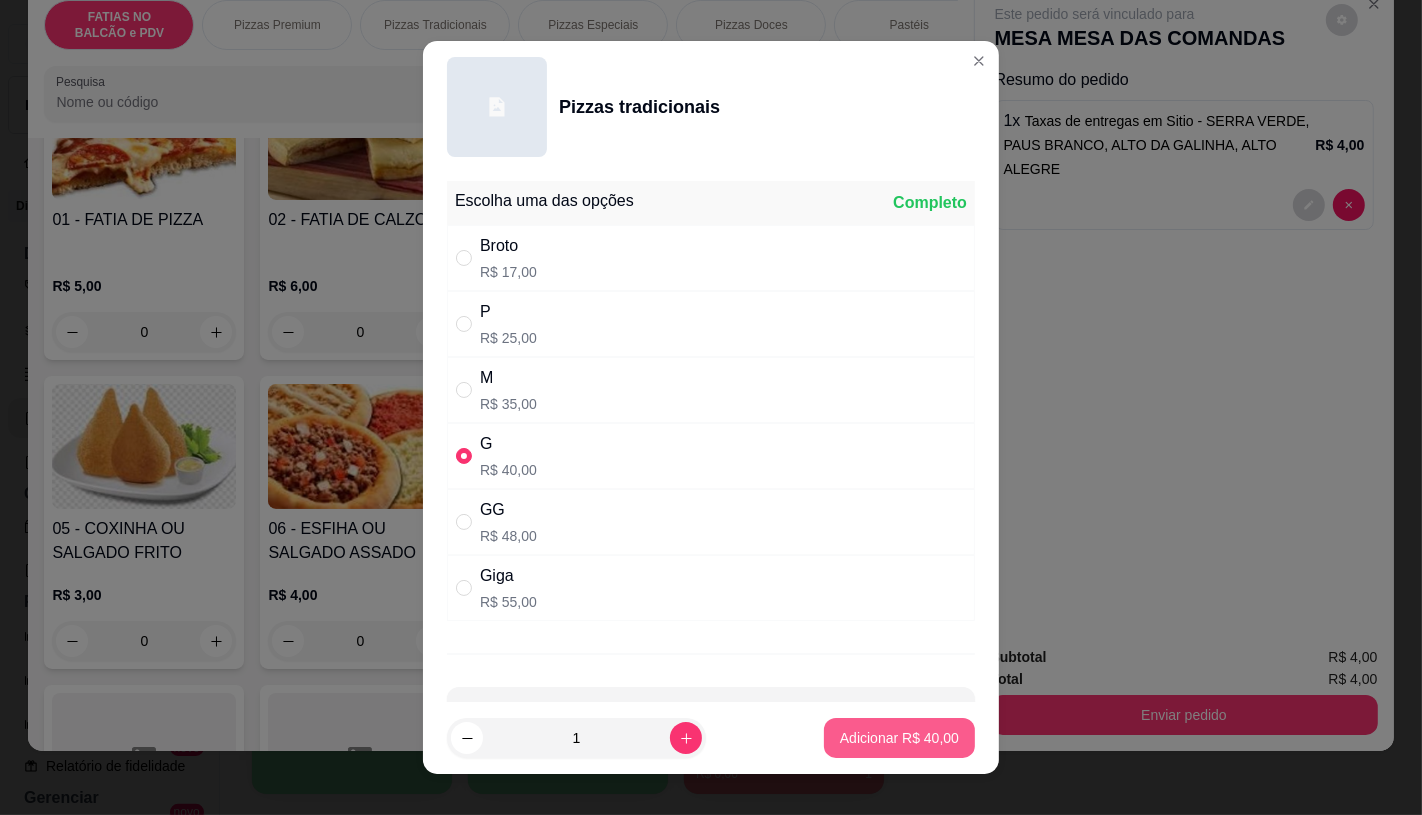 click on "Adicionar   R$ 40,00" at bounding box center [899, 738] 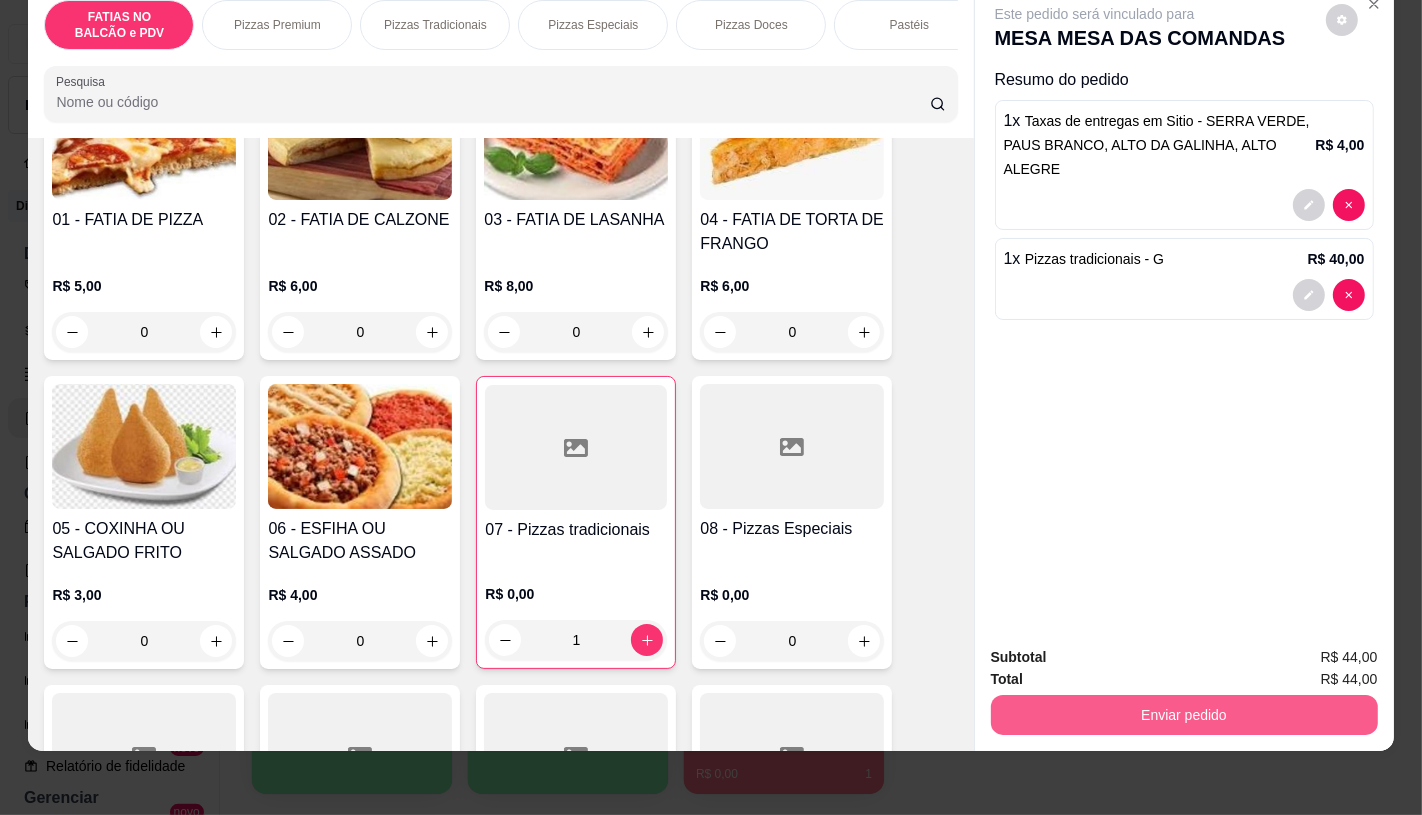 click on "Enviar pedido" at bounding box center (1184, 715) 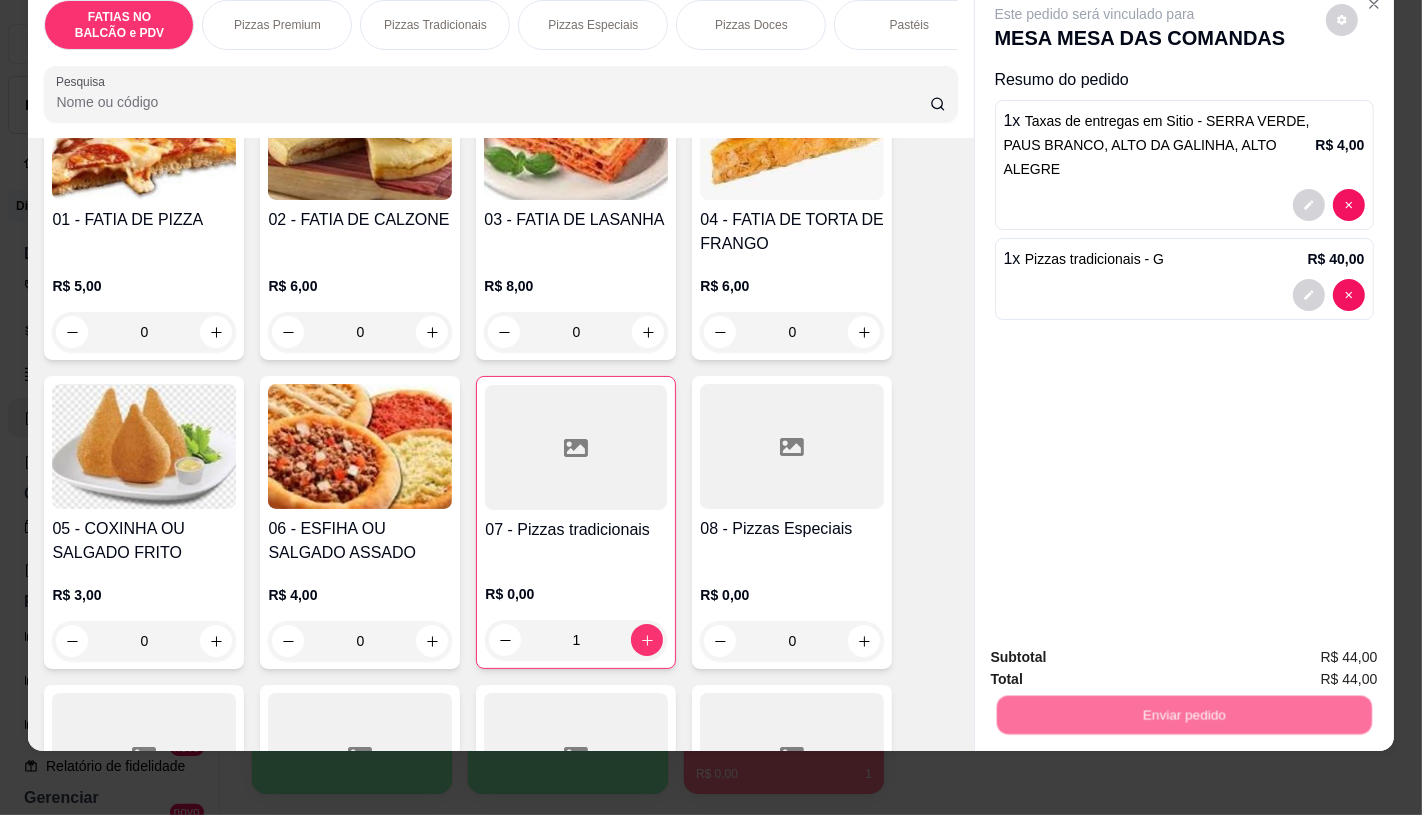 click on "Não registrar e enviar pedido" at bounding box center (1117, 650) 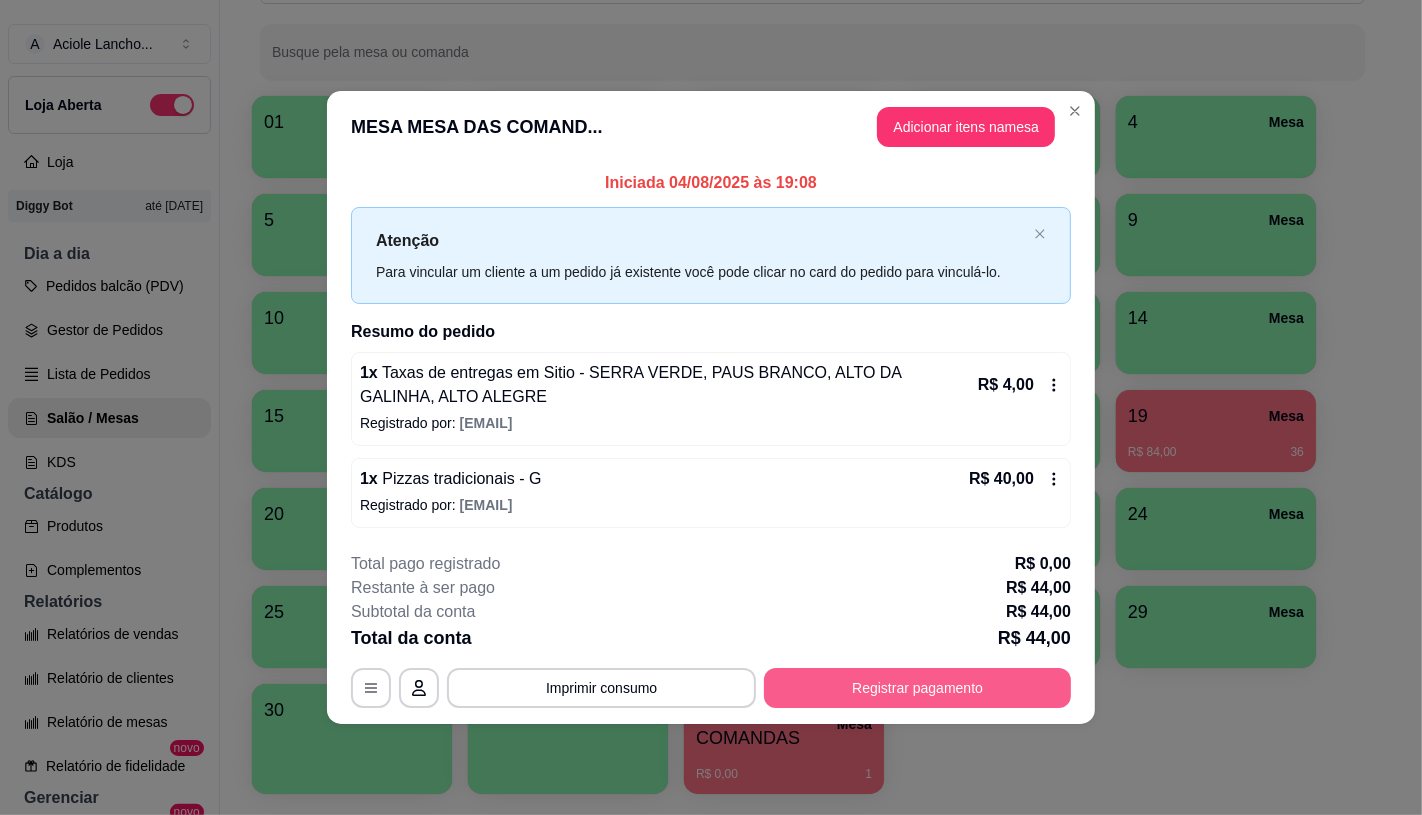 click on "Registrar pagamento" at bounding box center (917, 688) 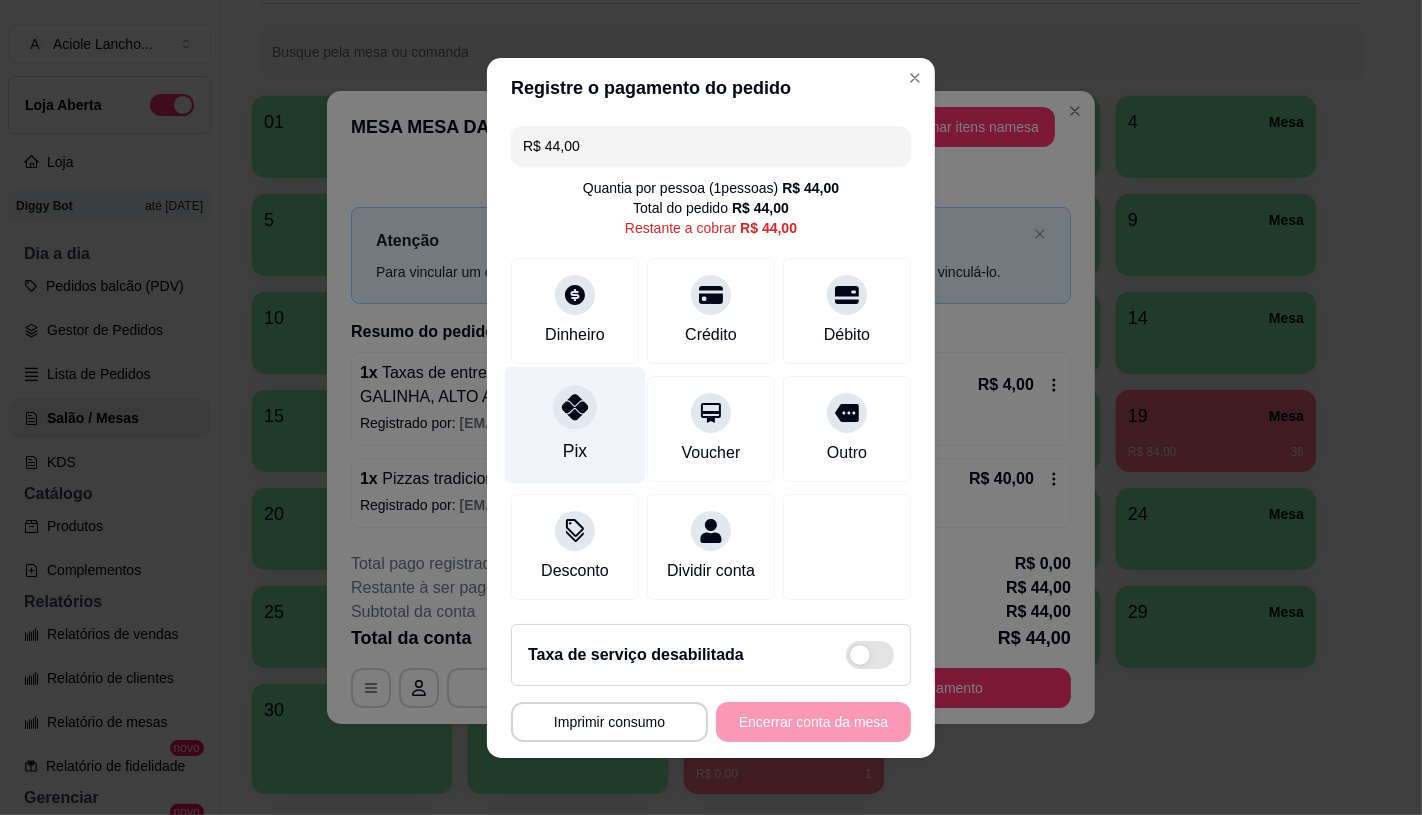 click 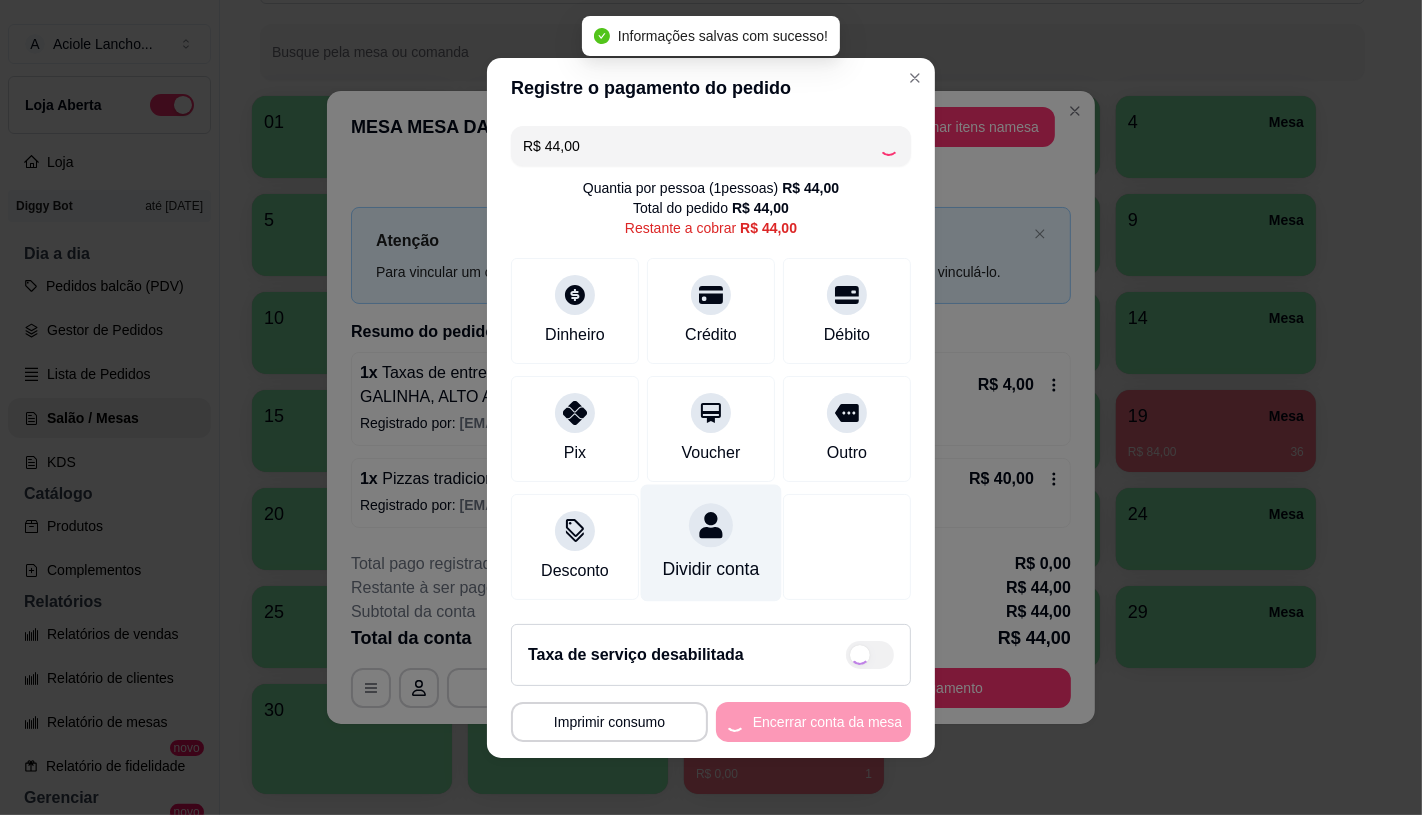 type on "R$ 0,00" 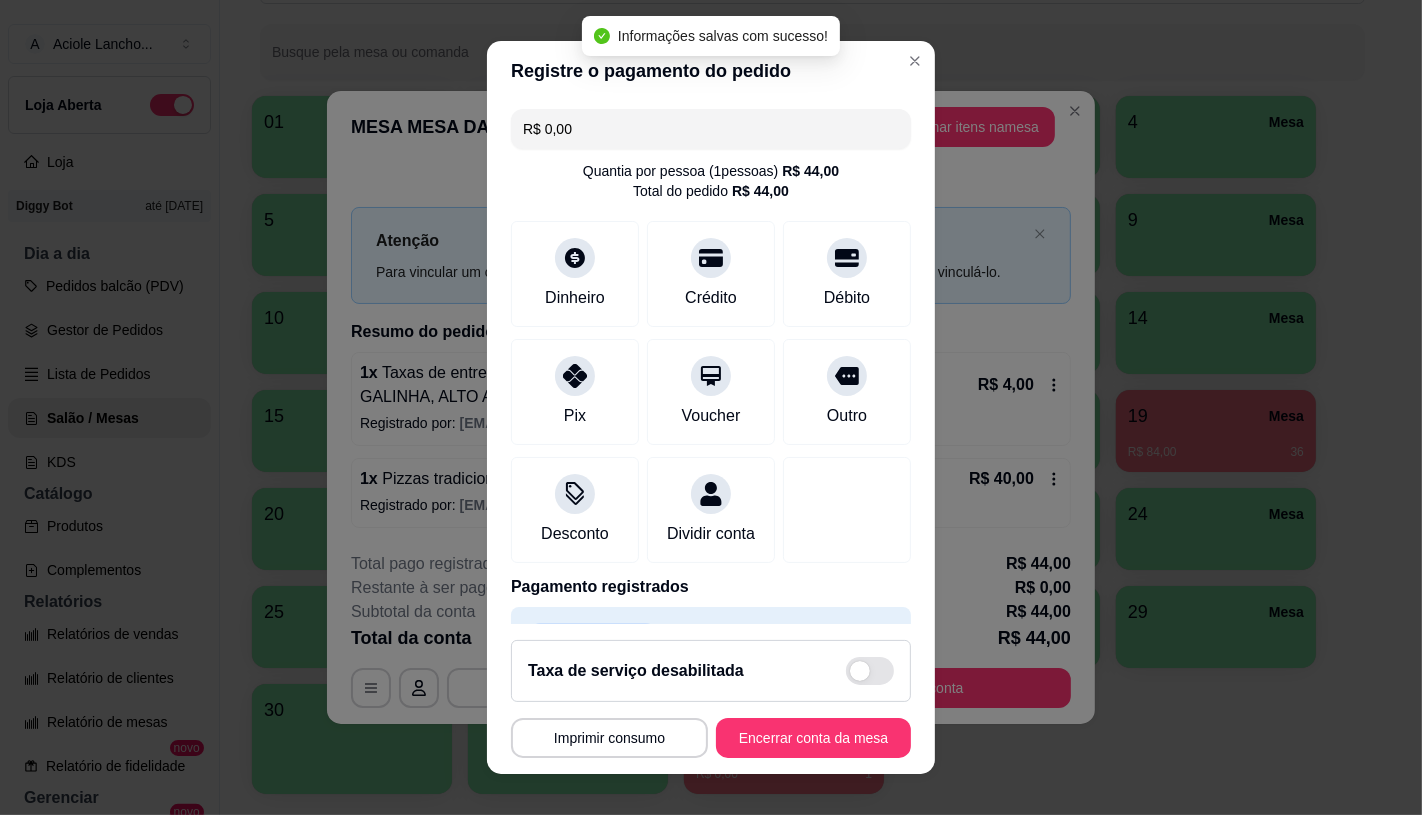 scroll, scrollTop: 74, scrollLeft: 0, axis: vertical 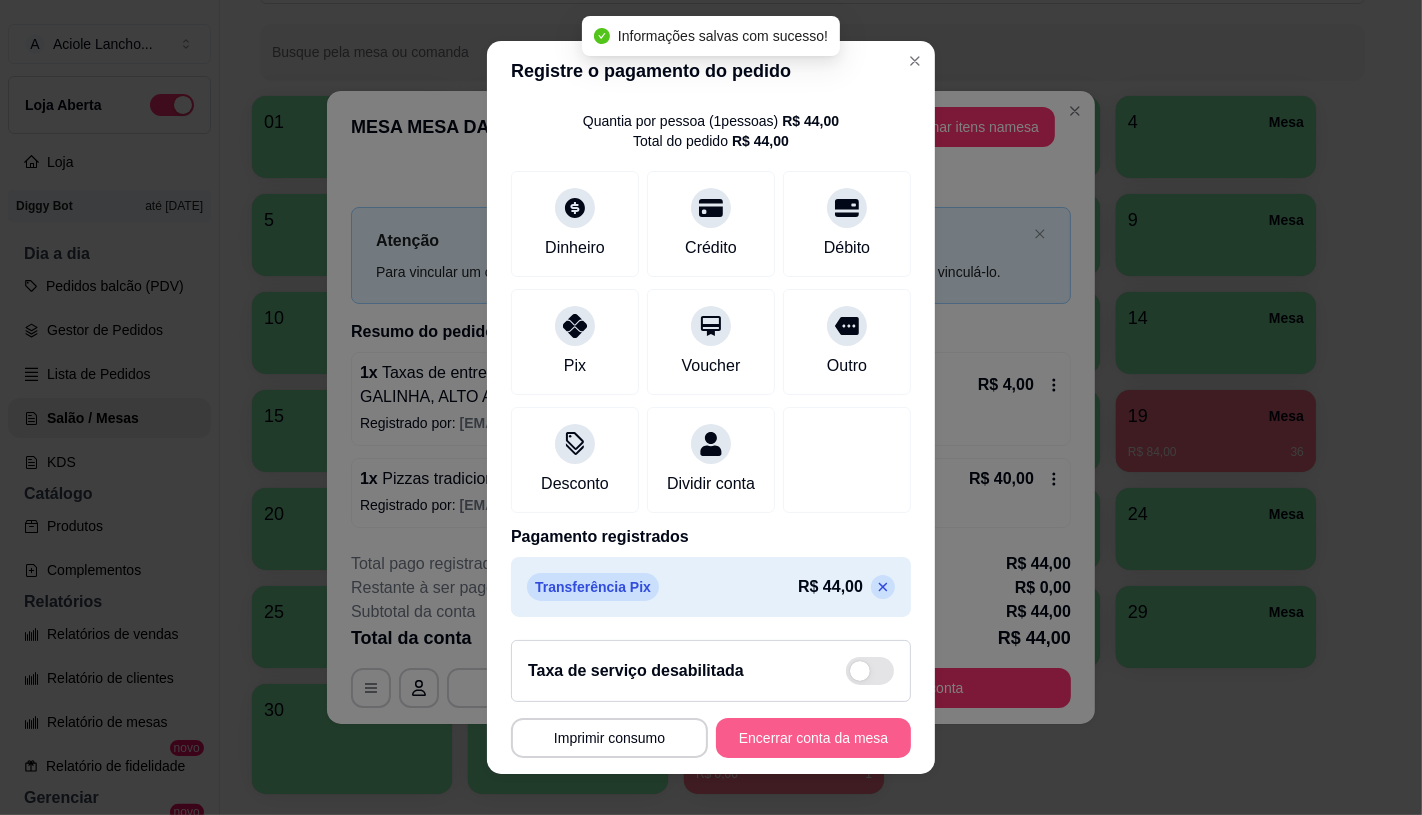 click on "Encerrar conta da mesa" at bounding box center [813, 738] 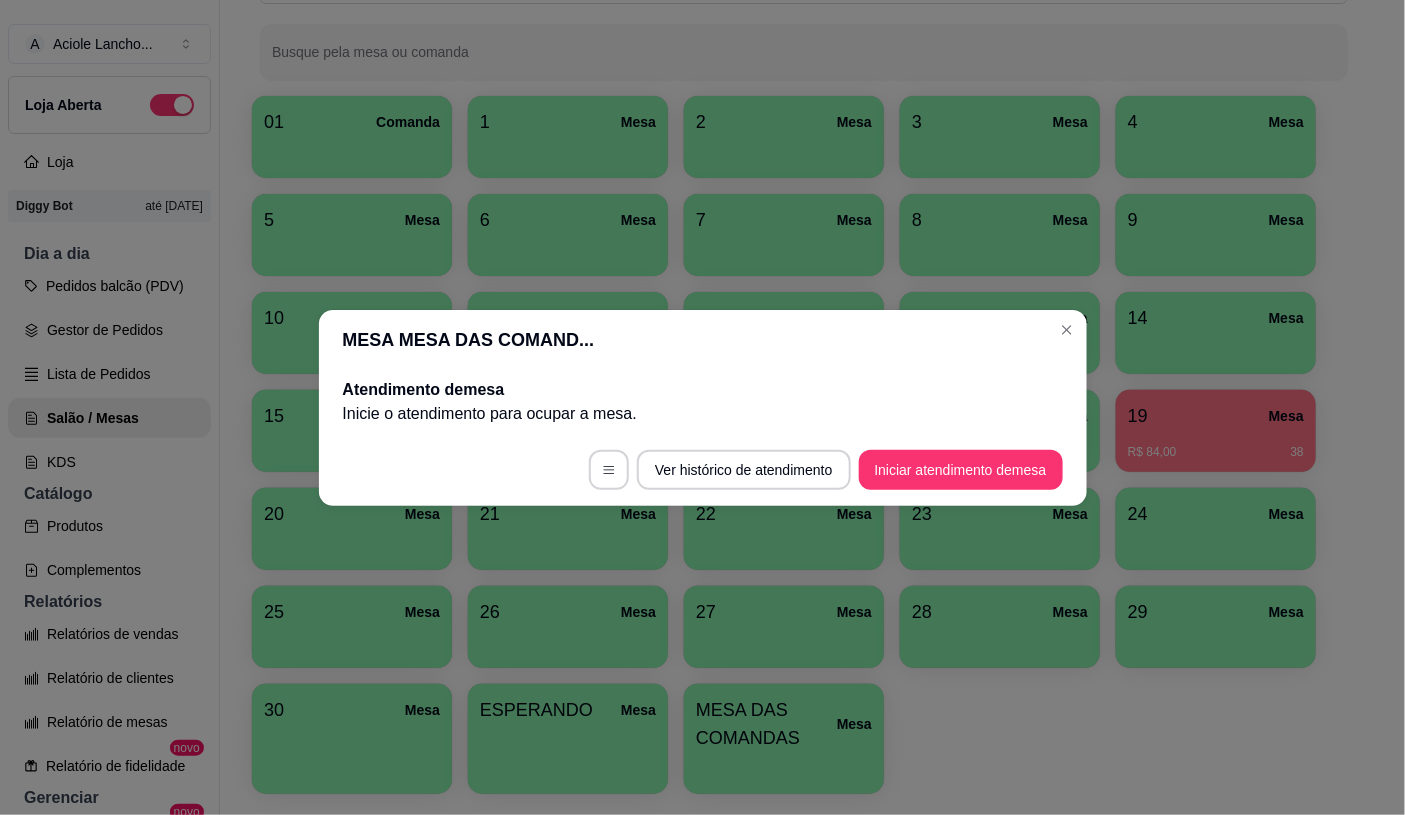 click on "Pedidos balcão (PDV)" at bounding box center [109, 286] 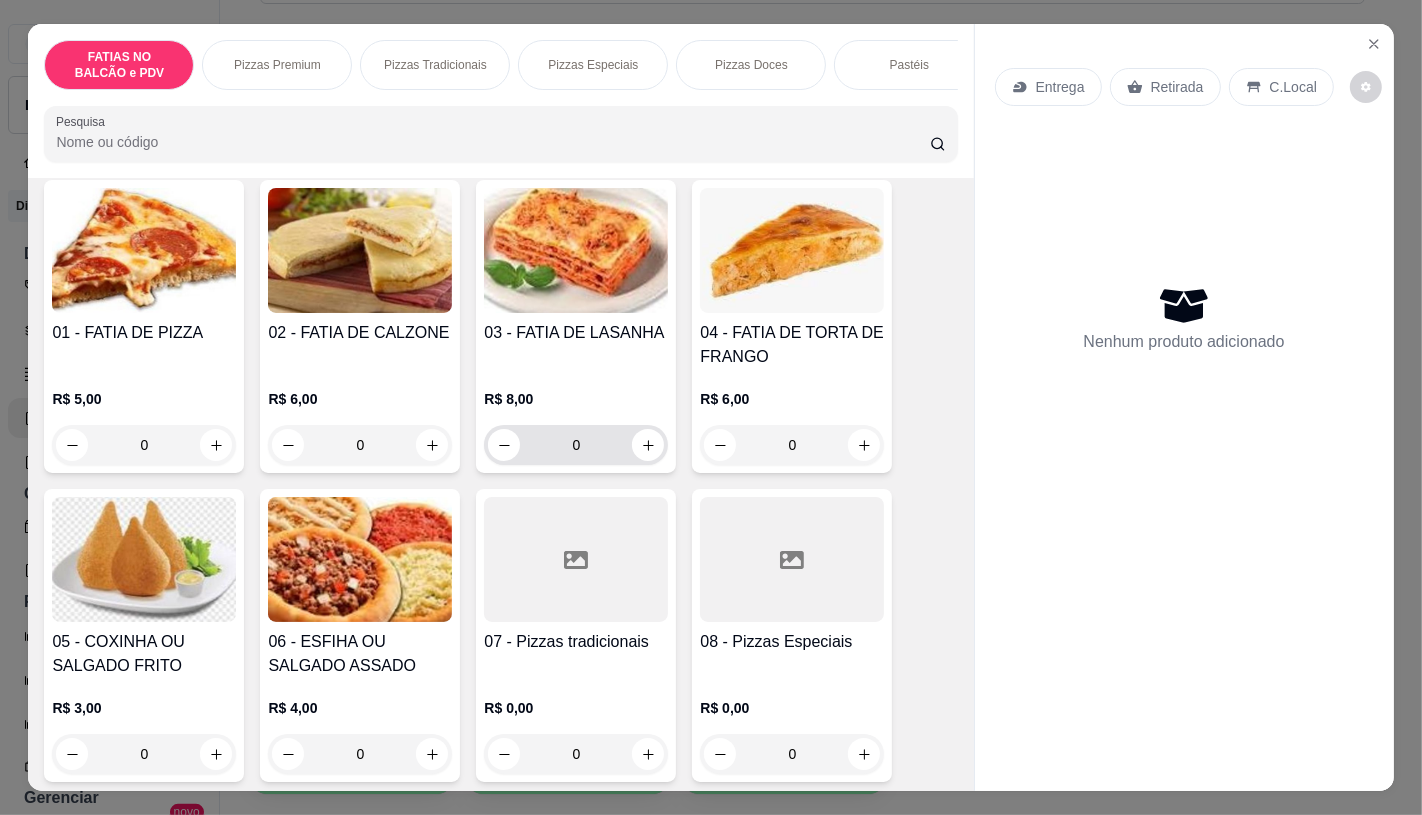 scroll, scrollTop: 222, scrollLeft: 0, axis: vertical 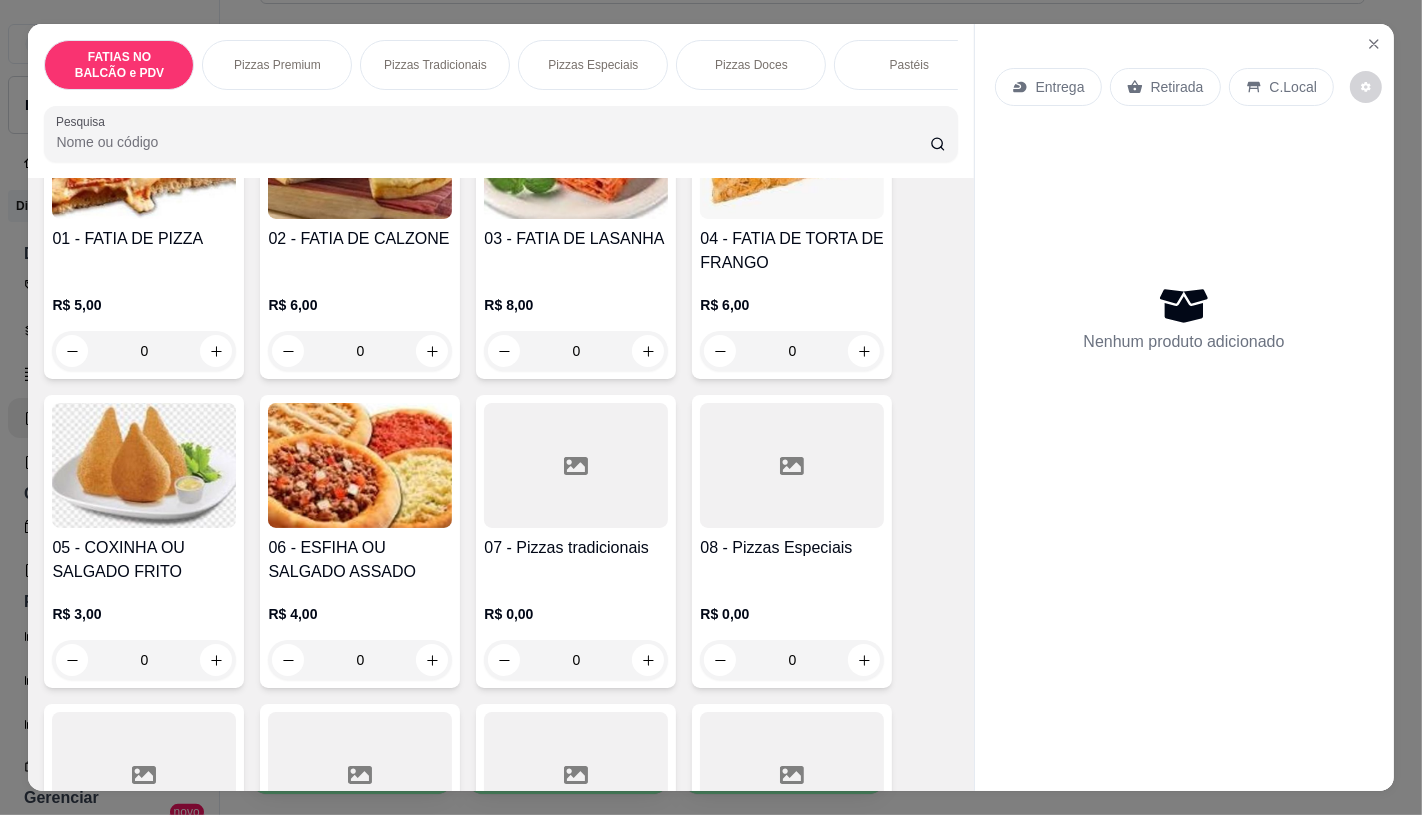 click on "R$ 0,00 0" at bounding box center [792, 632] 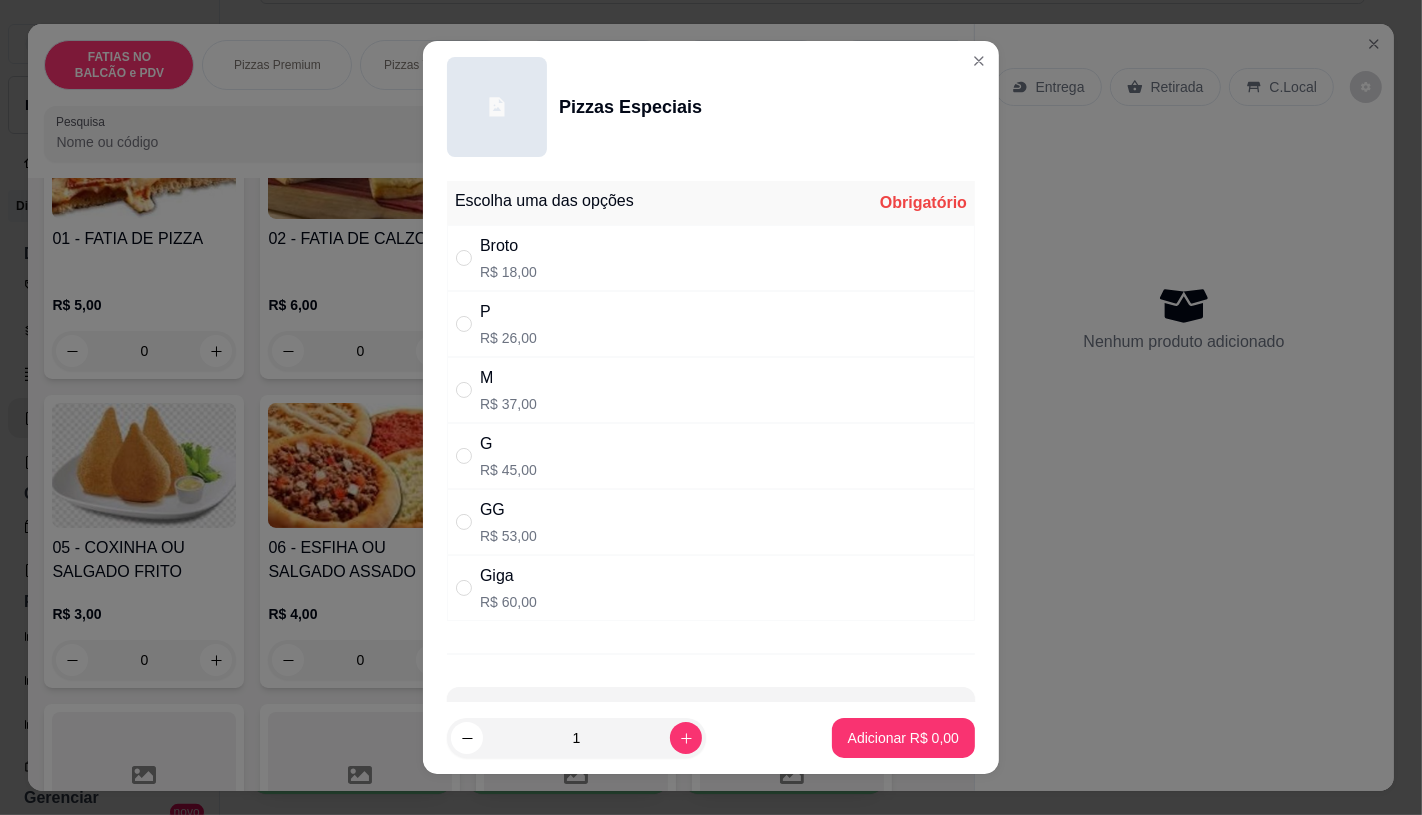 click on "GG R$ 53,00" at bounding box center (711, 522) 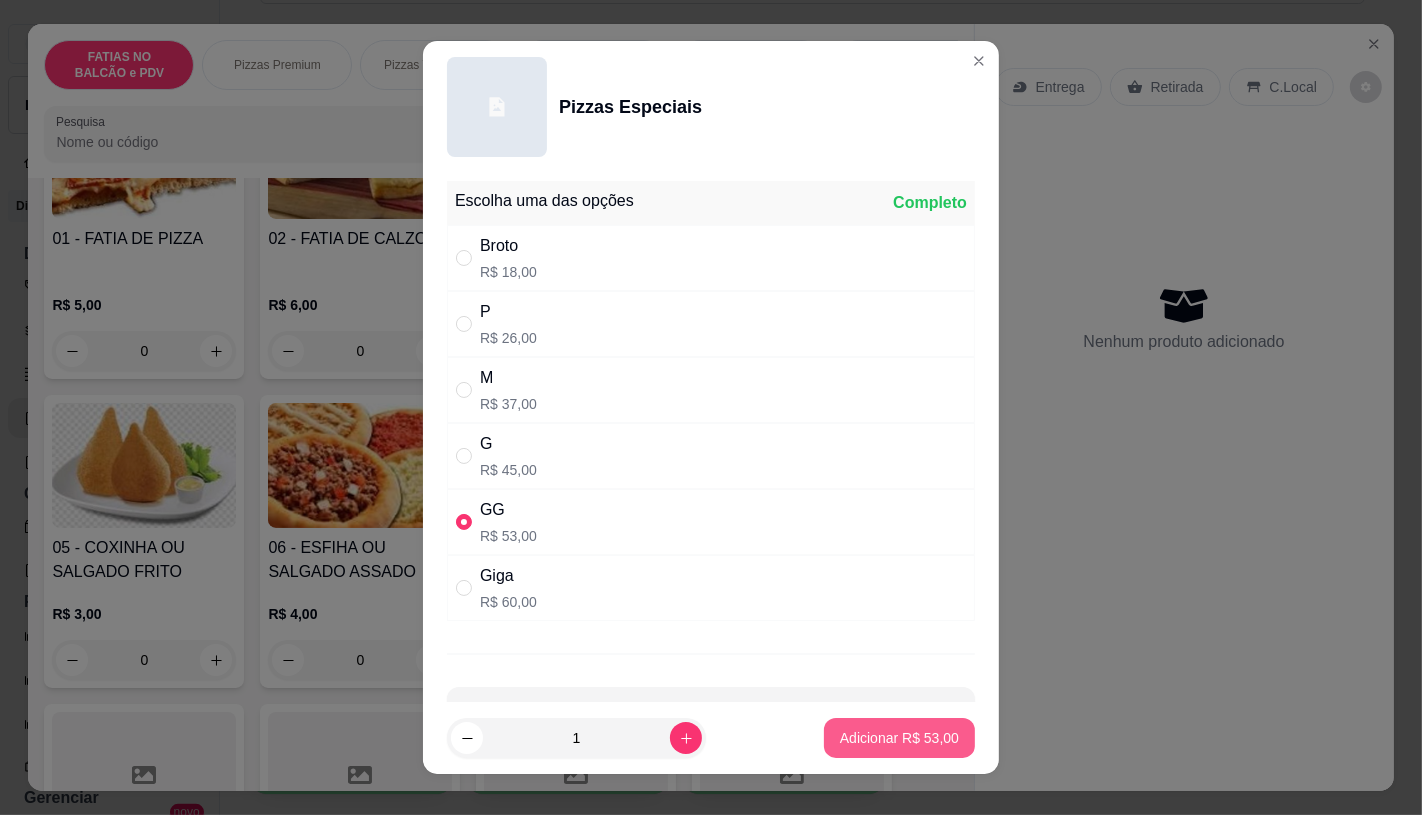click on "Adicionar   R$ 53,00" at bounding box center (899, 738) 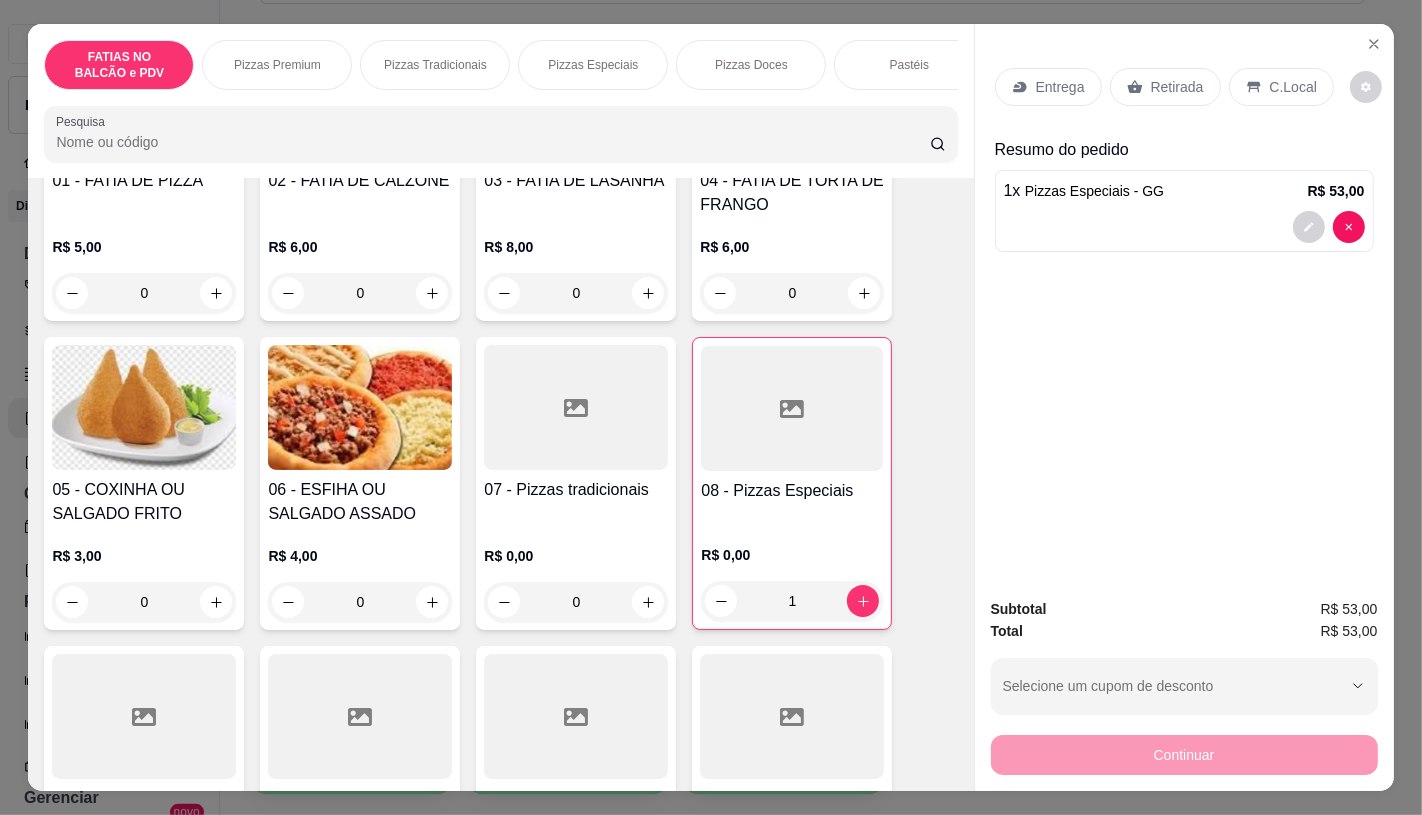 scroll, scrollTop: 333, scrollLeft: 0, axis: vertical 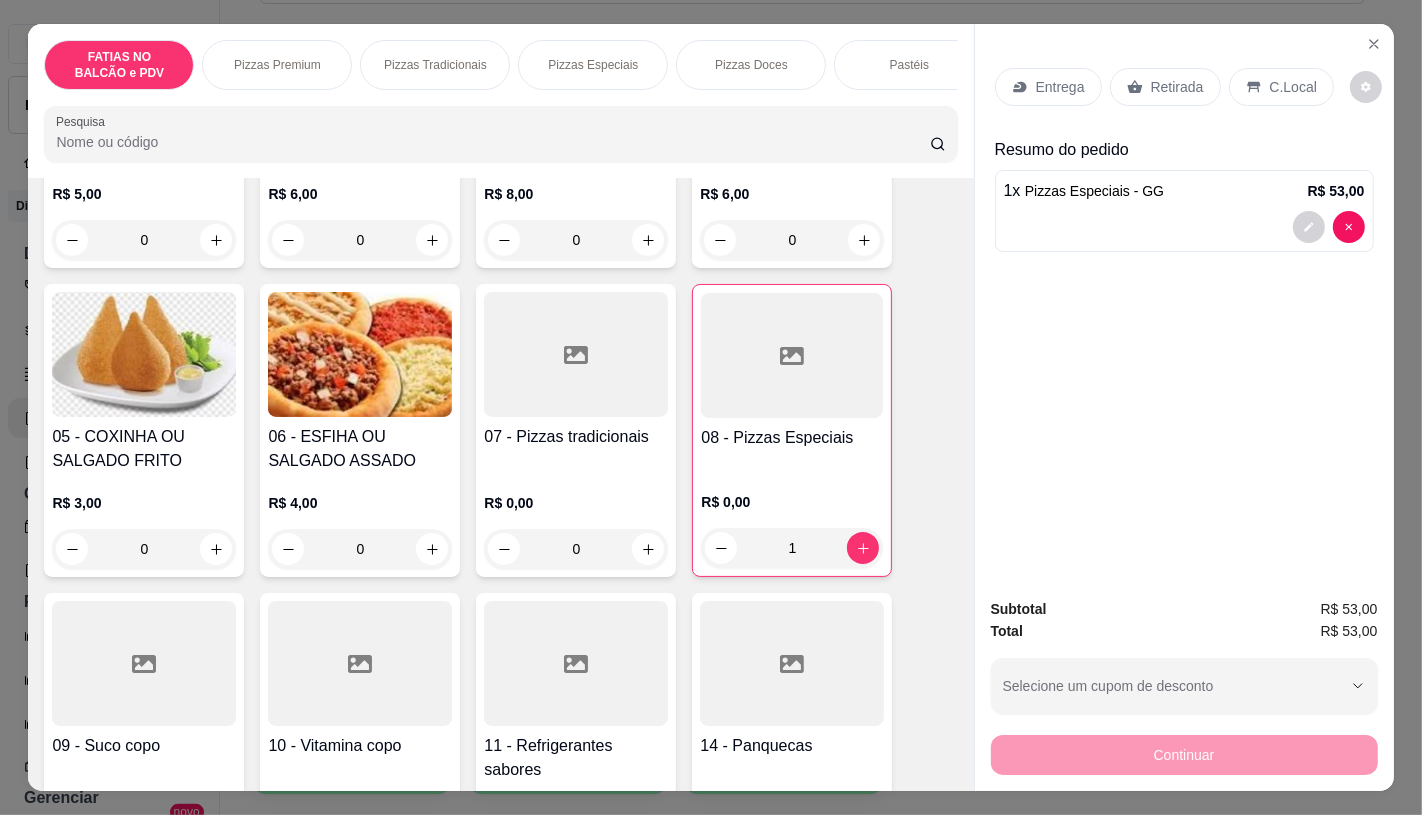 click at bounding box center [576, 663] 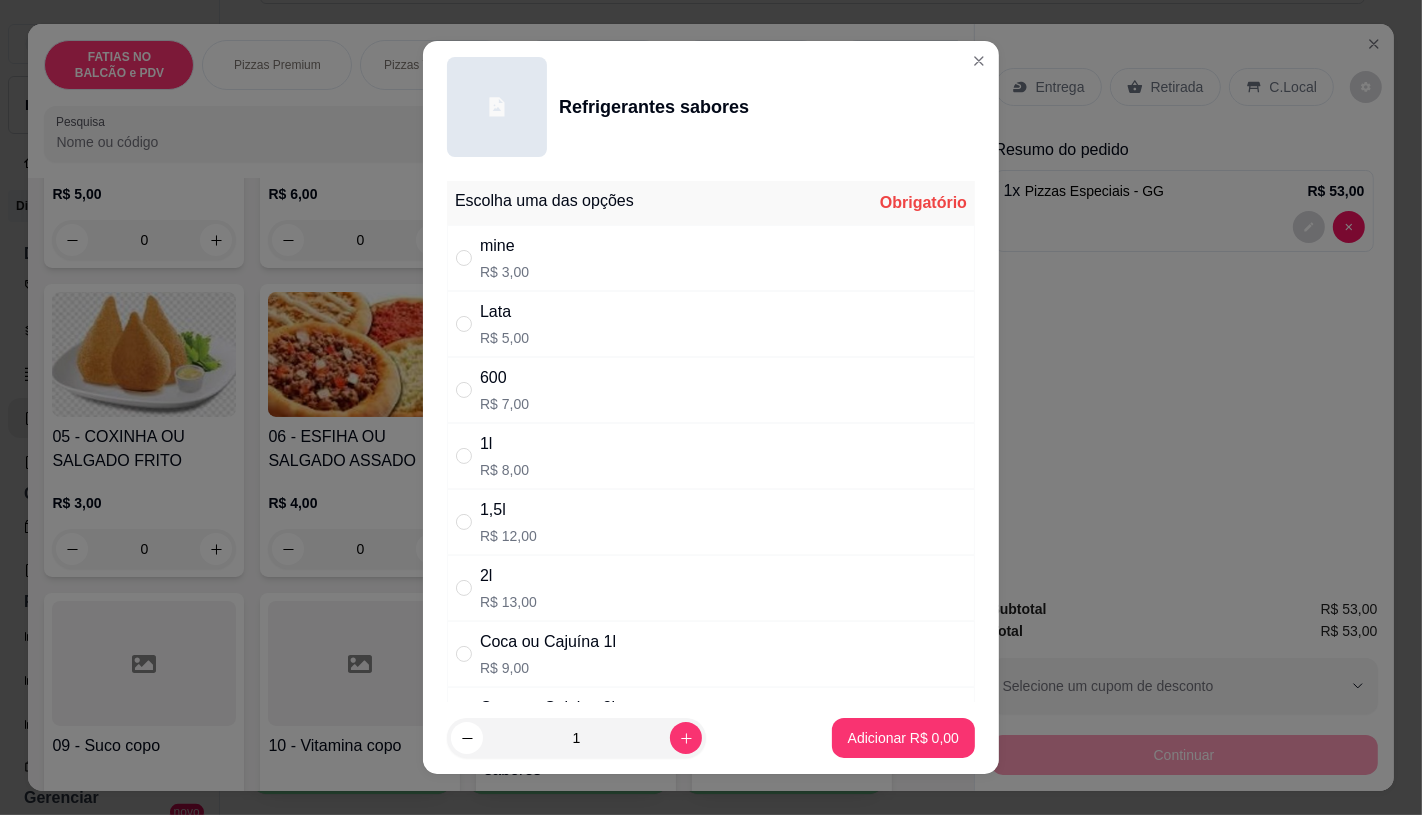 click on "2l R$ 13,00" at bounding box center [711, 588] 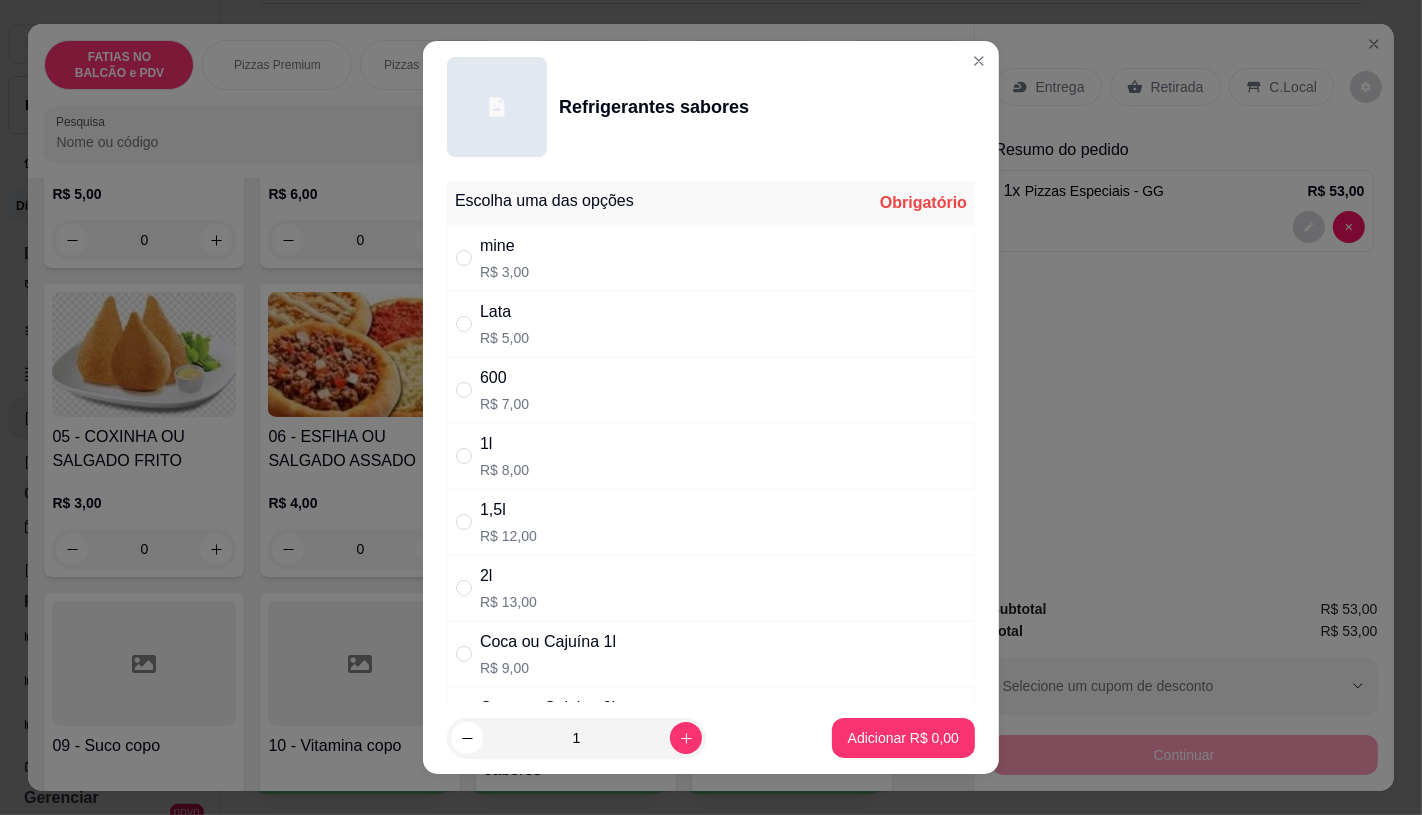radio on "true" 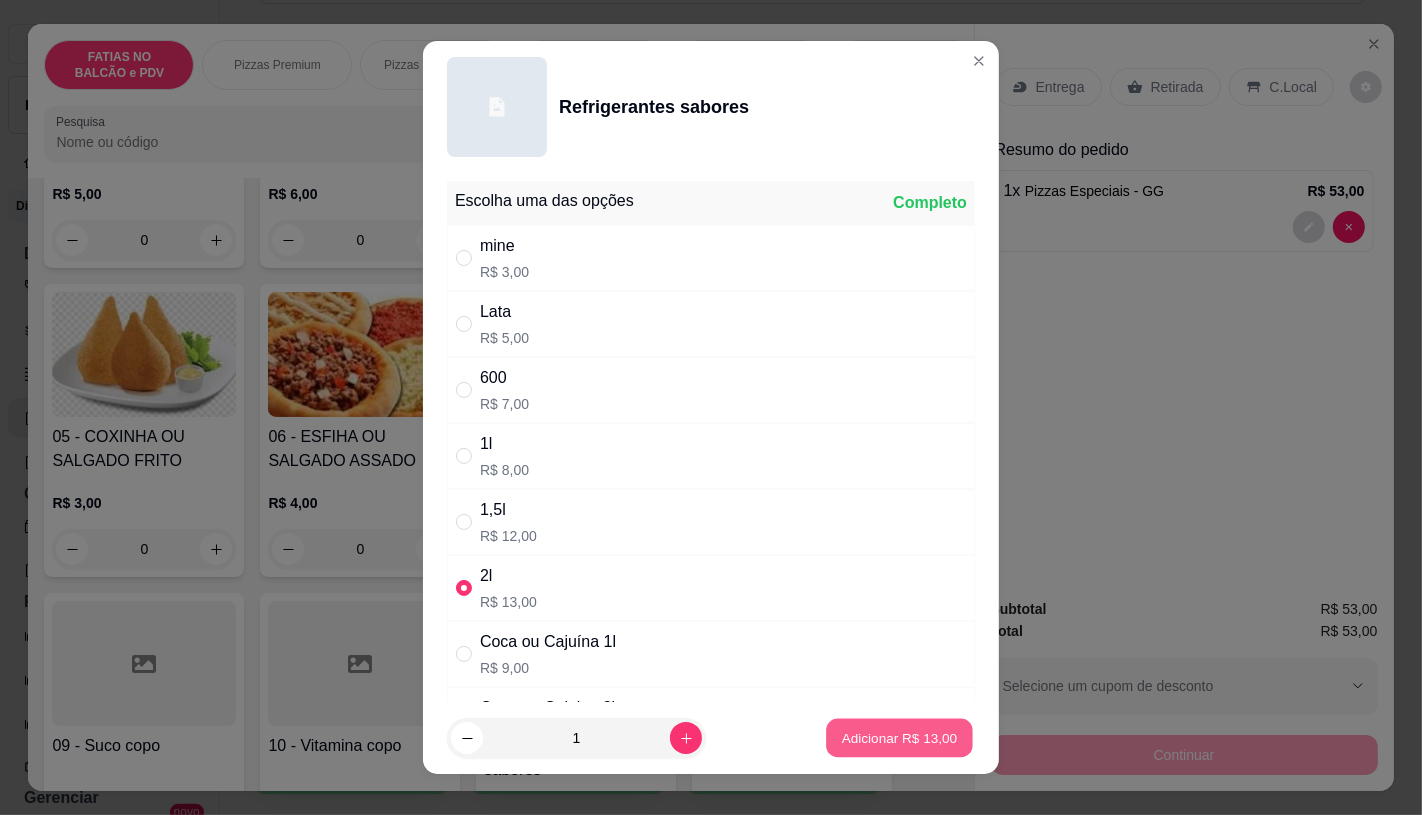 click on "Adicionar   R$ 13,00" at bounding box center [900, 738] 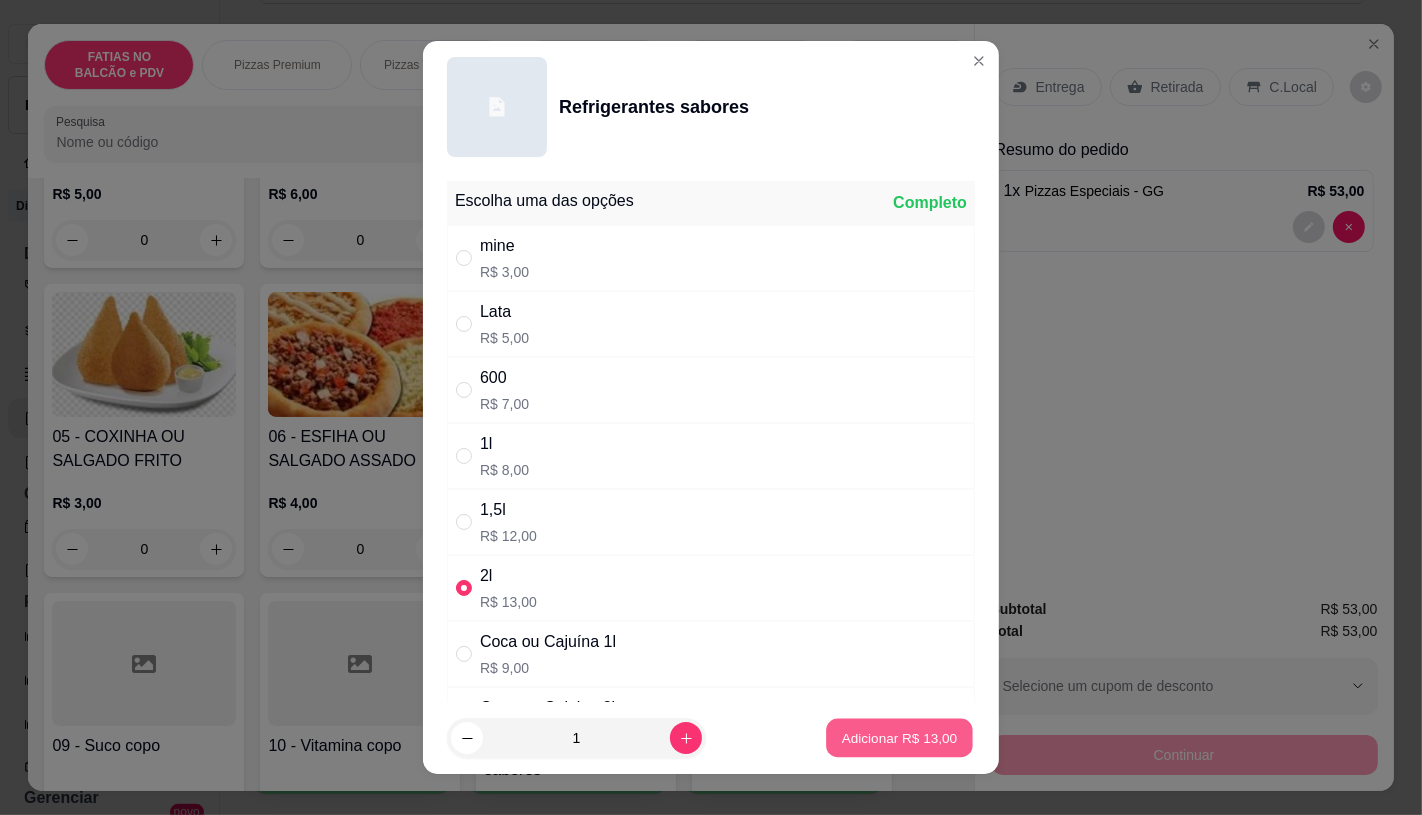 type on "1" 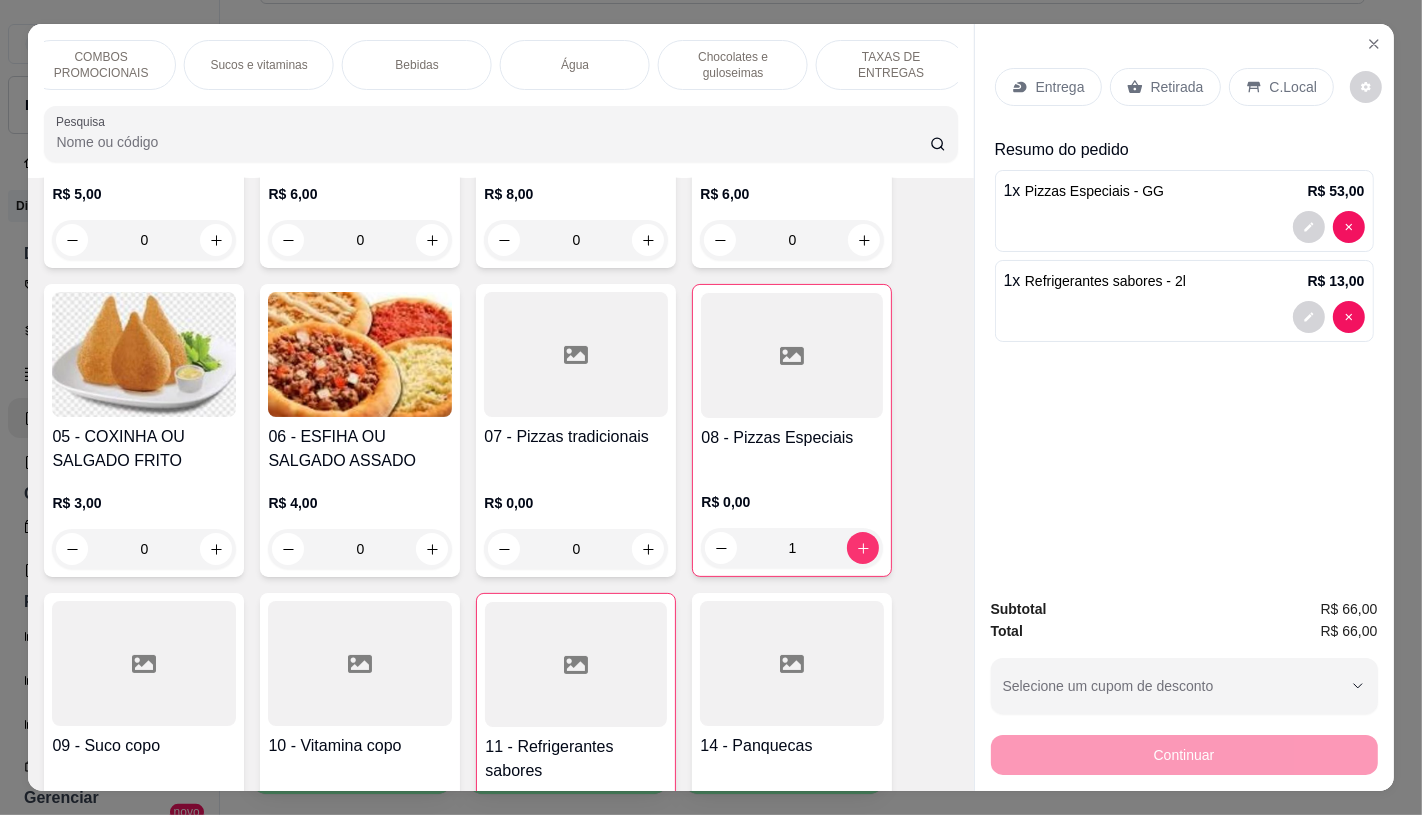 scroll, scrollTop: 0, scrollLeft: 2080, axis: horizontal 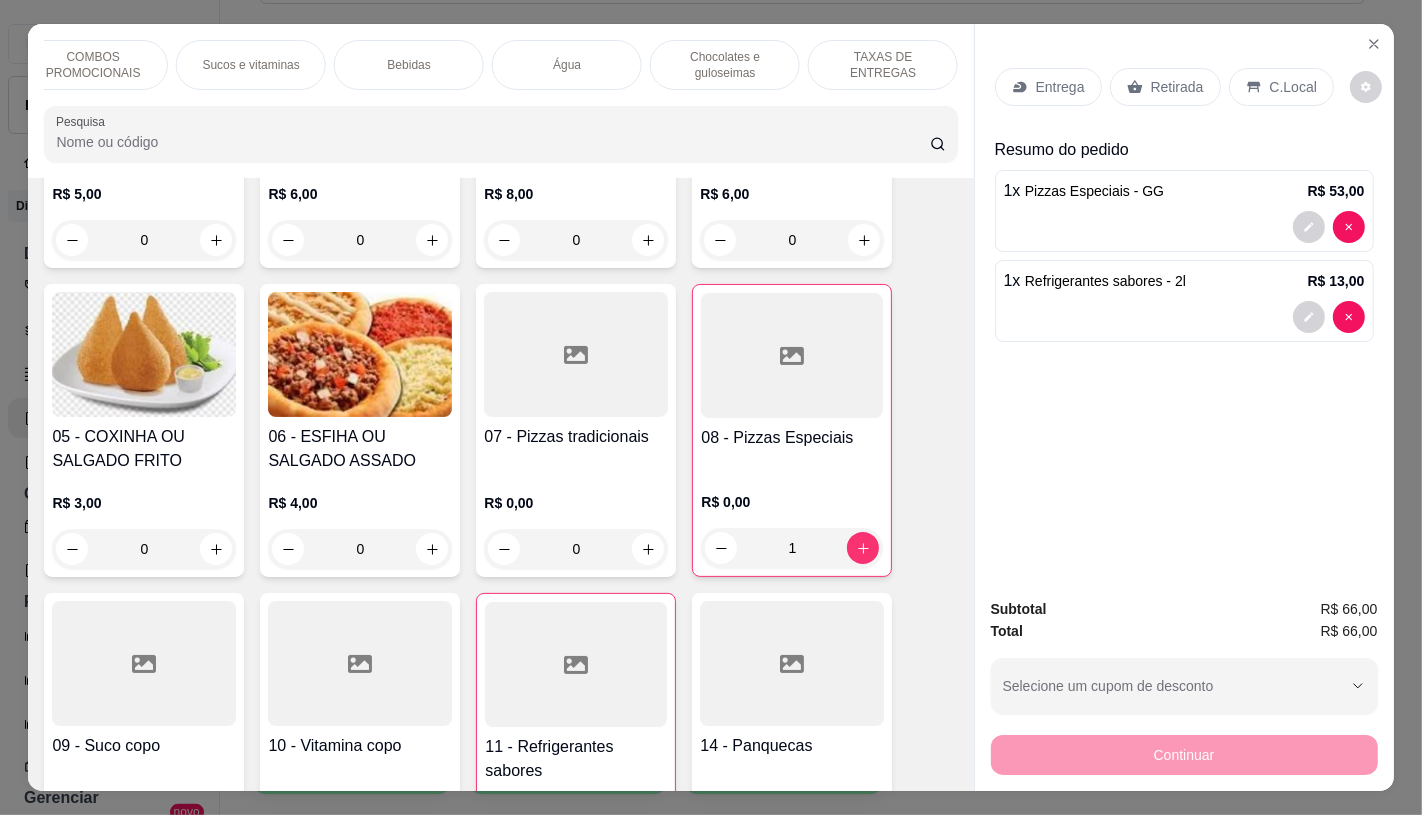 click on "TAXAS DE ENTREGAS" at bounding box center (883, 65) 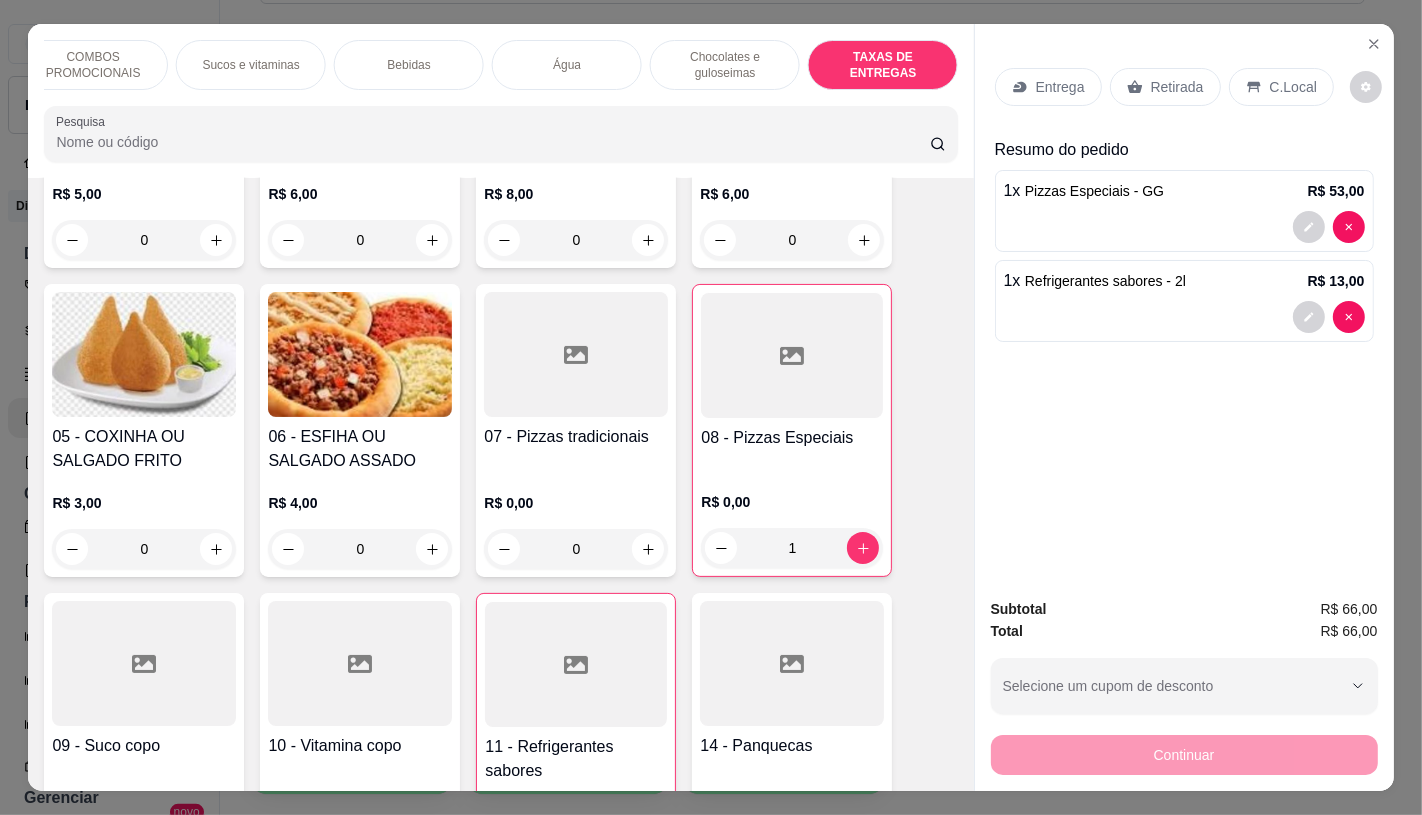 scroll, scrollTop: 13375, scrollLeft: 0, axis: vertical 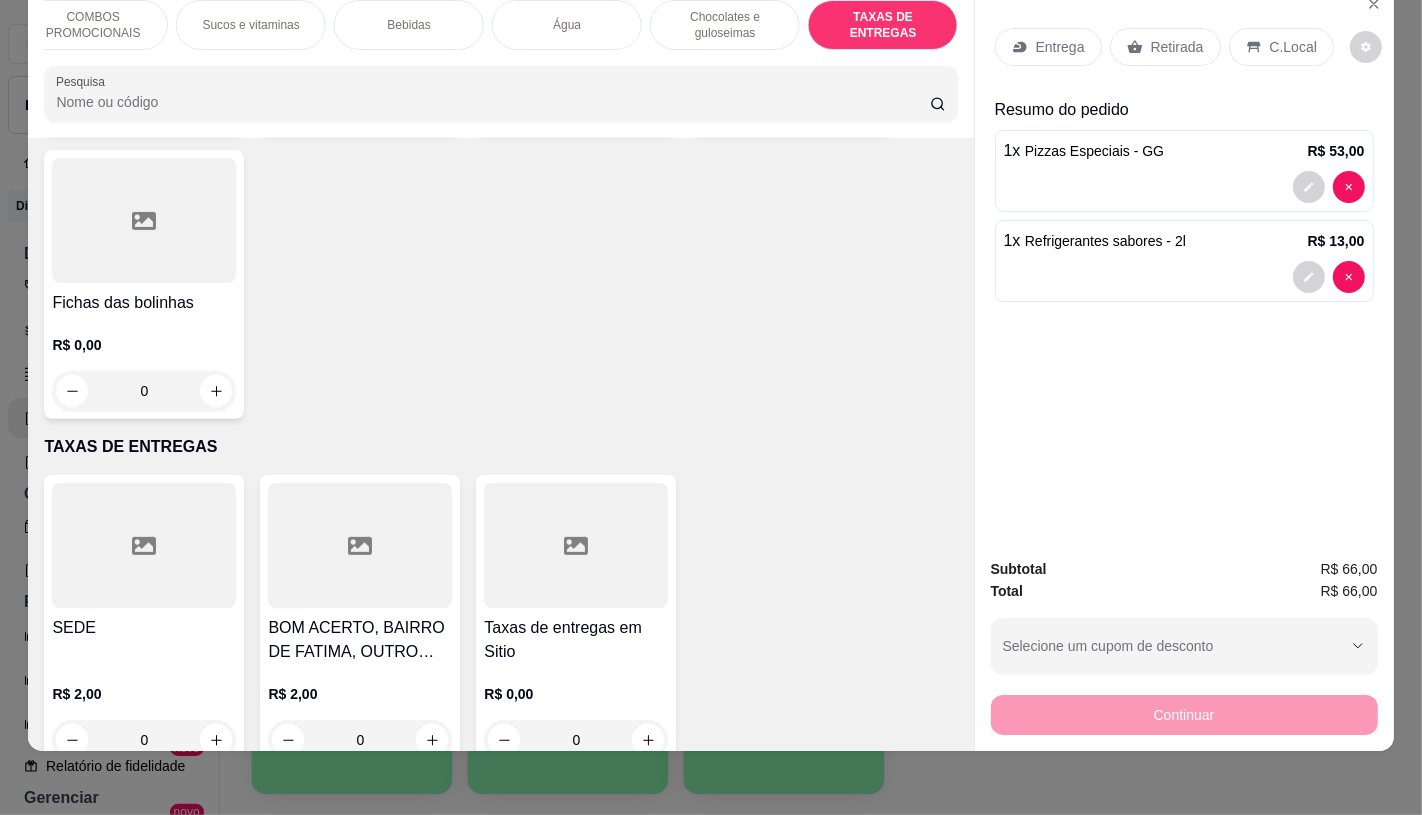 click on "Taxas de entregas em Sitio" at bounding box center (576, 640) 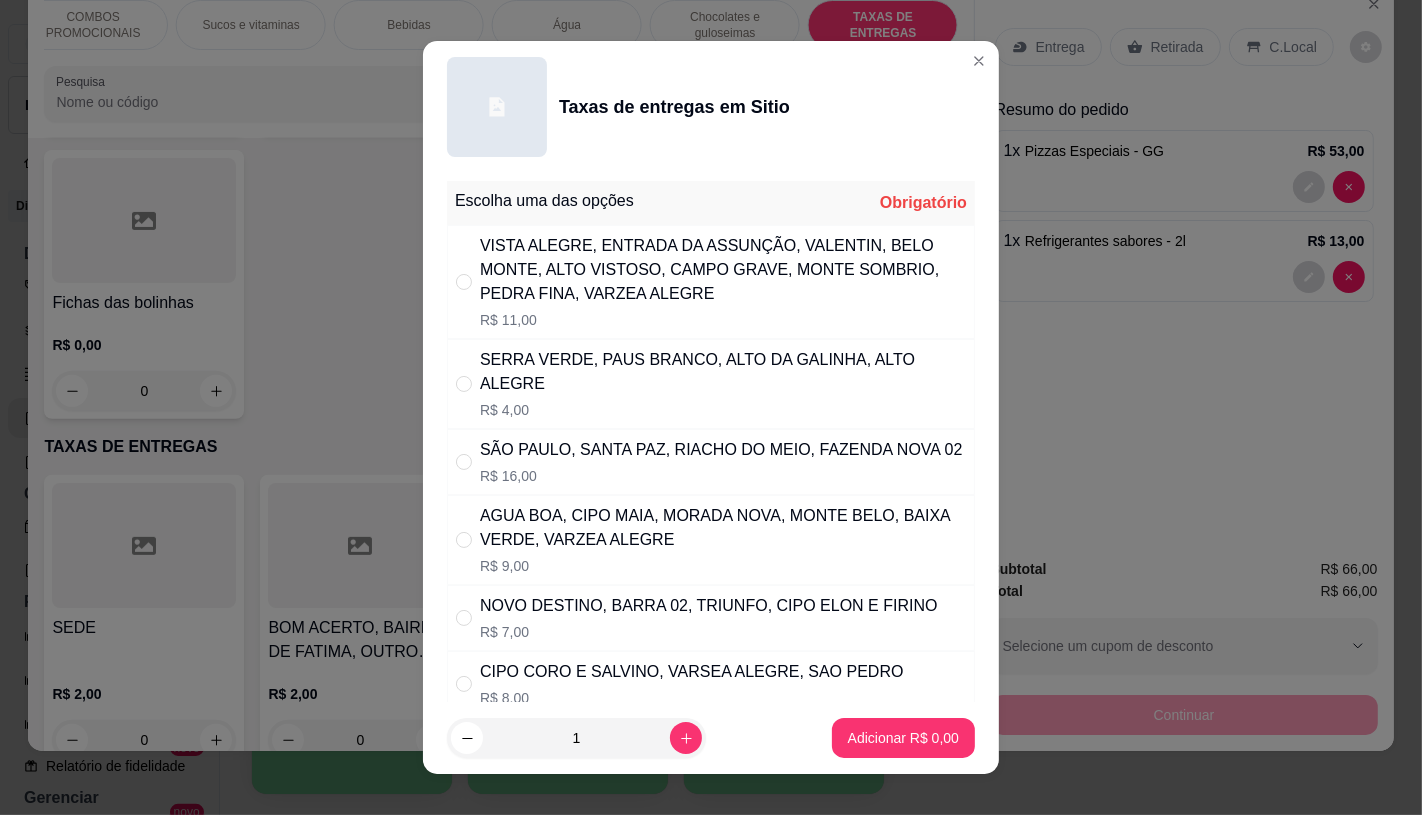 click on "SERRA VERDE, PAUS BRANCO, ALTO DA GALINHA, ALTO ALEGRE" at bounding box center (723, 372) 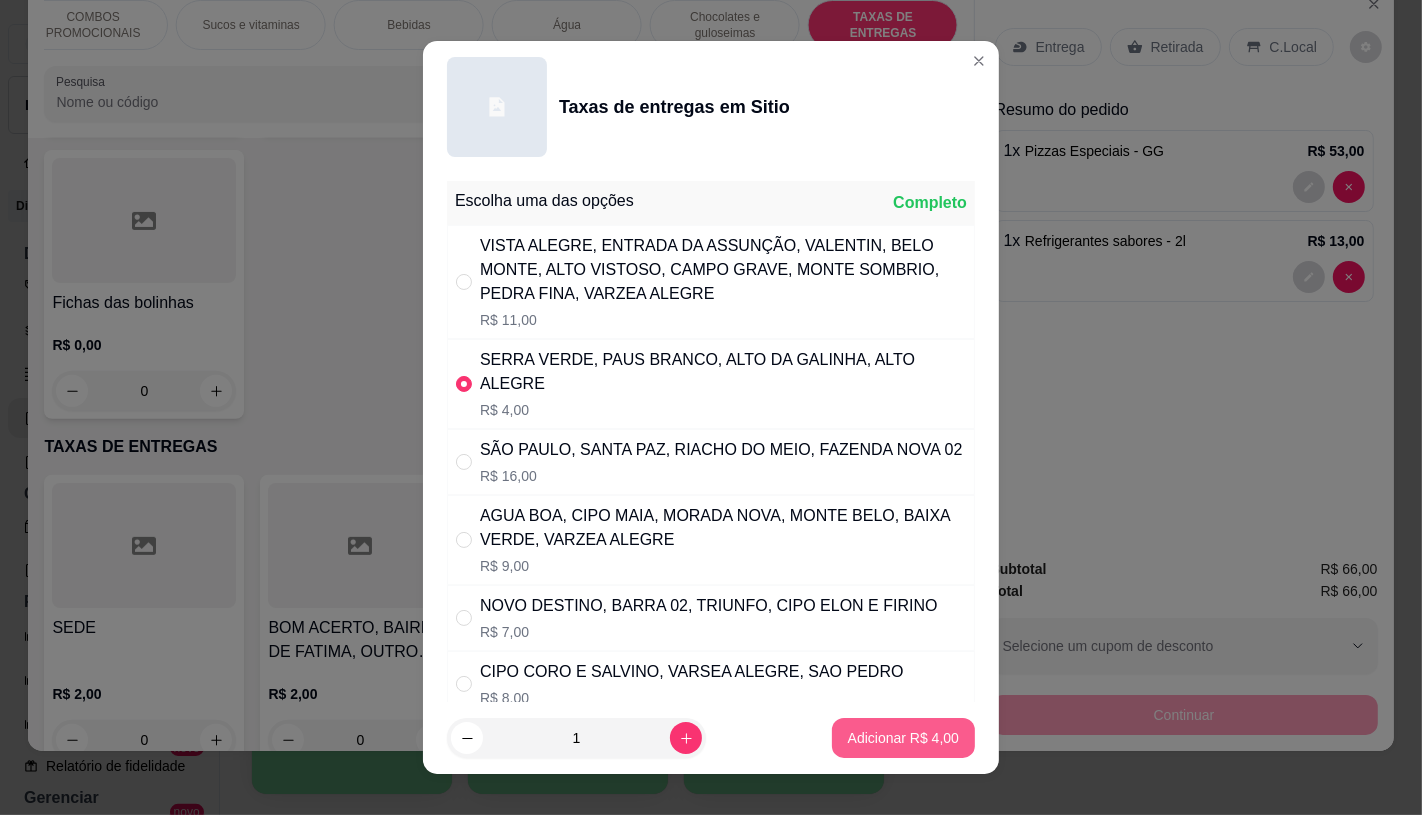 click on "Adicionar   R$ 4,00" at bounding box center [903, 738] 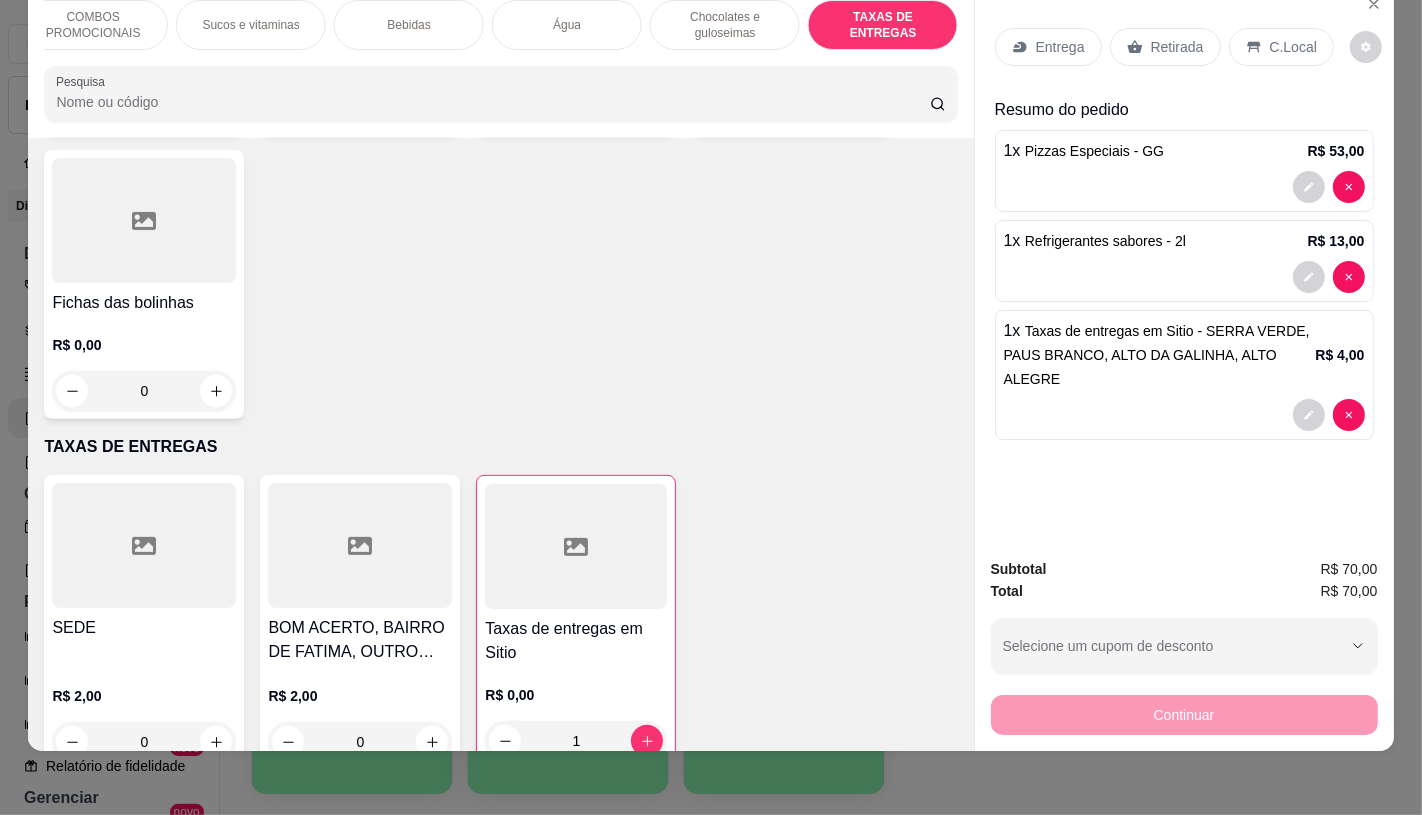 click on "Retirada" at bounding box center (1177, 47) 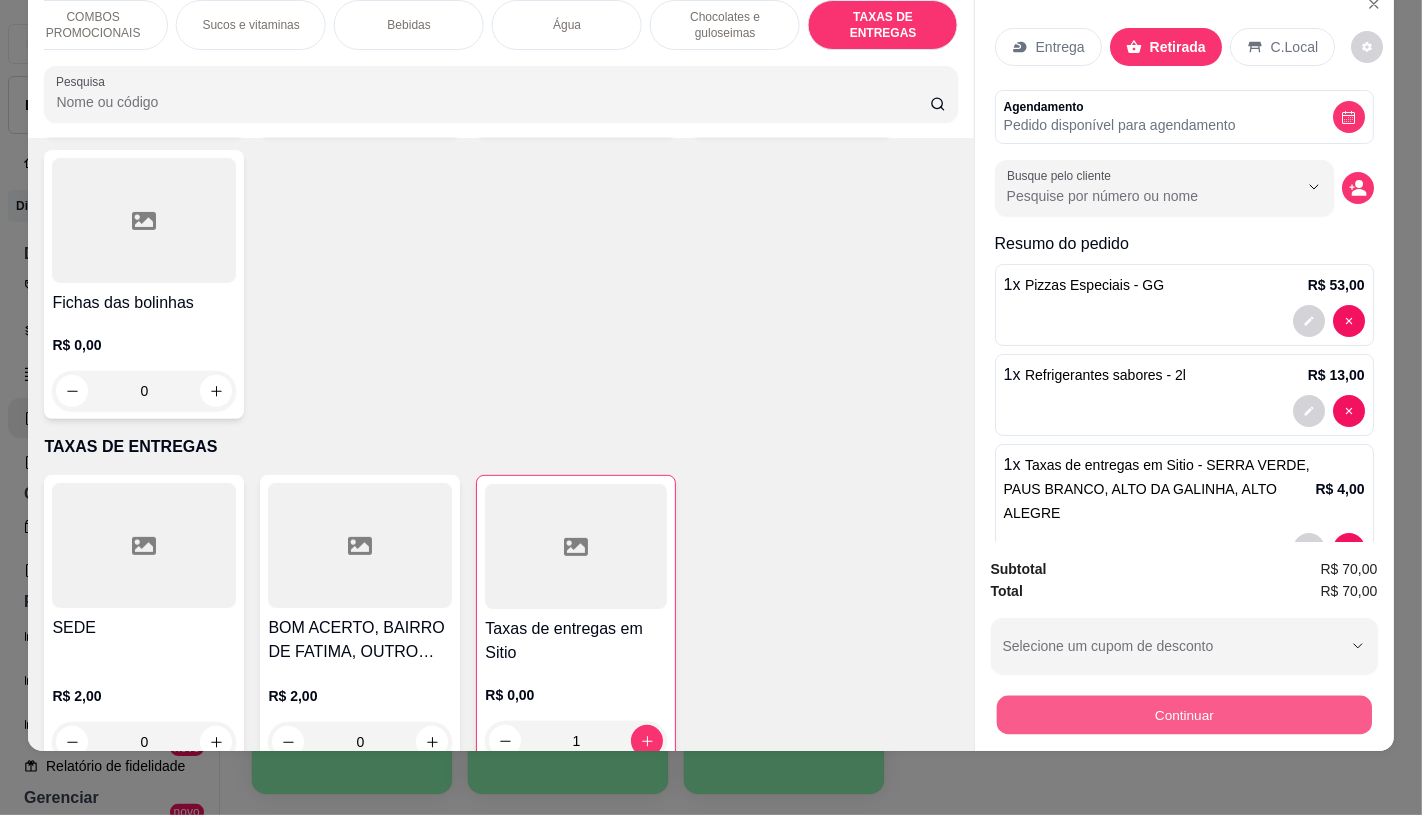 click on "Continuar" at bounding box center (1183, 714) 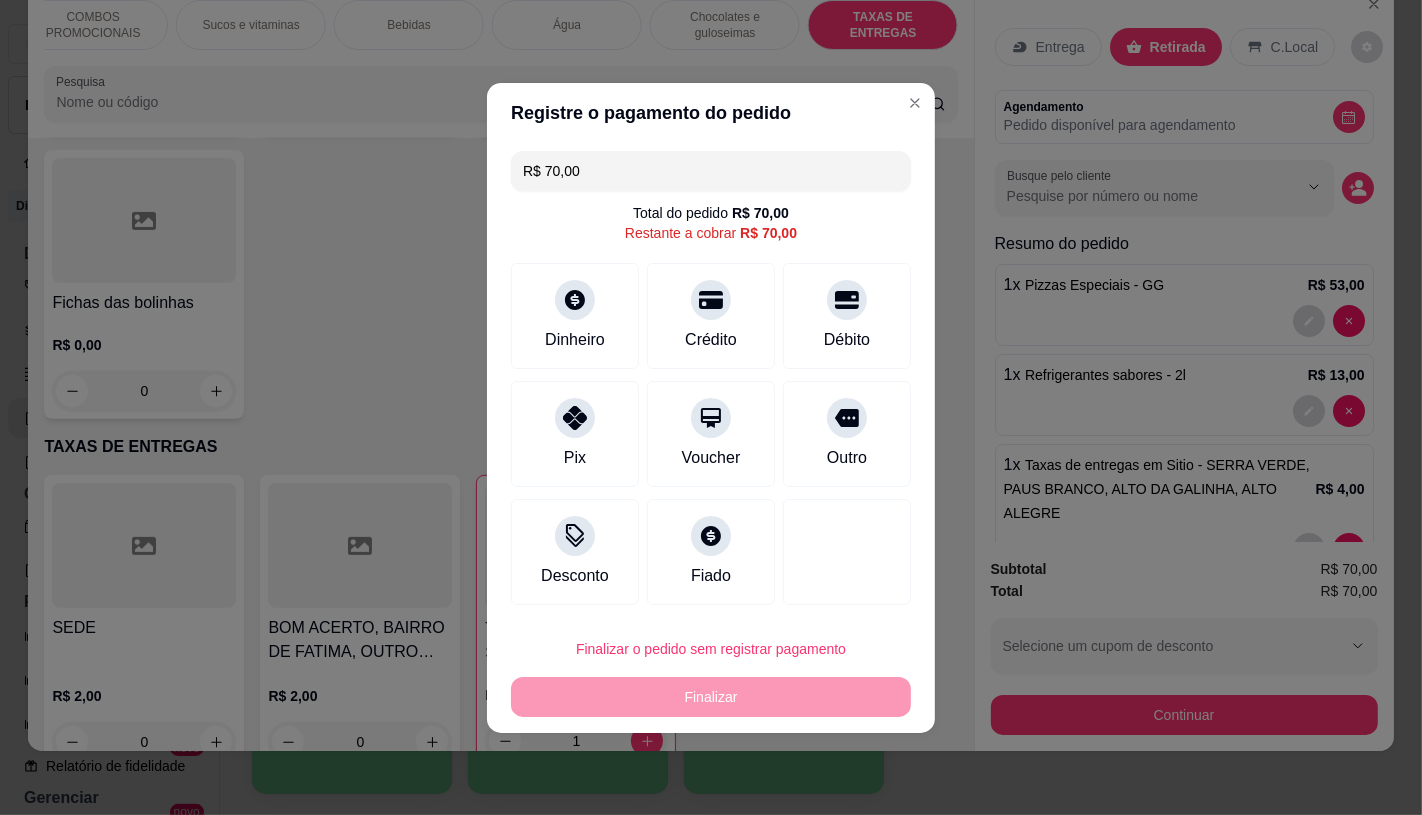 click on "R$ 70,00" at bounding box center (711, 171) 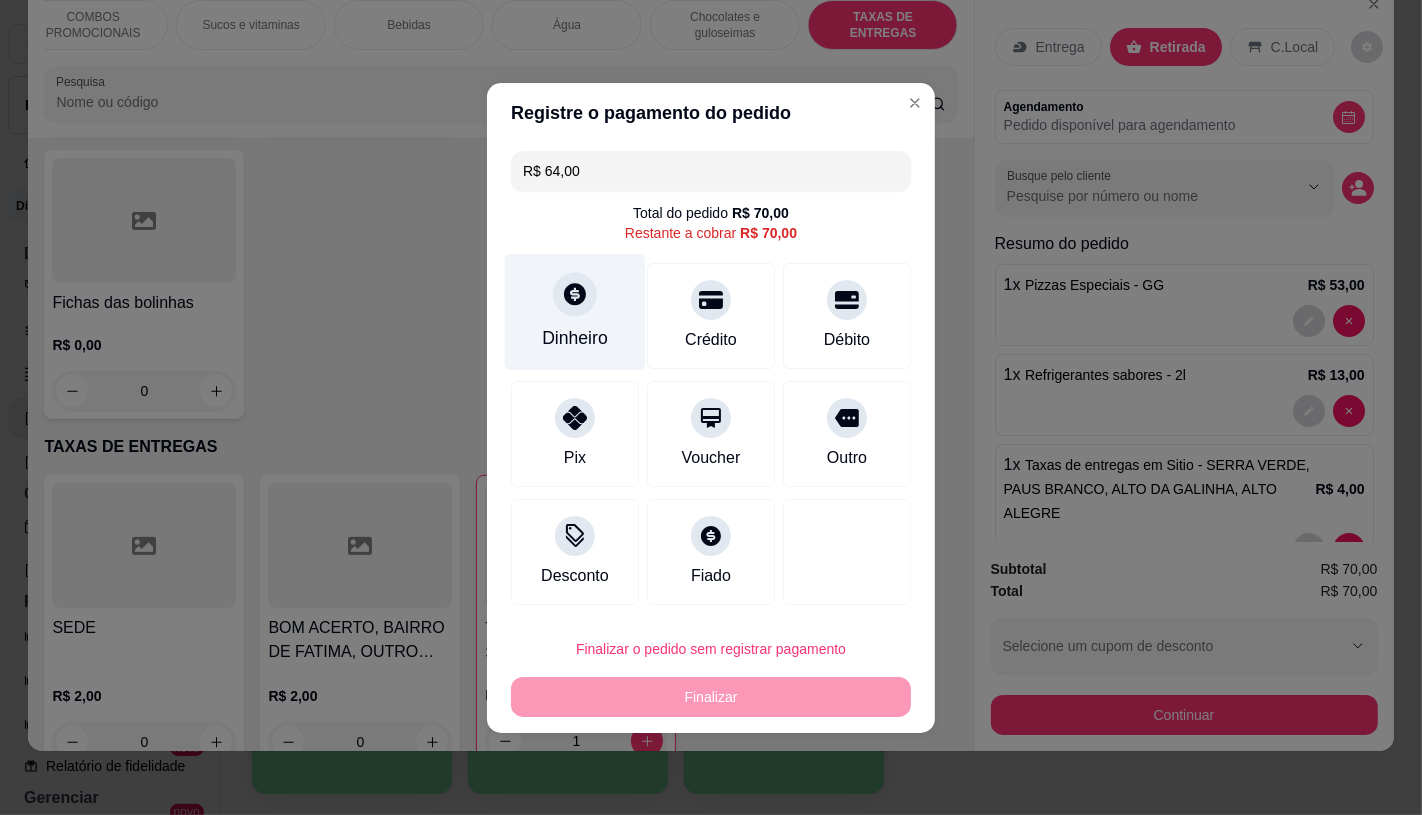 click 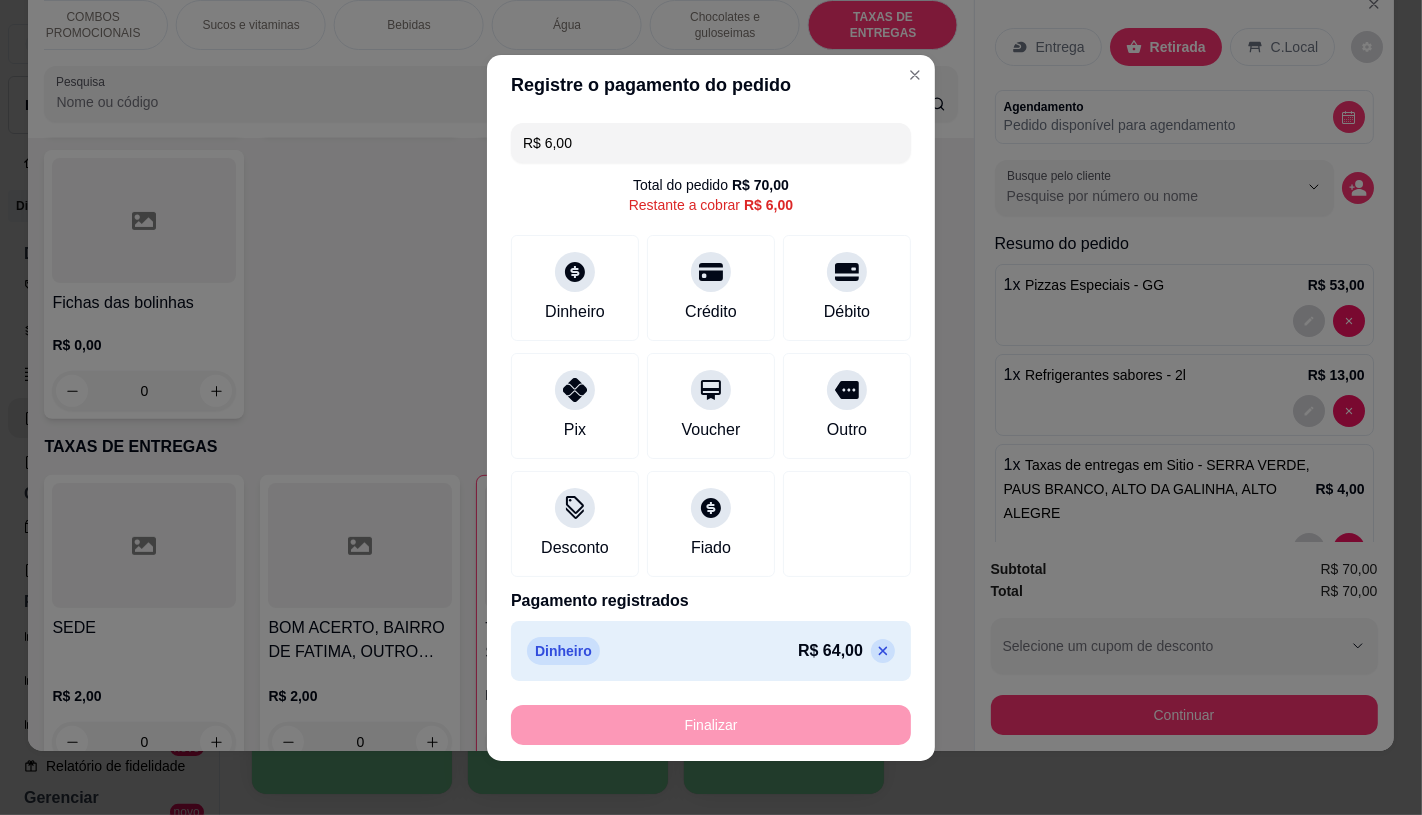 click on "R$ 6,00 Total do pedido R$ 70,00 Restante a cobrar R$ 6,00 Dinheiro Crédito Débito Pix Voucher Outro Desconto Fiado Pagamento registrados Dinheiro R$ 64,00" at bounding box center (711, 402) 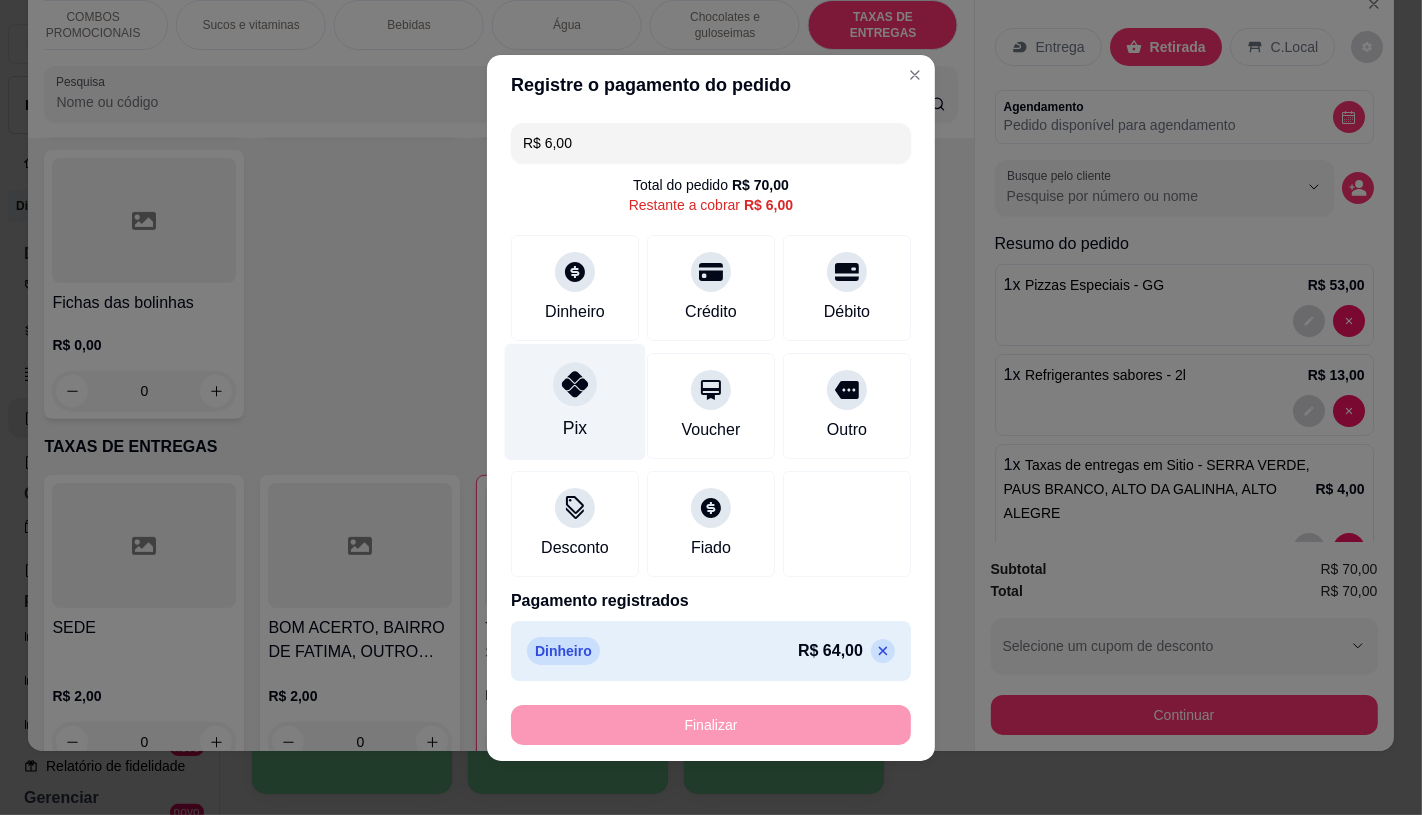 click on "Pix" at bounding box center [575, 428] 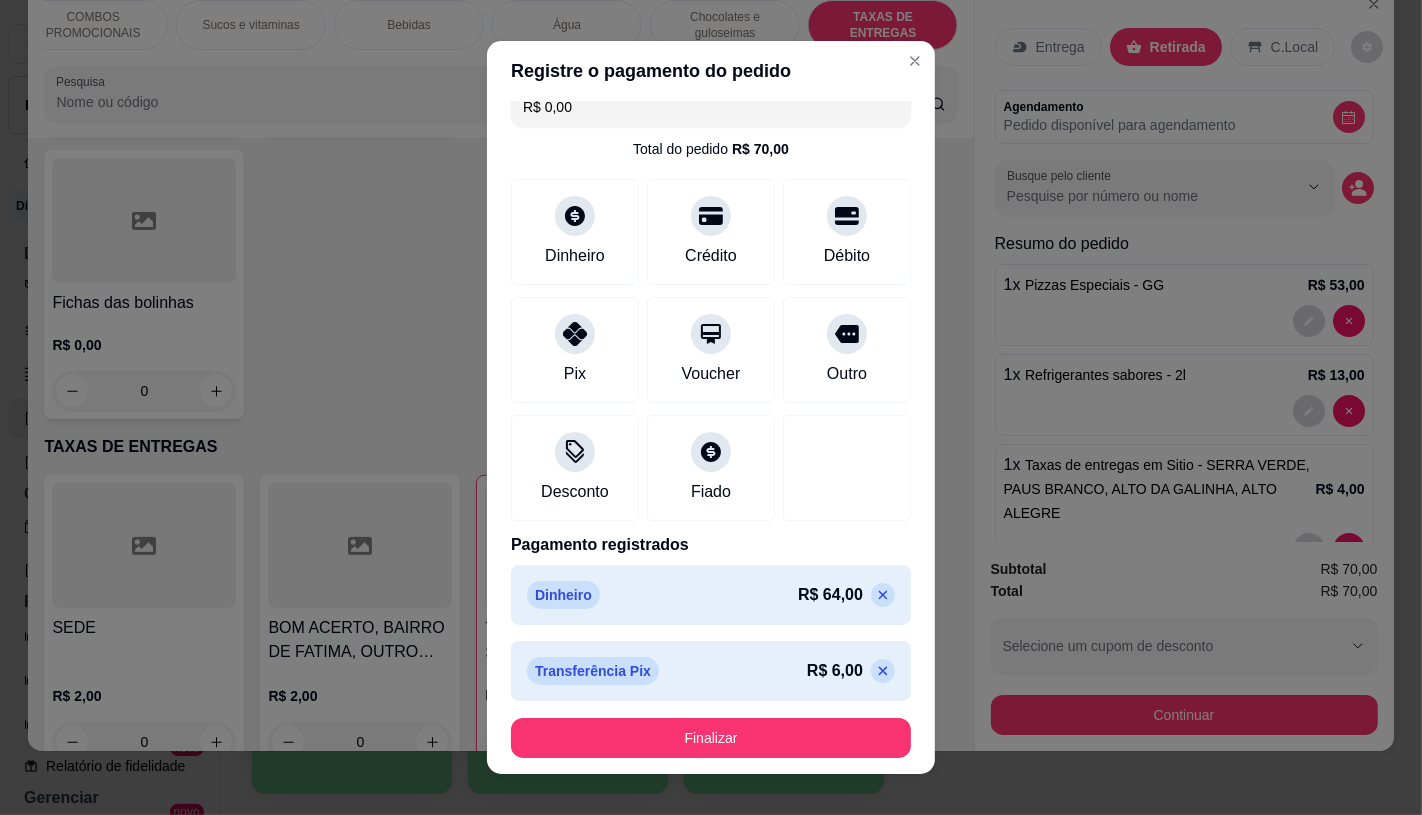 scroll, scrollTop: 27, scrollLeft: 0, axis: vertical 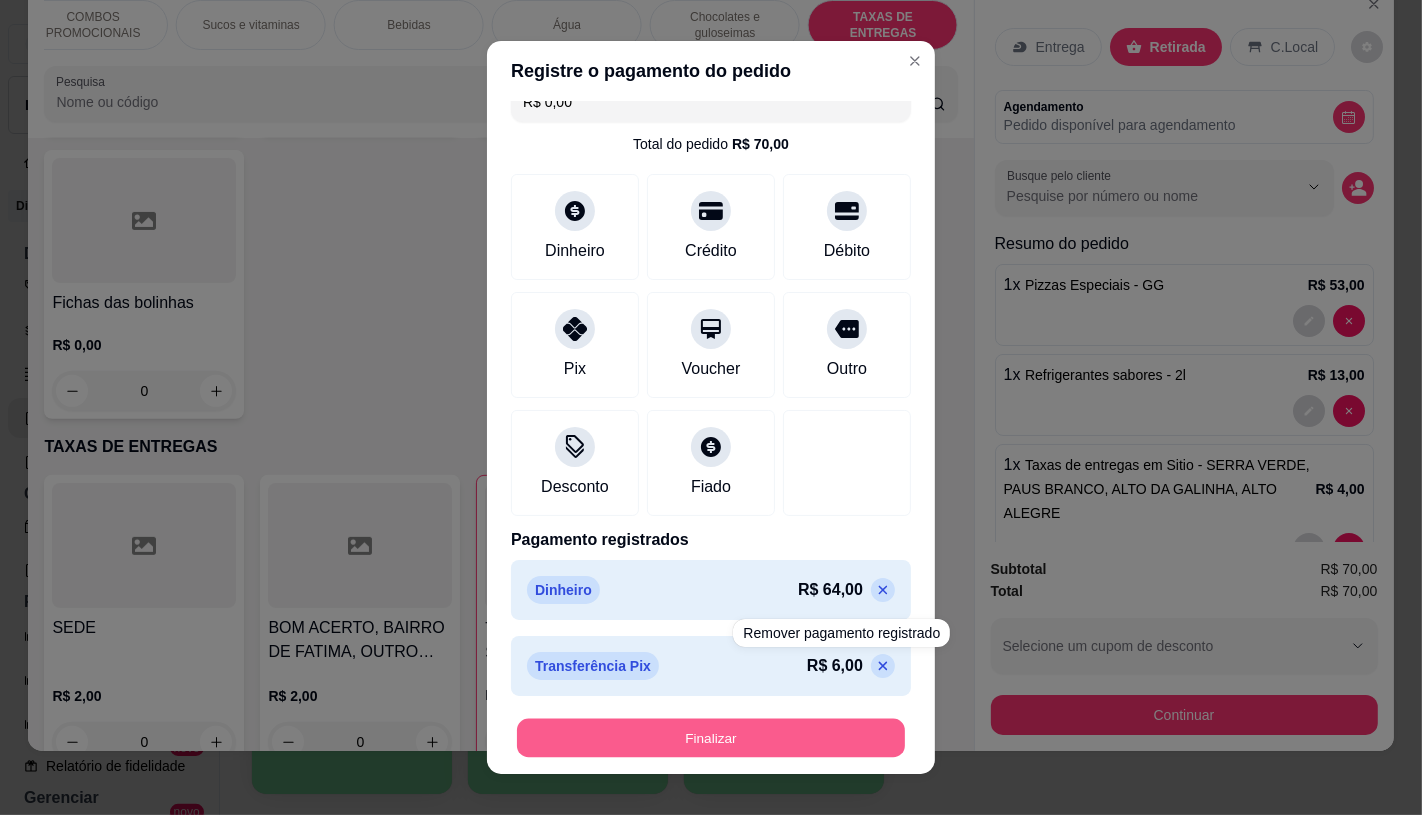 click on "Finalizar" at bounding box center [711, 738] 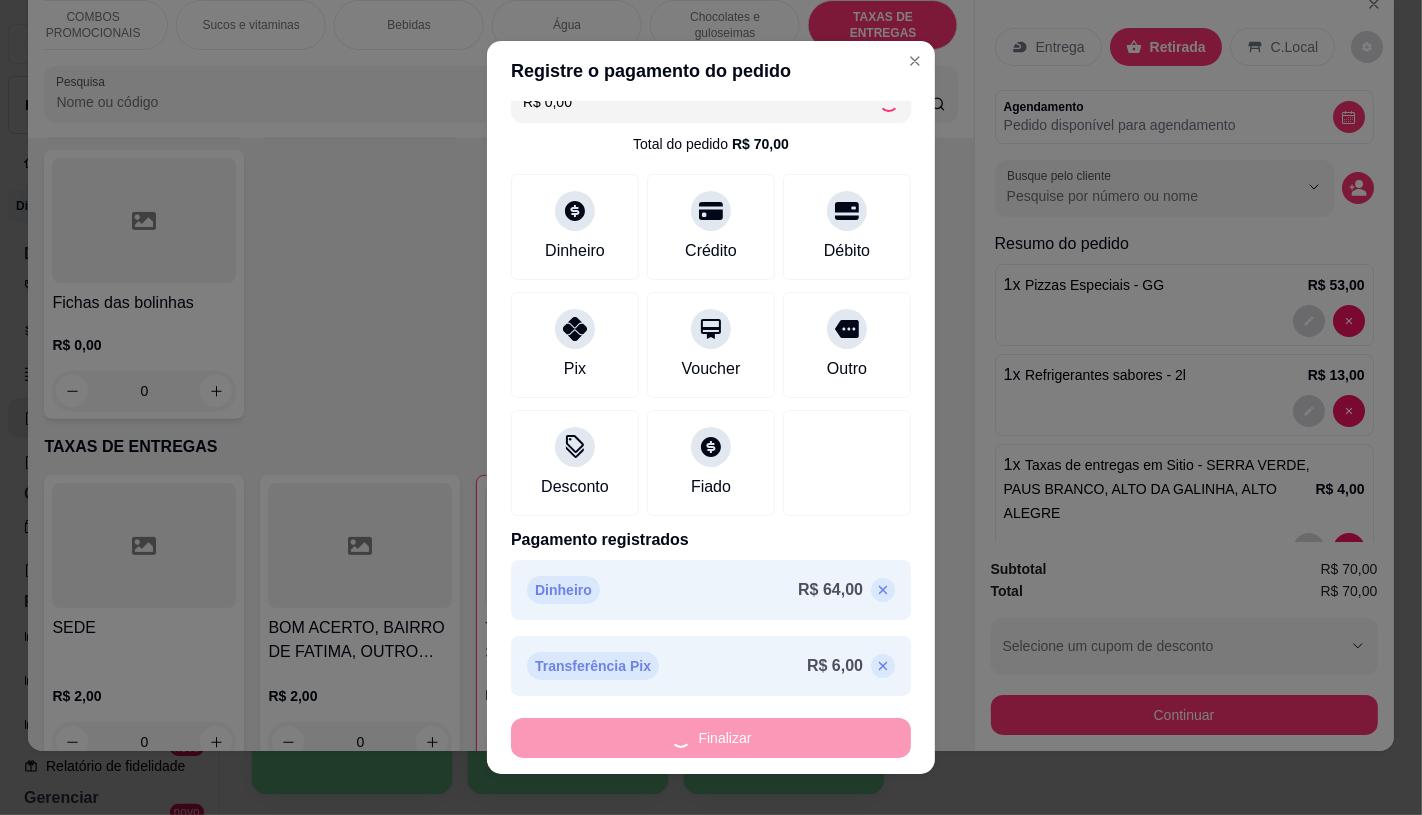 type on "0" 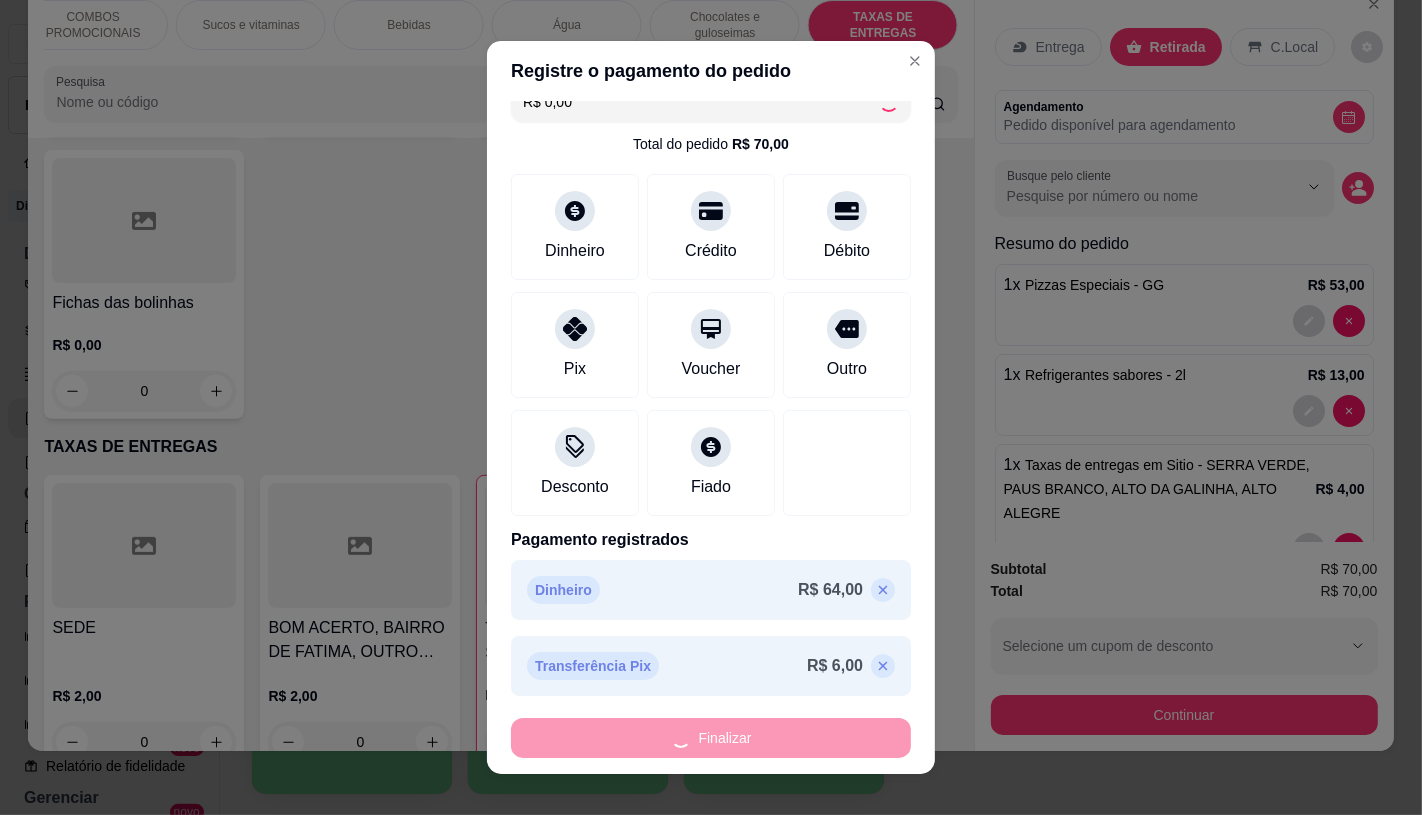 type on "0" 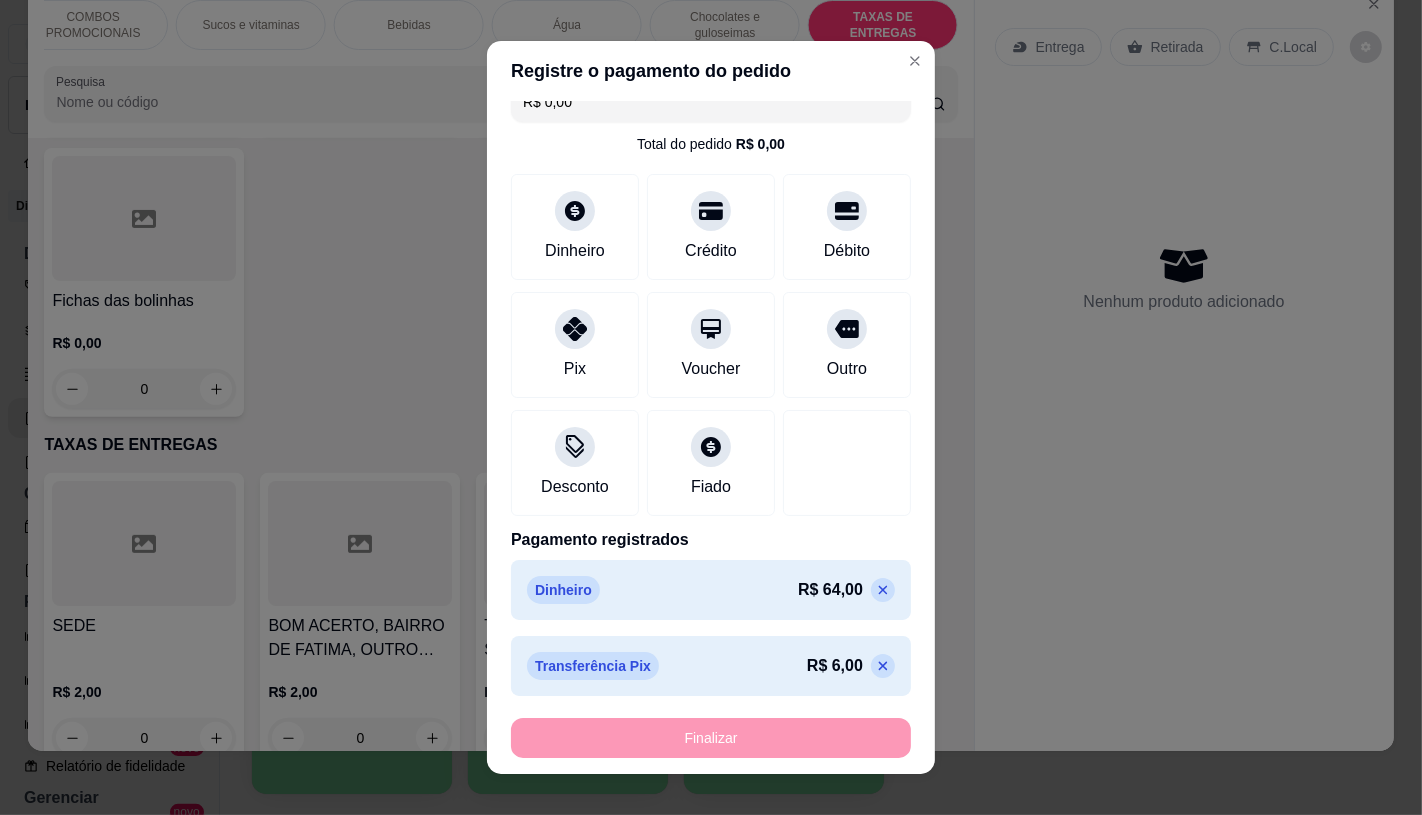 type on "-R$ 70,00" 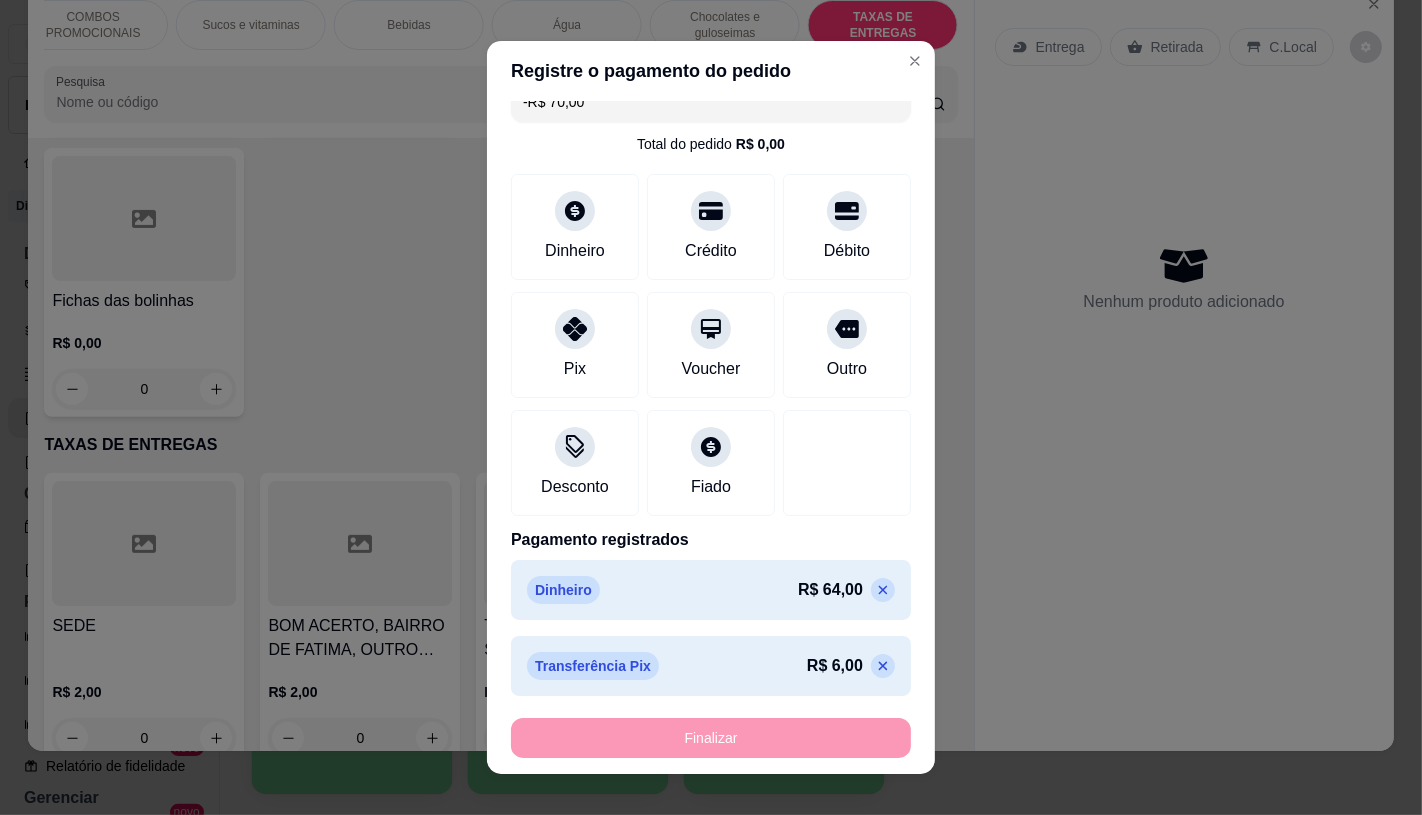 scroll, scrollTop: 13373, scrollLeft: 0, axis: vertical 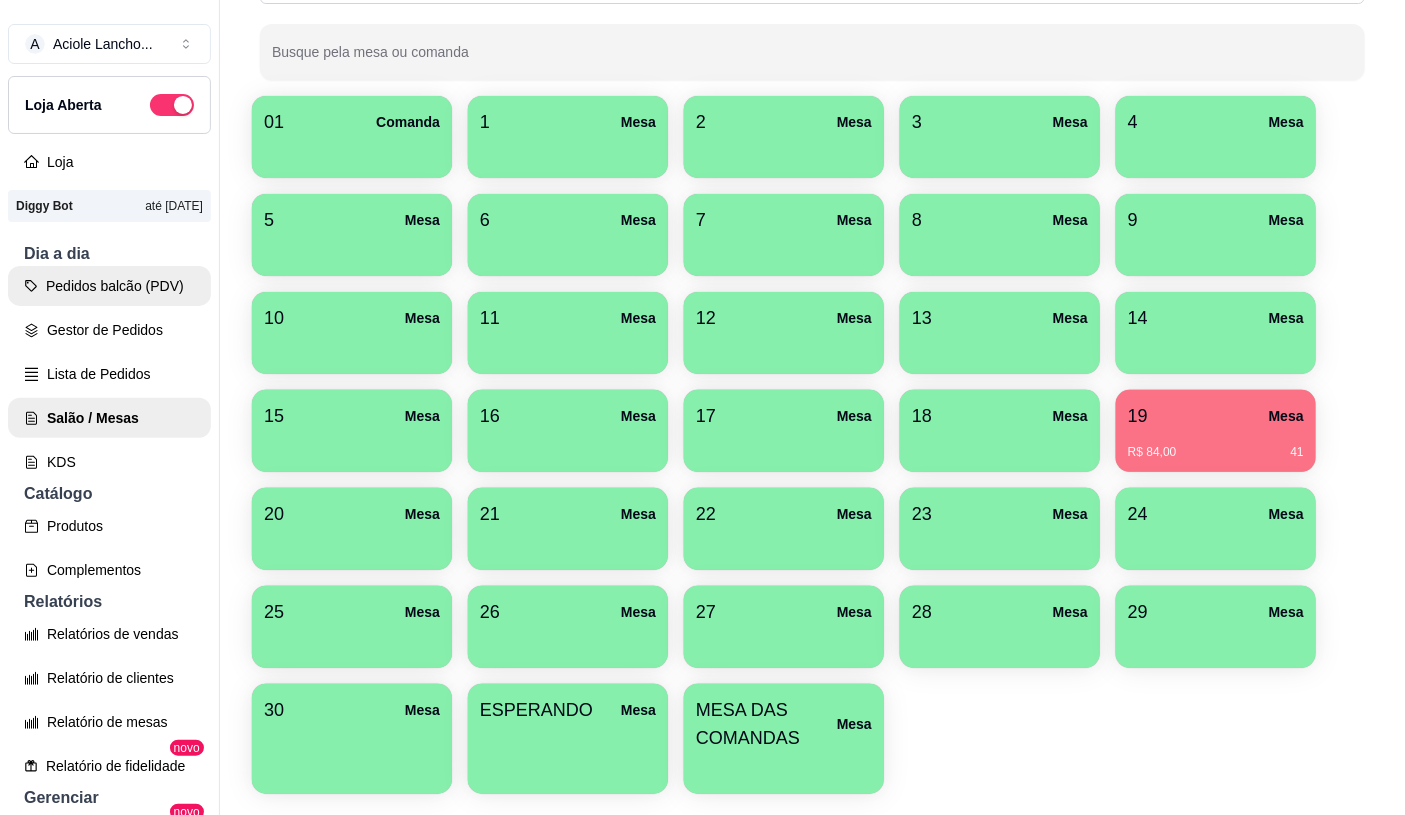 click on "Pedidos balcão (PDV)" at bounding box center [109, 286] 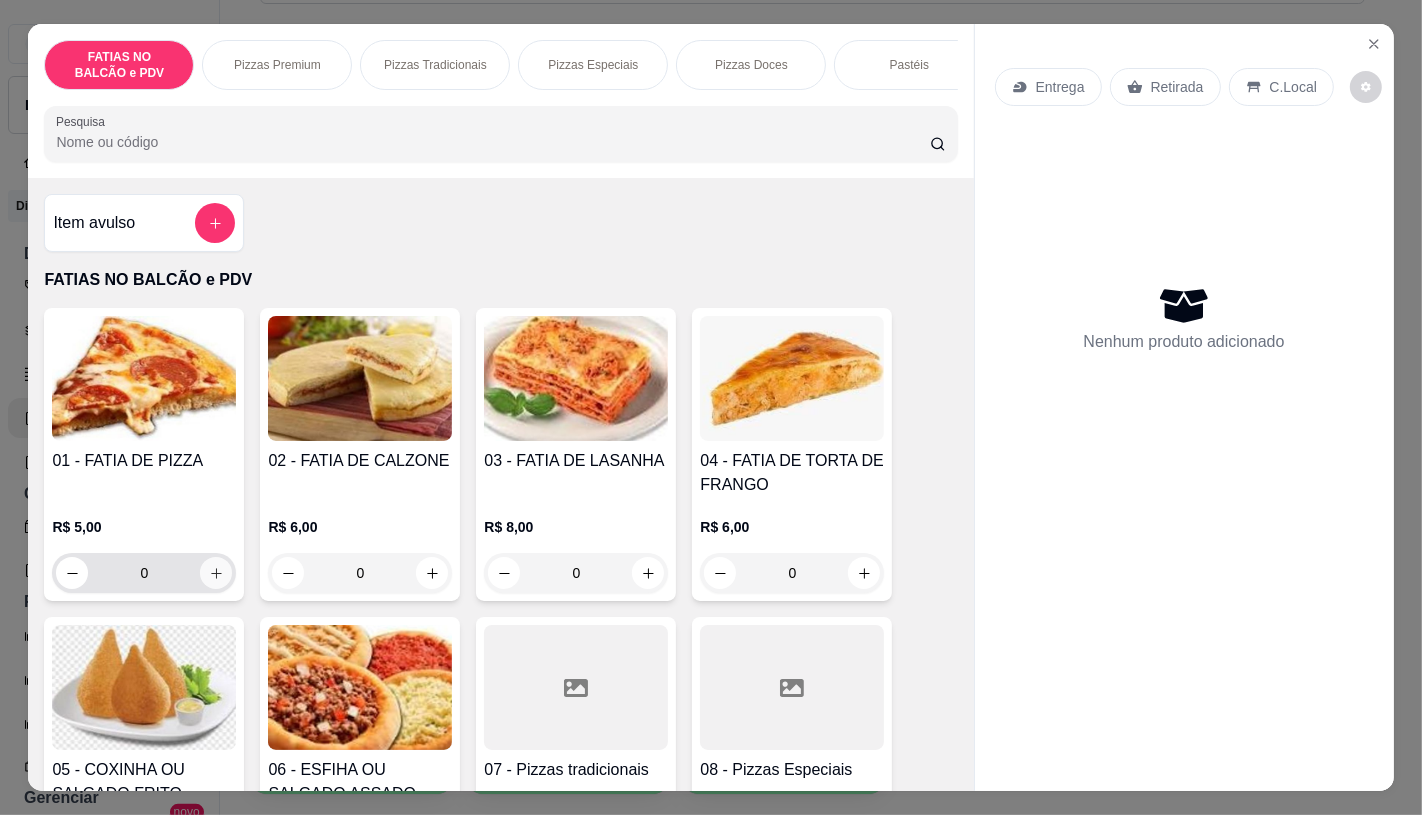 click at bounding box center (216, 573) 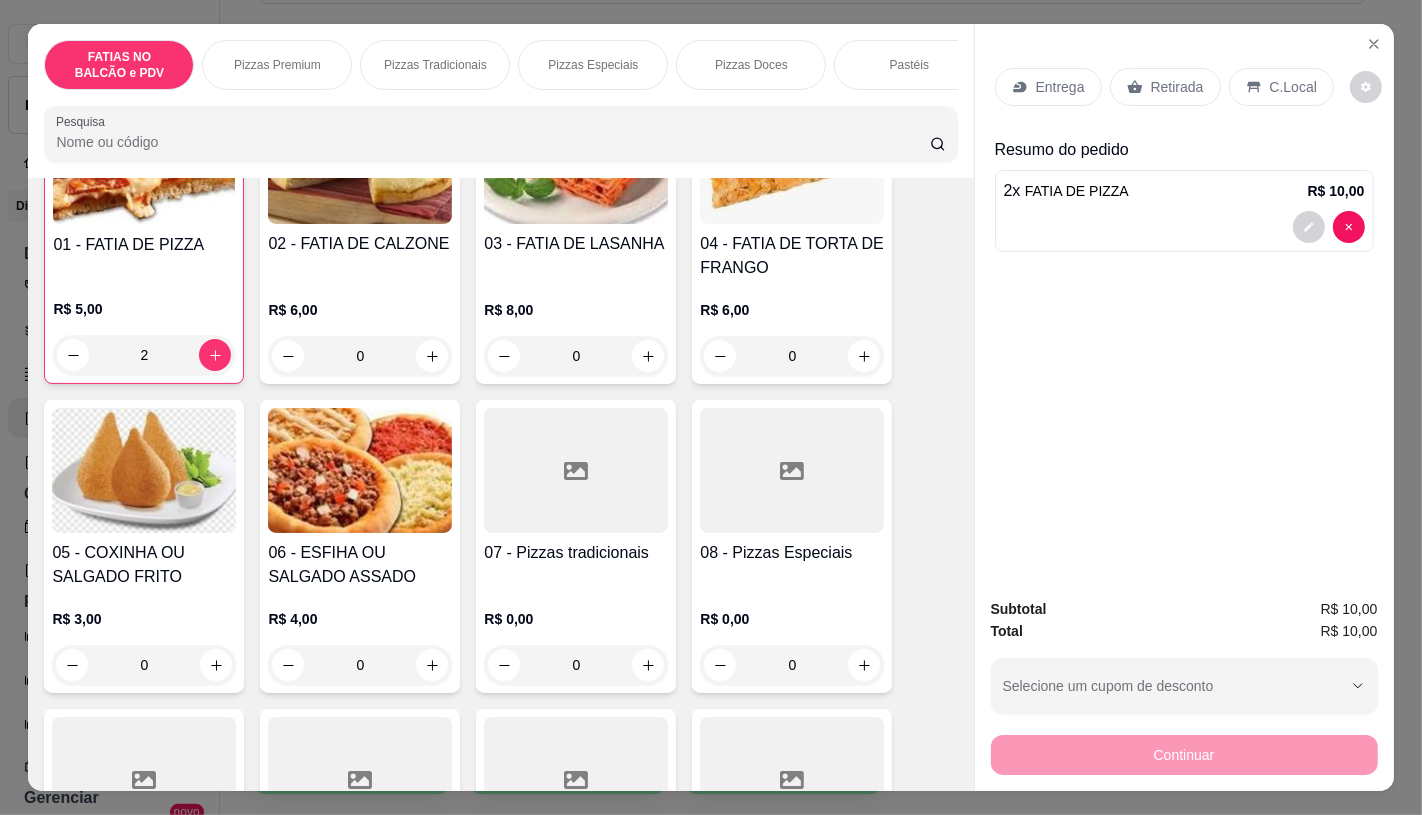 scroll, scrollTop: 222, scrollLeft: 0, axis: vertical 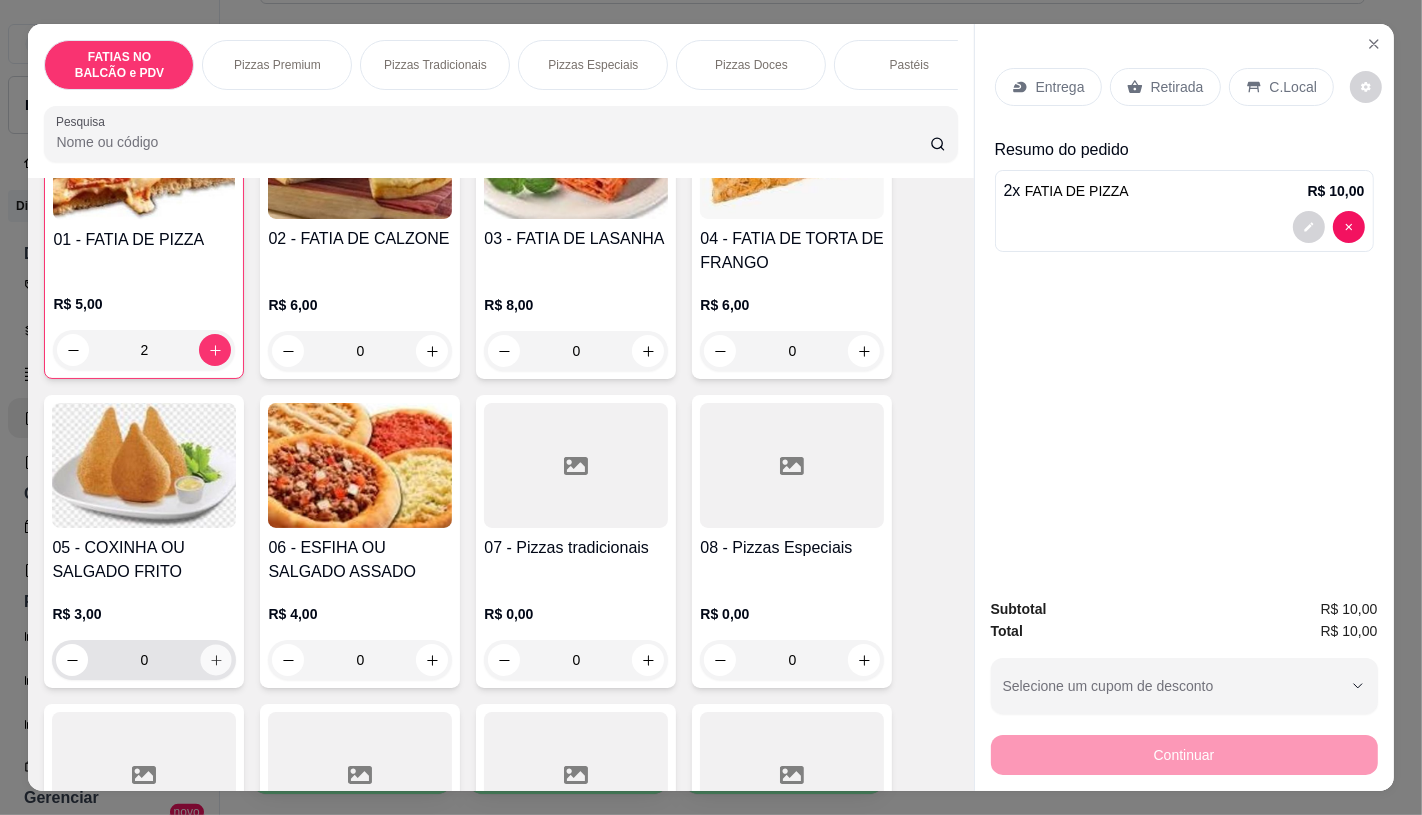 click 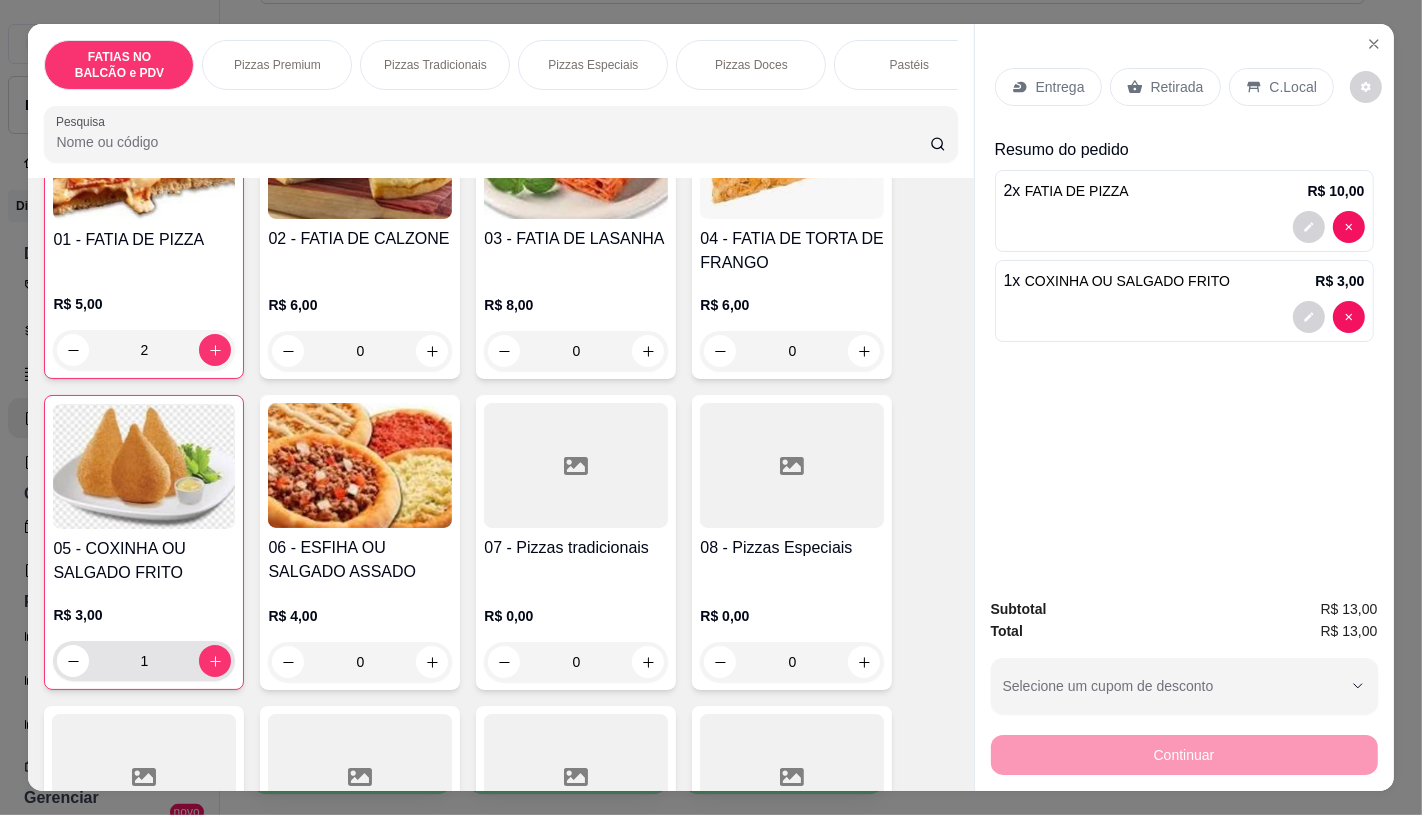 click 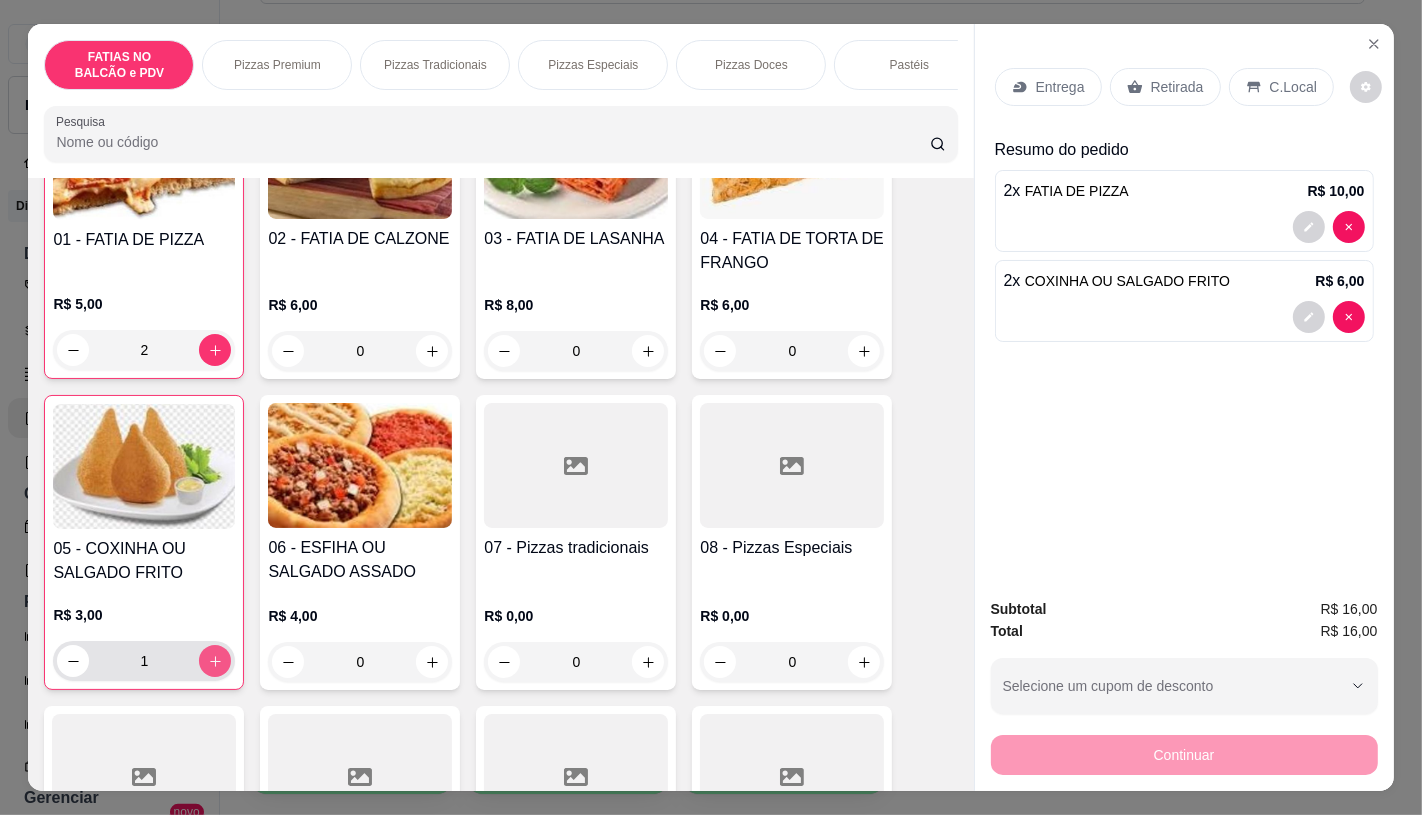 type on "2" 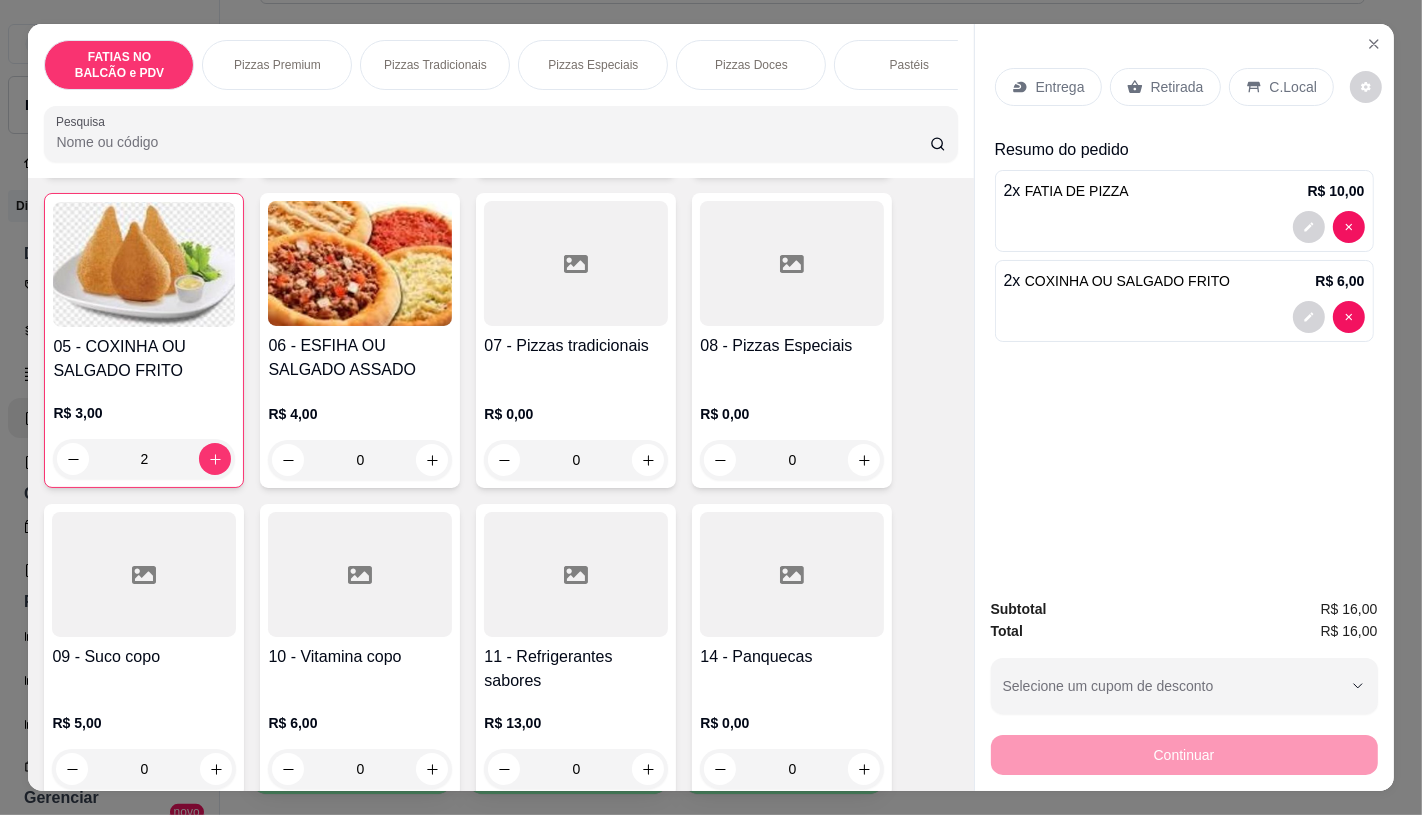 scroll, scrollTop: 444, scrollLeft: 0, axis: vertical 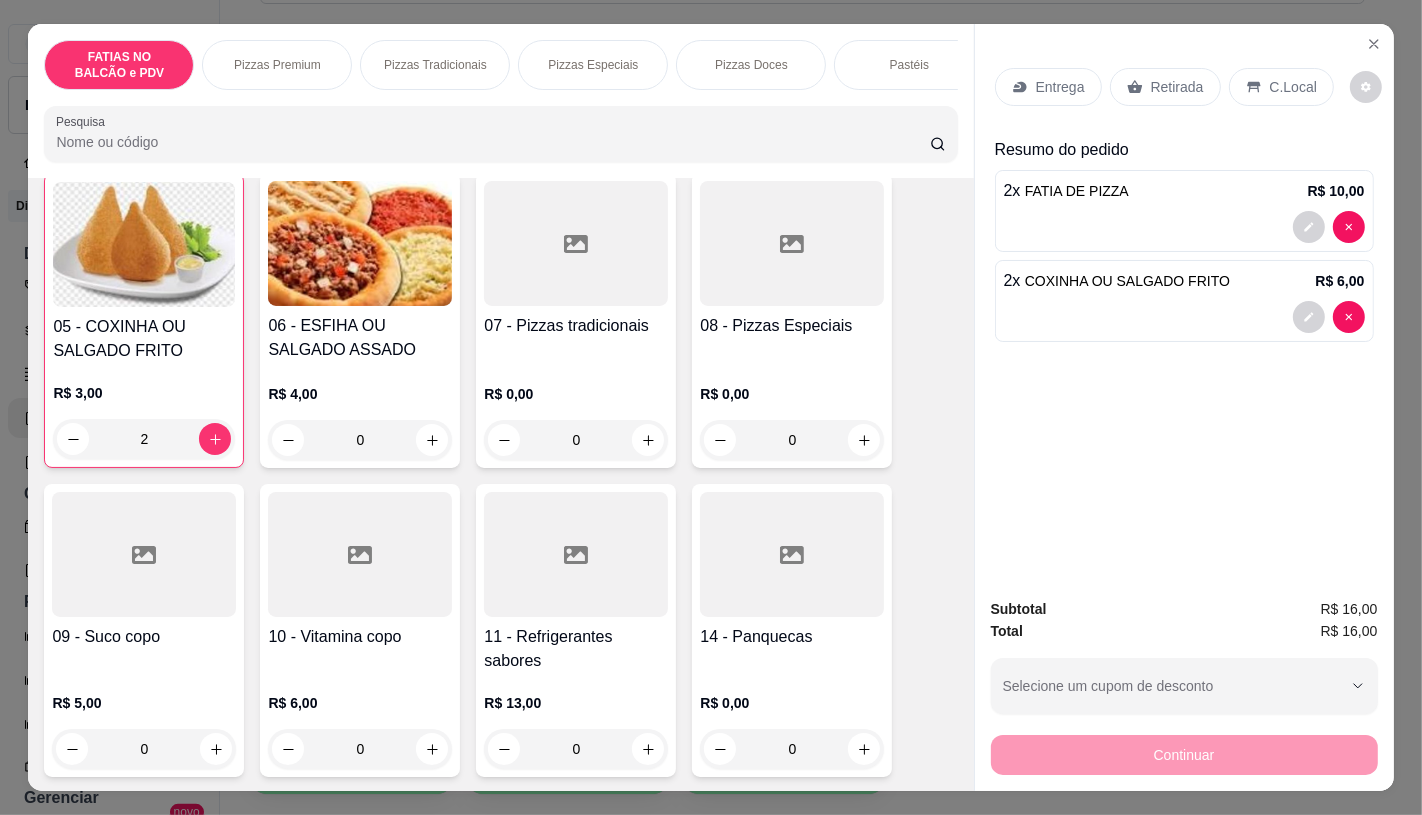 click on "11 - Refrigerantes sabores" at bounding box center (576, 649) 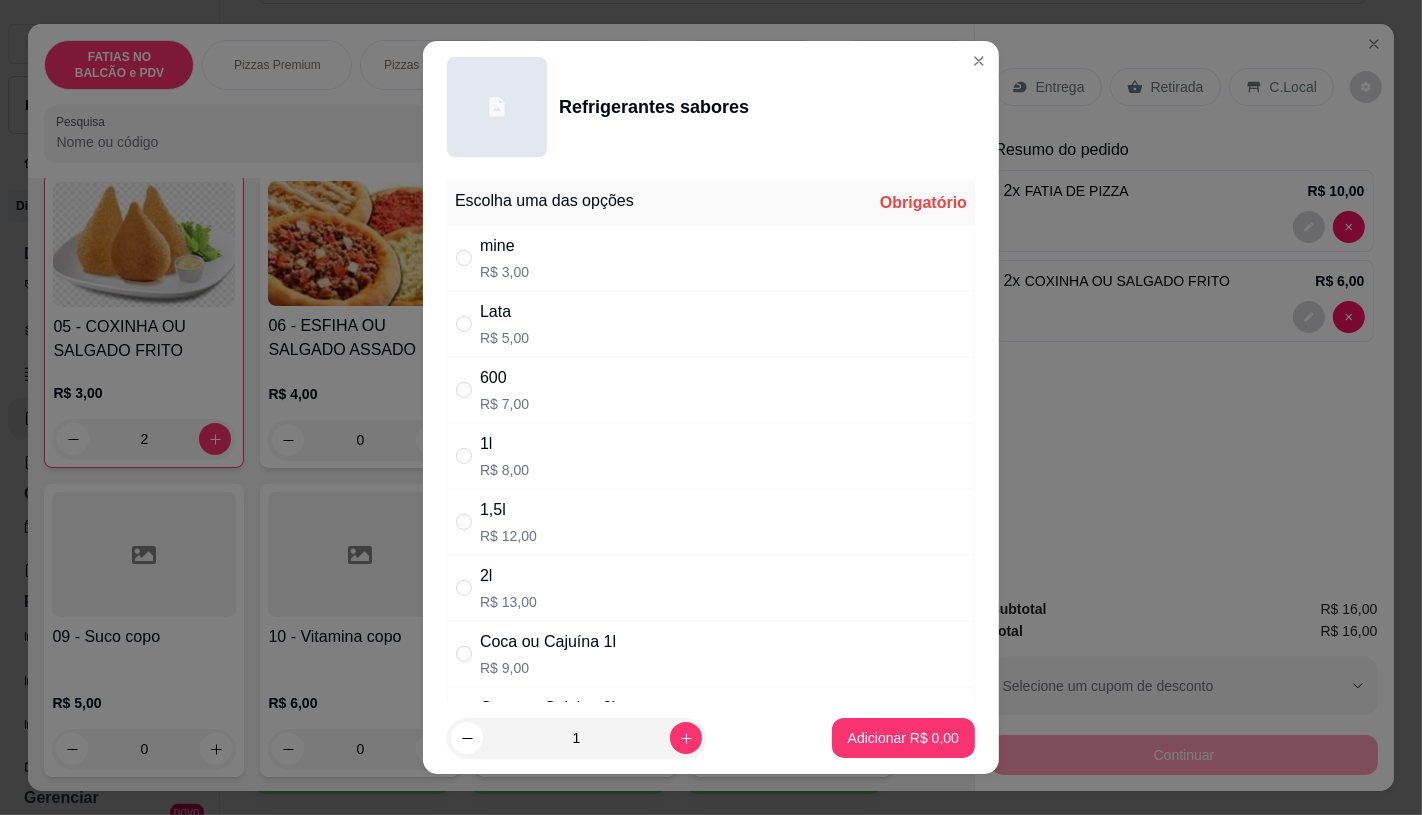 click on "Lata" at bounding box center (504, 312) 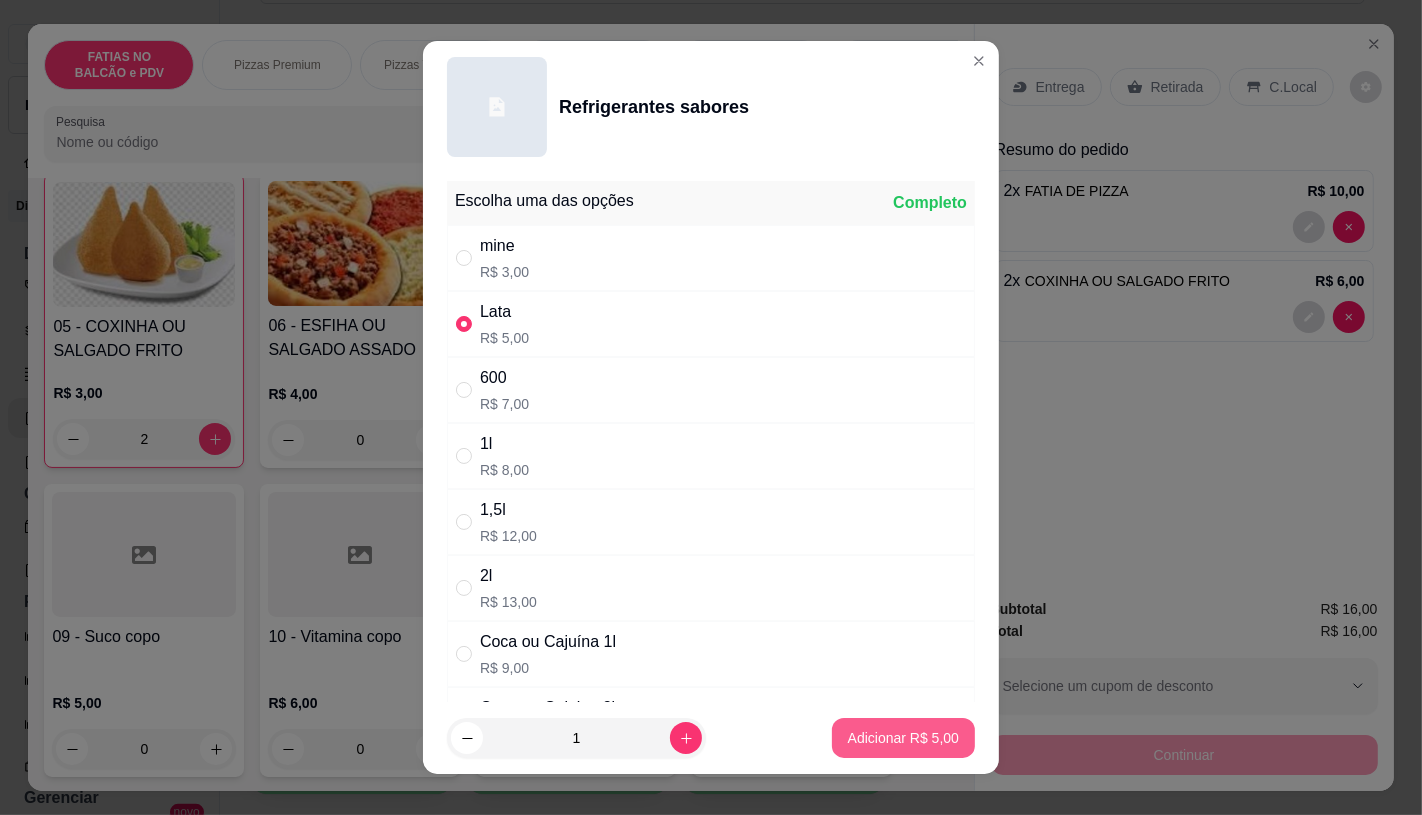 click on "Adicionar   R$ 5,00" at bounding box center (903, 738) 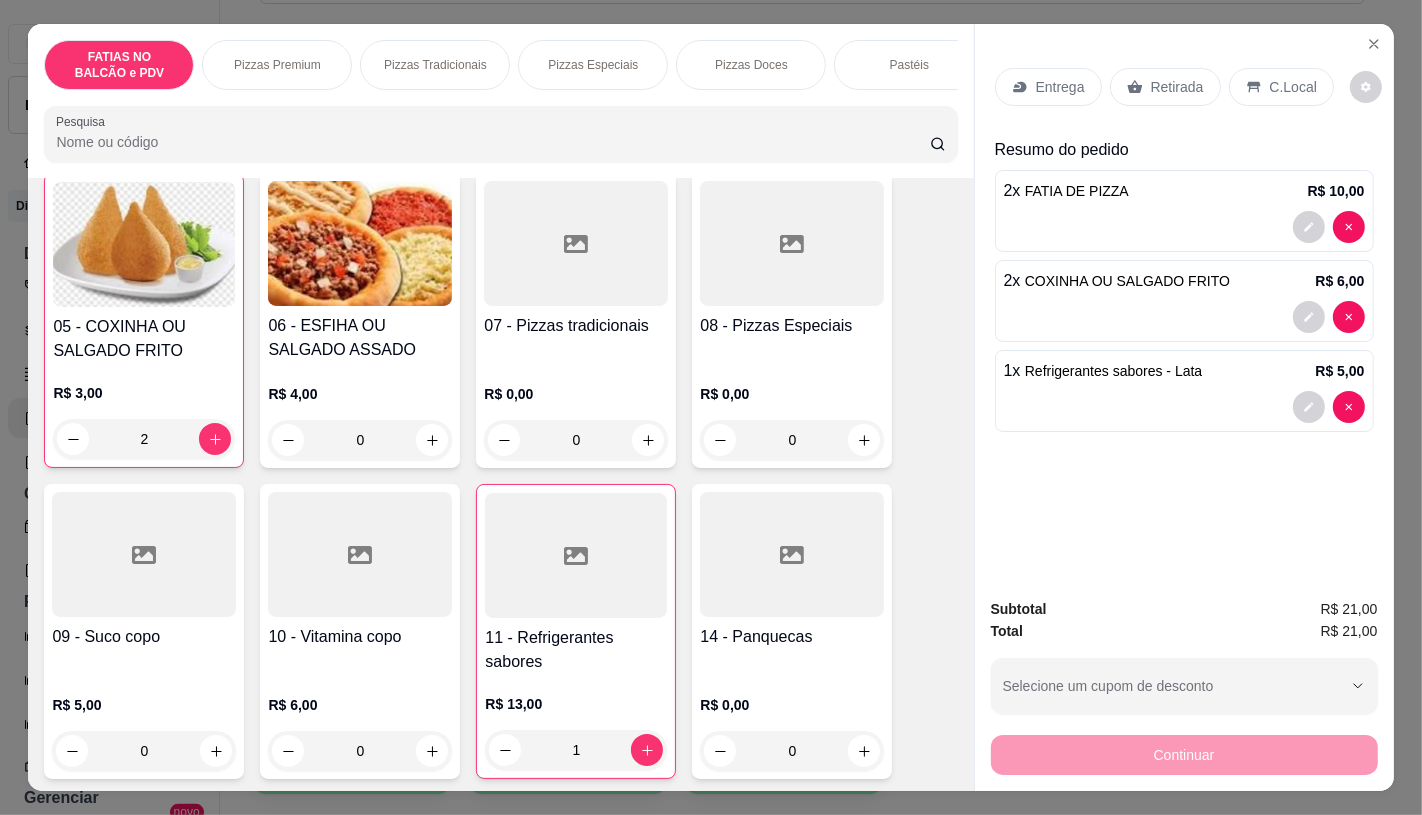 click 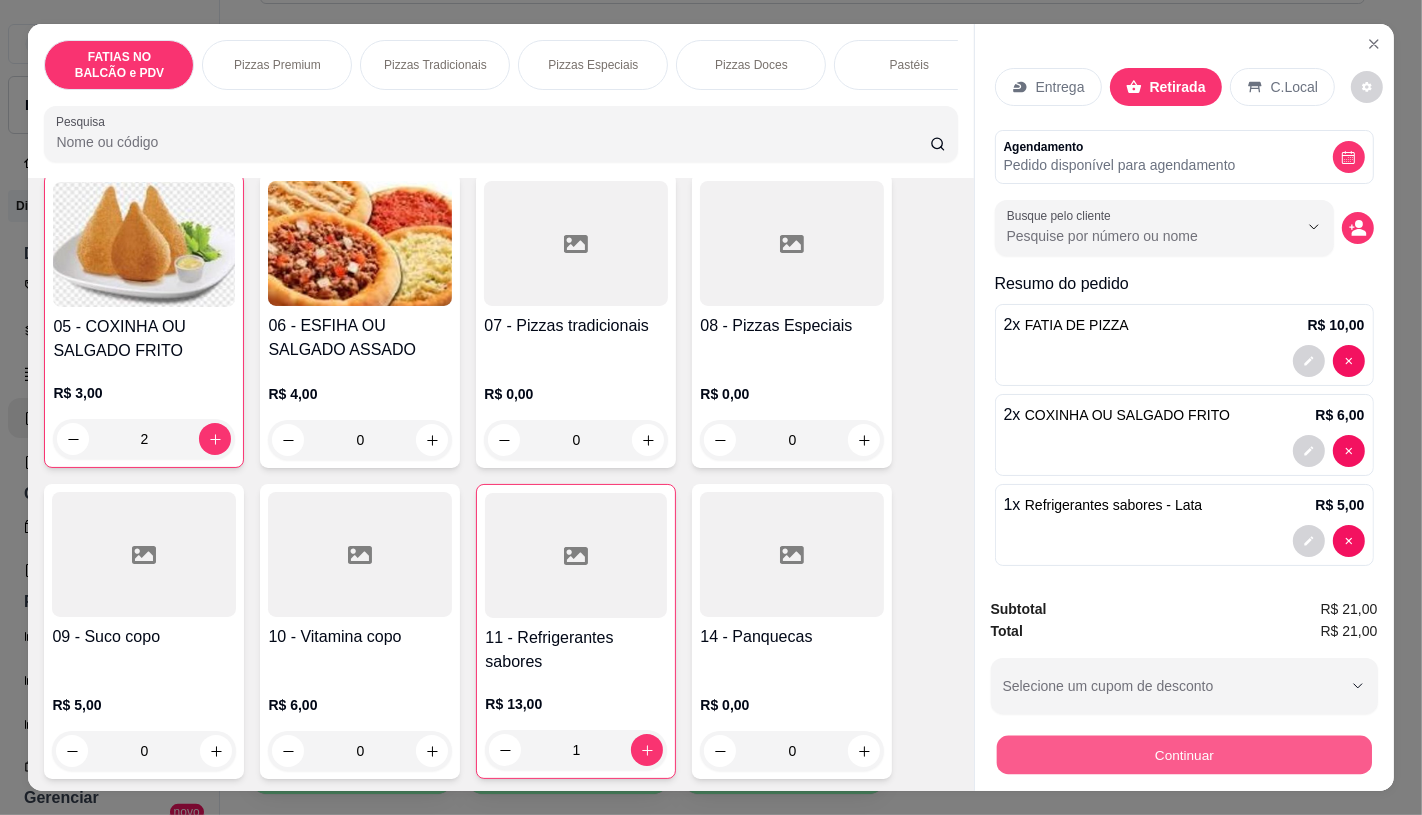 click on "Continuar" at bounding box center (1183, 754) 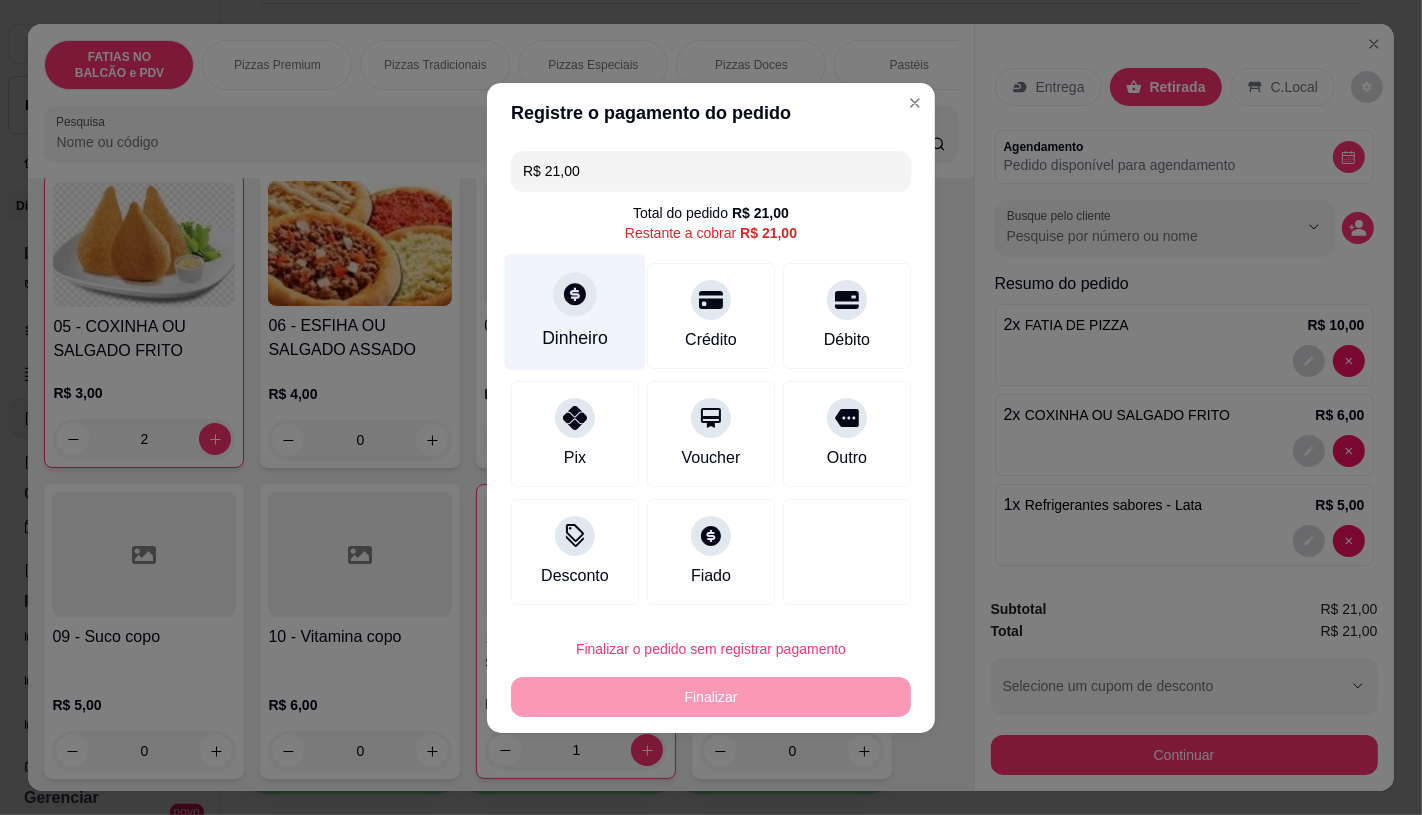 click at bounding box center (575, 294) 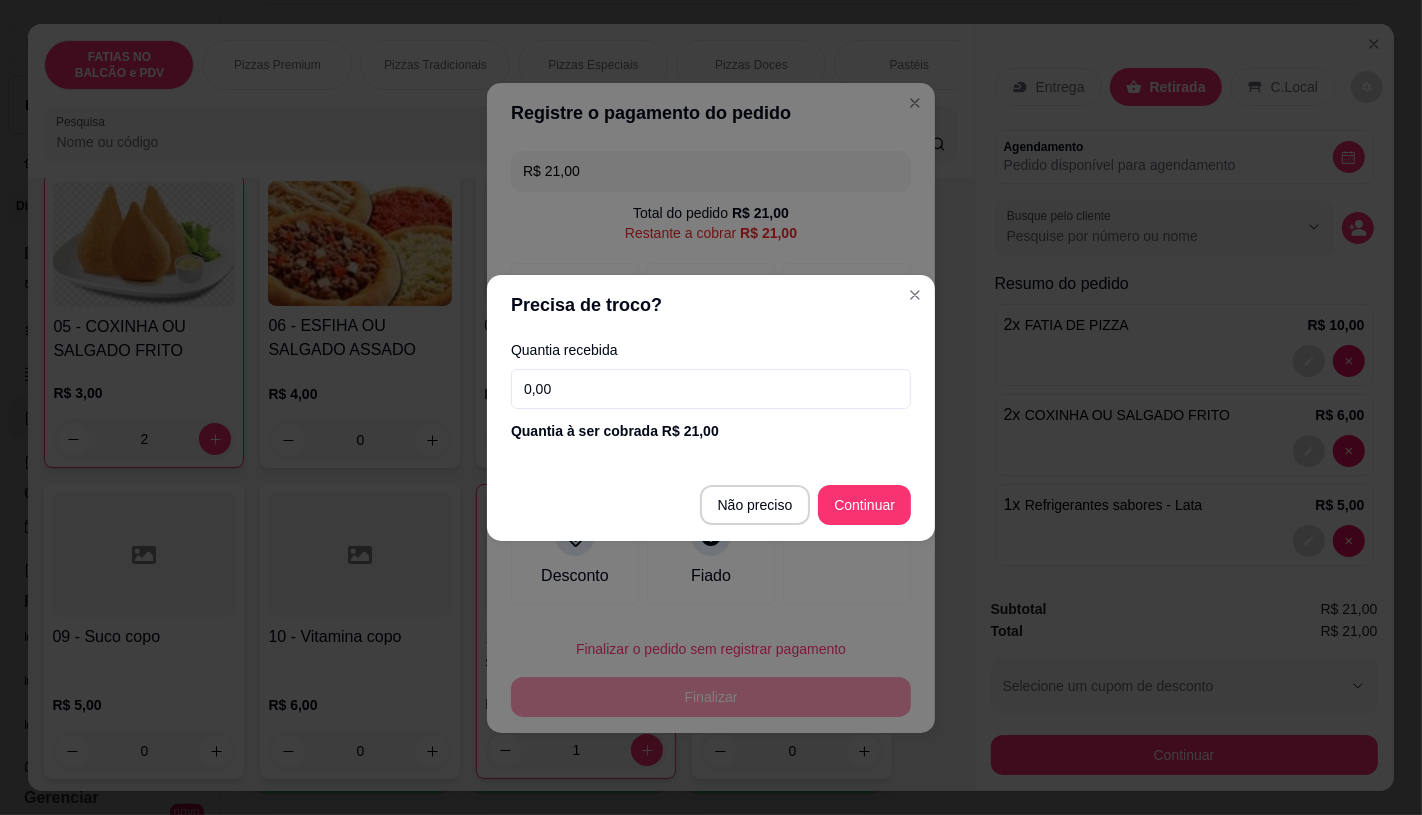 click on "0,00" at bounding box center (711, 389) 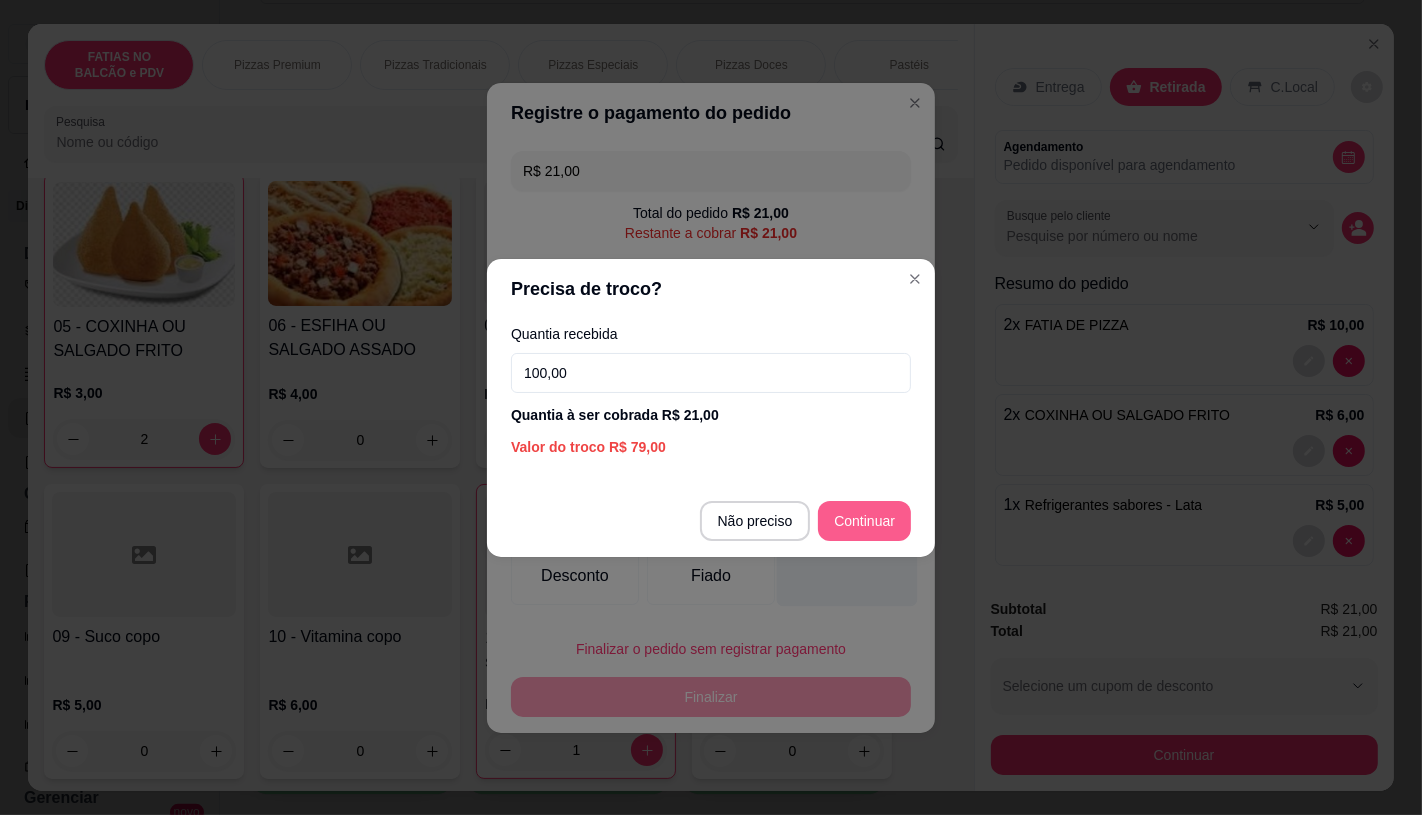 type on "100,00" 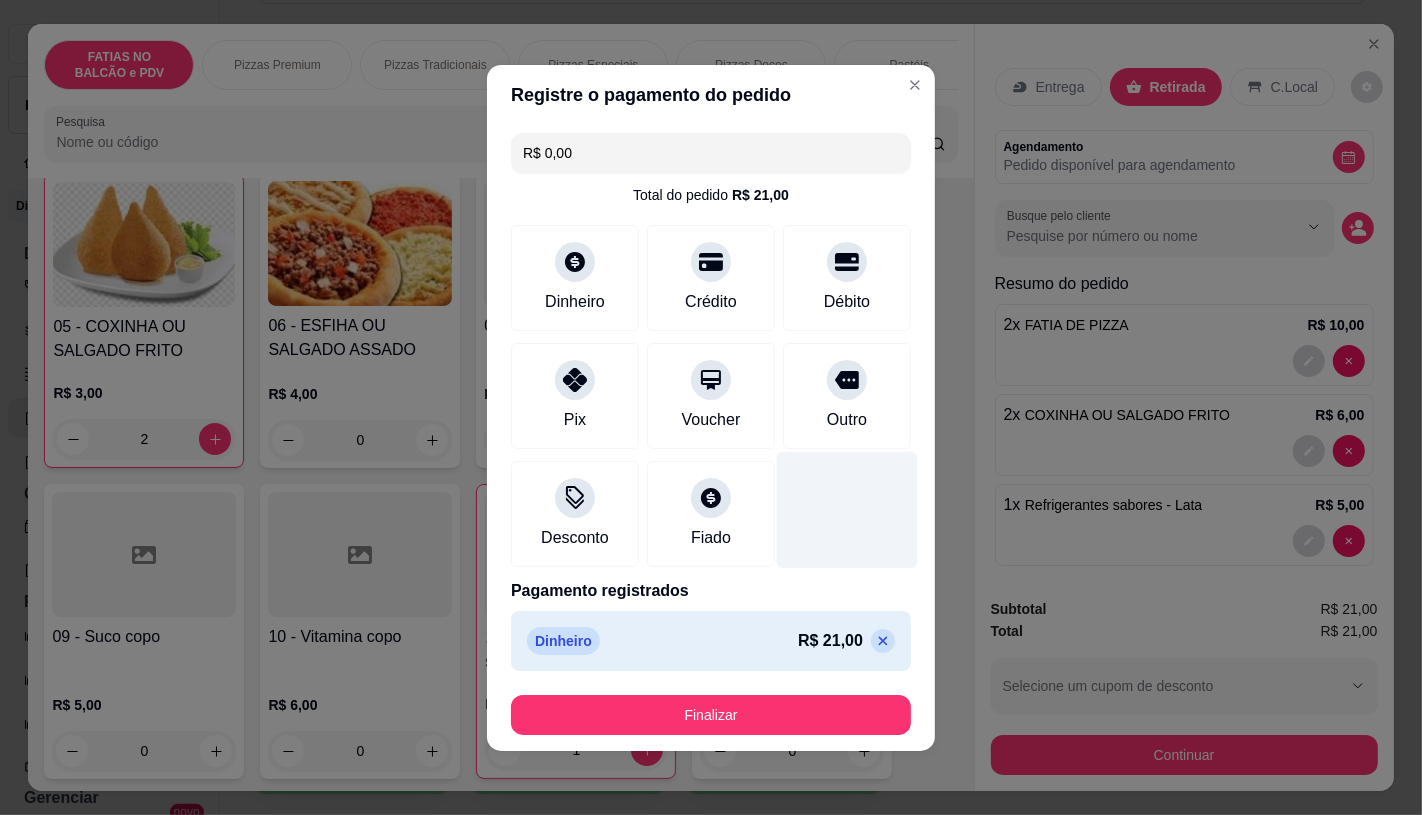 type on "R$ 0,00" 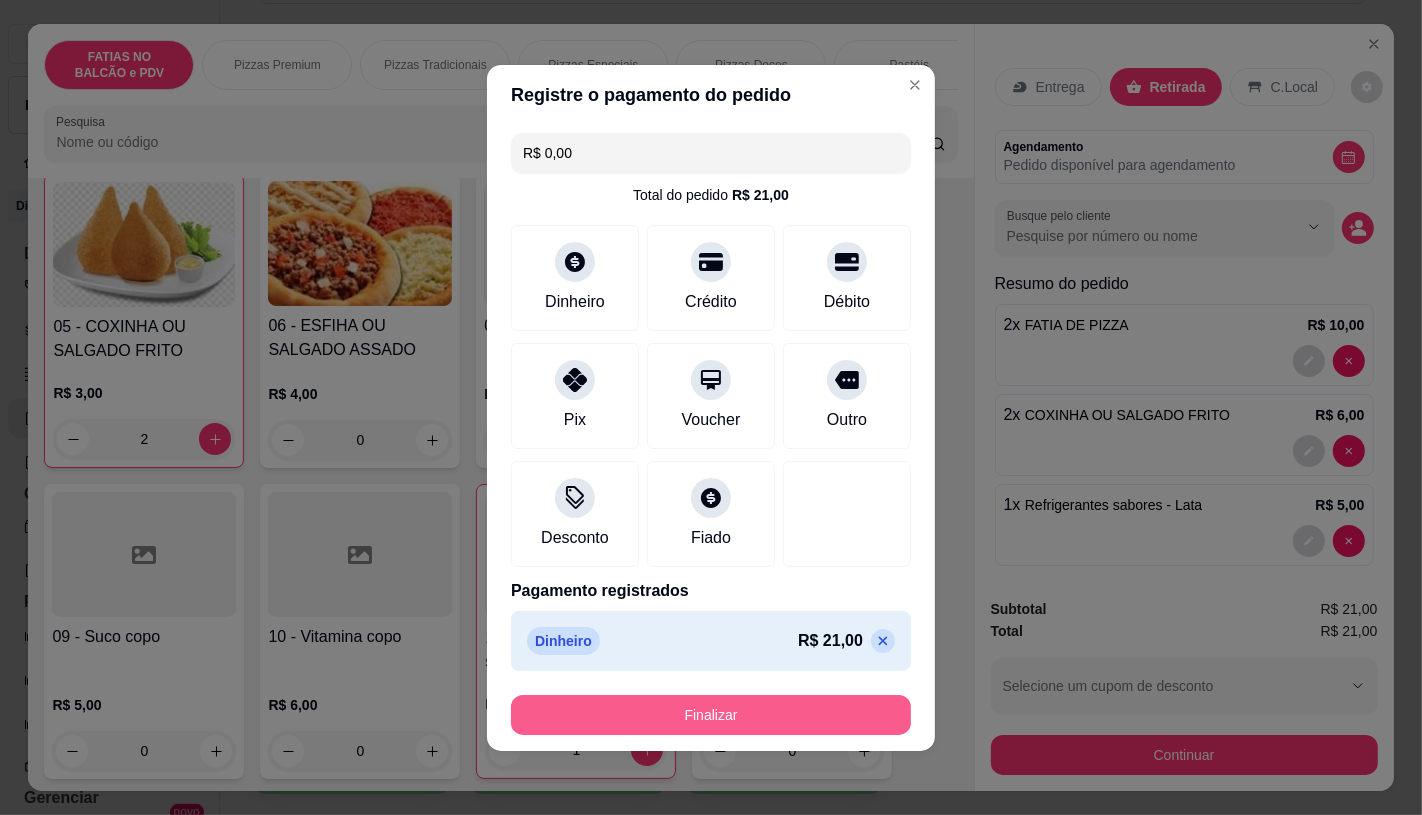 click on "Finalizar" at bounding box center (711, 715) 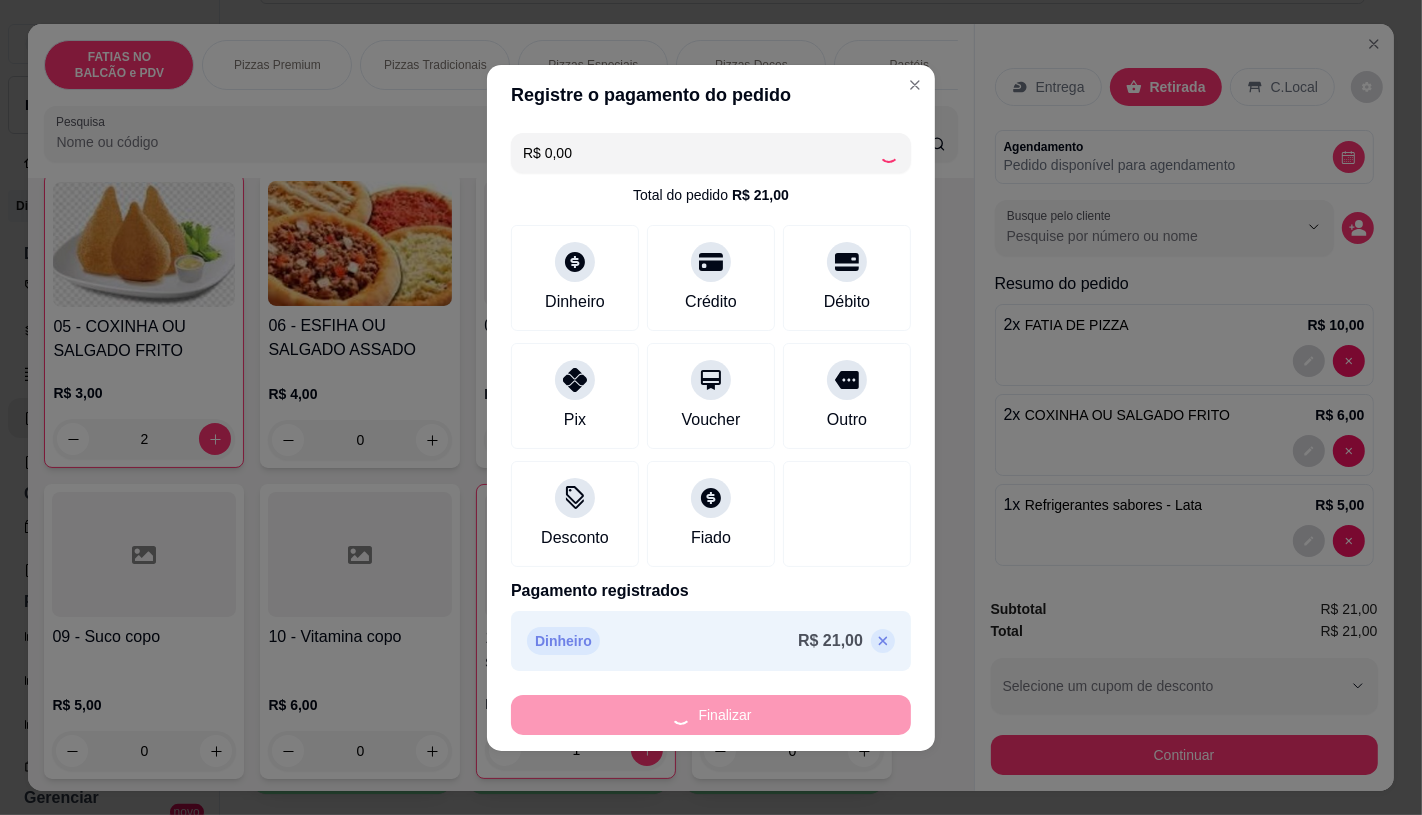 type on "0" 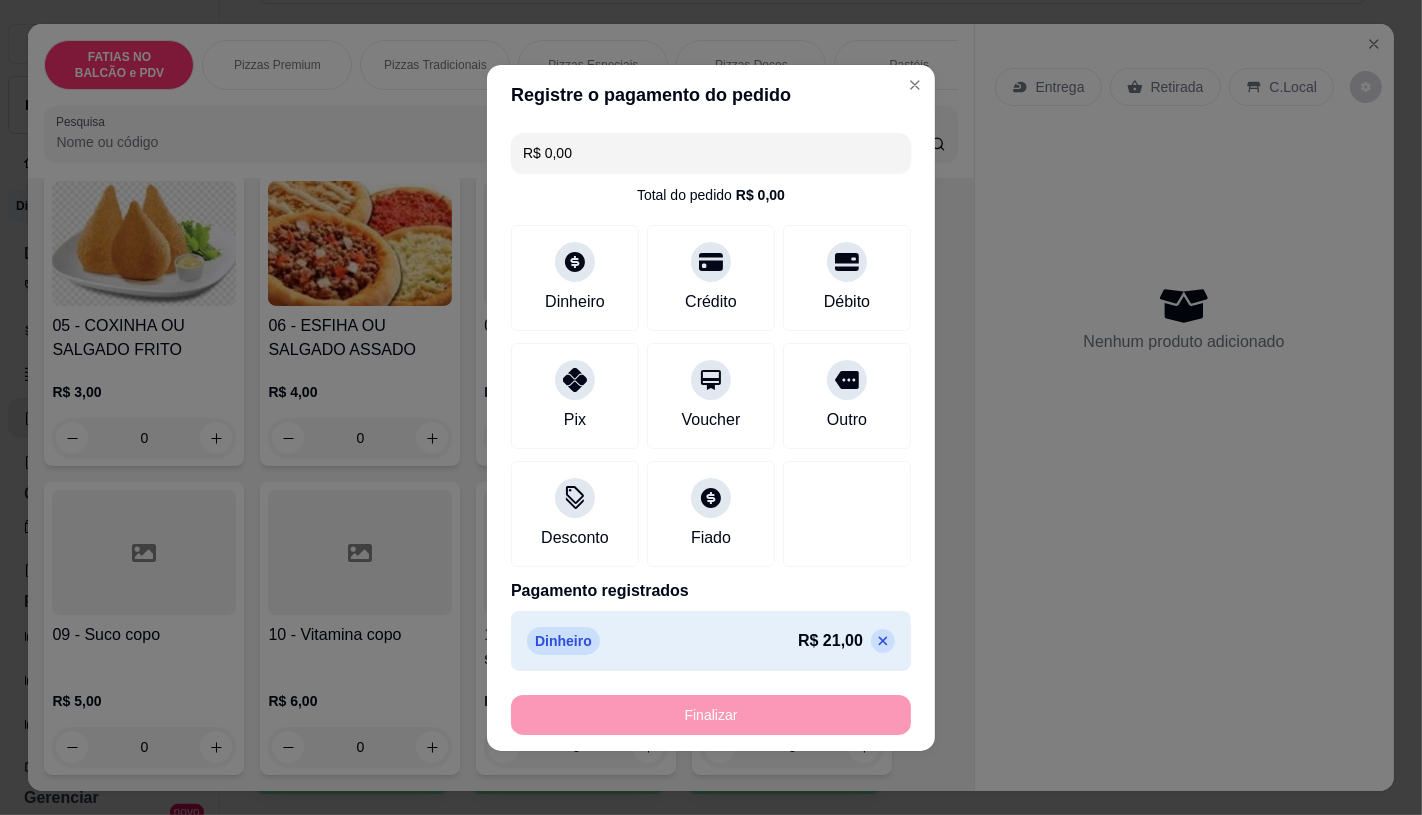 type on "-R$ 21,00" 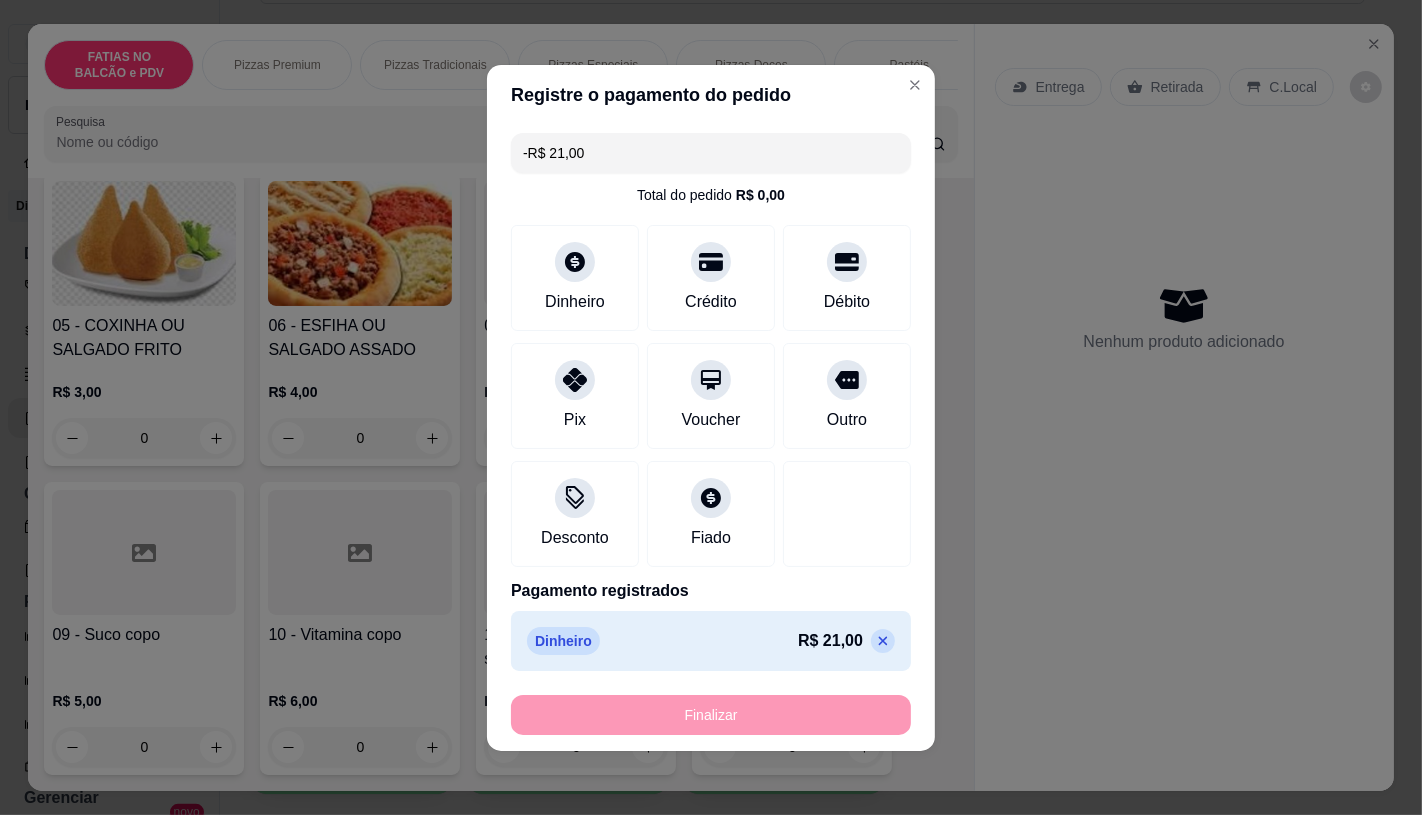 scroll, scrollTop: 443, scrollLeft: 0, axis: vertical 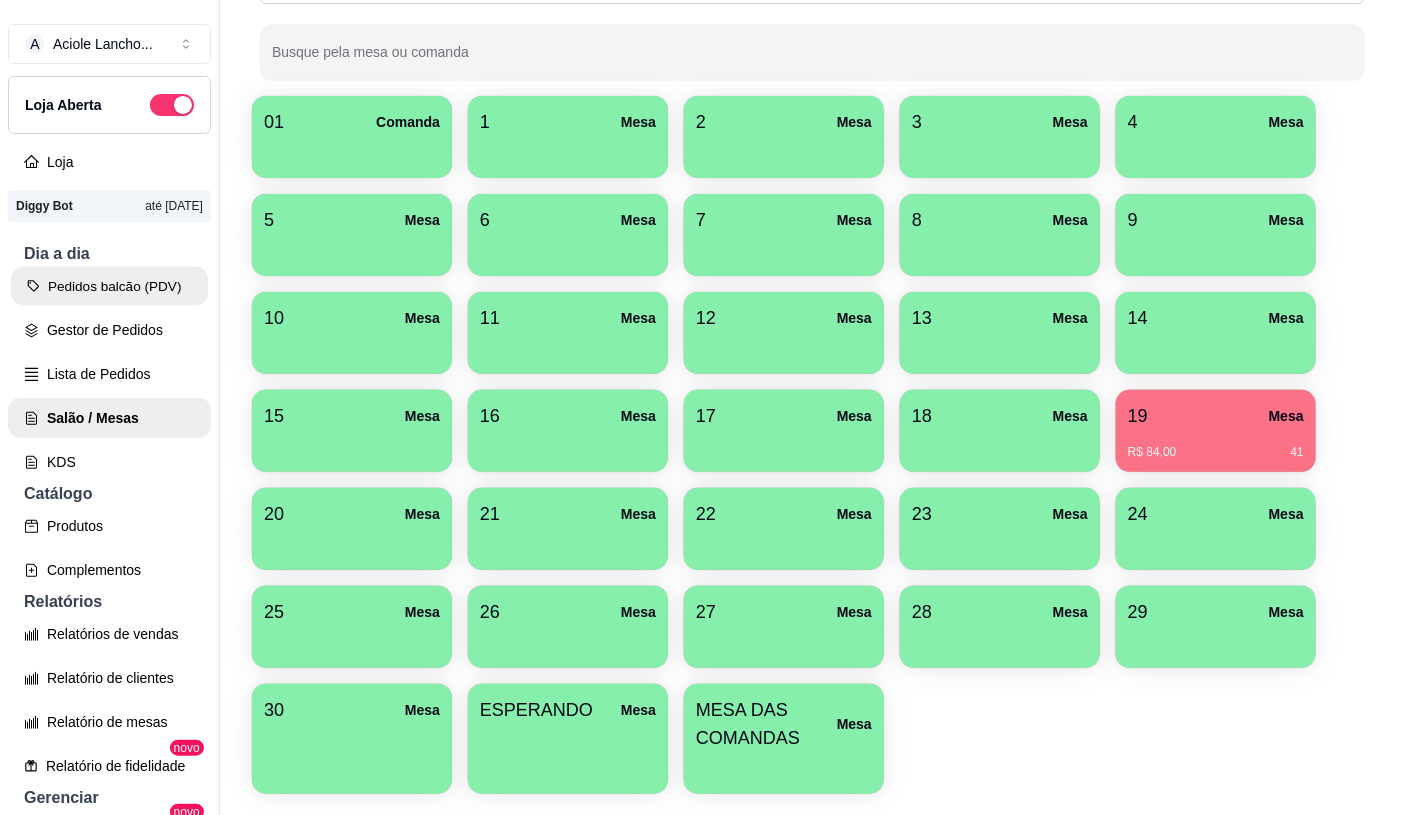 click on "Pedidos balcão (PDV)" at bounding box center (109, 286) 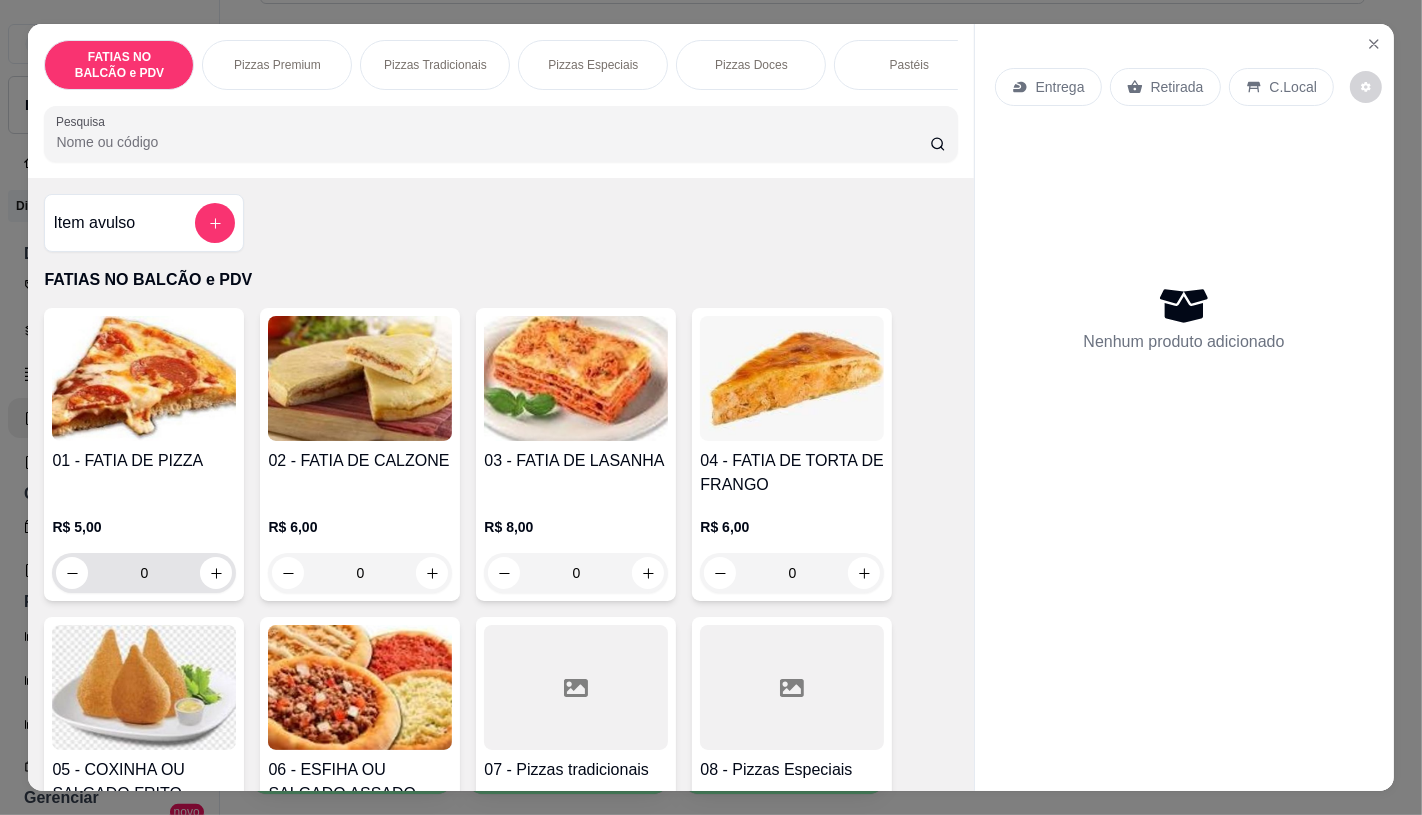 click on "0" at bounding box center [144, 573] 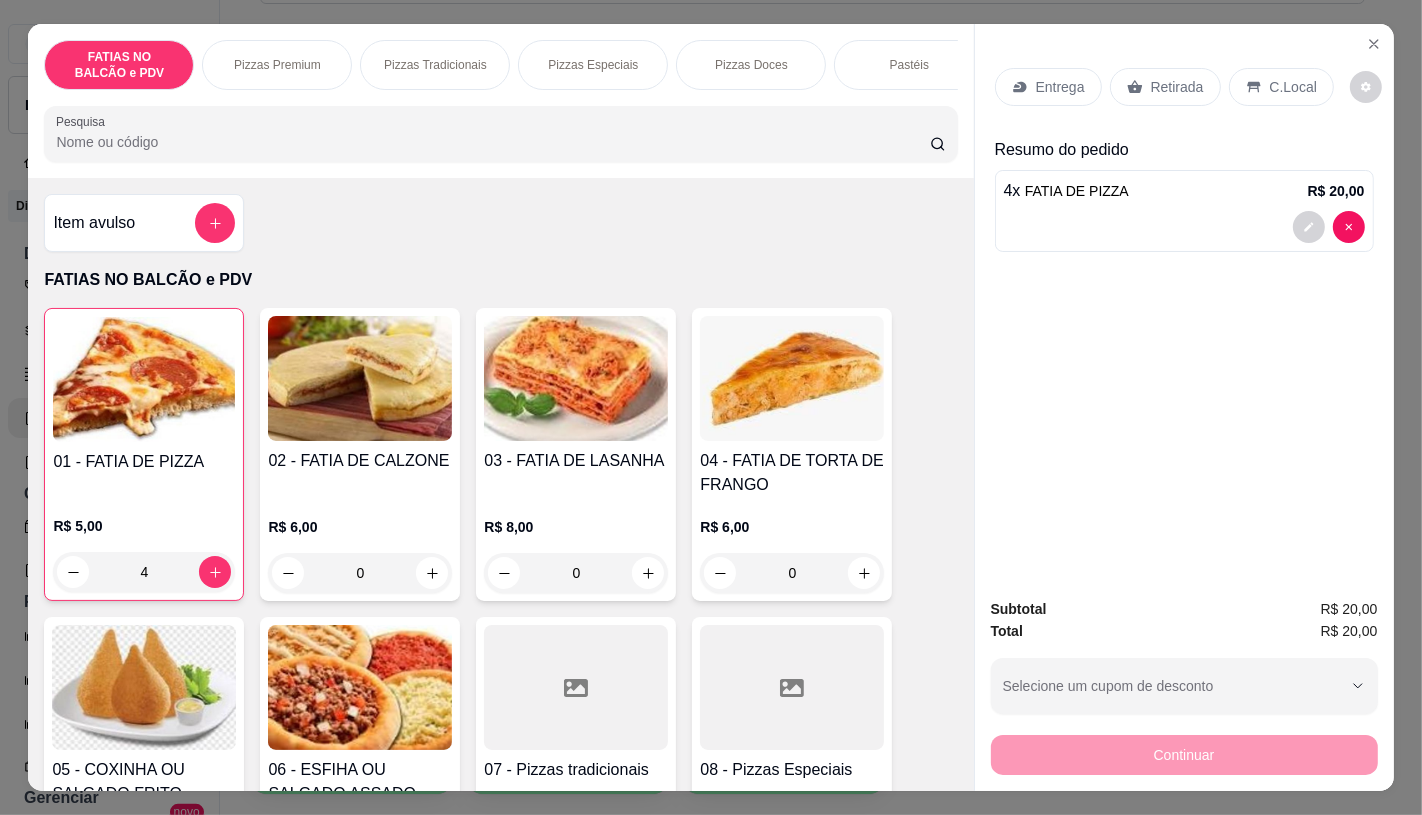scroll, scrollTop: 222, scrollLeft: 0, axis: vertical 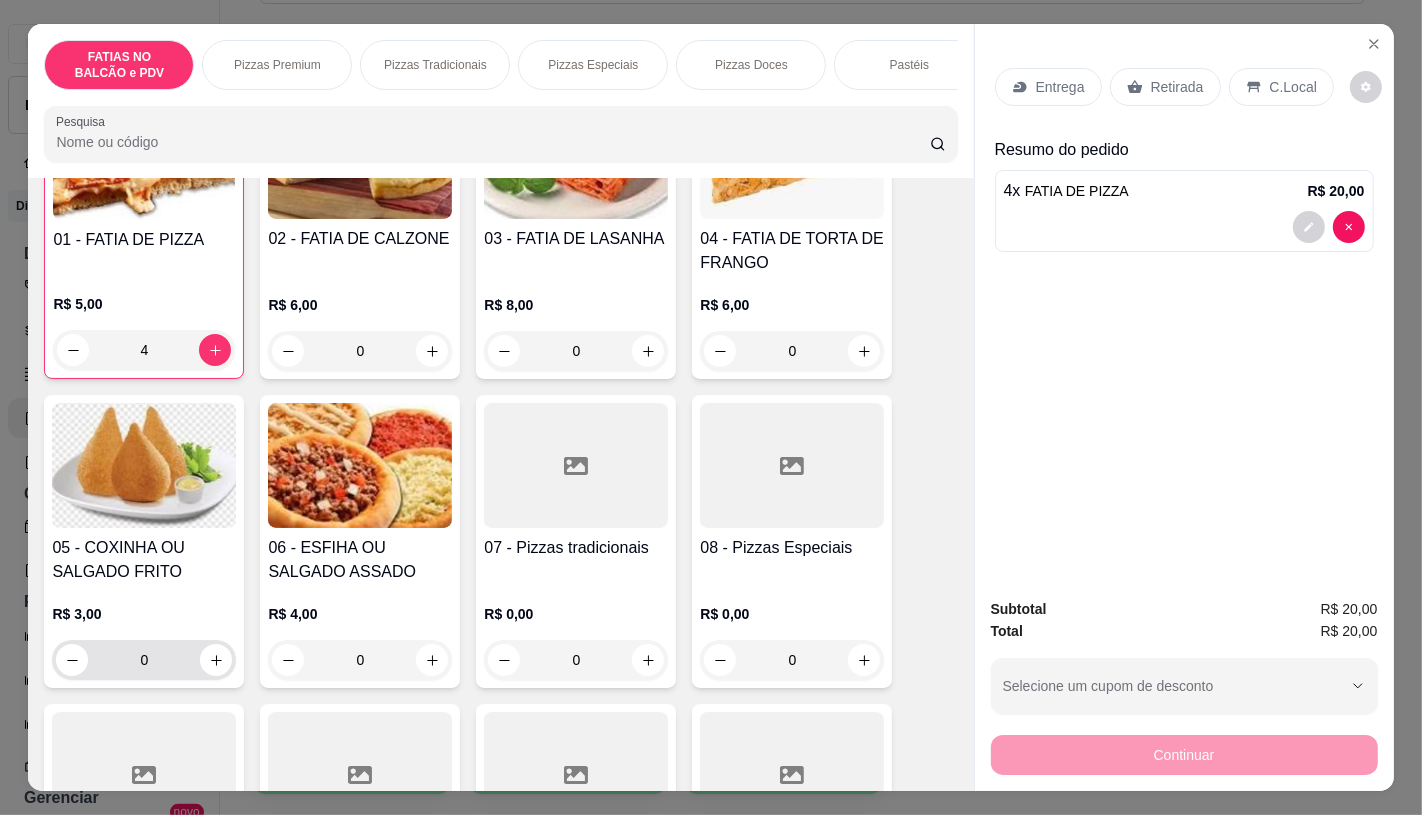 type on "4" 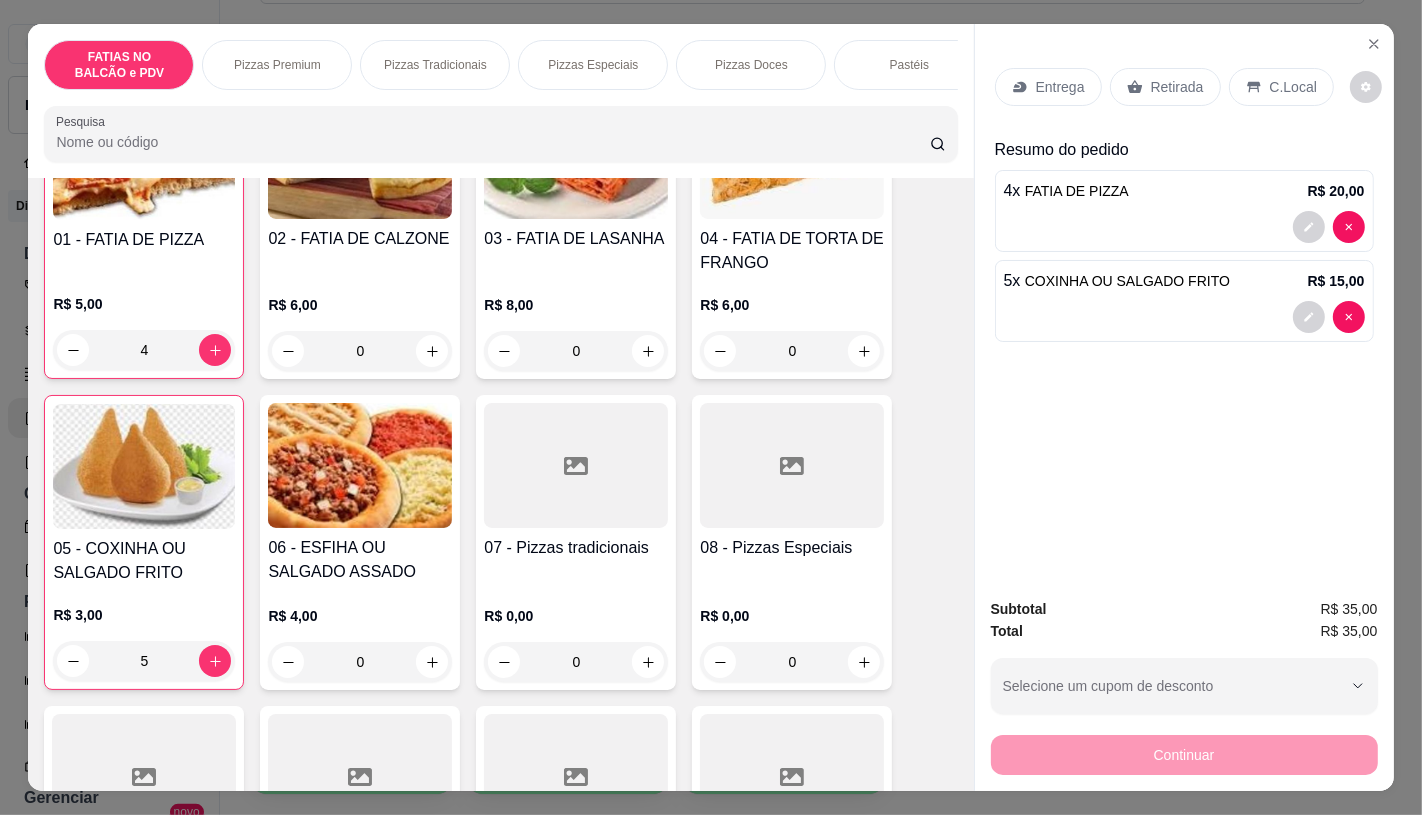 type on "5" 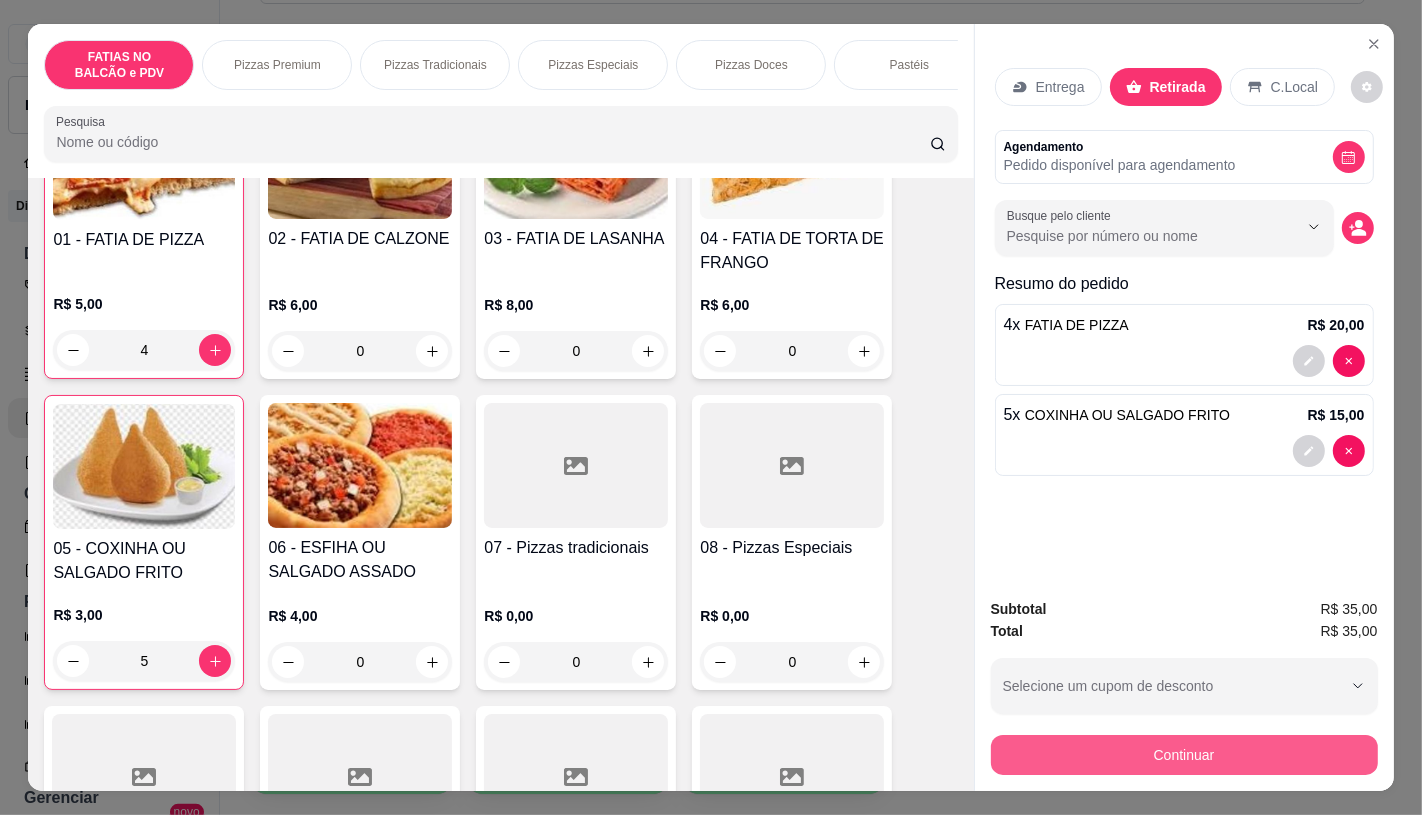click on "Continuar" at bounding box center (1184, 755) 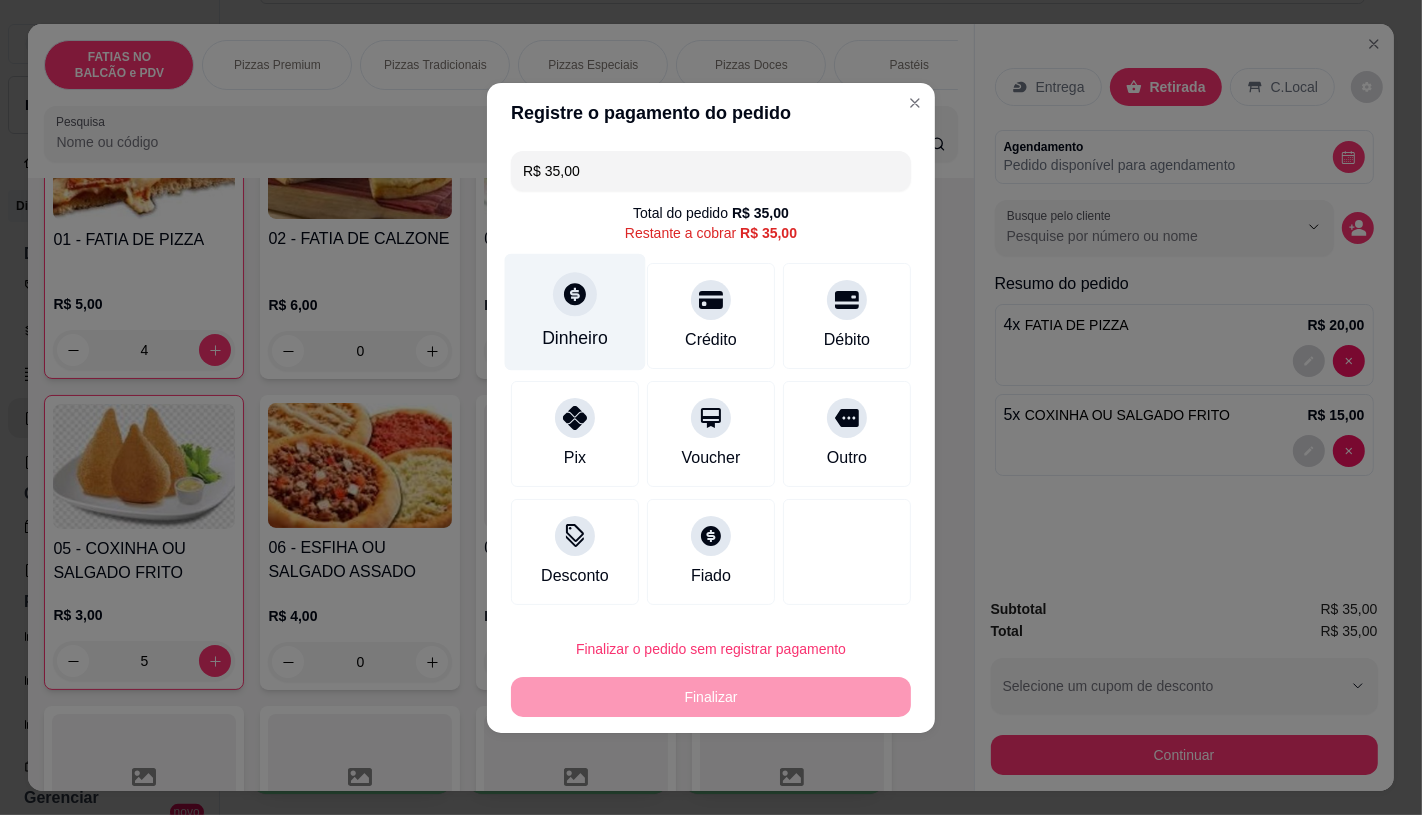 click on "Dinheiro" at bounding box center [575, 338] 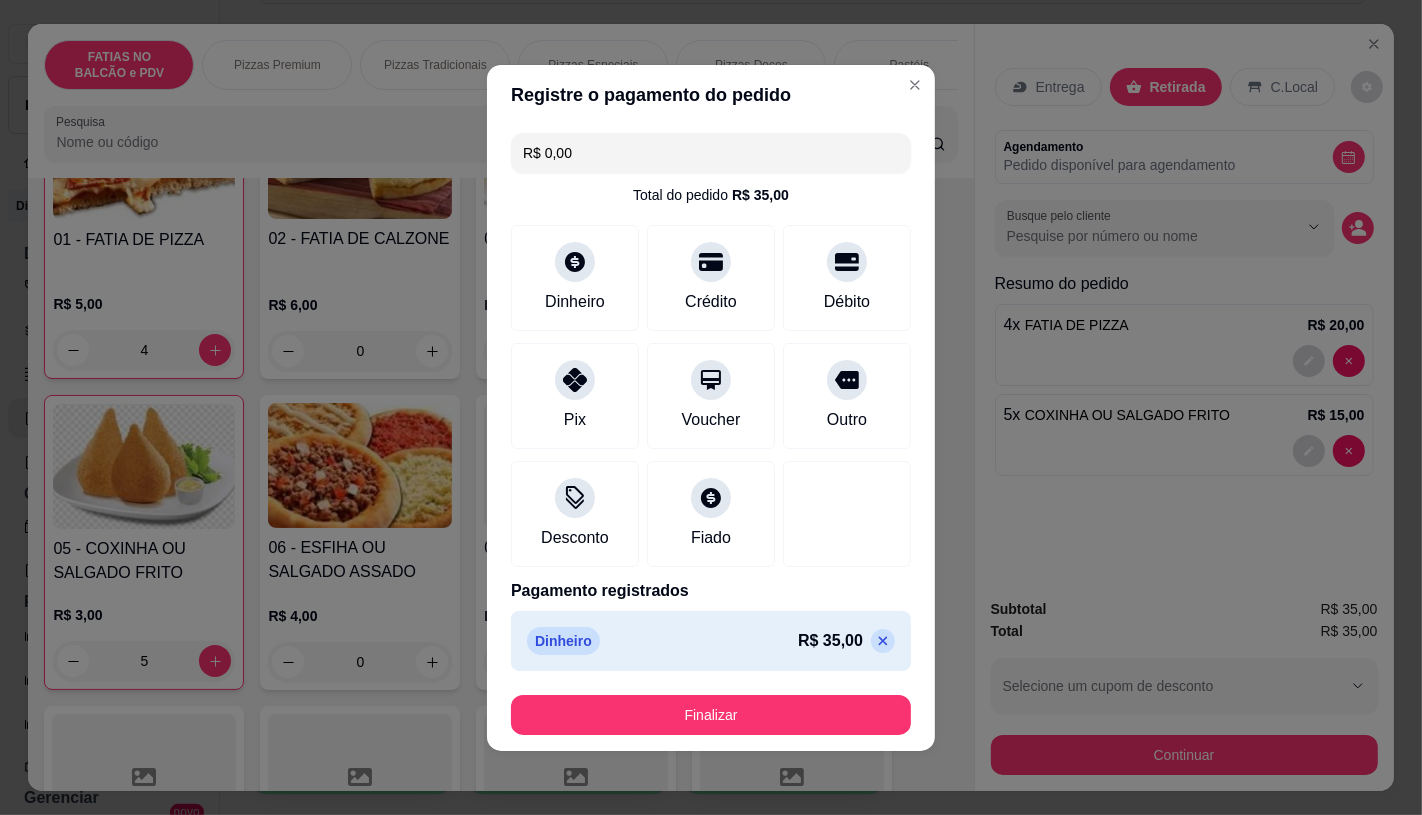 type on "R$ 0,00" 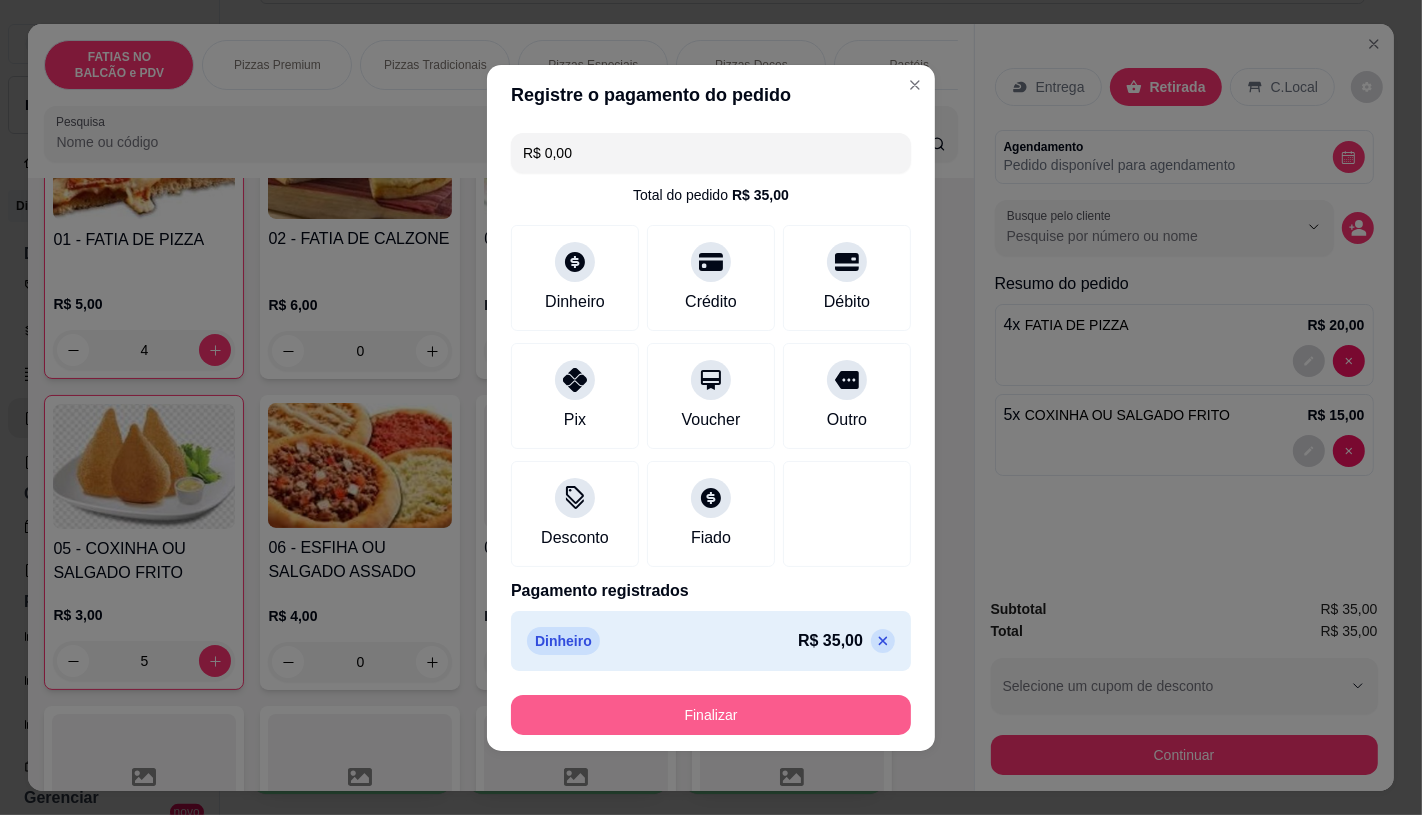 click on "Finalizar" at bounding box center (711, 715) 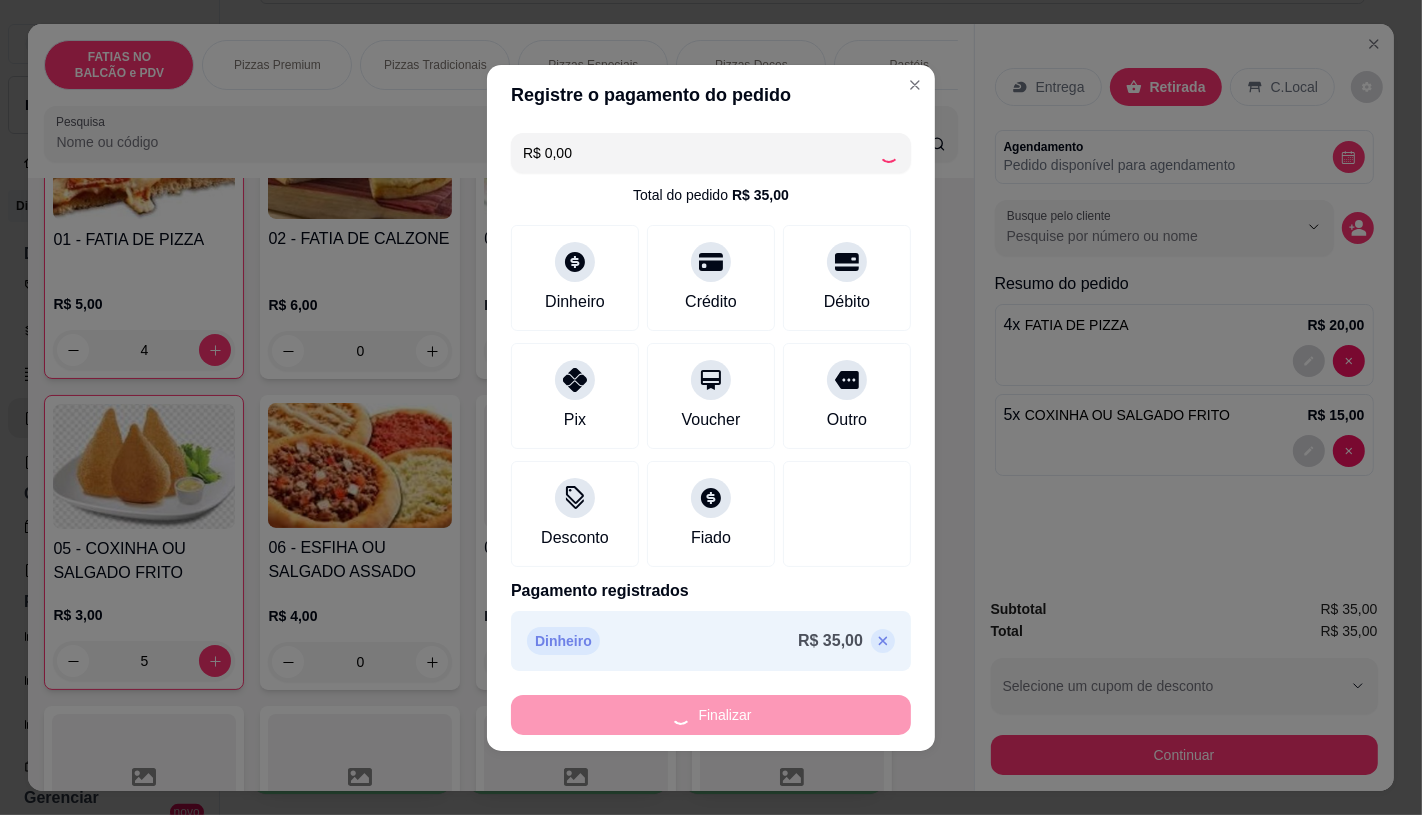 type on "0" 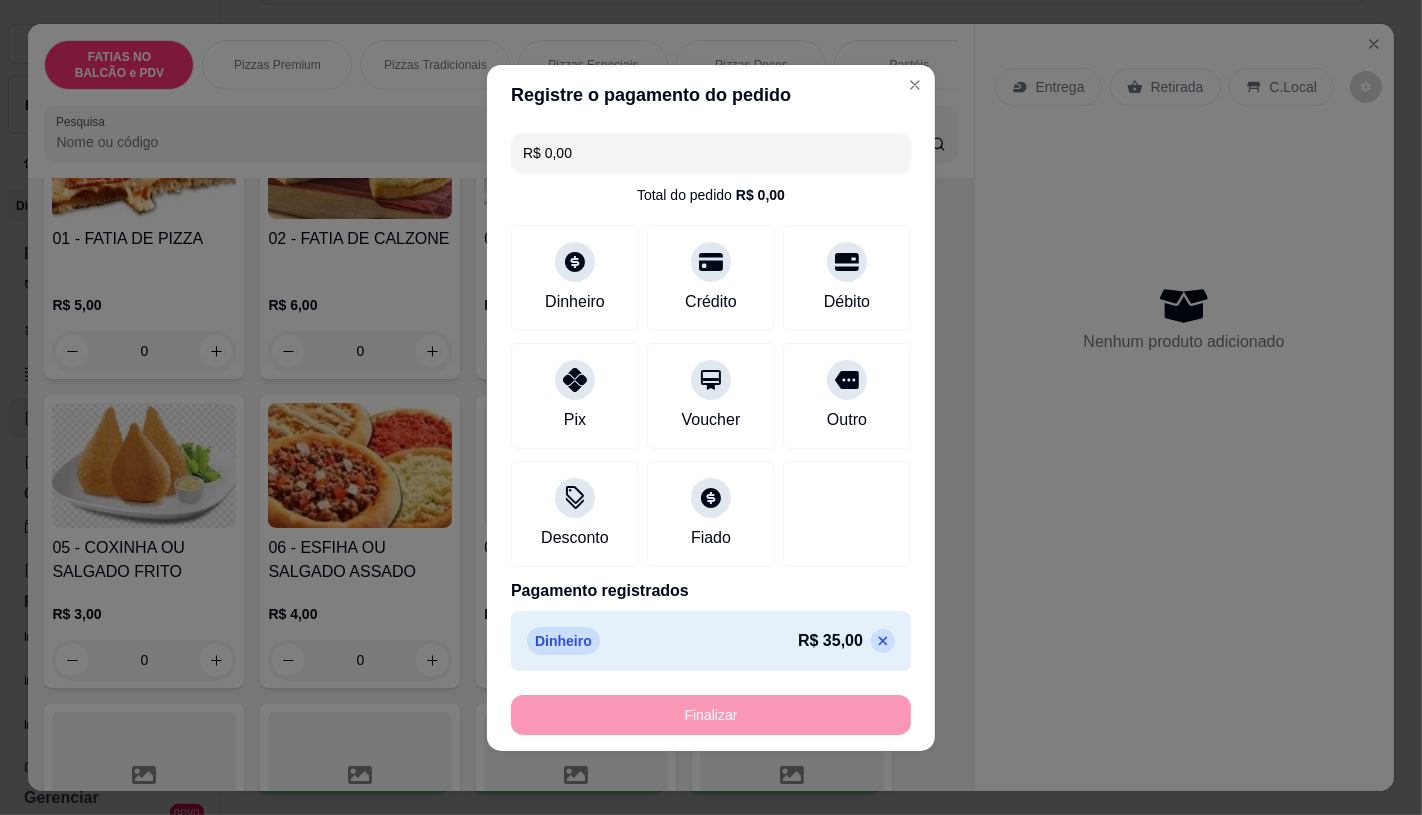 type on "-R$ 35,00" 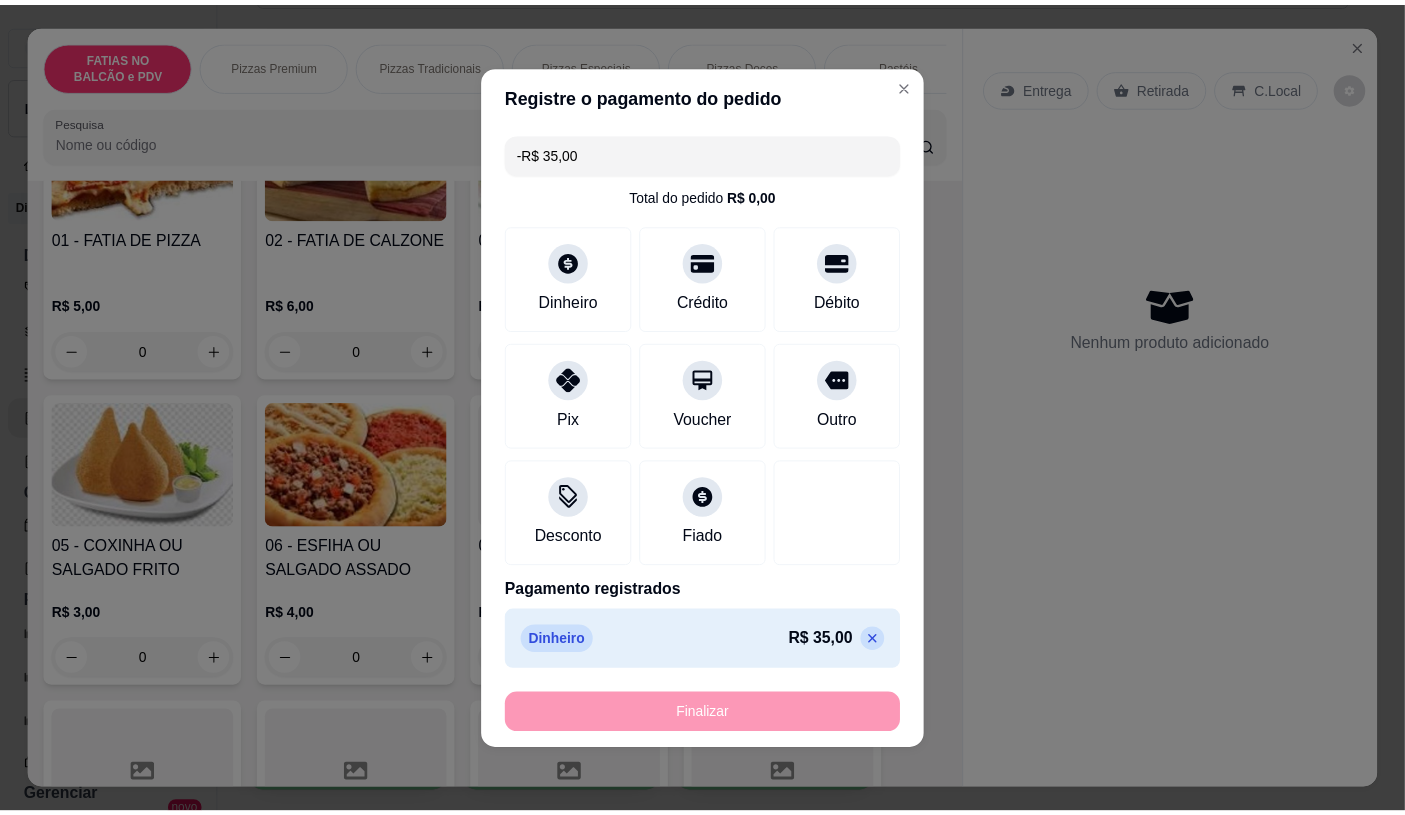scroll, scrollTop: 221, scrollLeft: 0, axis: vertical 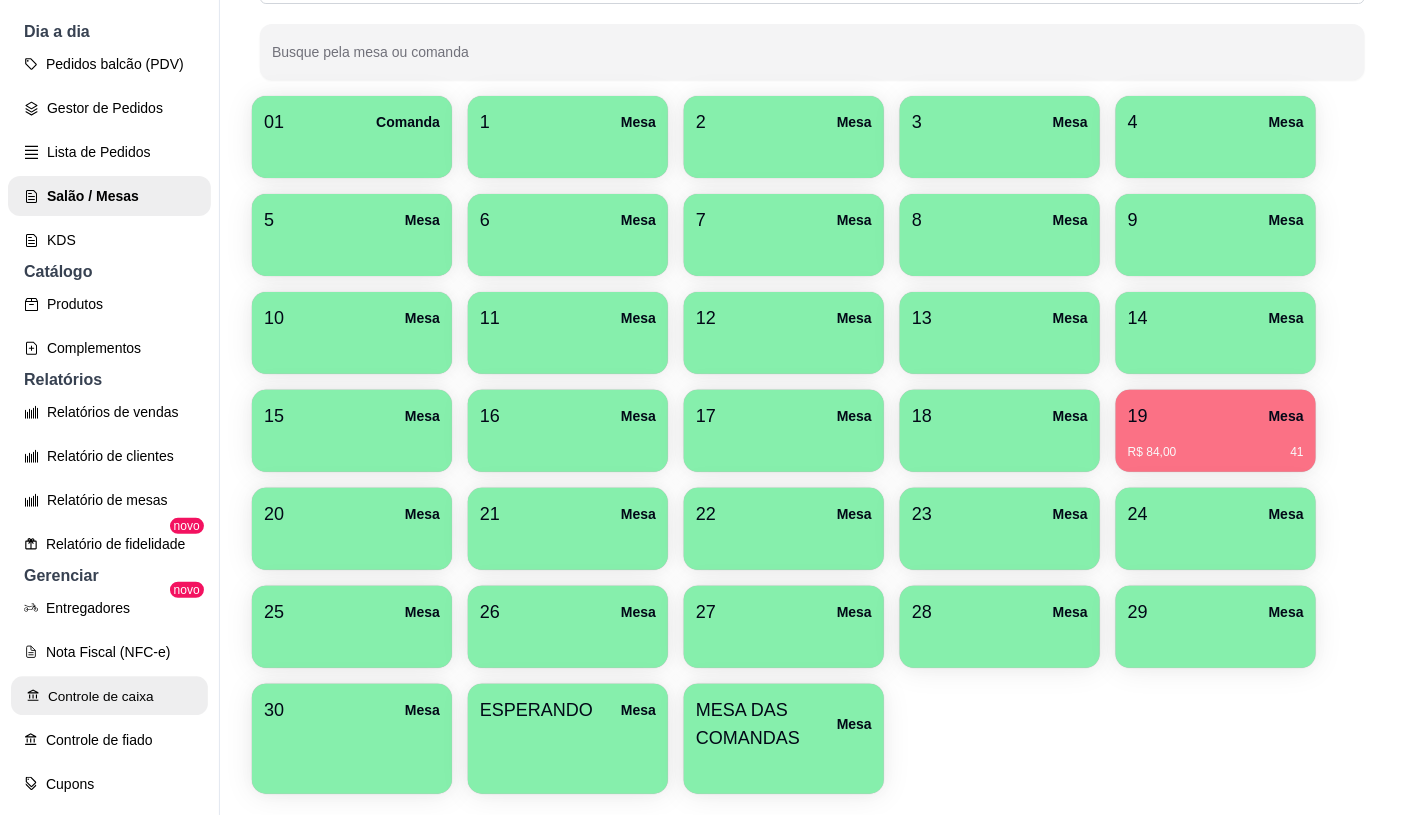 click on "Controle de caixa" at bounding box center [109, 696] 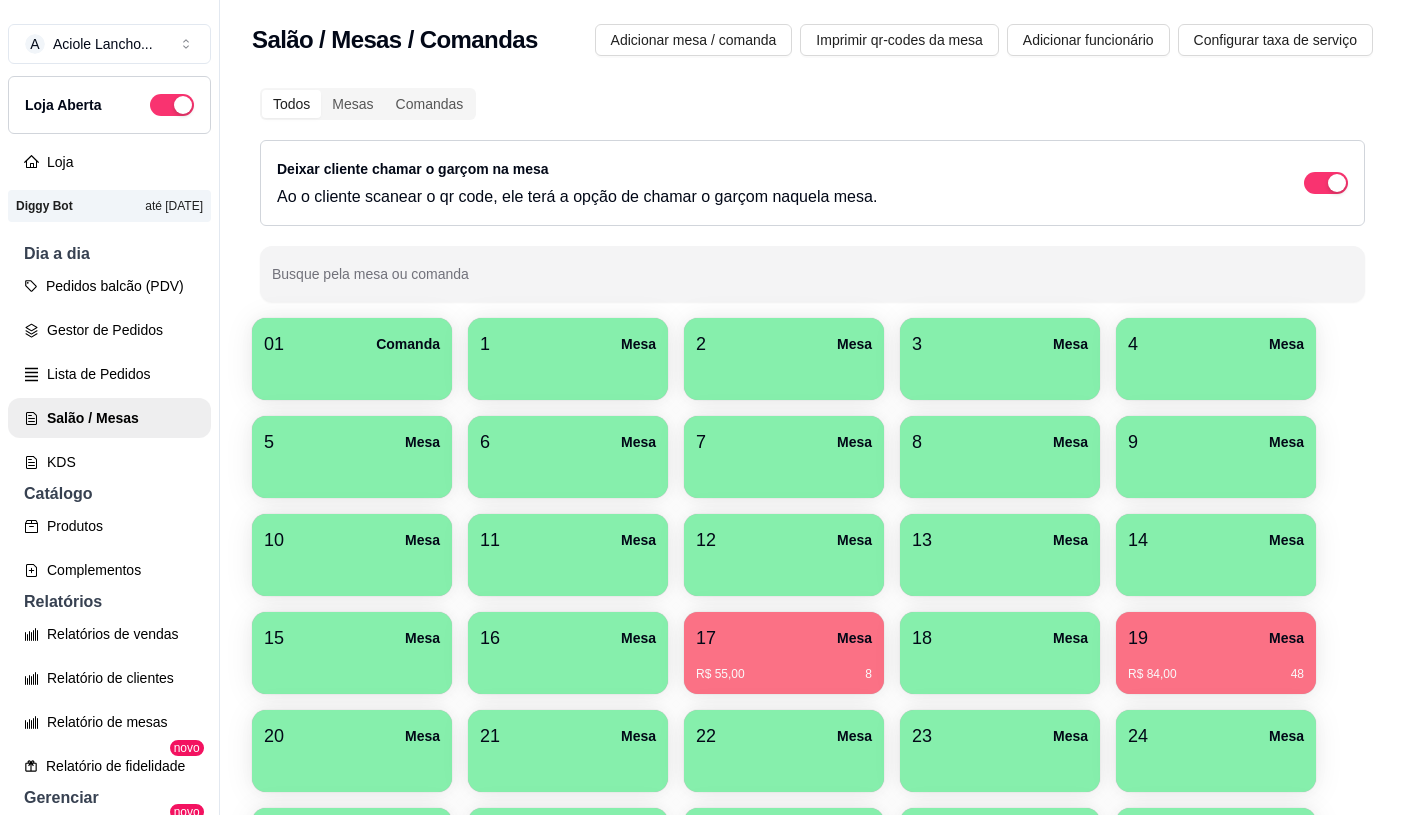 scroll, scrollTop: 0, scrollLeft: 0, axis: both 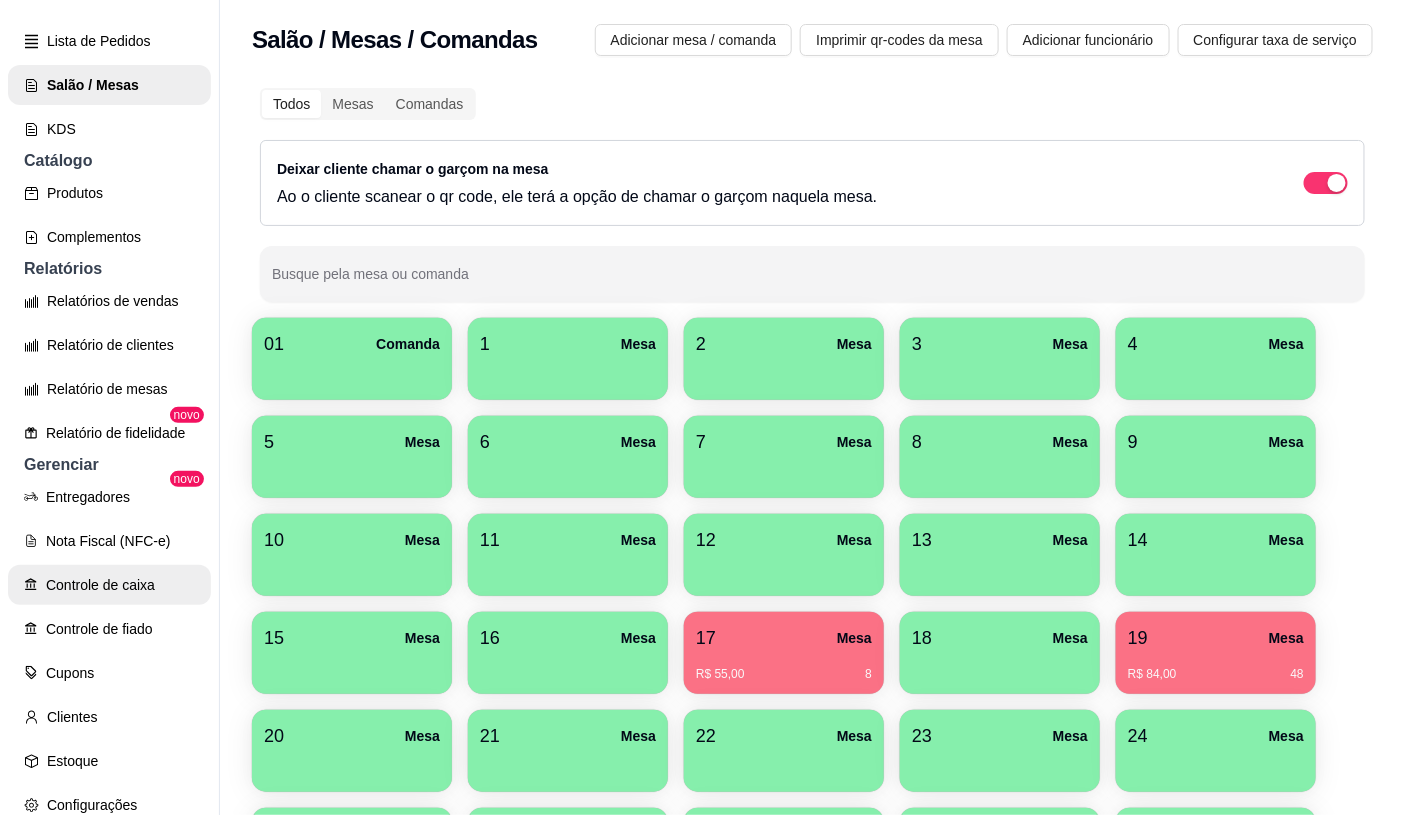 click on "Controle de caixa" at bounding box center [109, 585] 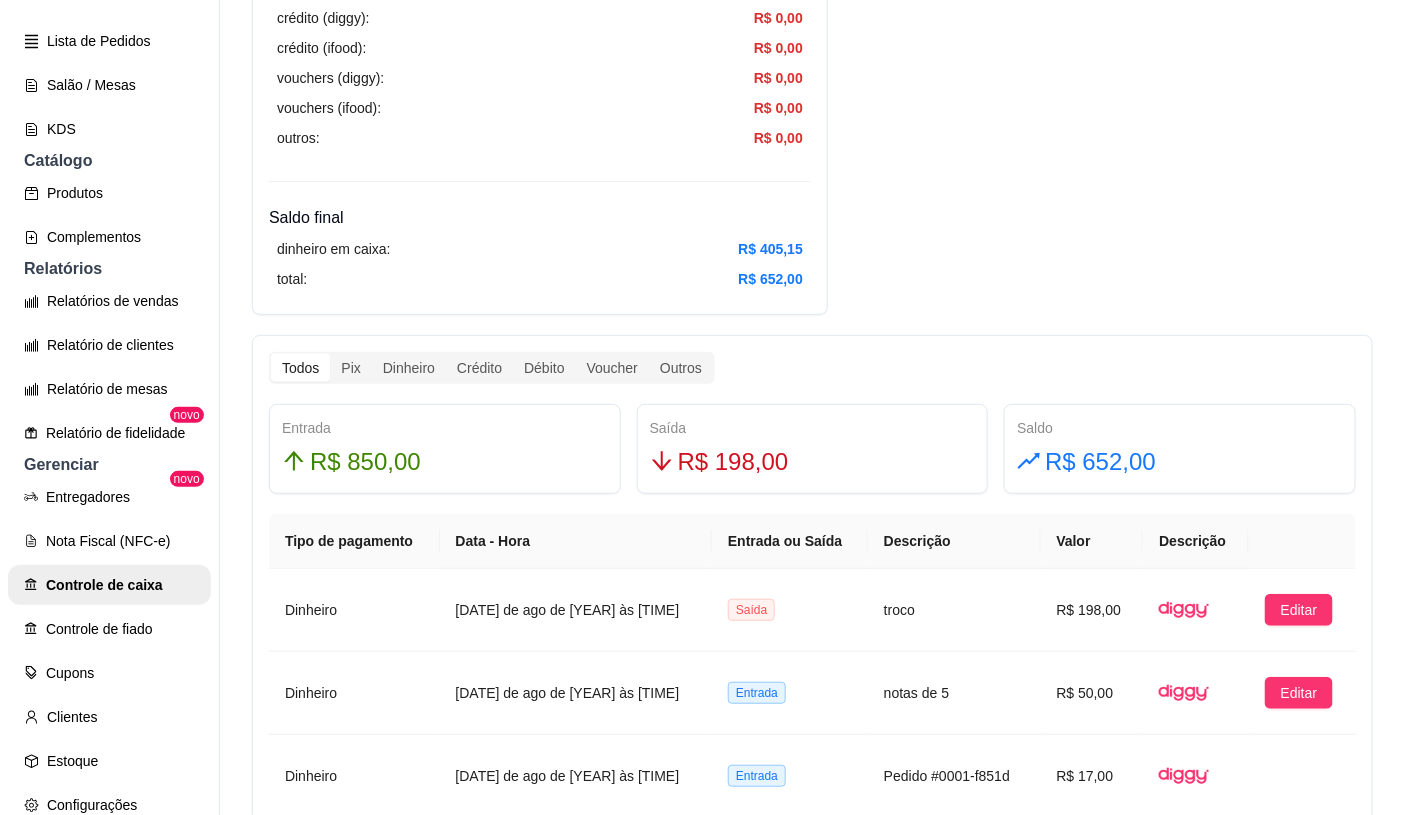 scroll, scrollTop: 888, scrollLeft: 0, axis: vertical 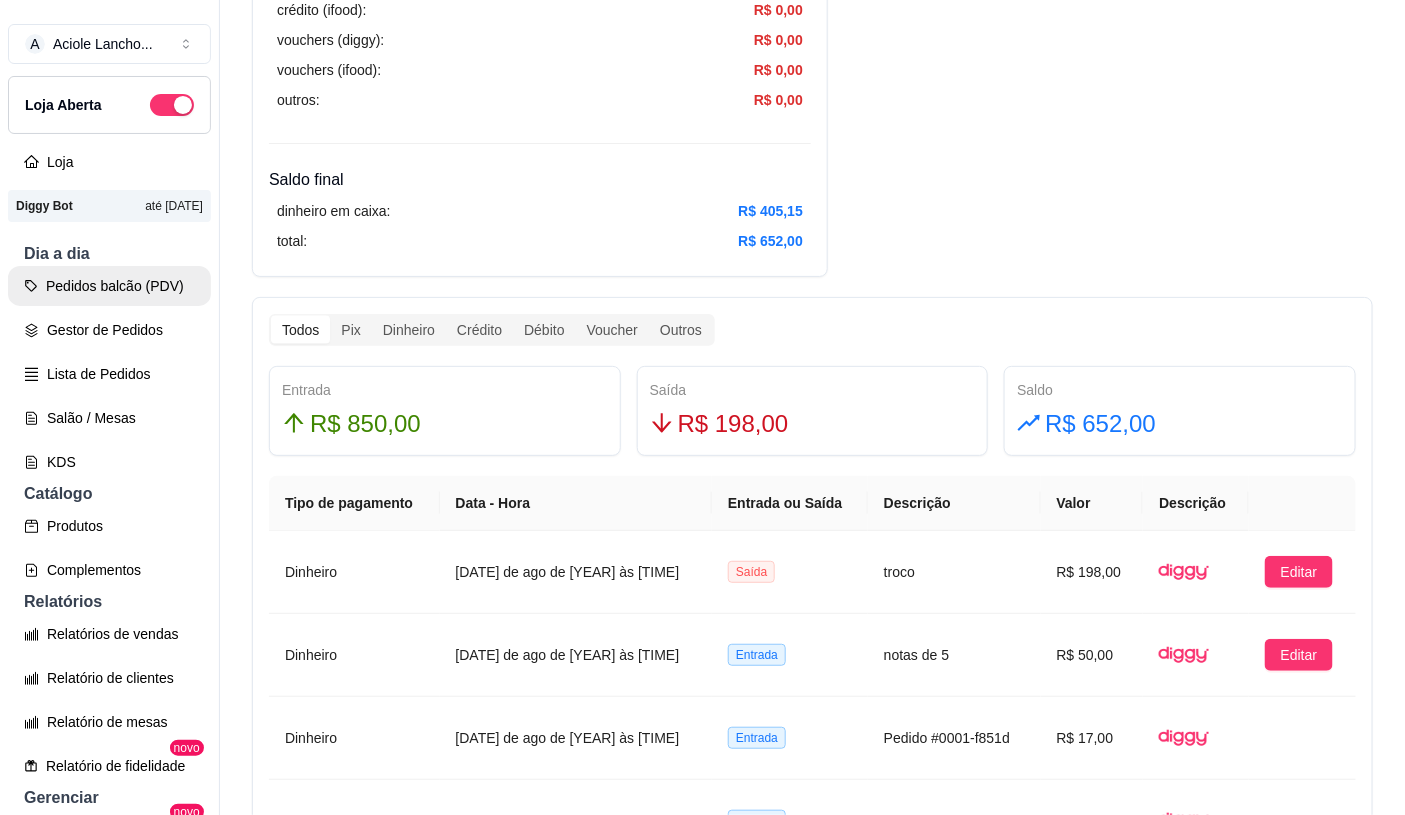click on "Pedidos balcão (PDV)" at bounding box center (109, 286) 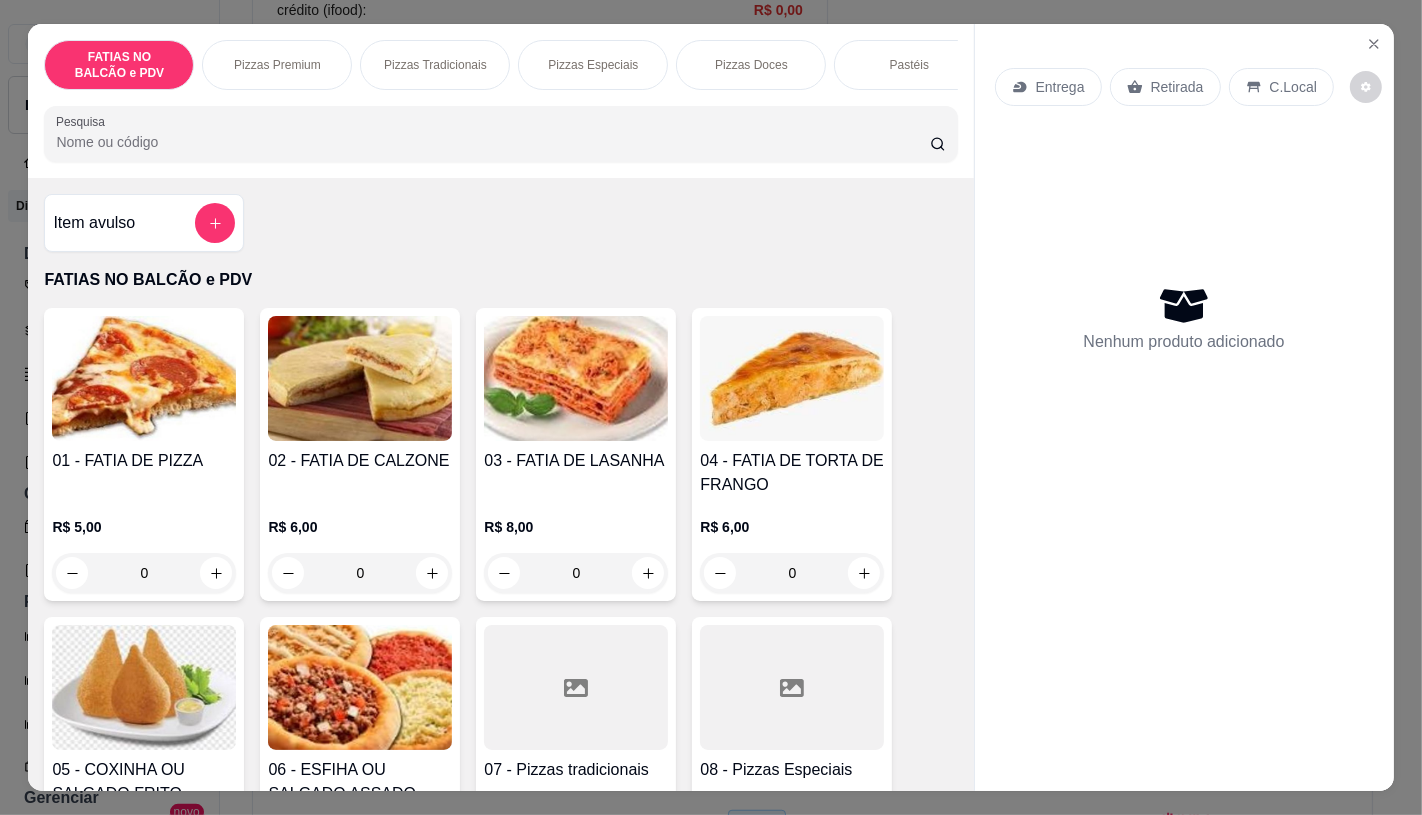 click on "Pizzas Especiais" at bounding box center [593, 65] 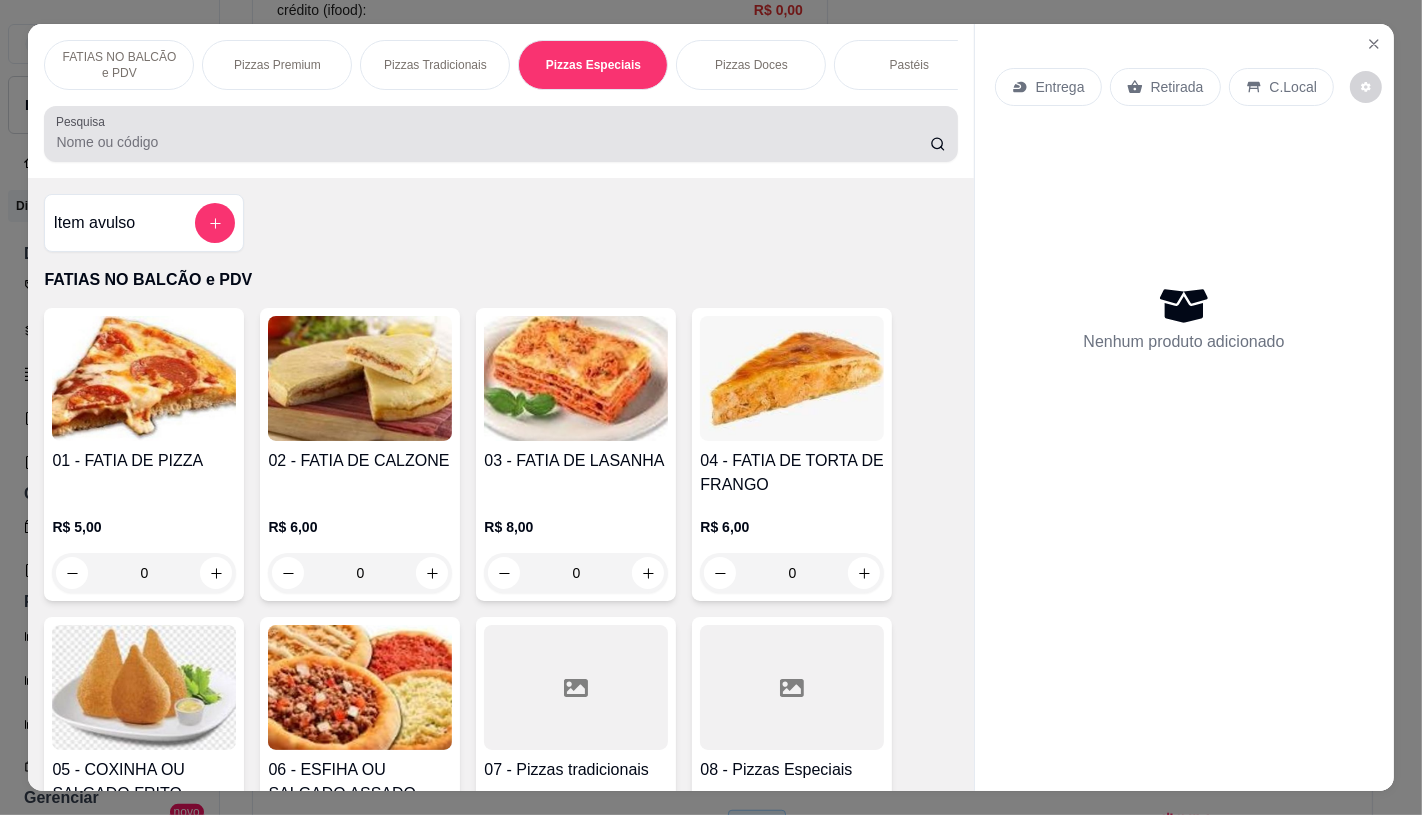 scroll, scrollTop: 2798, scrollLeft: 0, axis: vertical 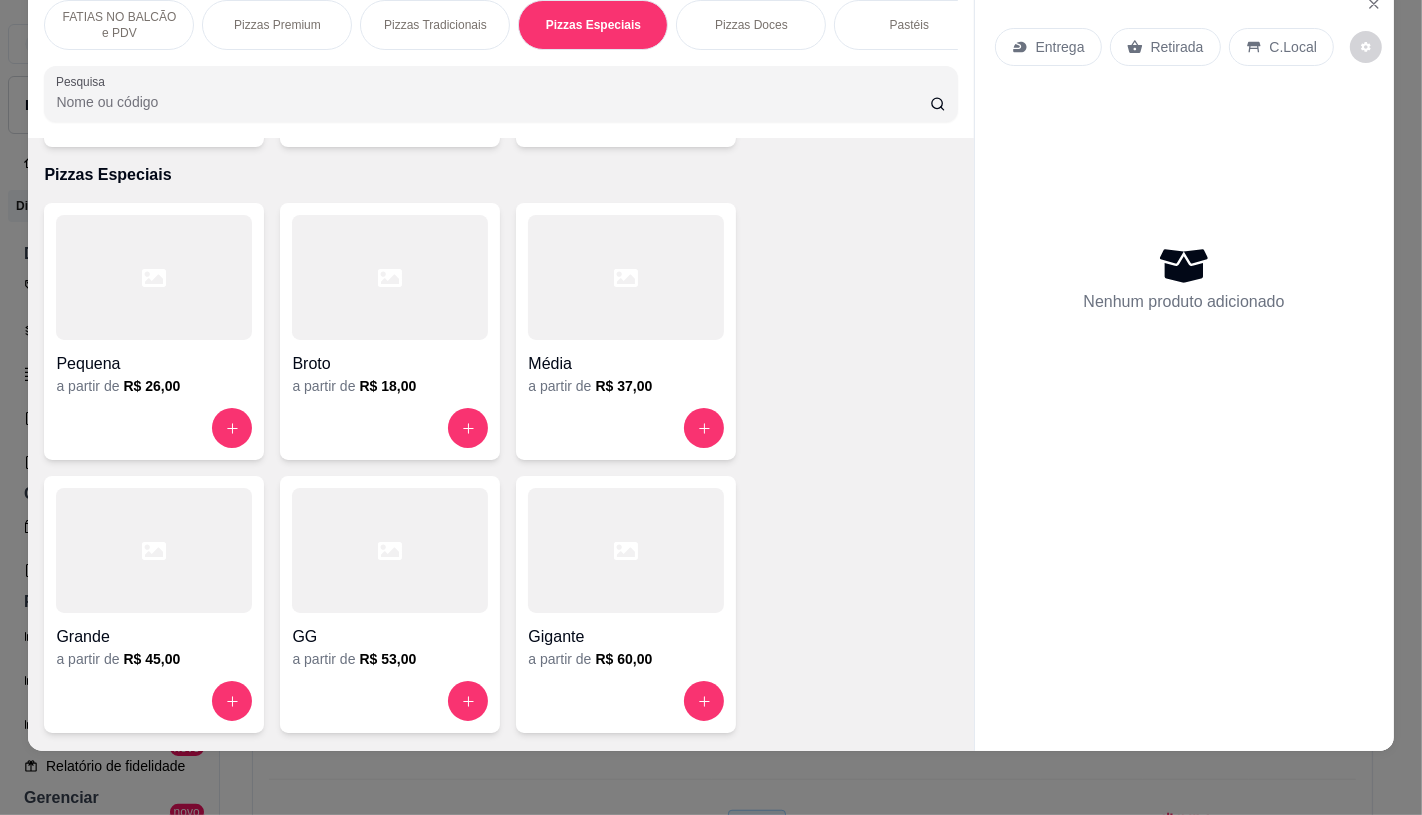 click at bounding box center (626, 550) 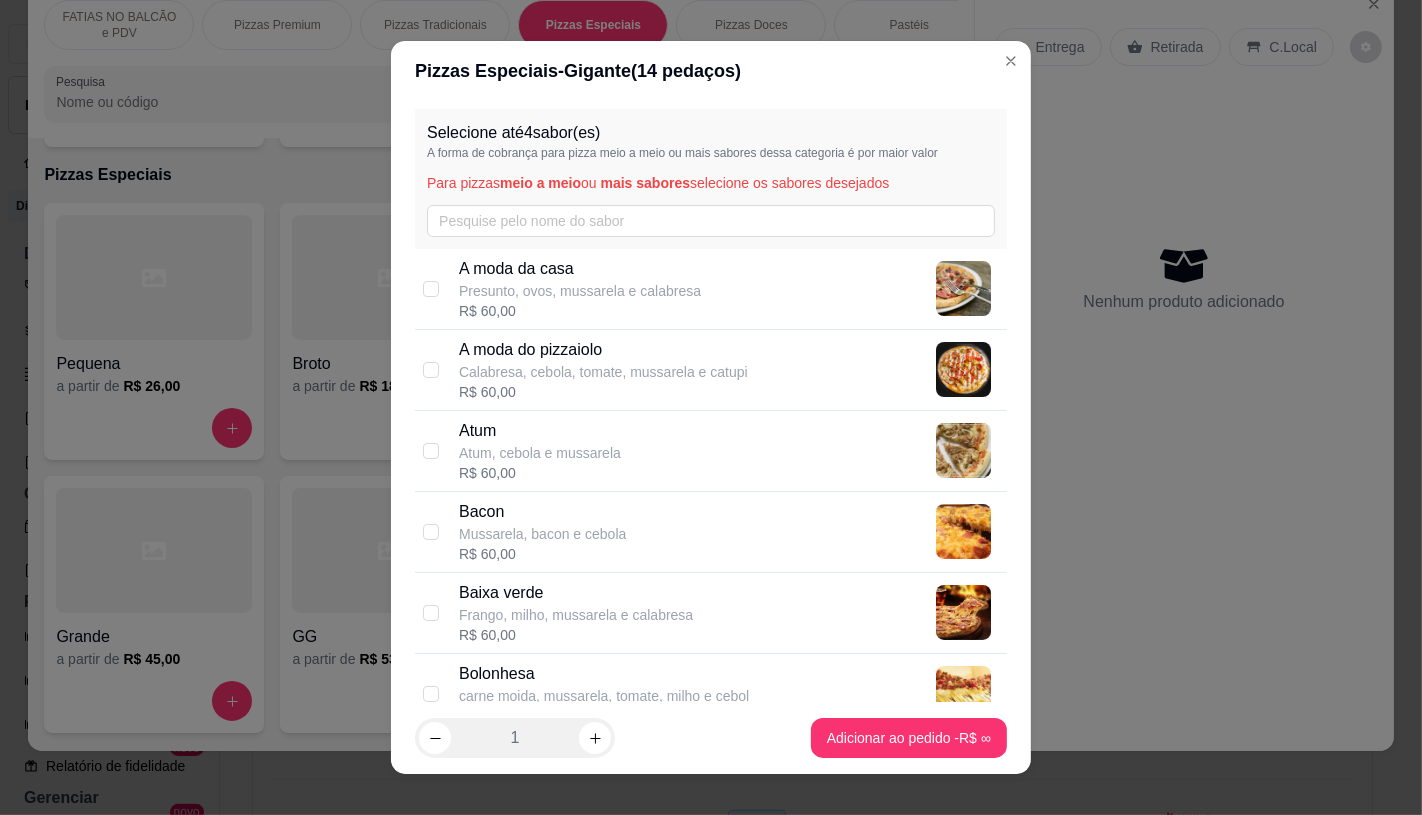 click on "Bolonhesa" at bounding box center (604, 674) 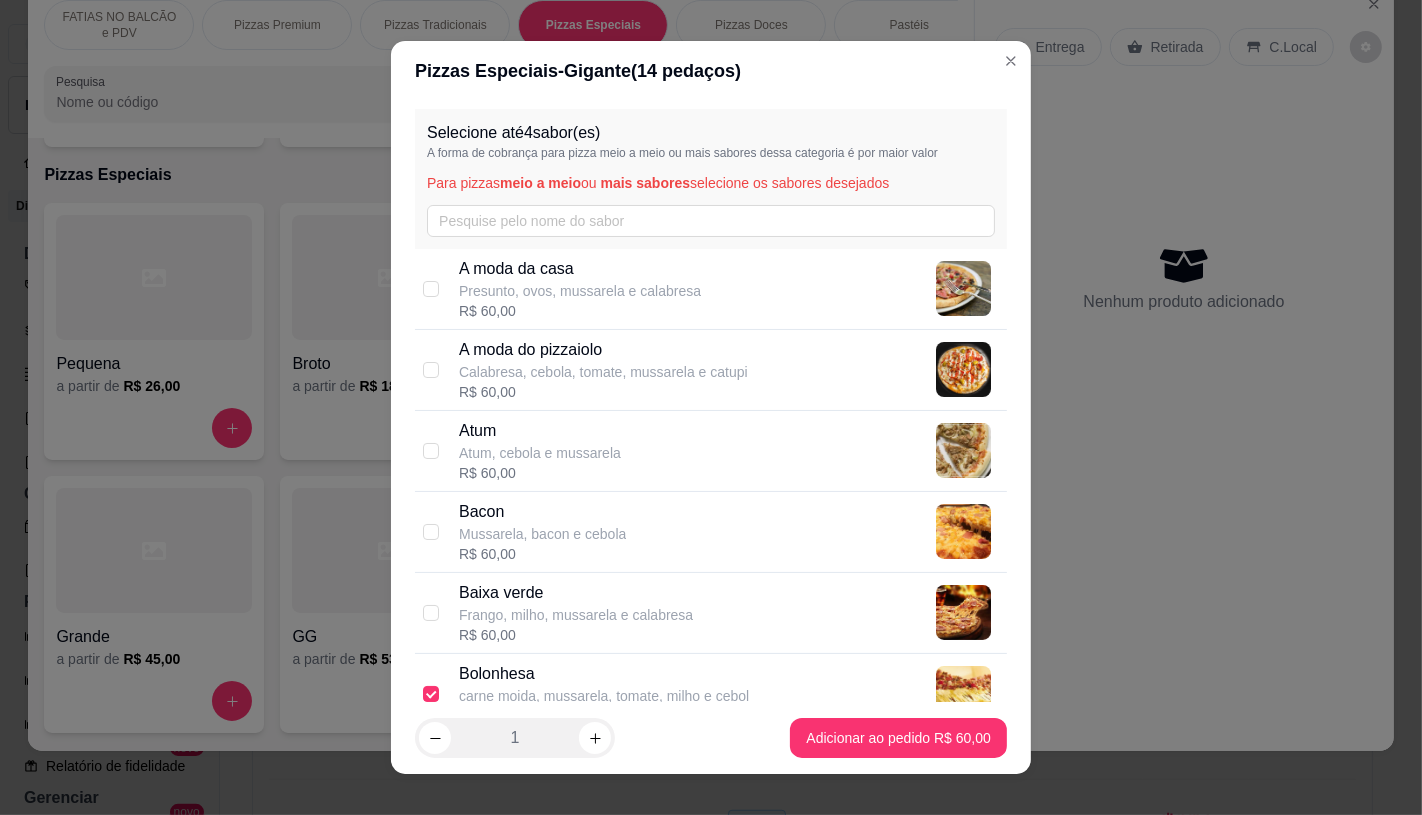 click on "Pizzas Especiais  -  Gigante  ( 14   pedaços)" at bounding box center (711, 71) 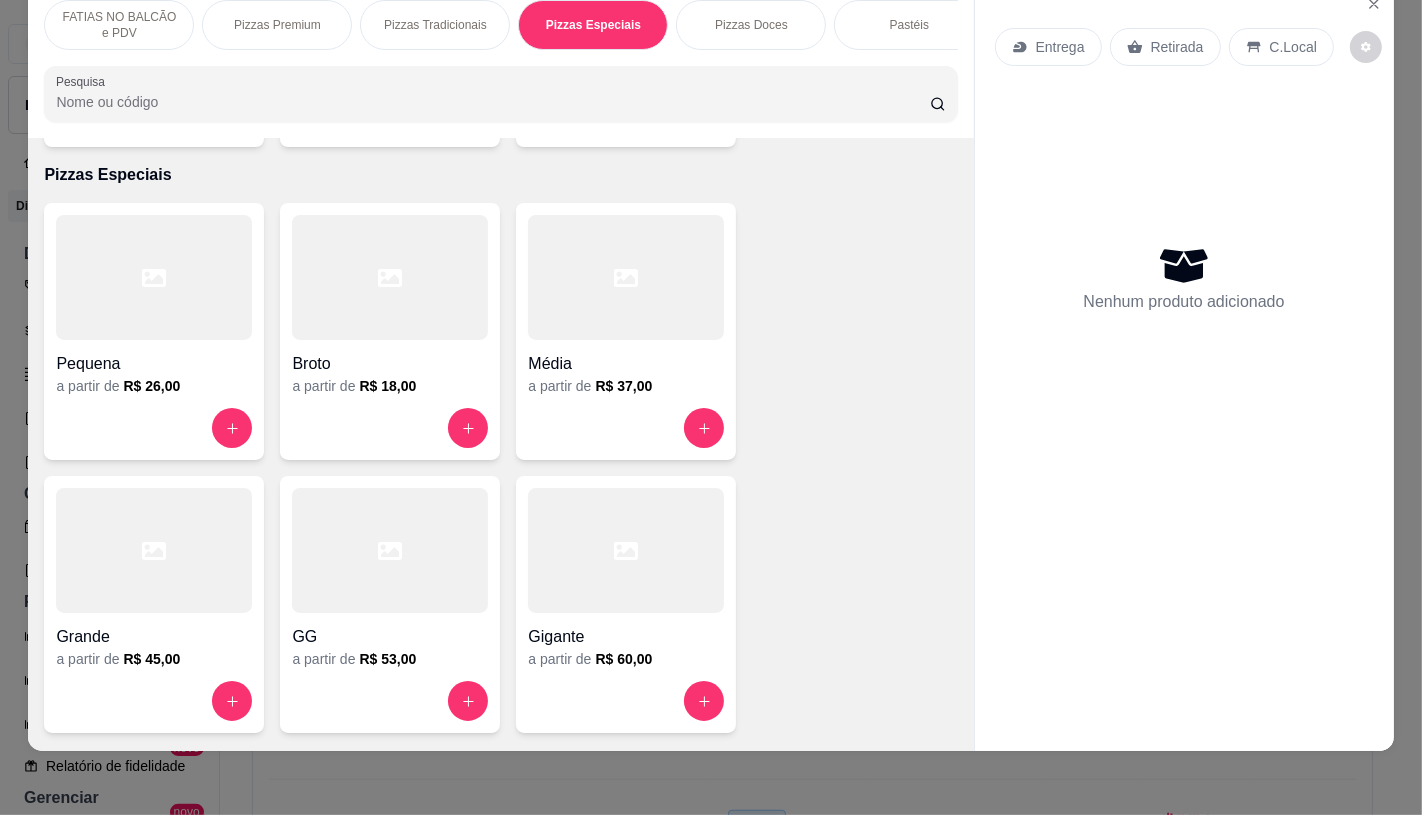 click on "Pizzas Premium" at bounding box center [277, 25] 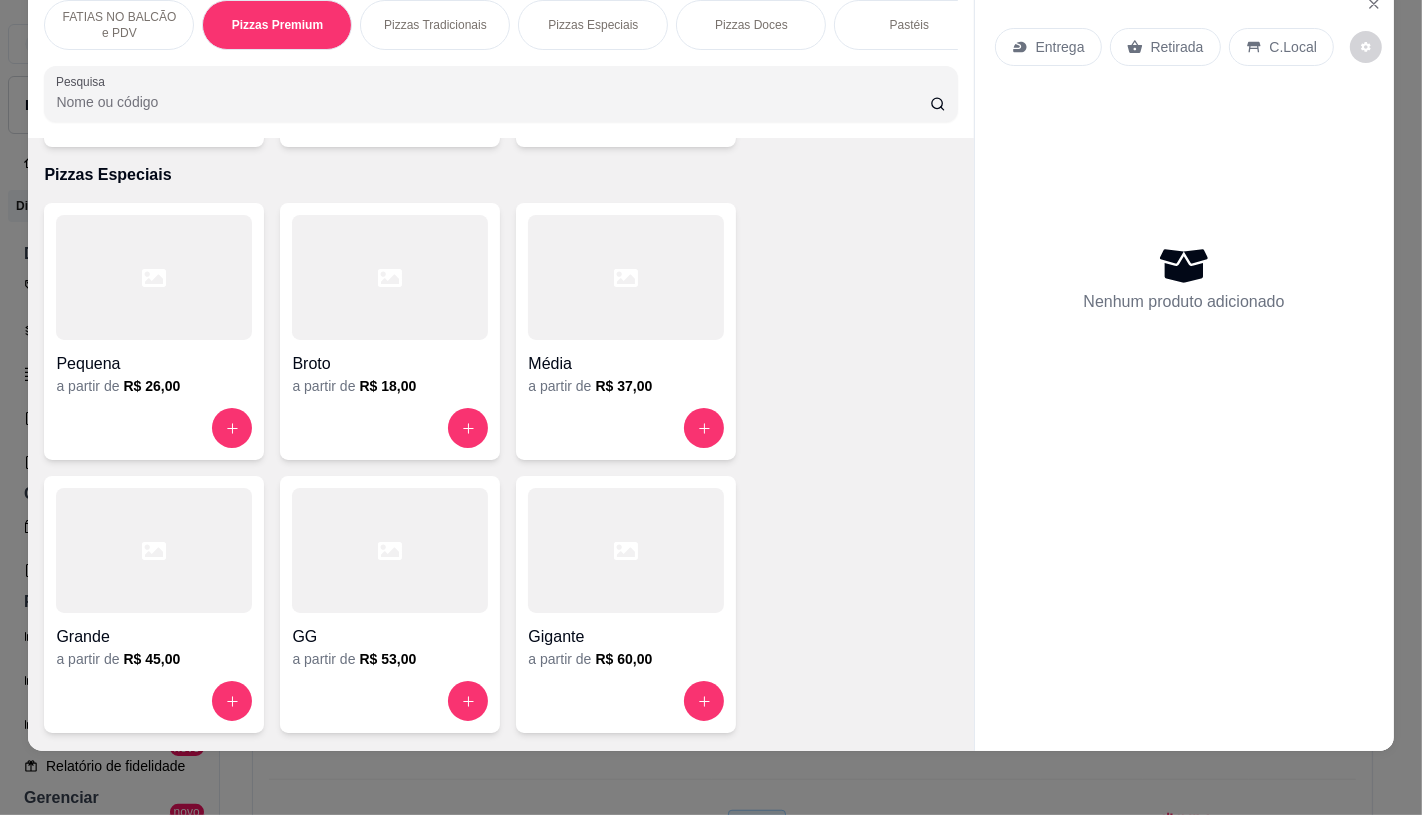 scroll, scrollTop: 1626, scrollLeft: 0, axis: vertical 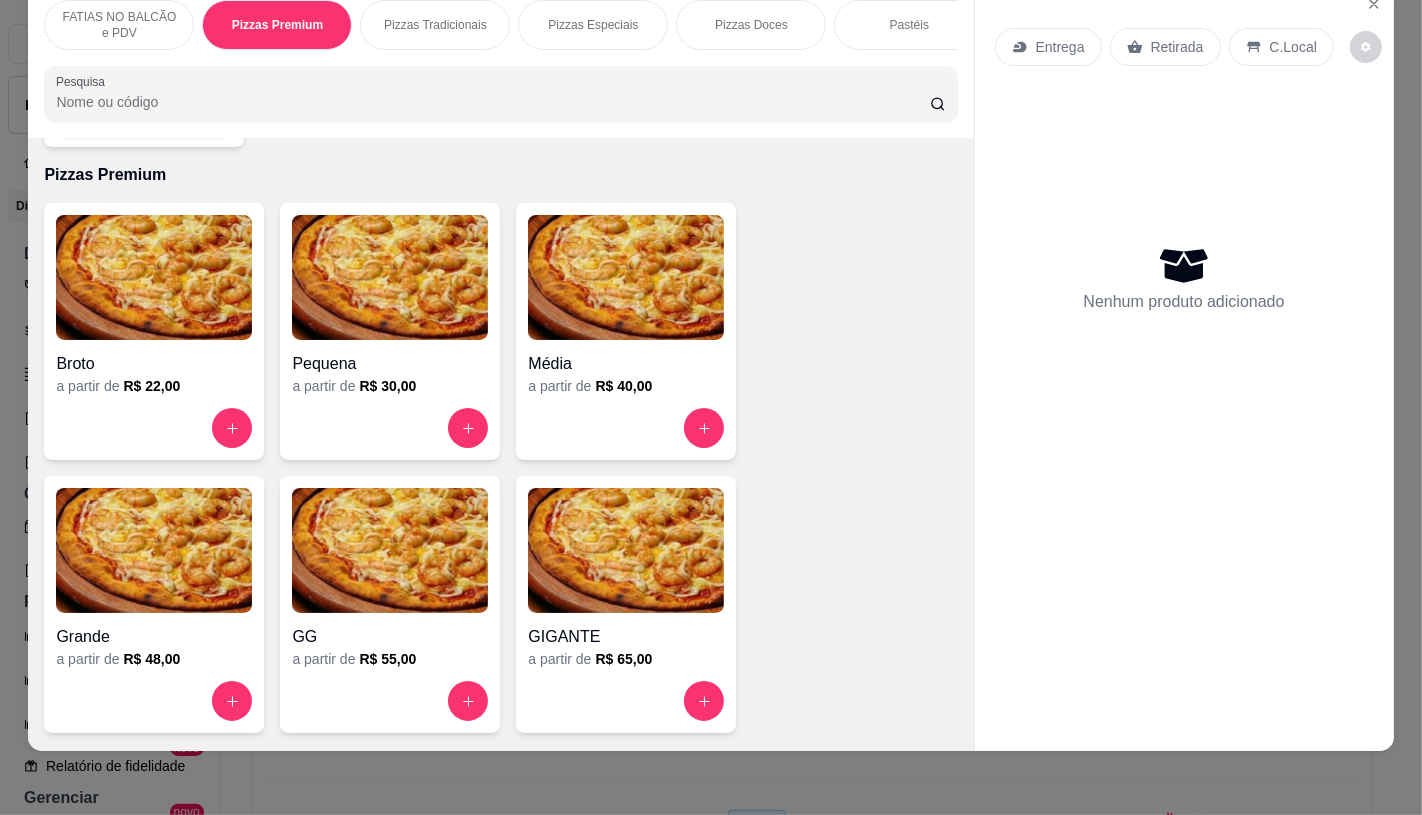 click at bounding box center [626, 550] 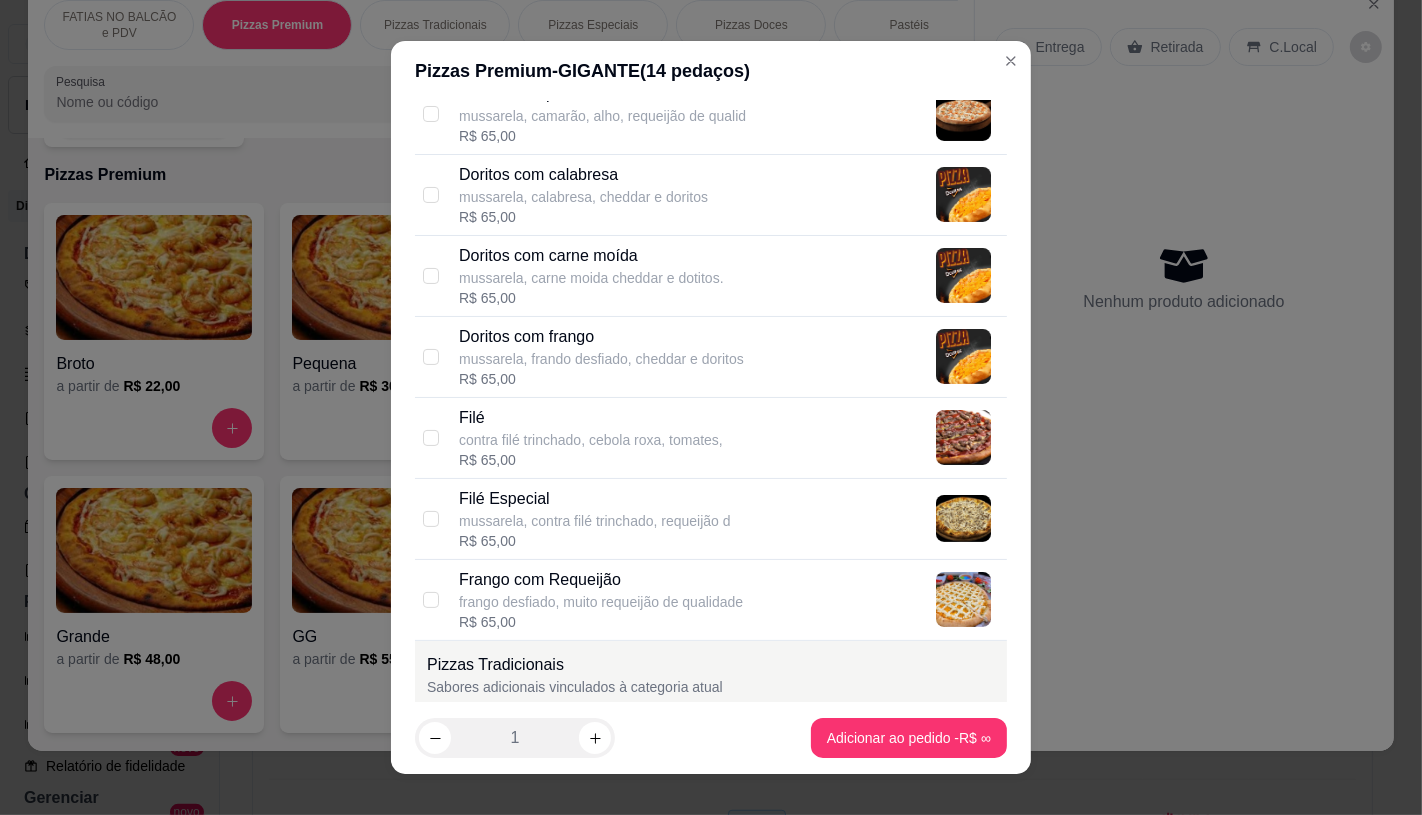 scroll, scrollTop: 444, scrollLeft: 0, axis: vertical 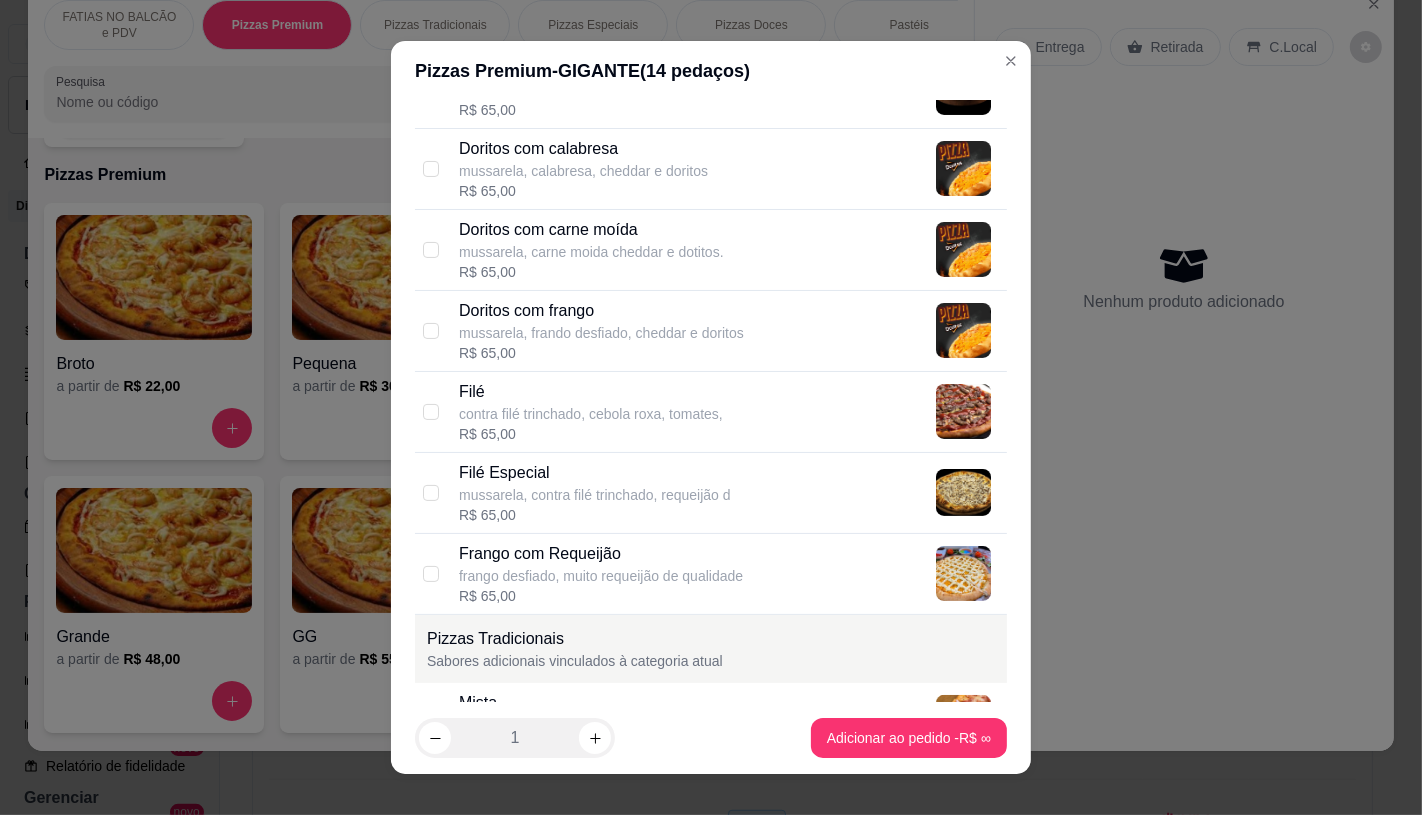 click on "Frango com Requeijão frango desfiado, muito requeijão de qualidade R$ 65,00" at bounding box center [711, 574] 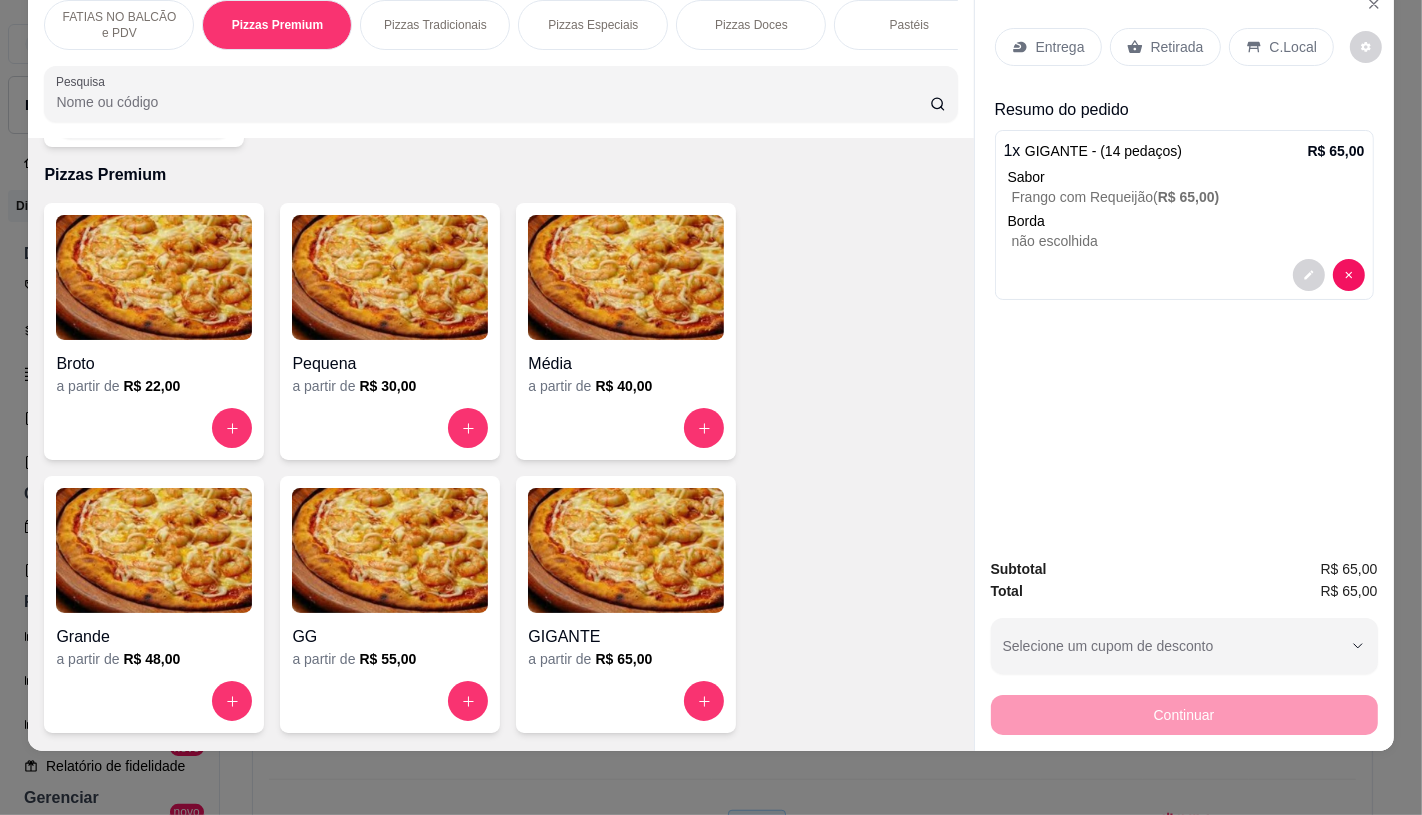 click on "FATIAS NO BALCÃO e PDV" at bounding box center (119, 25) 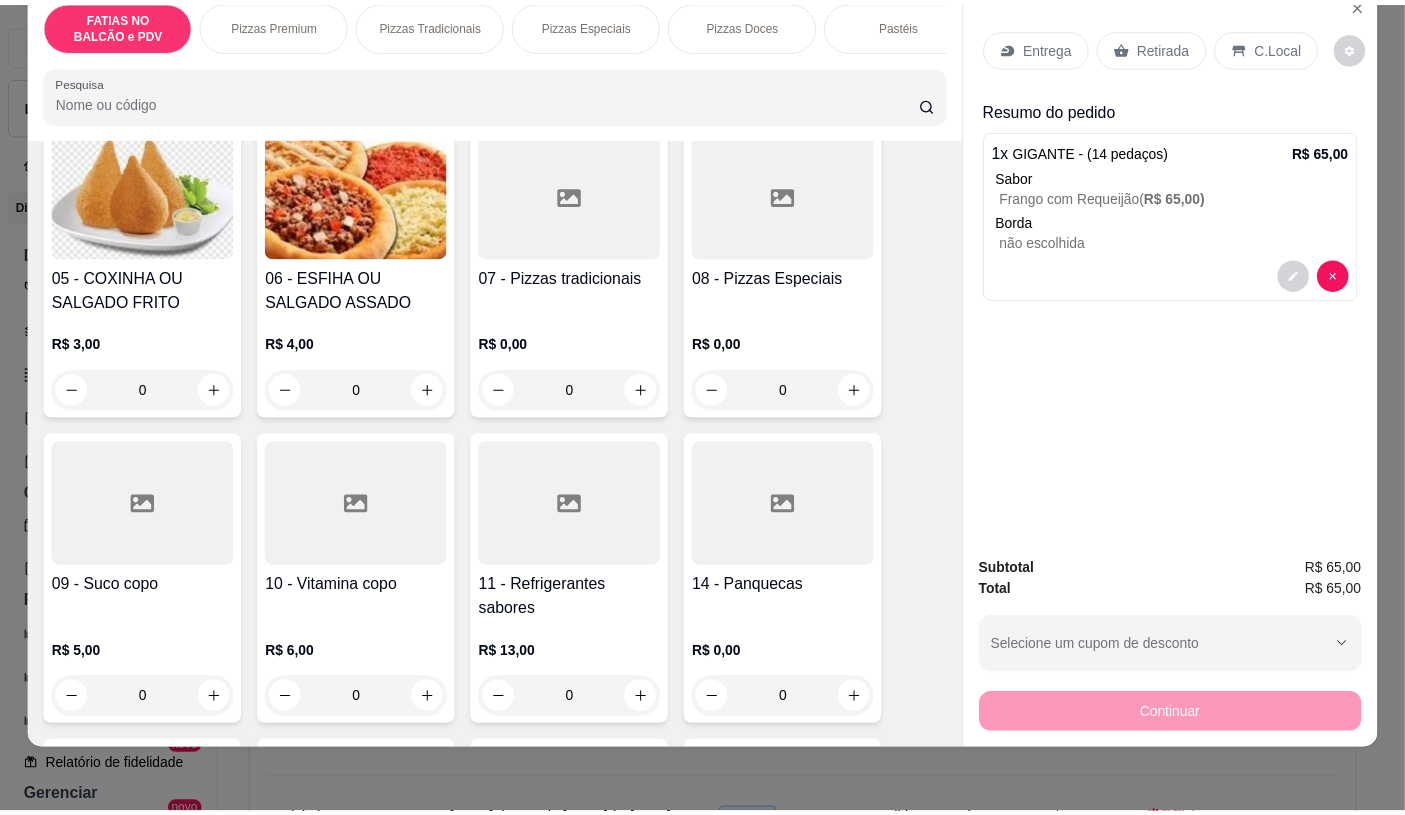 scroll, scrollTop: 534, scrollLeft: 0, axis: vertical 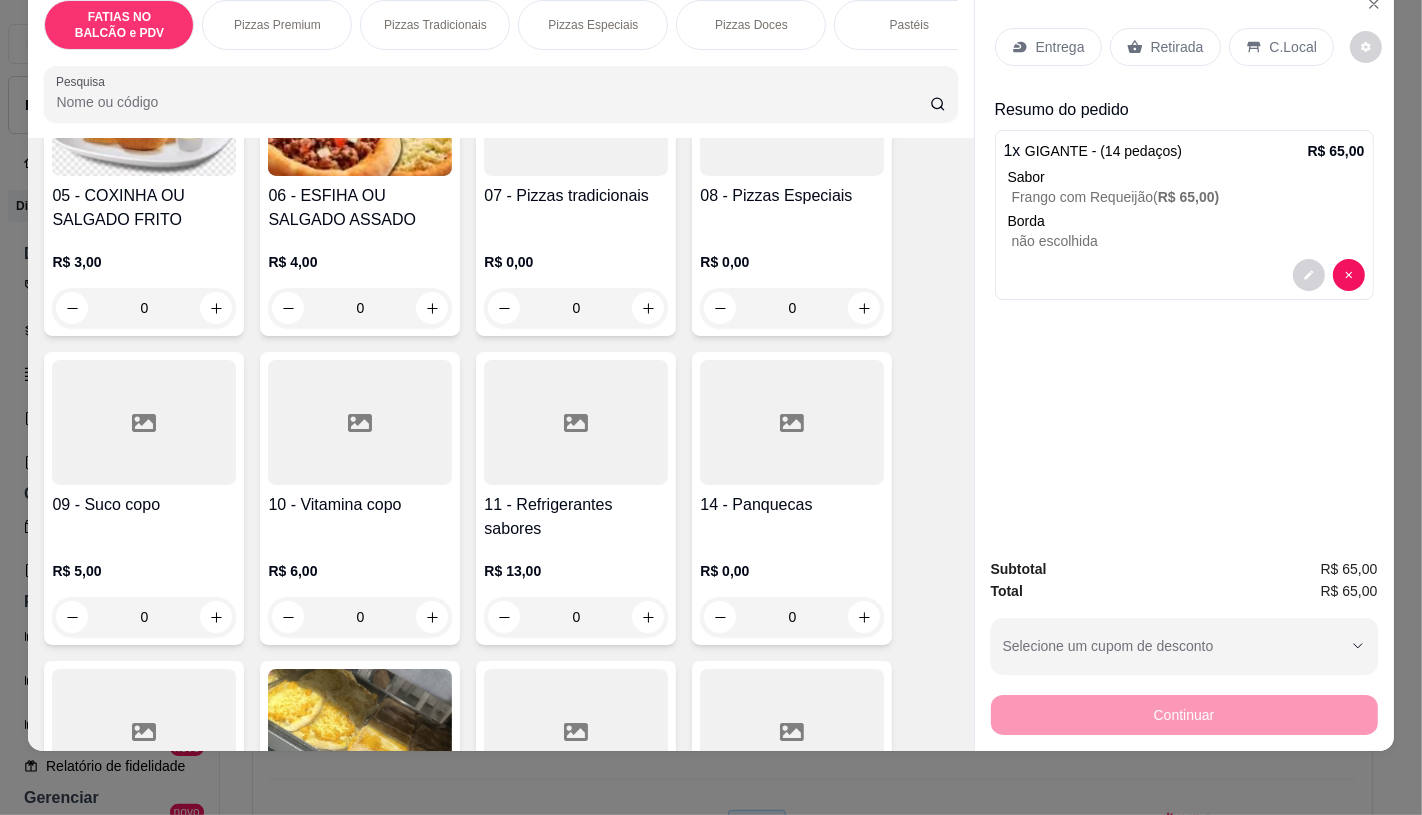 click on "R$ 0,00 0" at bounding box center [792, 280] 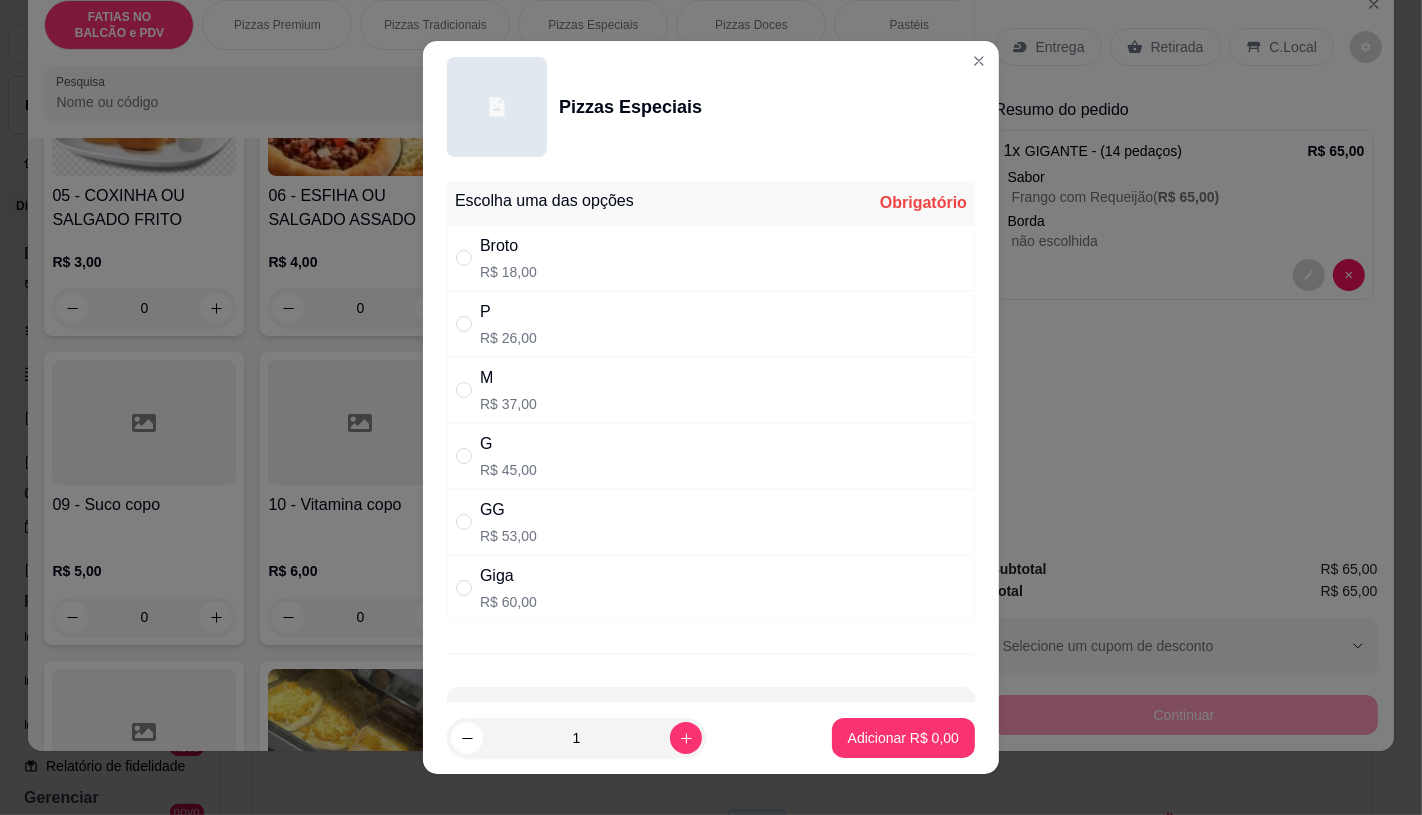 click on "Giga R$ 60,00" at bounding box center [711, 588] 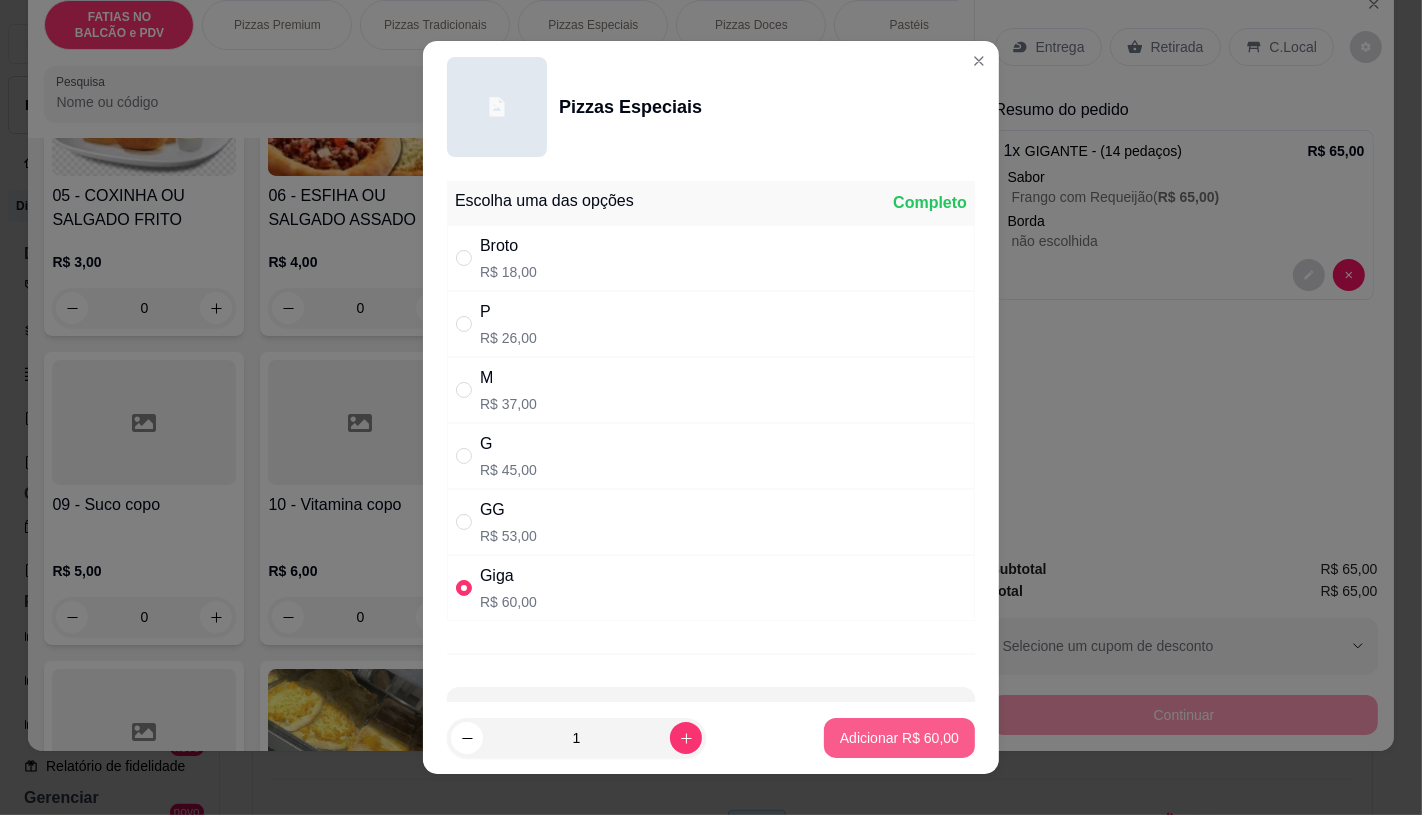 click on "Adicionar   R$ 60,00" at bounding box center [899, 738] 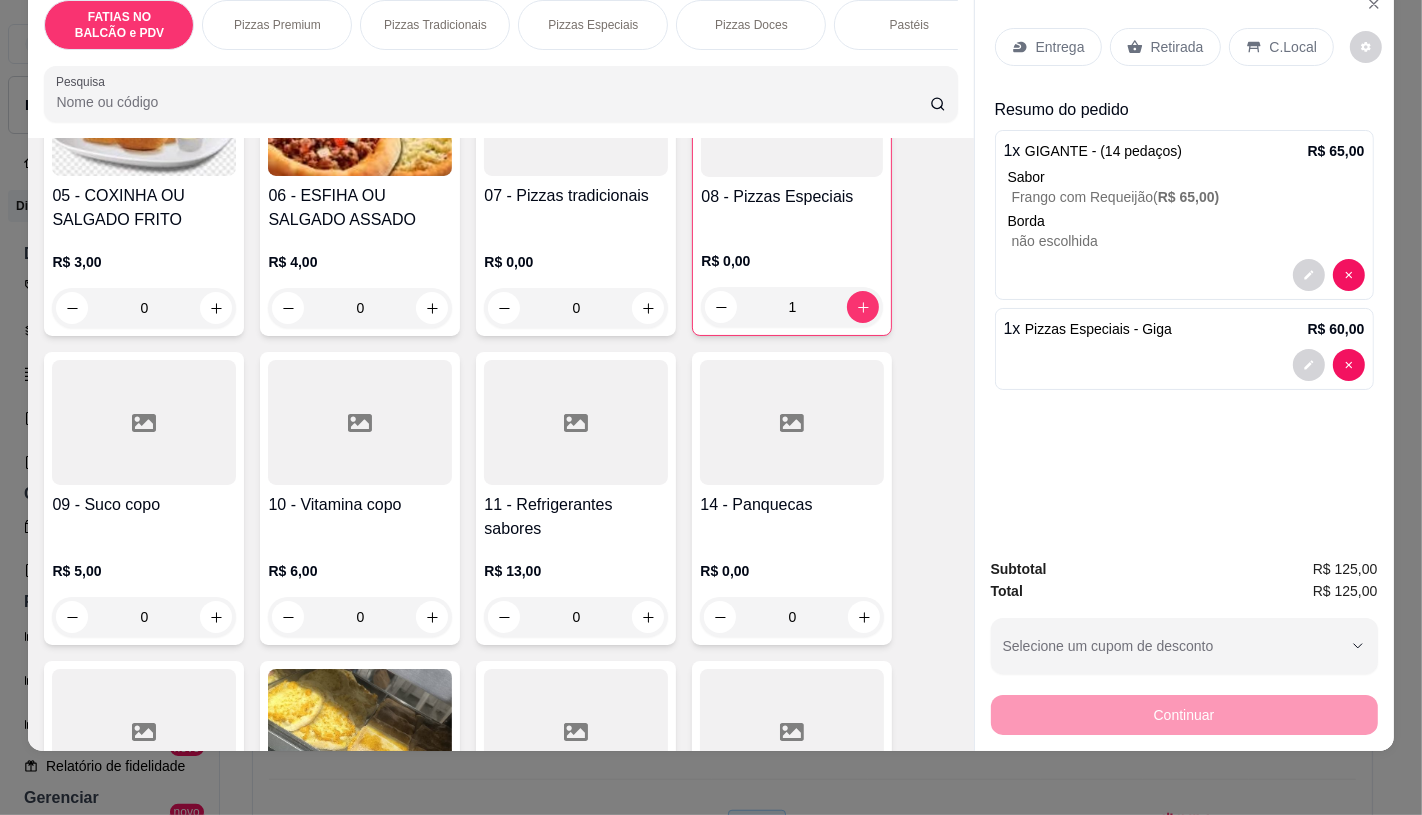 click on "Retirada" at bounding box center (1165, 47) 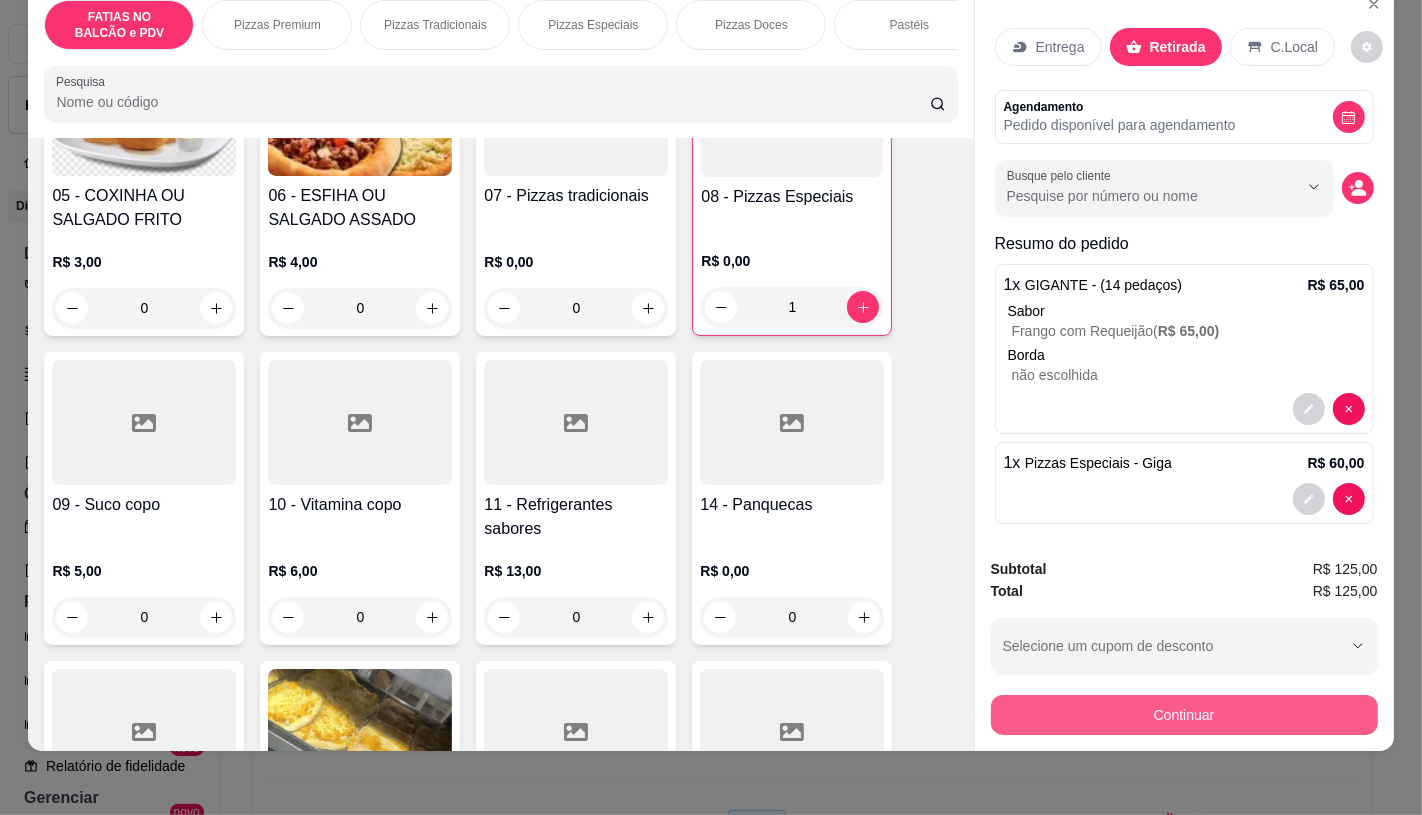click on "Continuar" at bounding box center (1184, 715) 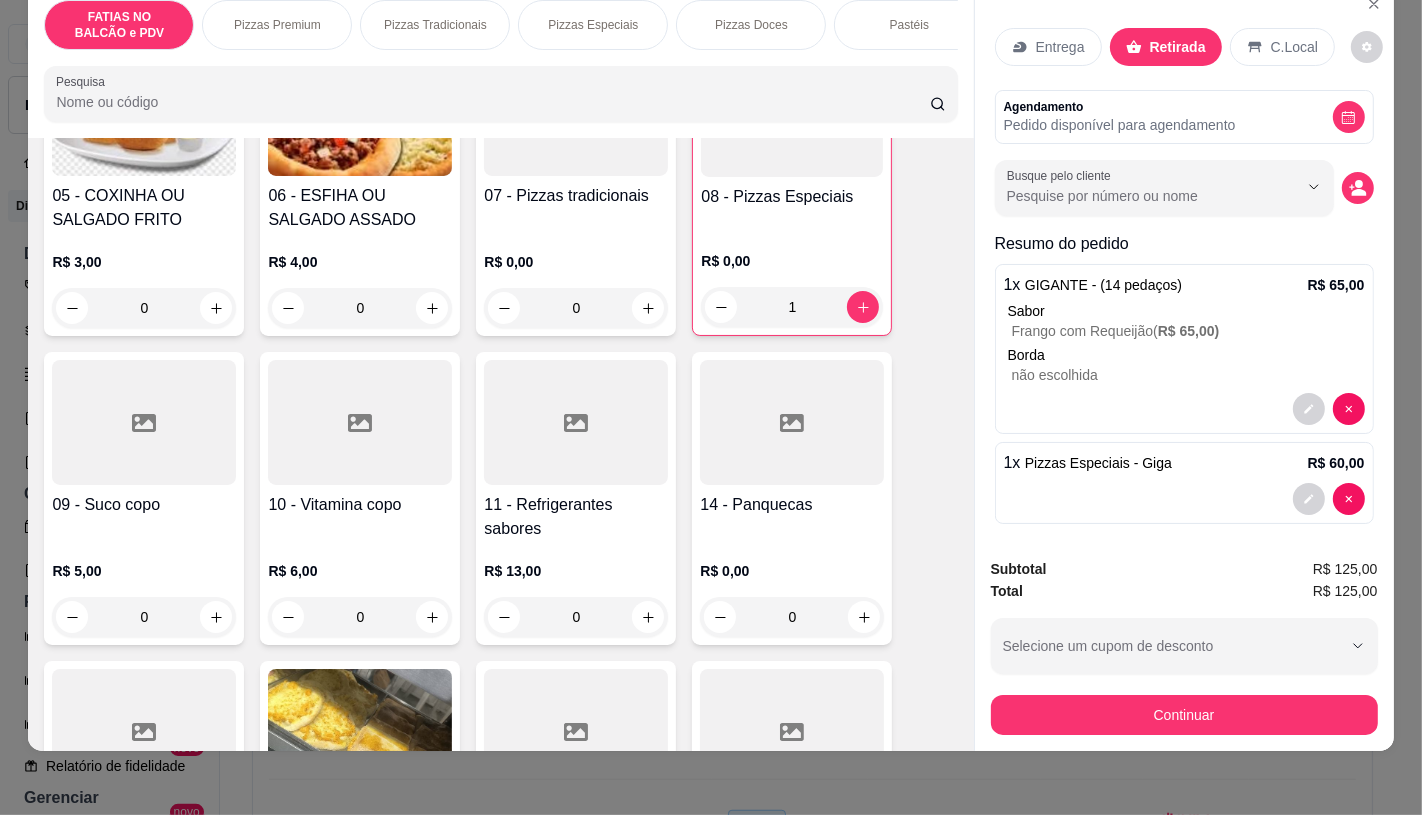 click on "Pix" at bounding box center (575, 429) 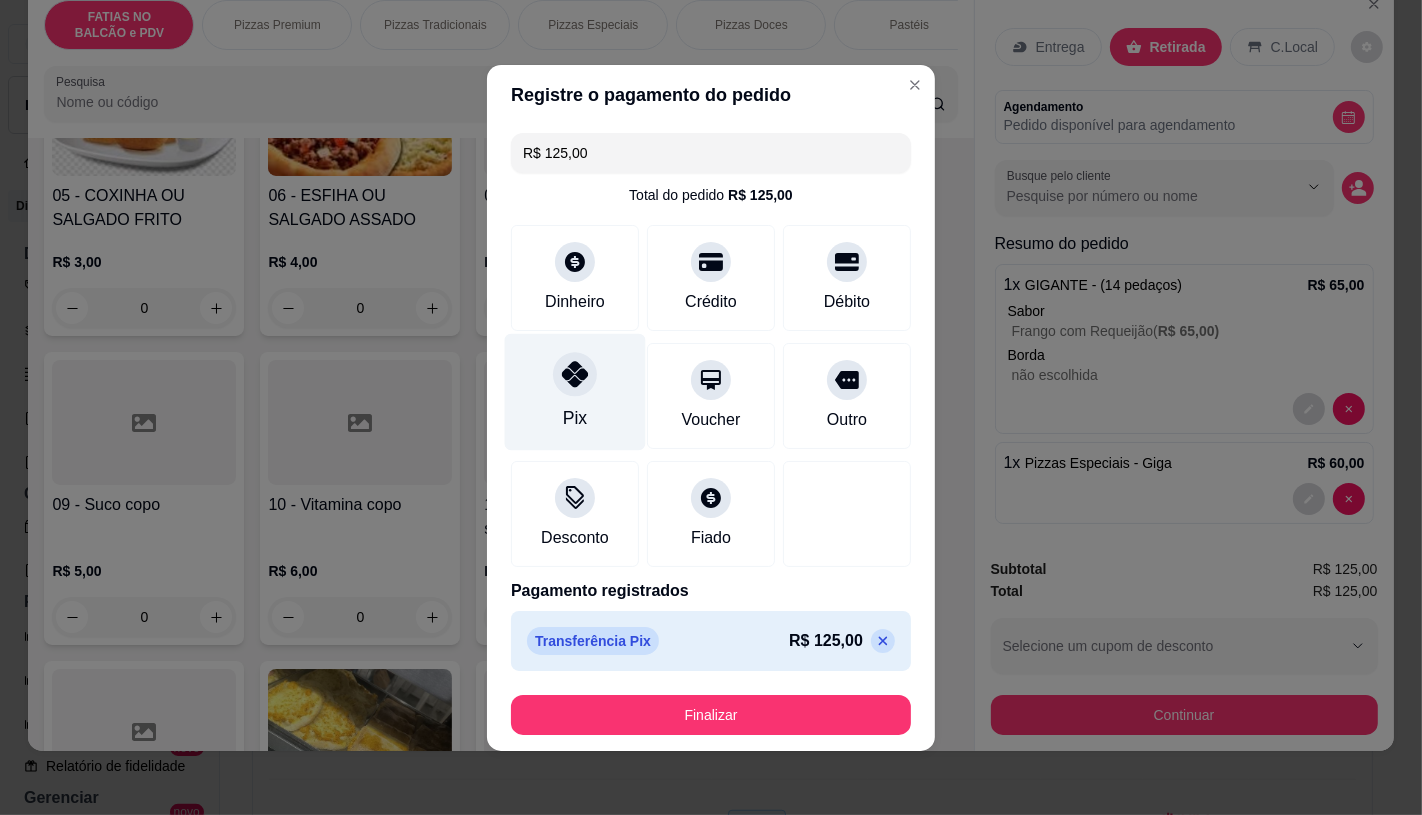 type on "R$ 0,00" 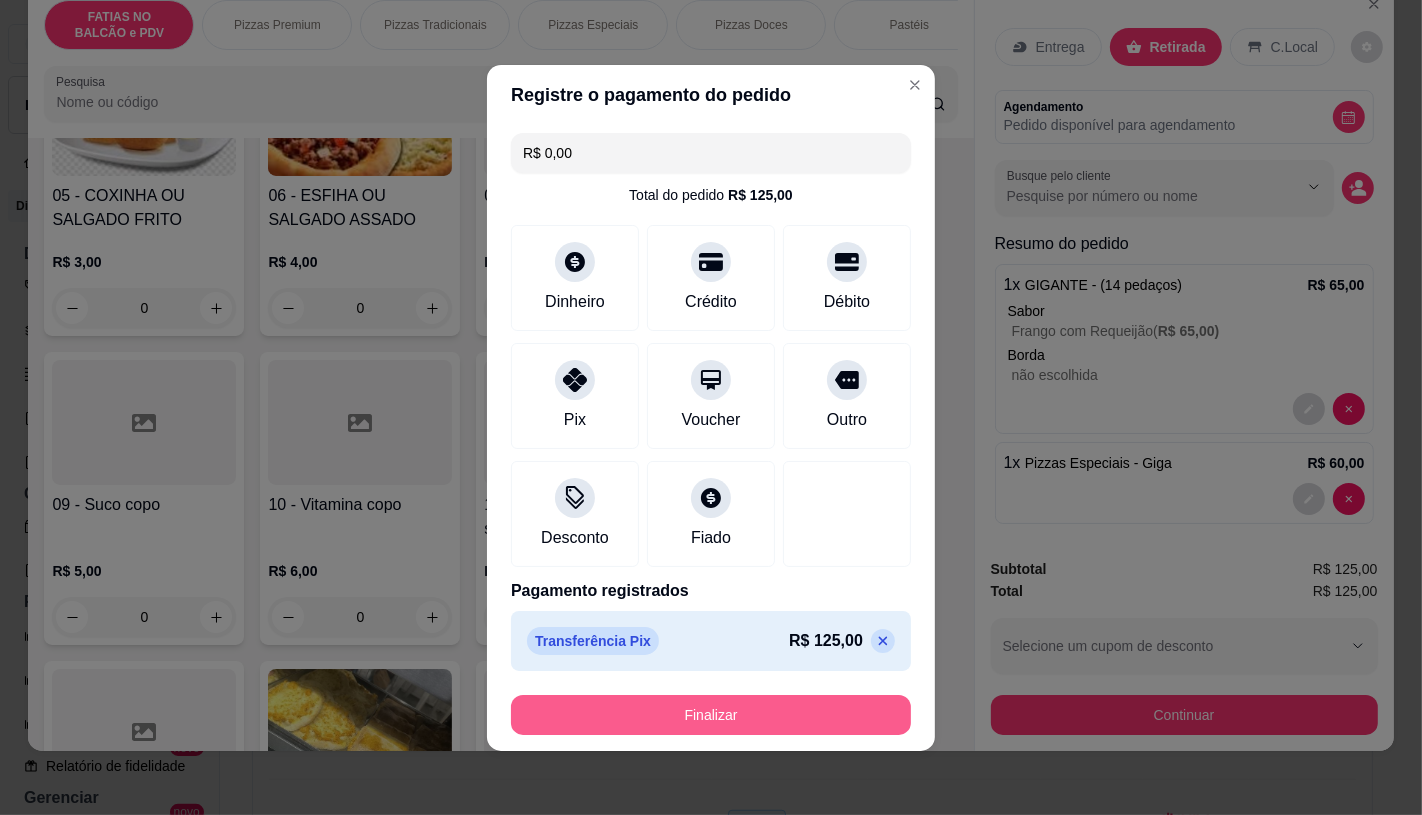 click on "Finalizar" at bounding box center [711, 715] 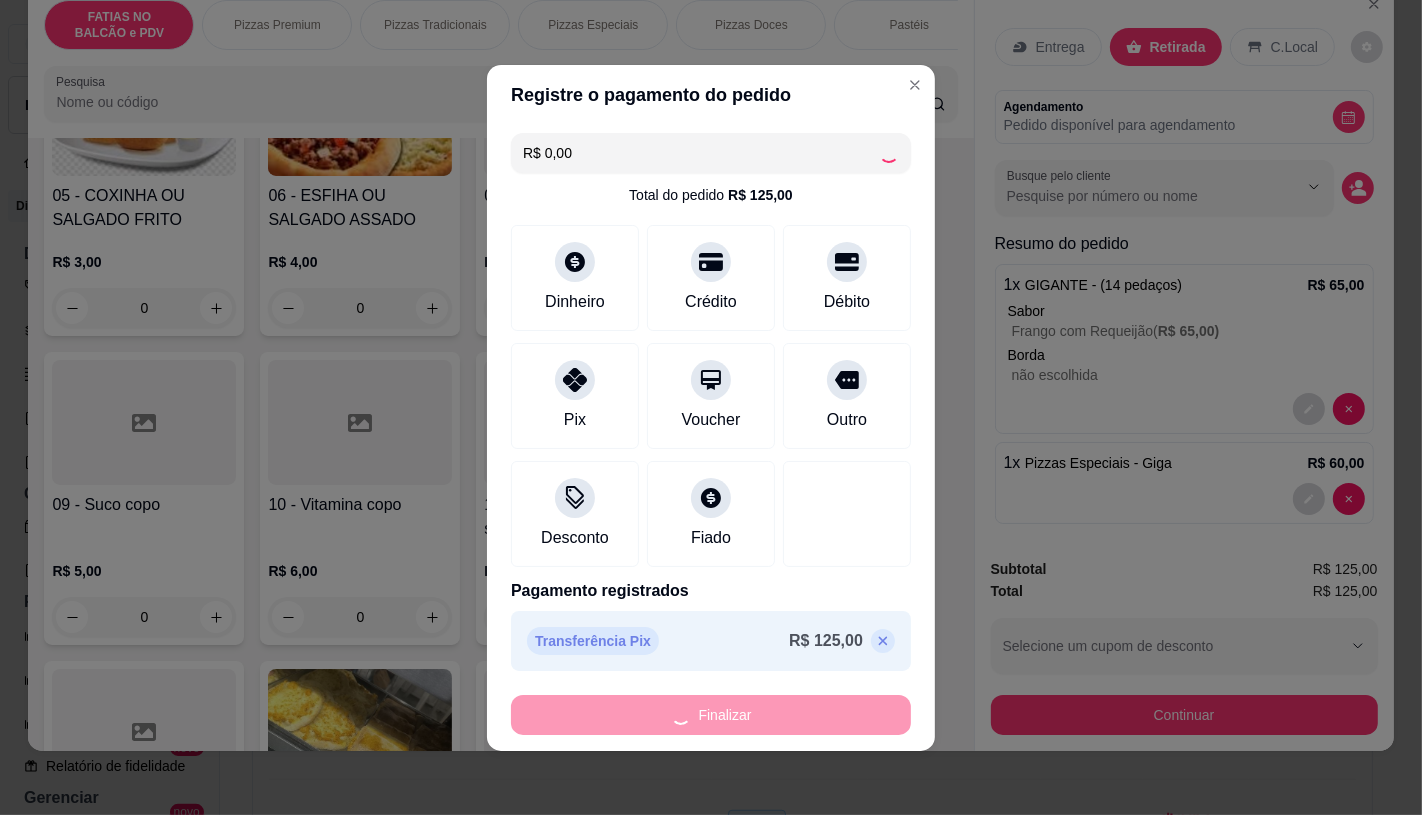 type on "0" 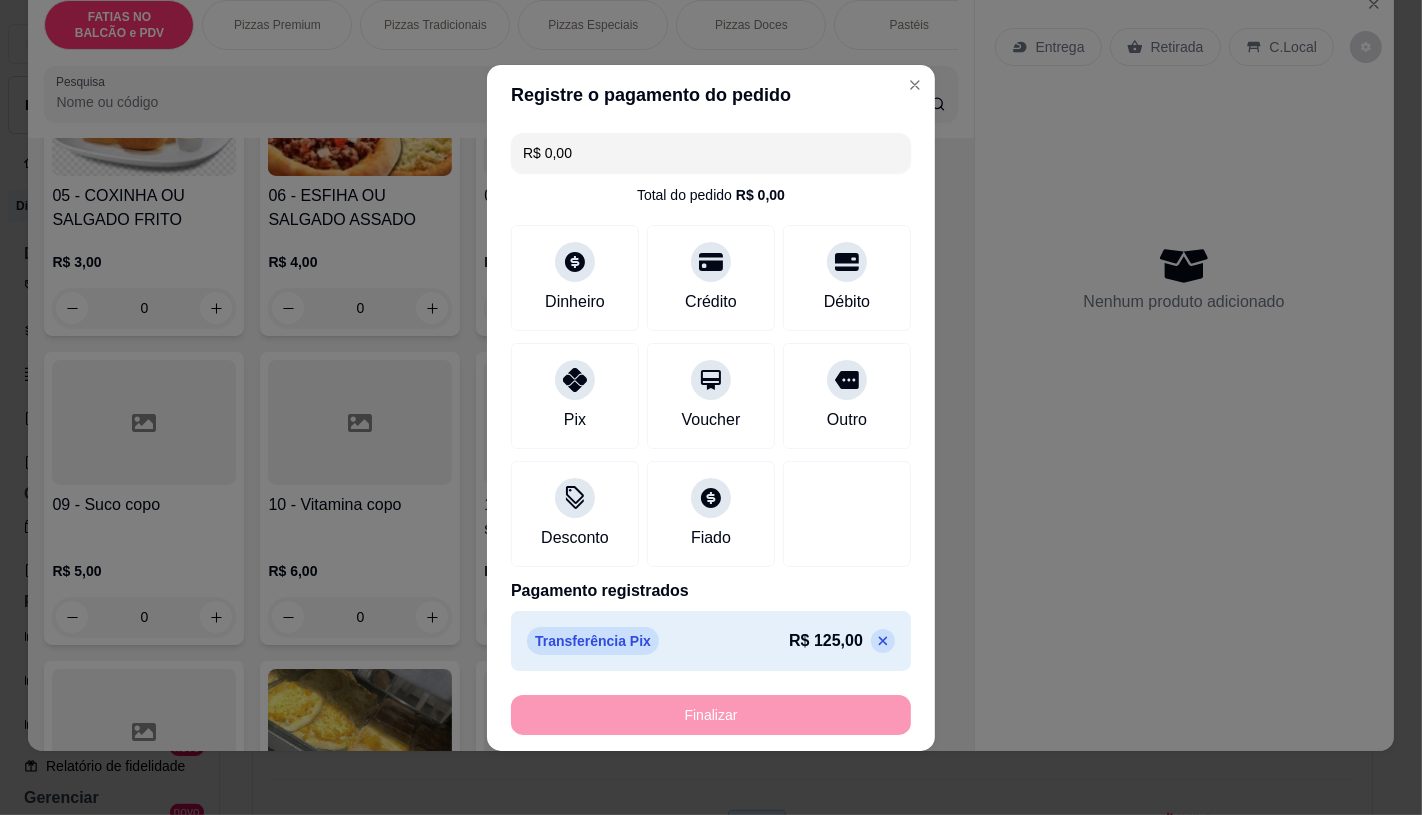 type on "-R$ 125,00" 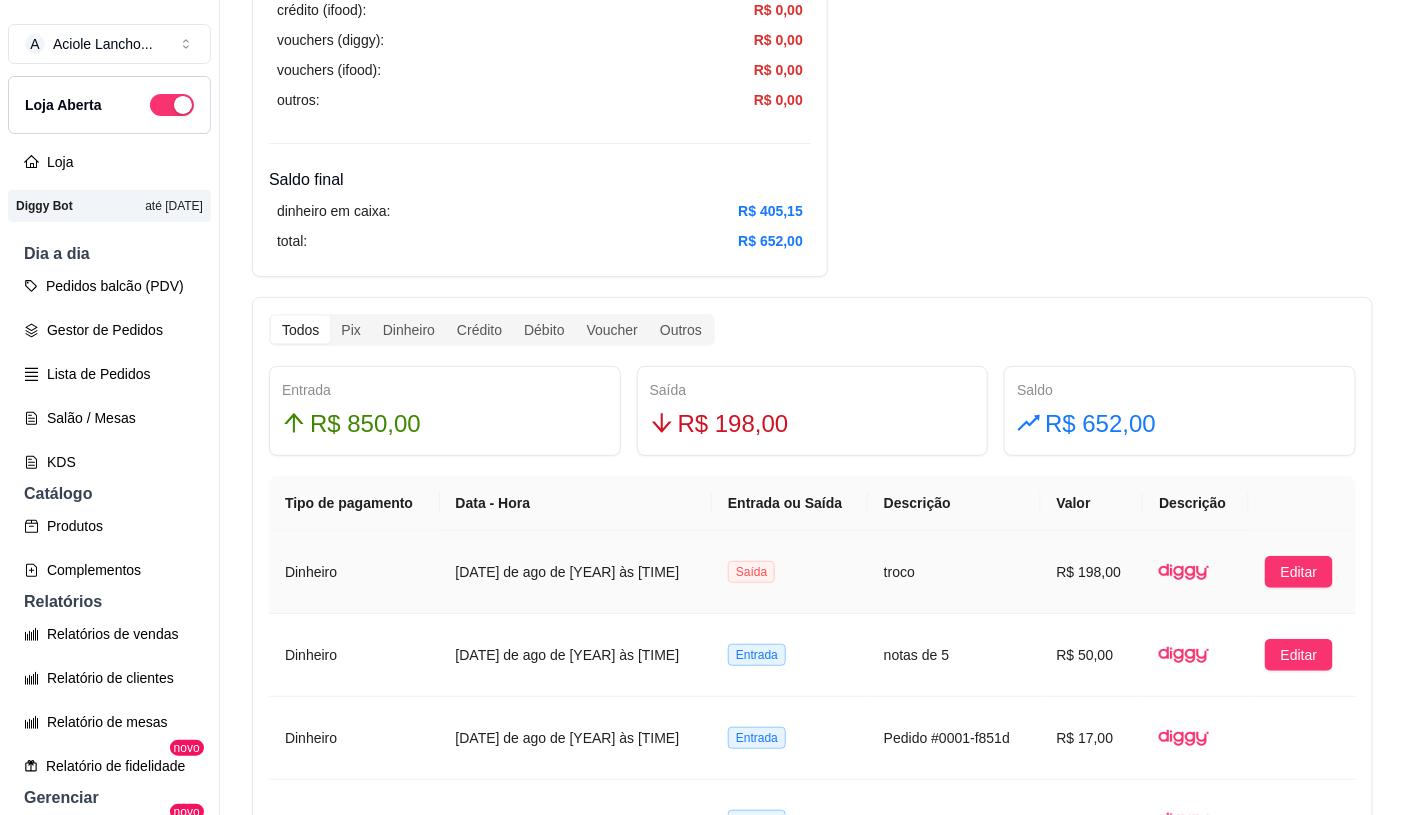 click on "Saída" at bounding box center (790, 572) 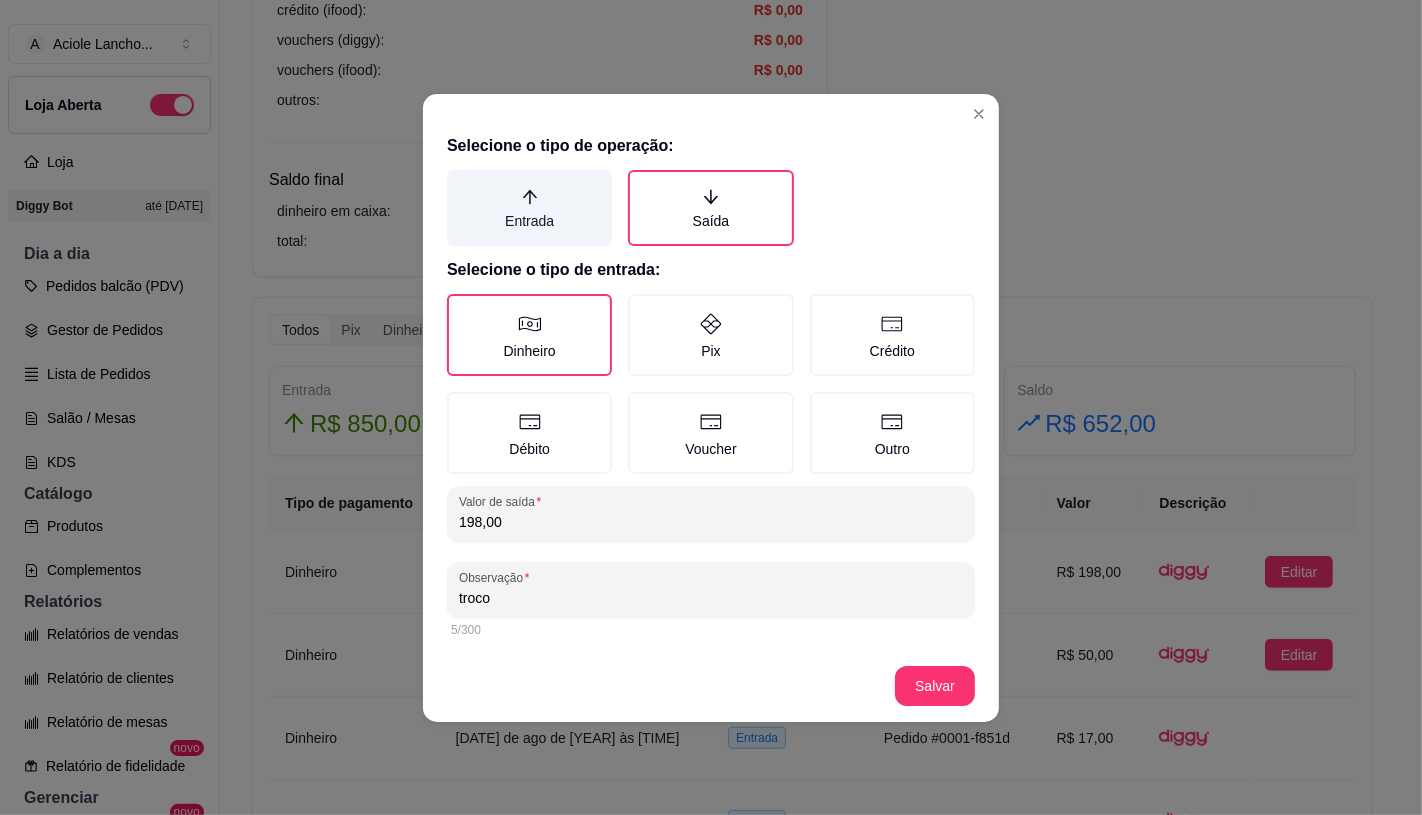 click on "Entrada" at bounding box center [529, 208] 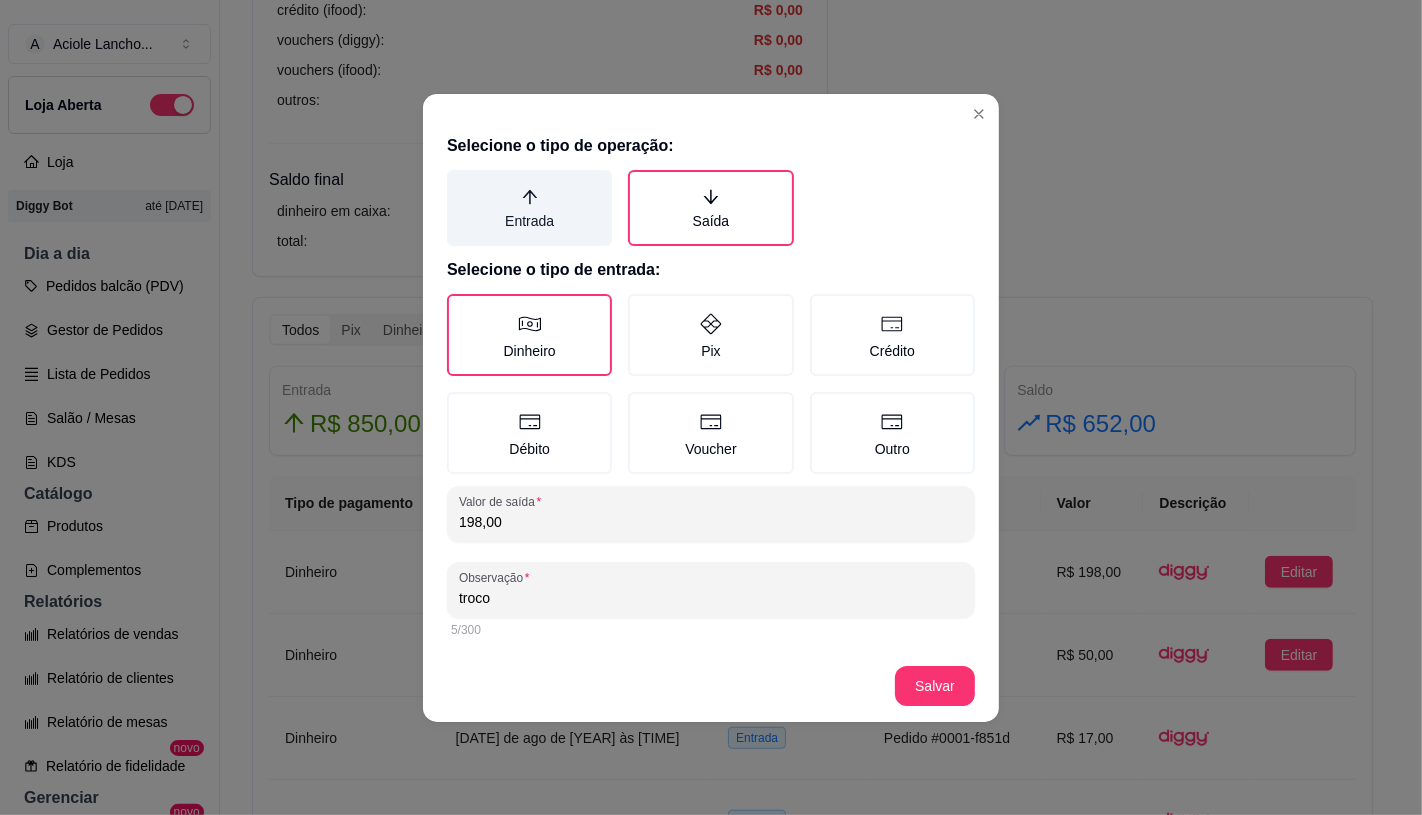 click on "Entrada" at bounding box center [454, 177] 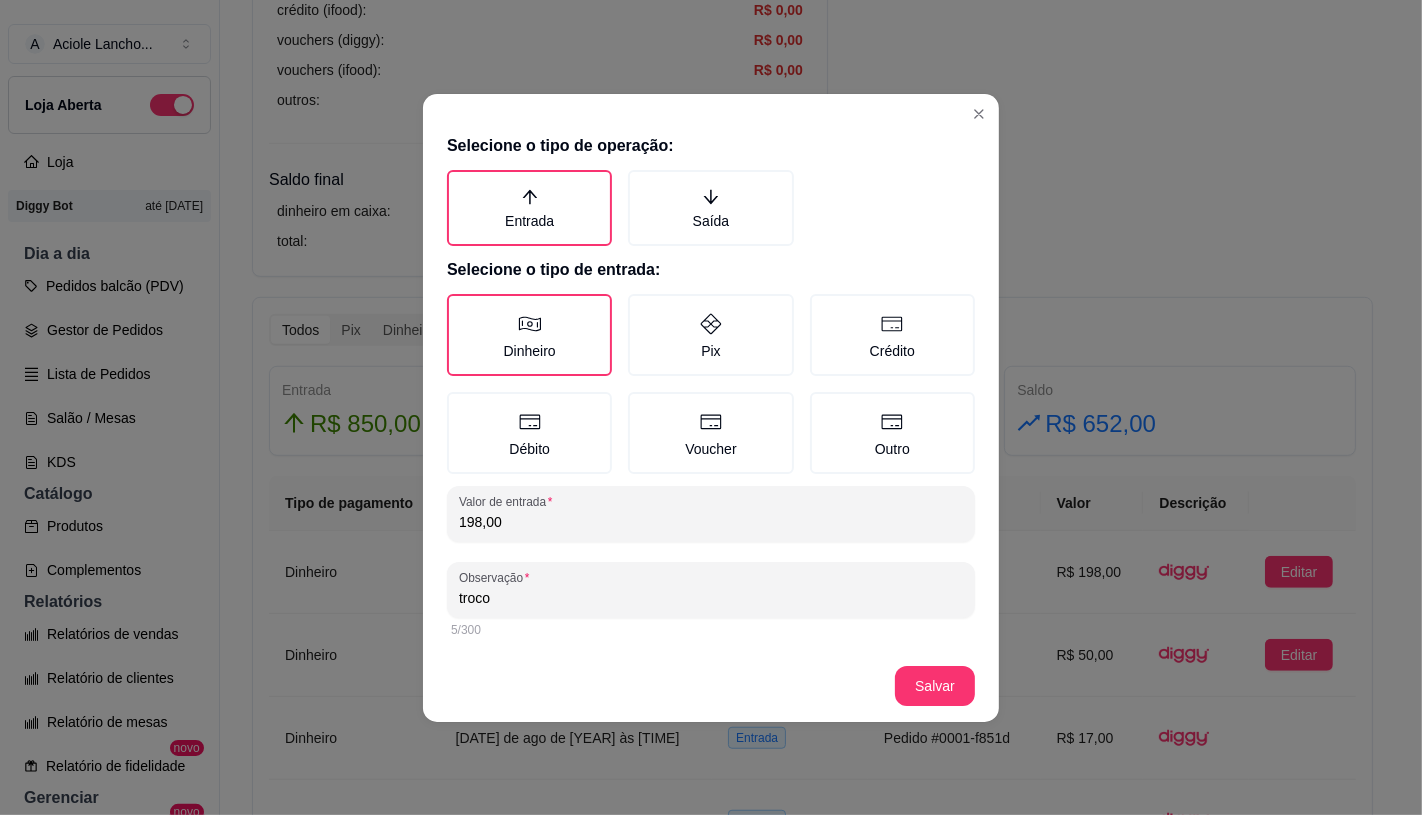 click on "Salvar" at bounding box center [711, 686] 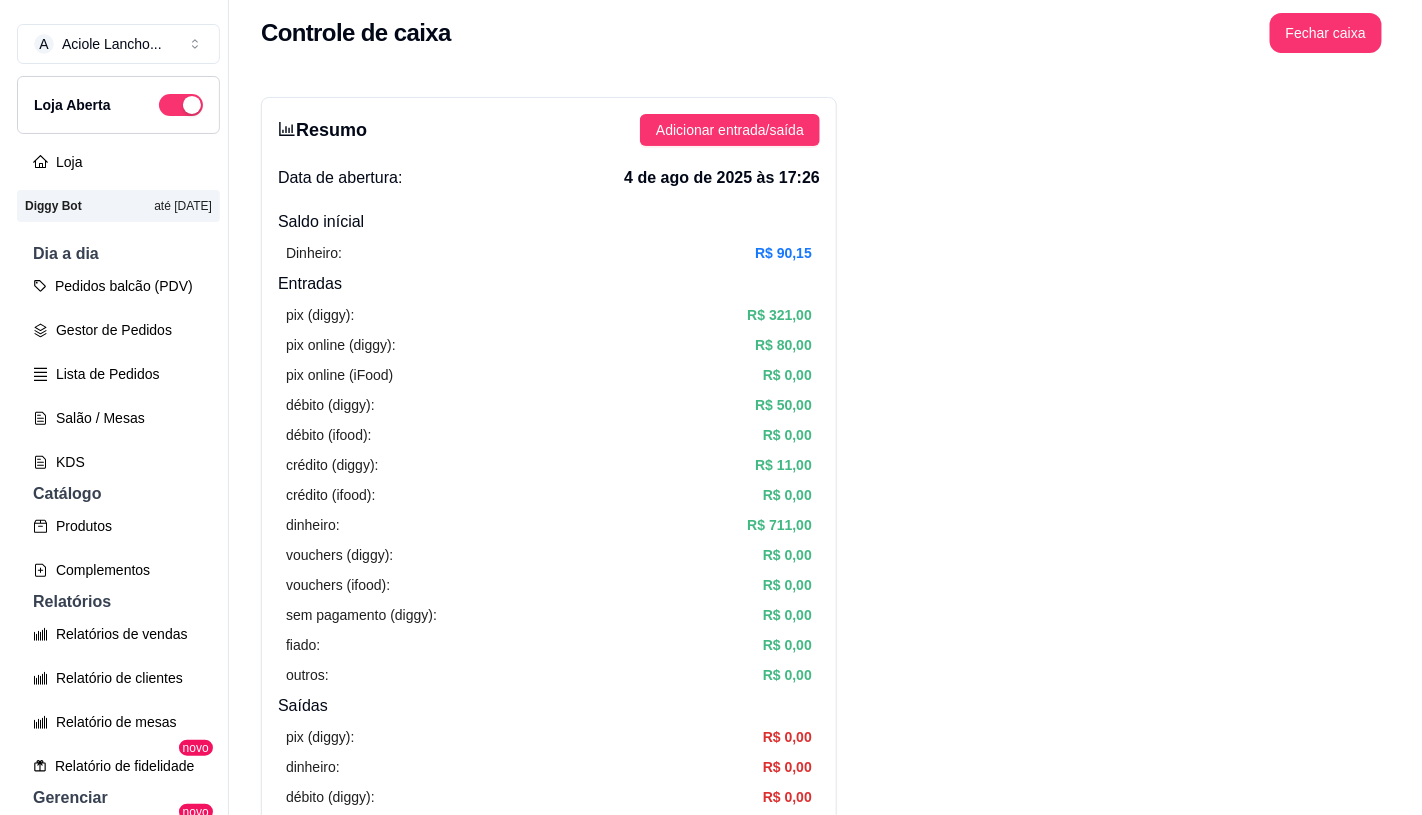 scroll, scrollTop: 0, scrollLeft: 0, axis: both 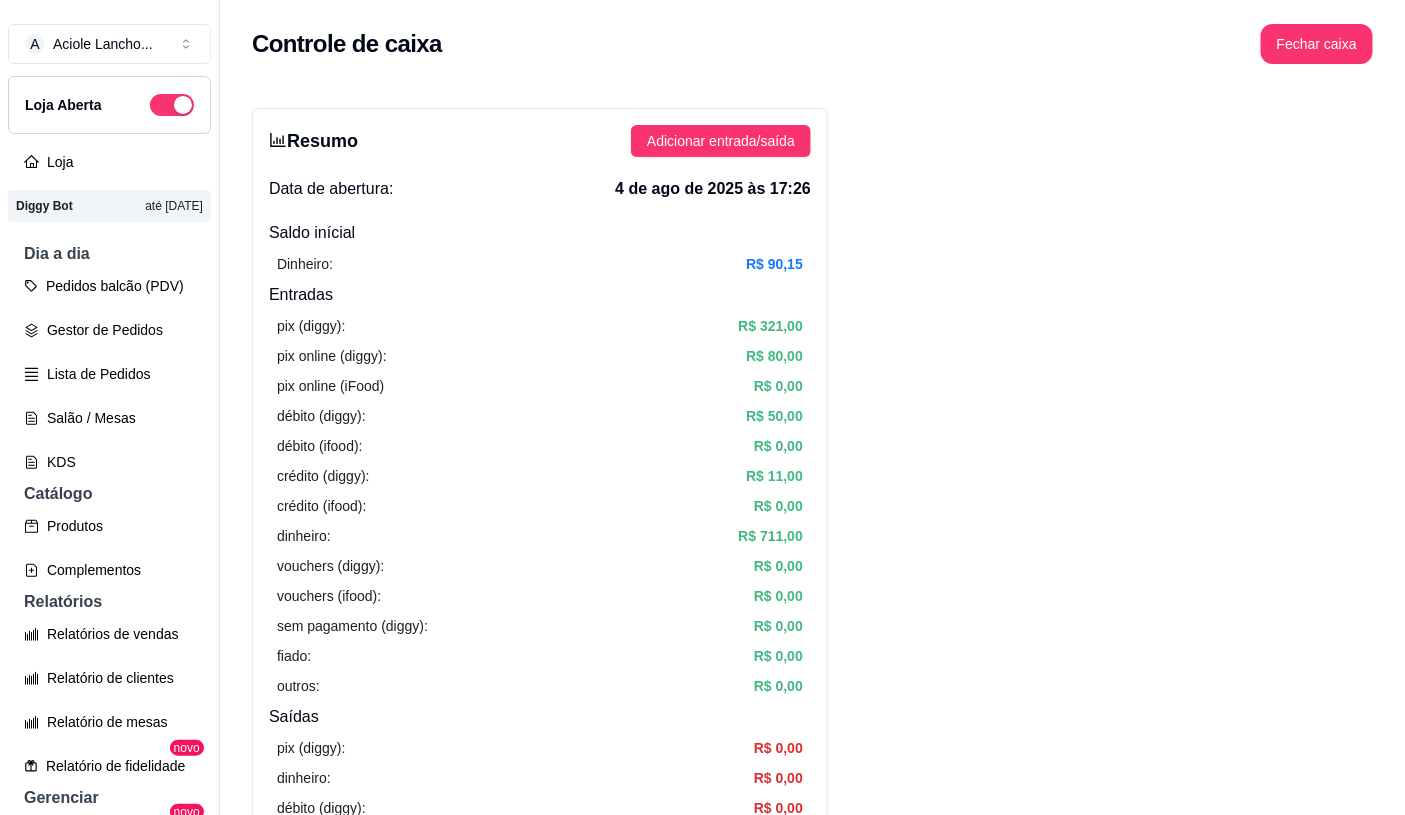 click on "A Aciole Lancho ... Loja Aberta Loja Diggy Bot até 04/08   Dia a dia Pedidos balcão (PDV) Gestor de Pedidos Lista de Pedidos Salão / Mesas KDS Catálogo Produtos Complementos Relatórios Relatórios de vendas Relatório de clientes Relatório de mesas Relatório de fidelidade novo Gerenciar Entregadores novo Nota Fiscal (NFC-e) Controle de caixa Controle de fiado Cupons Clientes Estoque Configurações Diggy Planos Precisa de ajuda? Sair" at bounding box center (110, 423) 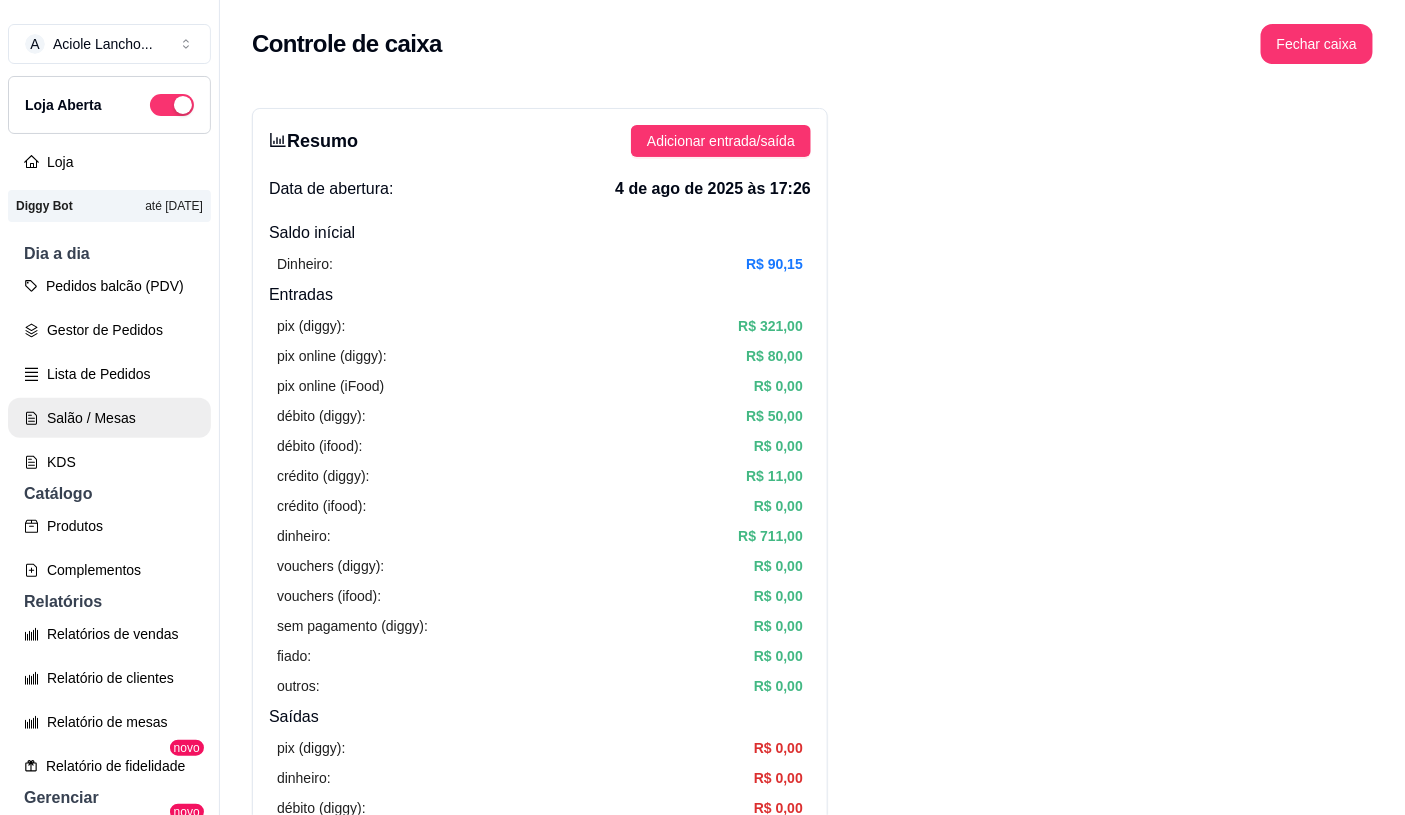 click on "Salão / Mesas" at bounding box center (109, 418) 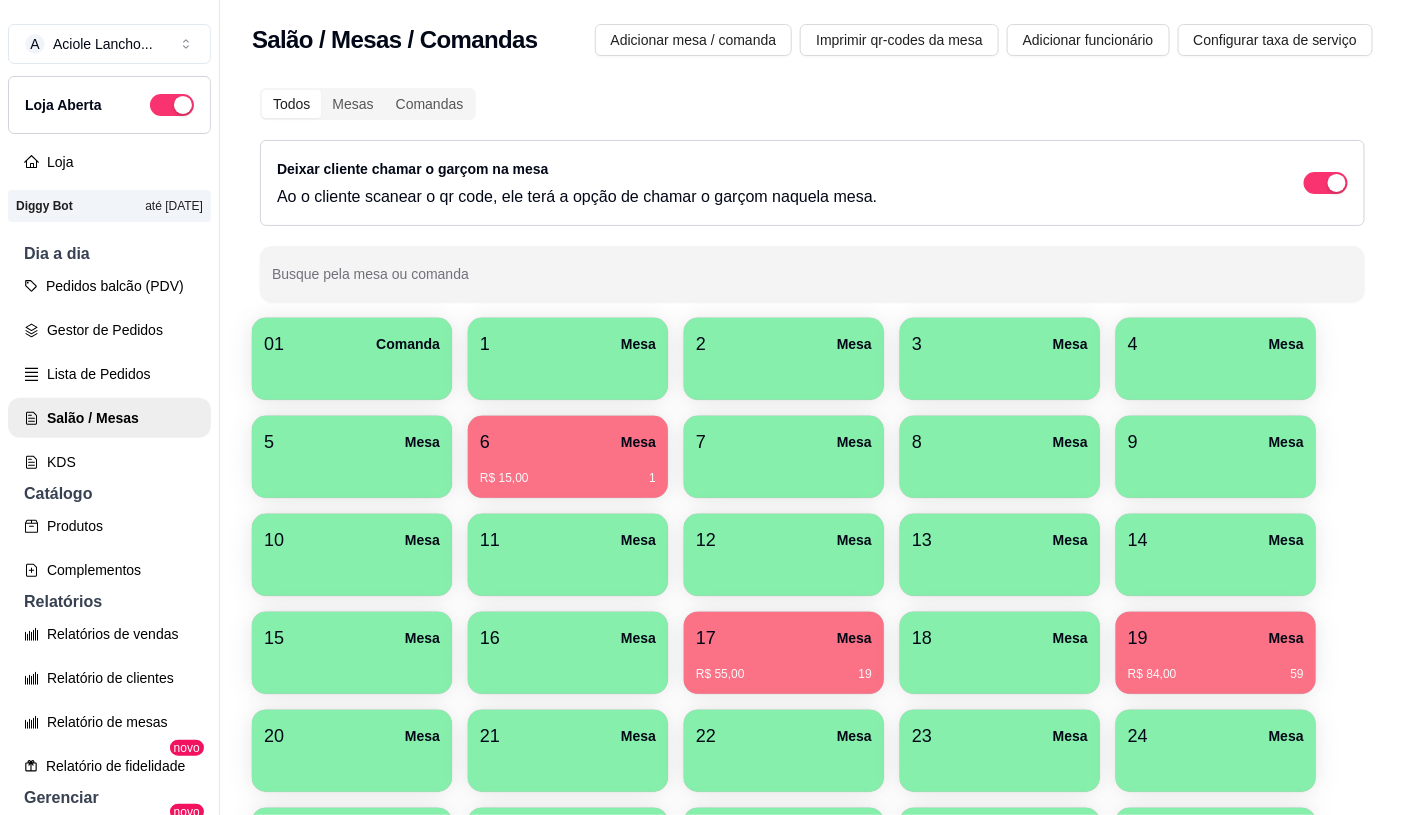 click on "19 Mesa" at bounding box center [1216, 638] 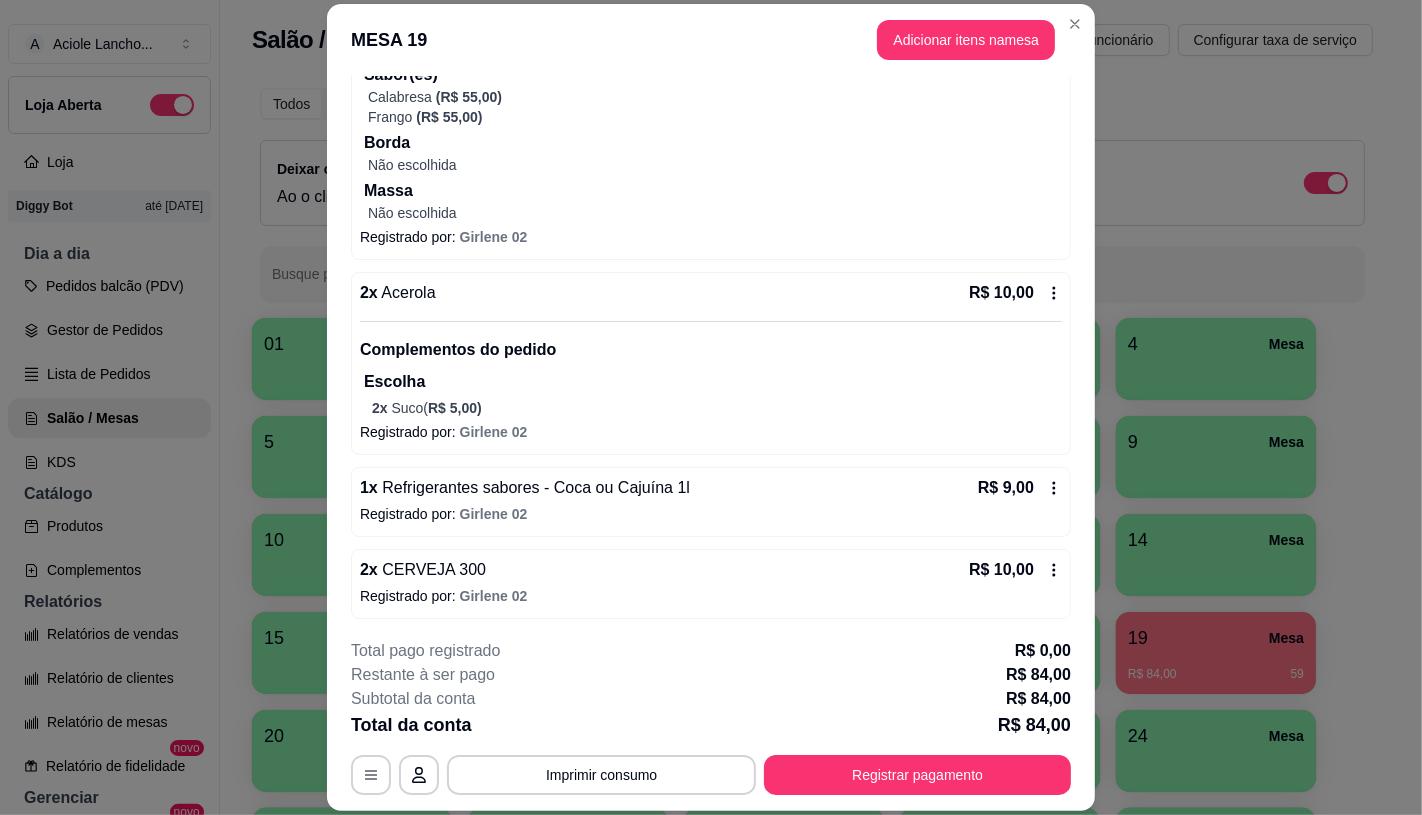 scroll, scrollTop: 238, scrollLeft: 0, axis: vertical 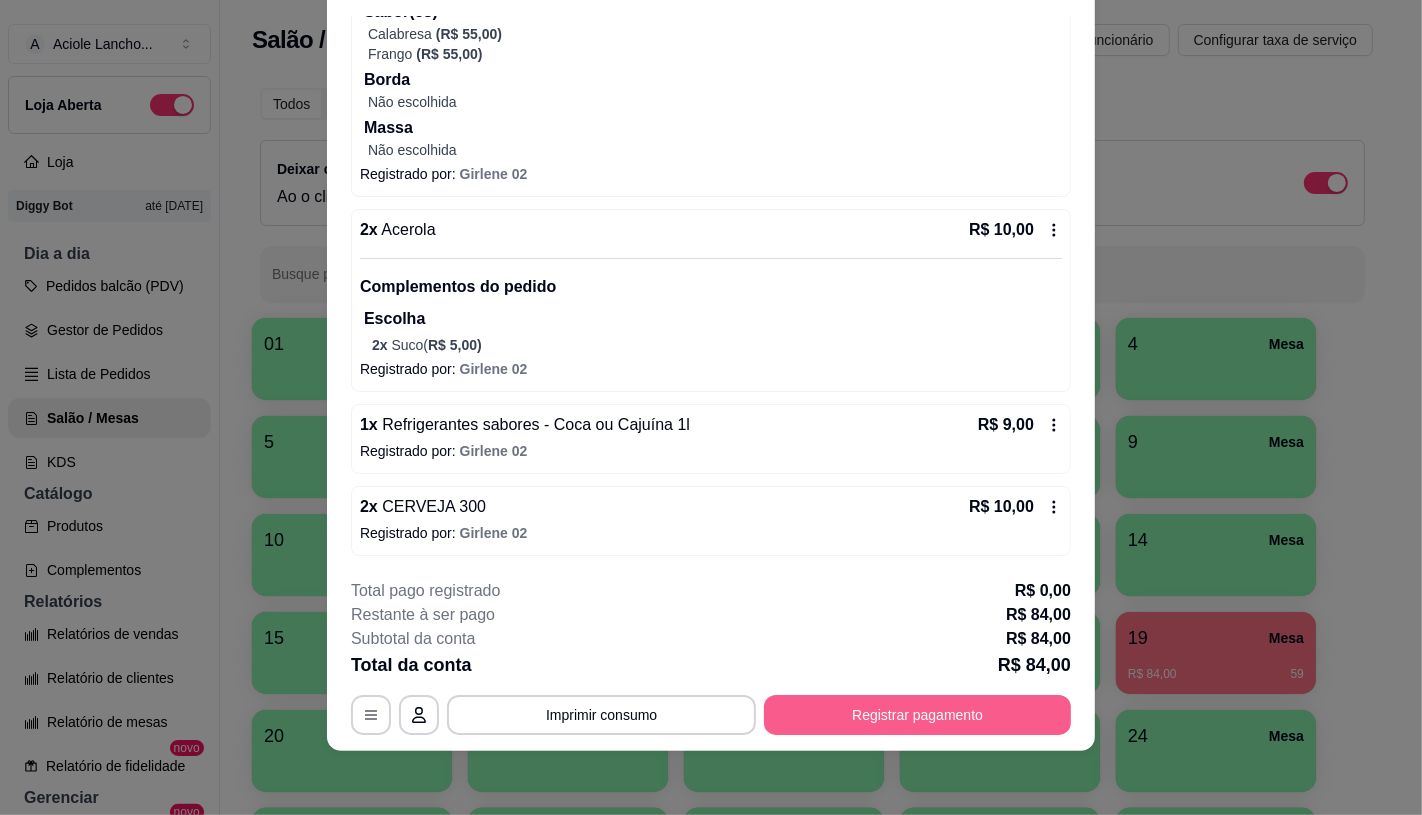 click on "Registrar pagamento" at bounding box center [917, 715] 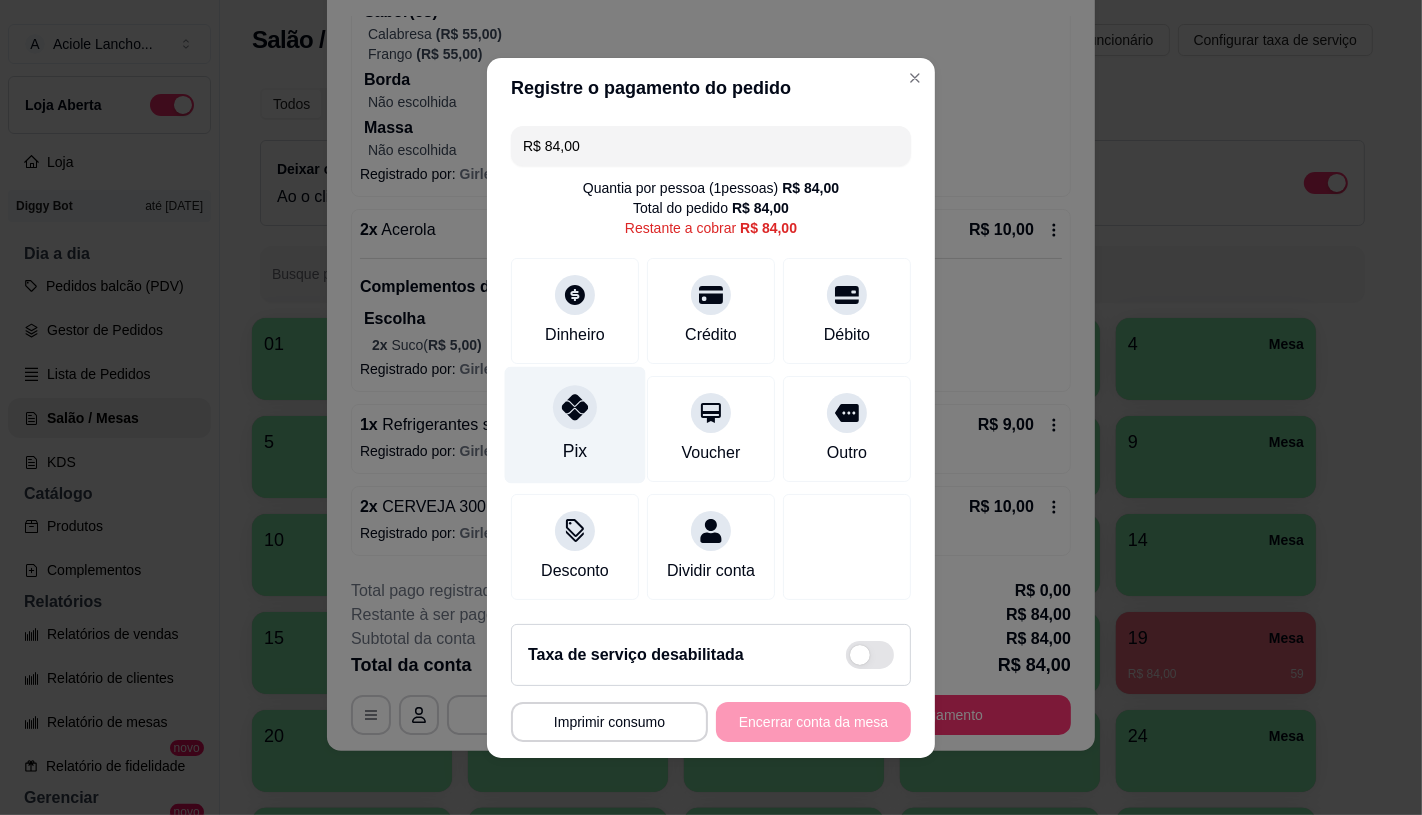 click on "Pix" at bounding box center (575, 424) 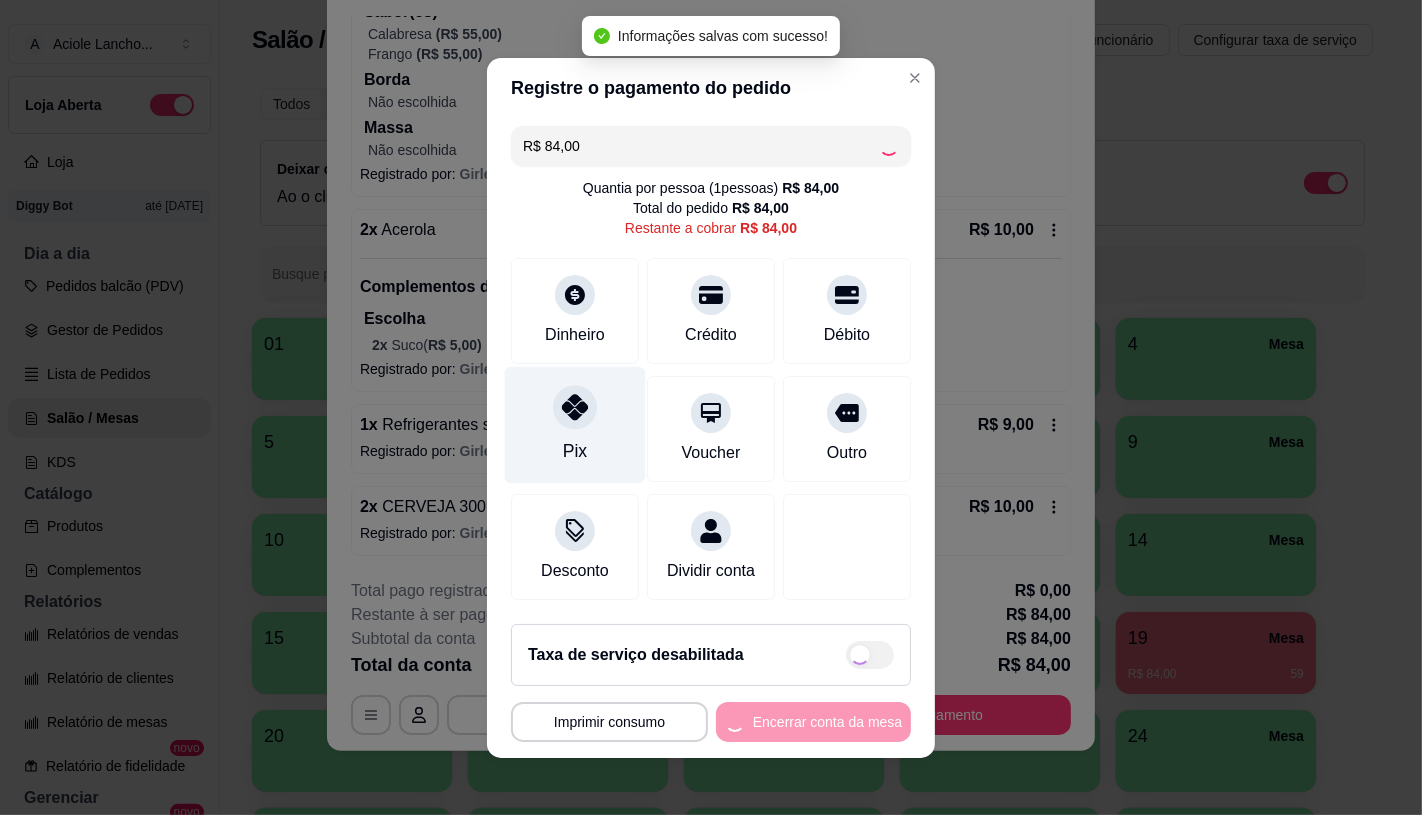 type on "R$ 0,00" 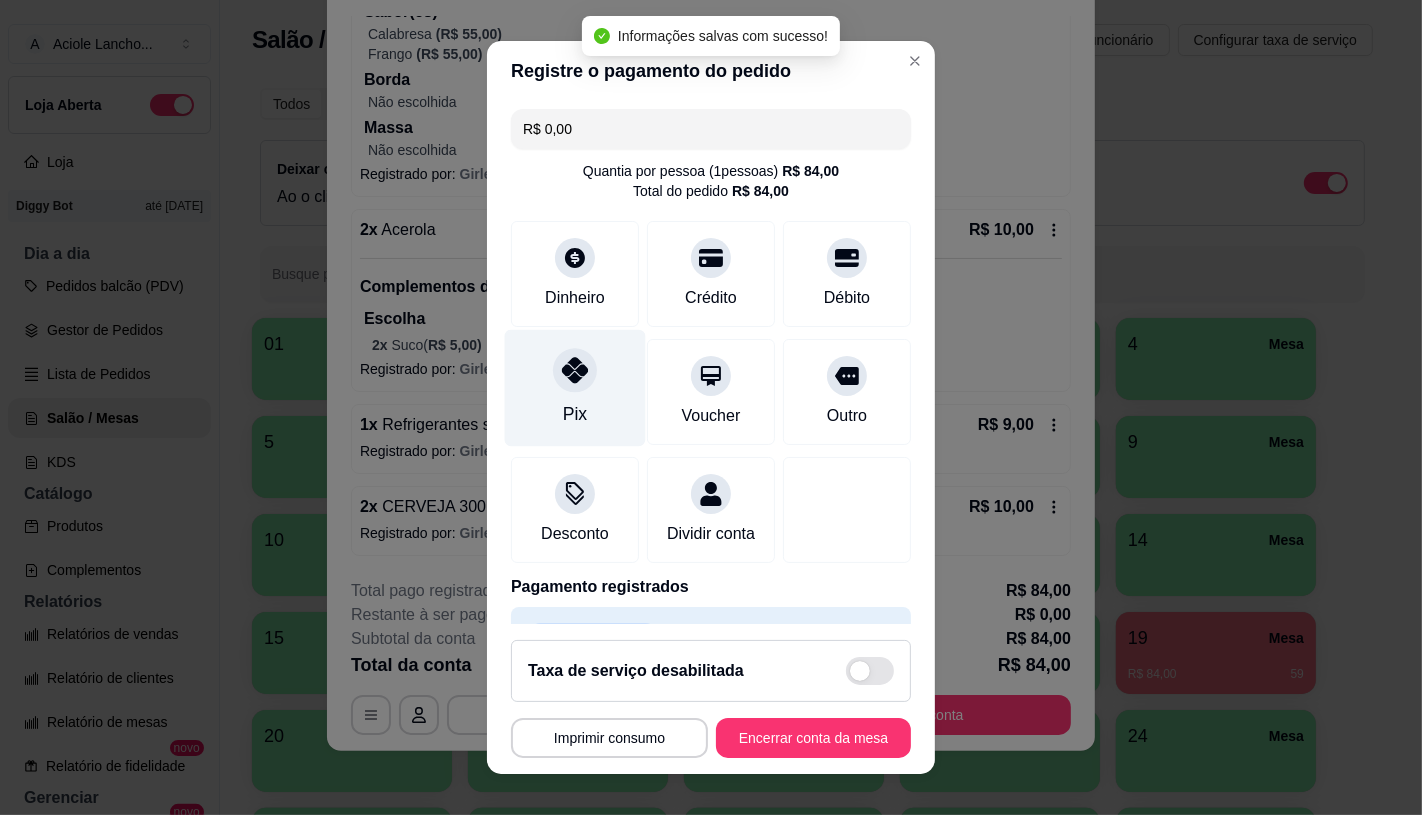 scroll, scrollTop: 74, scrollLeft: 0, axis: vertical 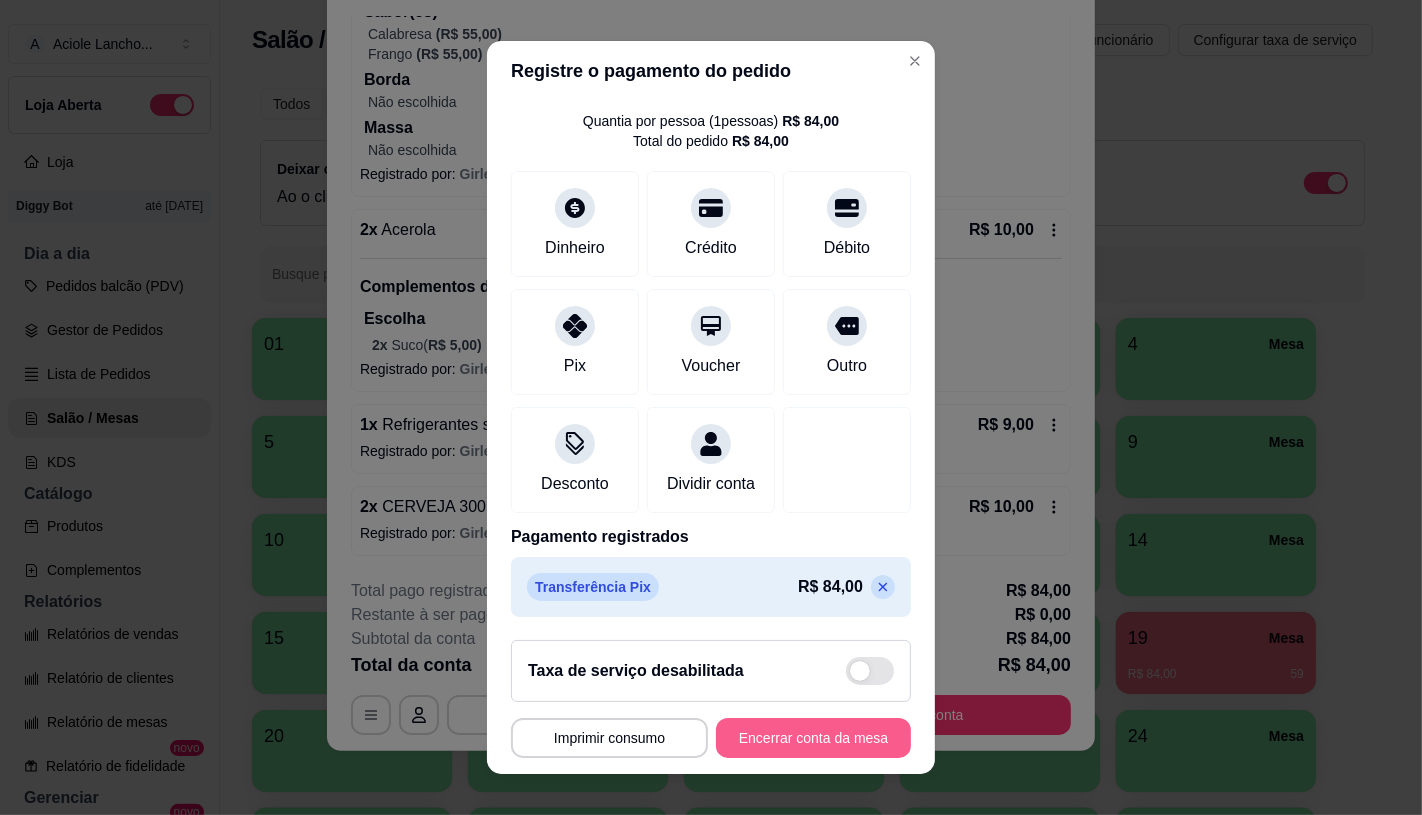 click on "Encerrar conta da mesa" at bounding box center [813, 738] 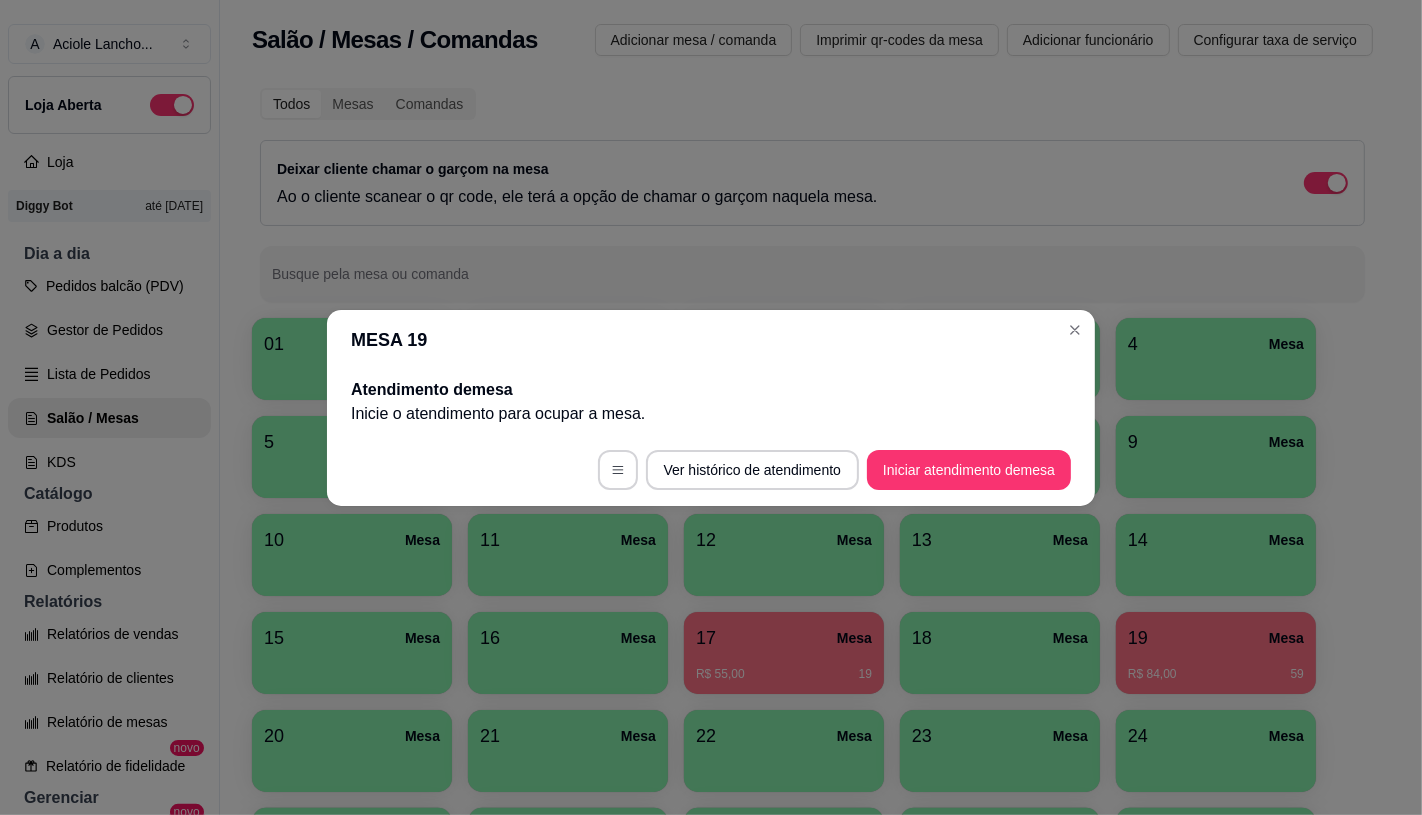 scroll, scrollTop: 0, scrollLeft: 0, axis: both 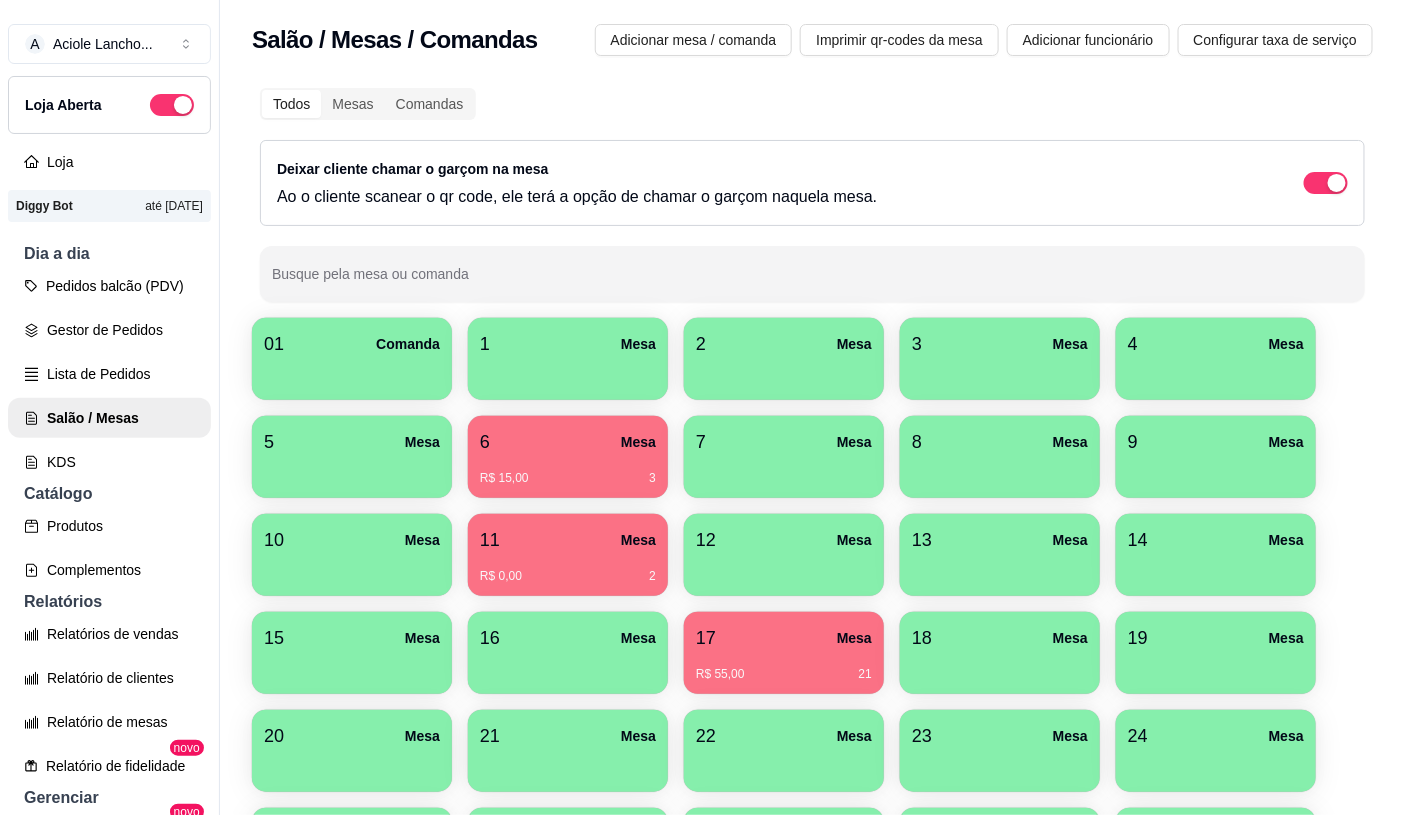 click on "R$ 55,00 21" at bounding box center (784, 667) 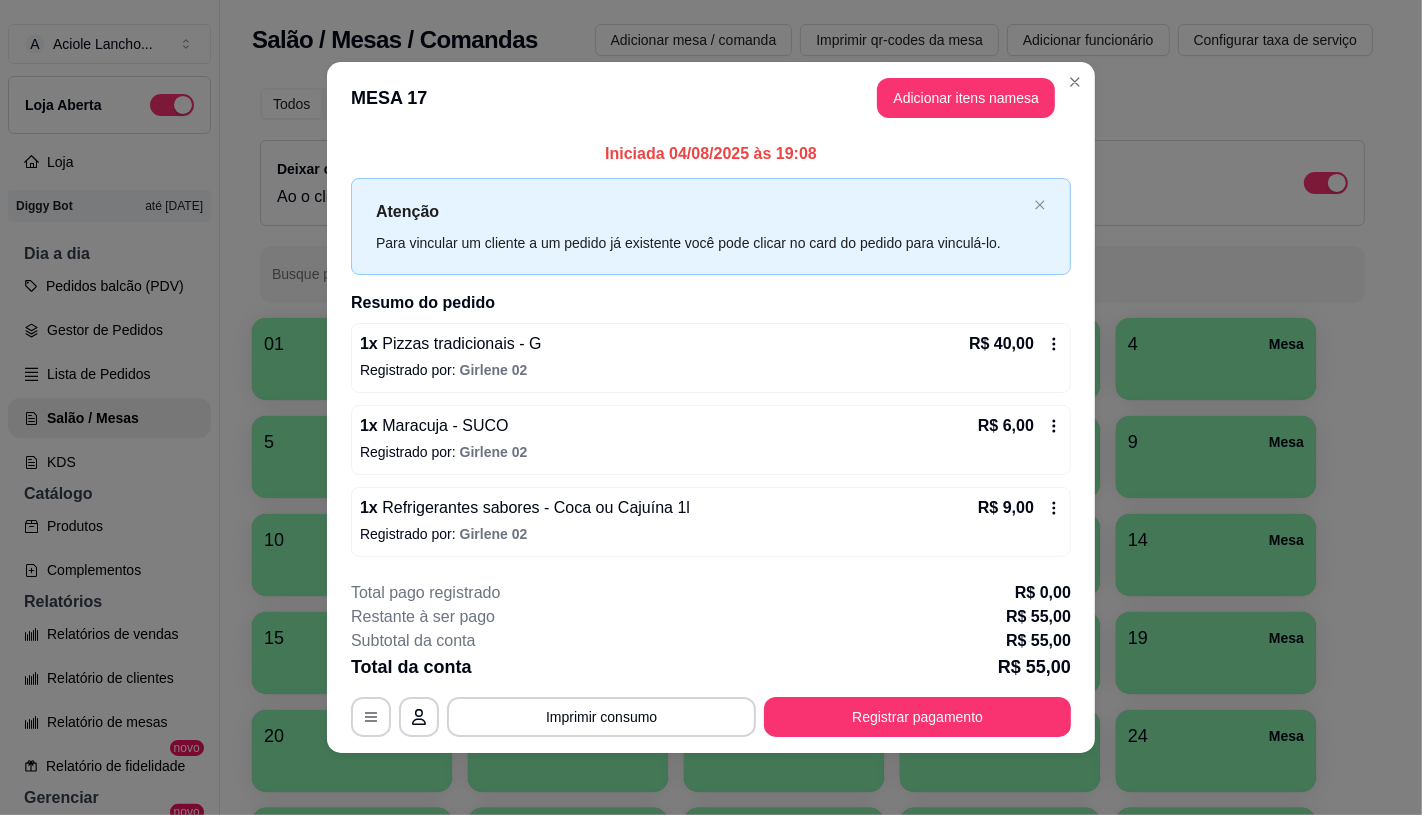 scroll, scrollTop: 2, scrollLeft: 0, axis: vertical 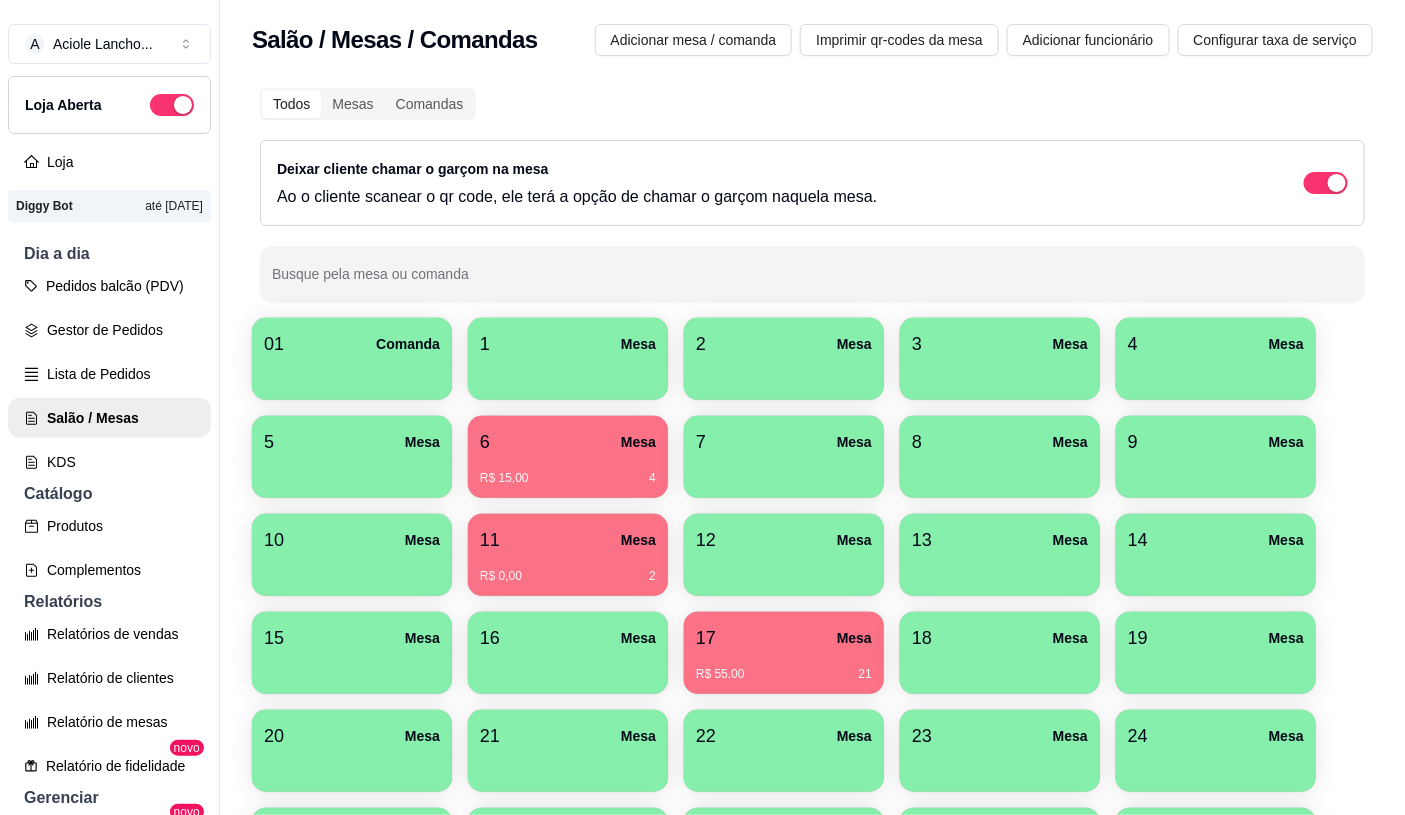 click on "17 Mesa" at bounding box center (784, 638) 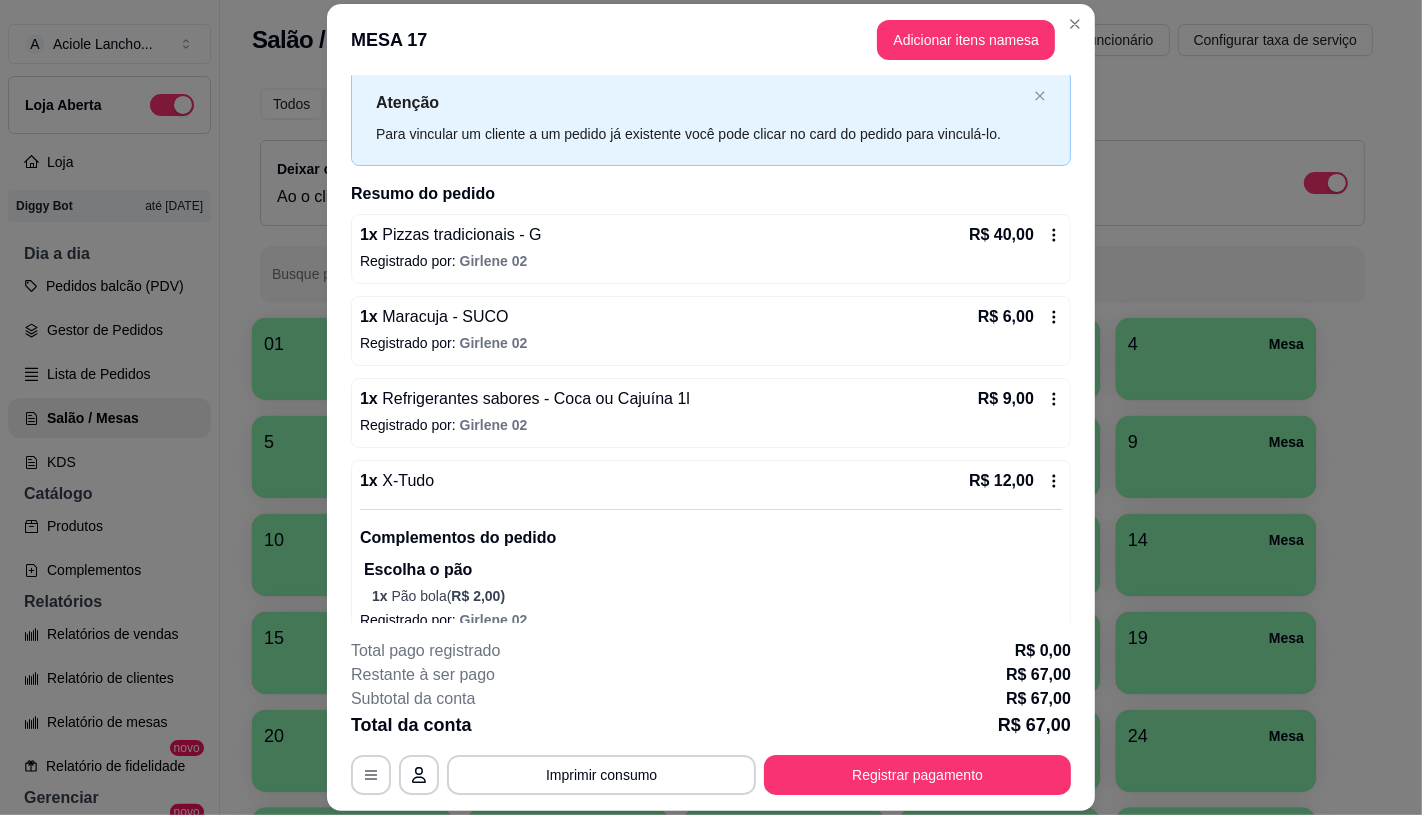 scroll, scrollTop: 78, scrollLeft: 0, axis: vertical 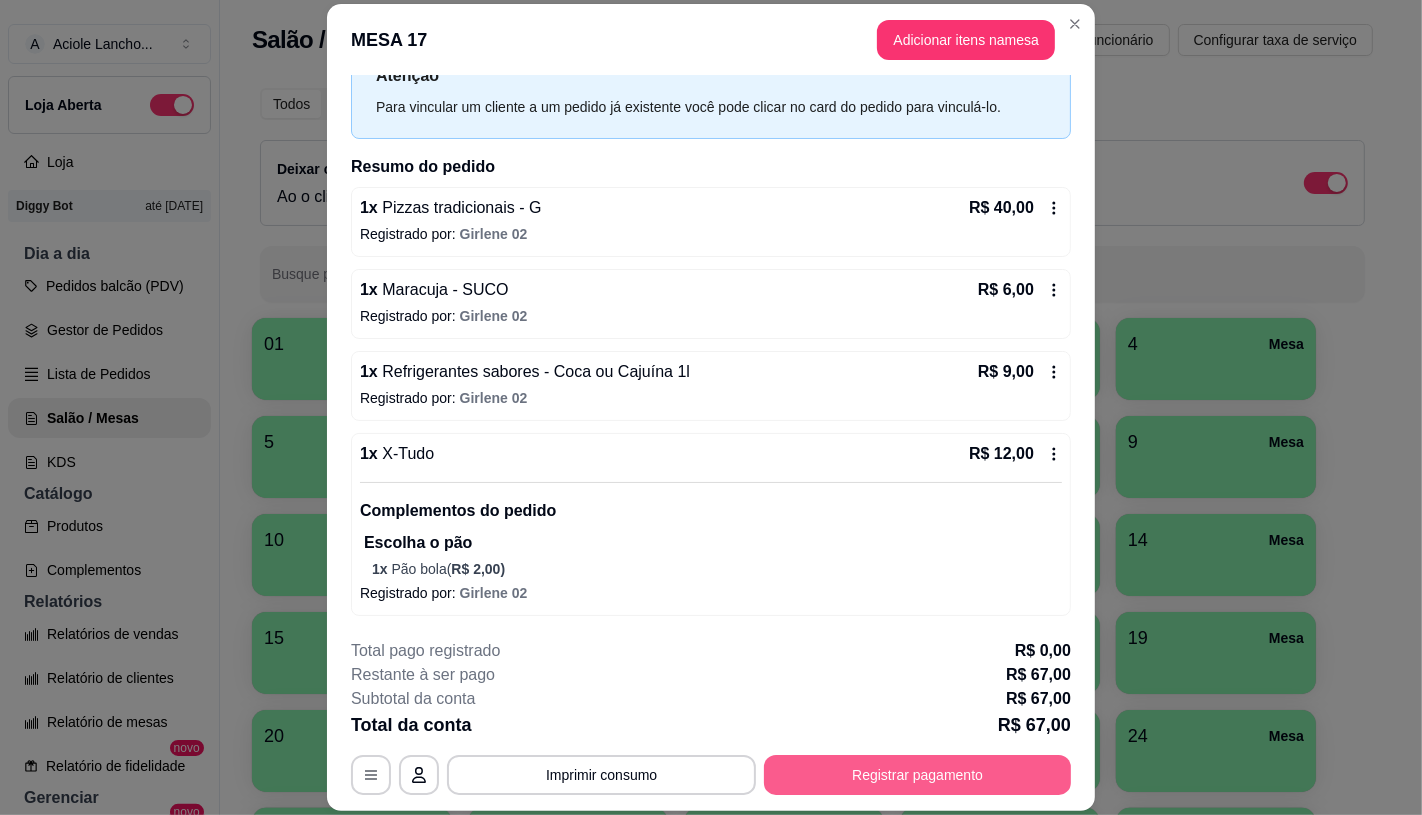 click on "Registrar pagamento" at bounding box center (917, 775) 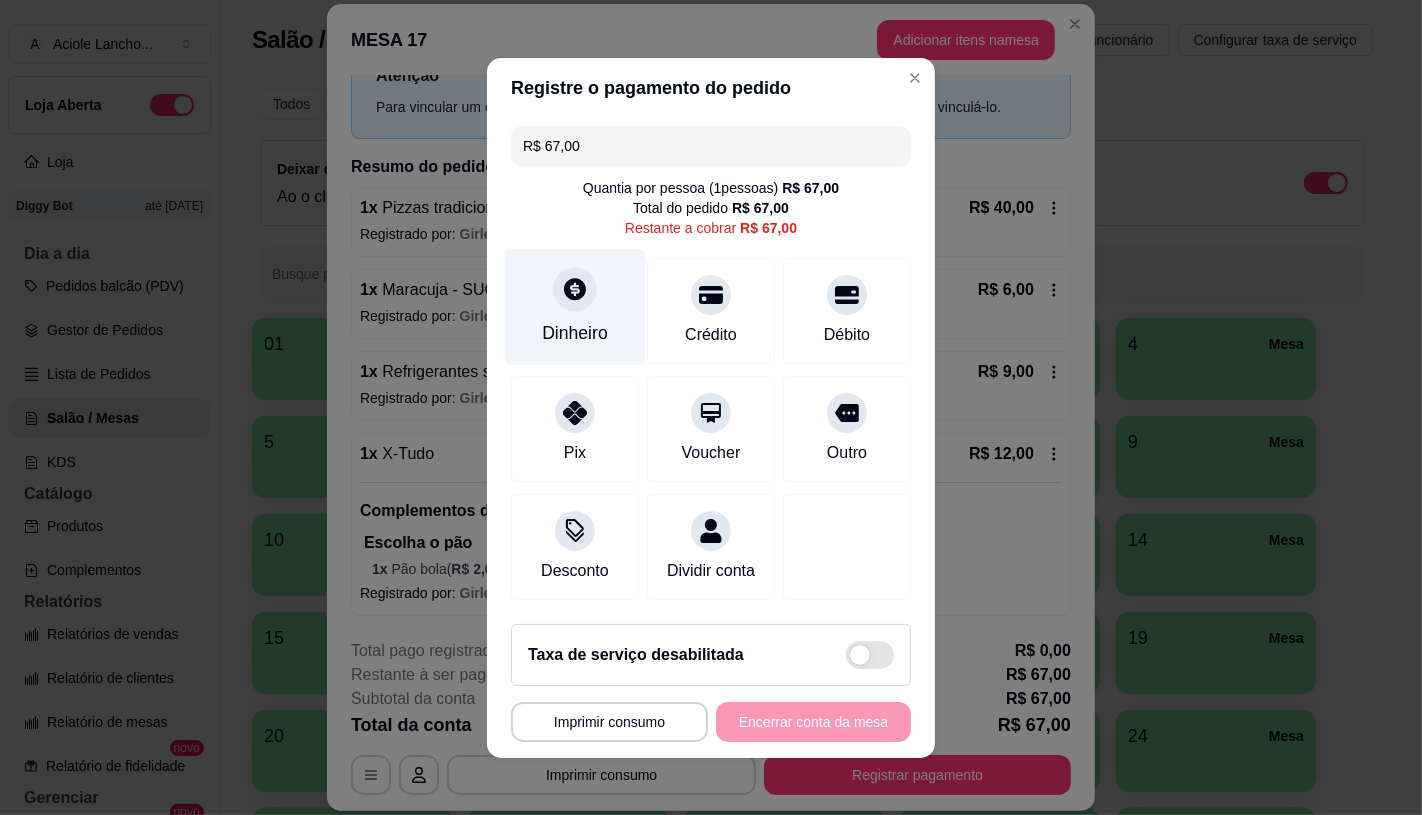 click on "Dinheiro" at bounding box center (575, 306) 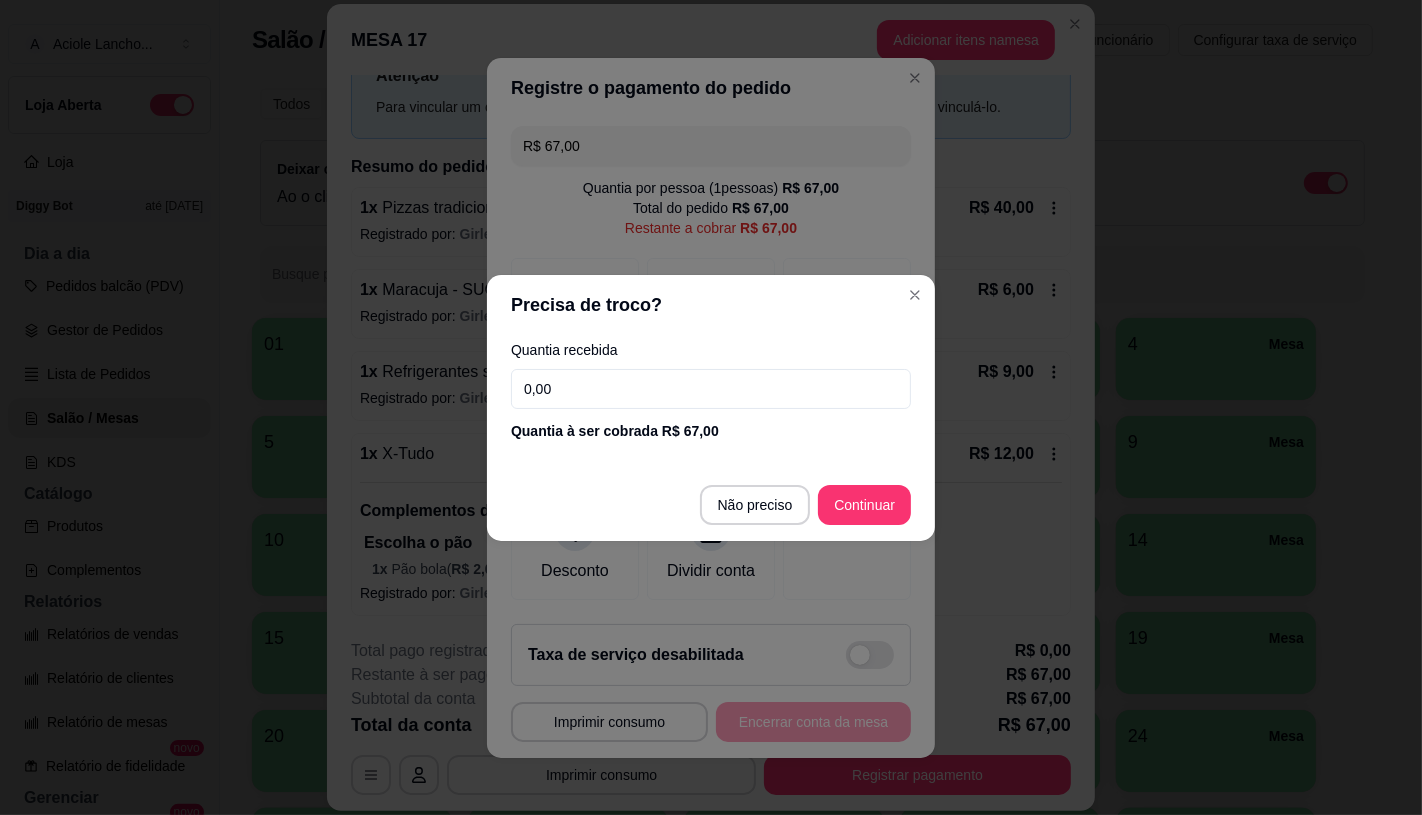 click on "0,00" at bounding box center [711, 389] 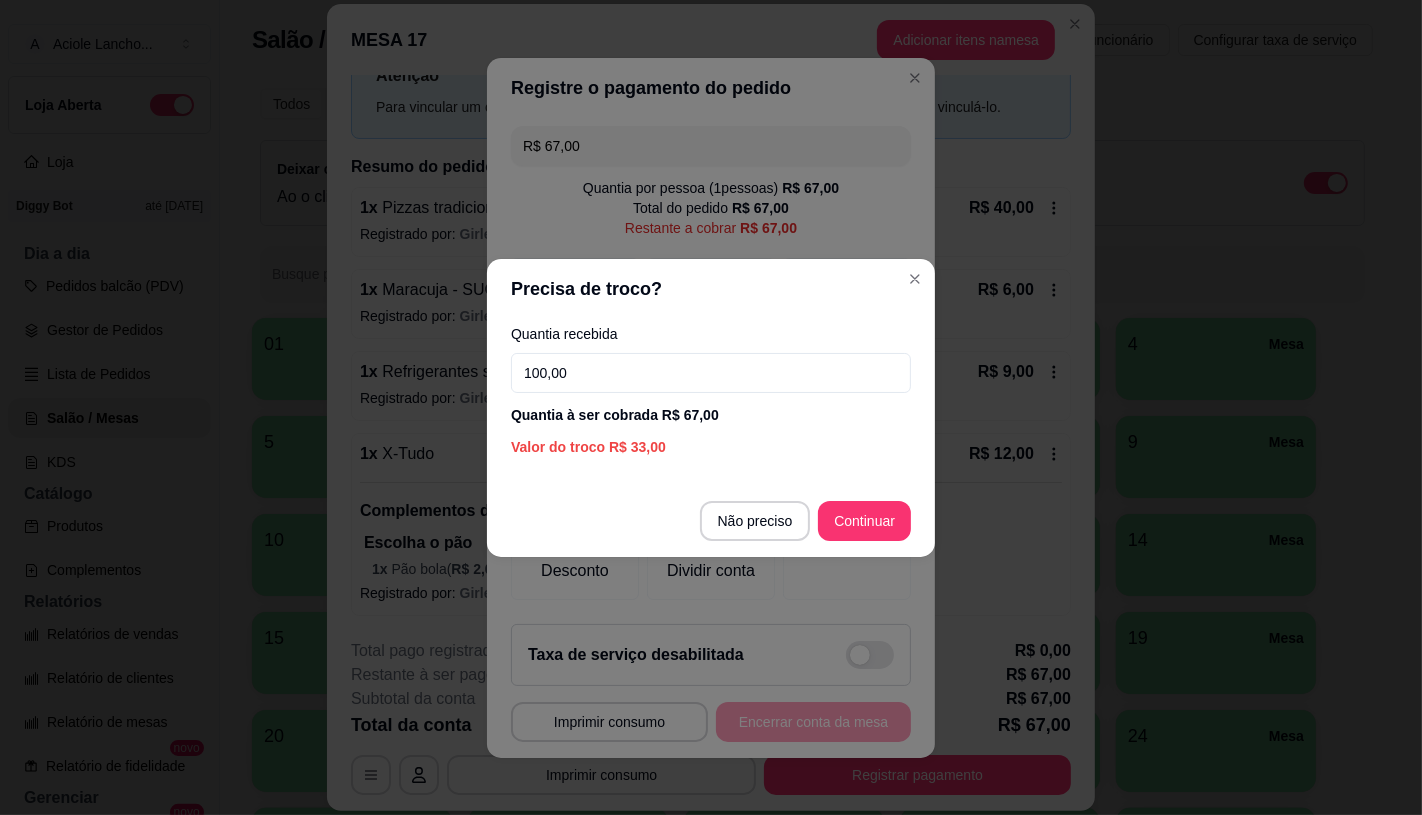 type on "100,00" 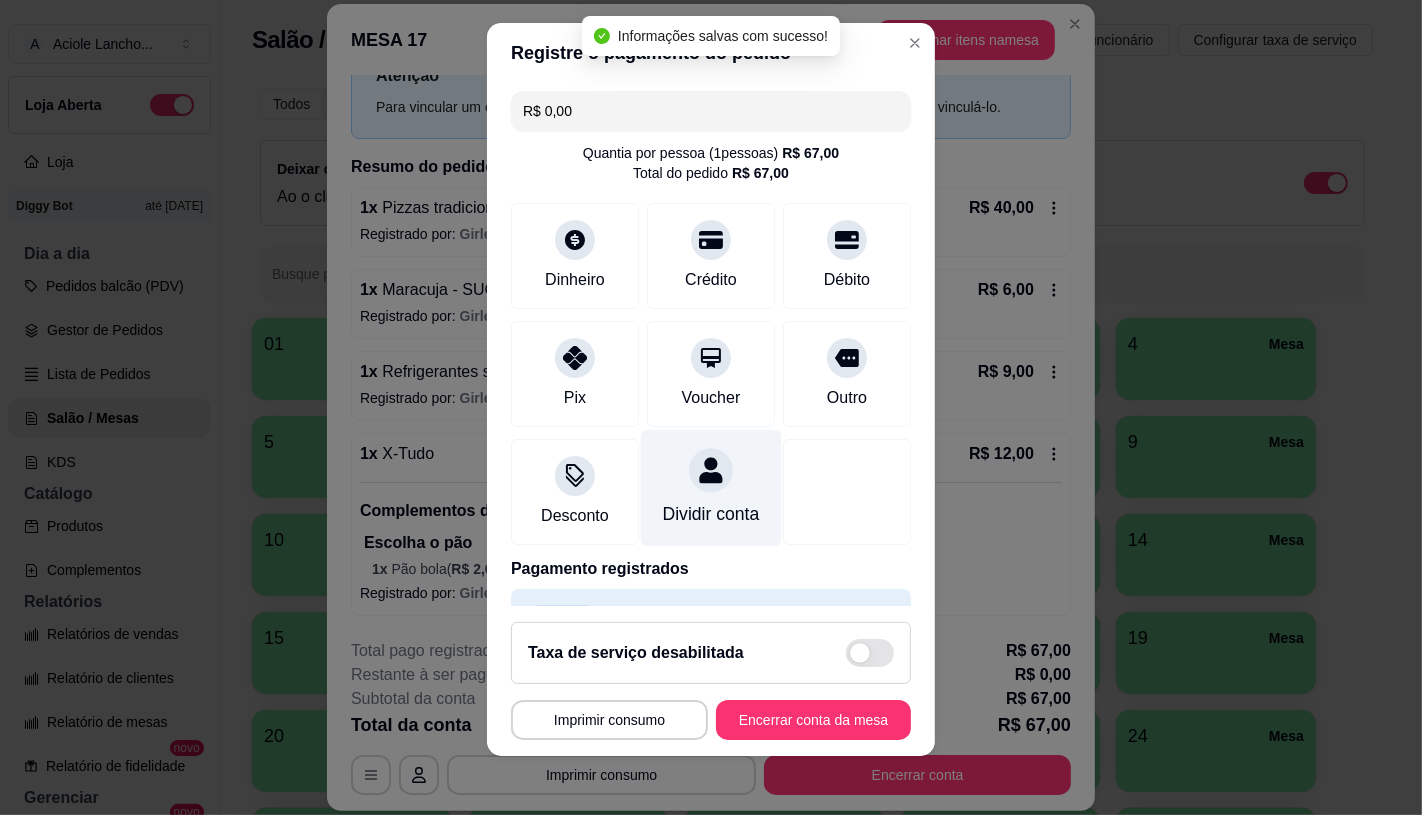 type on "R$ 0,00" 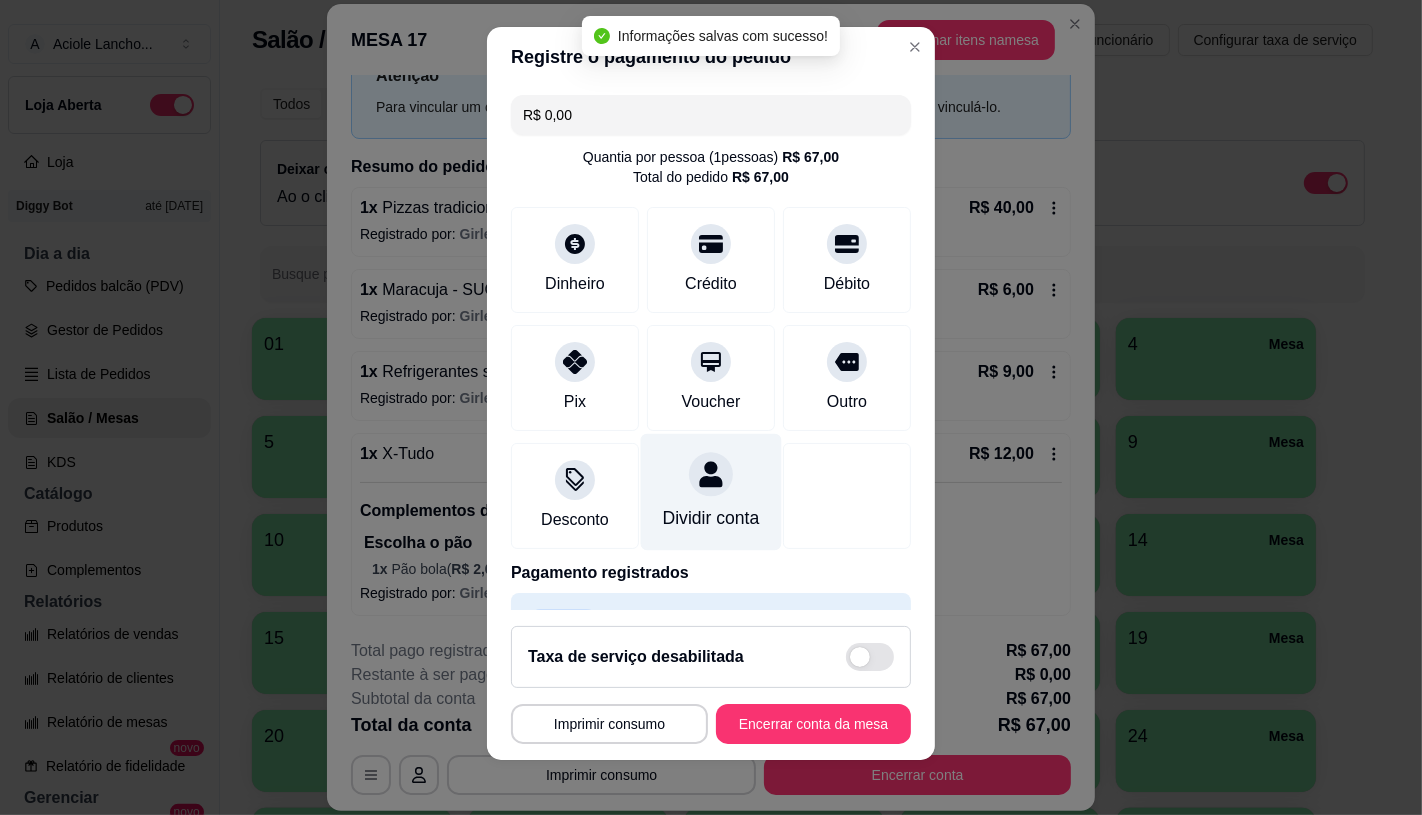 scroll, scrollTop: 74, scrollLeft: 0, axis: vertical 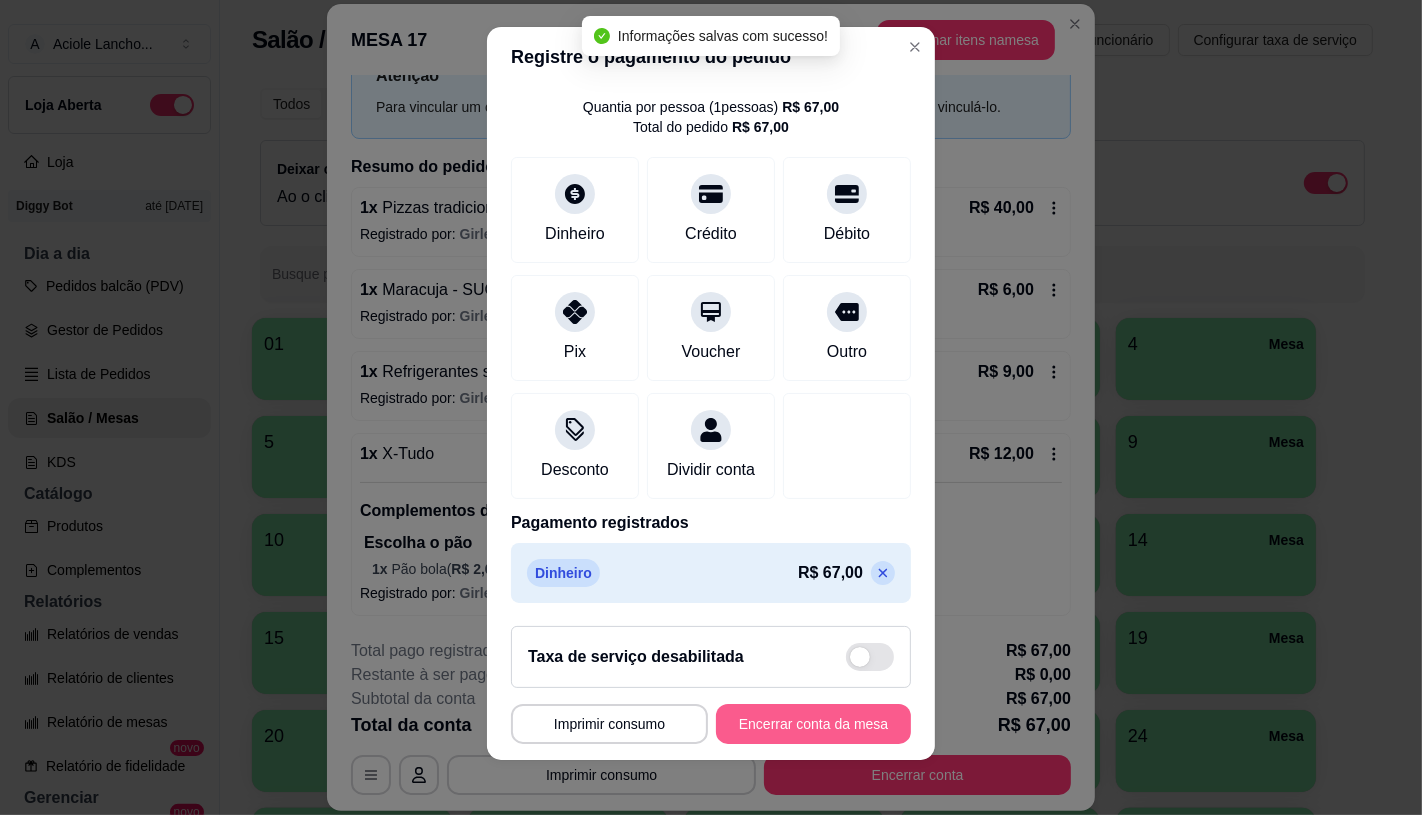 click on "Encerrar conta da mesa" at bounding box center (813, 724) 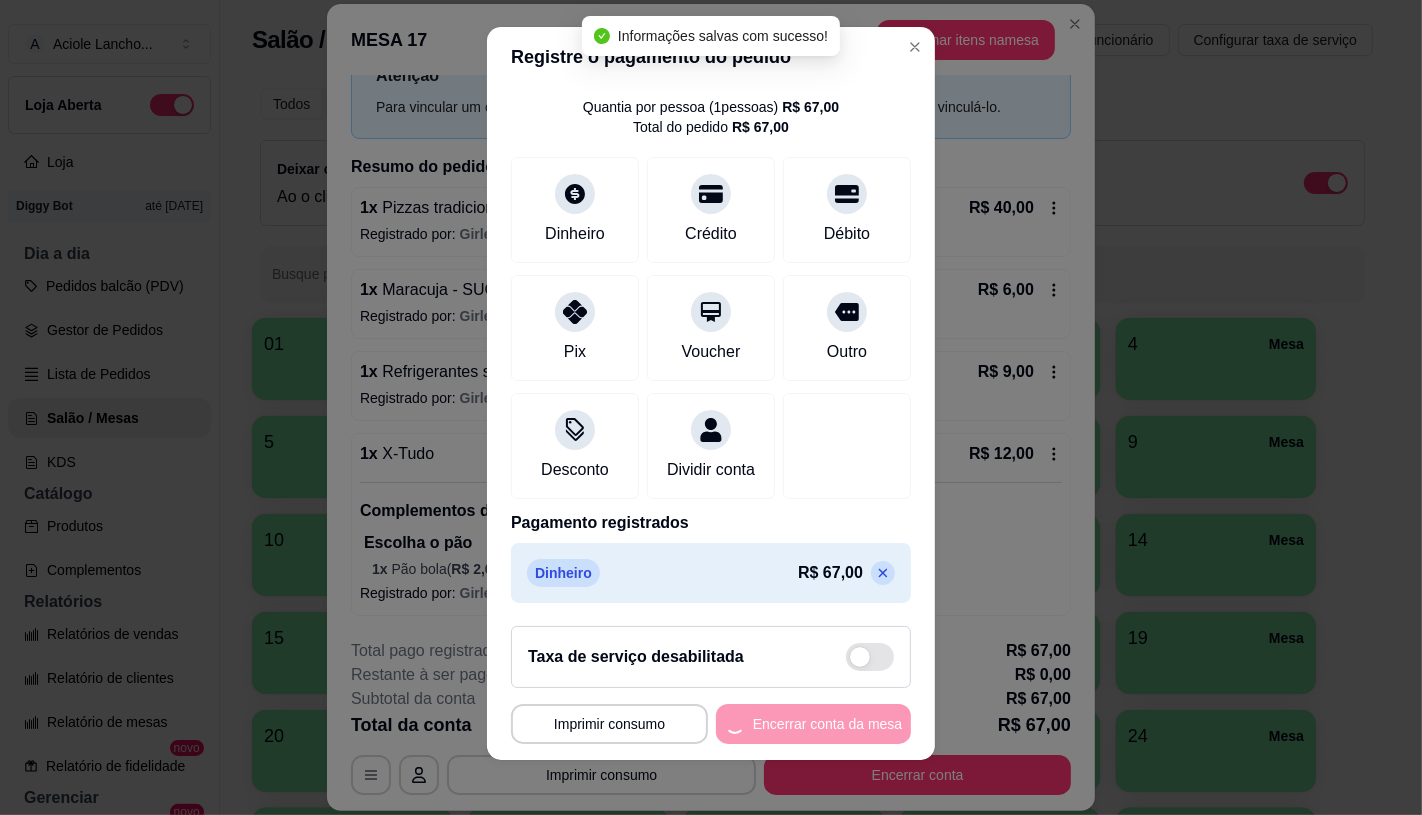 scroll, scrollTop: 0, scrollLeft: 0, axis: both 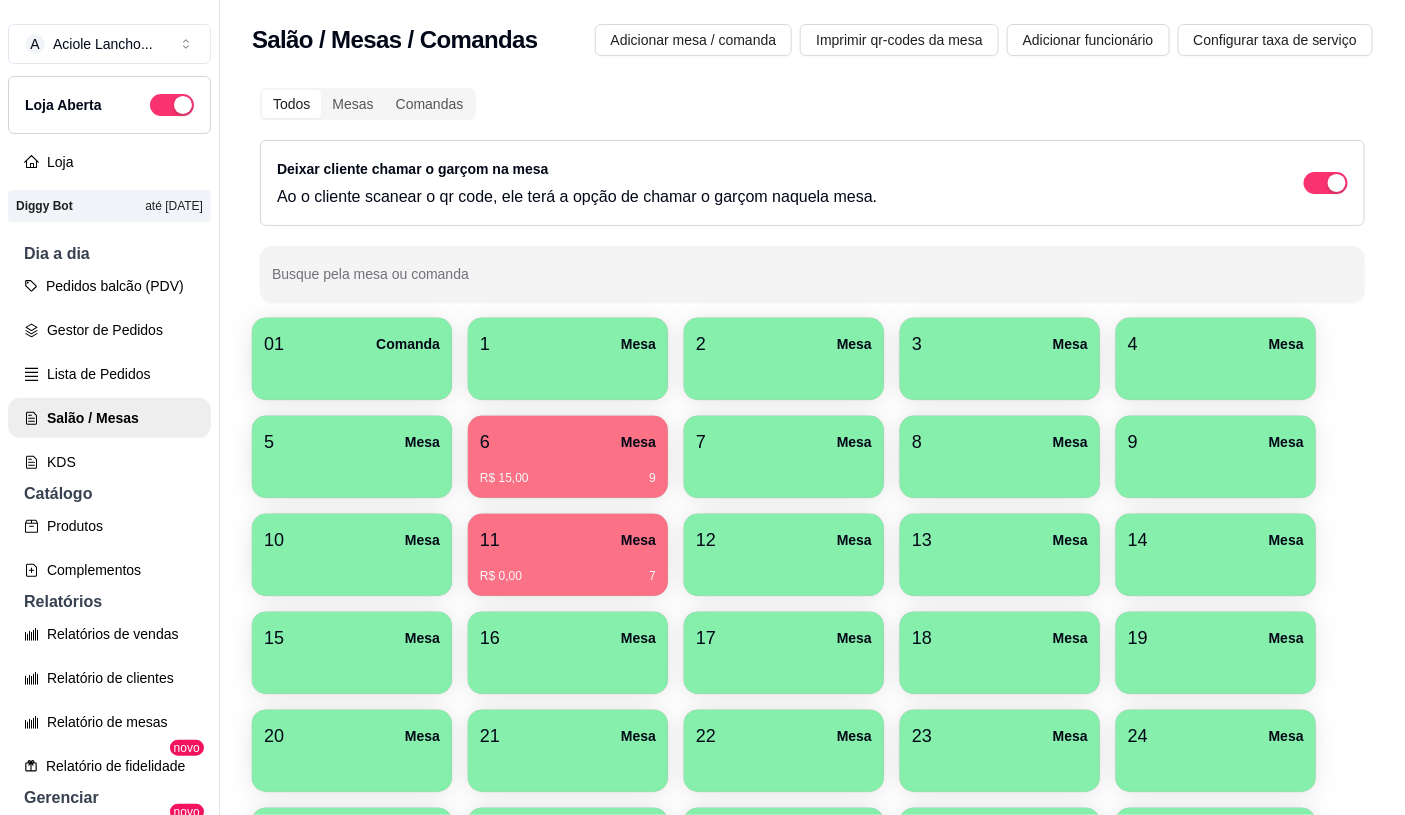 click on "6 Mesa" at bounding box center (568, 442) 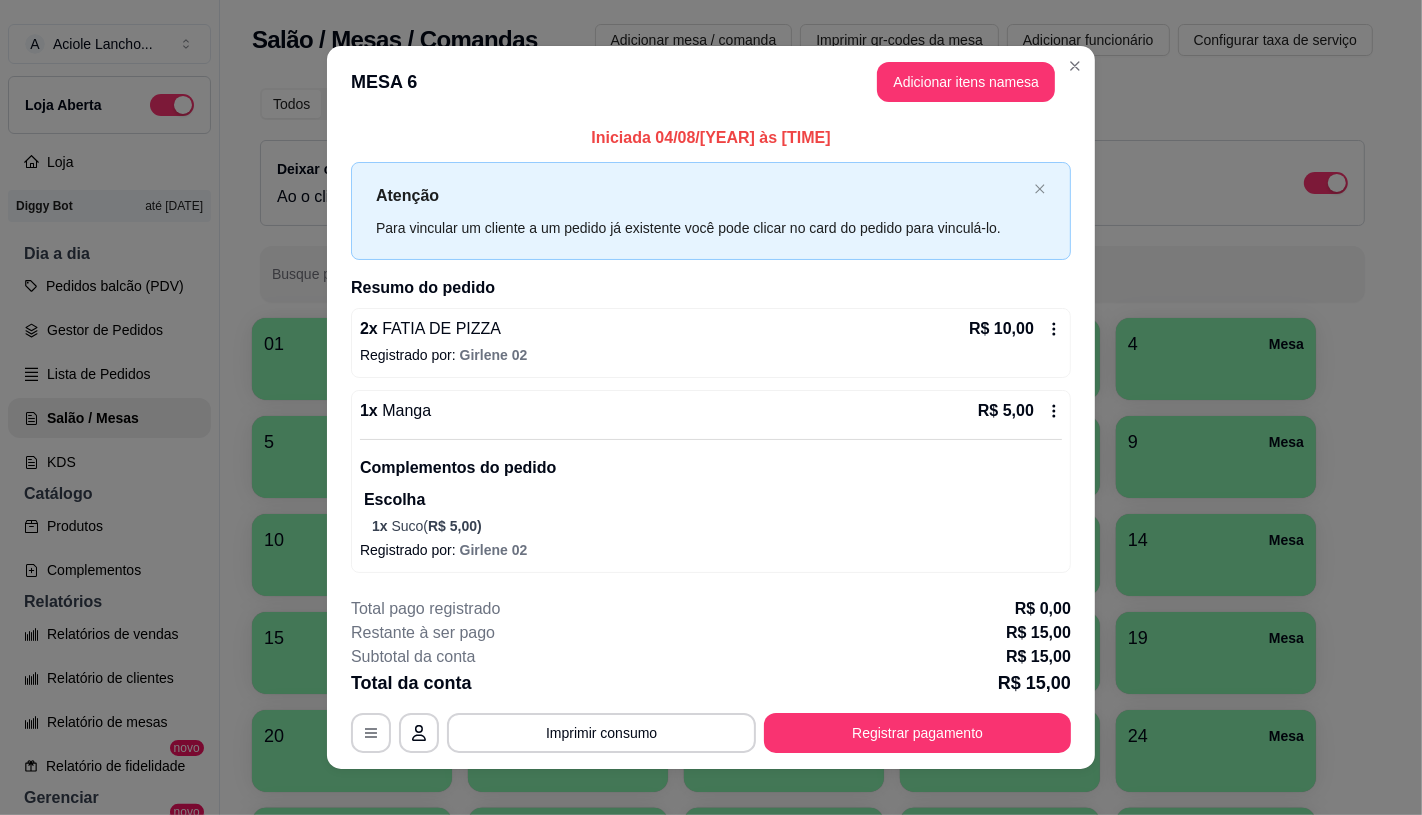 scroll, scrollTop: 17, scrollLeft: 0, axis: vertical 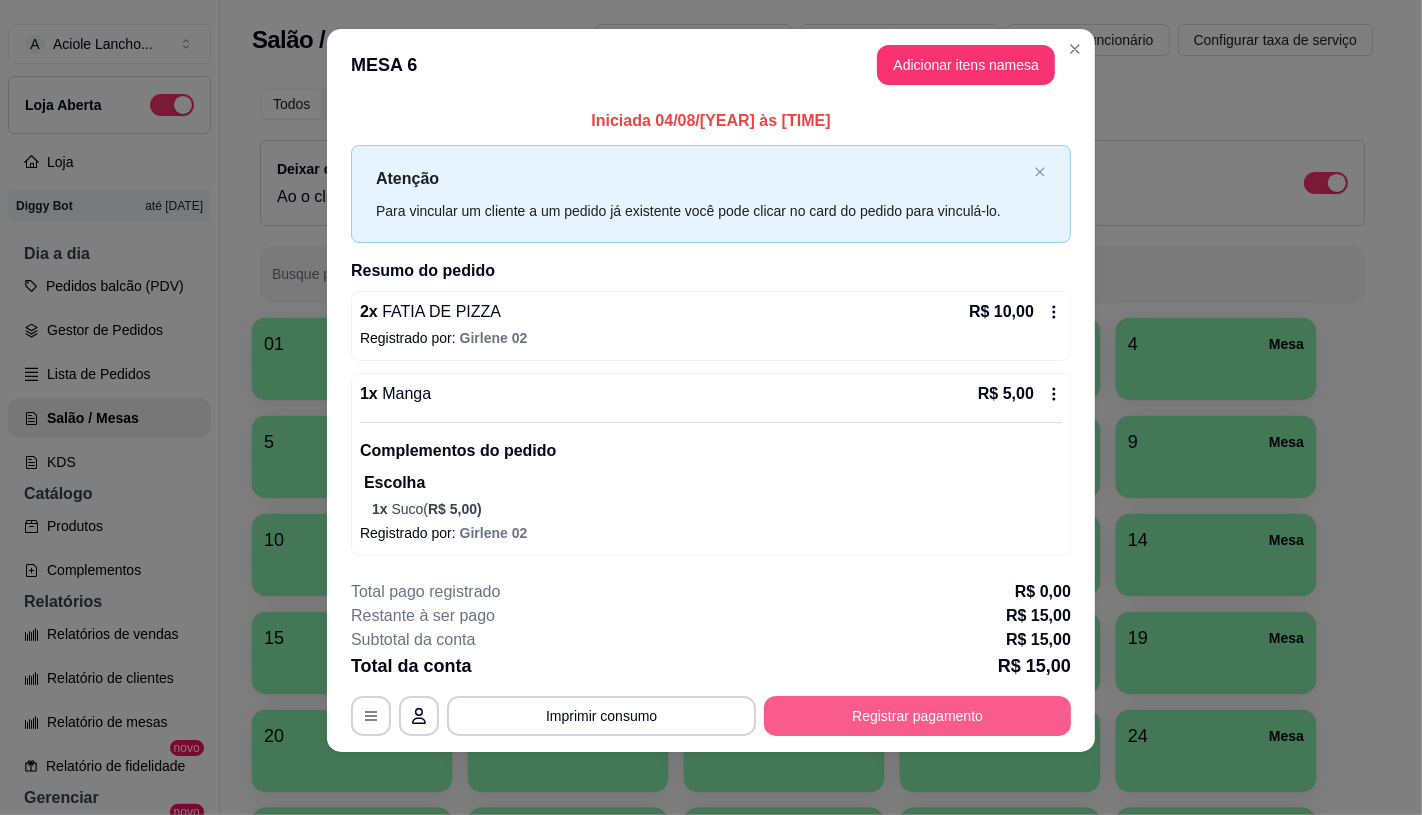 click on "Registrar pagamento" at bounding box center [917, 716] 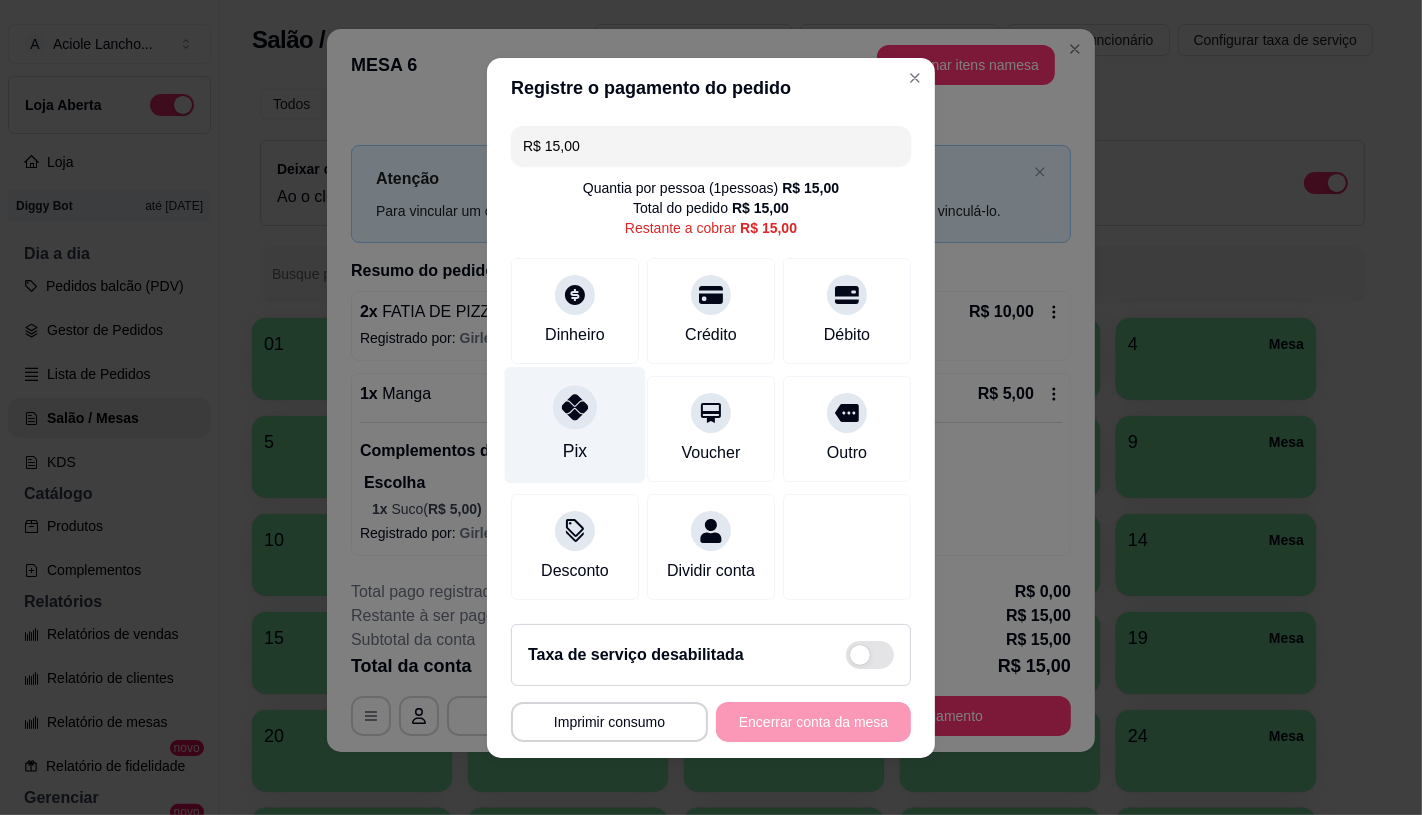 click on "Pix" at bounding box center (575, 424) 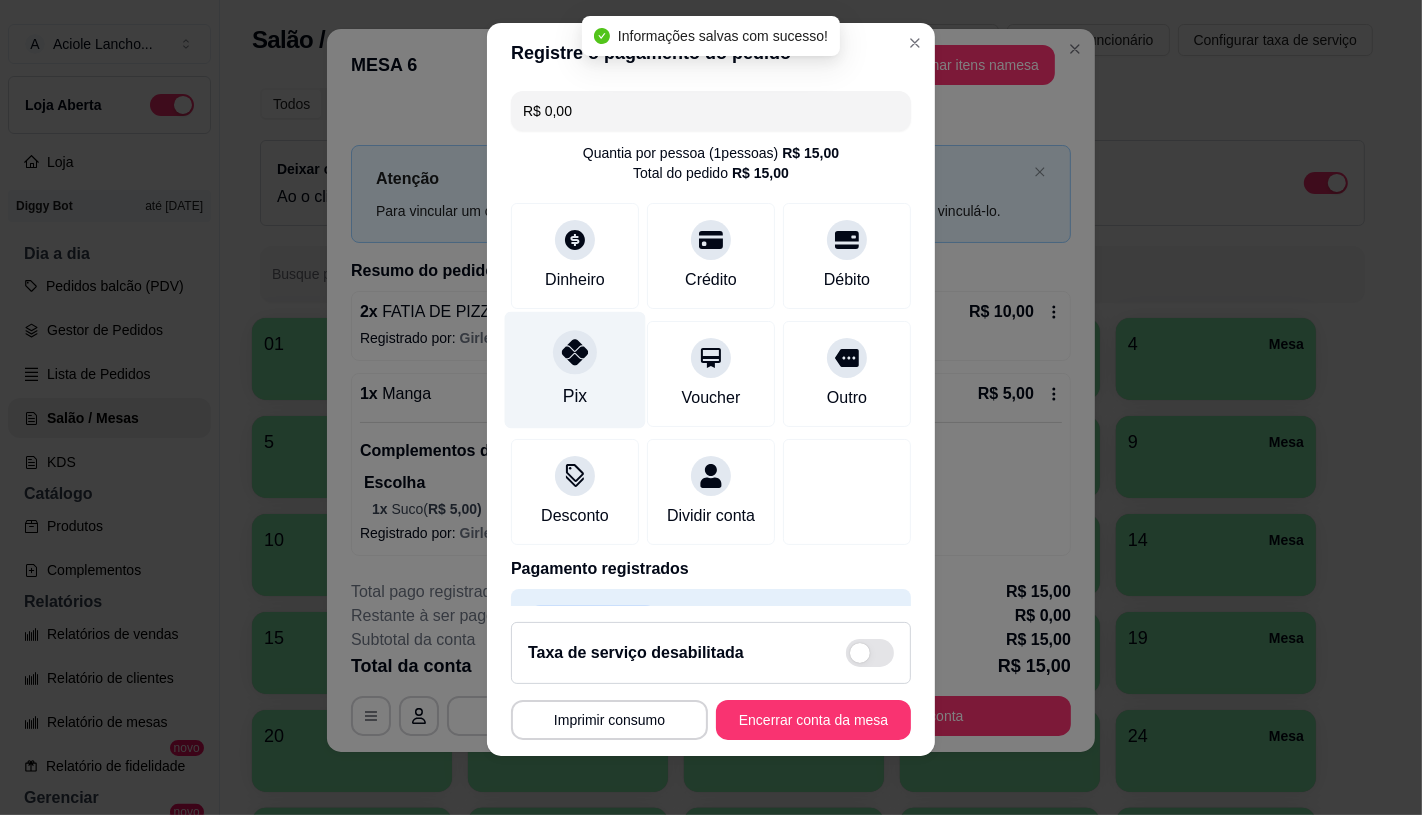 type on "R$ 0,00" 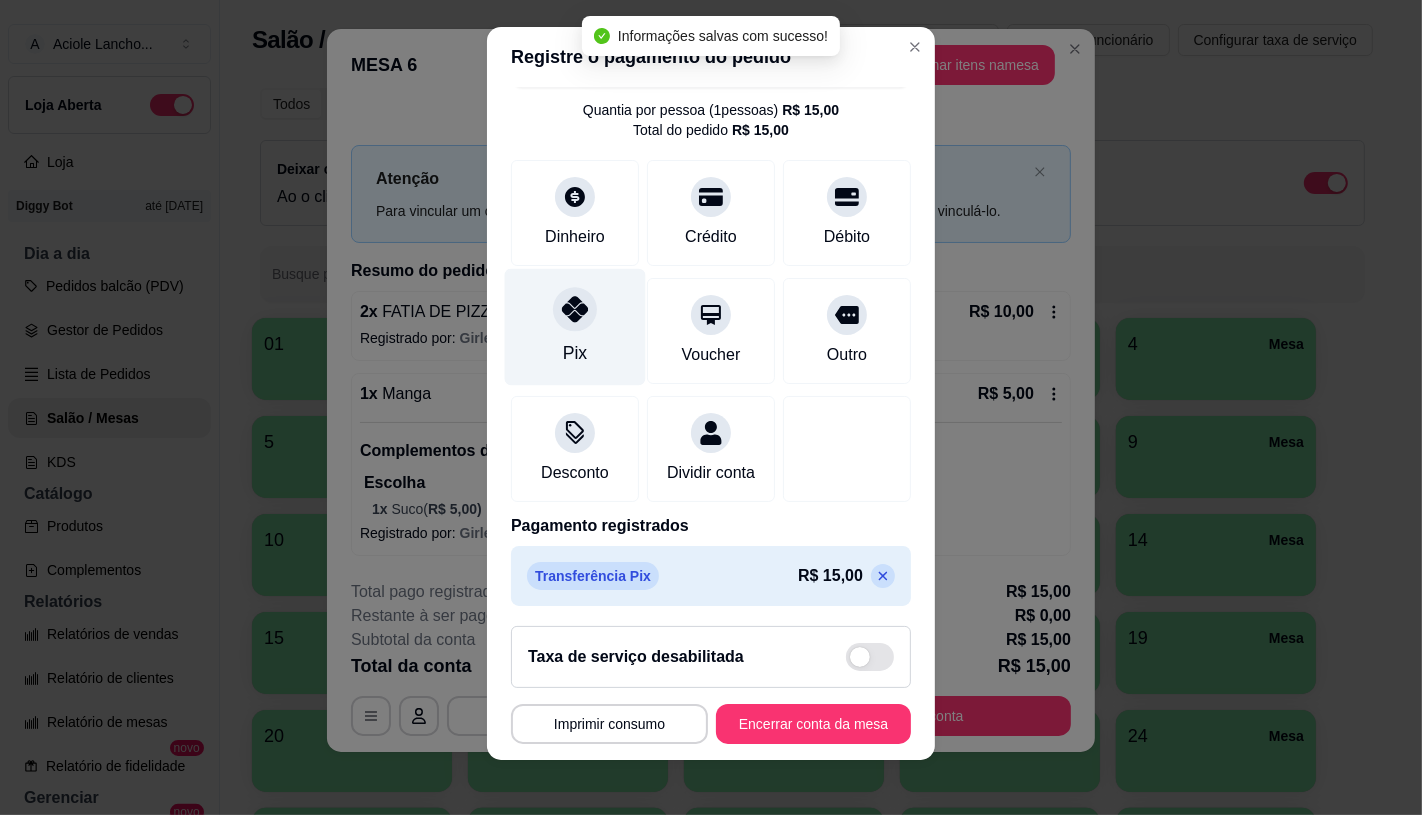 scroll, scrollTop: 74, scrollLeft: 0, axis: vertical 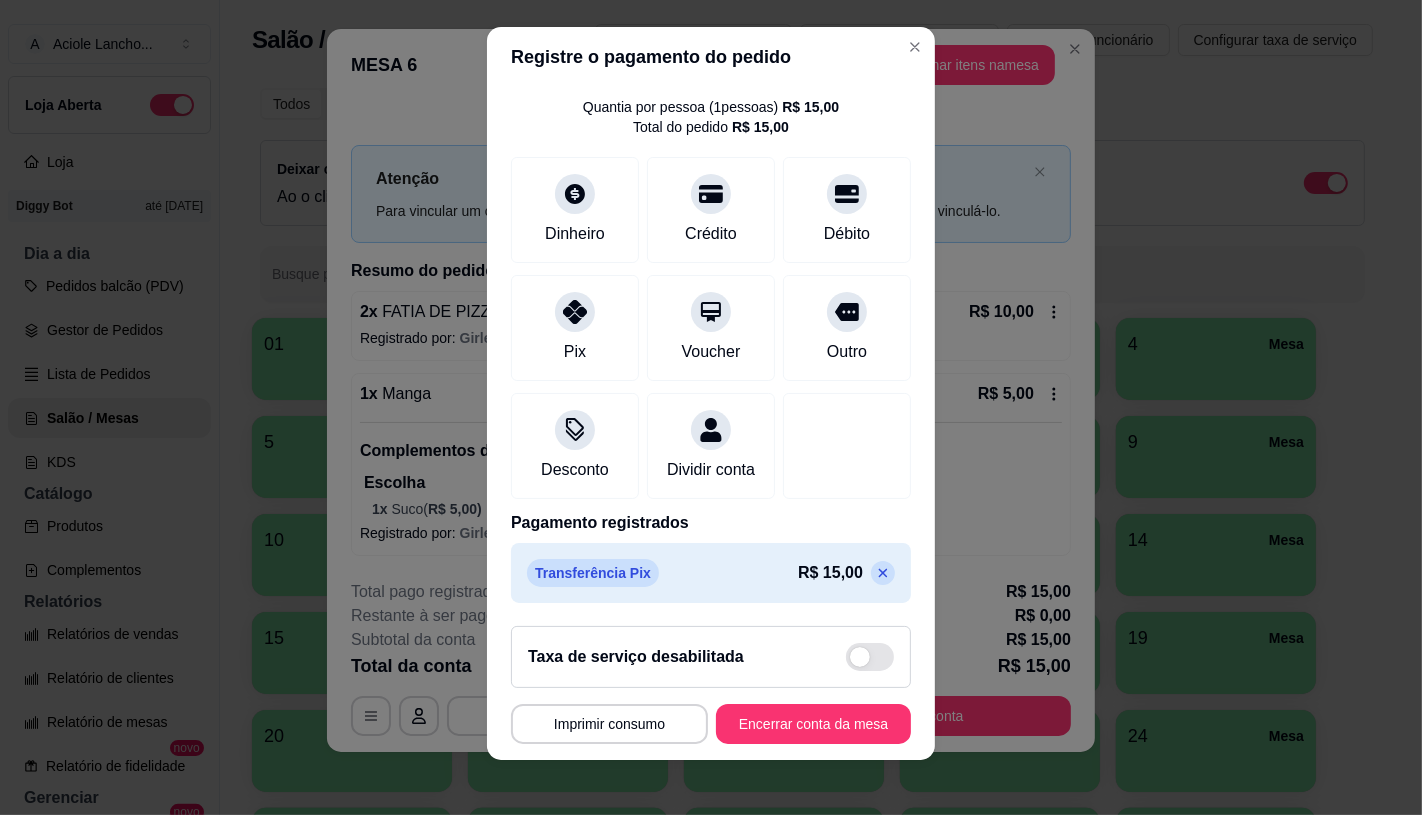 click on "**********" at bounding box center (711, 685) 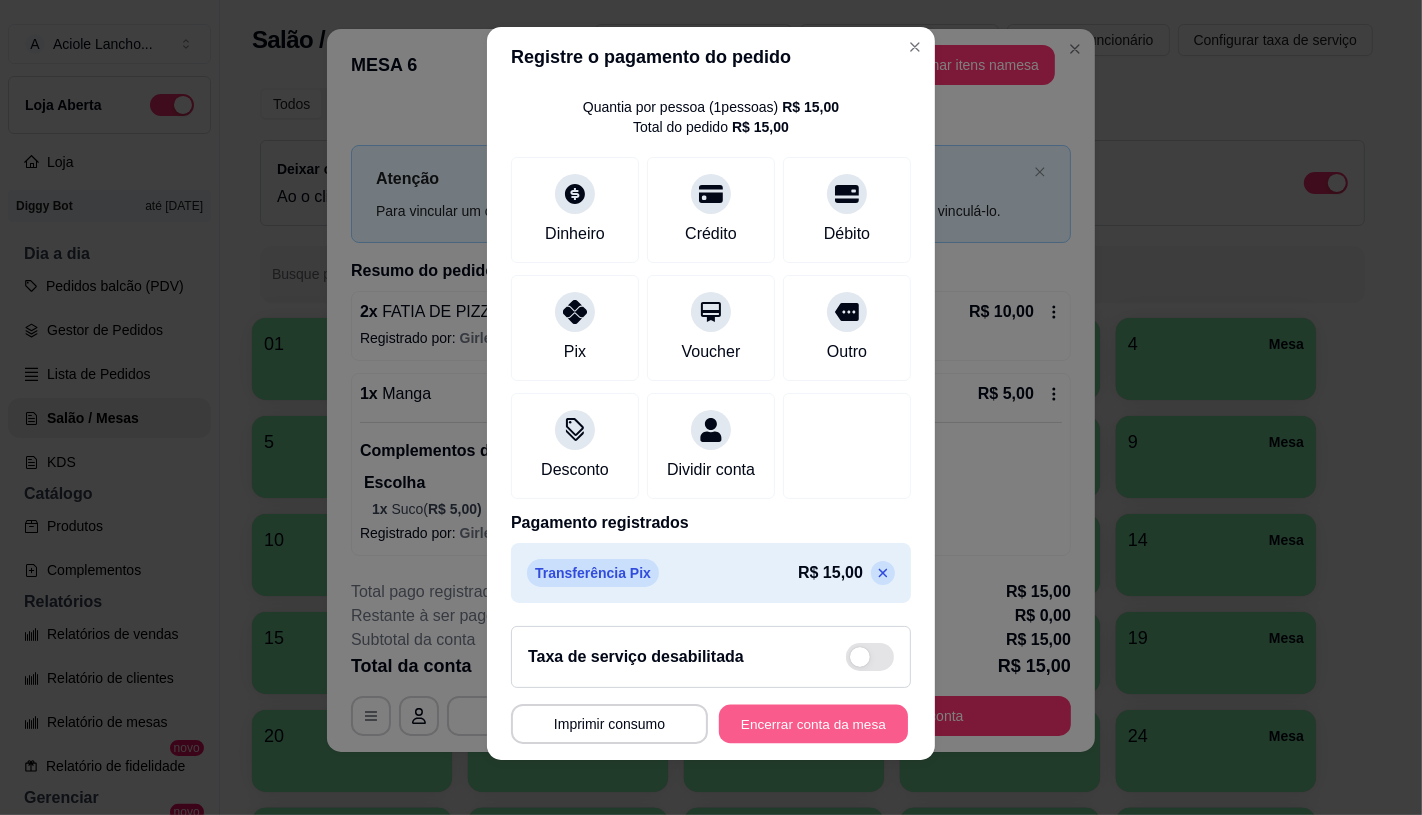click on "Encerrar conta da mesa" at bounding box center [813, 724] 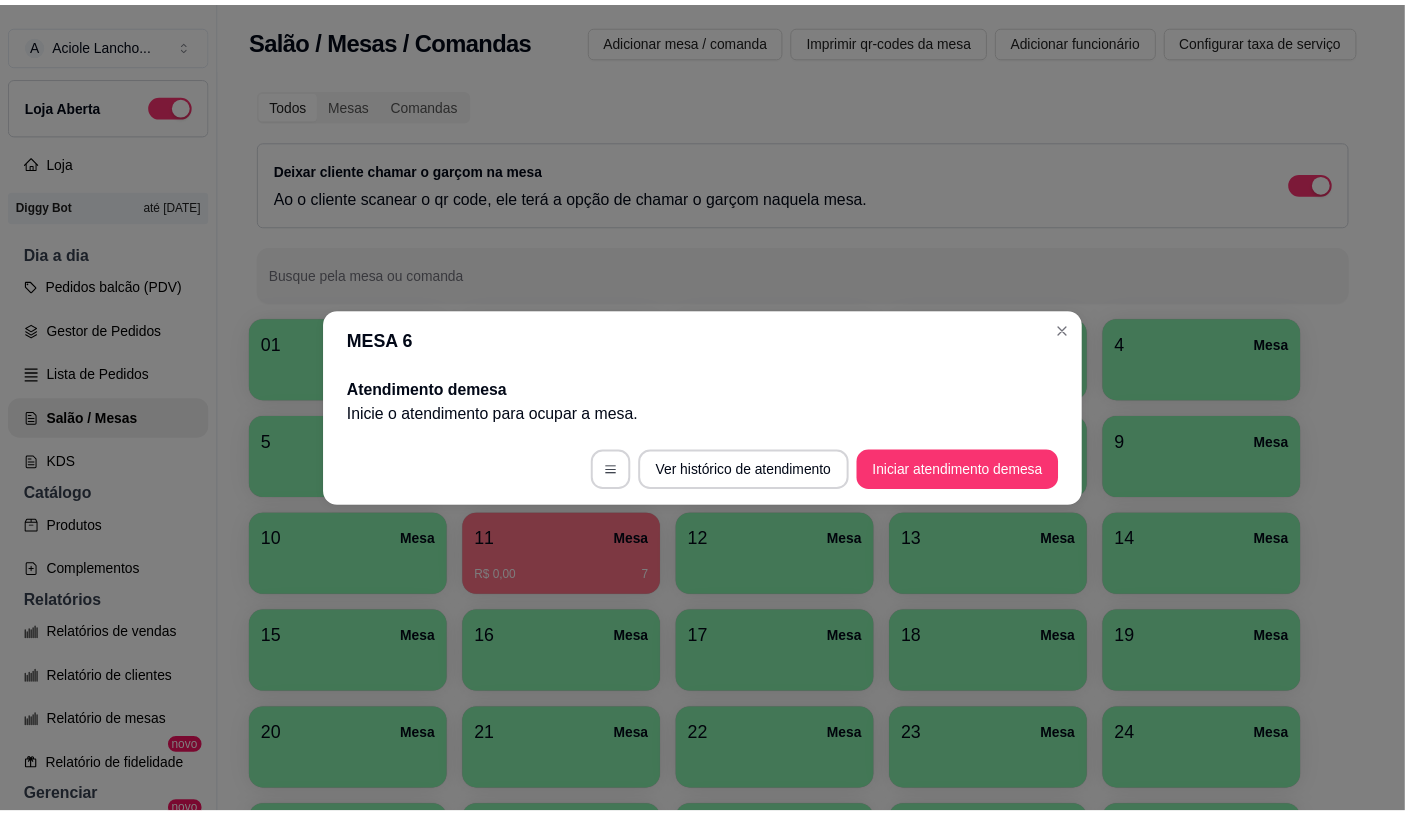 scroll, scrollTop: 0, scrollLeft: 0, axis: both 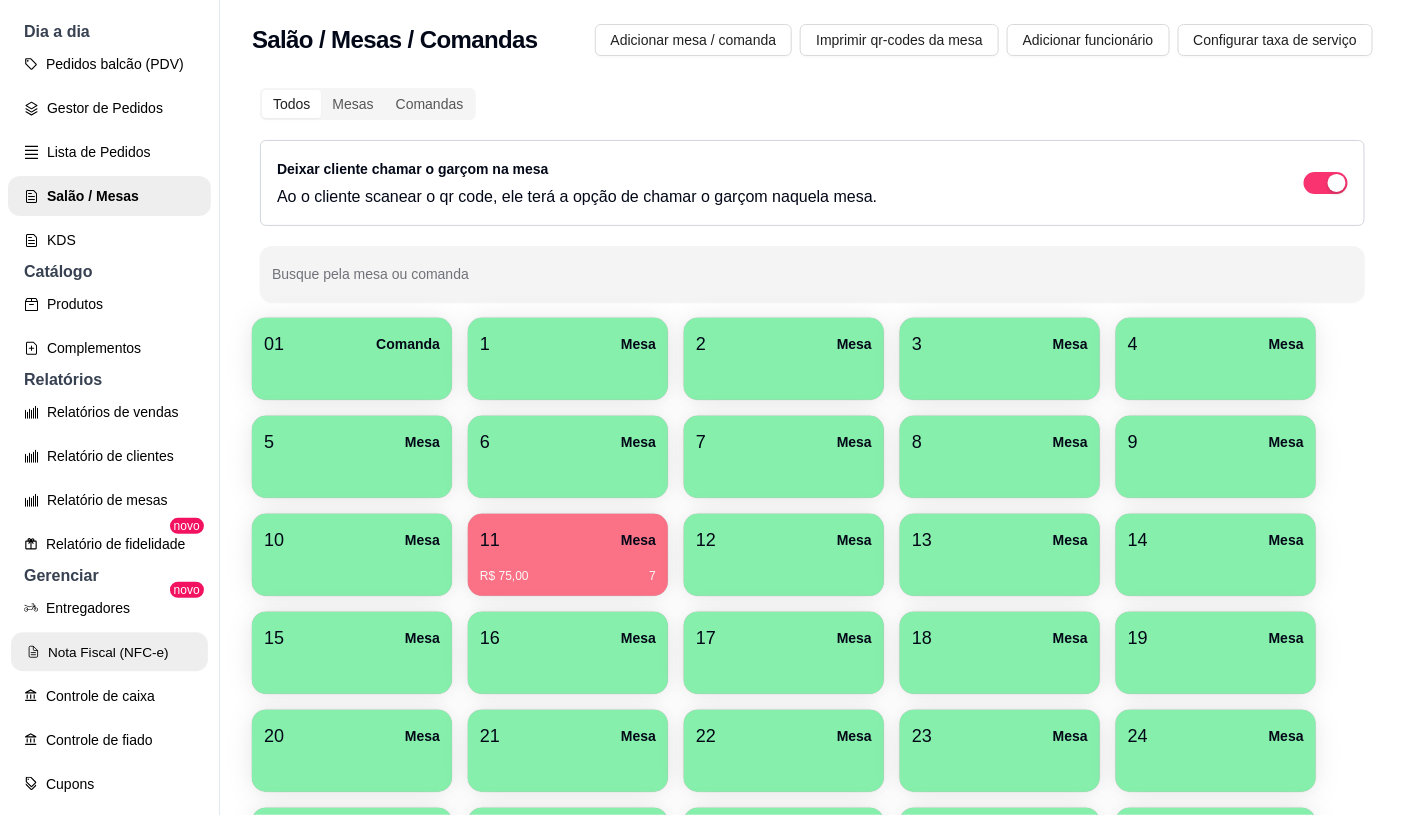 click on "Nota Fiscal (NFC-e)" at bounding box center [109, 652] 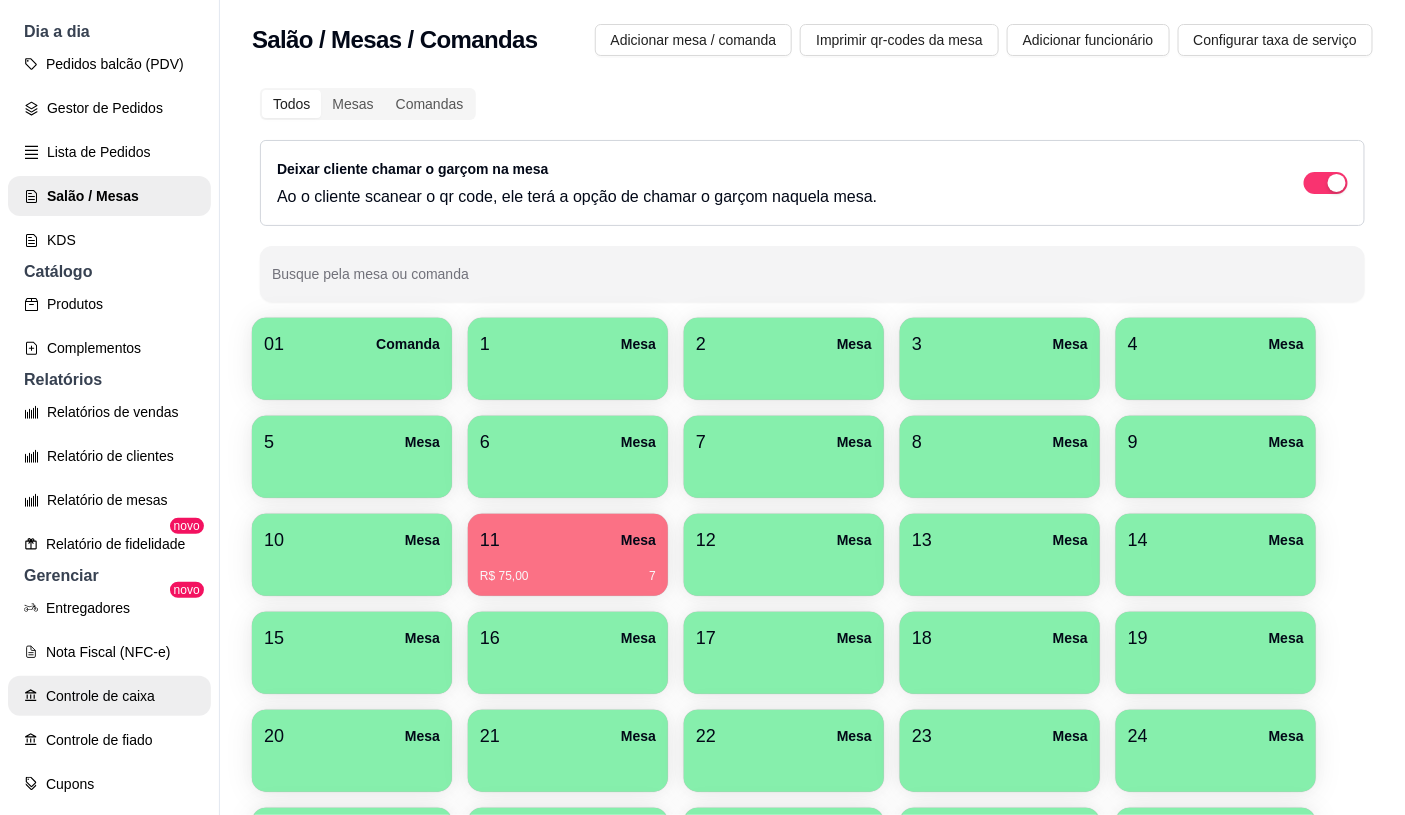 click on "Controle de caixa" at bounding box center [109, 696] 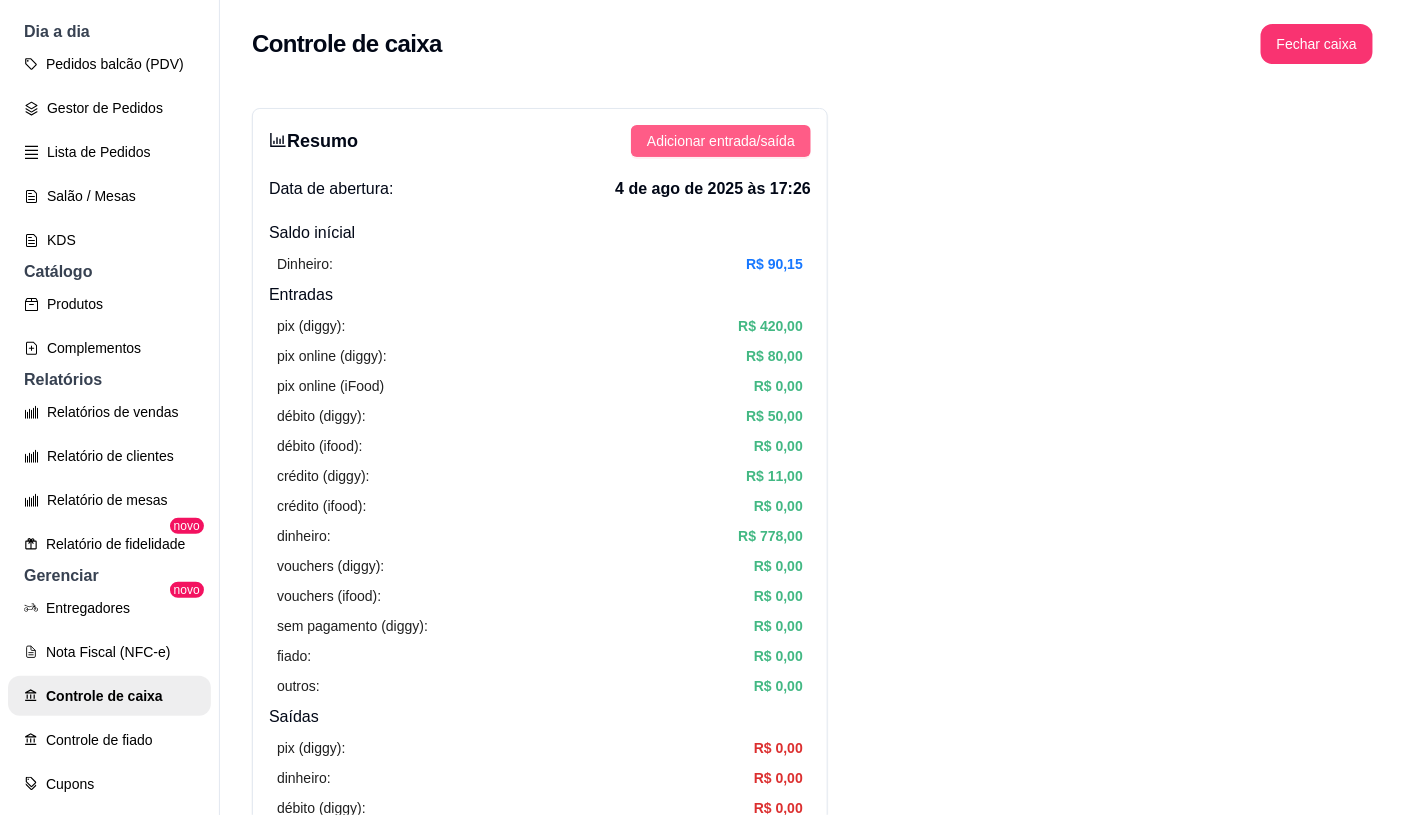 click on "Adicionar entrada/saída" at bounding box center (721, 141) 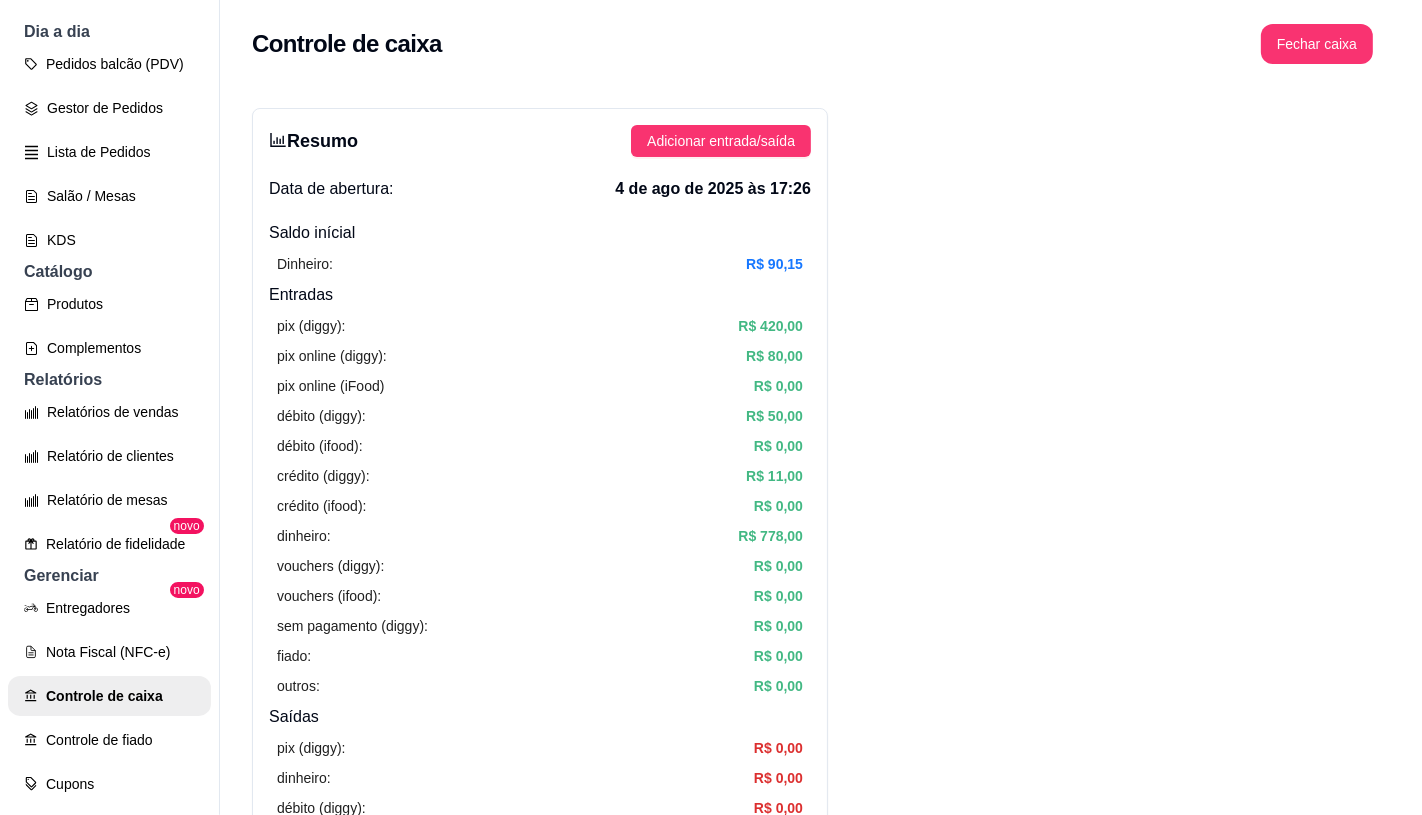 click on "Saída" at bounding box center (710, 207) 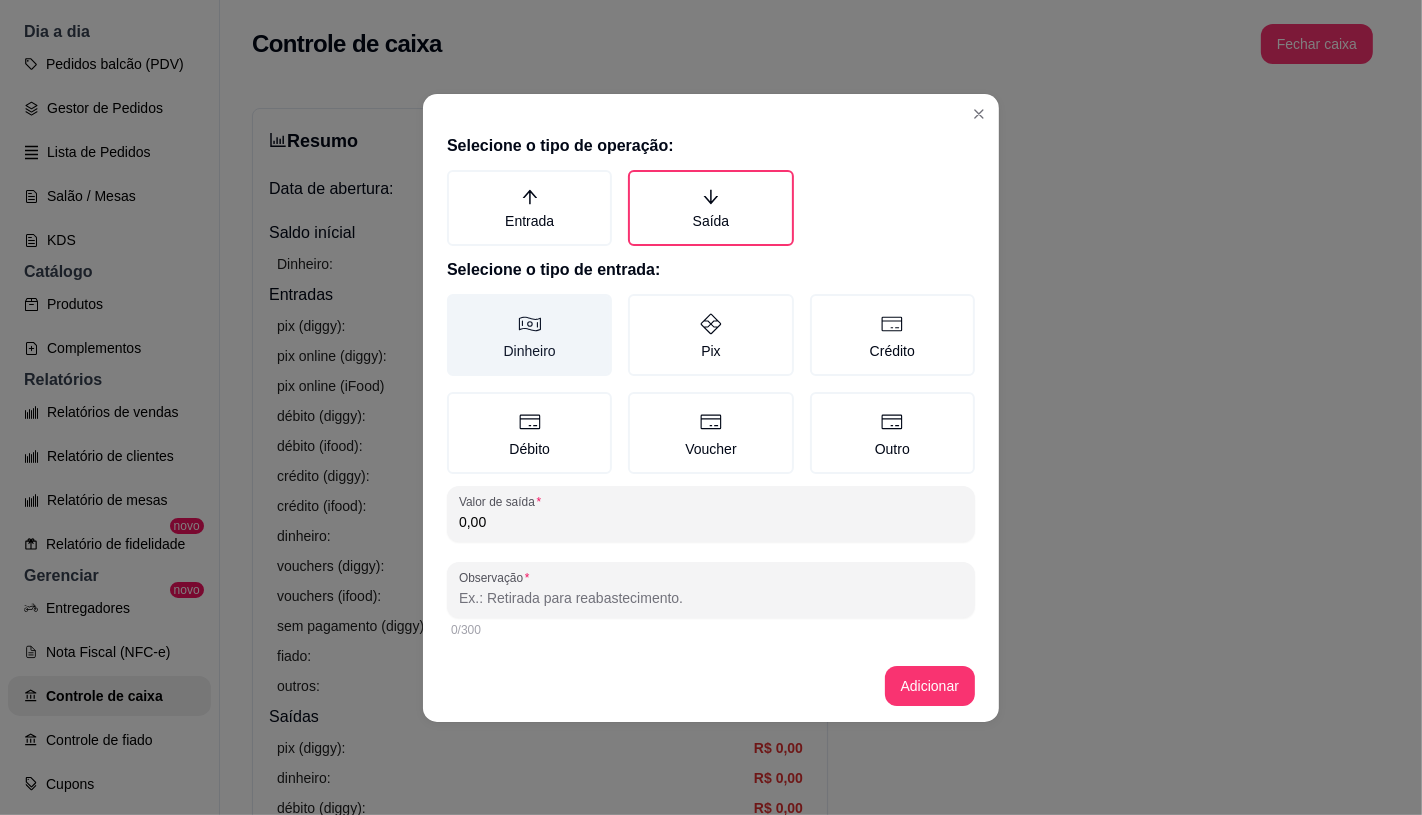 click 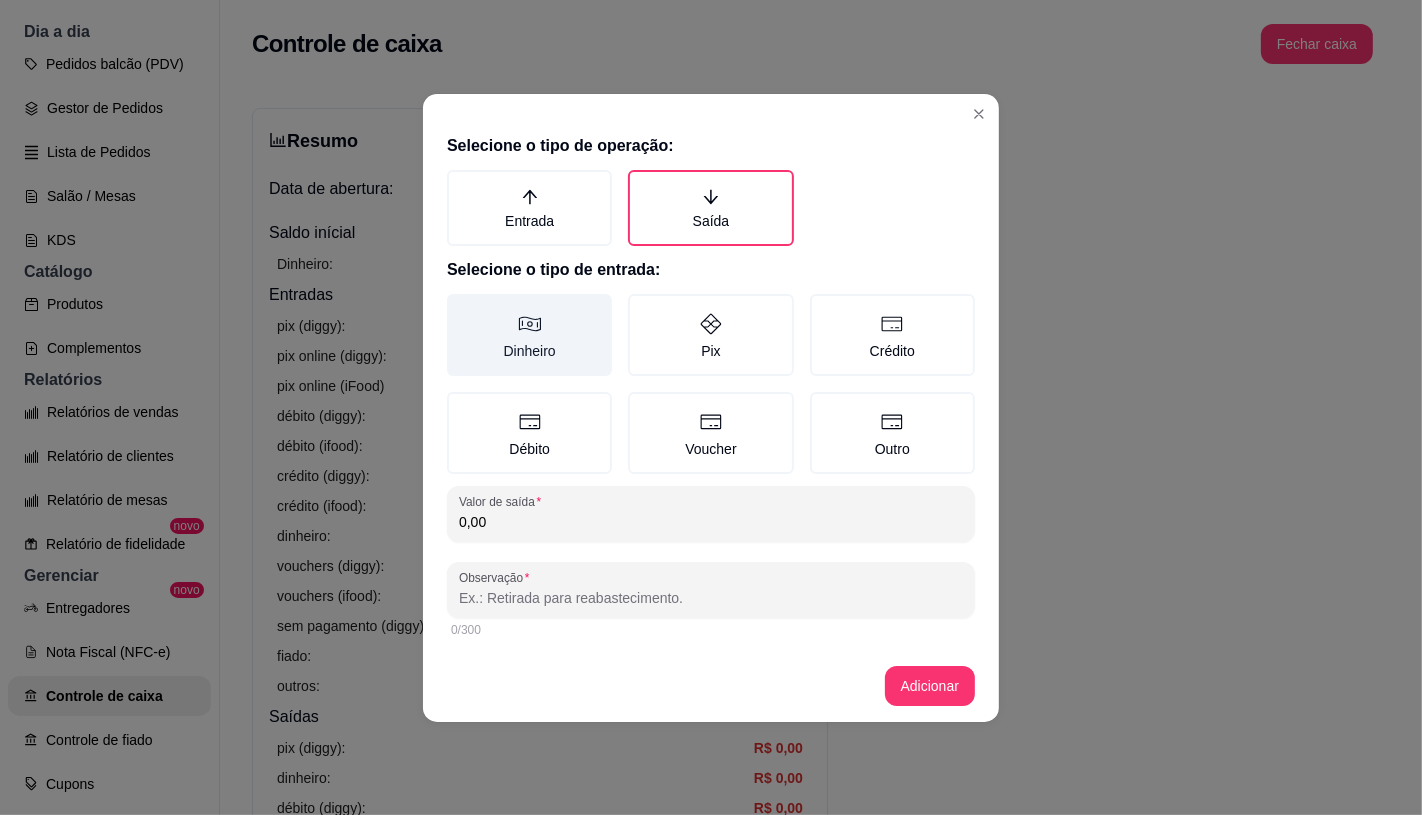 click on "Dinheiro" at bounding box center [454, 301] 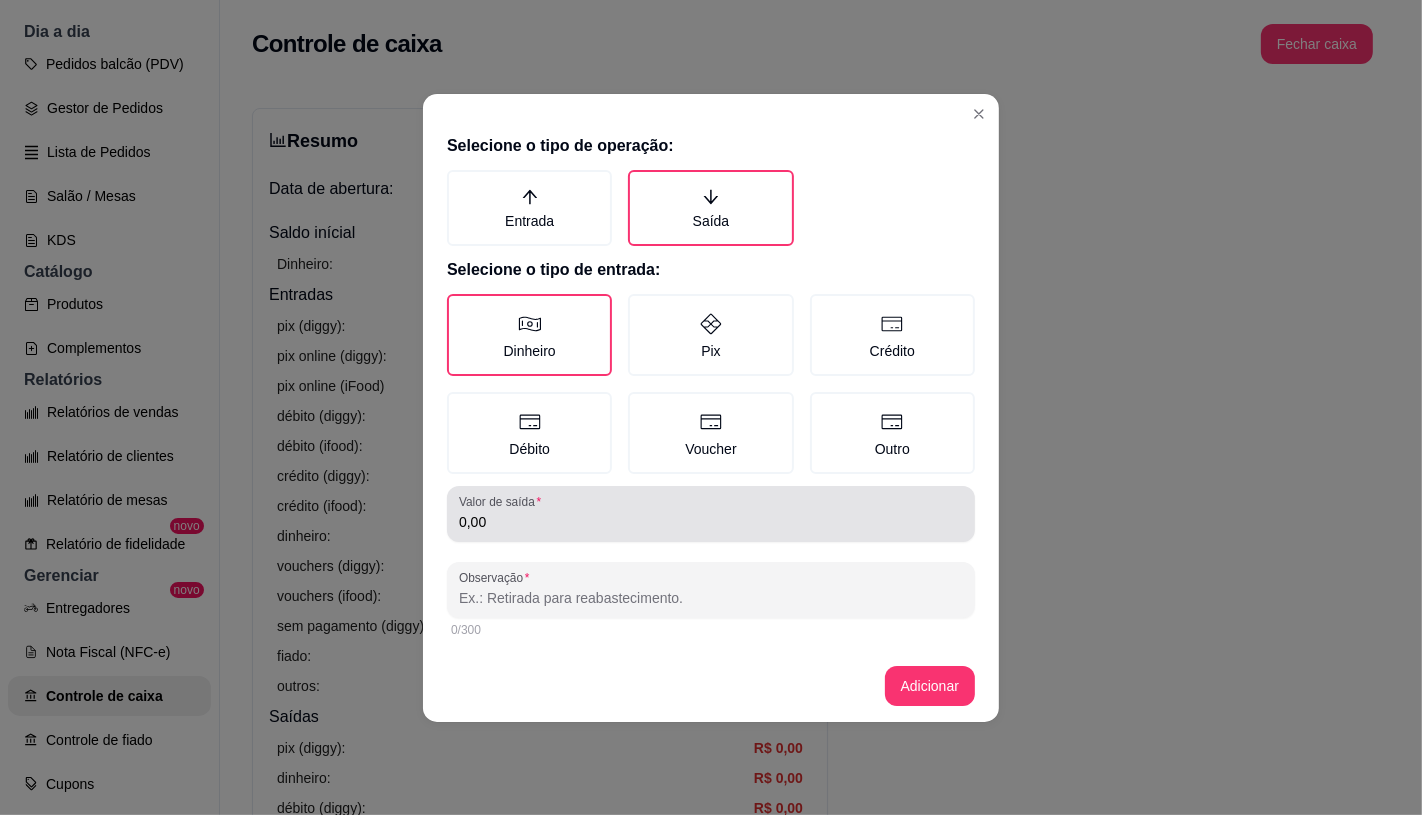 click on "Valor
de saída" at bounding box center (503, 501) 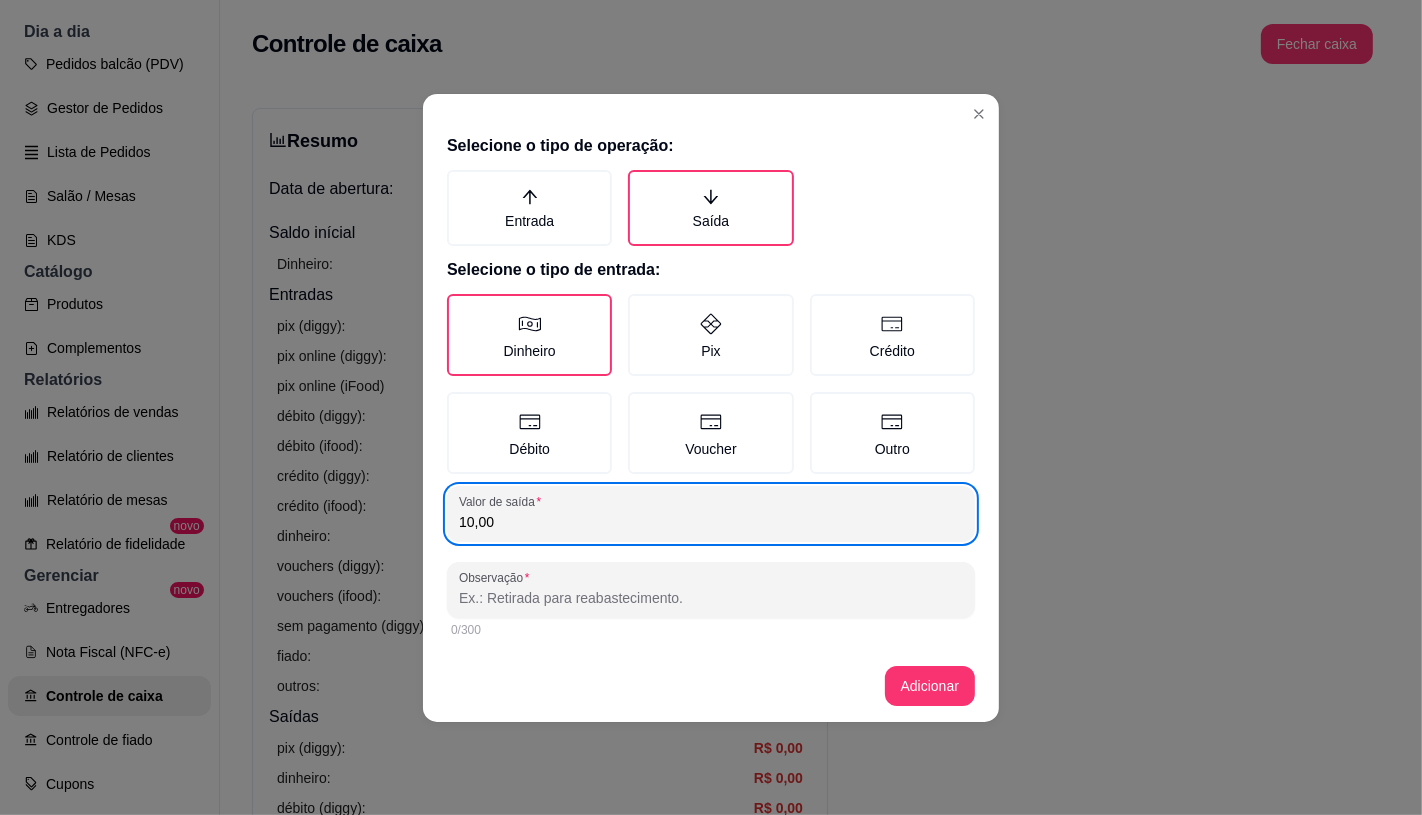 type on "10,00" 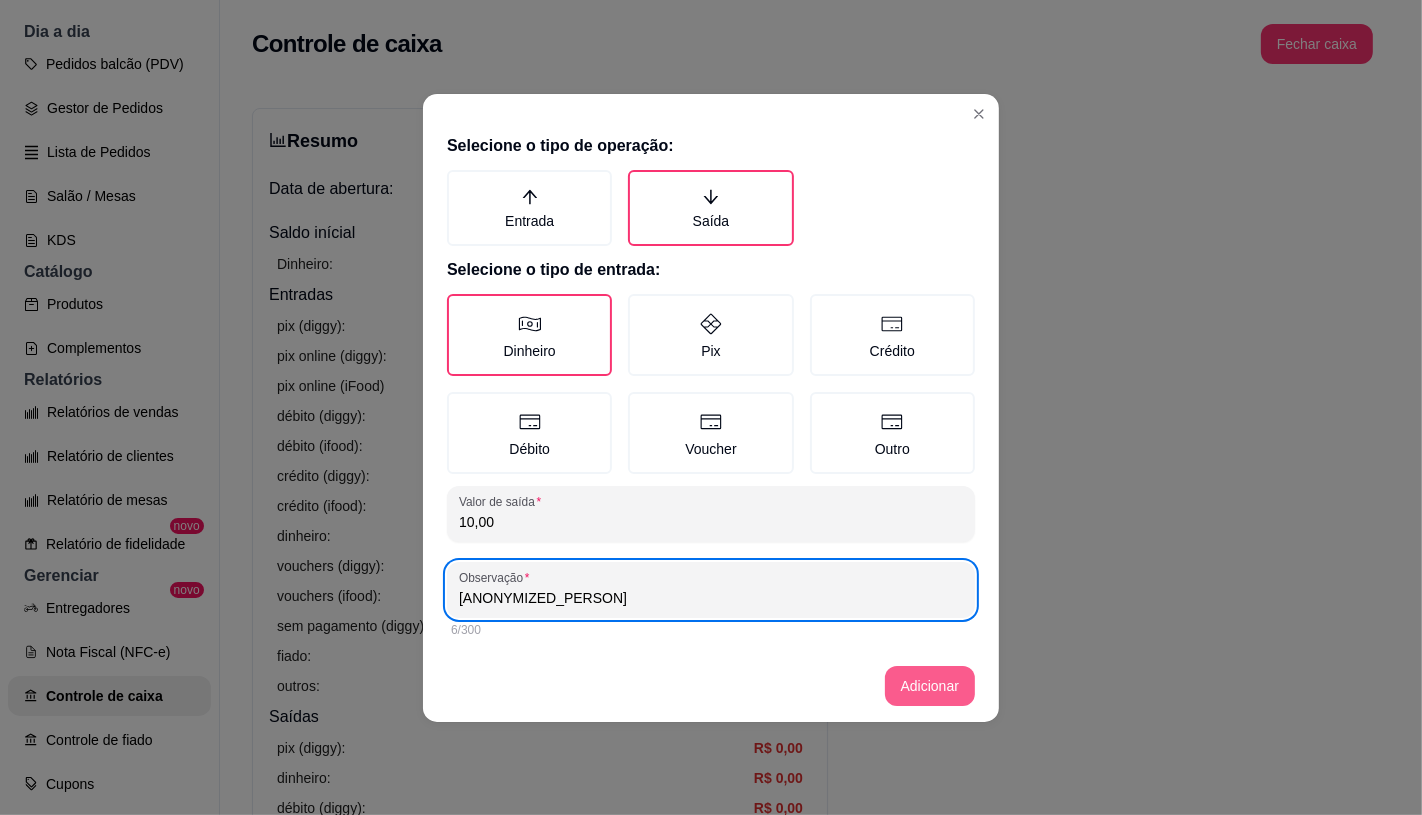 type on "Kenedy" 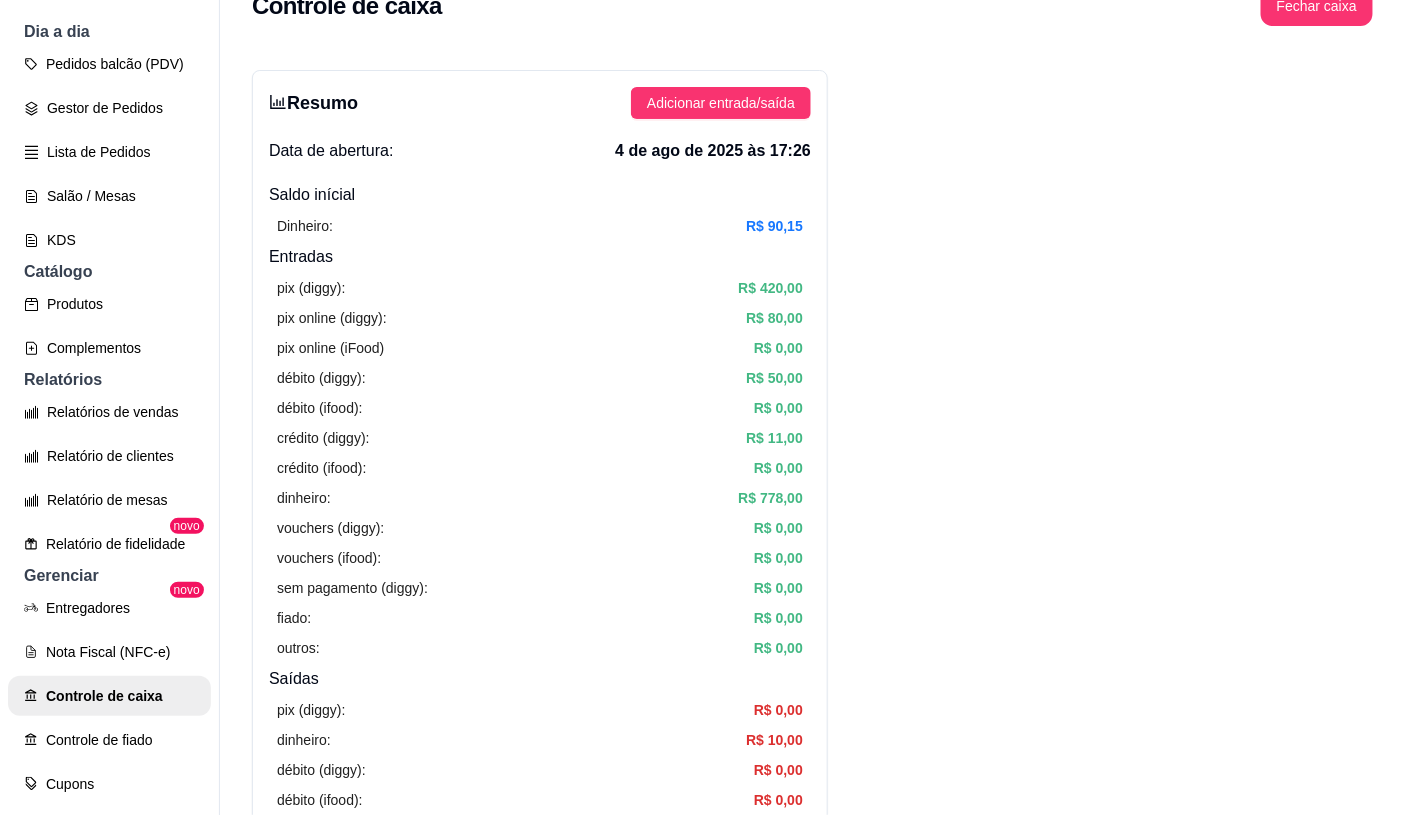 scroll, scrollTop: 111, scrollLeft: 0, axis: vertical 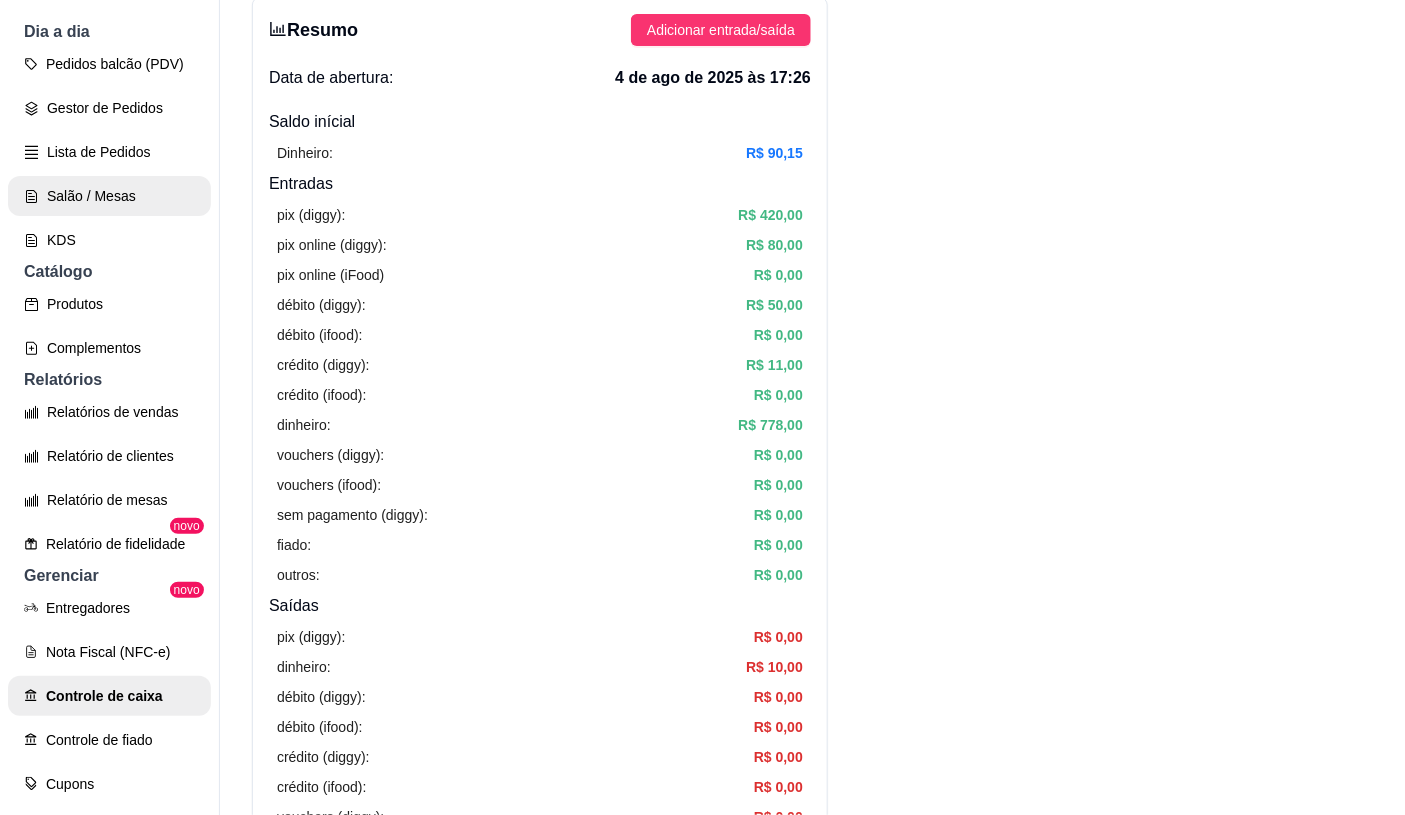 click on "Salão / Mesas" at bounding box center (109, 196) 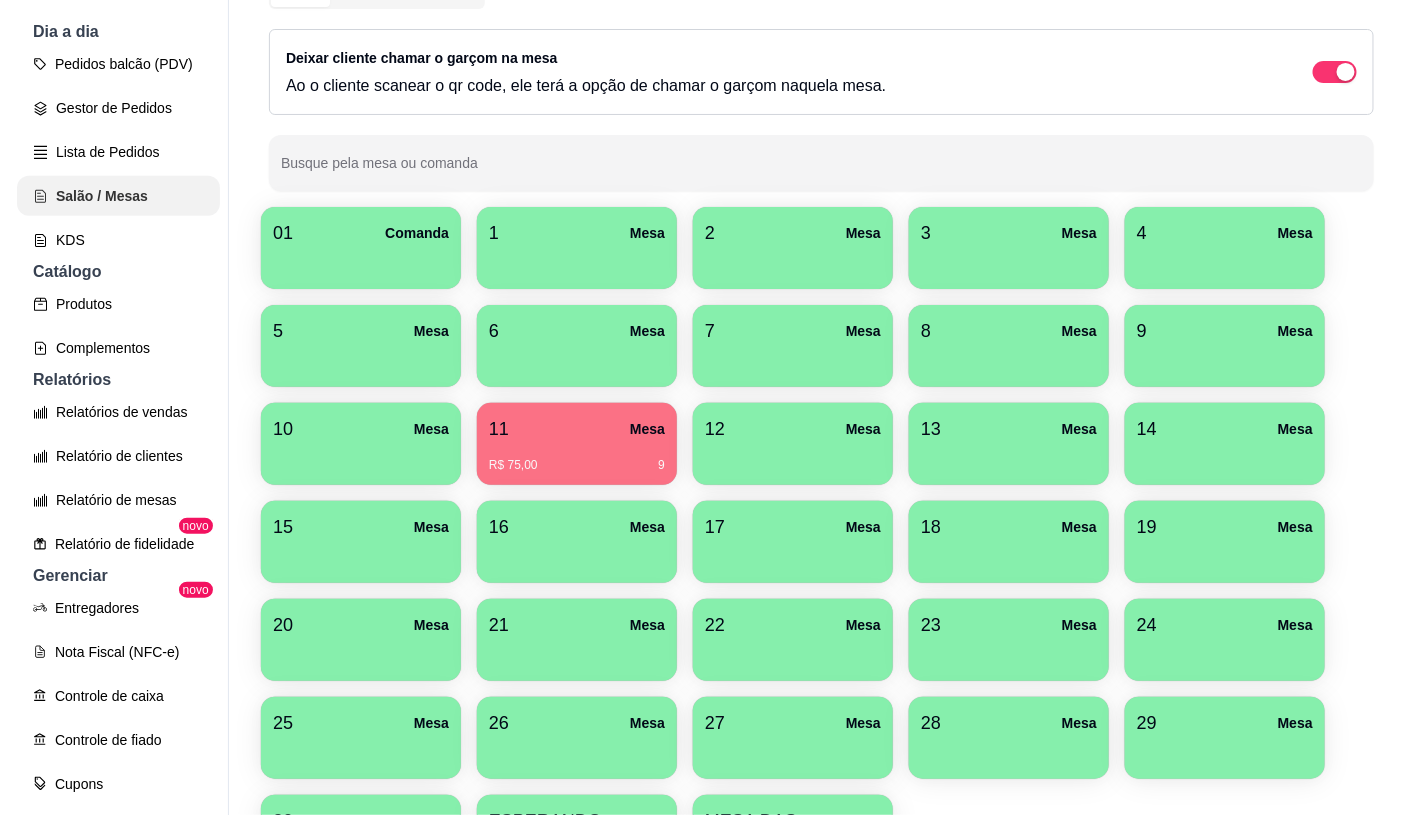 scroll, scrollTop: 0, scrollLeft: 0, axis: both 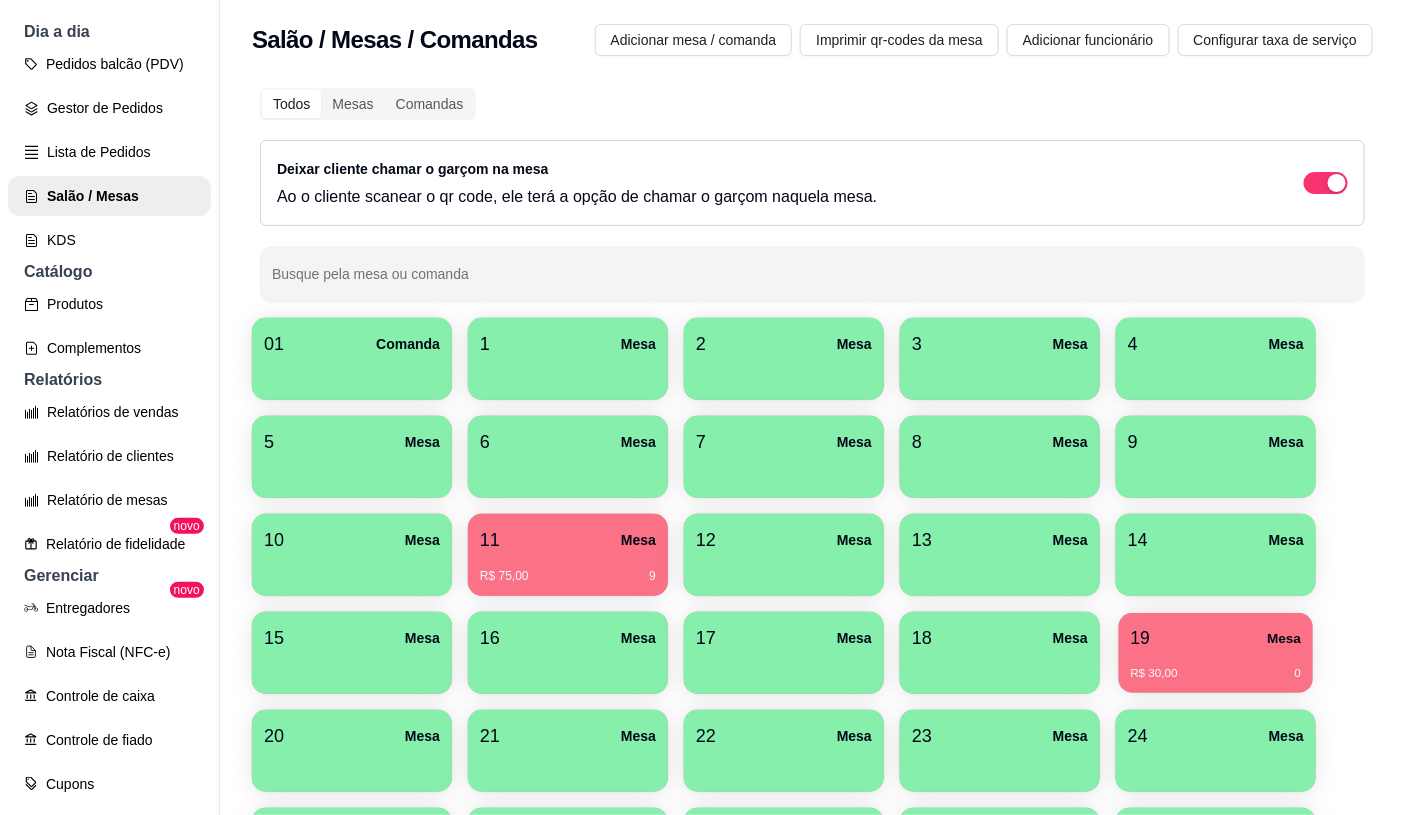 click on "19 Mesa R$ 30,00 0" at bounding box center [1216, 653] 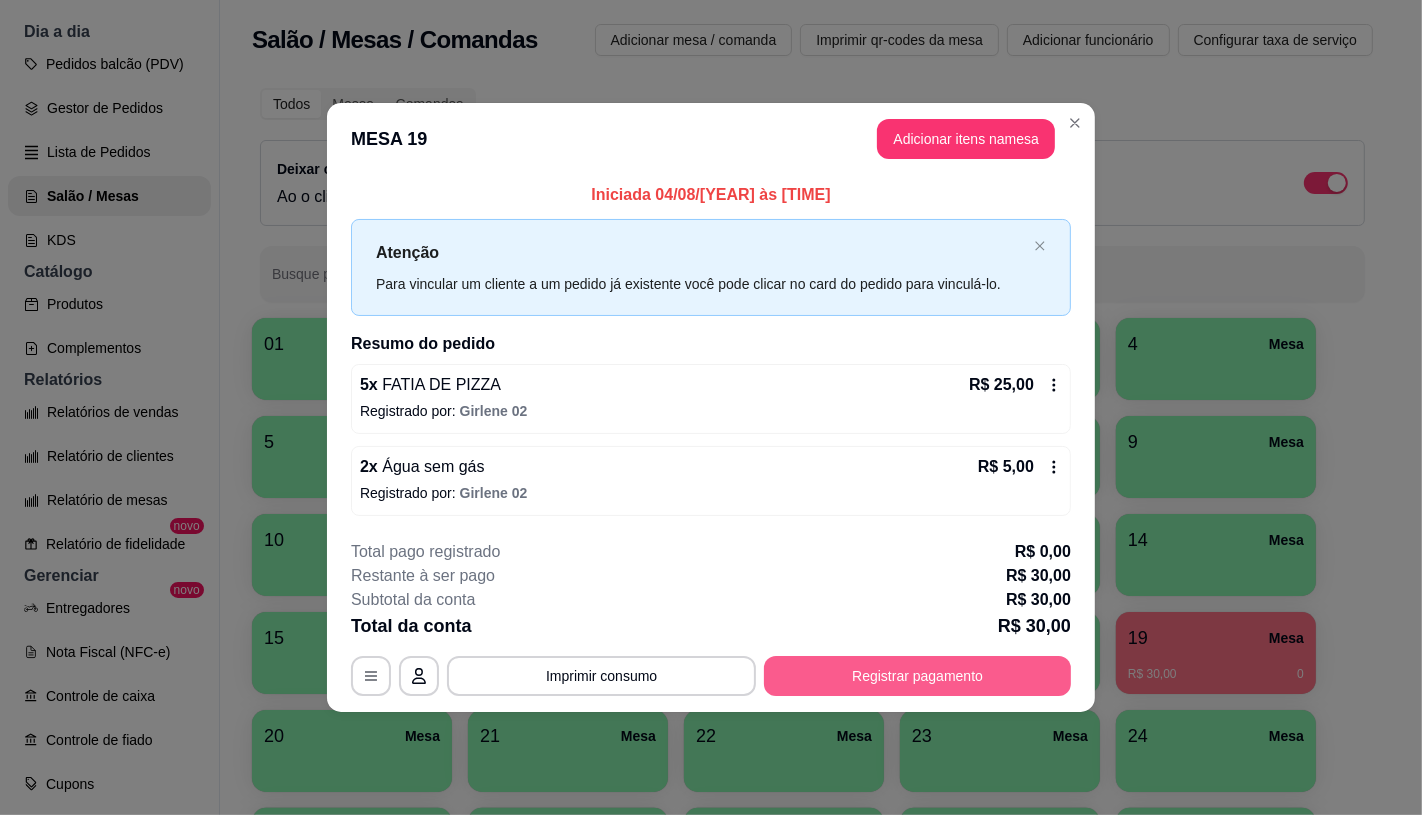 click on "Registrar pagamento" at bounding box center [917, 676] 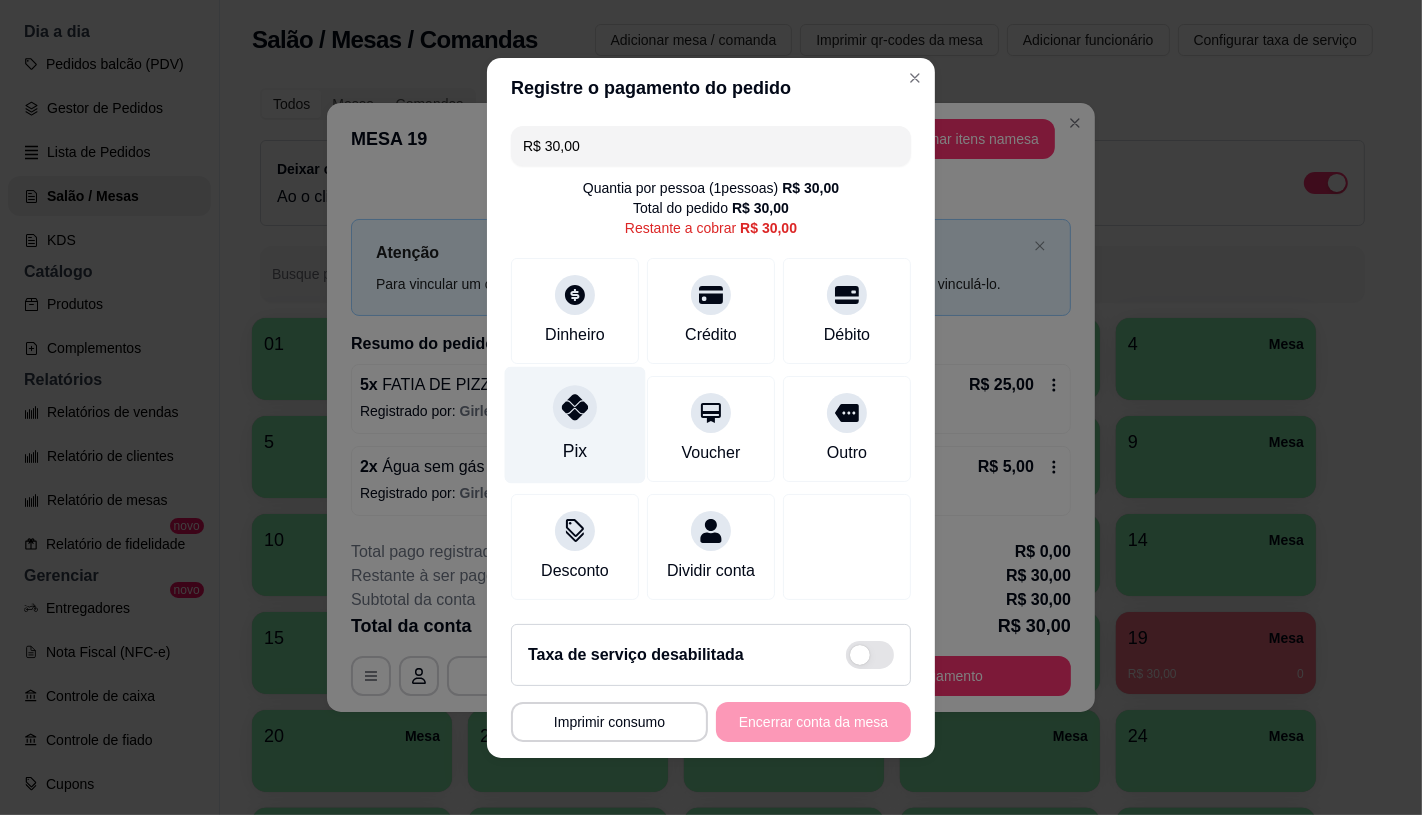 click on "Pix" at bounding box center [575, 451] 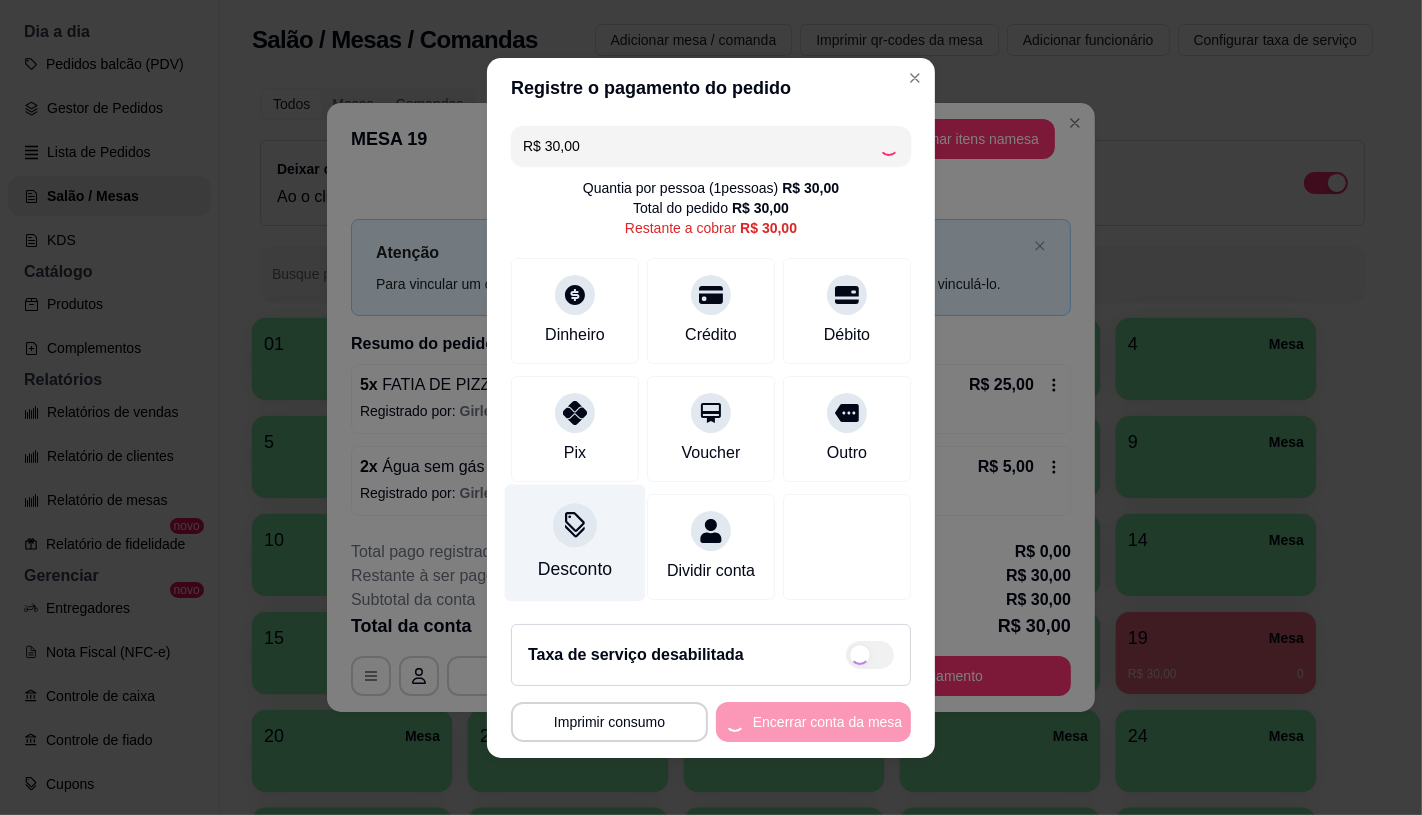 type on "R$ 0,00" 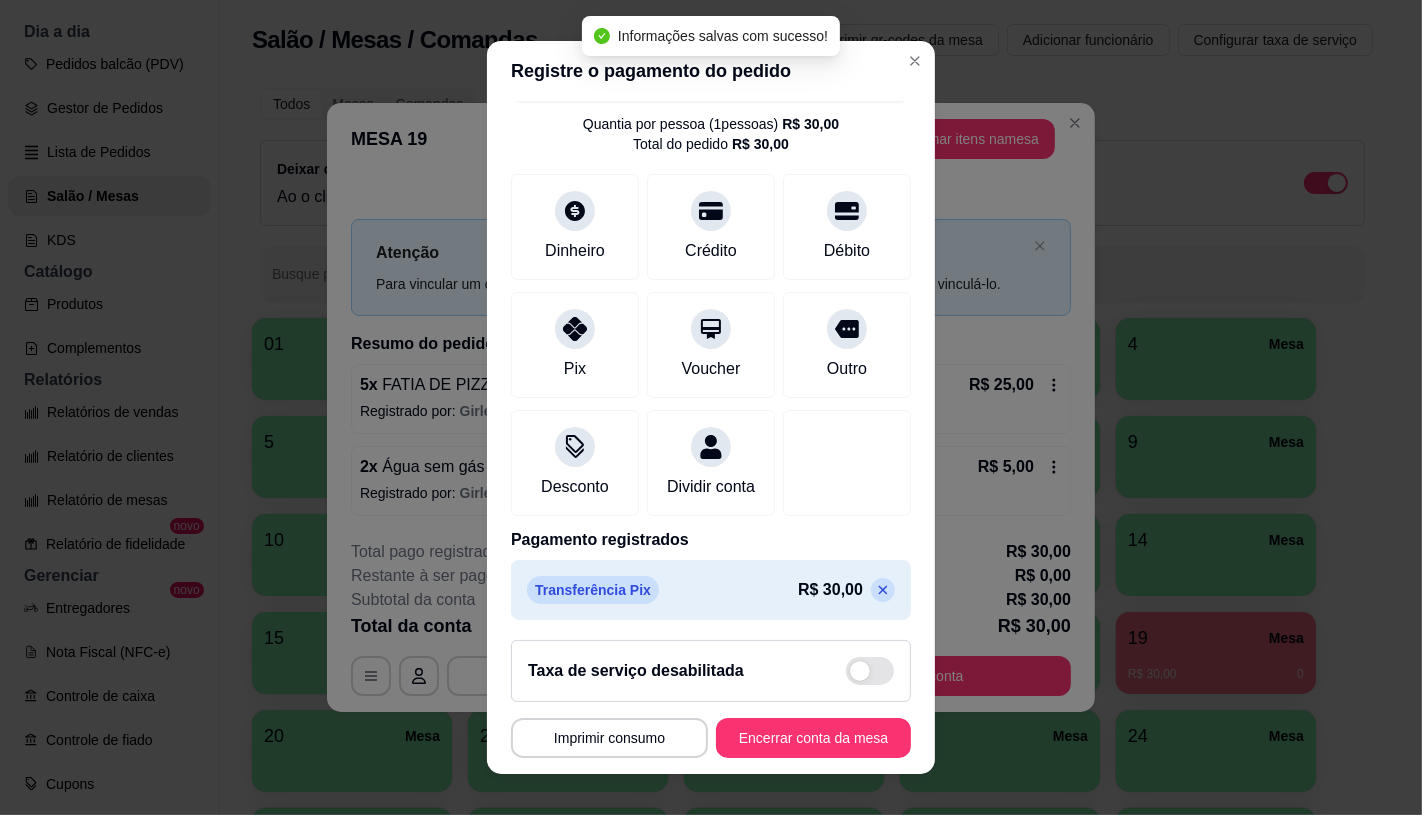 scroll, scrollTop: 74, scrollLeft: 0, axis: vertical 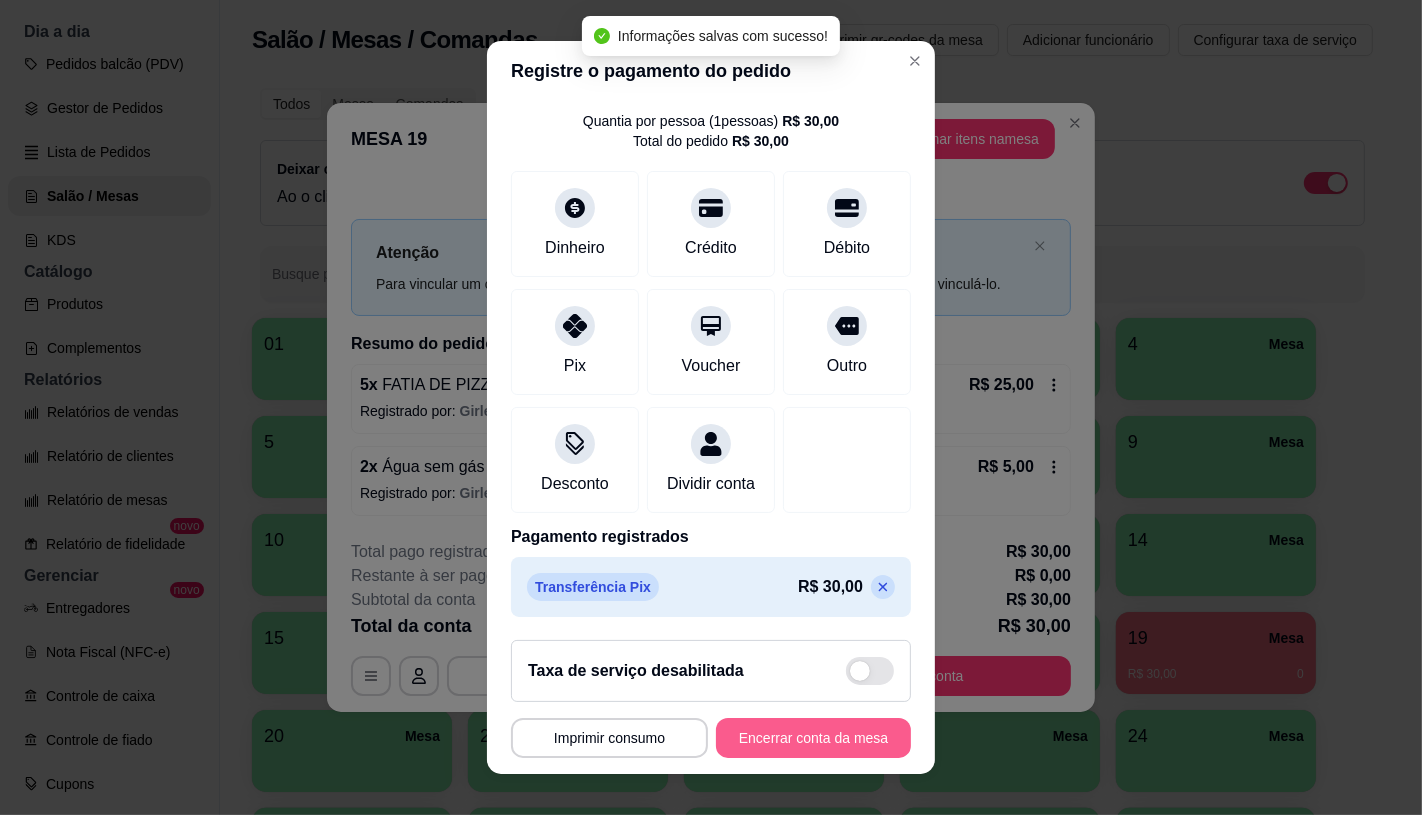 click on "Encerrar conta da mesa" at bounding box center [813, 738] 